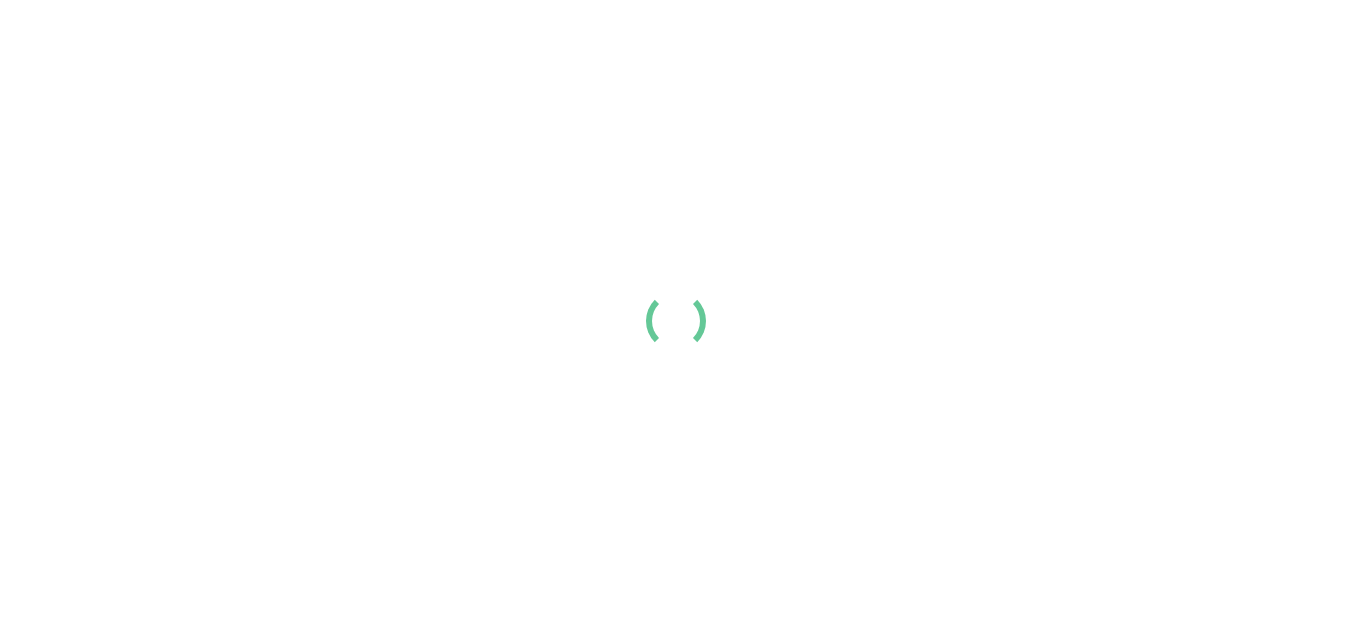 scroll, scrollTop: 0, scrollLeft: 0, axis: both 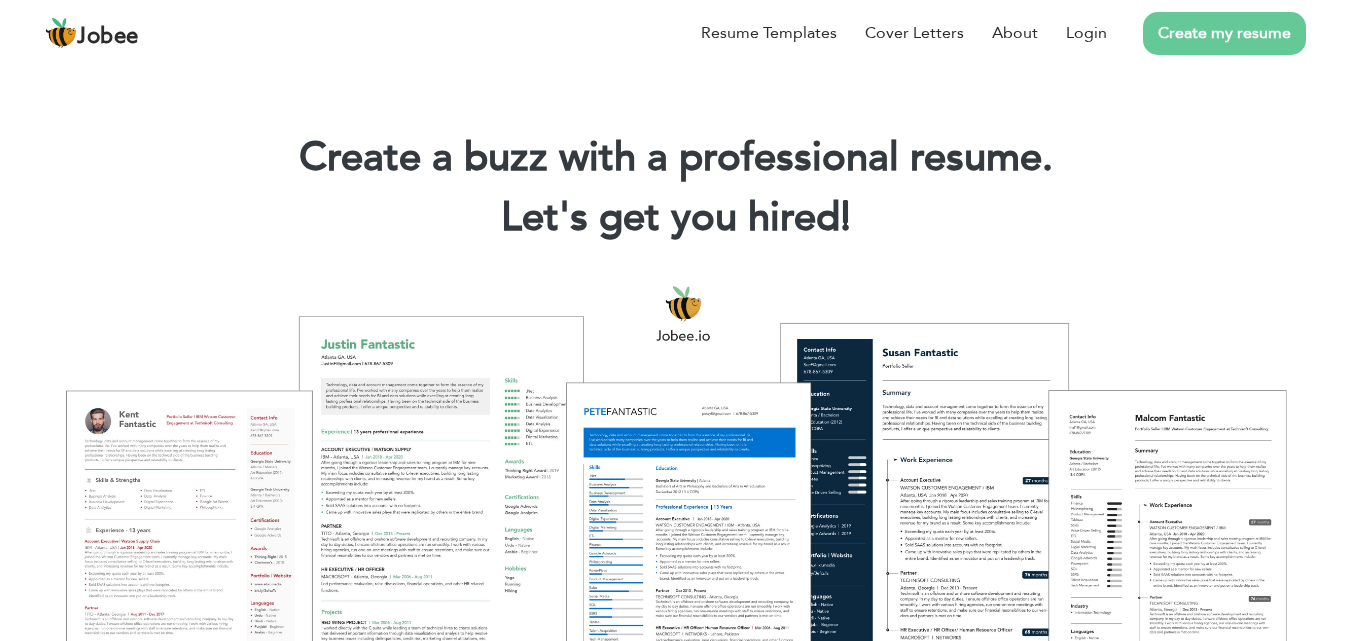 click on "Create my resume" at bounding box center (1224, 33) 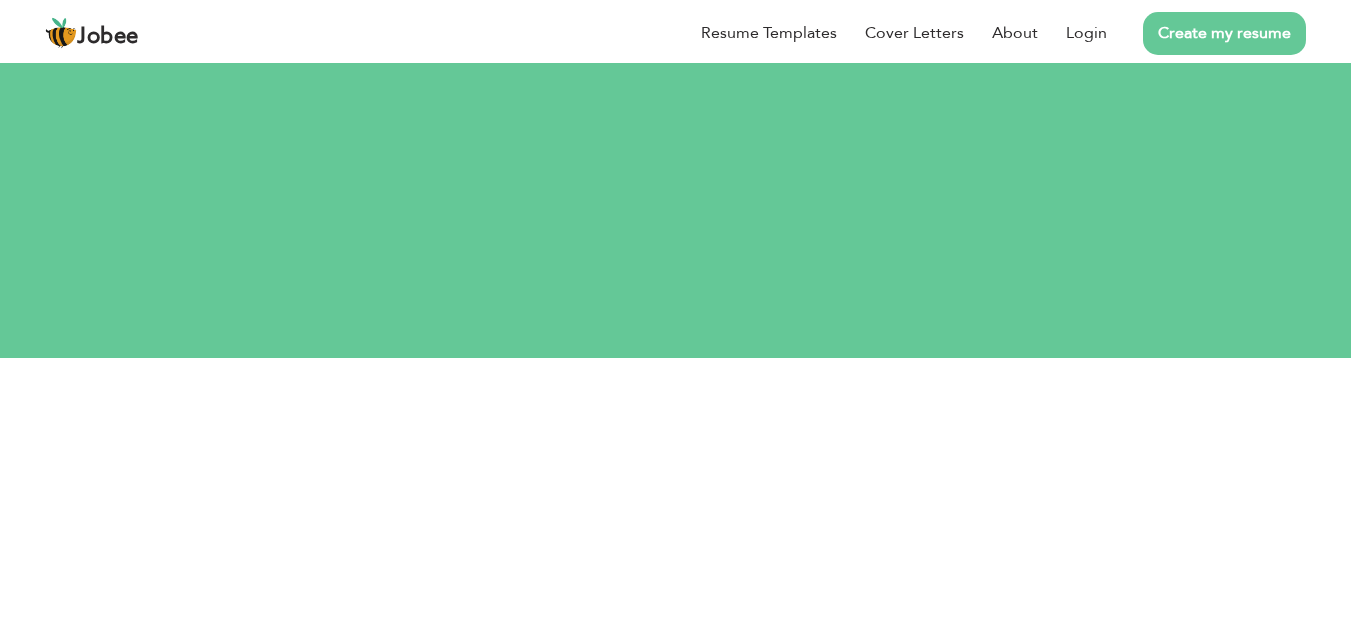 scroll, scrollTop: 0, scrollLeft: 0, axis: both 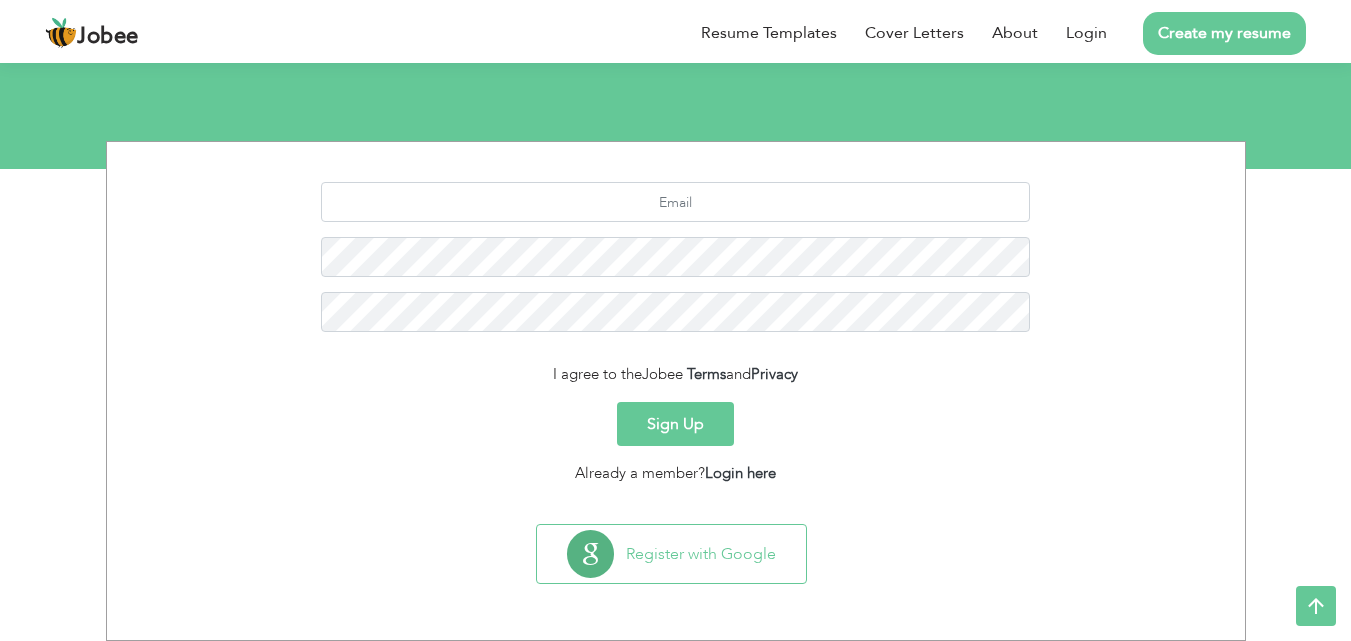 click on "Sign Up" at bounding box center (675, 424) 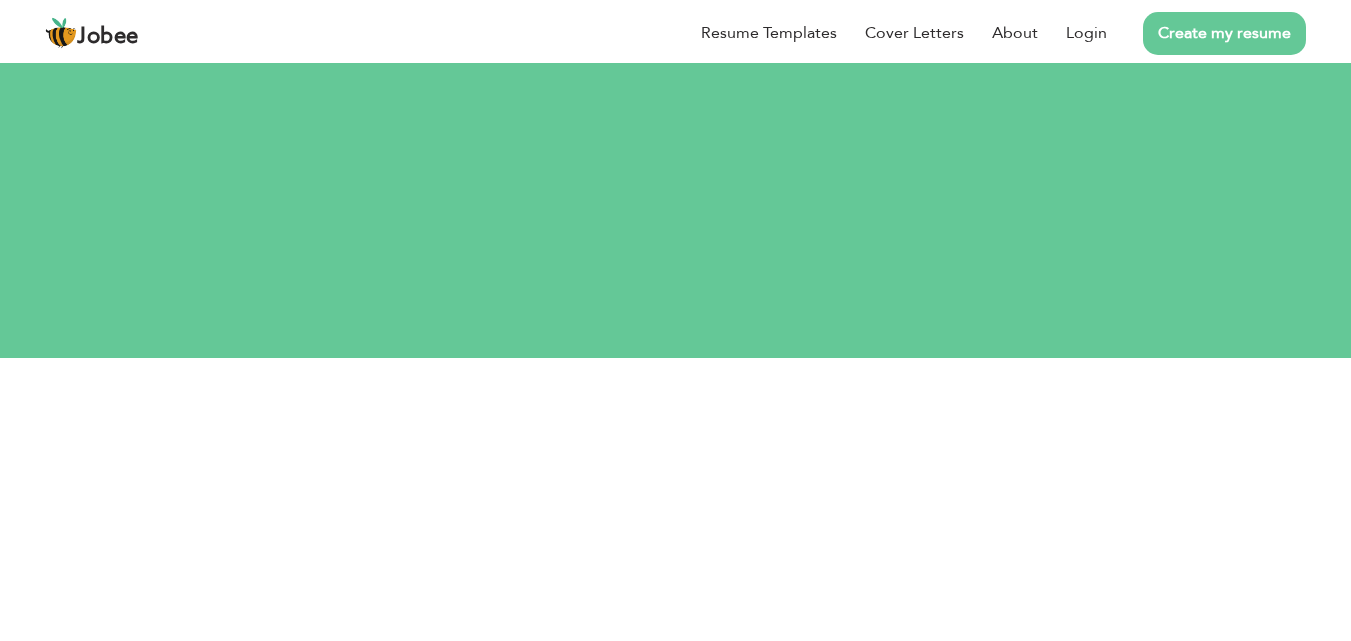 scroll, scrollTop: 0, scrollLeft: 0, axis: both 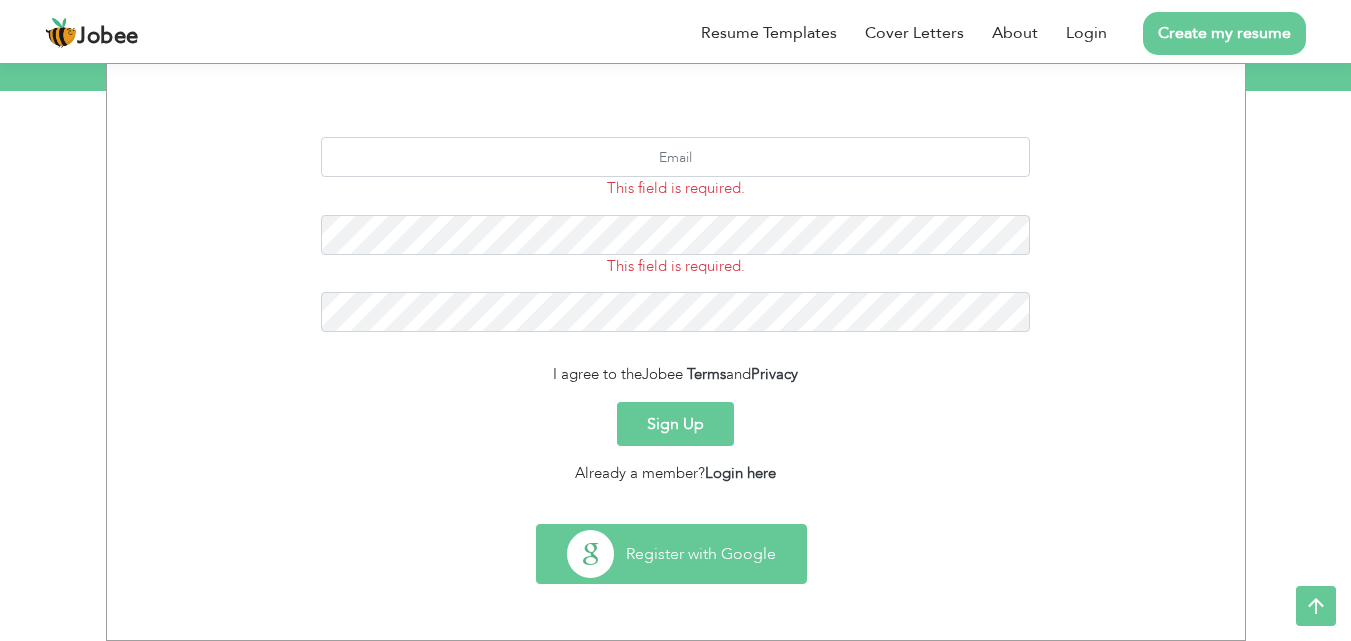click on "Register with Google" at bounding box center (671, 554) 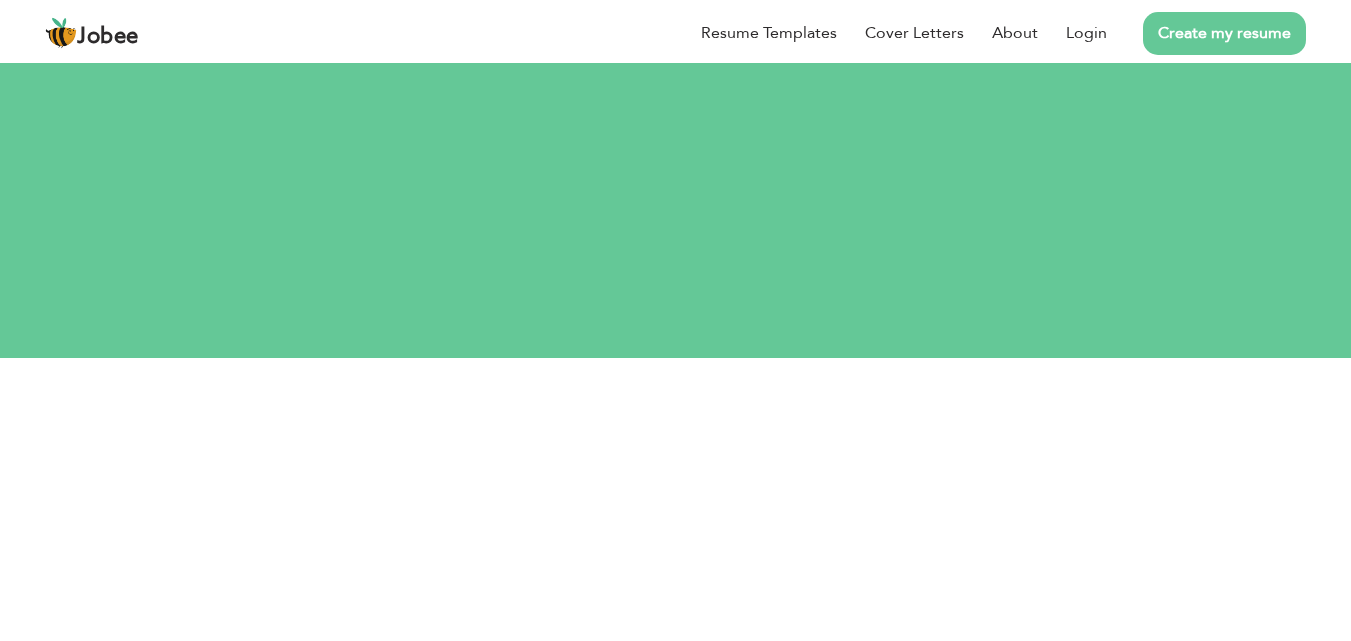 scroll, scrollTop: 0, scrollLeft: 0, axis: both 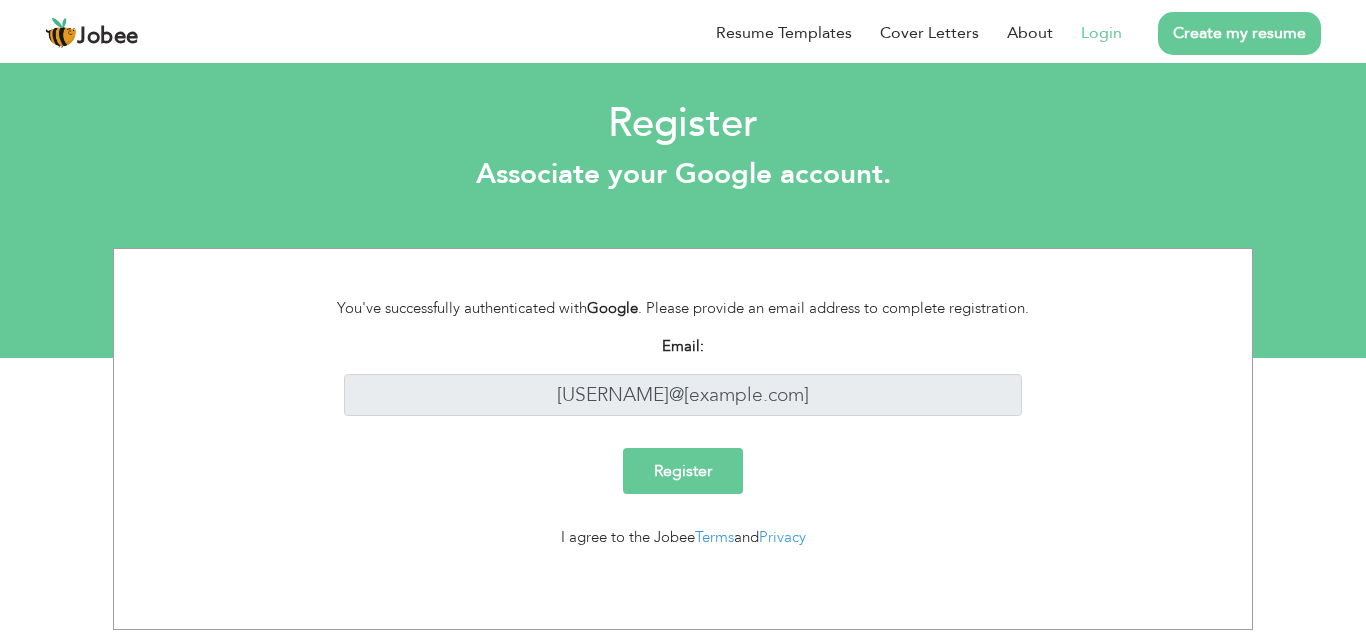 click on "Register" at bounding box center [683, 471] 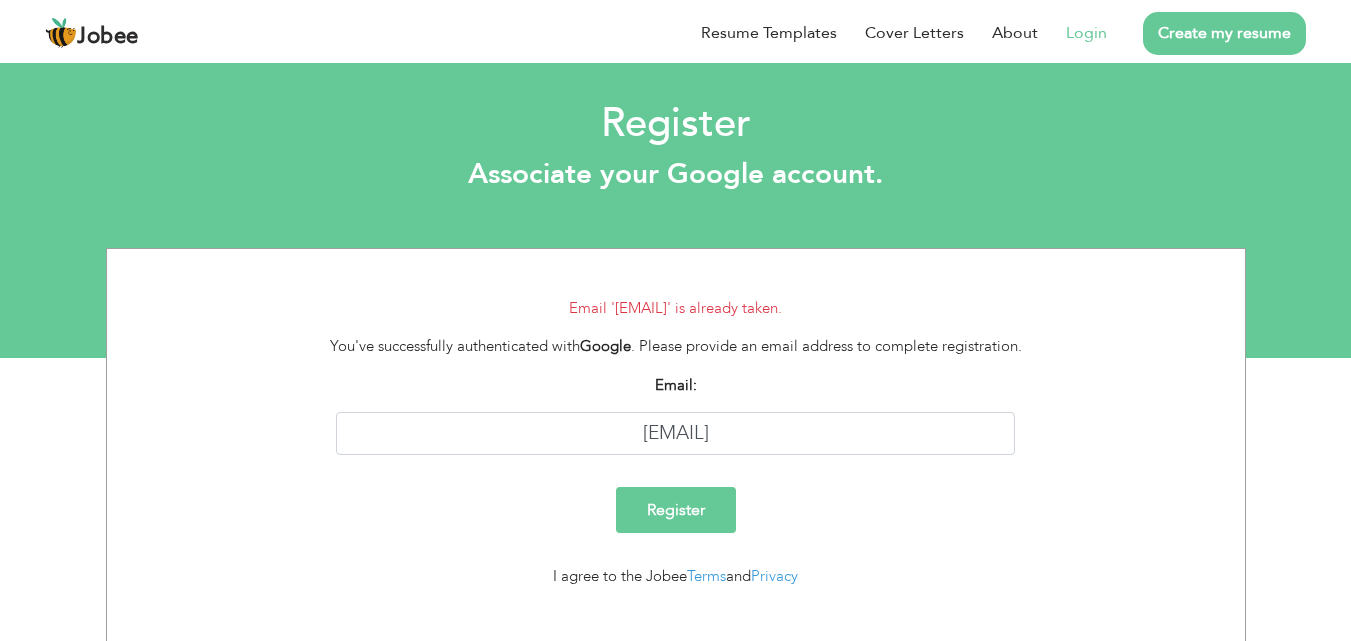 scroll, scrollTop: 0, scrollLeft: 0, axis: both 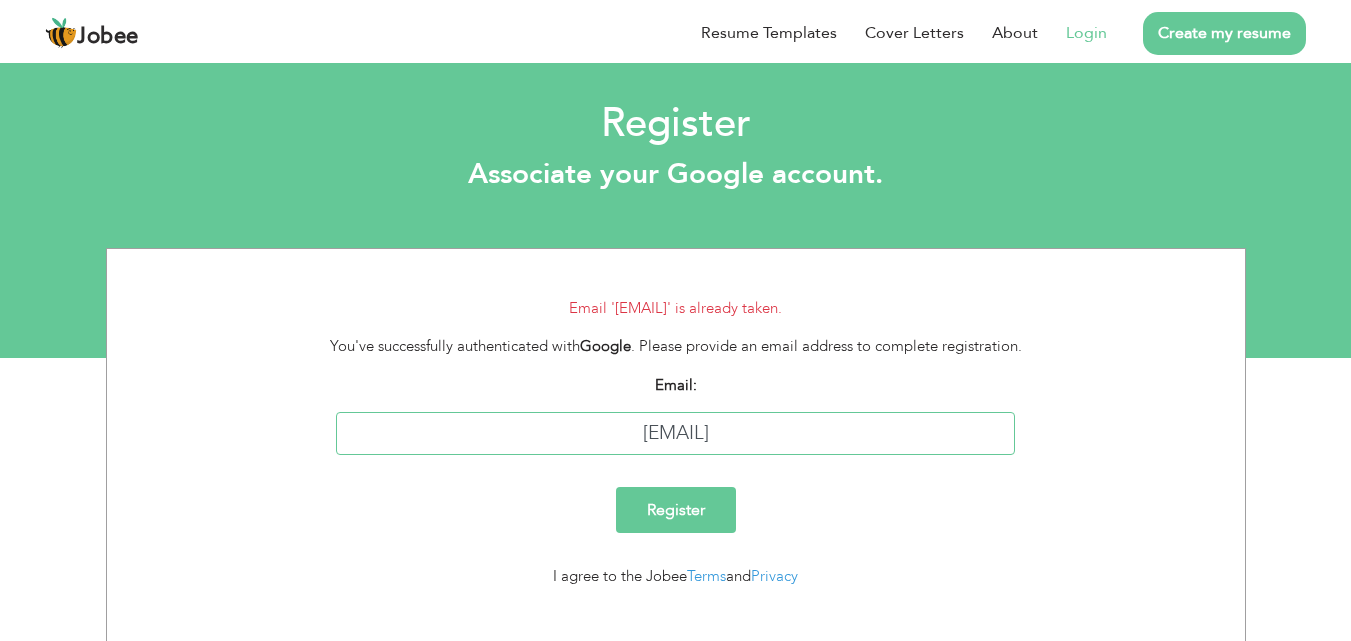 click on "[EMAIL]" at bounding box center [675, 433] 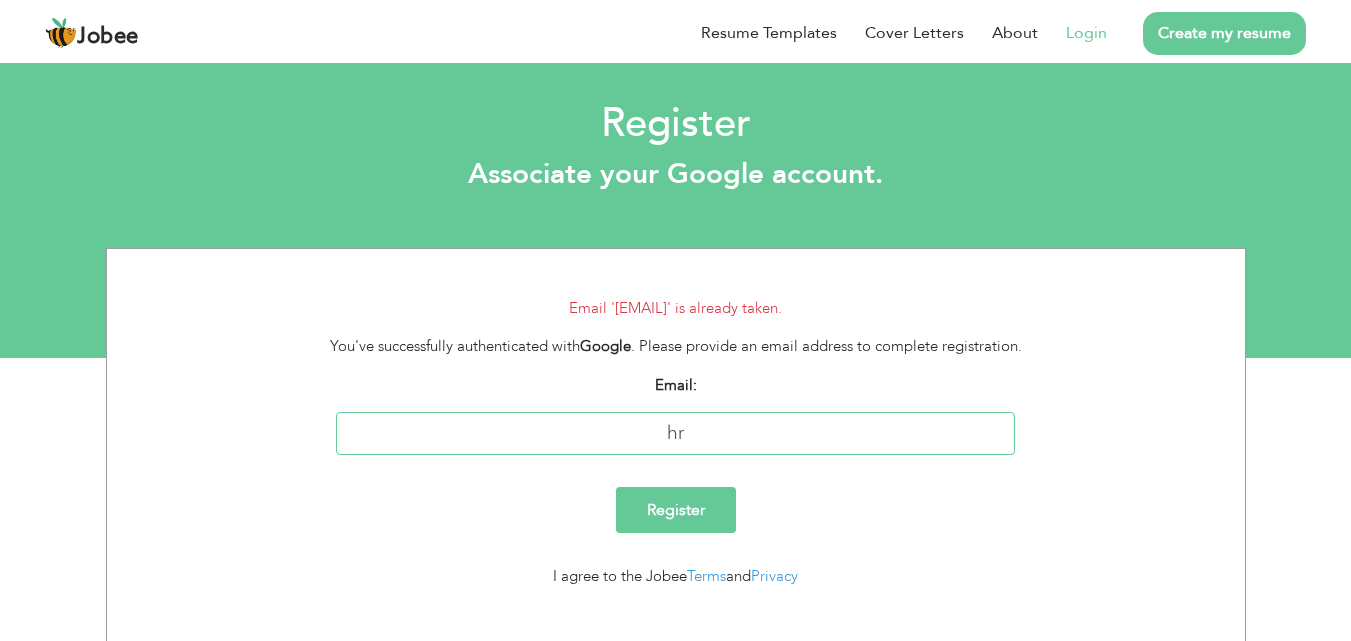 type on "h" 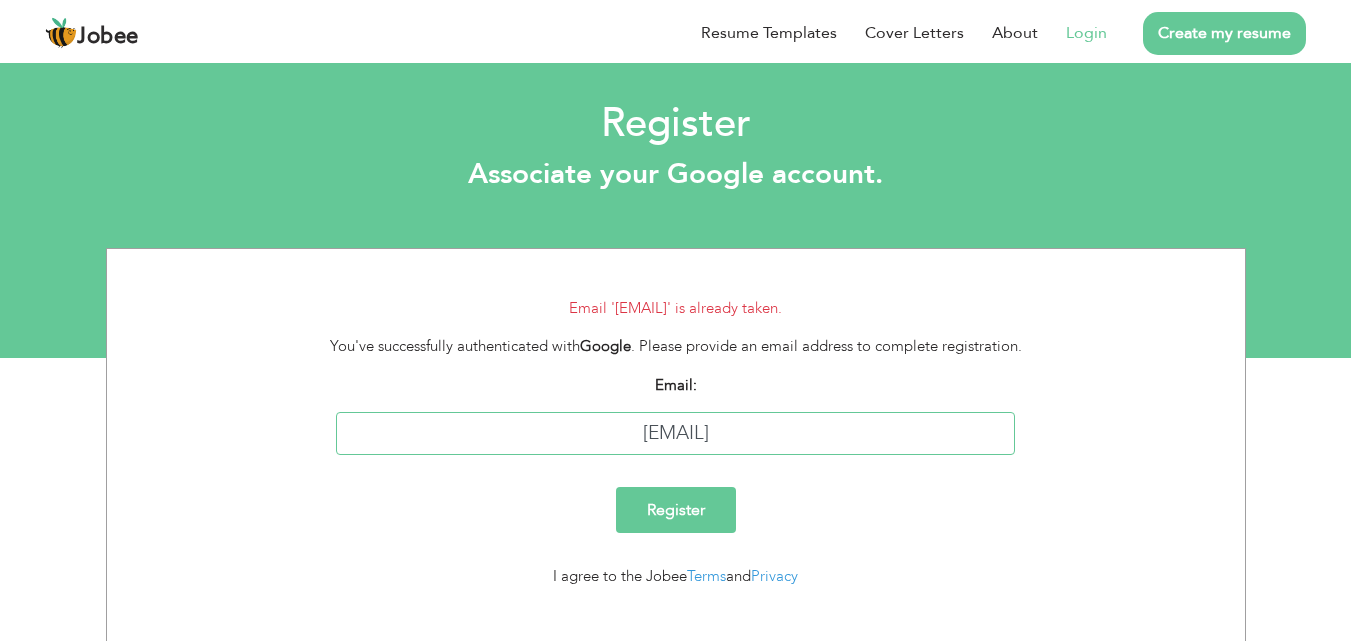 type on "[EMAIL]" 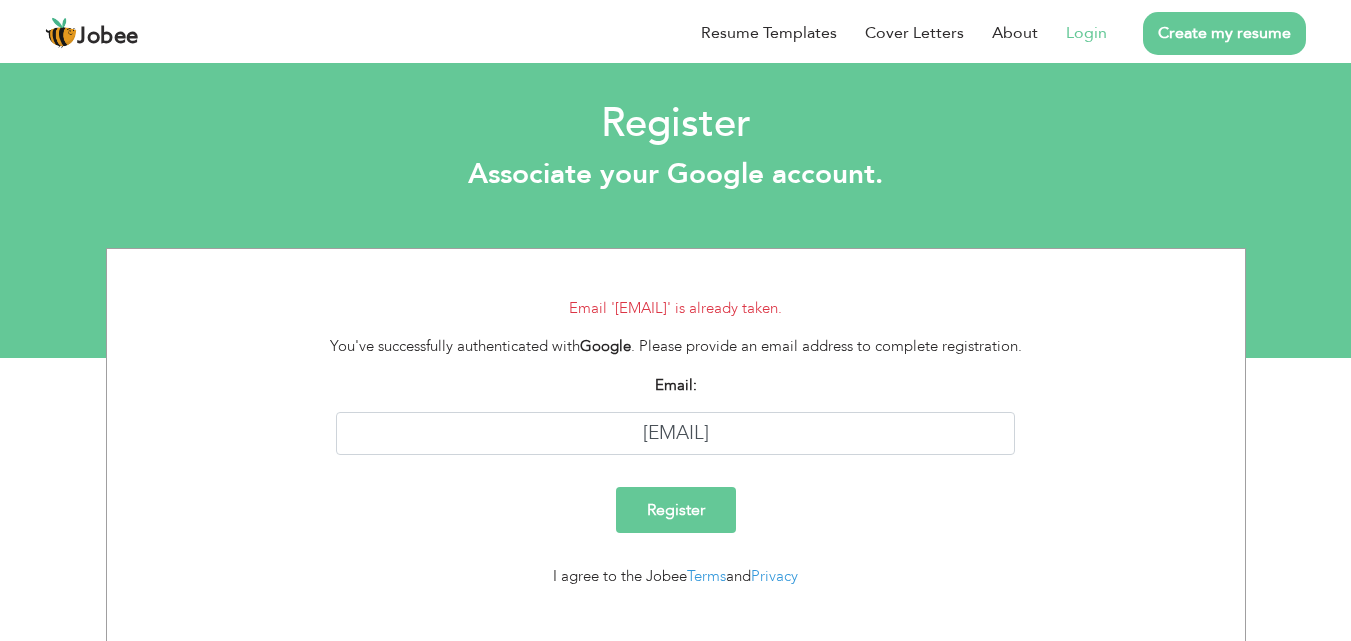 click on "Register" at bounding box center (676, 510) 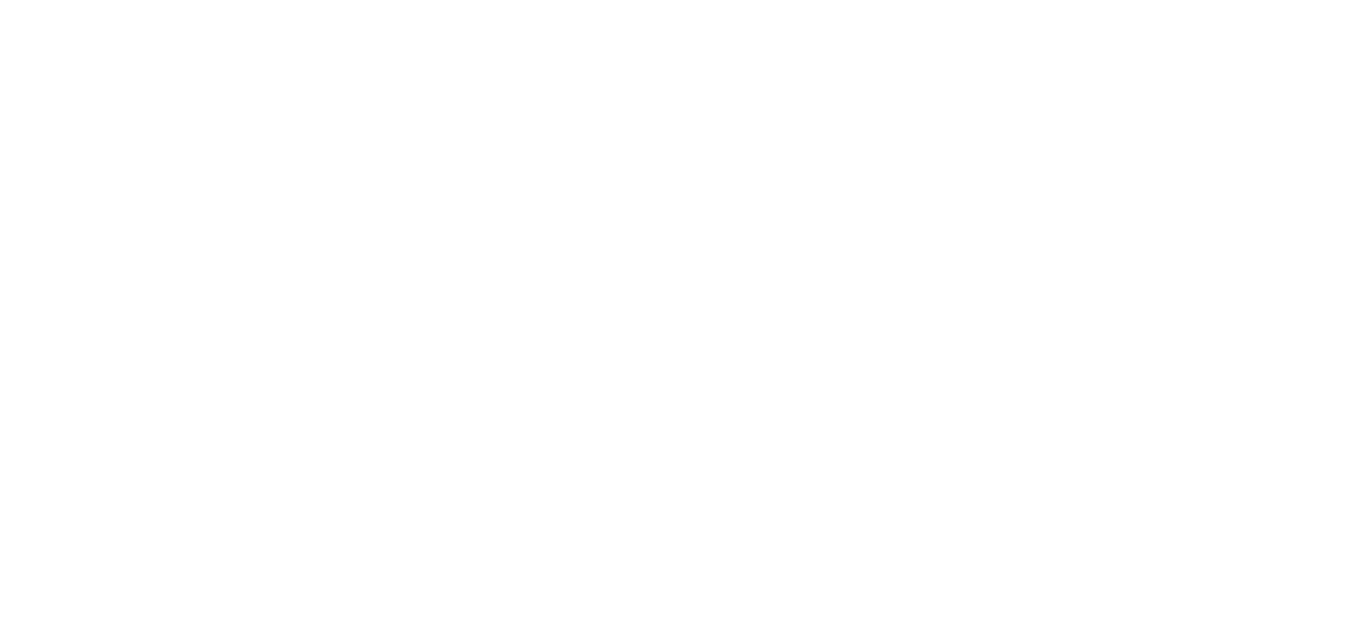 scroll, scrollTop: 0, scrollLeft: 0, axis: both 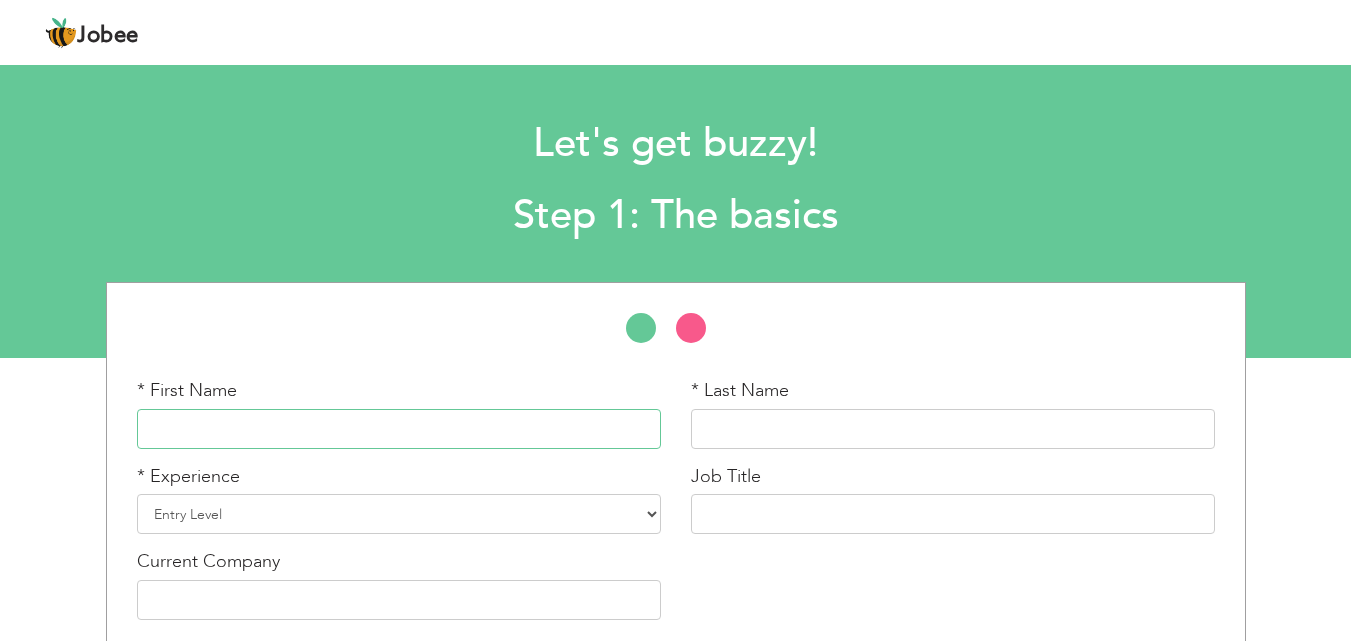 click at bounding box center (399, 429) 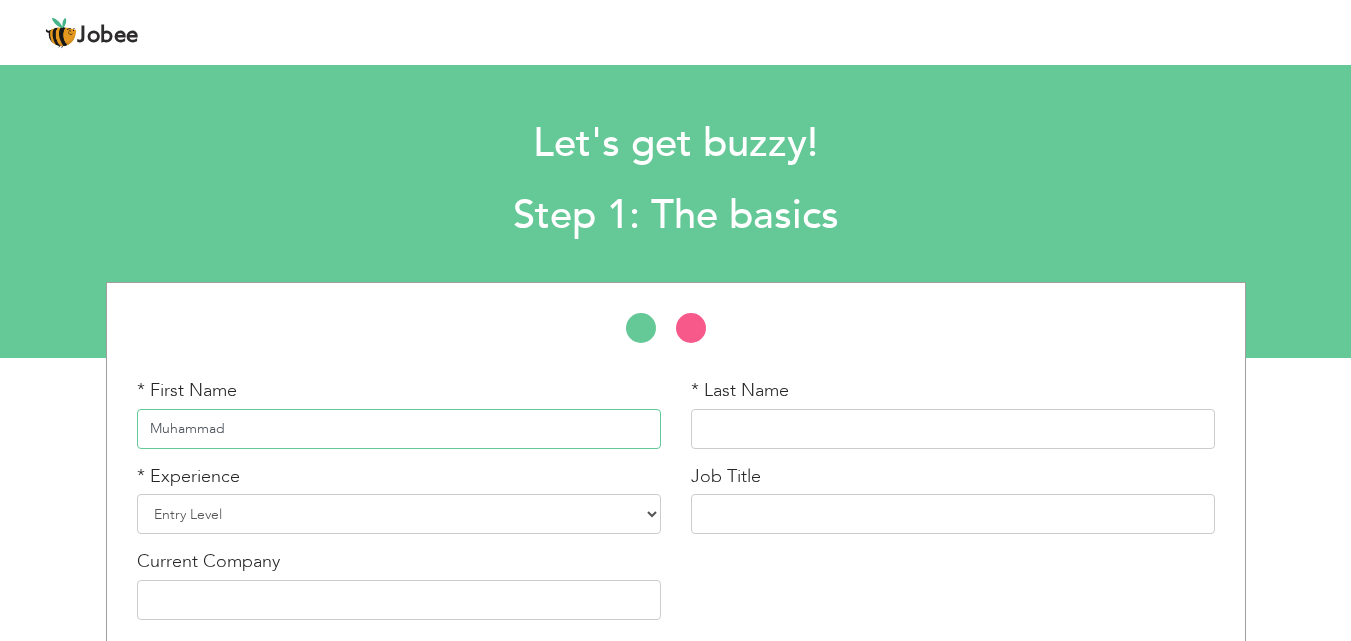 type on "Muhammad" 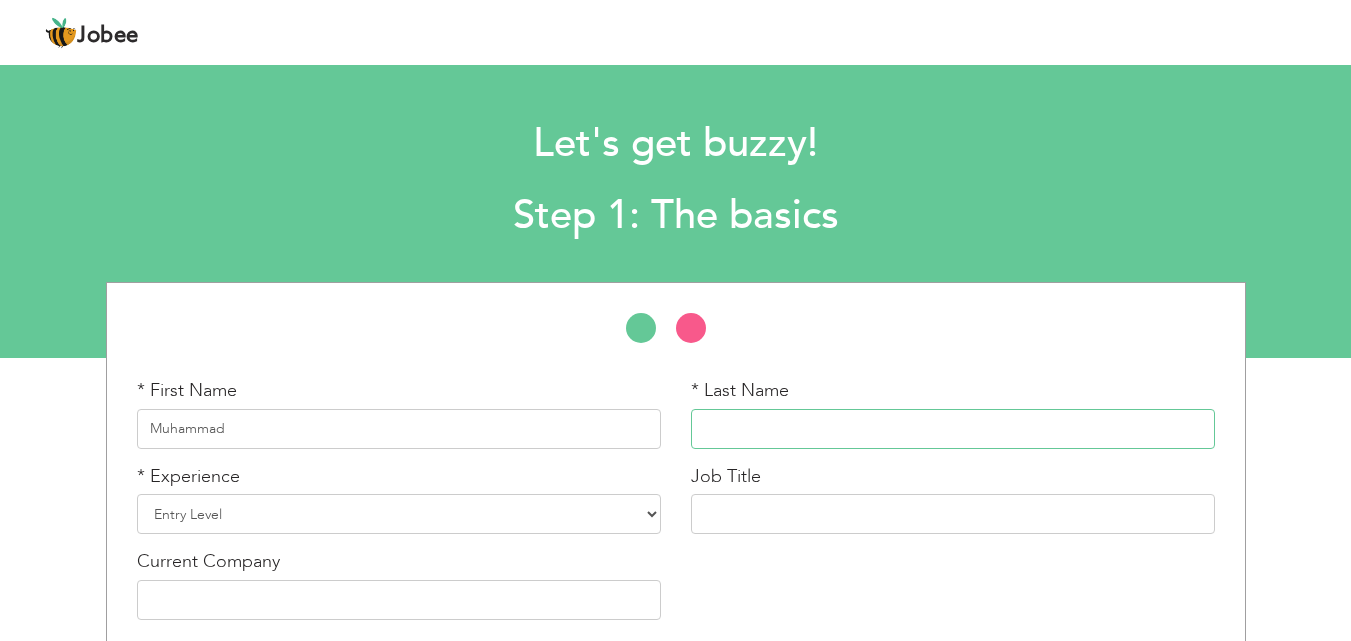 click at bounding box center (953, 429) 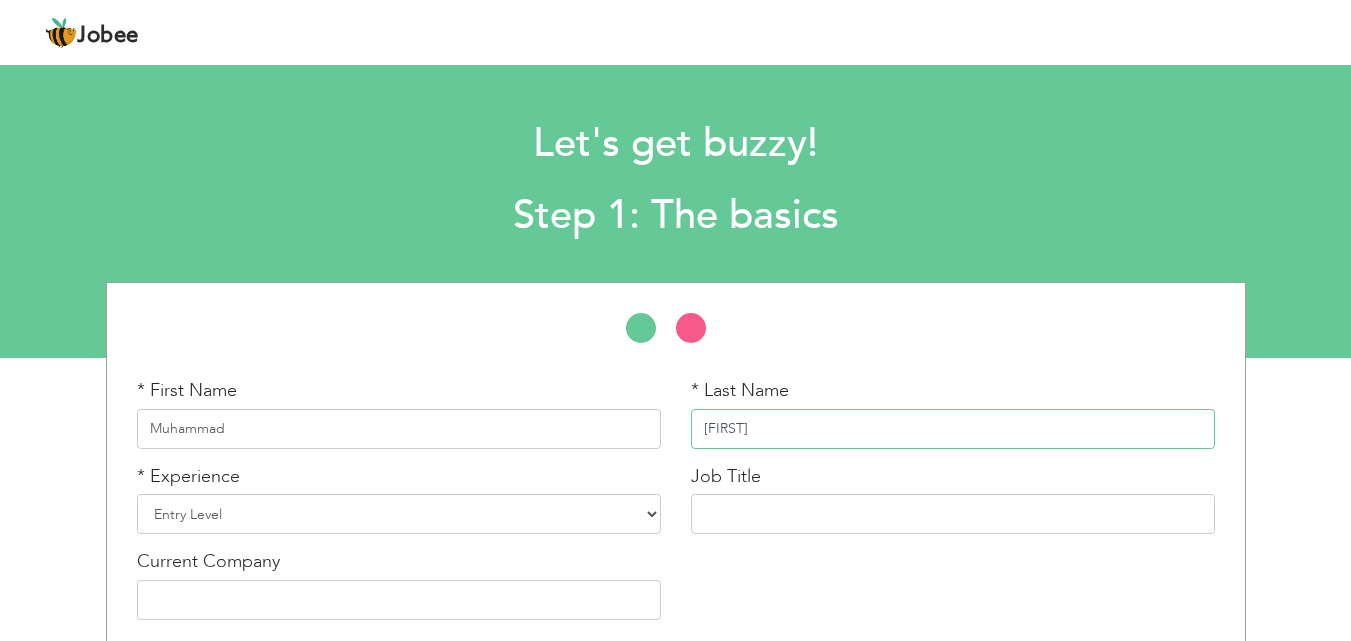 type on "[FIRST]" 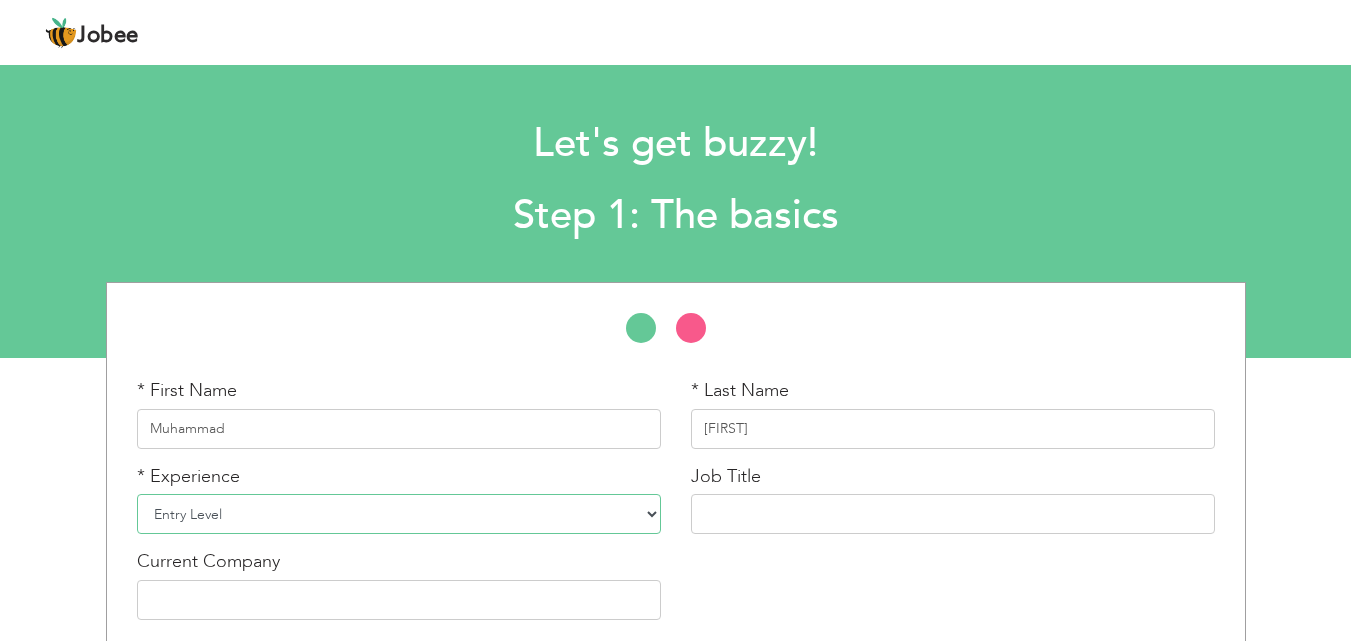 click on "Entry Level
Less than 1 Year
1 Year
2 Years
3 Years
4 Years
5 Years
6 Years
7 Years
8 Years
9 Years
10 Years
11 Years
12 Years
13 Years
14 Years
15 Years
16 Years
17 Years
18 Years
19 Years
20 Years
21 Years
22 Years
23 Years
24 Years
25 Years
26 Years
27 Years
28 Years
29 Years
30 Years
31 Years
32 Years
33 Years
34 Years
35 Years
More than 35 Years" at bounding box center (399, 514) 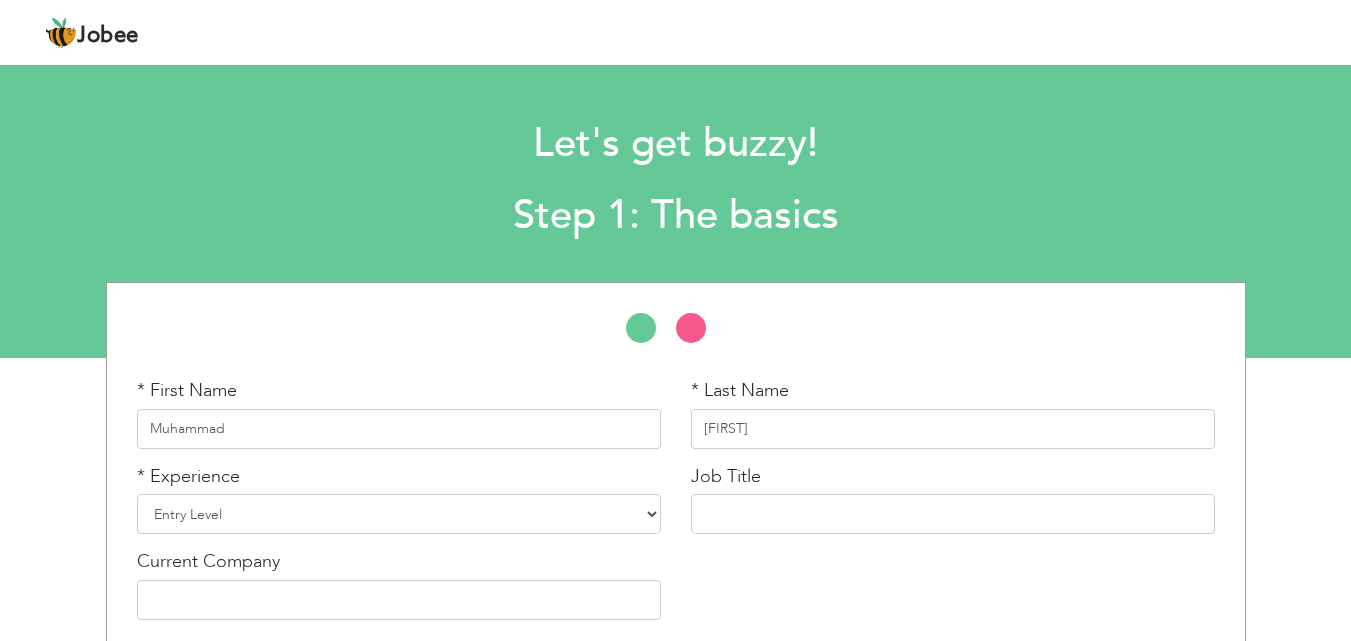 click on "* First Name
[FIRST]
* Last Name
[LAST]
* Experience Entry Level" at bounding box center (675, 504) 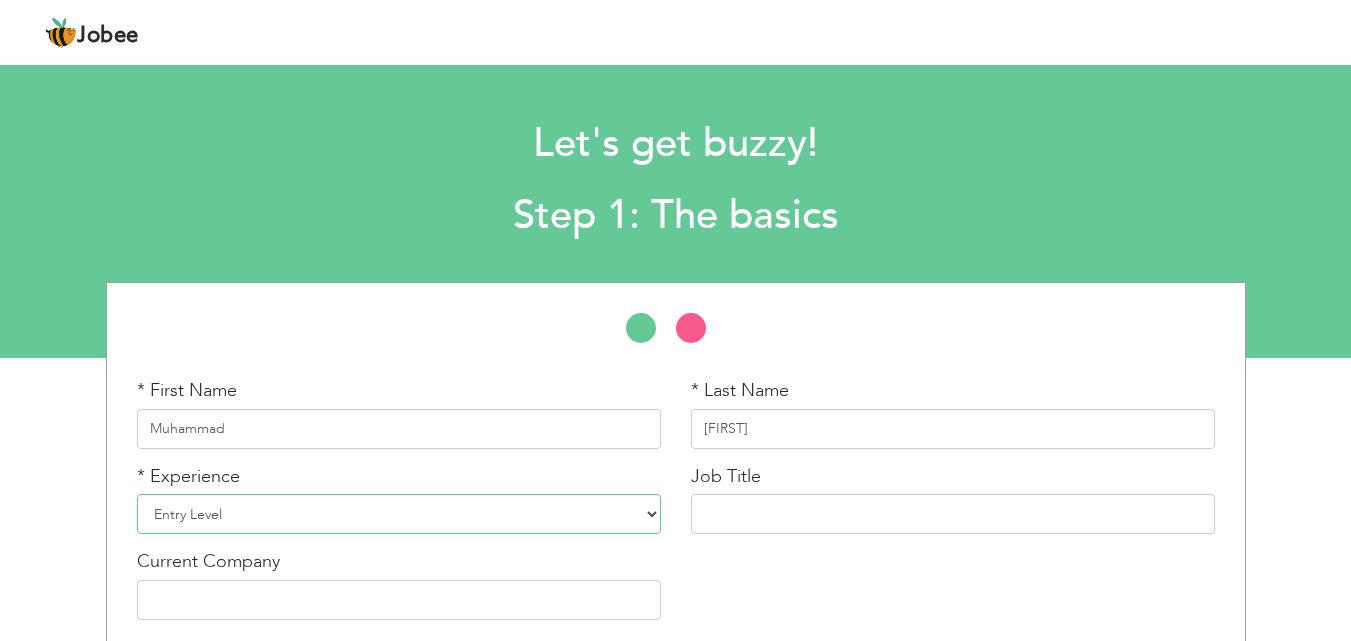 click on "Entry Level
Less than 1 Year
1 Year
2 Years
3 Years
4 Years
5 Years
6 Years
7 Years
8 Years
9 Years
10 Years
11 Years
12 Years
13 Years
14 Years
15 Years
16 Years
17 Years
18 Years
19 Years
20 Years
21 Years
22 Years
23 Years
24 Years
25 Years
26 Years
27 Years
28 Years
29 Years
30 Years
31 Years
32 Years
33 Years
34 Years
35 Years
More than 35 Years" at bounding box center (399, 514) 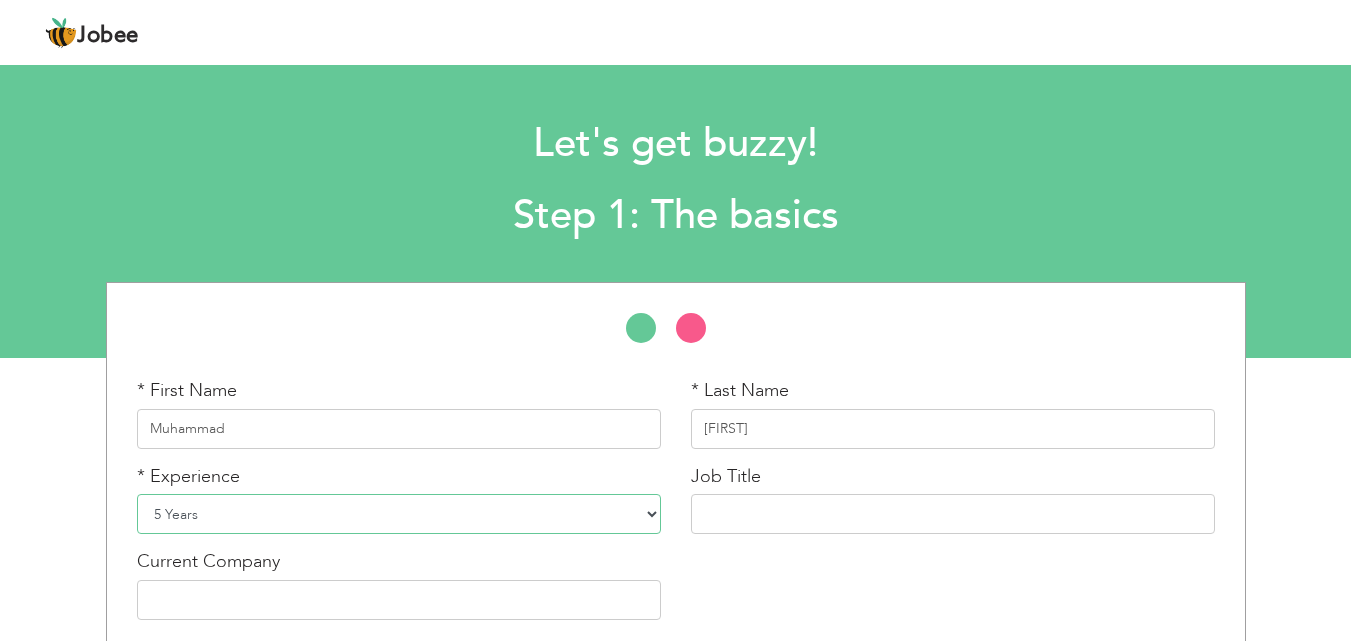 click on "Entry Level
Less than 1 Year
1 Year
2 Years
3 Years
4 Years
5 Years
6 Years
7 Years
8 Years
9 Years
10 Years
11 Years
12 Years
13 Years
14 Years
15 Years
16 Years
17 Years
18 Years
19 Years
20 Years
21 Years
22 Years
23 Years
24 Years
25 Years
26 Years
27 Years
28 Years
29 Years
30 Years
31 Years
32 Years
33 Years
34 Years
35 Years
More than 35 Years" at bounding box center (399, 514) 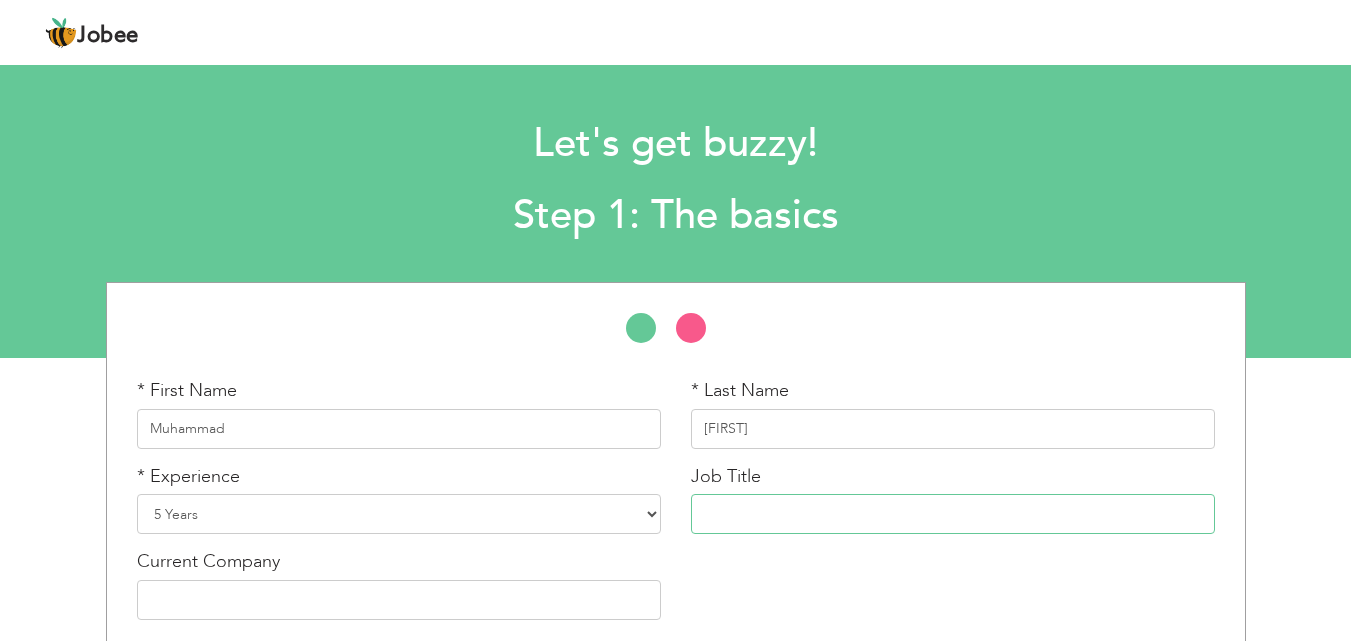 click at bounding box center (953, 514) 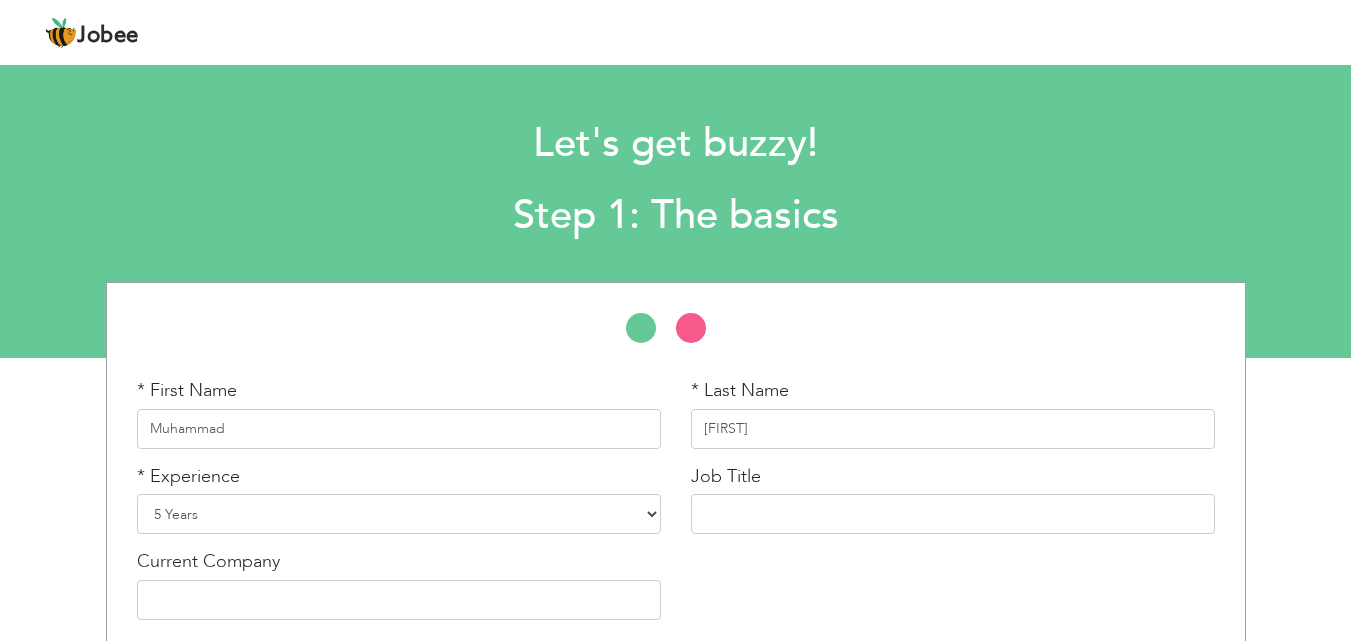 click on "Entry Level
Less than 1 Year
1 Year
2 Years
3 Years
4 Years
5 Years
6 Years
7 Years
8 Years
9 Years
10 Years
11 Years
12 Years
13 Years
14 Years
15 Years
16 Years
17 Years
18 Years
19 Years
20 Years
21 Years
22 Years
23 Years
24 Years
25 Years
26 Years
27 Years
28 Years
29 Years
30 Years
31 Years
32 Years
33 Years
34 Years
35 Years
More than 35 Years" at bounding box center (399, 514) 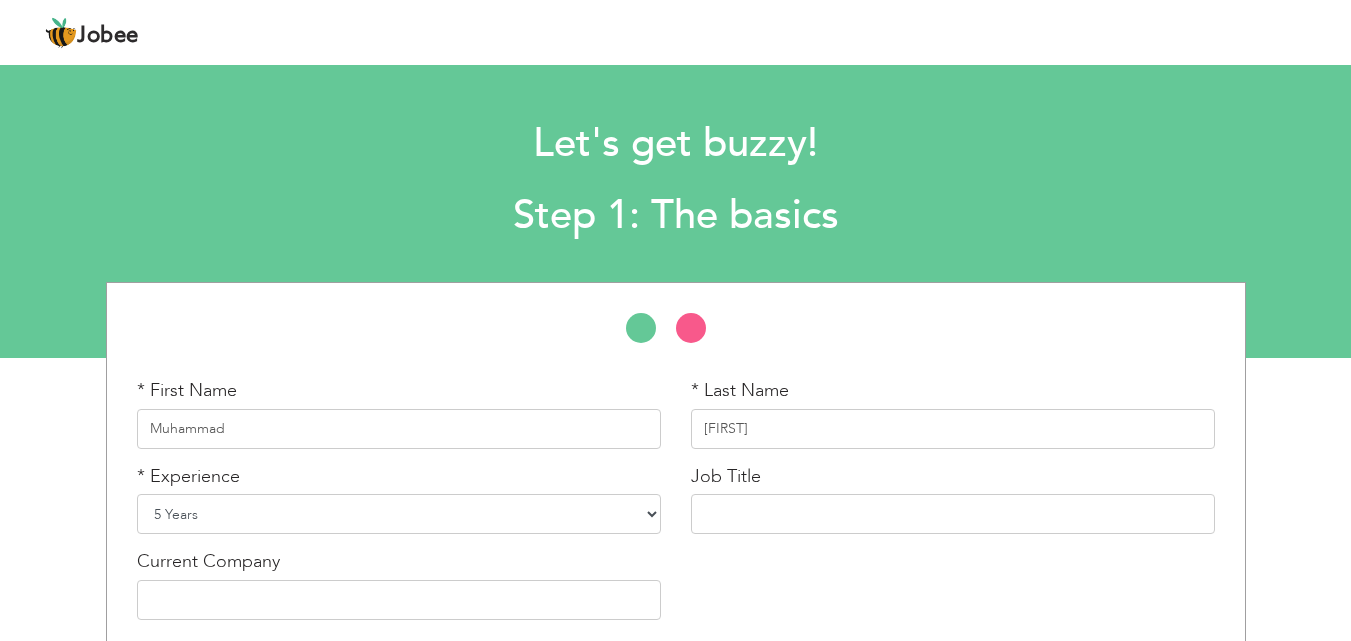 select on "6" 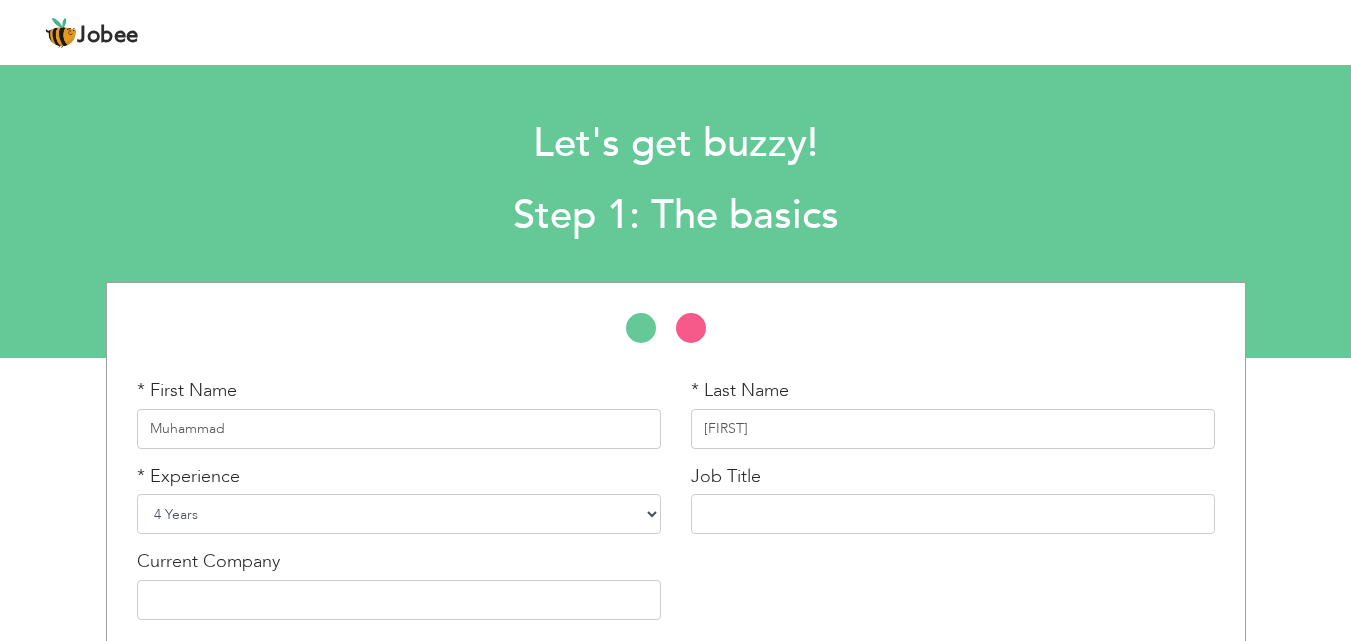 click on "Entry Level
Less than 1 Year
1 Year
2 Years
3 Years
4 Years
5 Years
6 Years
7 Years
8 Years
9 Years
10 Years
11 Years
12 Years
13 Years
14 Years
15 Years
16 Years
17 Years
18 Years
19 Years
20 Years
21 Years
22 Years
23 Years
24 Years
25 Years
26 Years
27 Years
28 Years
29 Years
30 Years
31 Years
32 Years
33 Years
34 Years
35 Years
More than 35 Years" at bounding box center [399, 514] 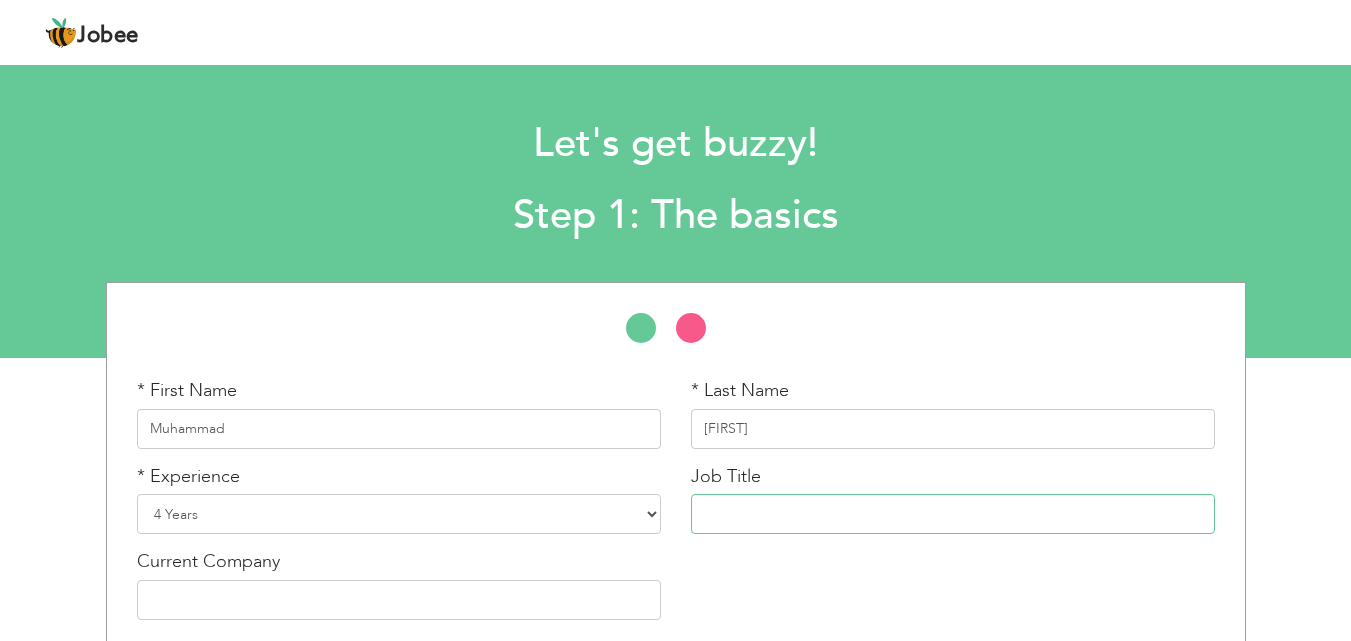 click at bounding box center [953, 514] 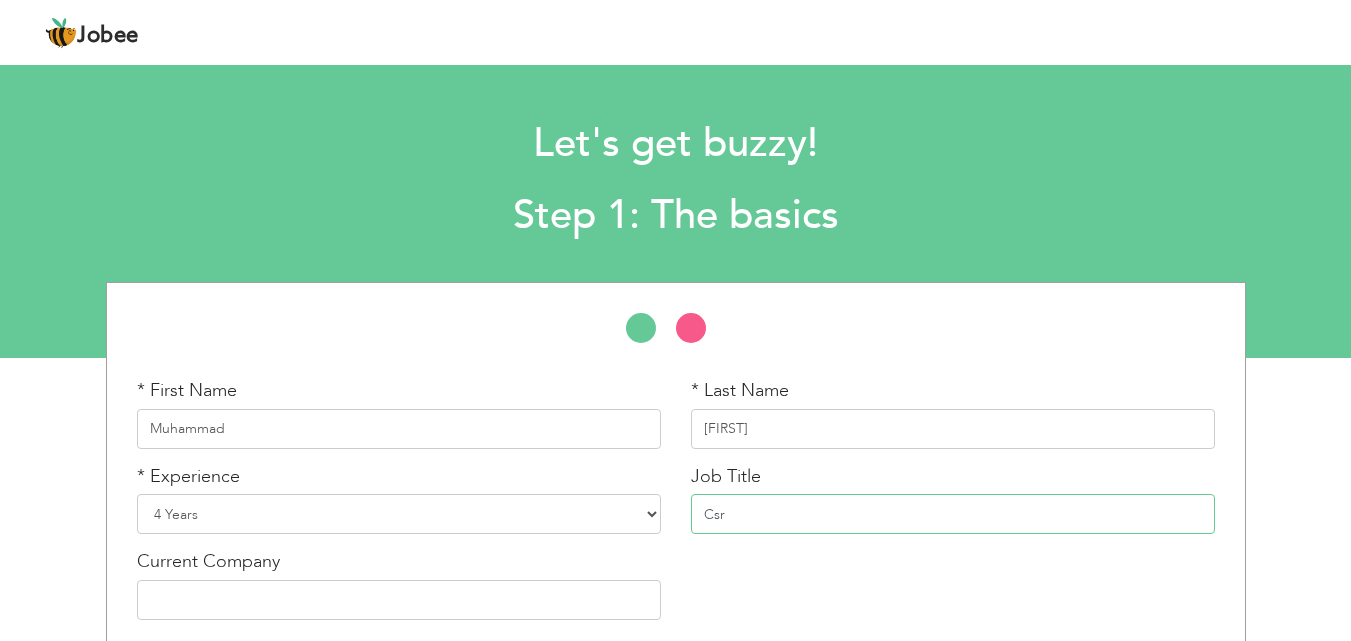 type on "Csr" 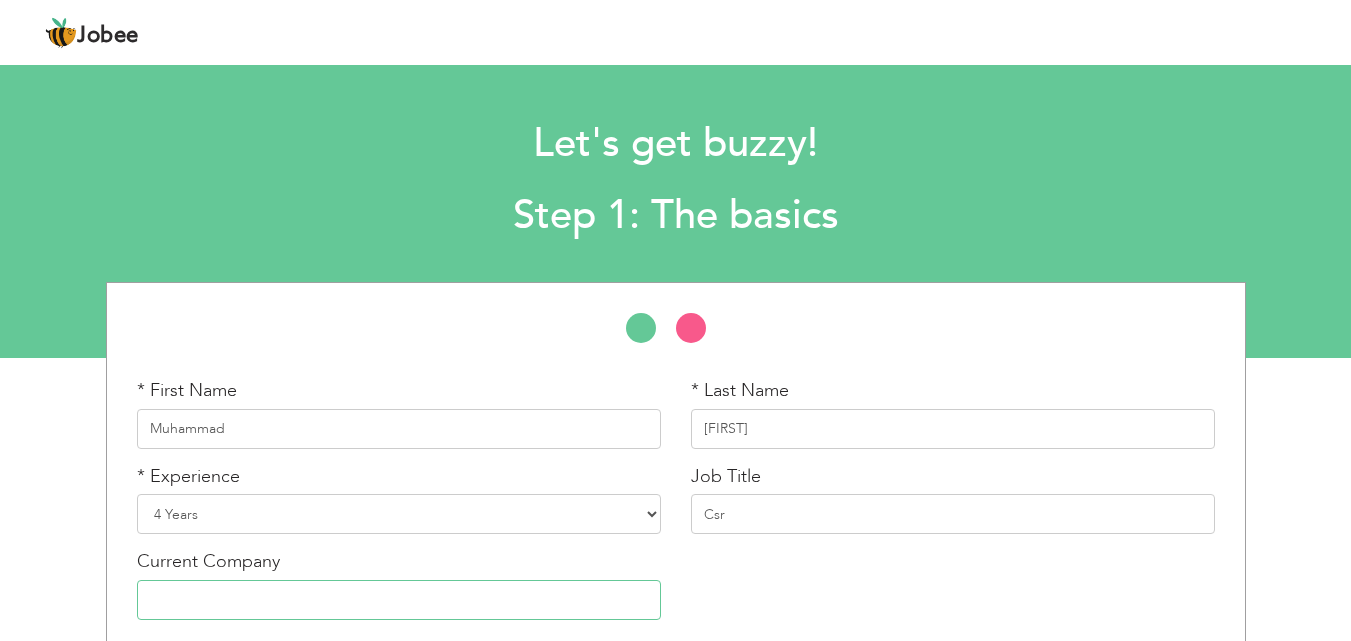 click at bounding box center [399, 600] 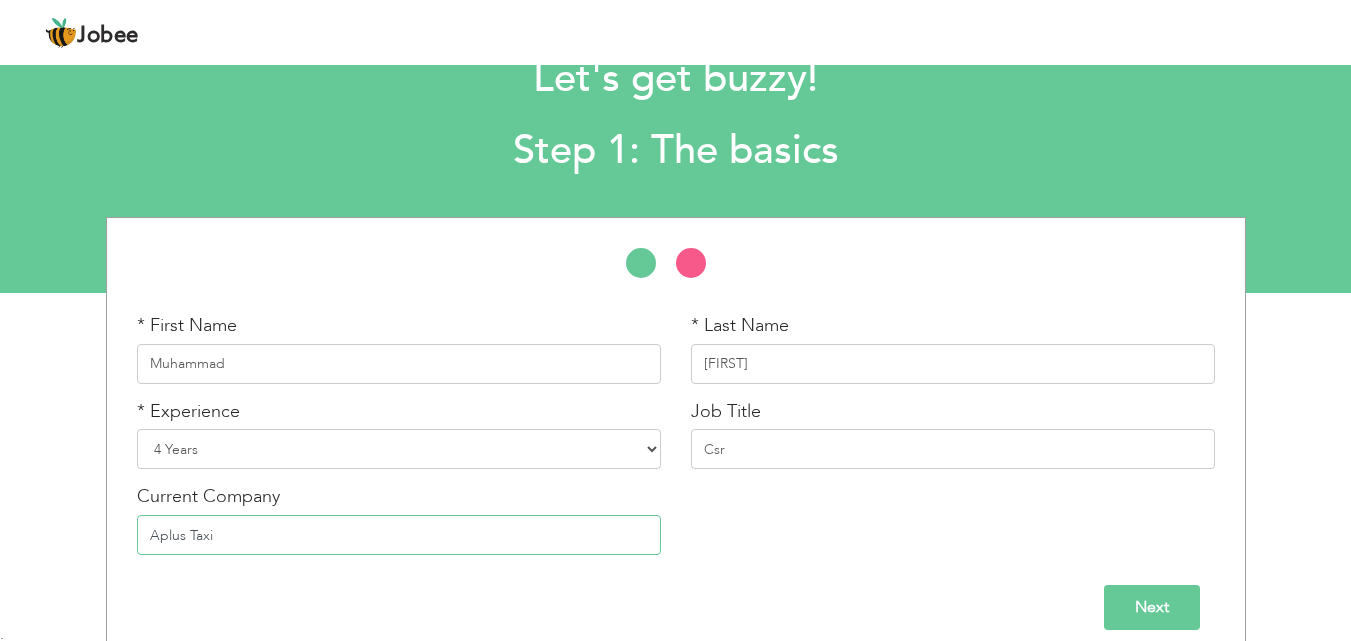 scroll, scrollTop: 85, scrollLeft: 0, axis: vertical 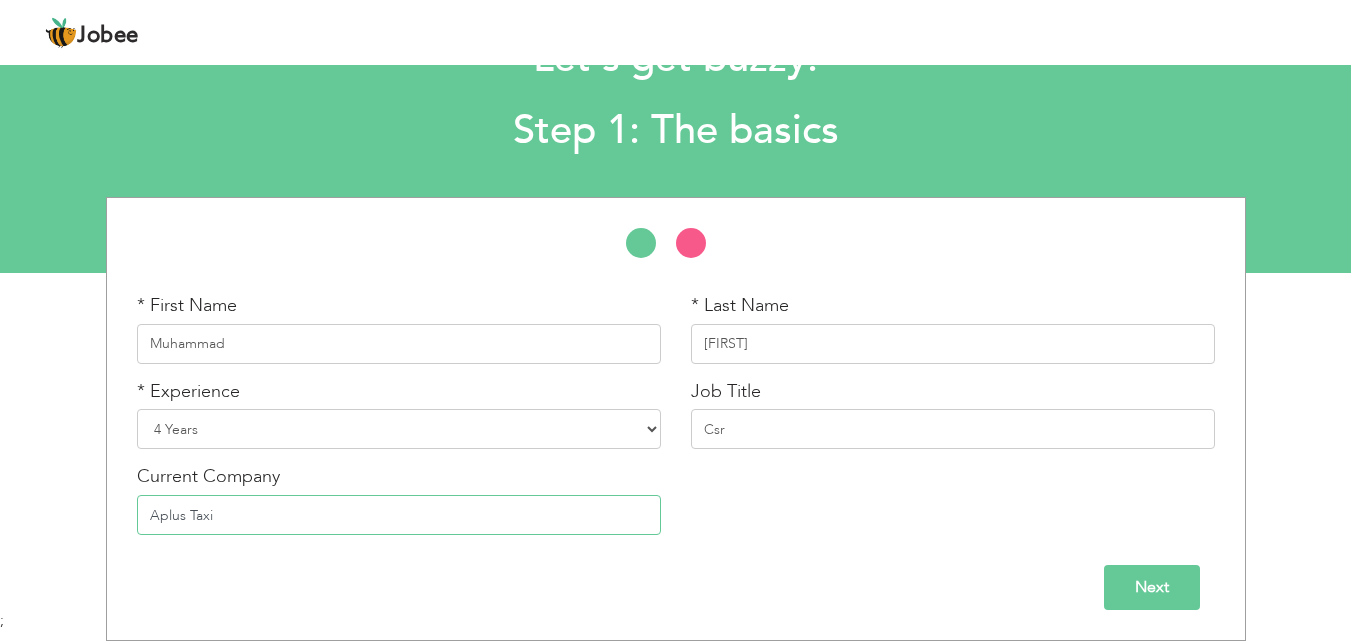 type on "Aplus Taxi" 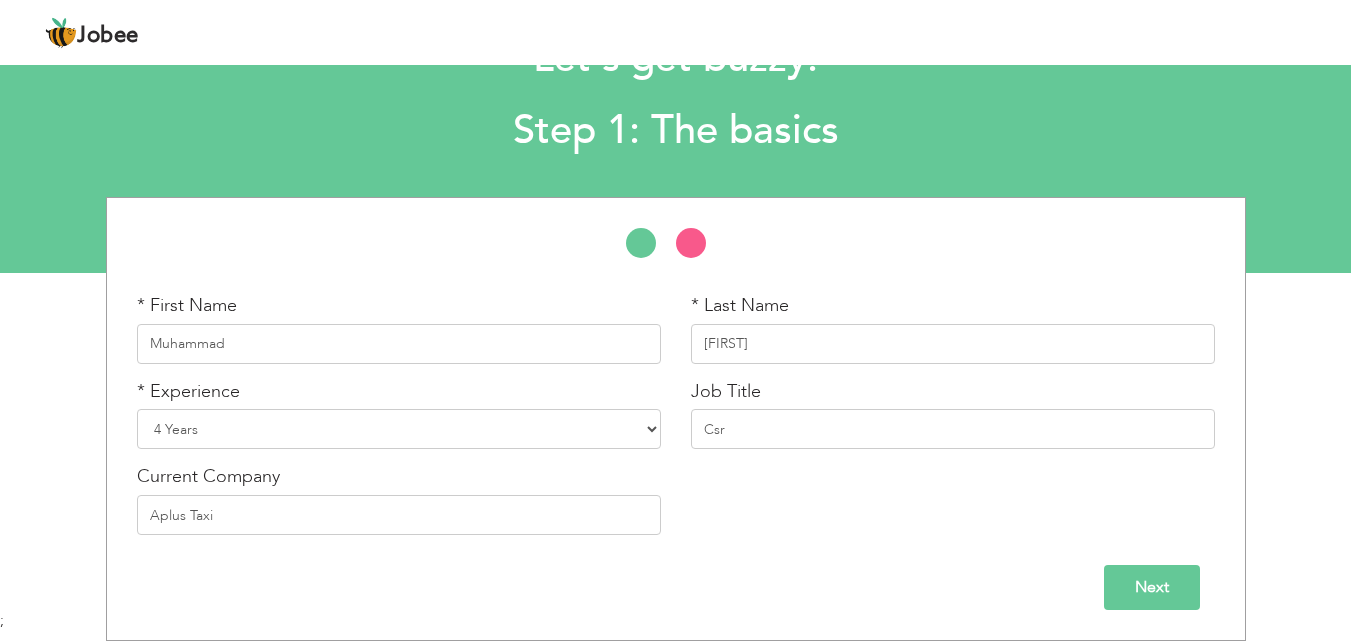 click on "Next" at bounding box center [1152, 587] 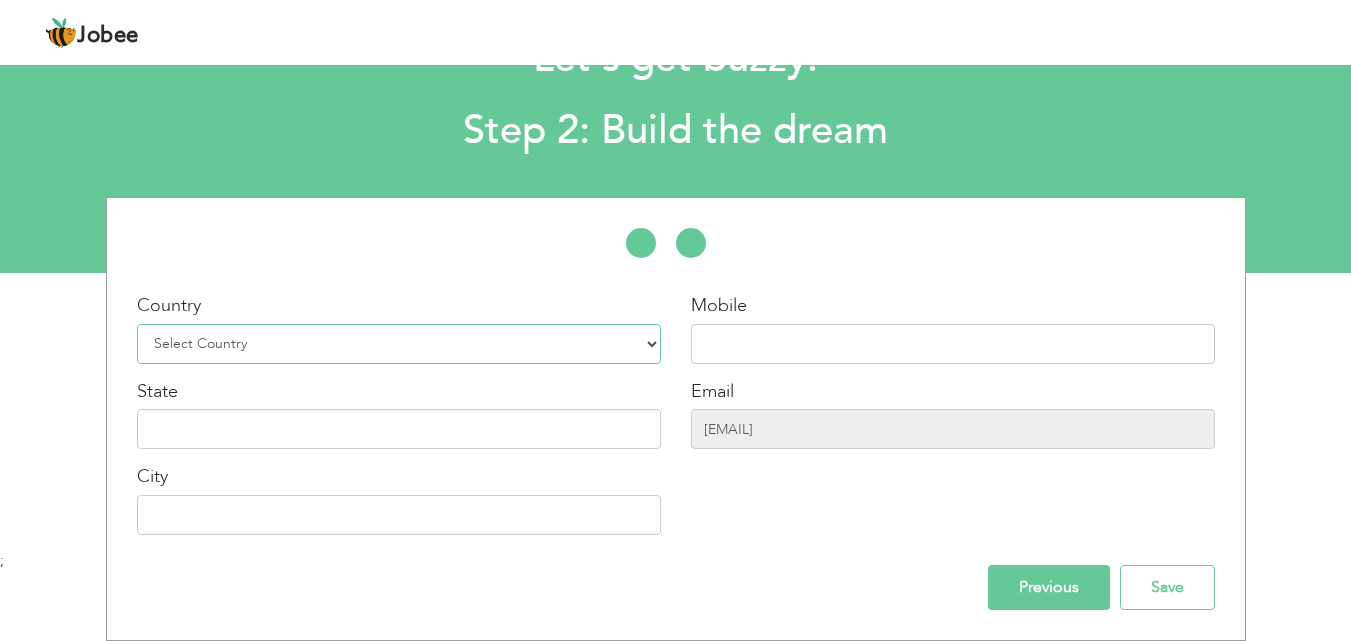click on "Select Country
Afghanistan
Albania
Algeria
American Samoa
Andorra
Angola
Anguilla
Antarctica
Antigua and Barbuda
Argentina
Armenia
Aruba
Australia
Austria
Azerbaijan
Bahamas
Bahrain
Bangladesh
Barbados
Belarus
Belgium
Belize
Benin
Bermuda
Bhutan
Bolivia
Bosnia-Herzegovina
Botswana
Bouvet Island
Brazil
British Indian Ocean Territory
Brunei Darussalam
Bulgaria
Burkina Faso
Burundi
Cambodia
Cameroon
Canada
Cape Verde
Cayman Islands
Central African Republic
Chad
Chile
China
Christmas Island
Cocos (Keeling) Islands
Colombia
Comoros
Congo
Congo, Dem. Republic
Cook Islands
Costa Rica
Croatia
Cuba
Cyprus
Czech Rep
Denmark
Djibouti
Dominica
Dominican Republic
Ecuador
Egypt
El Salvador
Equatorial Guinea
Eritrea
Estonia
Ethiopia
European Union
Falkland Islands (Malvinas)
Faroe Islands
Fiji
Finland
France
French Guiana
French Southern Territories
Gabon
Gambia
Georgia" at bounding box center [399, 344] 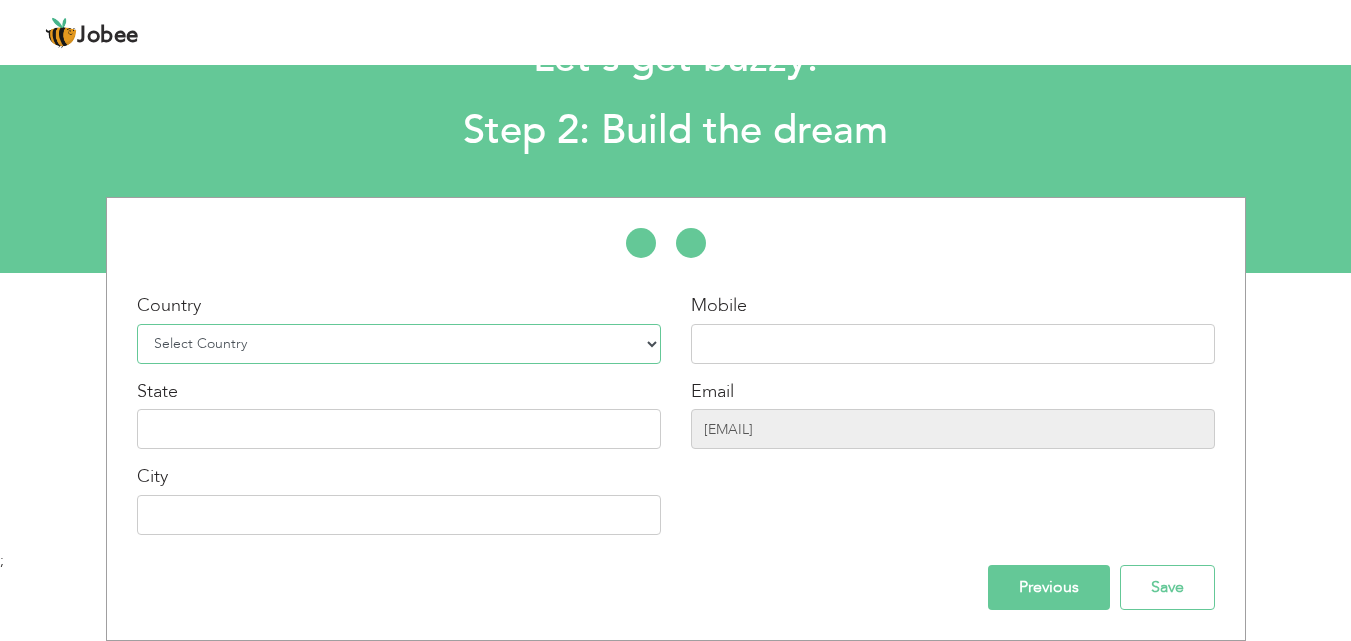 click on "Select Country
Afghanistan
Albania
Algeria
American Samoa
Andorra
Angola
Anguilla
Antarctica
Antigua and Barbuda
Argentina
Armenia
Aruba
Australia
Austria
Azerbaijan
Bahamas
Bahrain
Bangladesh
Barbados
Belarus
Belgium
Belize
Benin
Bermuda
Bhutan
Bolivia
Bosnia-Herzegovina
Botswana
Bouvet Island
Brazil
British Indian Ocean Territory
Brunei Darussalam
Bulgaria
Burkina Faso
Burundi
Cambodia
Cameroon
Canada
Cape Verde
Cayman Islands
Central African Republic
Chad
Chile
China
Christmas Island
Cocos (Keeling) Islands
Colombia
Comoros
Congo
Congo, Dem. Republic
Cook Islands
Costa Rica
Croatia
Cuba
Cyprus
Czech Rep
Denmark
Djibouti
Dominica
Dominican Republic
Ecuador
Egypt
El Salvador
Equatorial Guinea
Eritrea
Estonia
Ethiopia
European Union
Falkland Islands (Malvinas)
Faroe Islands
Fiji
Finland
France
French Guiana
French Southern Territories
Gabon
Gambia
Georgia" at bounding box center [399, 344] 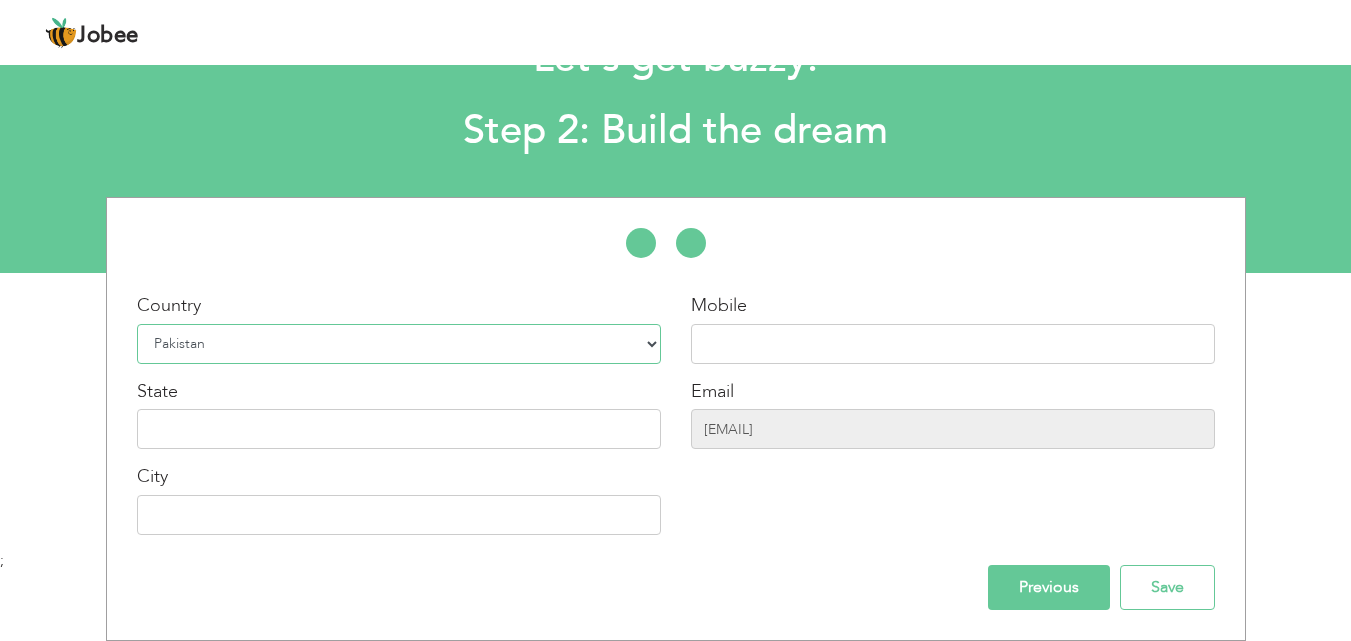 click on "Select Country
Afghanistan
Albania
Algeria
American Samoa
Andorra
Angola
Anguilla
Antarctica
Antigua and Barbuda
Argentina
Armenia
Aruba
Australia
Austria
Azerbaijan
Bahamas
Bahrain
Bangladesh
Barbados
Belarus
Belgium
Belize
Benin
Bermuda
Bhutan
Bolivia
Bosnia-Herzegovina
Botswana
Bouvet Island
Brazil
British Indian Ocean Territory
Brunei Darussalam
Bulgaria
Burkina Faso
Burundi
Cambodia
Cameroon
Canada
Cape Verde
Cayman Islands
Central African Republic
Chad
Chile
China
Christmas Island
Cocos (Keeling) Islands
Colombia
Comoros
Congo
Congo, Dem. Republic
Cook Islands
Costa Rica
Croatia
Cuba
Cyprus
Czech Rep
Denmark
Djibouti
Dominica
Dominican Republic
Ecuador
Egypt
El Salvador
Equatorial Guinea
Eritrea
Estonia
Ethiopia
European Union
Falkland Islands (Malvinas)
Faroe Islands
Fiji
Finland
France
French Guiana
French Southern Territories
Gabon
Gambia
Georgia" at bounding box center (399, 344) 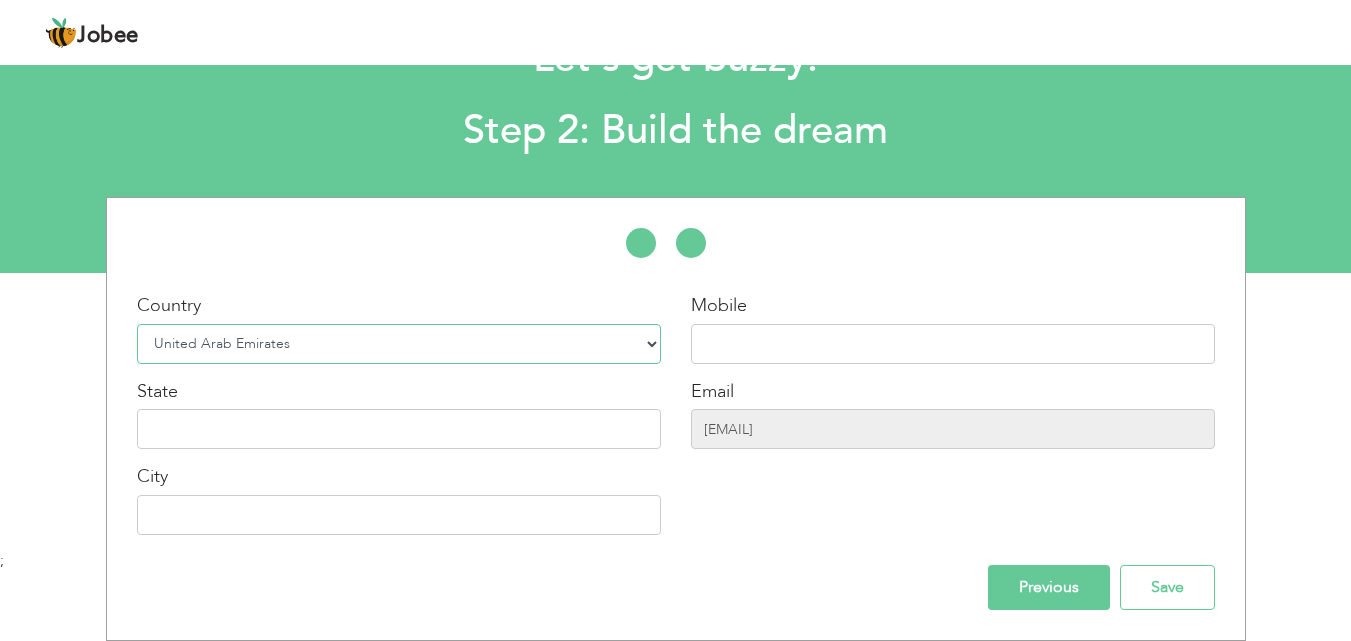 click on "Select Country
Afghanistan
Albania
Algeria
American Samoa
Andorra
Angola
Anguilla
Antarctica
Antigua and Barbuda
Argentina
Armenia
Aruba
Australia
Austria
Azerbaijan
Bahamas
Bahrain
Bangladesh
Barbados
Belarus
Belgium
Belize
Benin
Bermuda
Bhutan
Bolivia
Bosnia-Herzegovina
Botswana
Bouvet Island
Brazil
British Indian Ocean Territory
Brunei Darussalam
Bulgaria
Burkina Faso
Burundi
Cambodia
Cameroon
Canada
Cape Verde
Cayman Islands
Central African Republic
Chad
Chile
China
Christmas Island
Cocos (Keeling) Islands
Colombia
Comoros
Congo
Congo, Dem. Republic
Cook Islands
Costa Rica
Croatia
Cuba
Cyprus
Czech Rep
Denmark
Djibouti
Dominica
Dominican Republic
Ecuador
Egypt
El Salvador
Equatorial Guinea
Eritrea
Estonia
Ethiopia
European Union
Falkland Islands (Malvinas)
Faroe Islands
Fiji
Finland
France
French Guiana
French Southern Territories
Gabon
Gambia
Georgia" at bounding box center (399, 344) 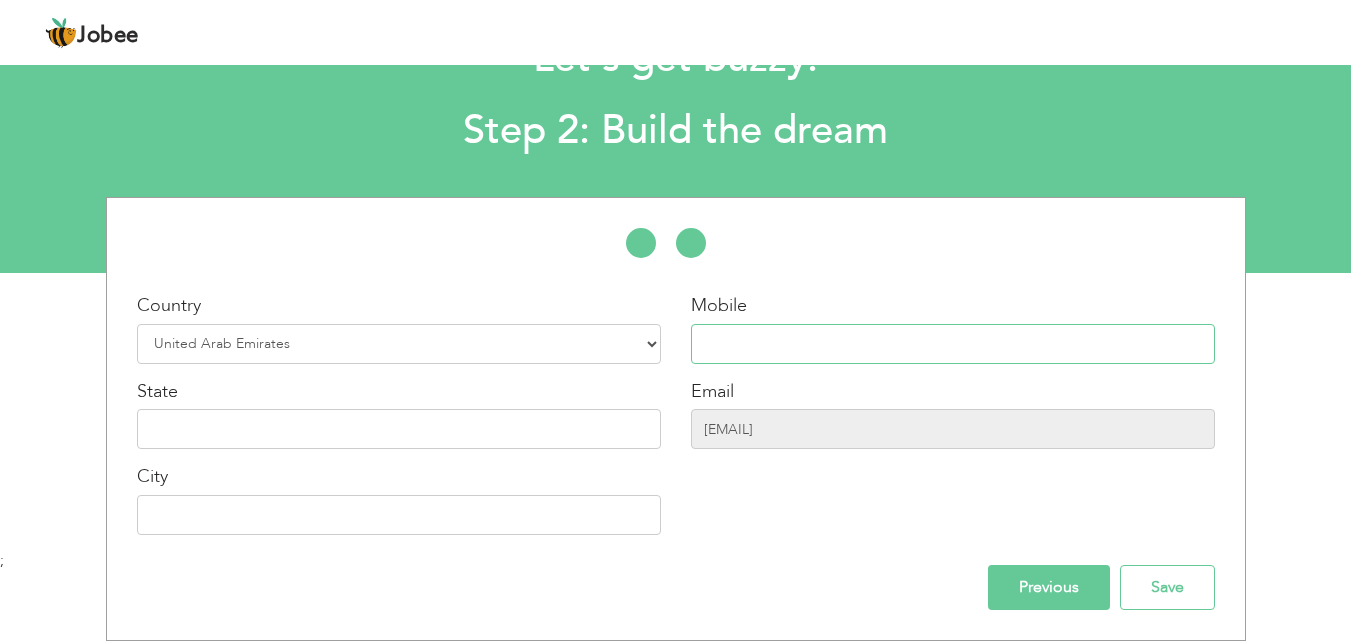 click at bounding box center [953, 344] 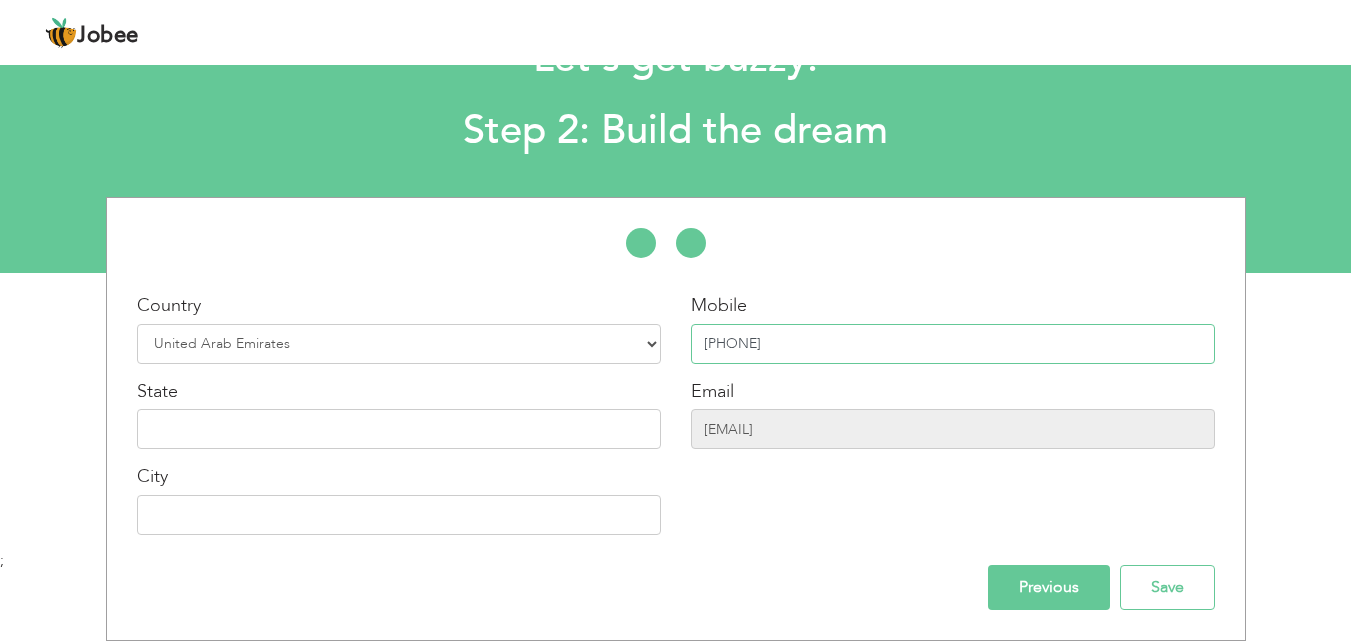 type on "+971568203299" 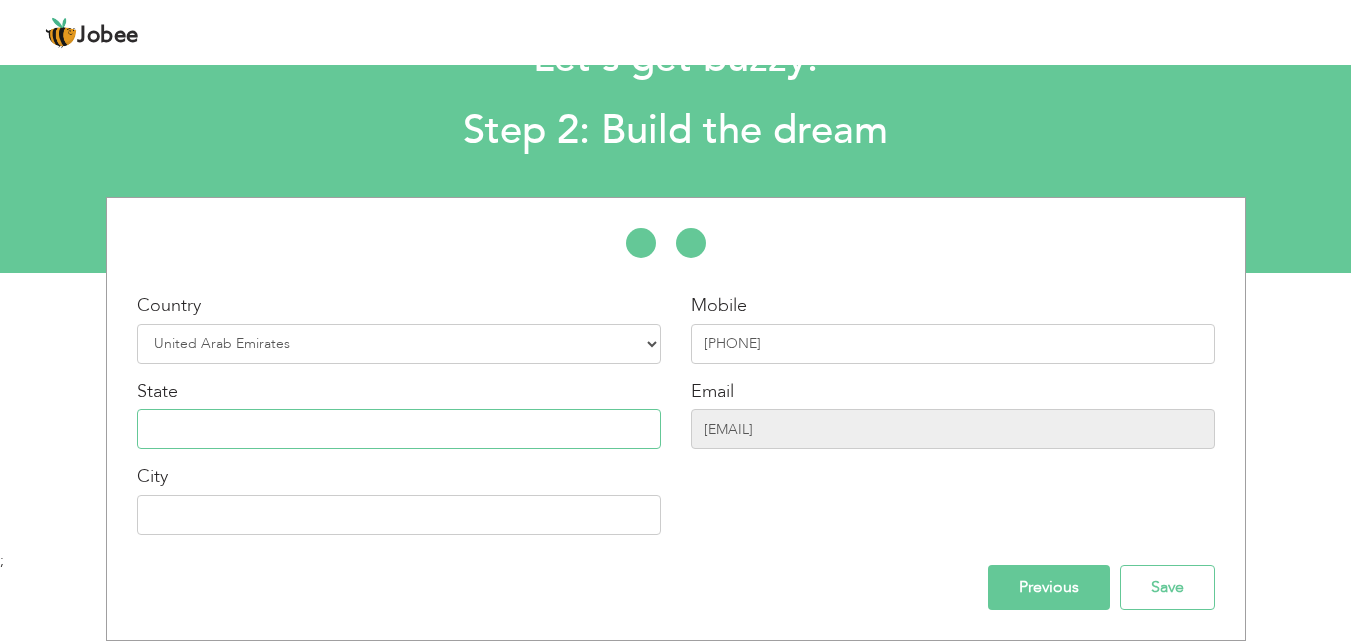 click at bounding box center (399, 429) 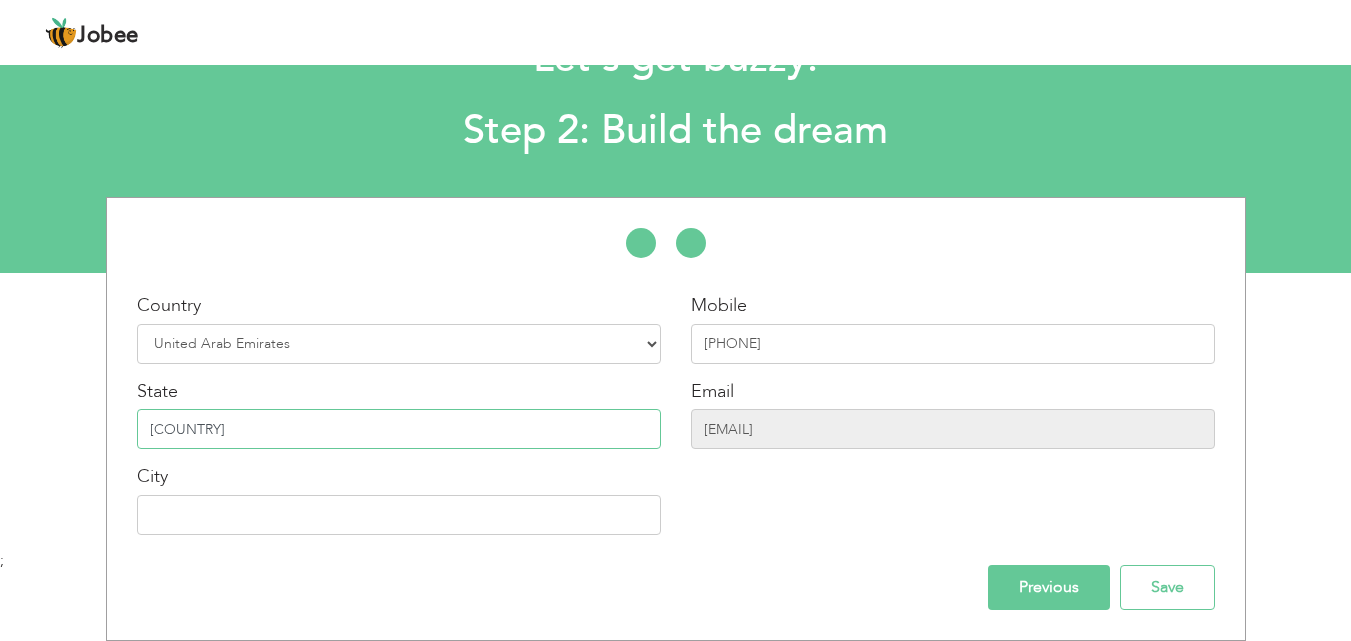 type on "United Arab  EMIRATES" 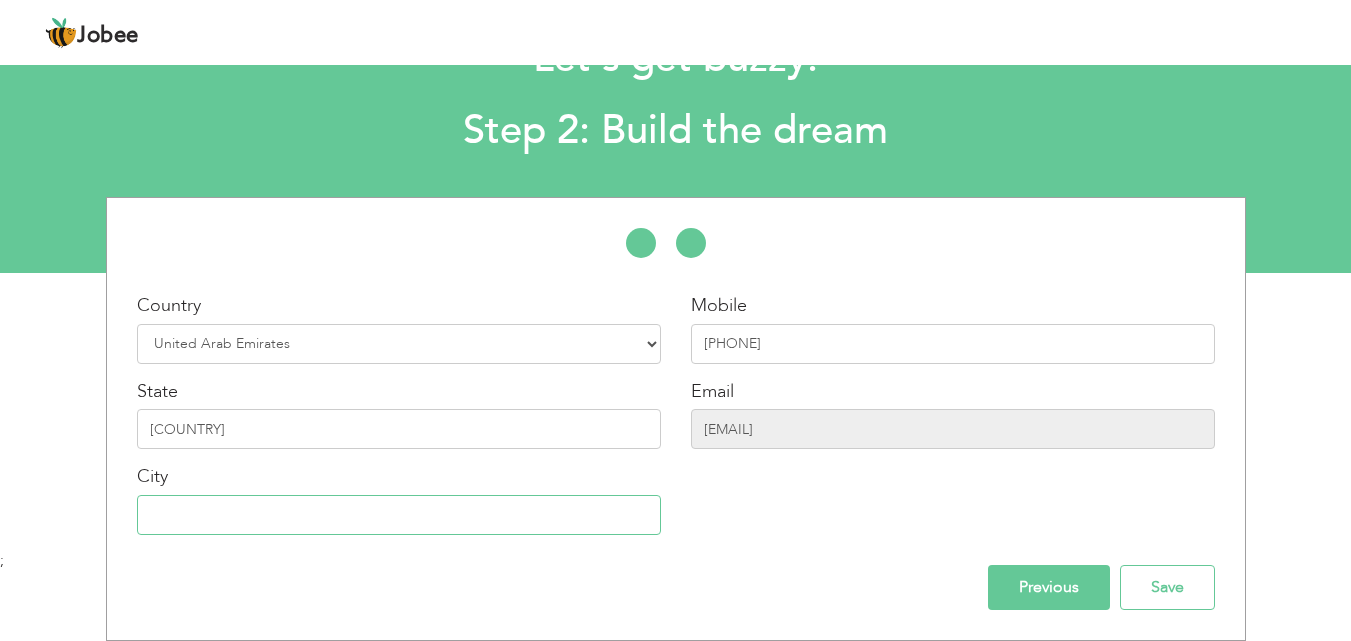 click at bounding box center (399, 515) 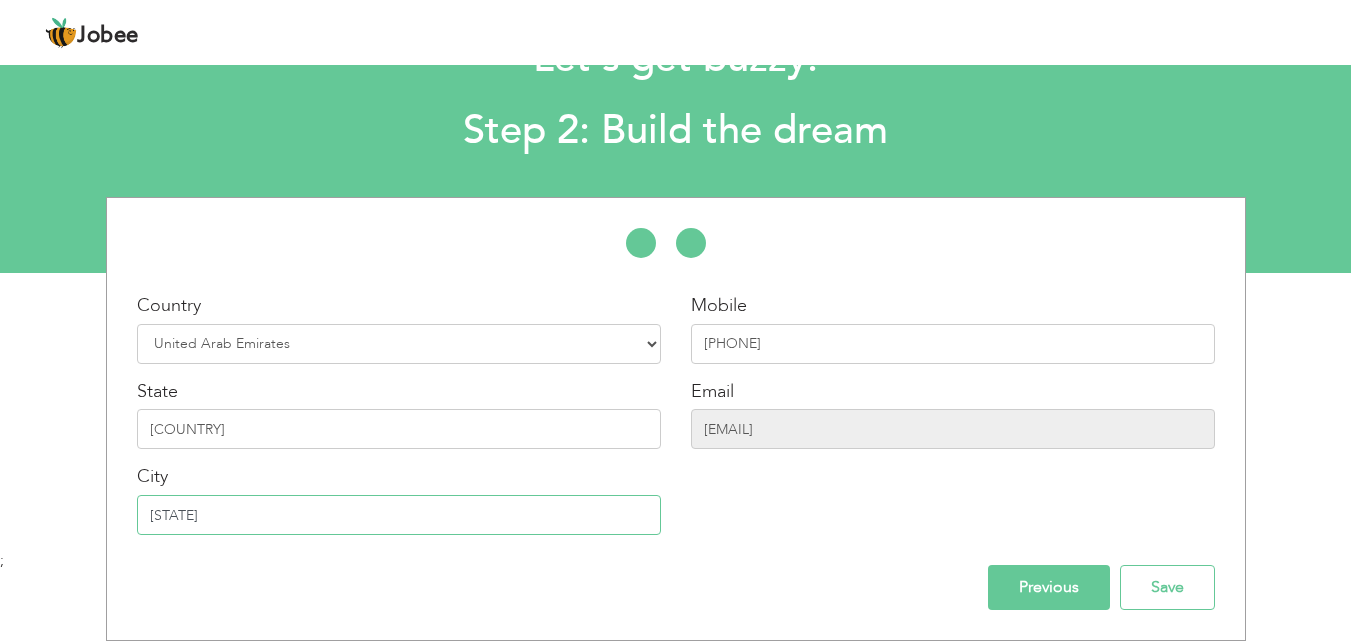 type on "d" 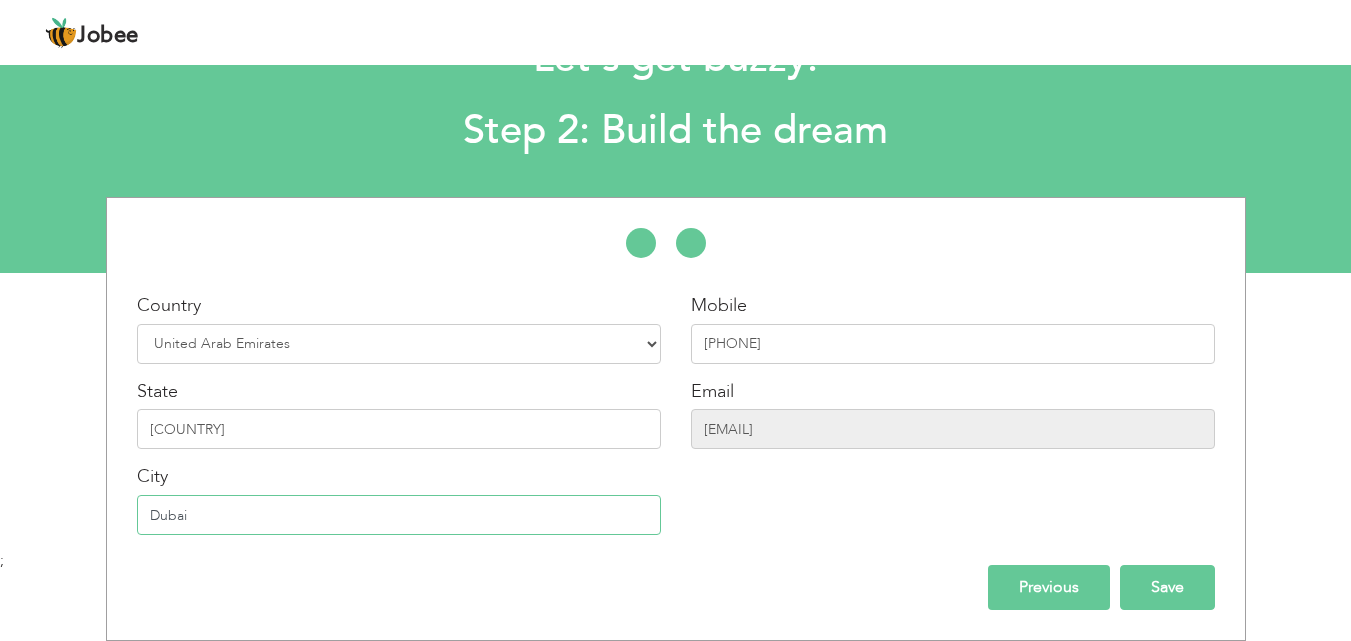 type on "Dubai" 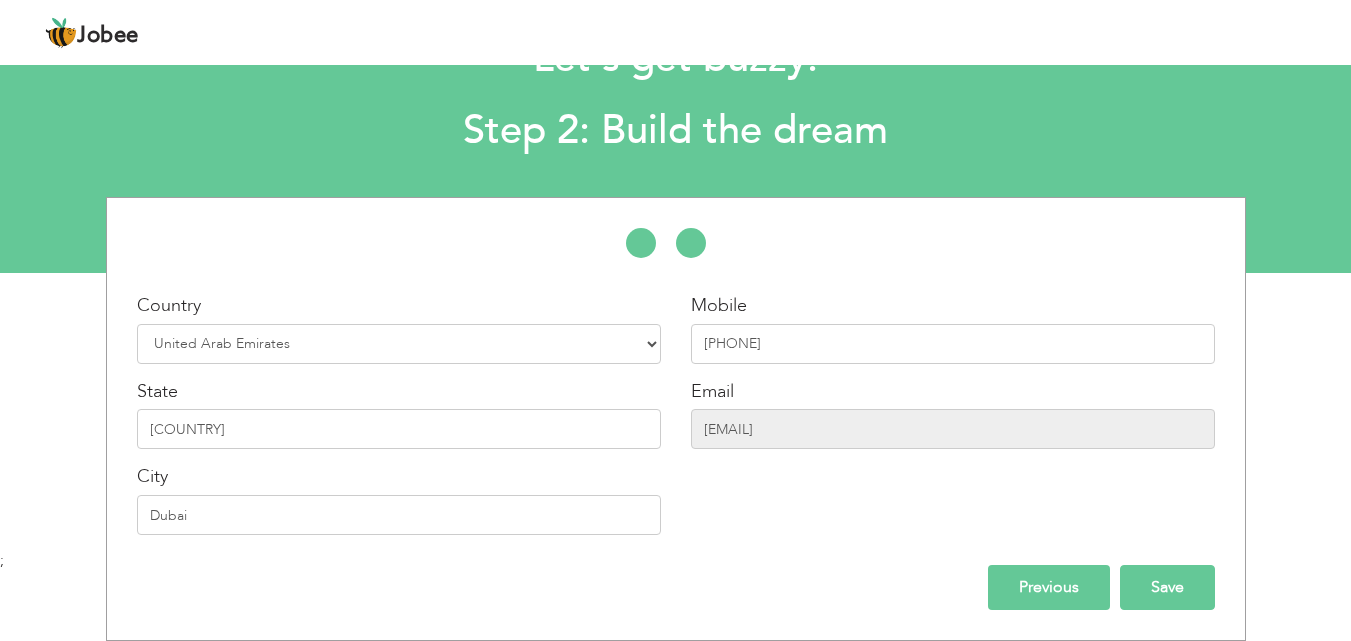 click on "Save" at bounding box center [1167, 587] 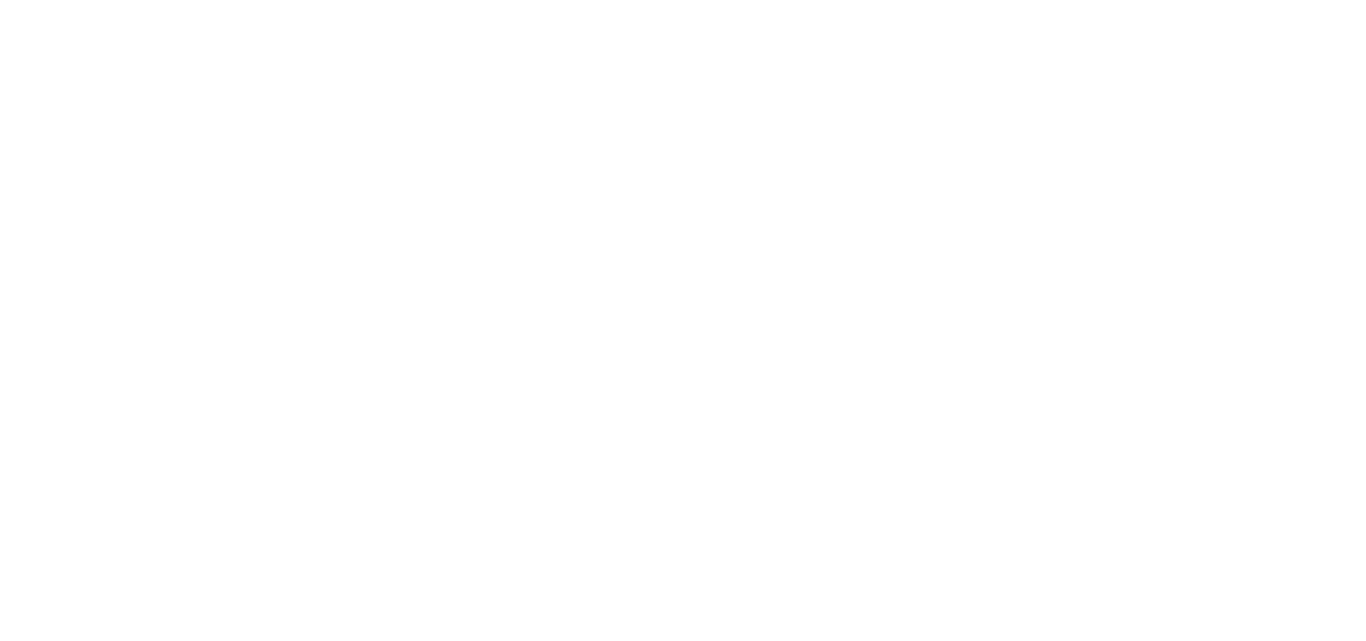 scroll, scrollTop: 0, scrollLeft: 0, axis: both 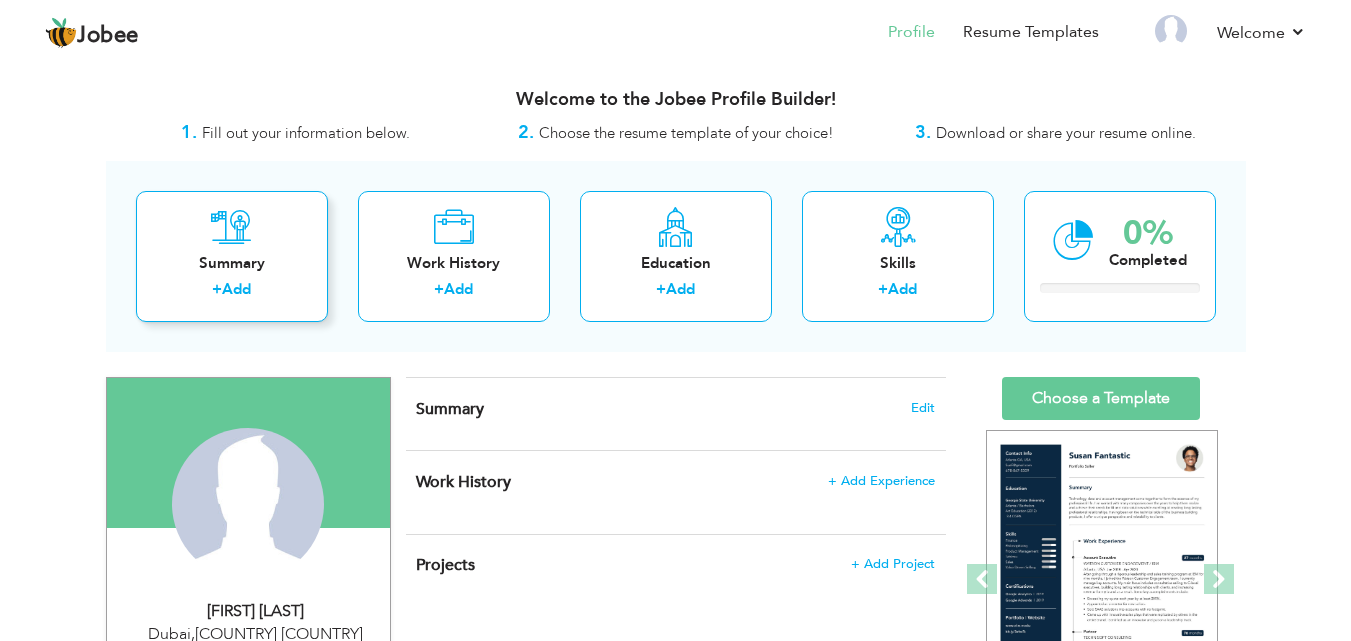 click on "Add" at bounding box center [236, 289] 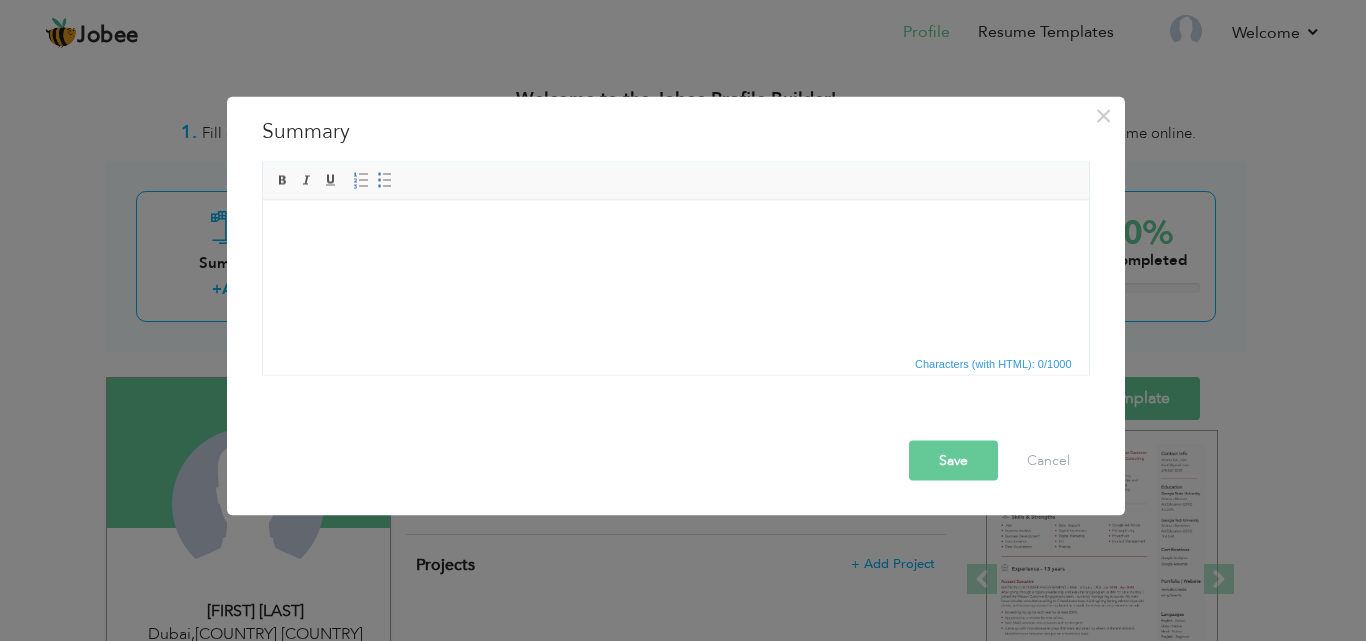 click at bounding box center (675, 230) 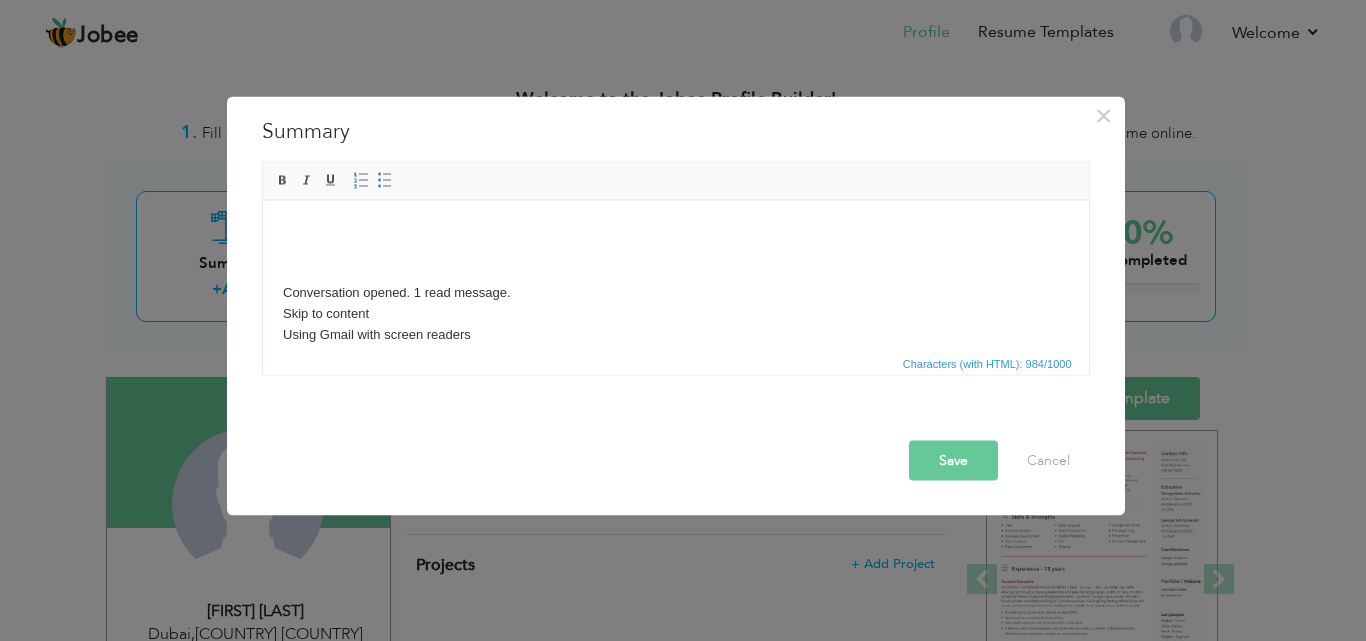 scroll, scrollTop: 282, scrollLeft: 0, axis: vertical 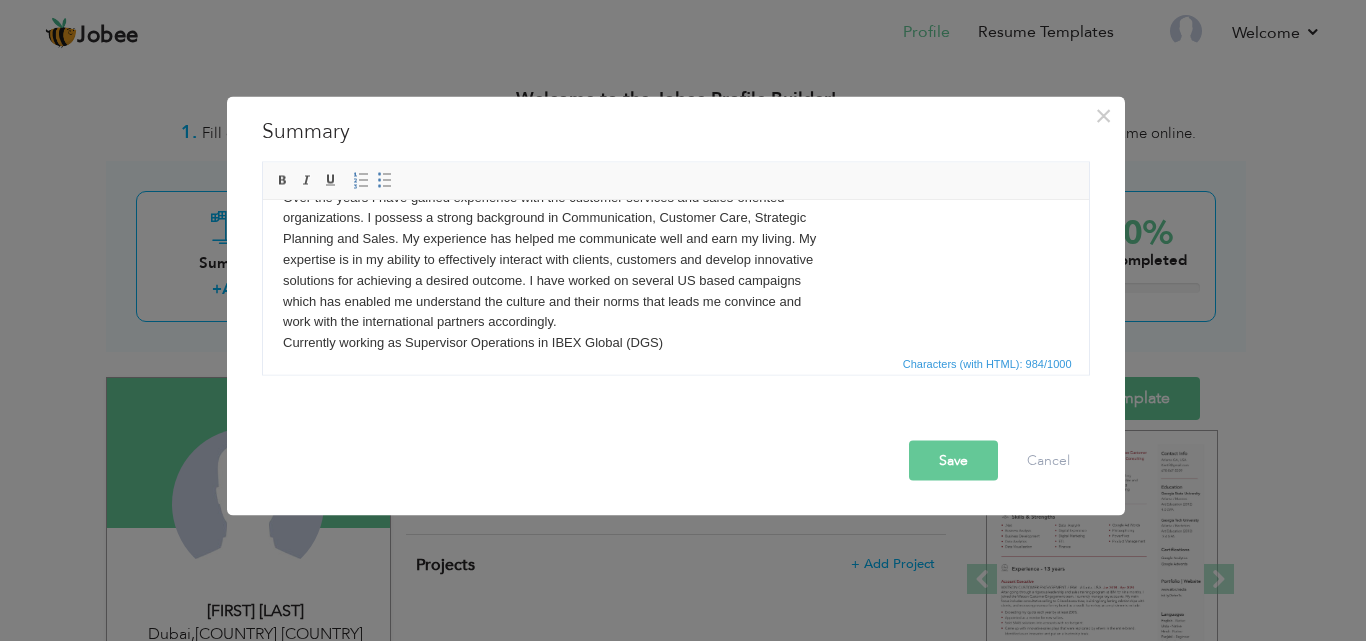 type 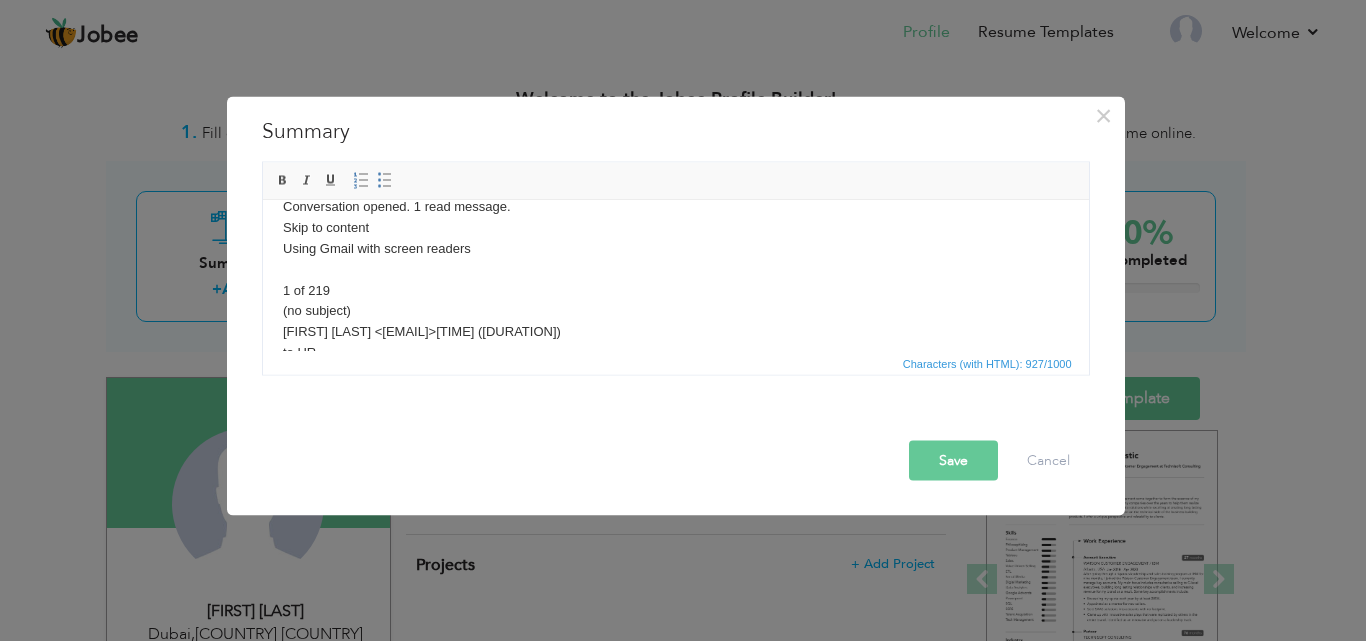 scroll, scrollTop: 83, scrollLeft: 0, axis: vertical 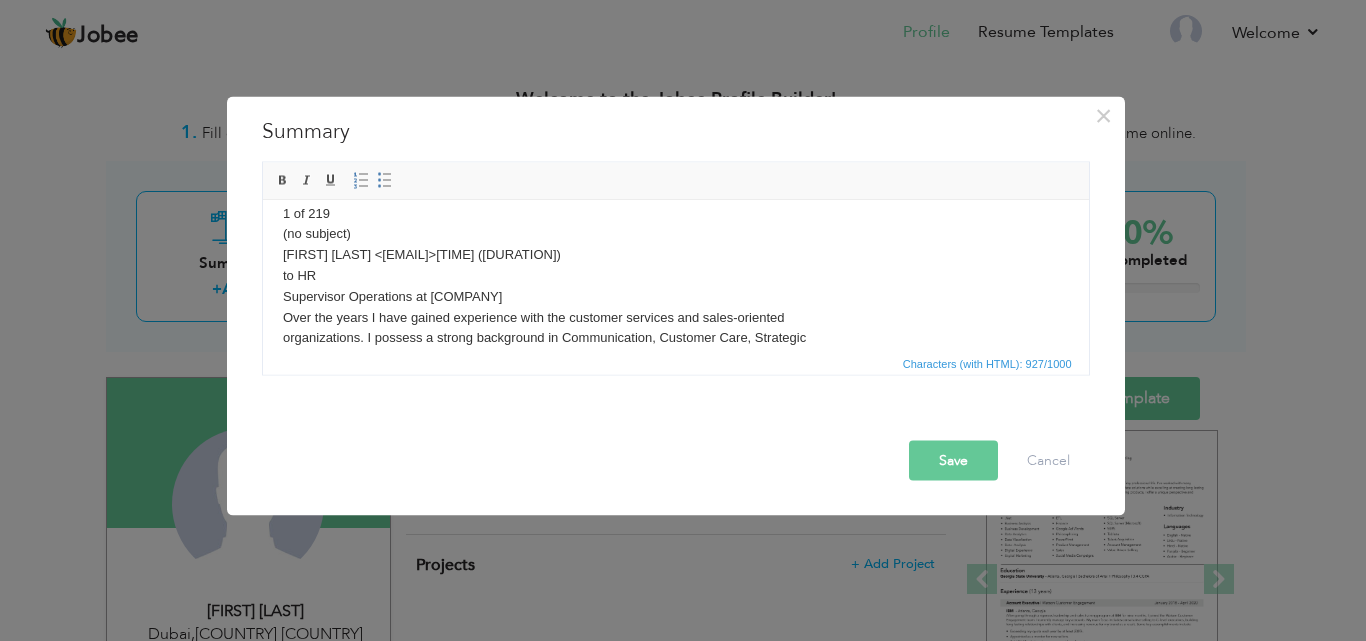 click on "Conversation opened. 1 read message. Skip to content Using Gmail with screen readers 1 of 219 (no subject) Mark james <markj0451@gmail.com>2:55 PM (0 minutes ago) to HR Supervisor Operations at Ibex Global Over the years I have gained experience with the customer services and sales-oriented organizations. I possess a strong background in Communication, Customer Care, Strategic Planning and Sales. My experience has helped me communicate well and earn my living. My expertise is in my ability to effectively interact with clients, customers and develop innovative solutions for achieving a desired outcome. I have worked on several US based campaigns which has enabled me understand the culture and their norms that leads me convince and work with the international partners accordingly." at bounding box center [675, 265] 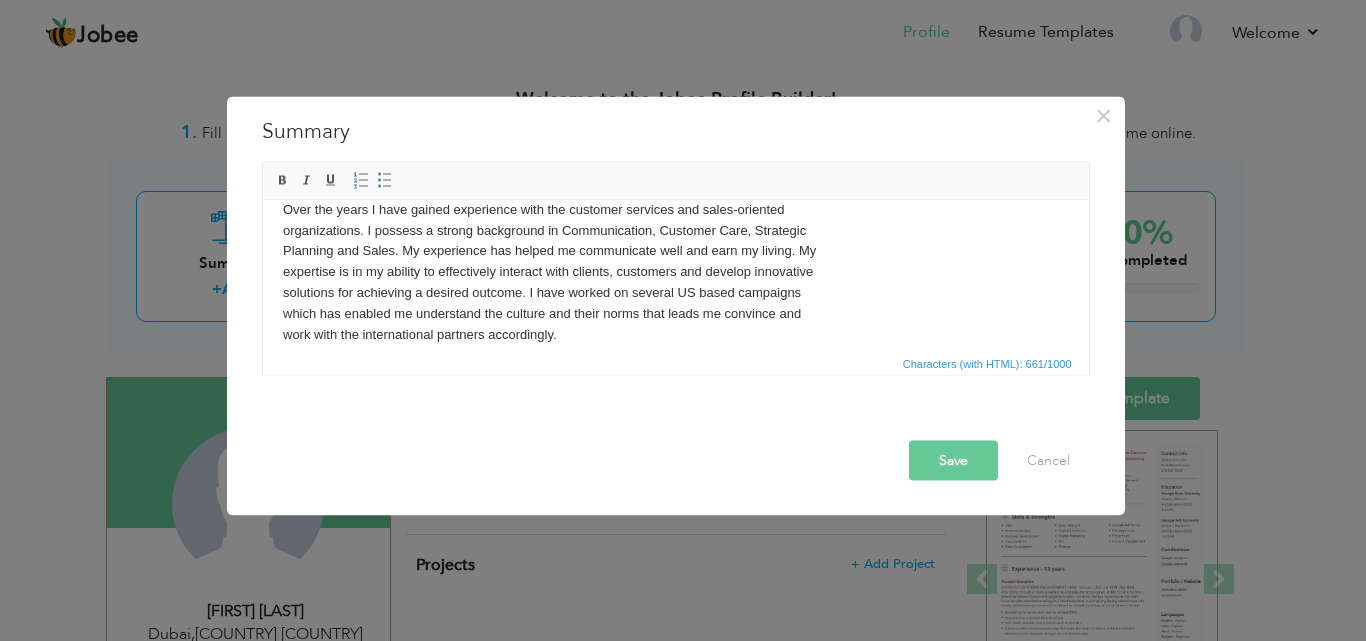 scroll, scrollTop: 22, scrollLeft: 0, axis: vertical 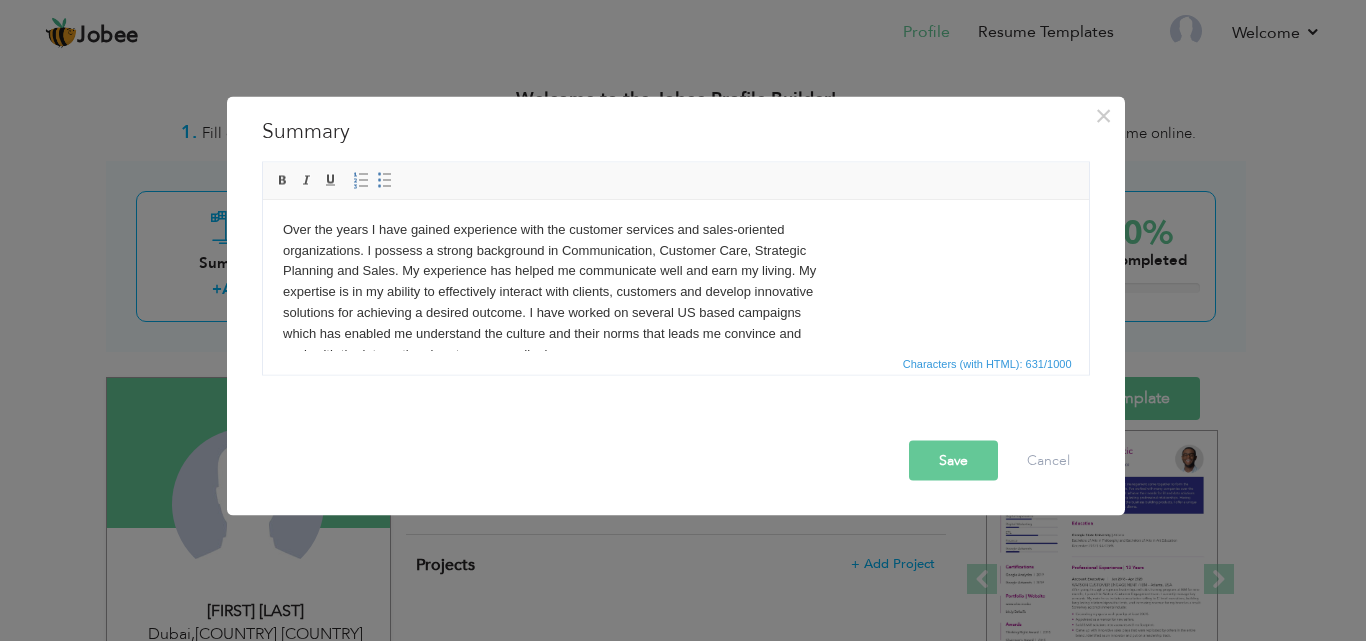 click on "Over the years I have gained experience with the customer services and sales-oriented organizations. I possess a strong background in Communication, Customer Care, Strategic Planning and Sales. My experience has helped me communicate well and earn my living. My expertise is in my ability to effectively interact with clients, customers and develop innovative solutions for achieving a desired outcome. I have worked on several US based campaigns which has enabled me understand the culture and their norms that leads me convince and work with the international partners accordingly." at bounding box center [675, 291] 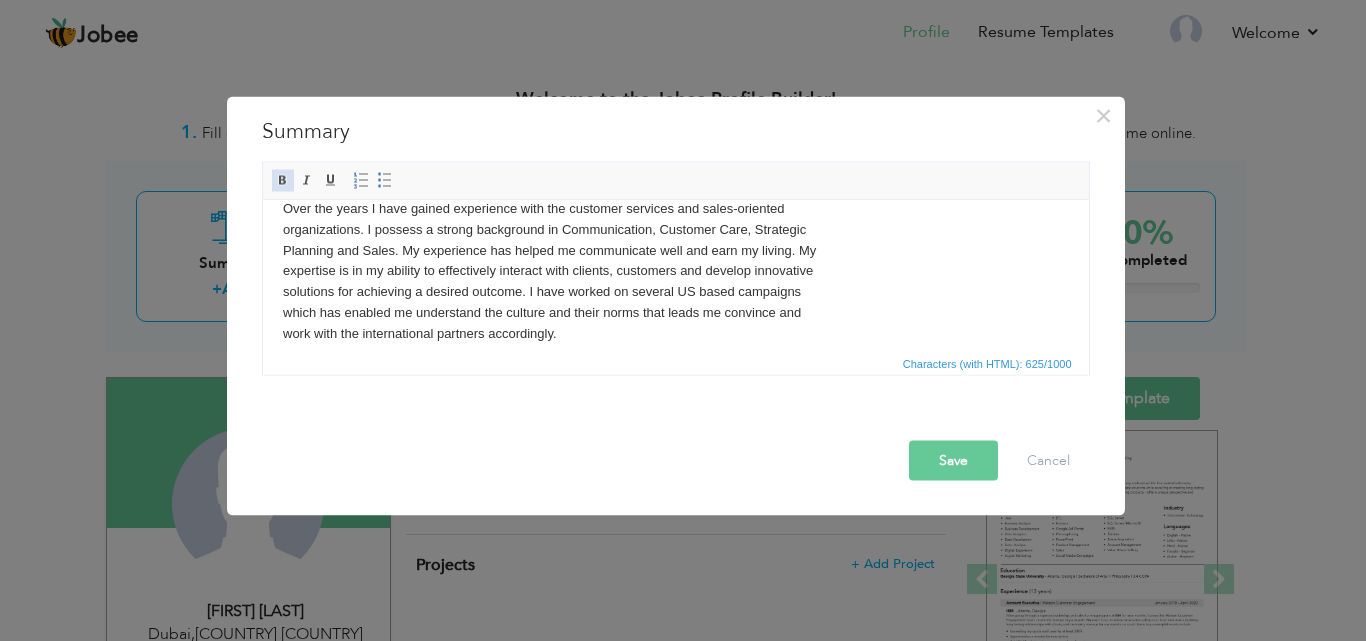 click at bounding box center [283, 180] 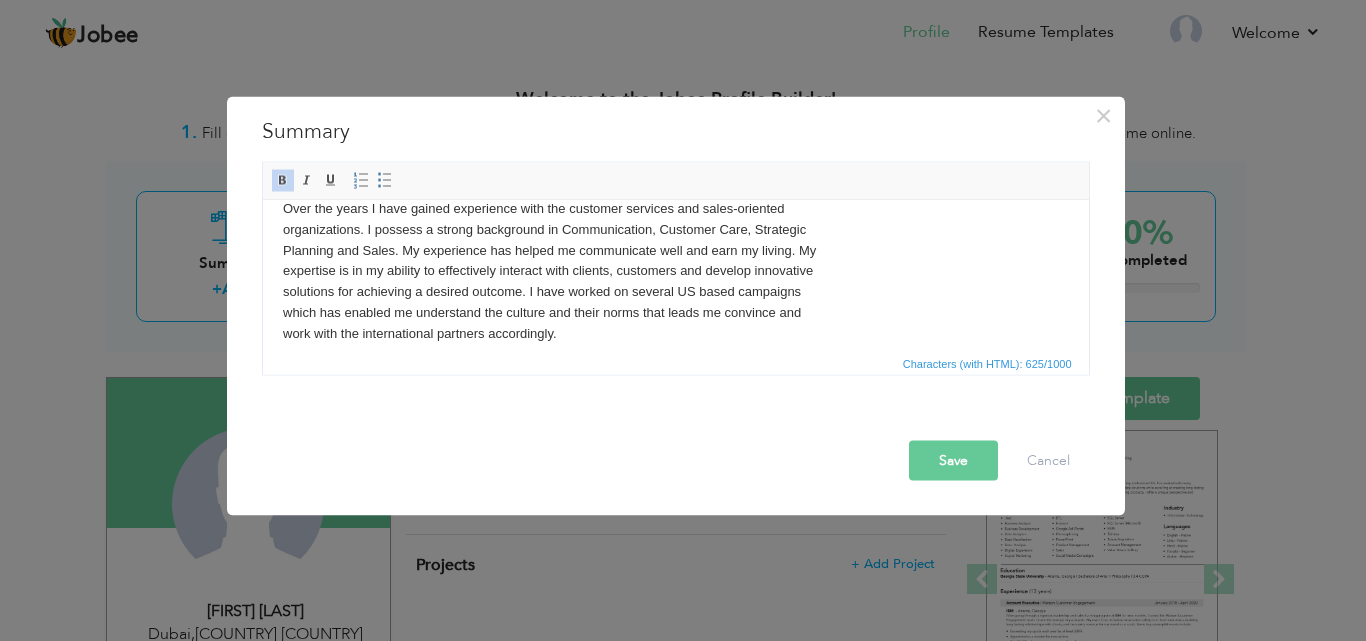click at bounding box center [283, 180] 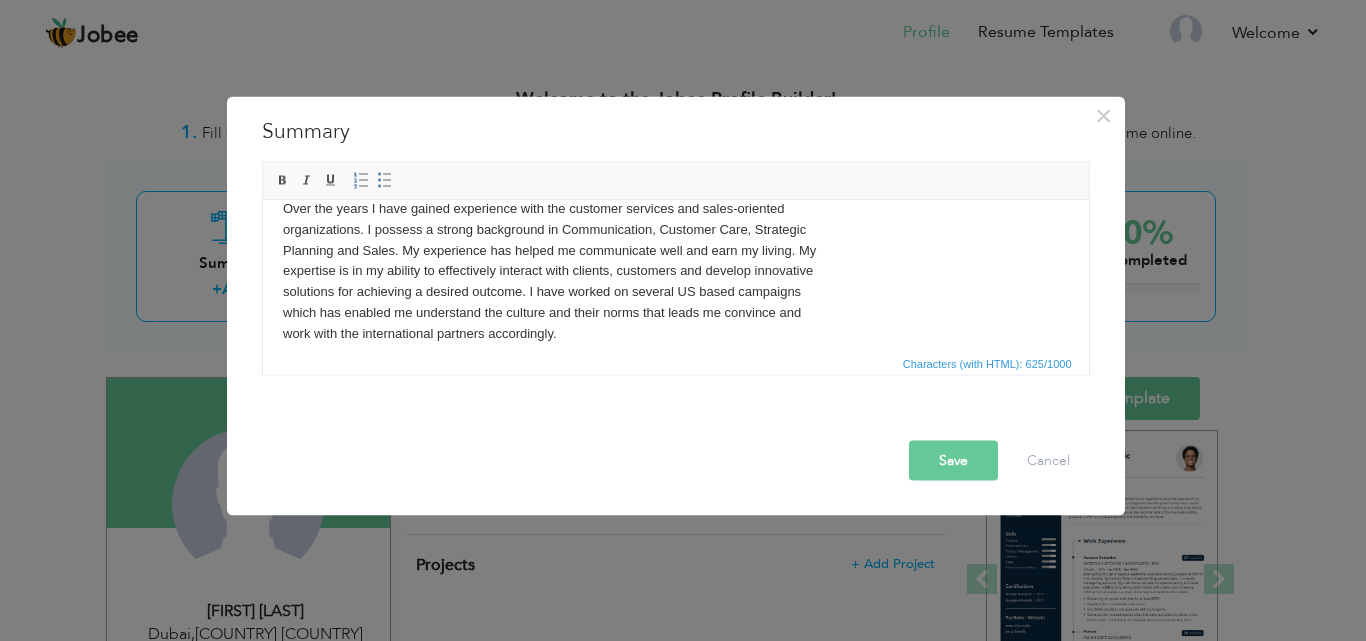 click on "​​​​​​​ Over the years I have gained experience with the customer services and sales-oriented organizations. I possess a strong background in Communication, Customer Care, Strategic Planning and Sales. My experience has helped me communicate well and earn my living. My expertise is in my ability to effectively interact with clients, customers and develop innovative solutions for achieving a desired outcome. I have worked on several US based campaigns which has enabled me understand the culture and their norms that leads me convince and work with the international partners accordingly." at bounding box center (675, 281) 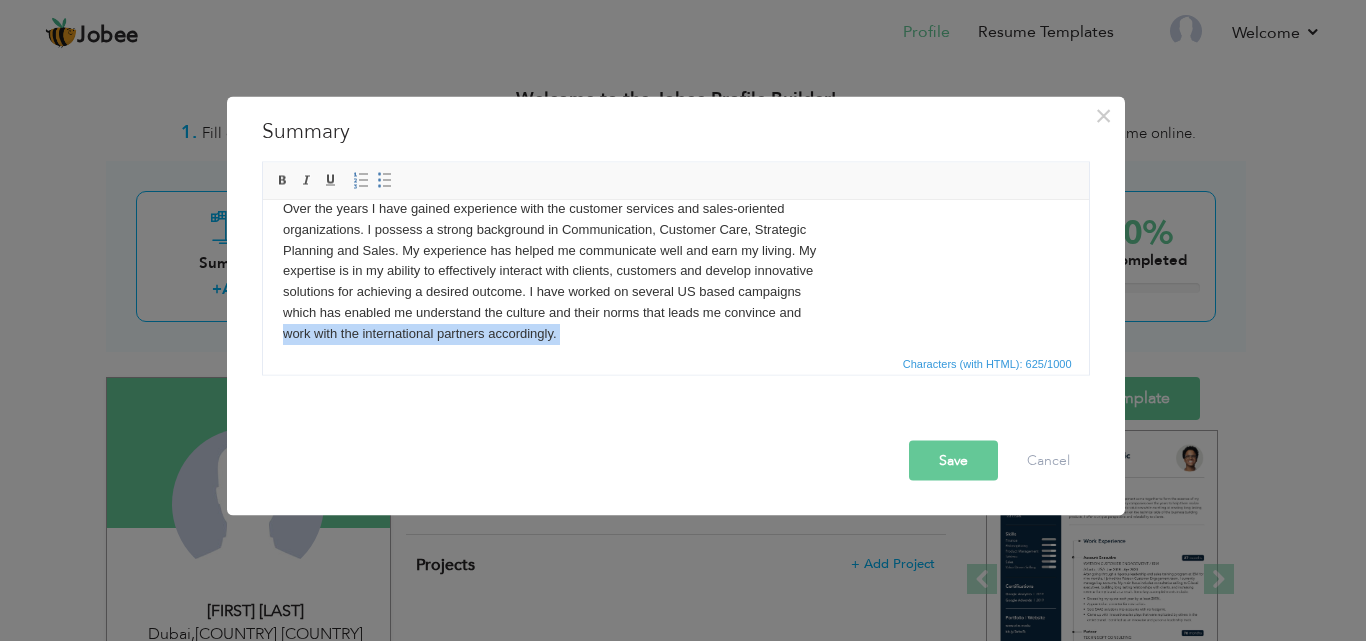 click on "Over the years I have gained experience with the customer services and sales-oriented organizations. I possess a strong background in Communication, Customer Care, Strategic Planning and Sales. My experience has helped me communicate well and earn my living. My expertise is in my ability to effectively interact with clients, customers and develop innovative solutions for achieving a desired outcome. I have worked on several US based campaigns which has enabled me understand the culture and their norms that leads me convince and work with the international partners accordingly." at bounding box center [675, 281] 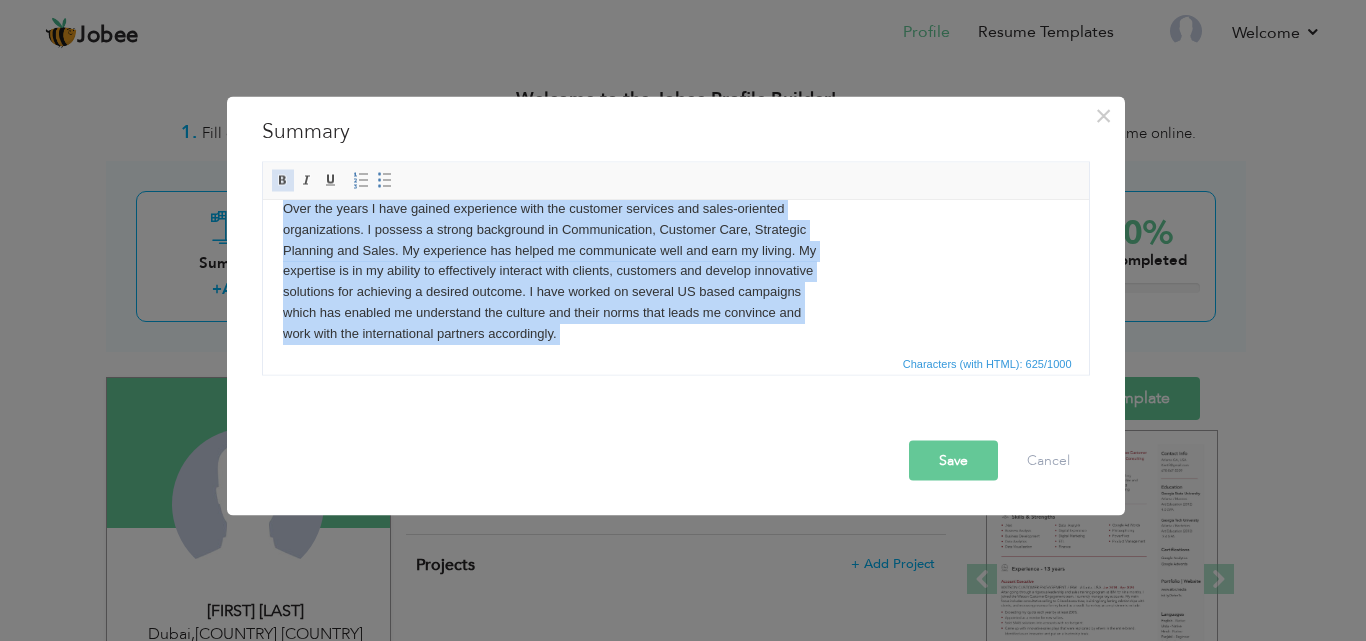 click at bounding box center [283, 180] 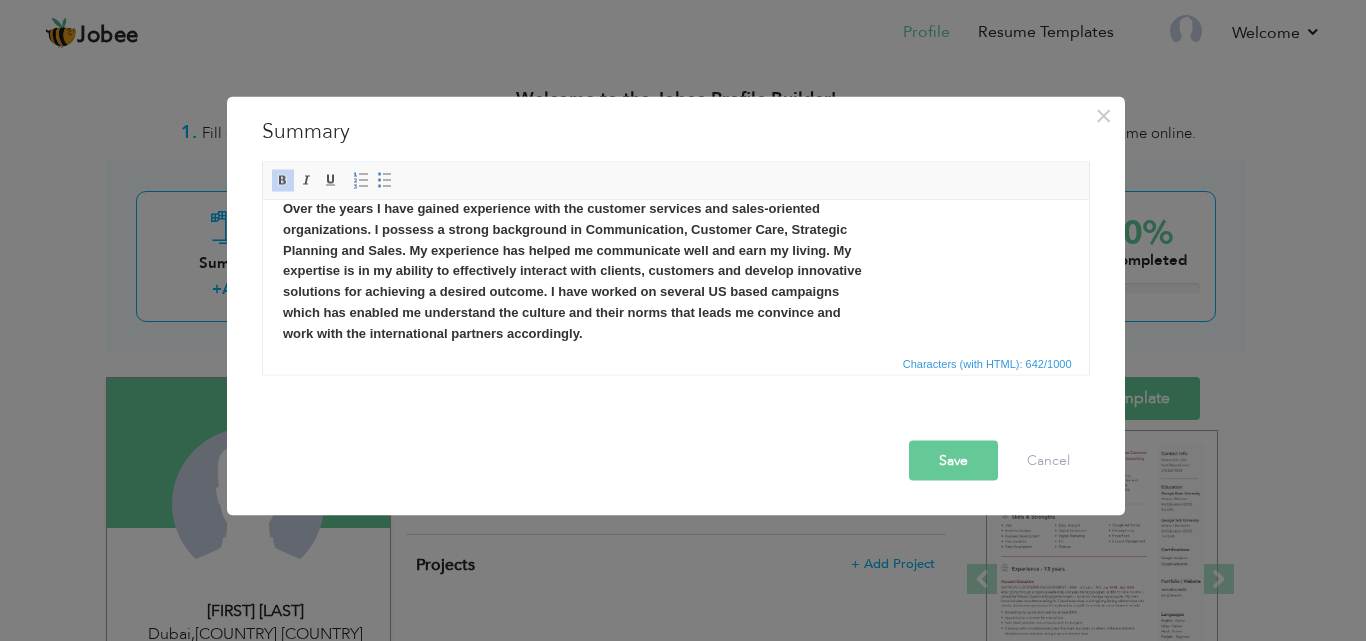 click on "Over the years I have gained experience with the customer services and sales-oriented organizations. I possess a strong background in Communication, Customer Care, Strategic Planning and Sales. My experience has helped me communicate well and earn my living. My expertise is in my ability to effectively interact with clients, customers and develop innovative solutions for achieving a desired outcome. I have worked on several US based campaigns which has enabled me understand the culture and their norms that leads me convince and work with the international partners accordingly." at bounding box center [675, 281] 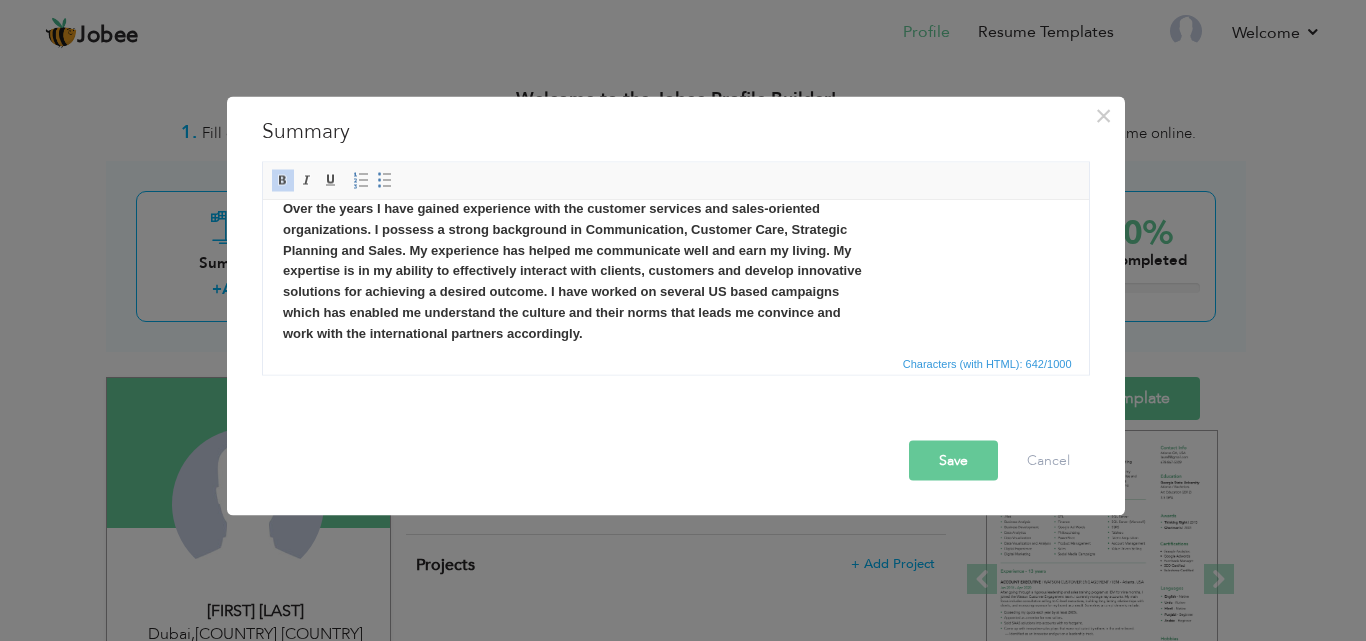 click on "Save" at bounding box center (953, 460) 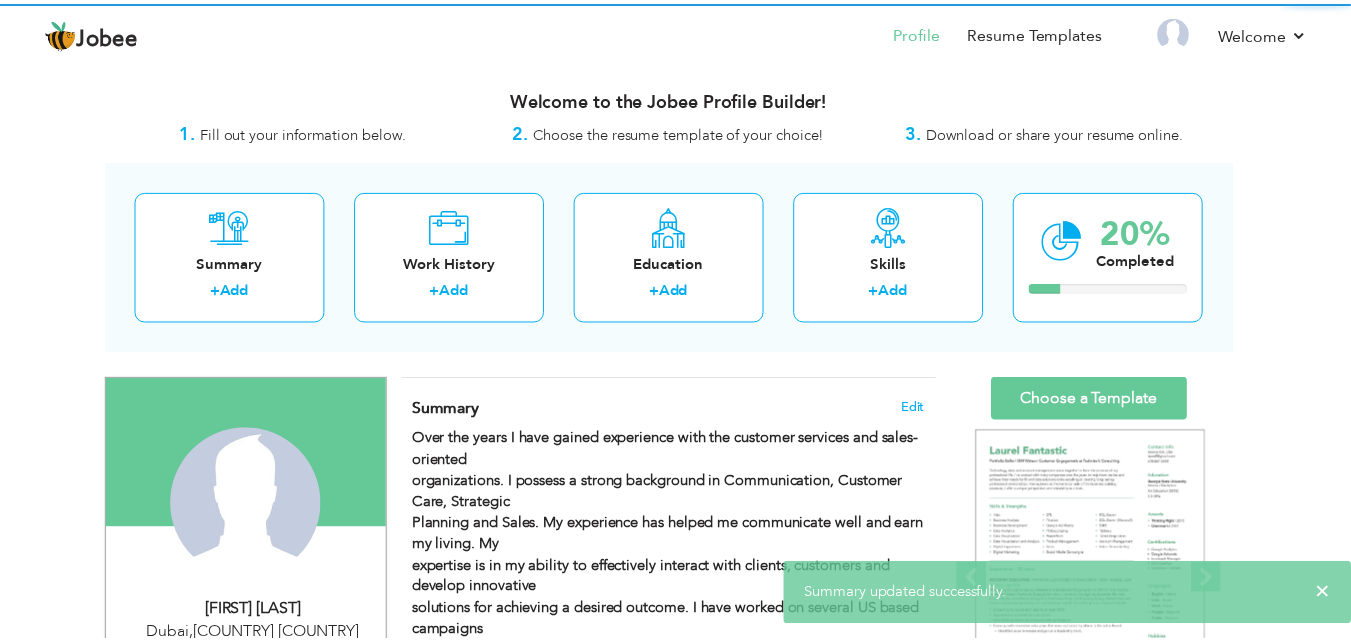 scroll, scrollTop: 0, scrollLeft: 0, axis: both 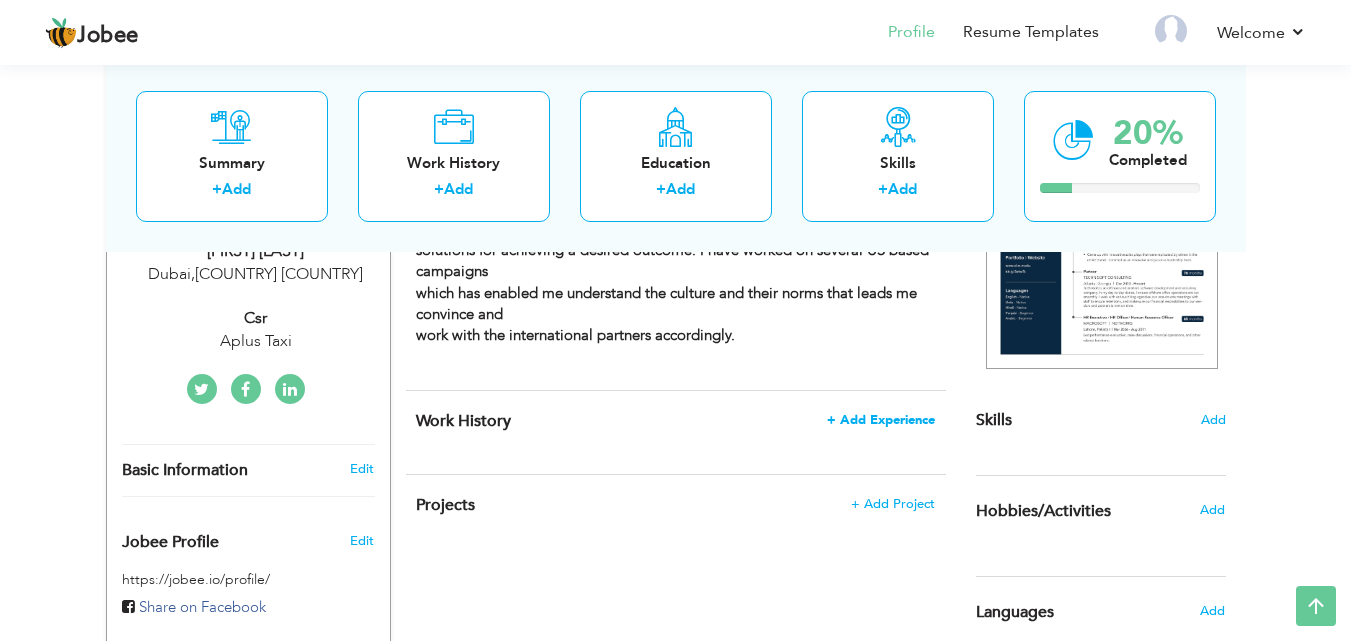 click on "+ Add Experience" at bounding box center (881, 420) 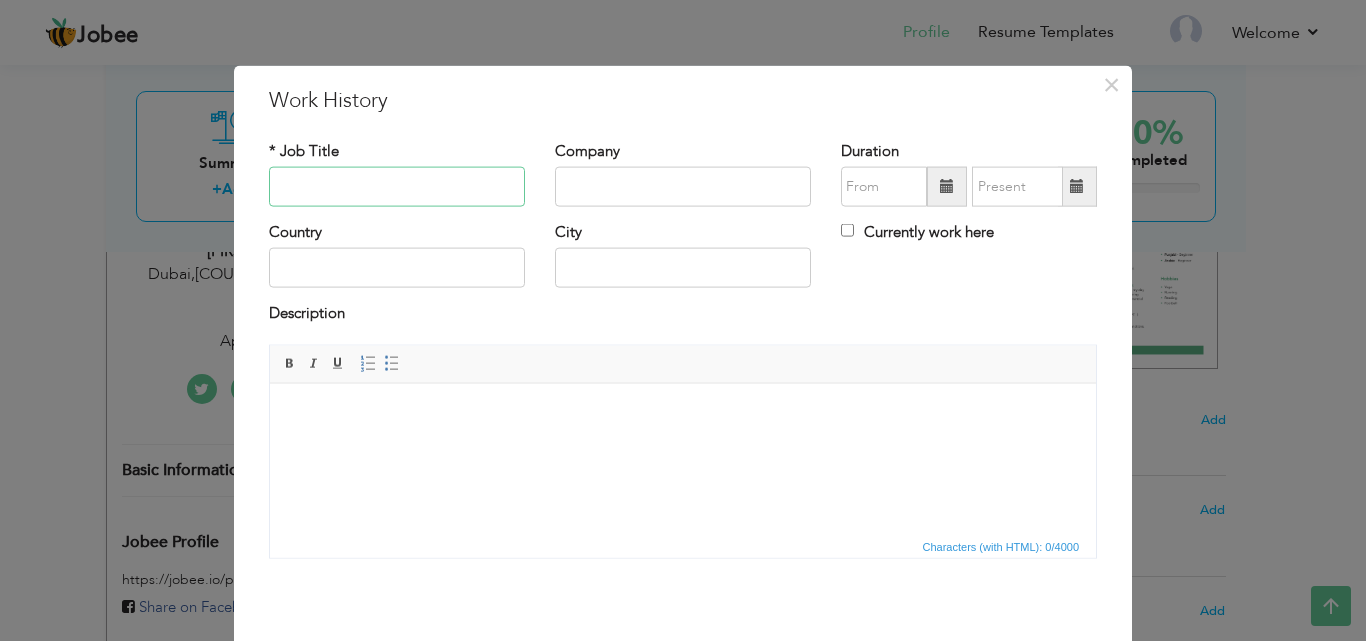 click at bounding box center [397, 187] 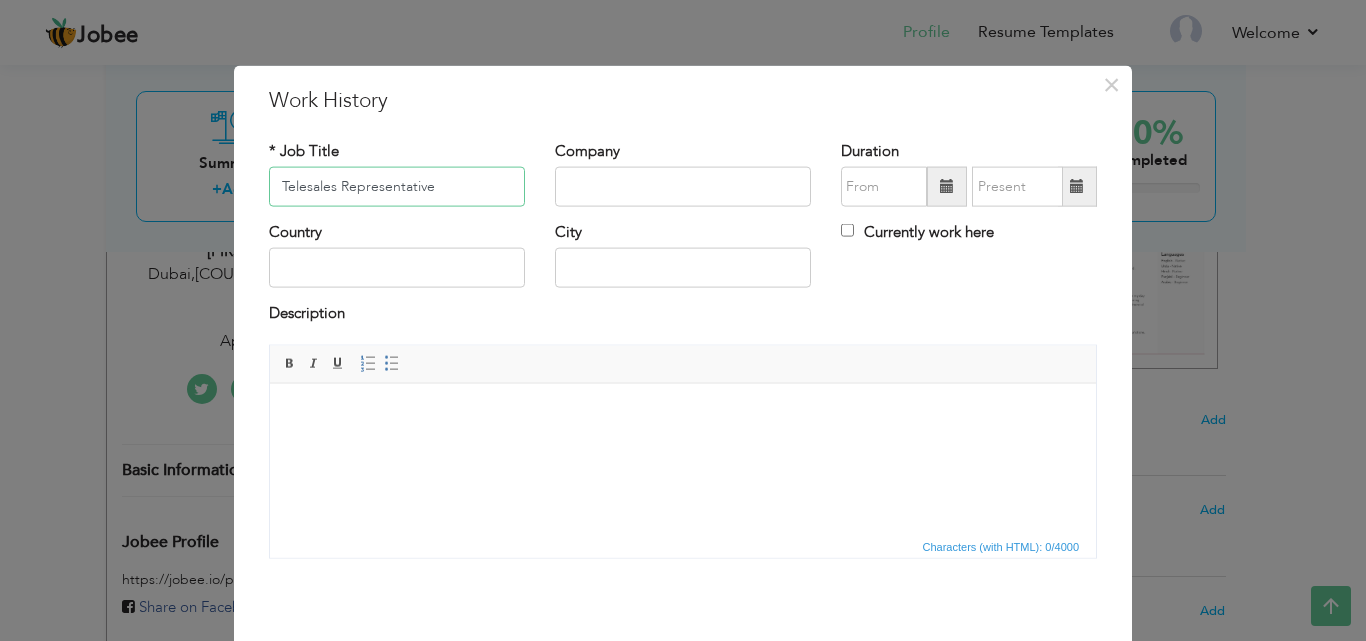 click on "Telesales Representative" at bounding box center [397, 187] 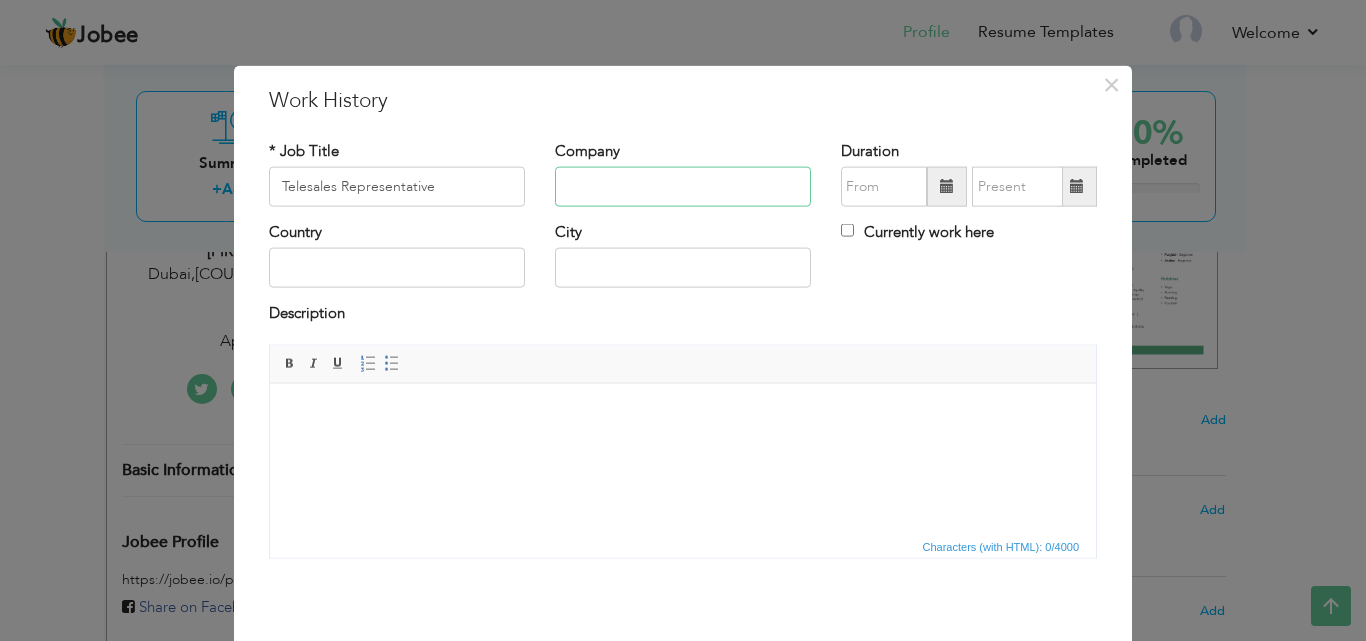 click at bounding box center [683, 187] 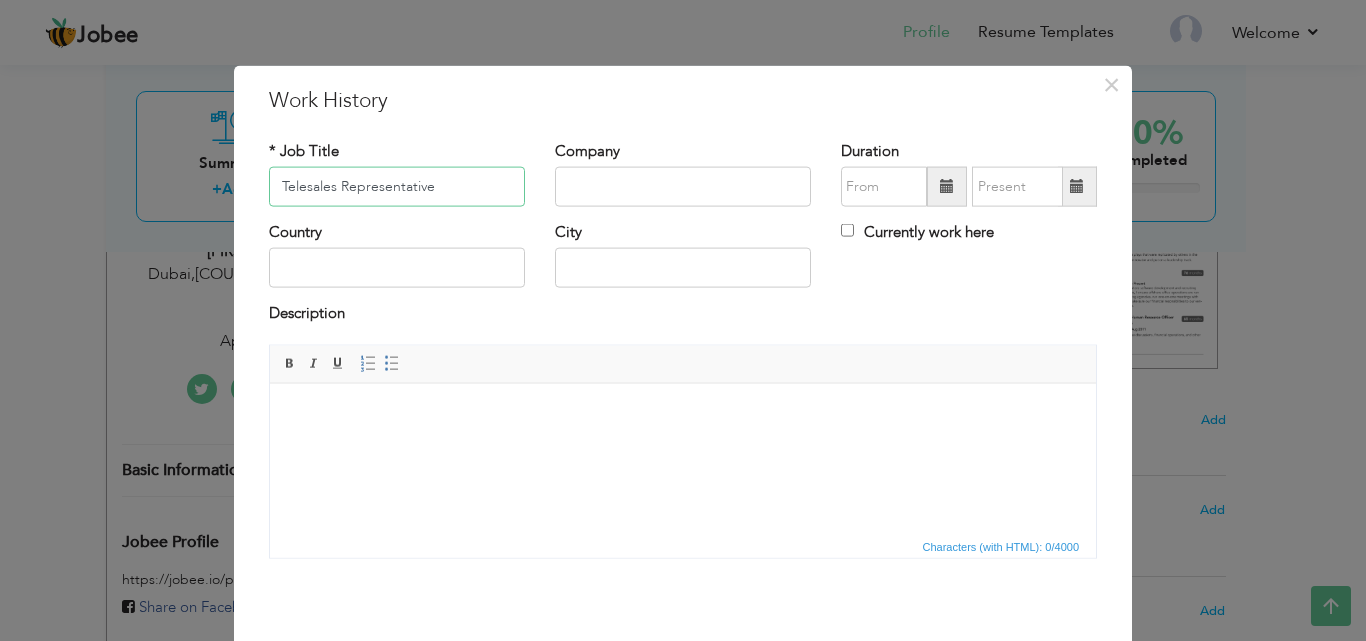 click on "Telesales Representative" at bounding box center (397, 187) 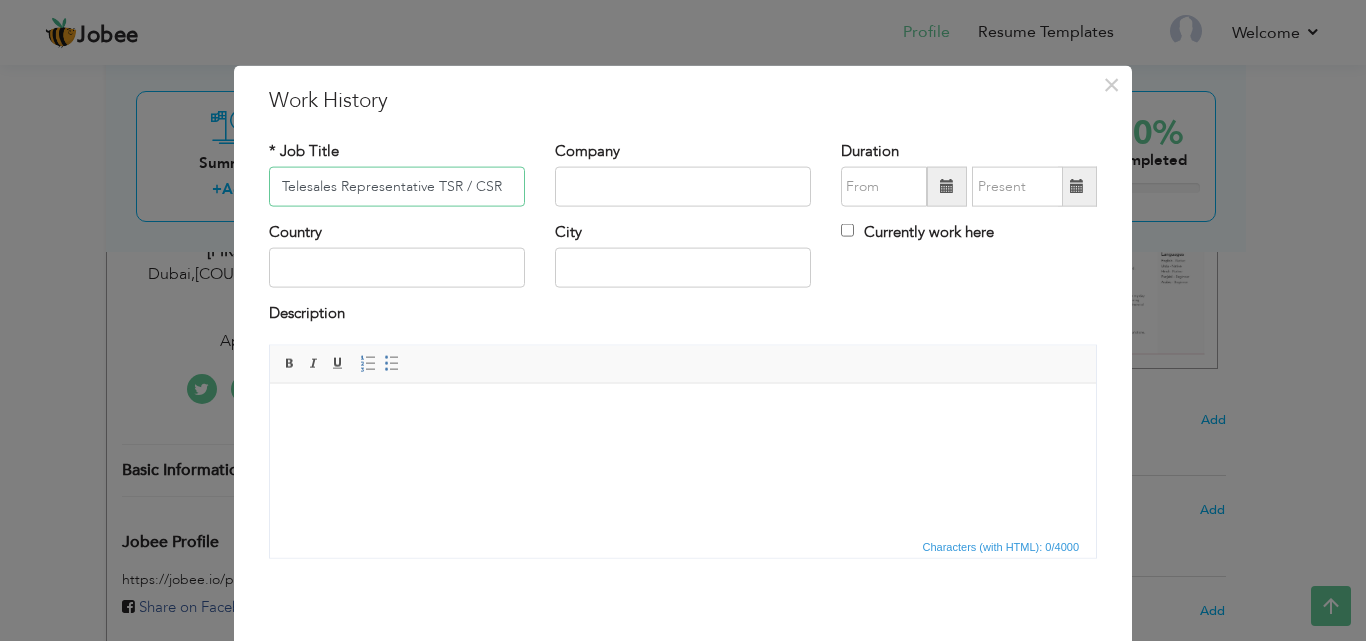 type on "Telesales Representative TSR / CSR" 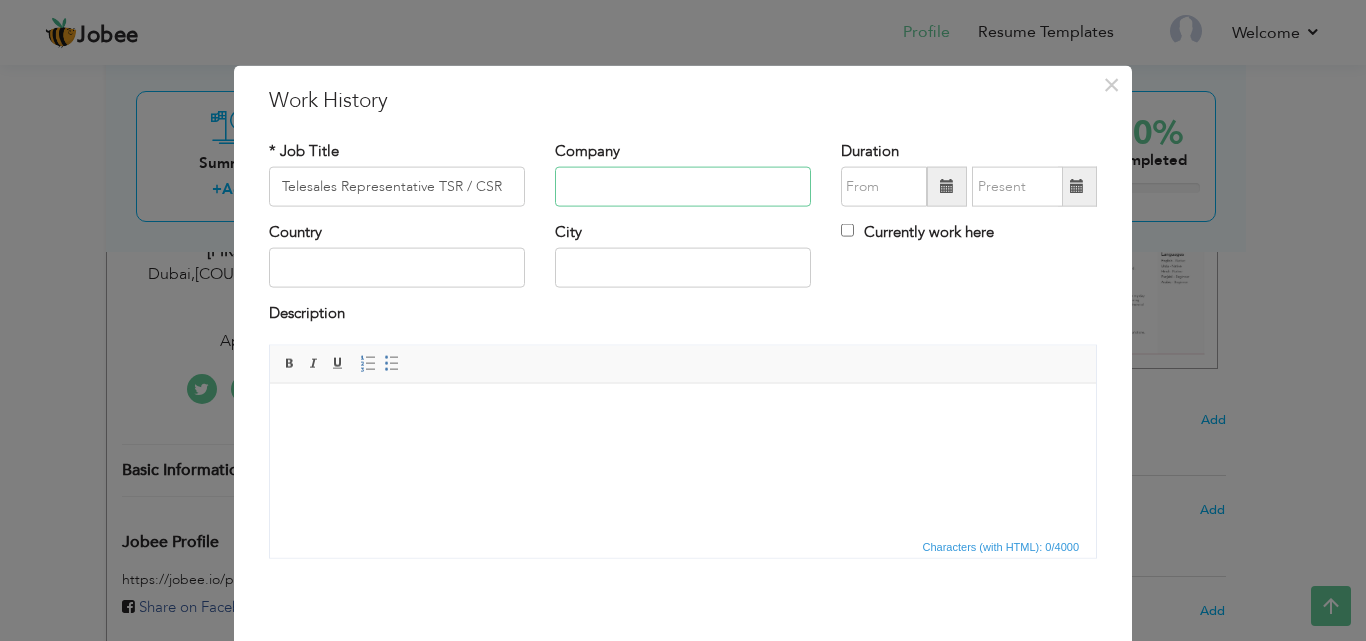 click at bounding box center [683, 187] 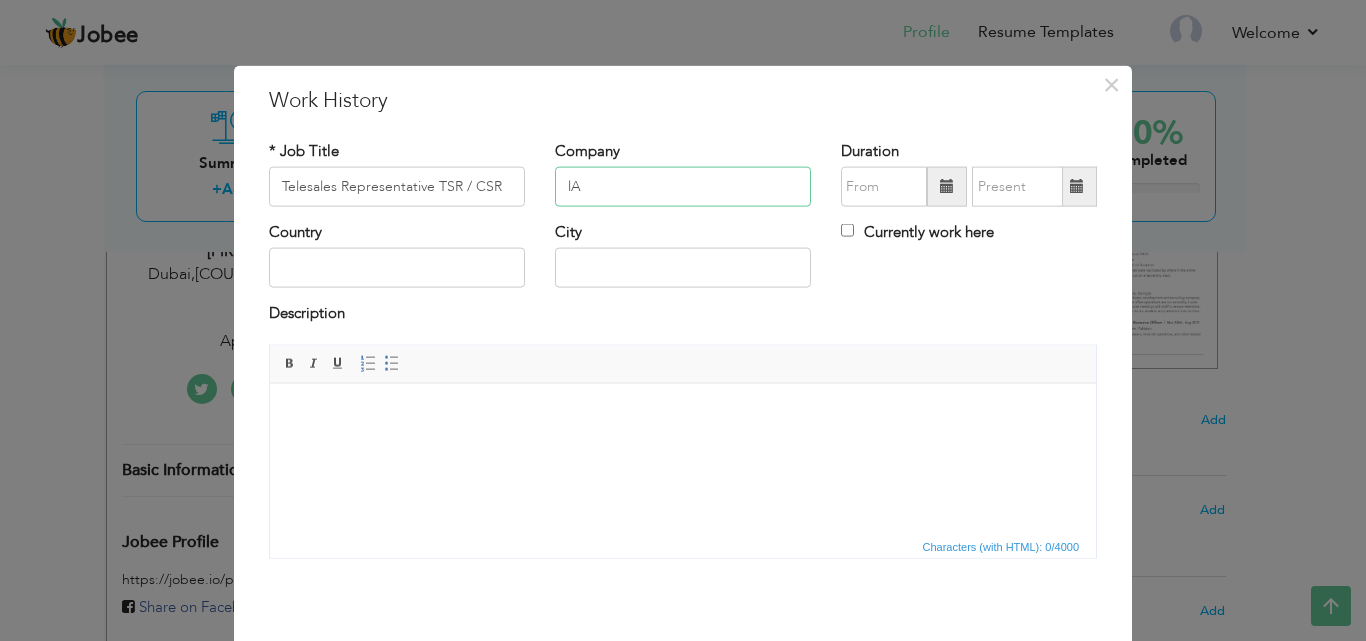 type on "l" 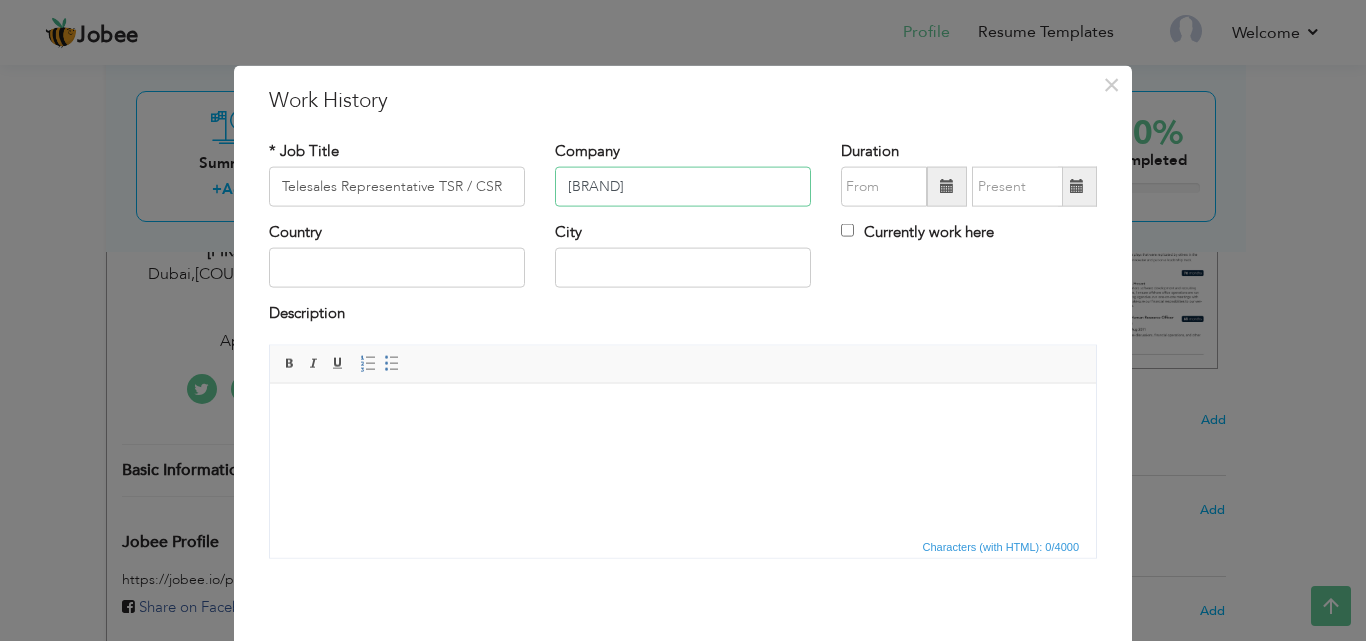 type on "LAYZAL TECH" 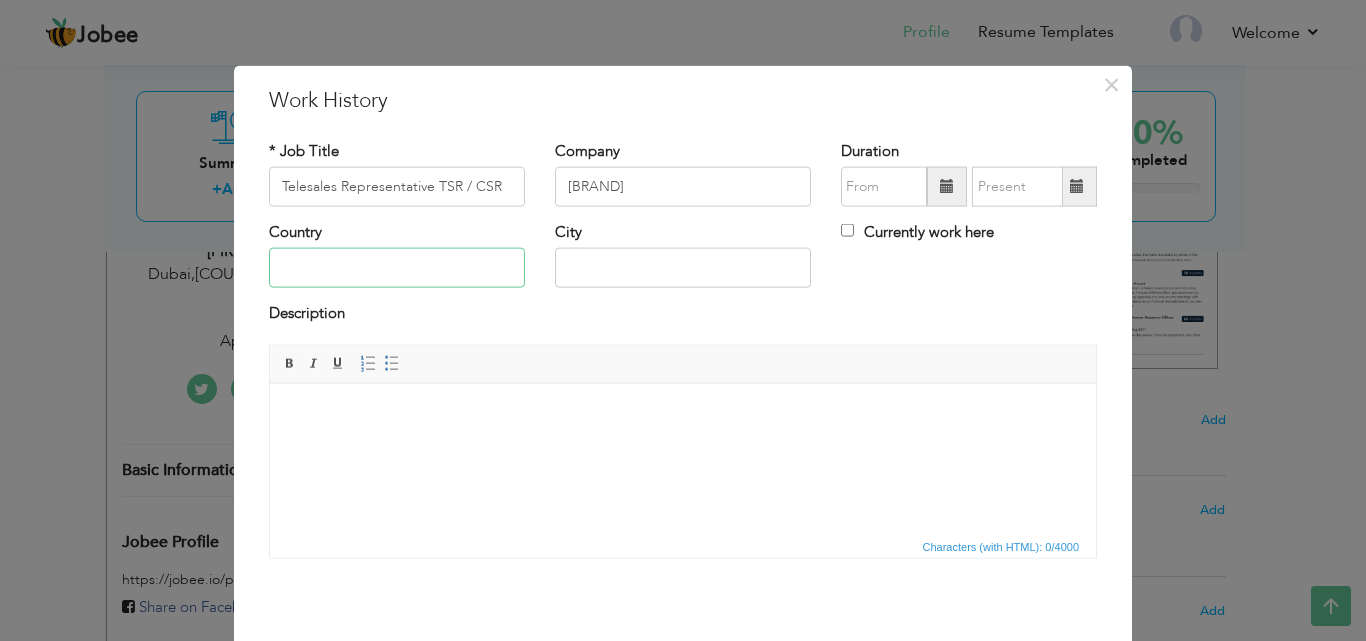 click at bounding box center (397, 268) 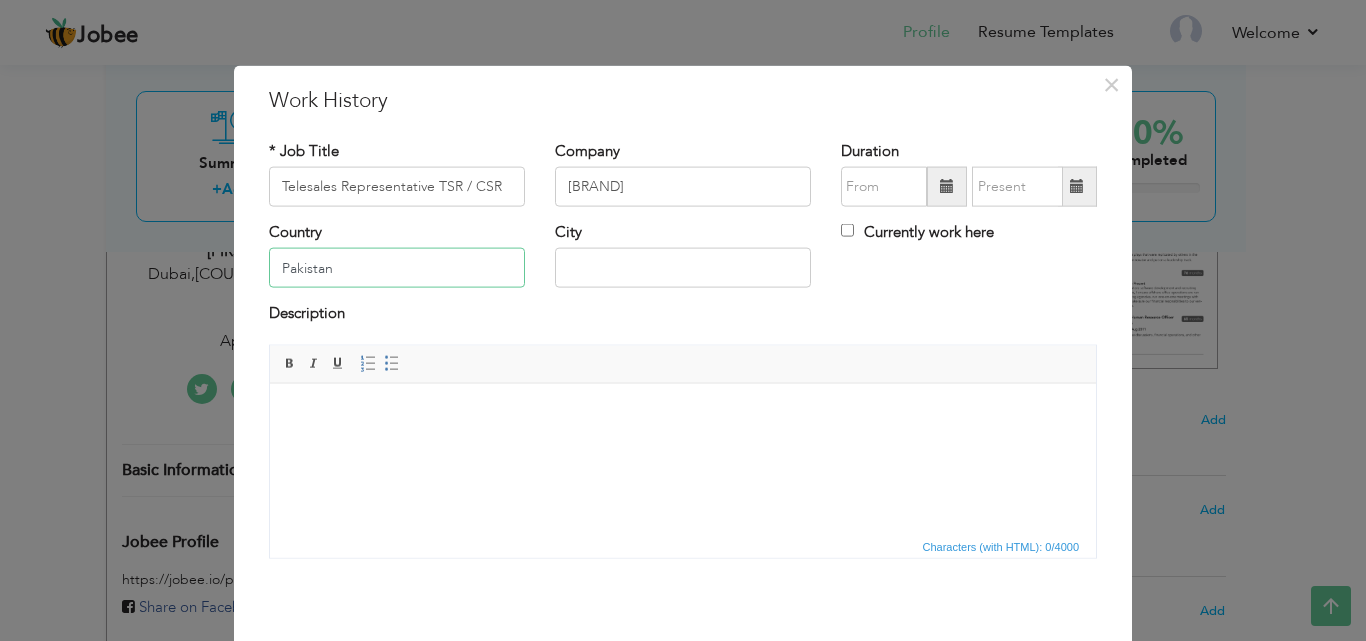 type on "Pakistan" 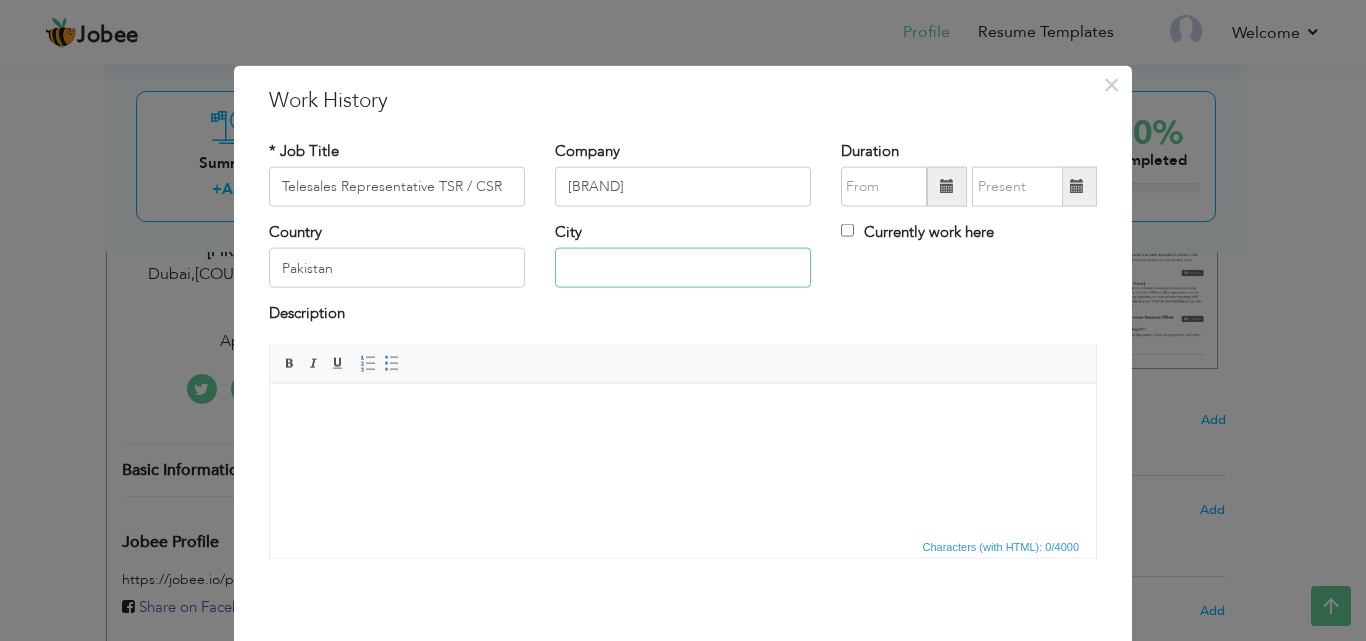 click at bounding box center [683, 268] 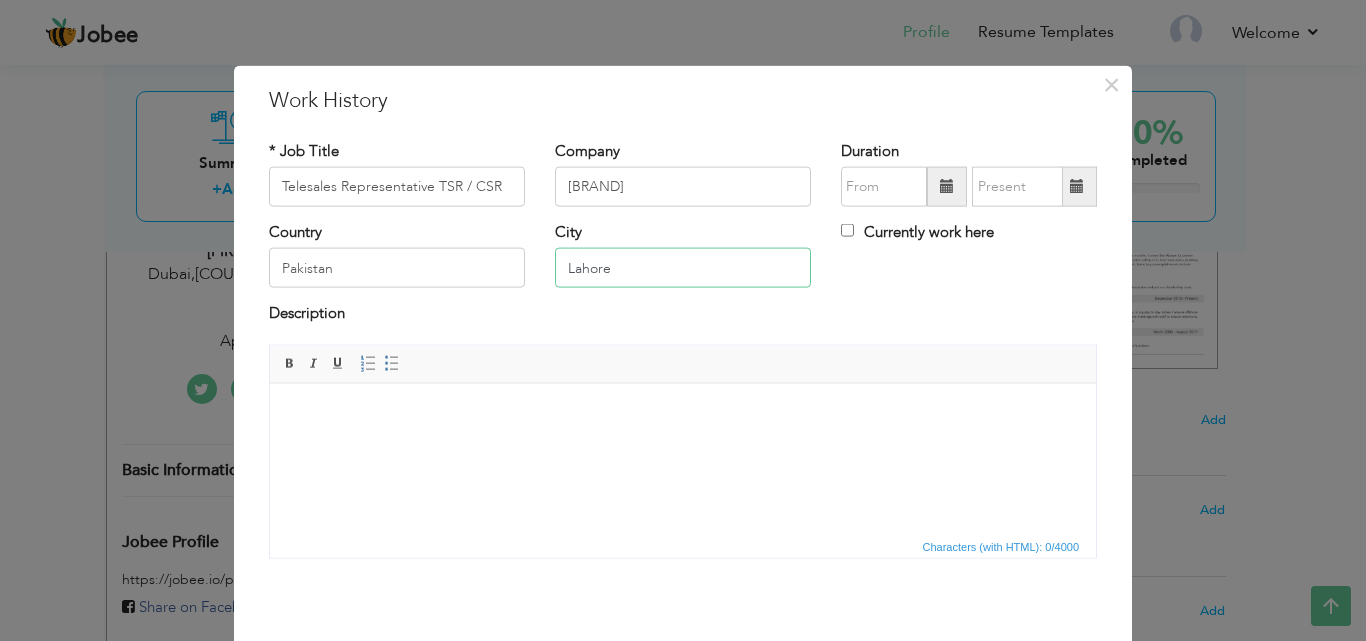 type on "Lahore" 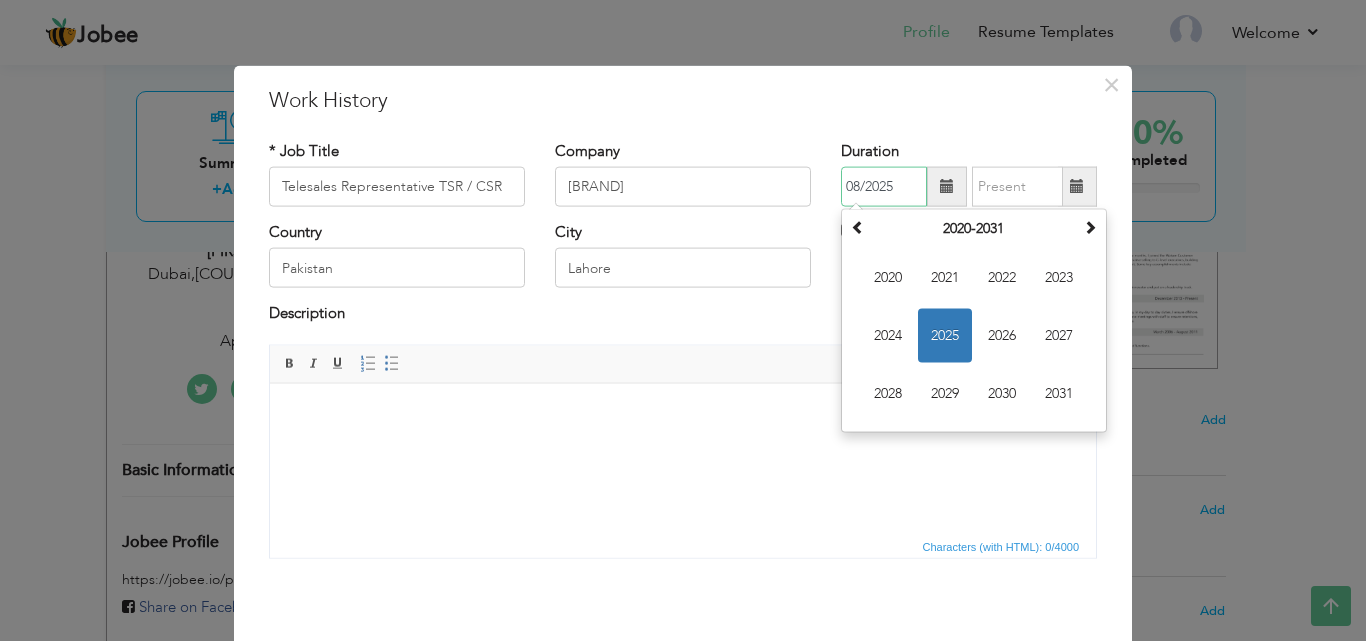 click on "08/2025" at bounding box center (884, 187) 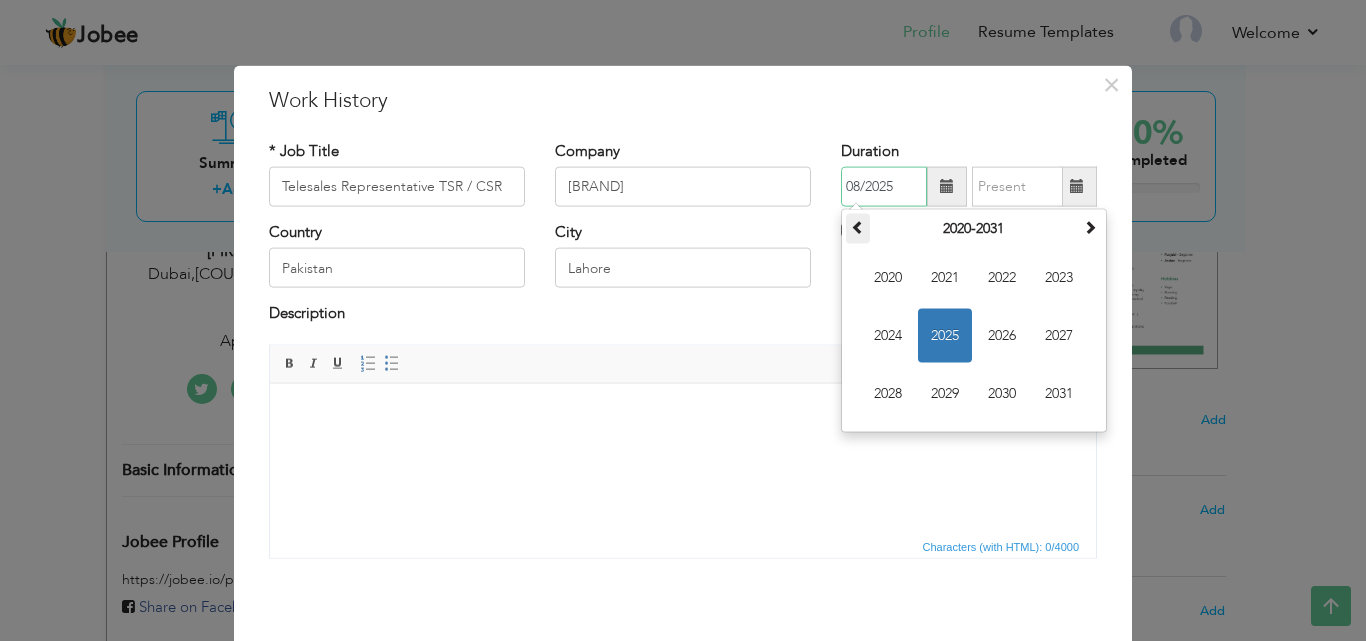 click at bounding box center (858, 227) 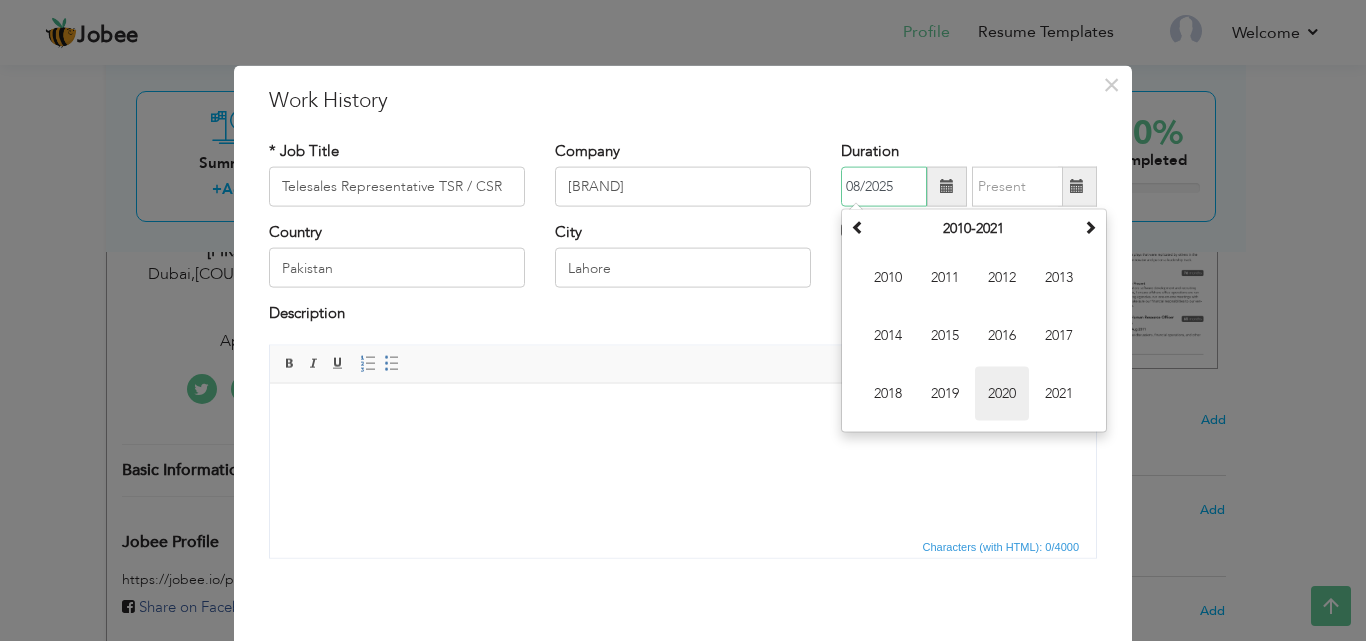 click on "2020" at bounding box center (1002, 394) 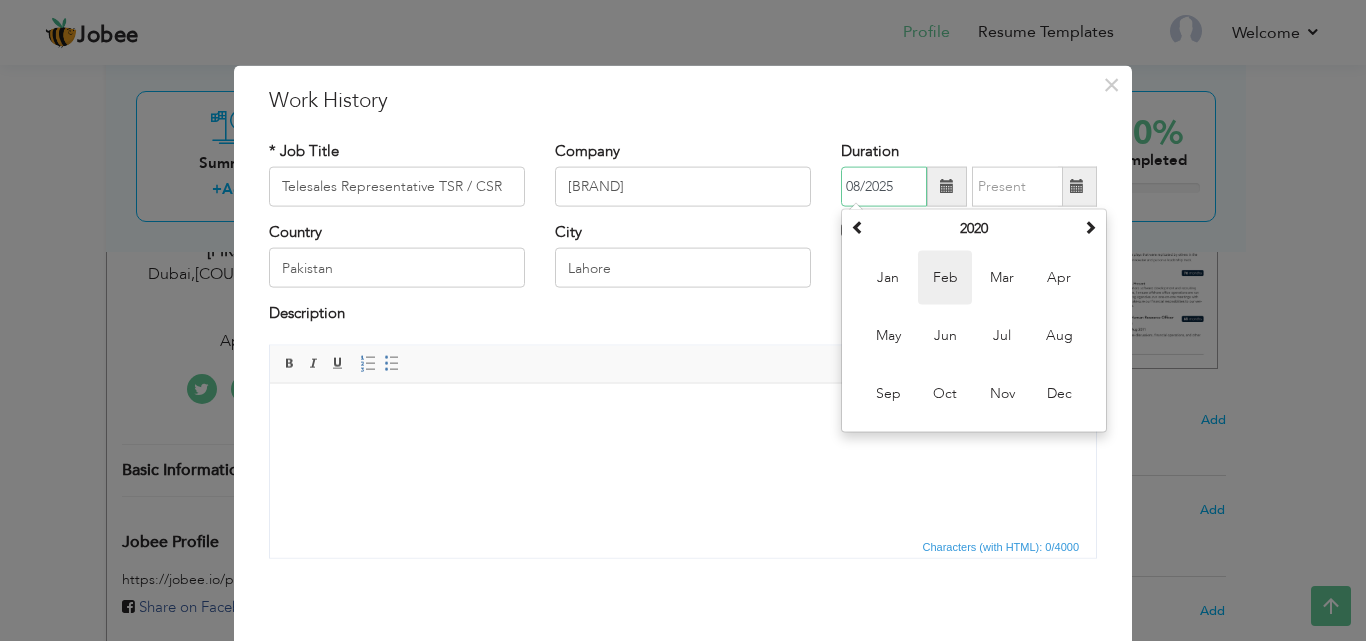 click on "Feb" at bounding box center (945, 278) 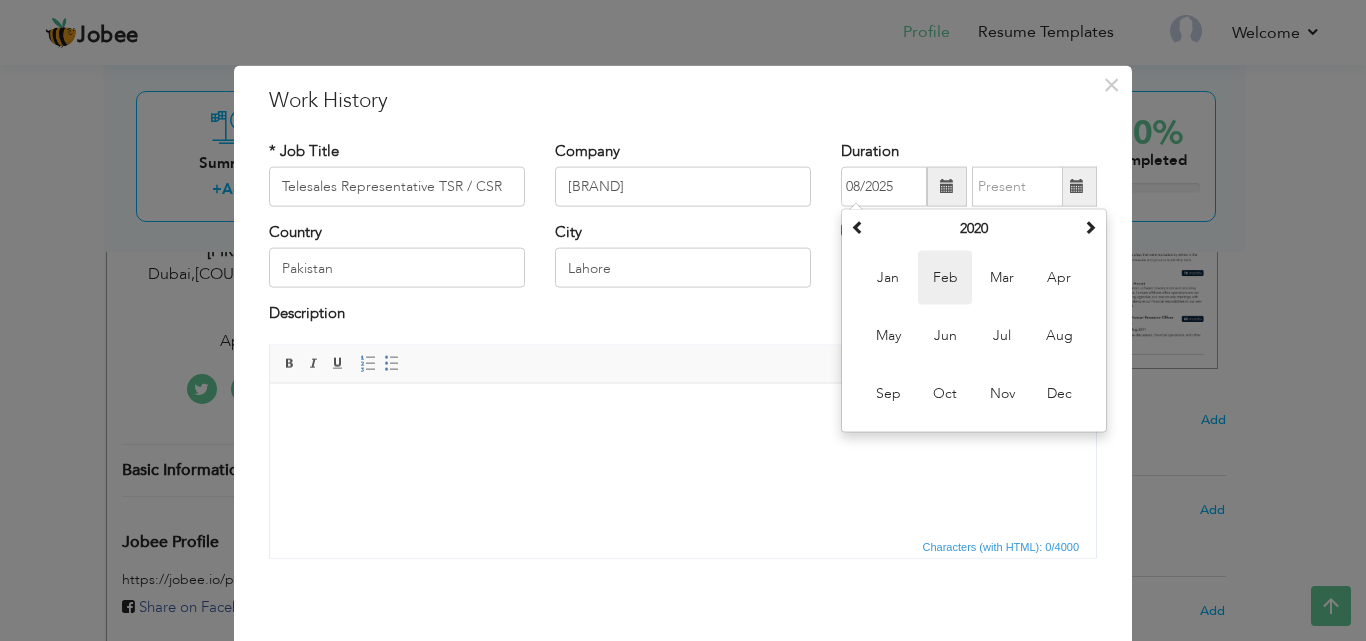 type on "02/2020" 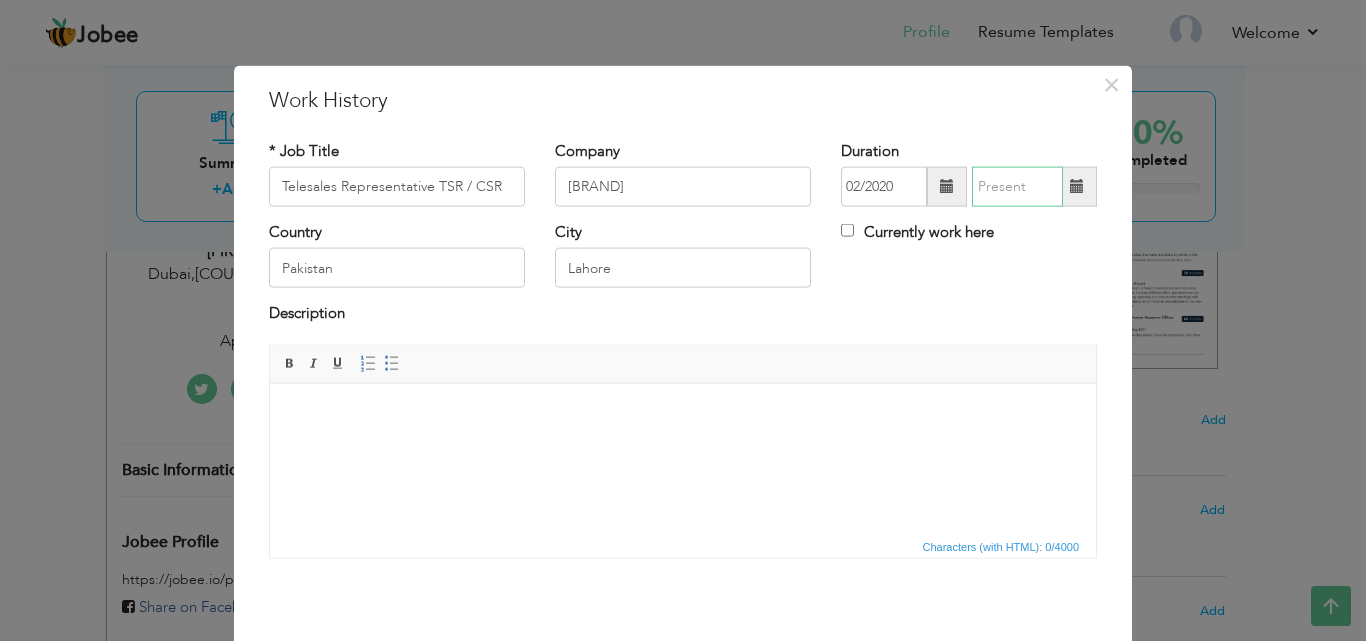 type on "08/2025" 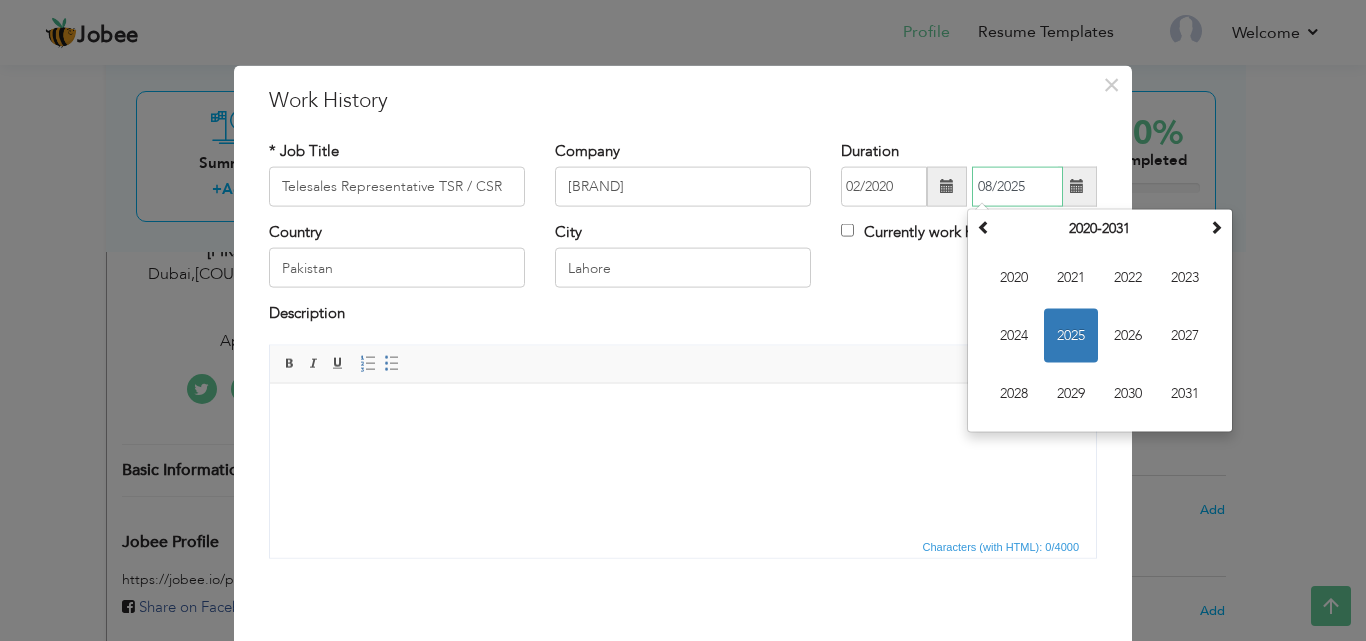 click on "08/2025" at bounding box center [1017, 187] 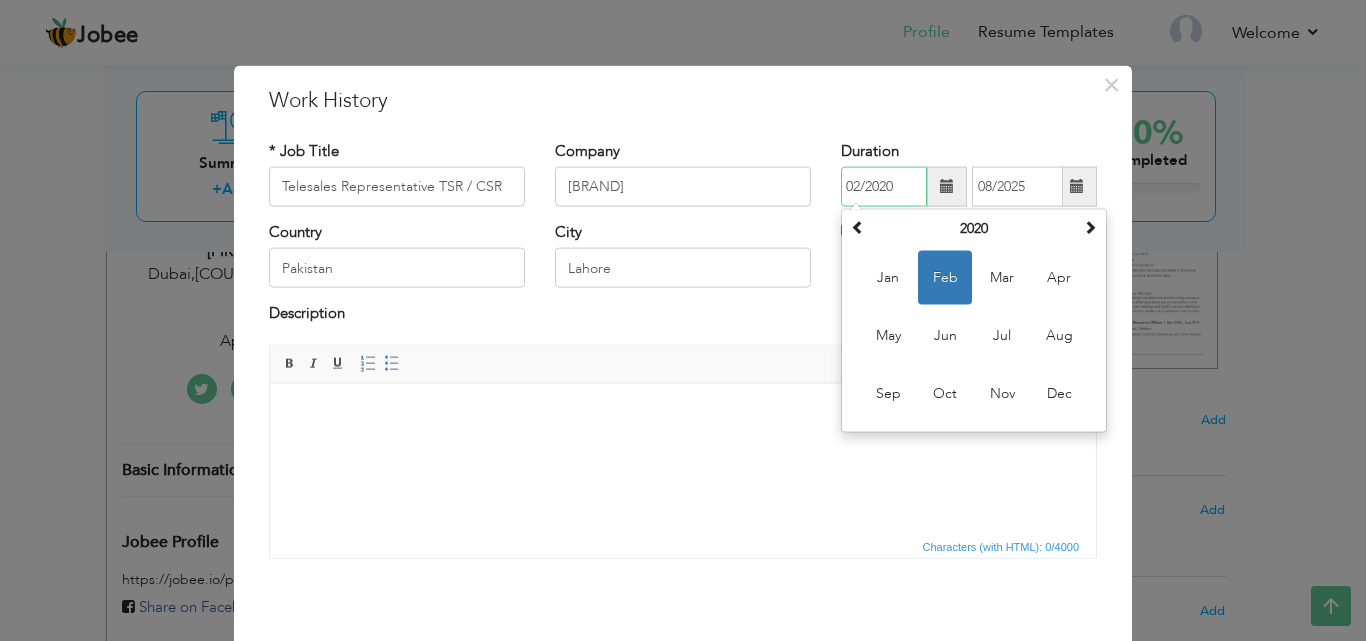 click on "02/2020" at bounding box center [884, 187] 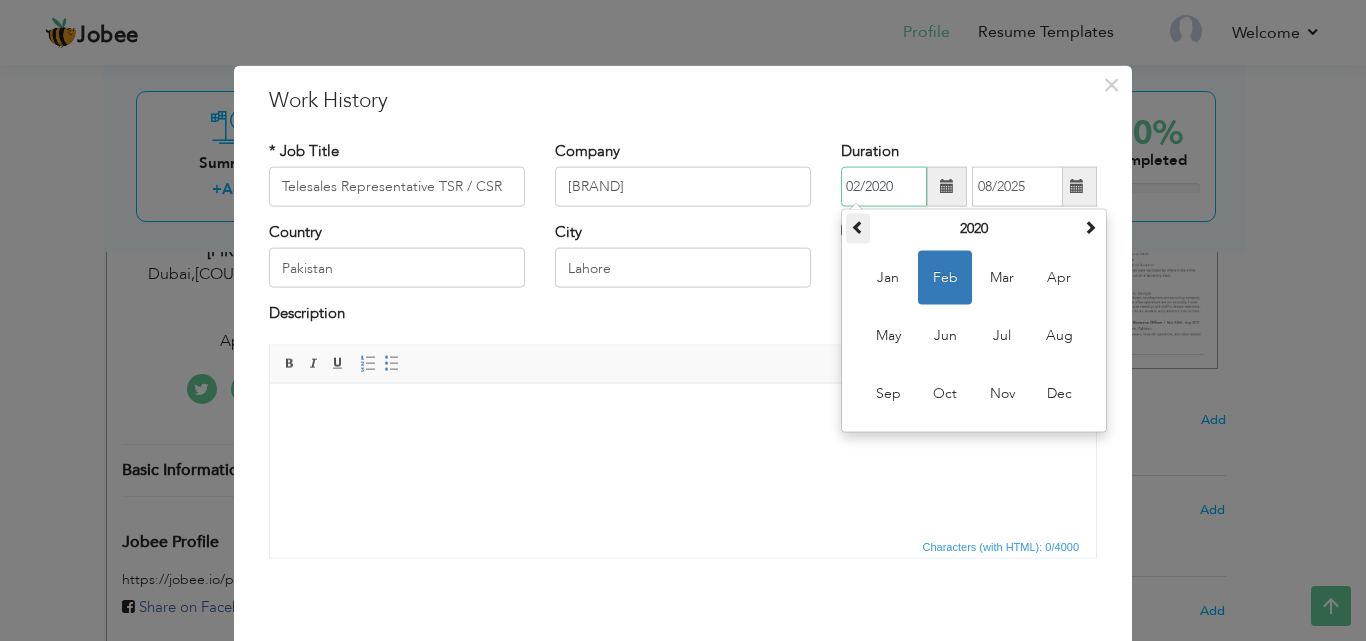 click at bounding box center (858, 229) 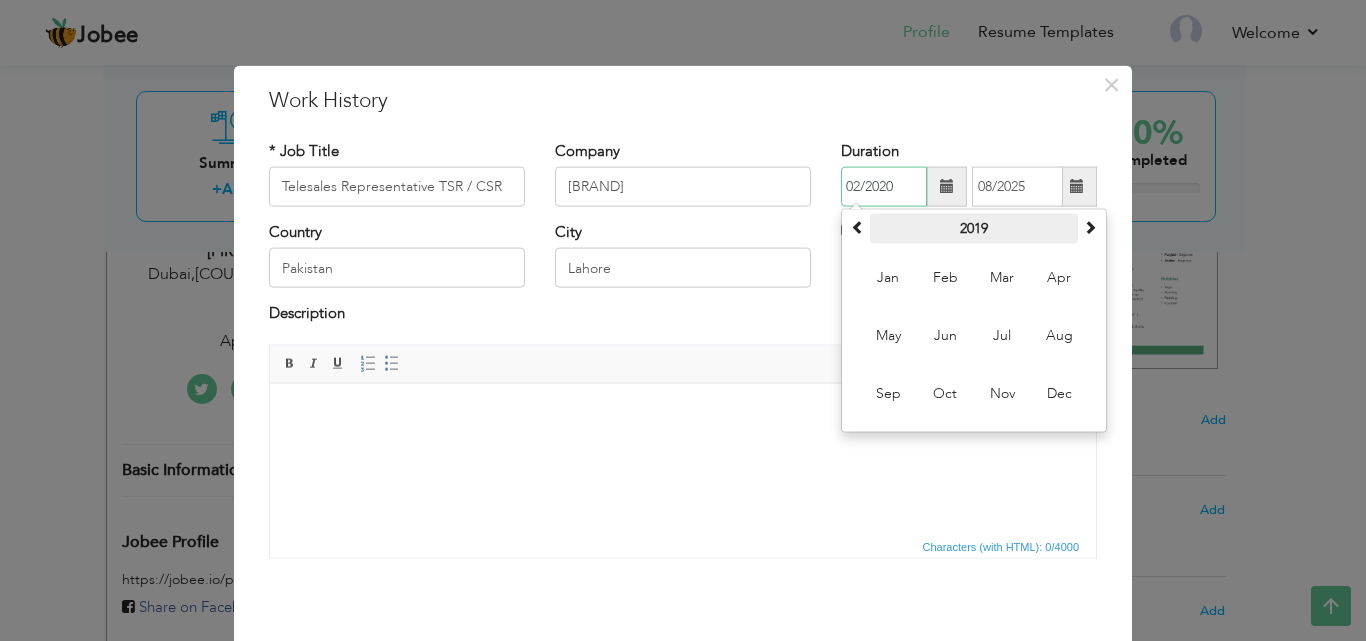 click on "2019" at bounding box center (974, 229) 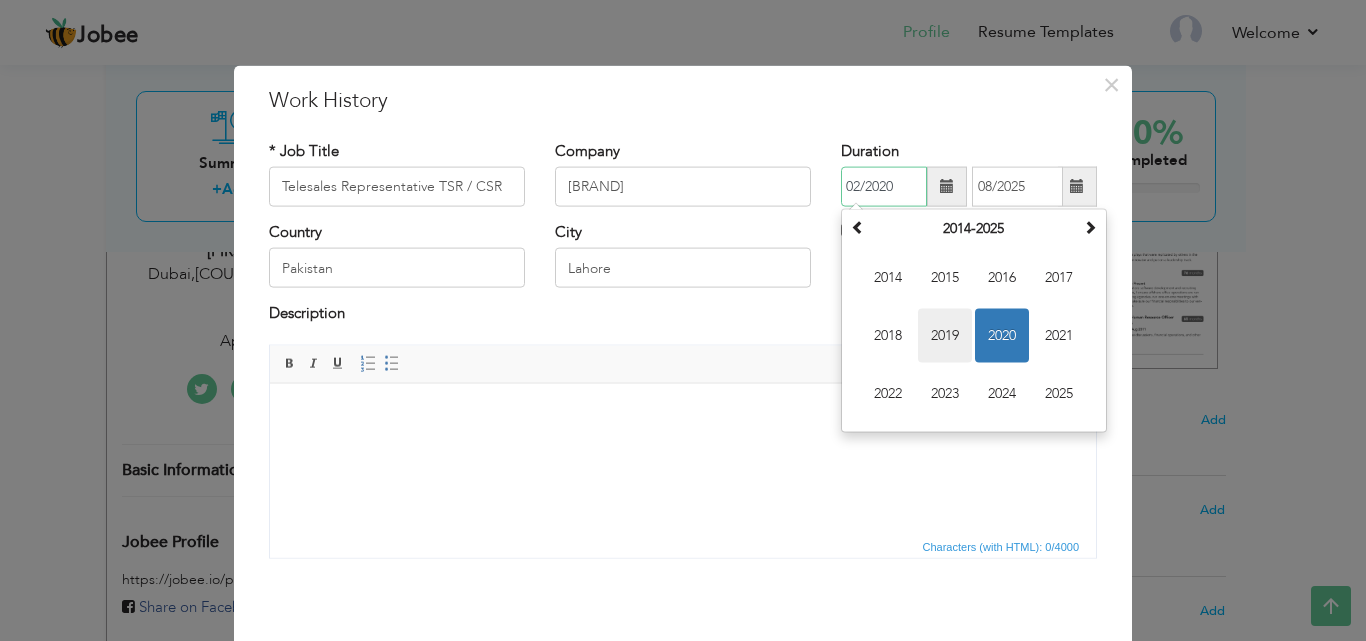 click on "2019" at bounding box center (945, 336) 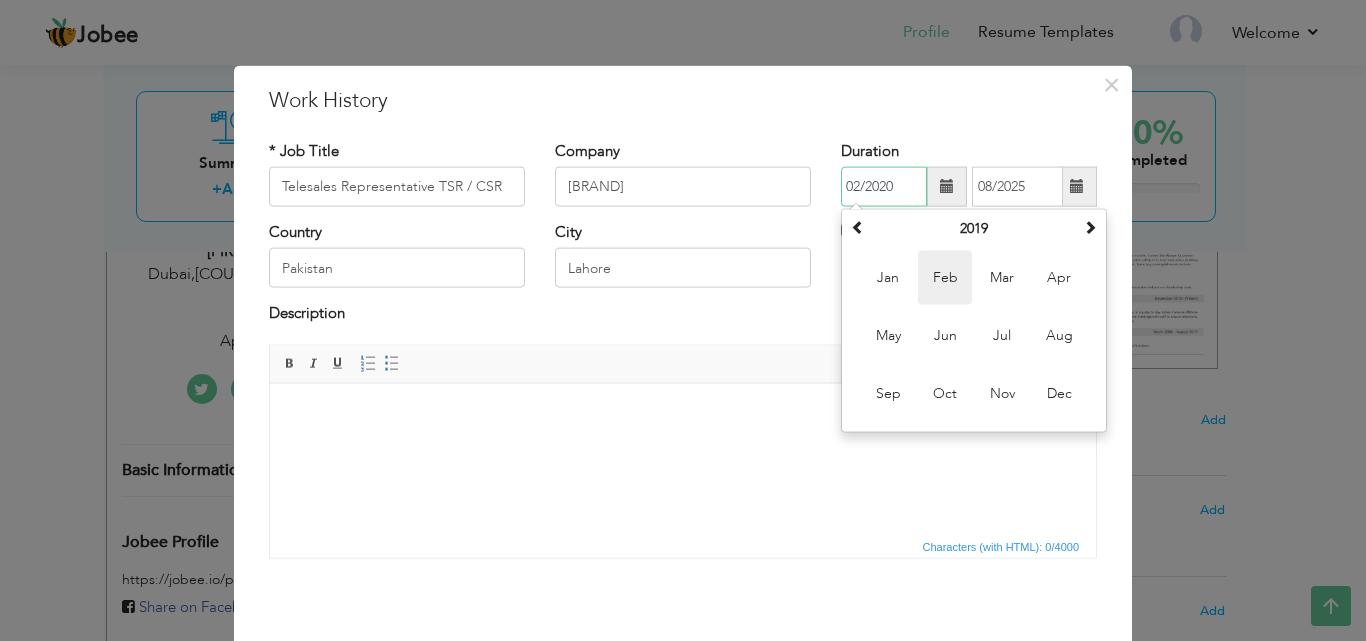 click on "Feb" at bounding box center (945, 278) 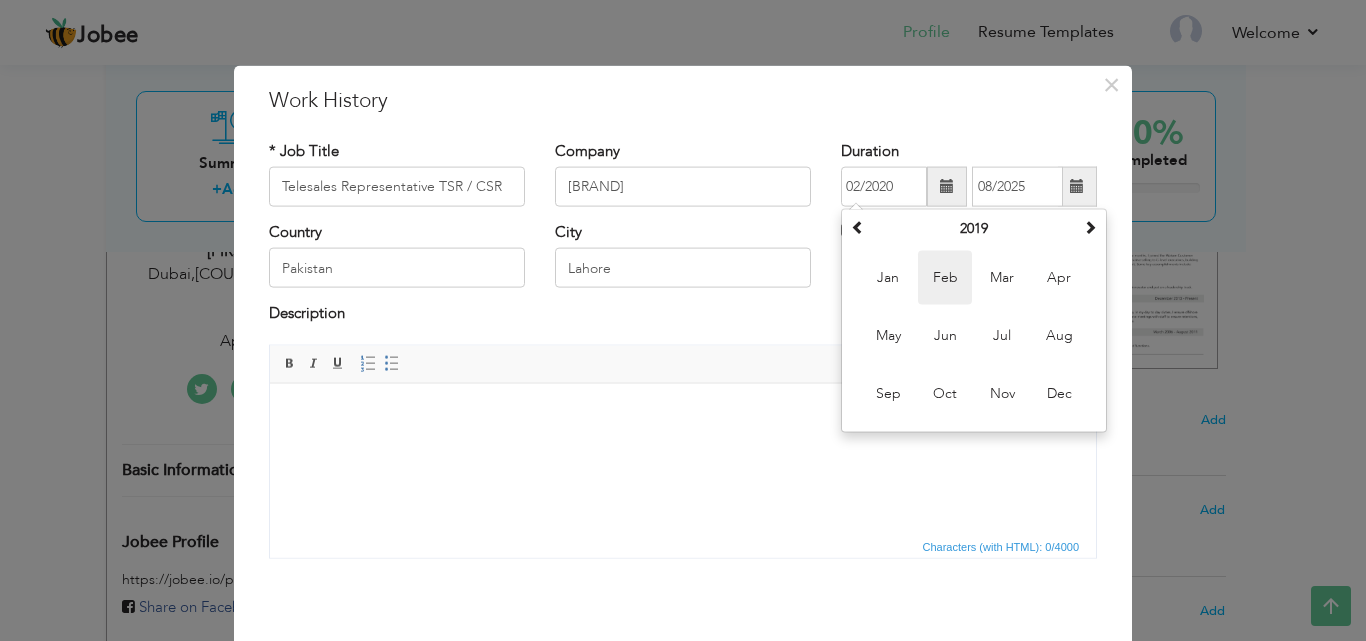 type on "02/2019" 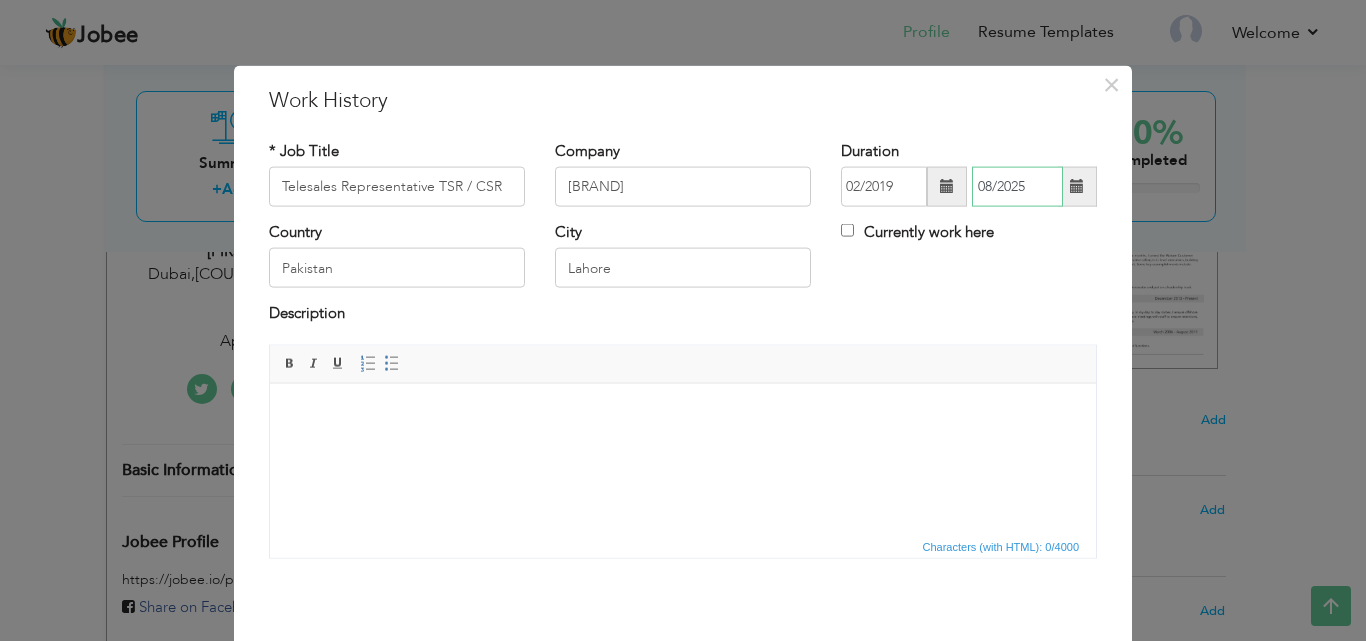 click on "08/2025" at bounding box center (1017, 187) 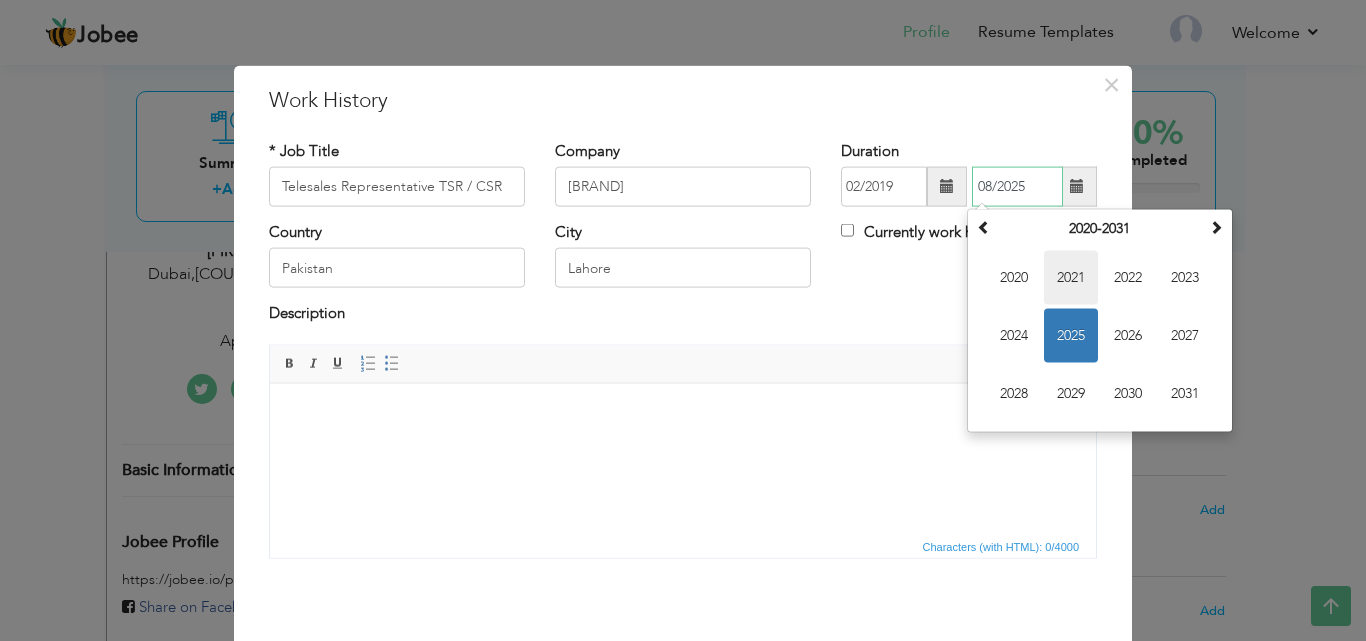 click on "2021" at bounding box center [1071, 278] 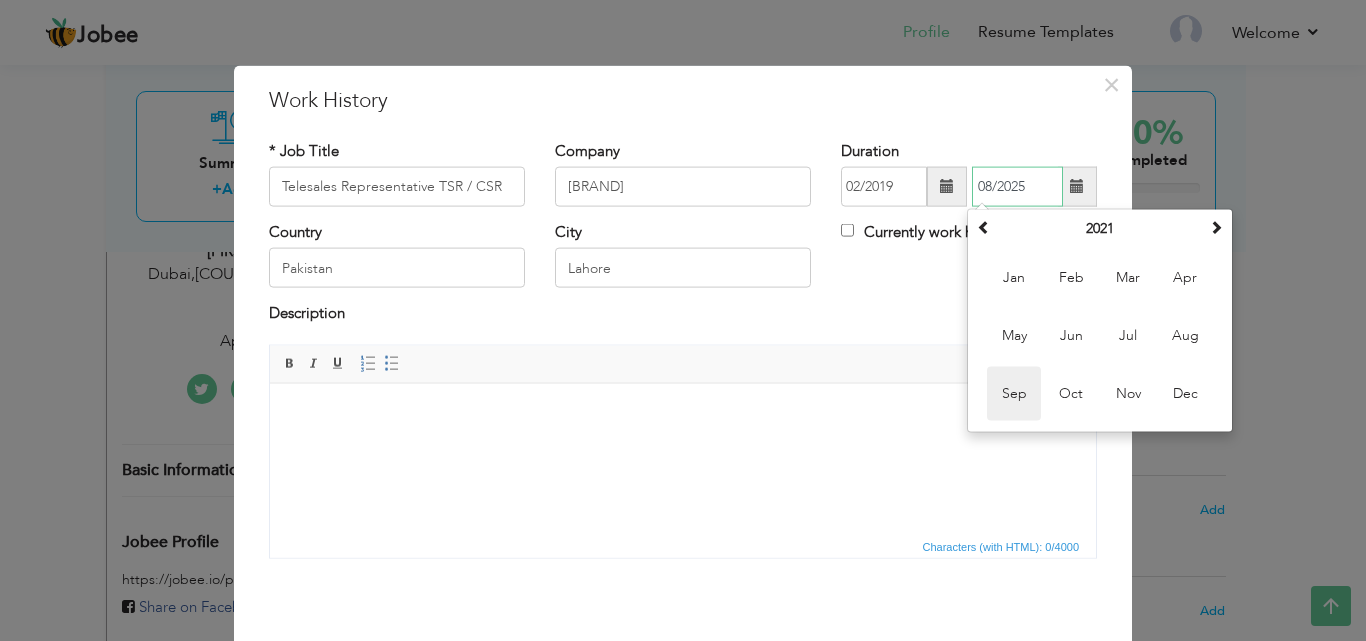 click on "Sep" at bounding box center [1014, 394] 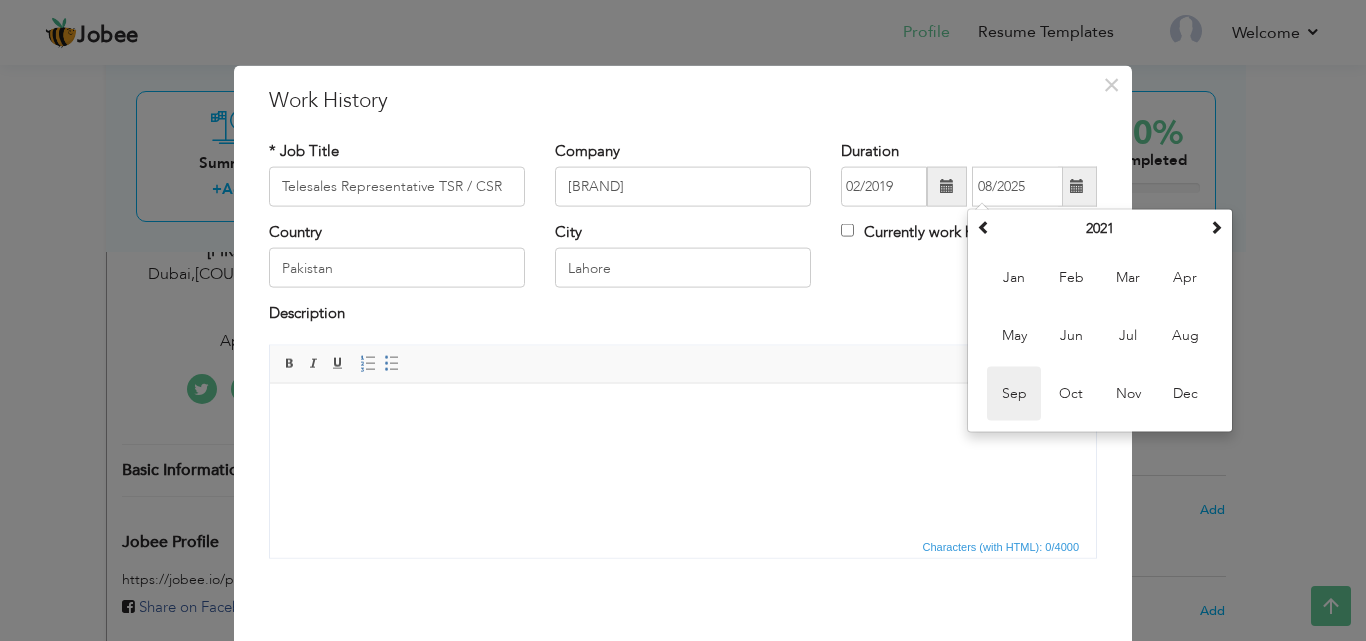 type on "09/2021" 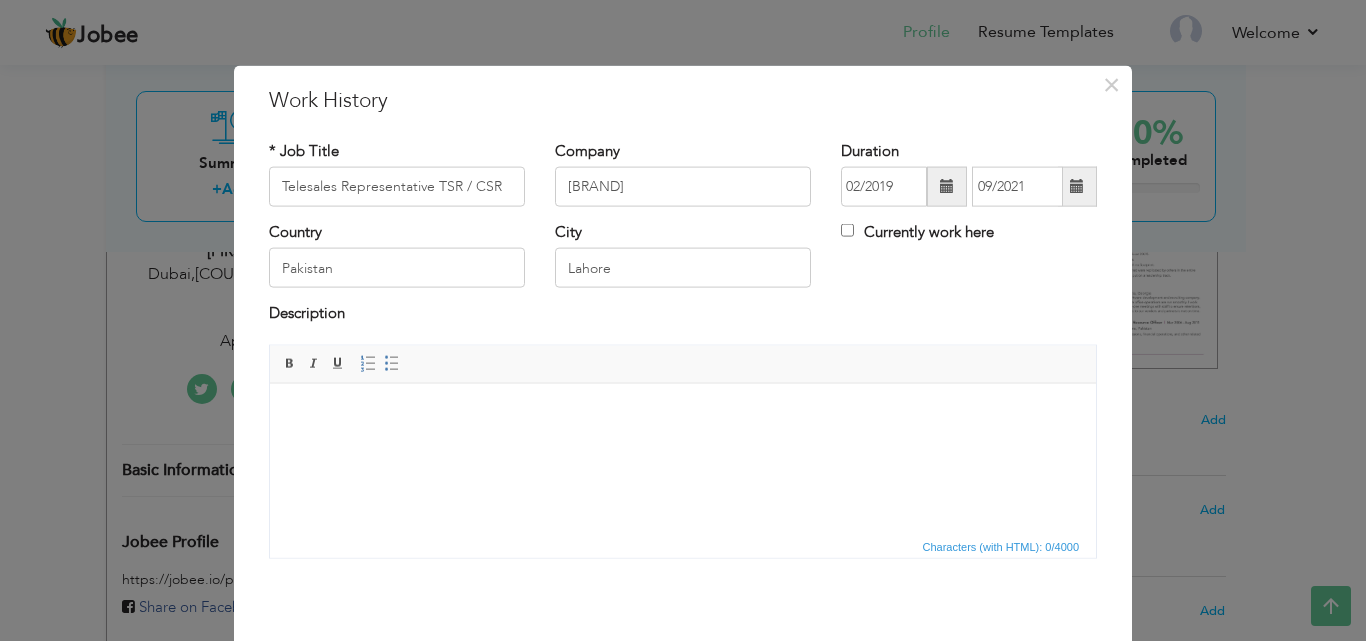 click on "Description" at bounding box center (683, 316) 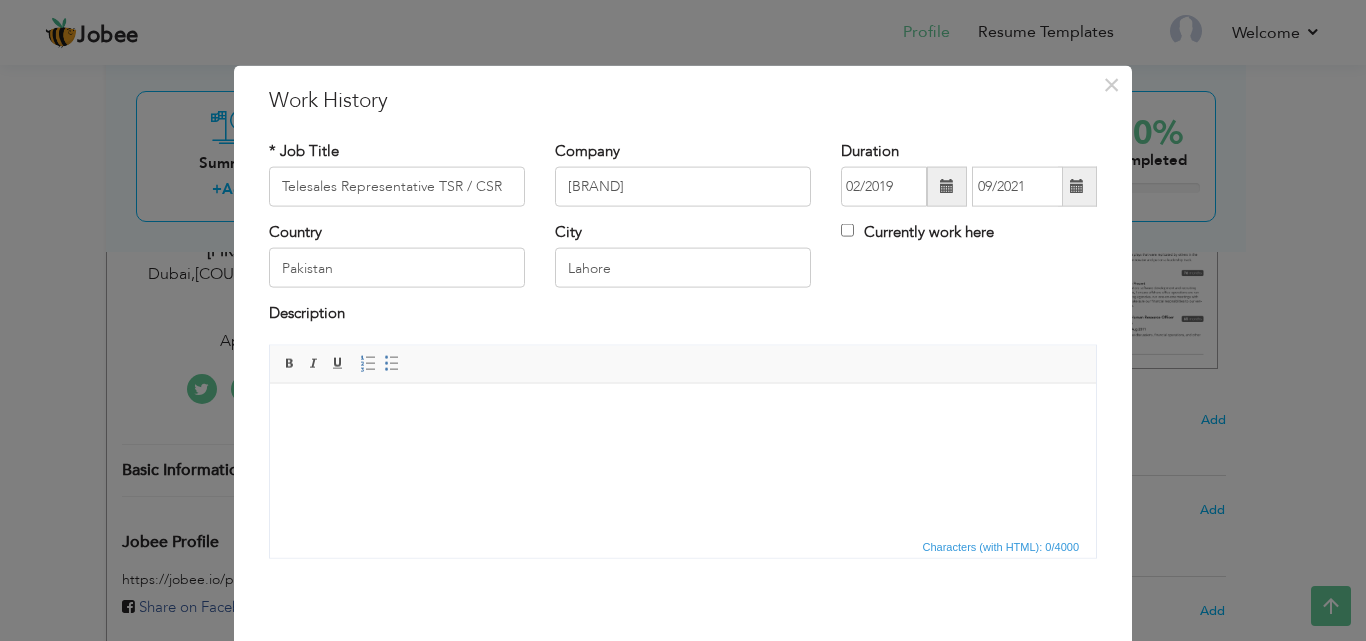 click at bounding box center (683, 413) 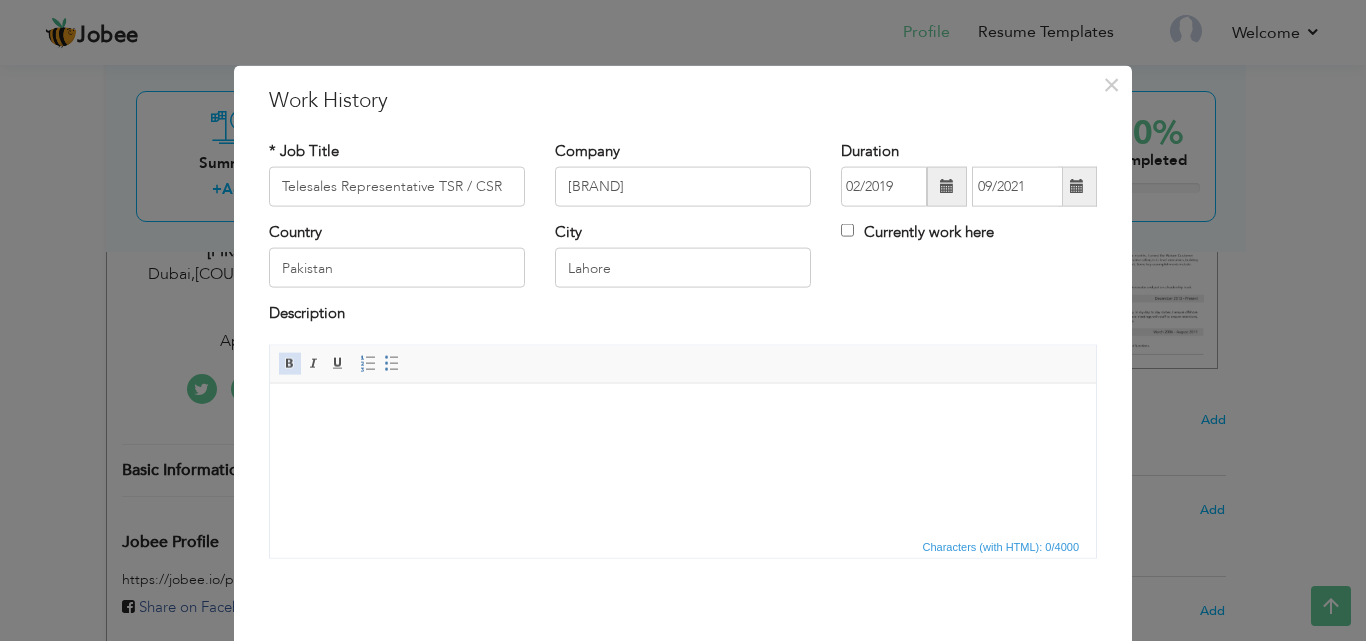 click at bounding box center [290, 363] 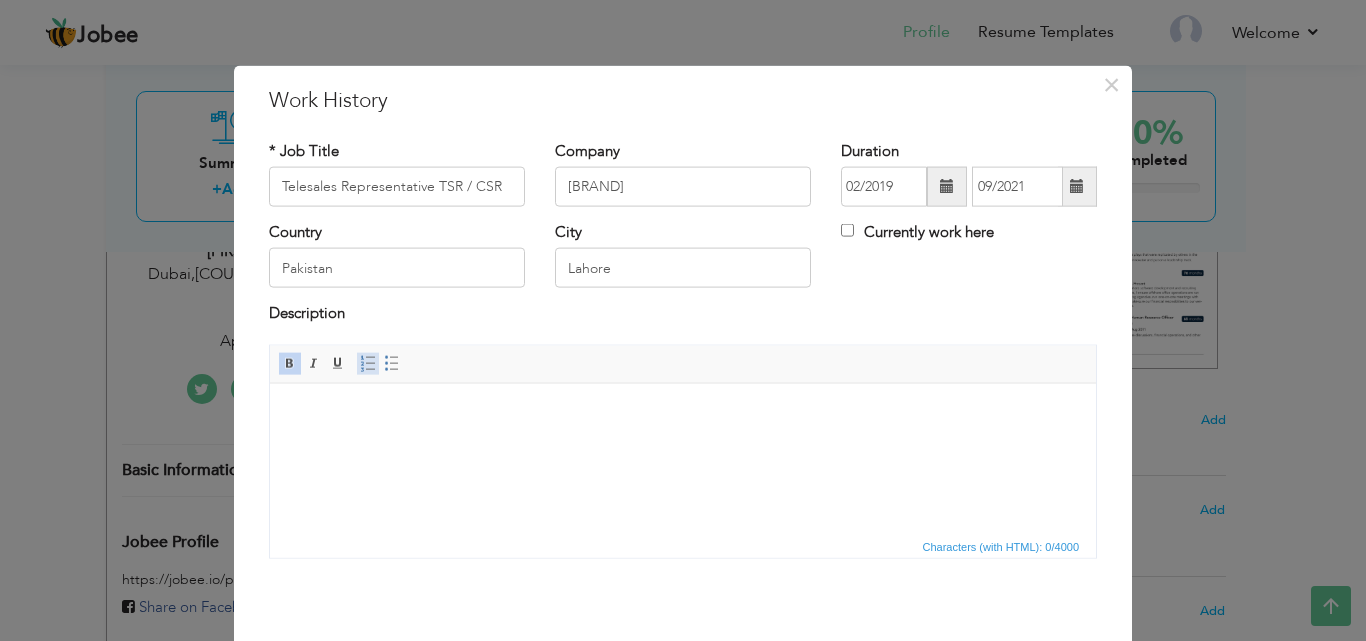 click at bounding box center [368, 363] 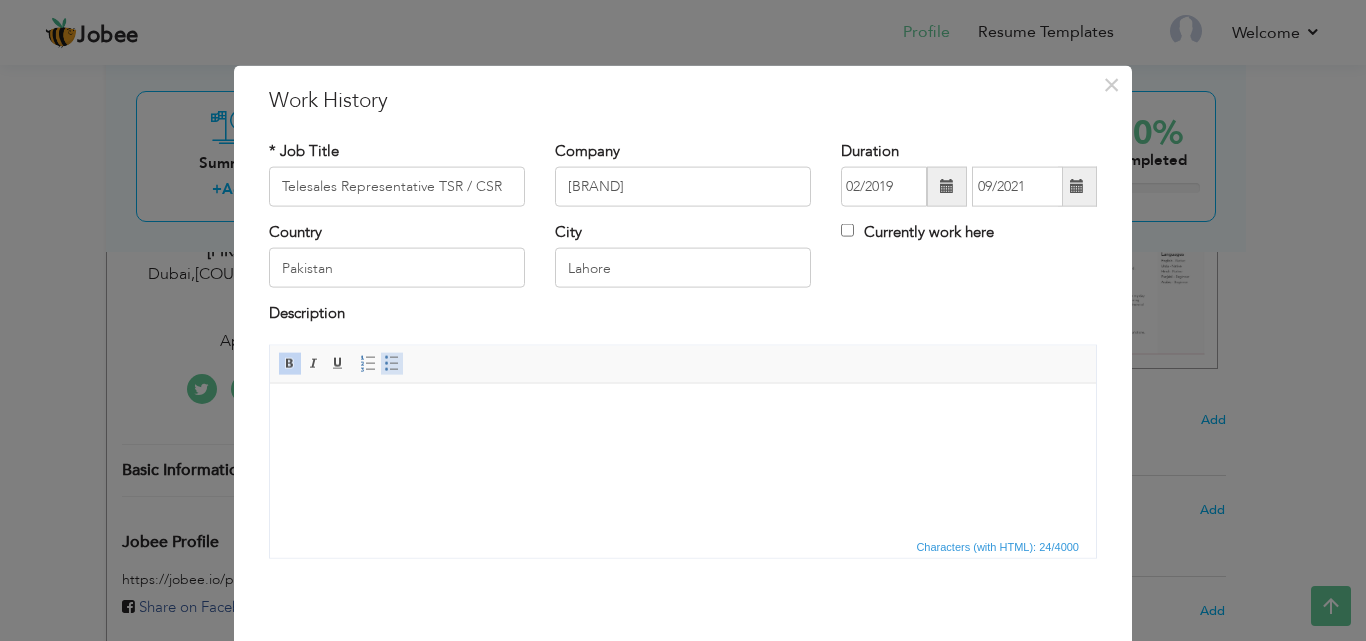 click at bounding box center [392, 363] 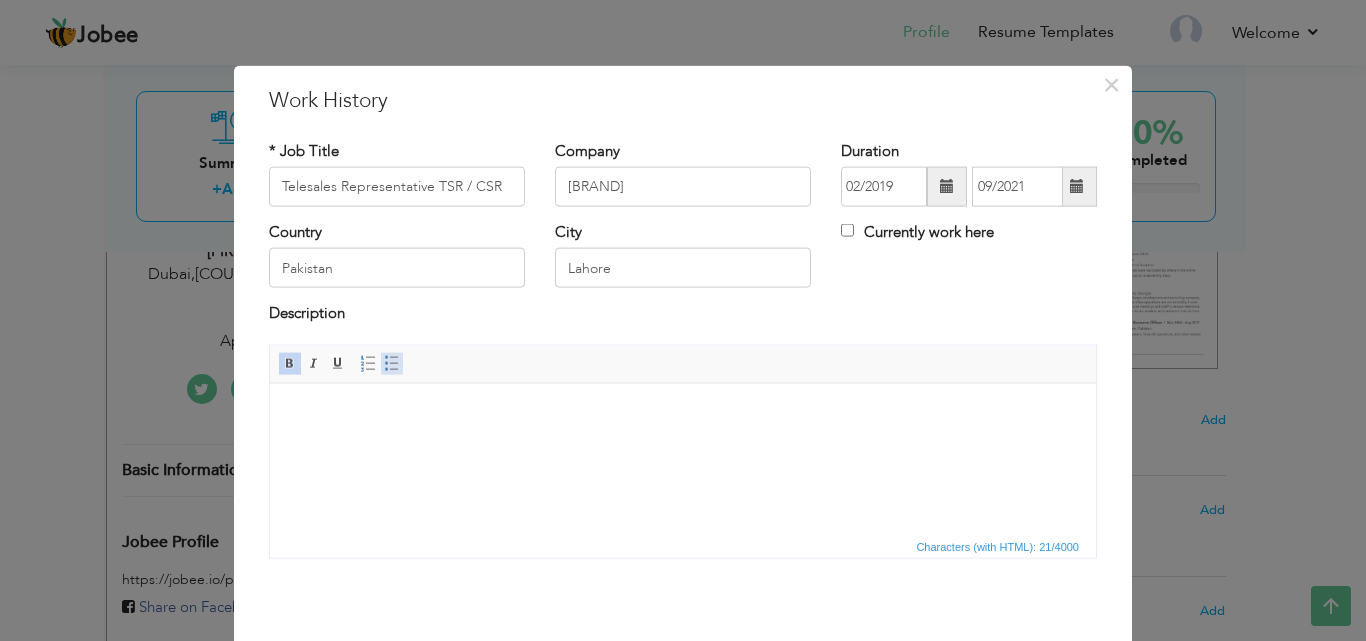 click at bounding box center [392, 363] 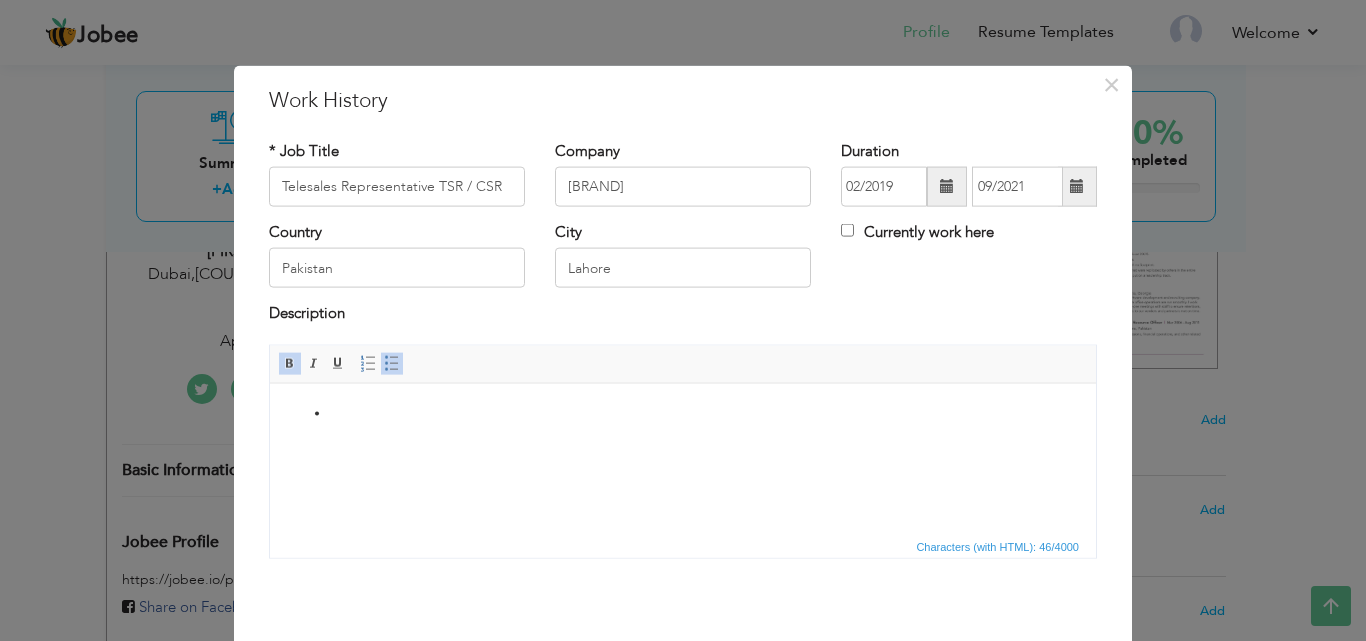 click on "​​​​​​​ ​​​​ ​​​​​​​" at bounding box center (683, 413) 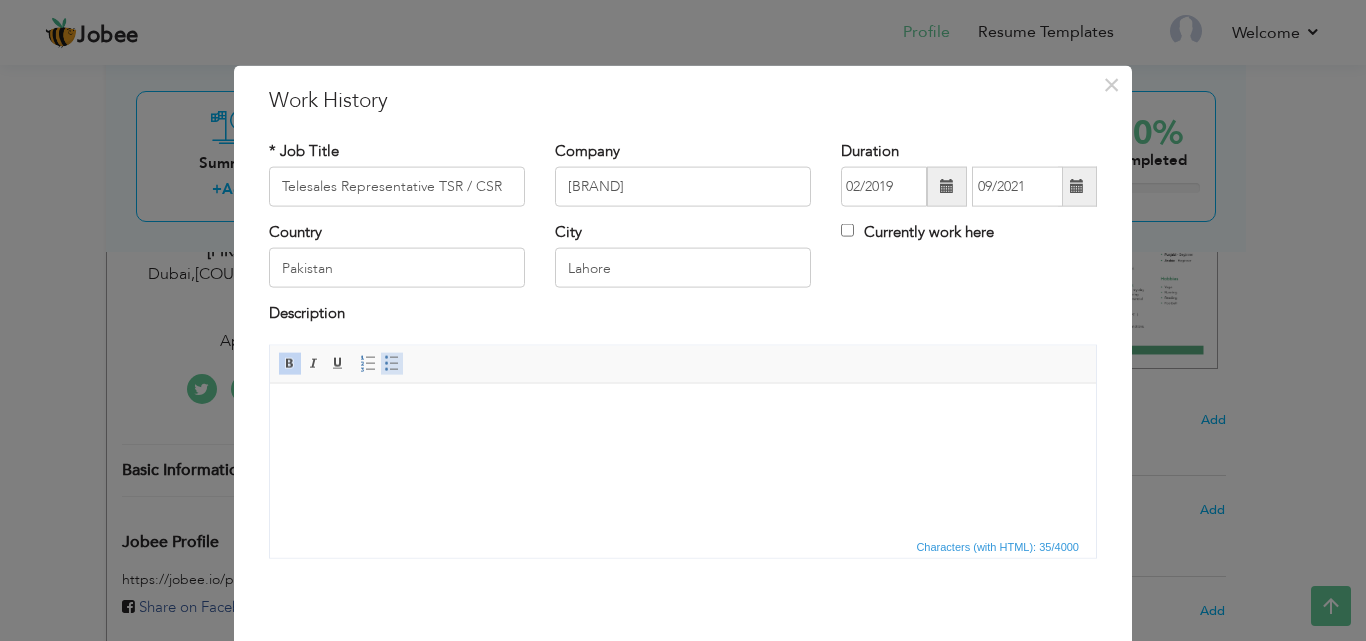 click at bounding box center (392, 363) 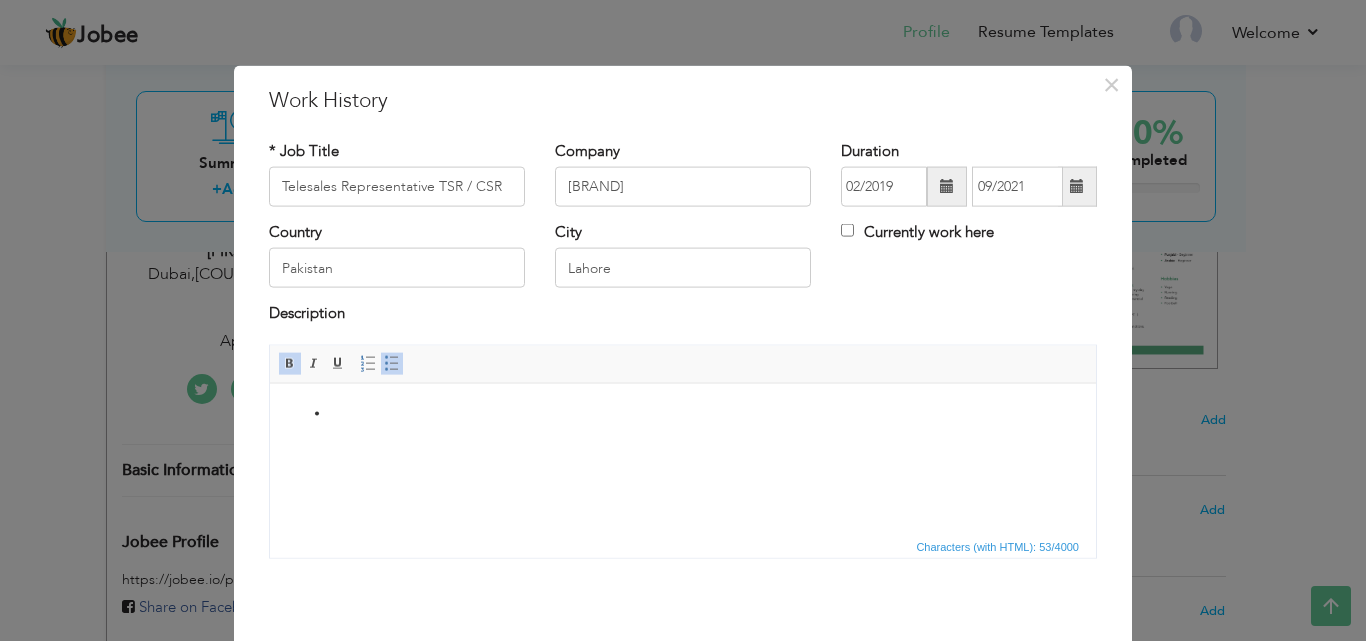 click on "​​​​​​​ ​​​​​​​ ​​​​ ​​​​​​​" at bounding box center (683, 413) 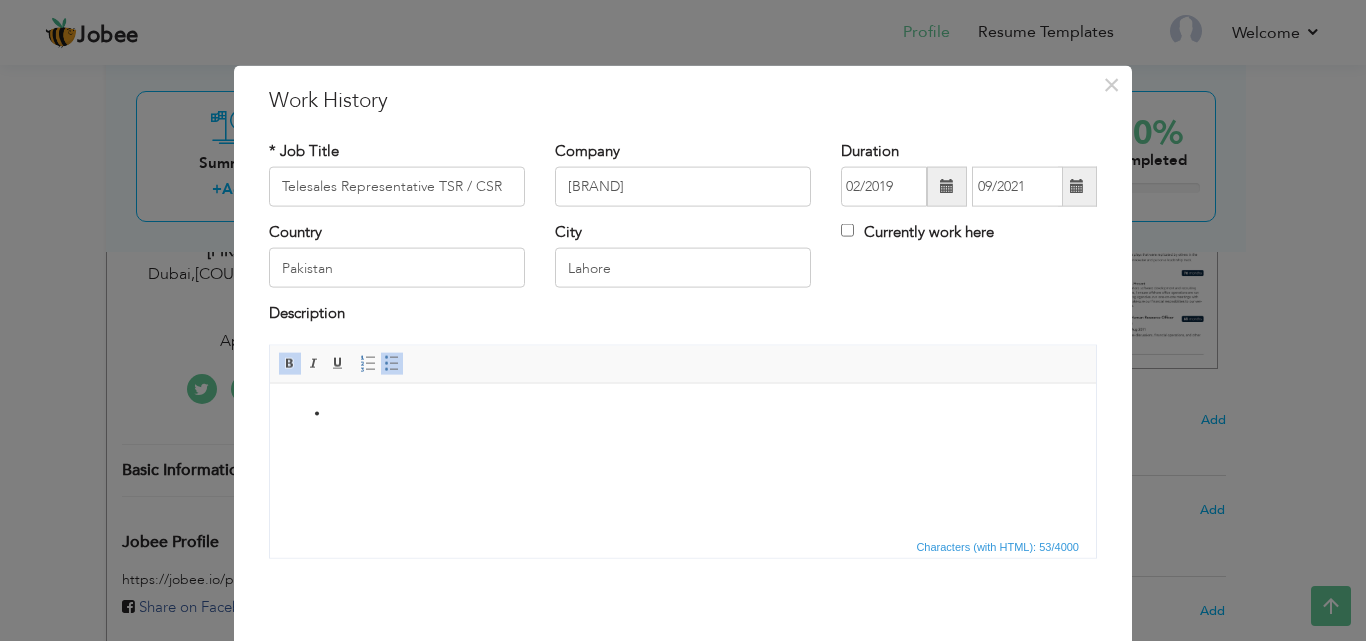click on "​​​​​​​ ​​​​ ​​​​​​​" at bounding box center [683, 413] 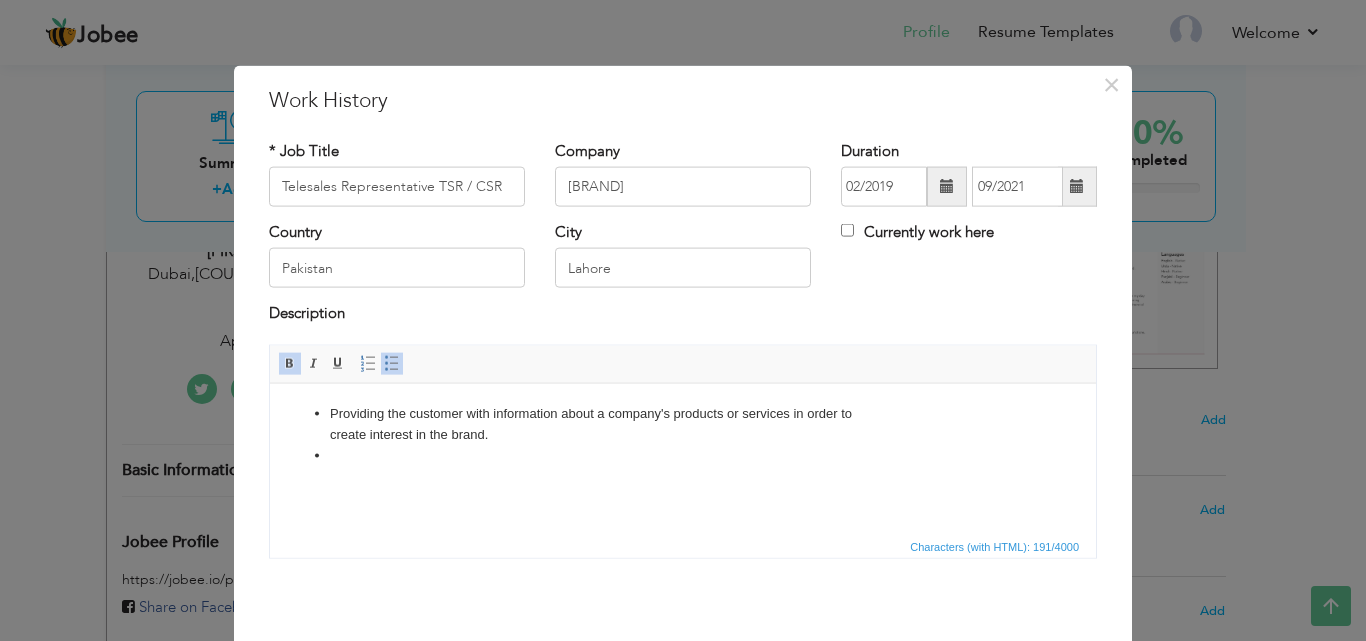 click on "​​​​ ​​​​​​​" at bounding box center (683, 455) 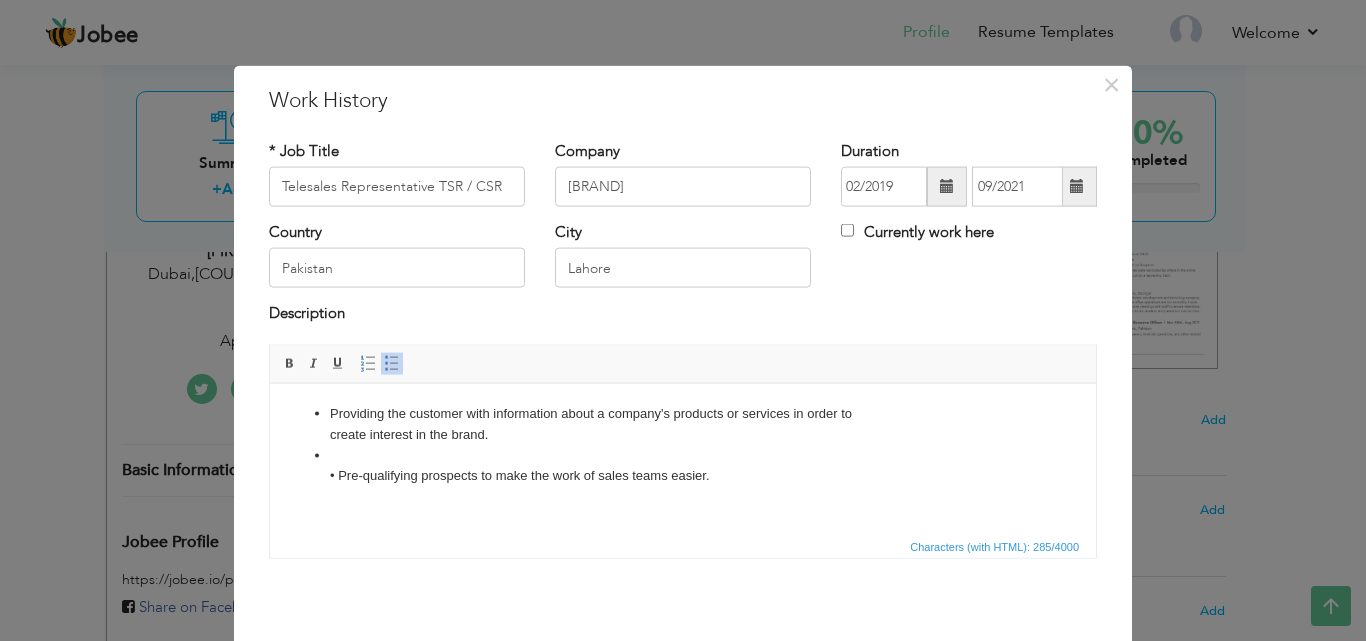 click on "​​​​ • Pre-qualifying prospects to make the work of sales teams easier. ​​​​​​​ ​​​​​​​" at bounding box center [683, 466] 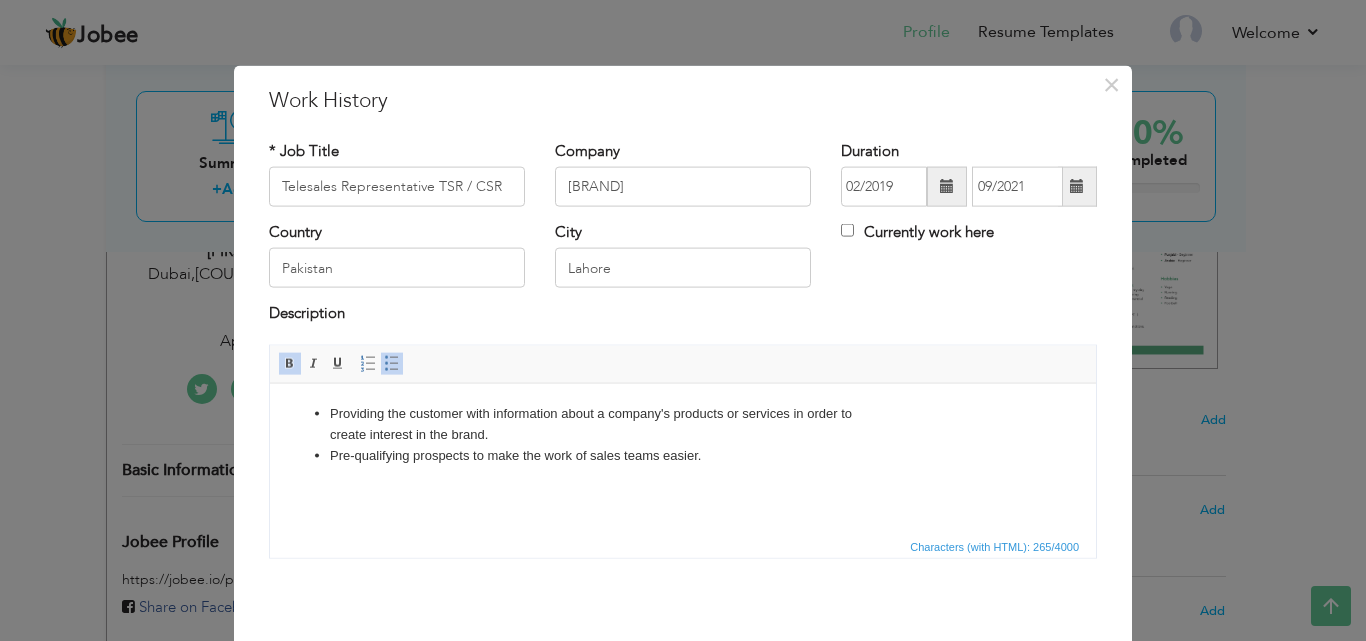 click on "​​​​​​​ Providing the customer with information about a company's products or services in order to create interest in the brand. ​​​​ Pre-qualifying prospects to make the work of sales teams easier. ​​​​​​​" at bounding box center [683, 434] 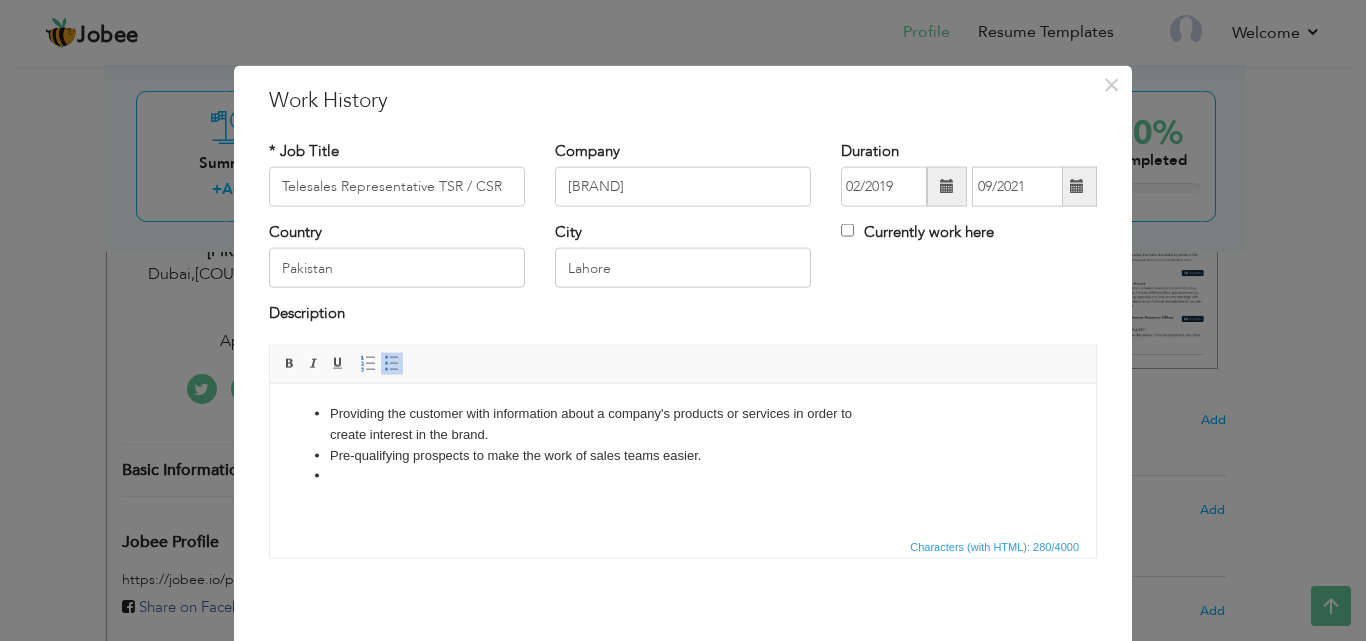 click on "​​​​​​​ Providing the customer with information about a company's products or services in order to create interest in the brand. ​​​​ Pre-qualifying prospects to make the work of sales teams easier. ​​​​​​​" at bounding box center (683, 444) 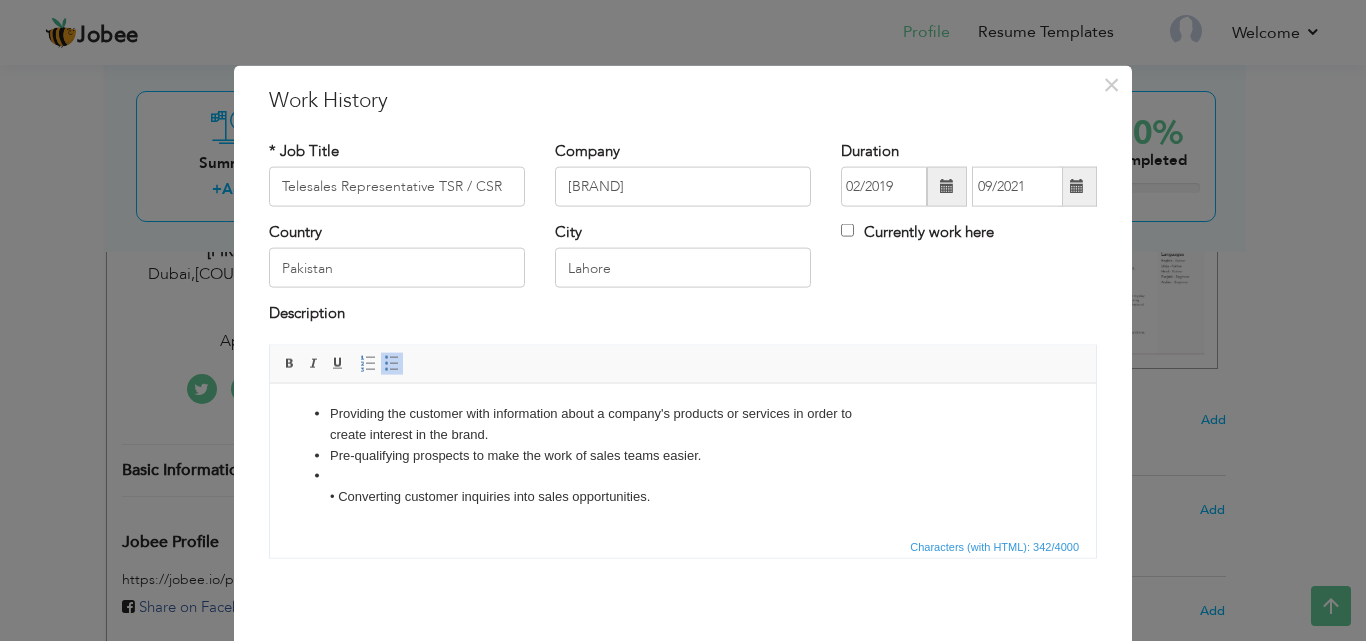 click on "• Converting customer inquiries into sales opportunities." at bounding box center (683, 486) 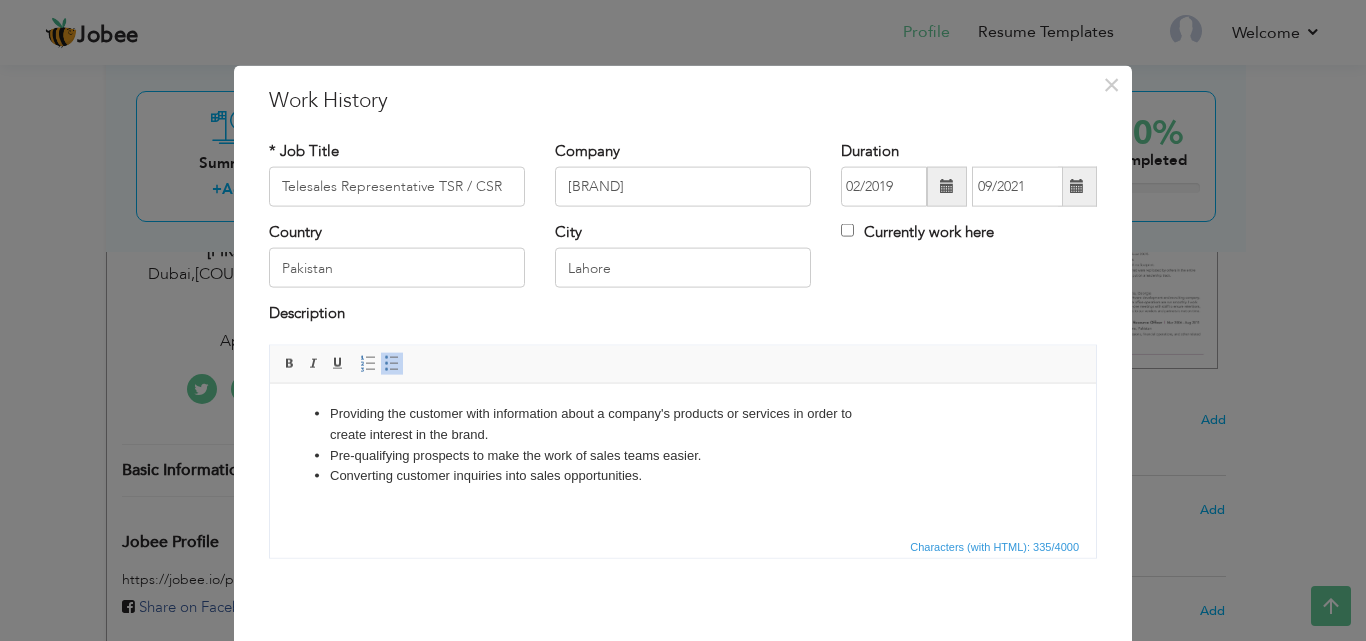 click on "Converting customer inquiries into sales opportunities." at bounding box center (683, 475) 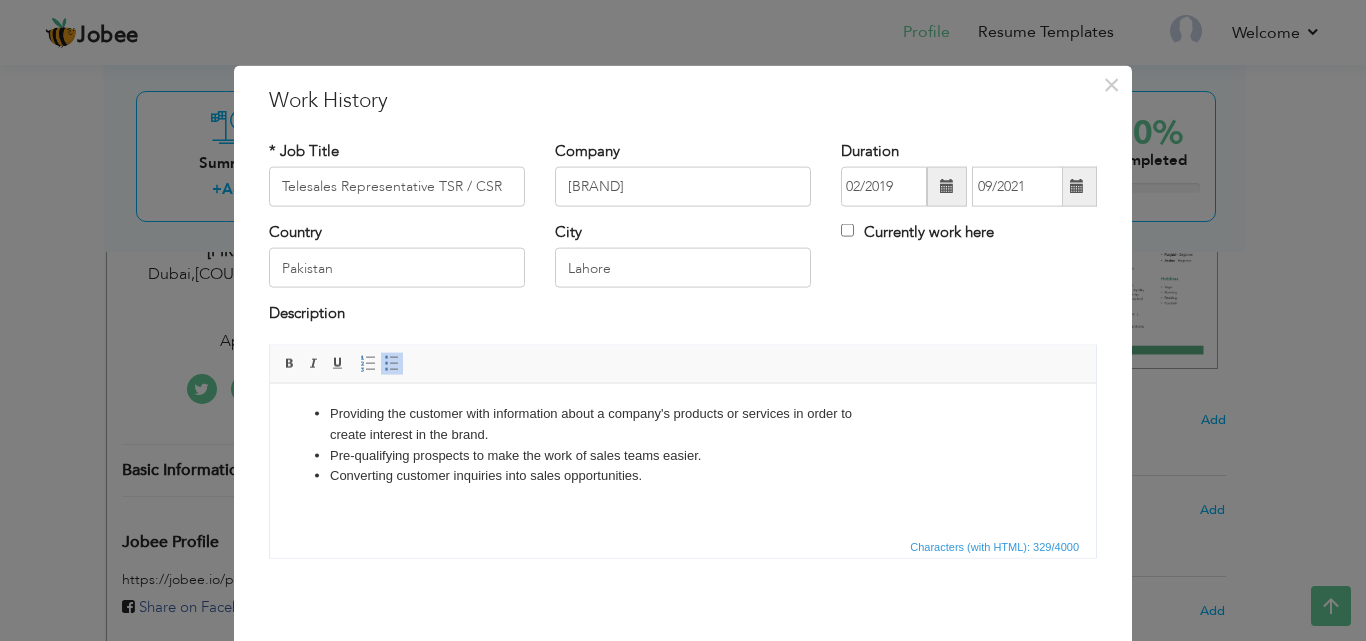 click on "​​​​​​​ Providing the customer with information about a company's products or services in order to create interest in the brand. ​​​​ Pre-qualifying prospects to make the work of sales teams easier. ​​​​​​​ Converting customer inquiries into sales opportunities." at bounding box center (683, 444) 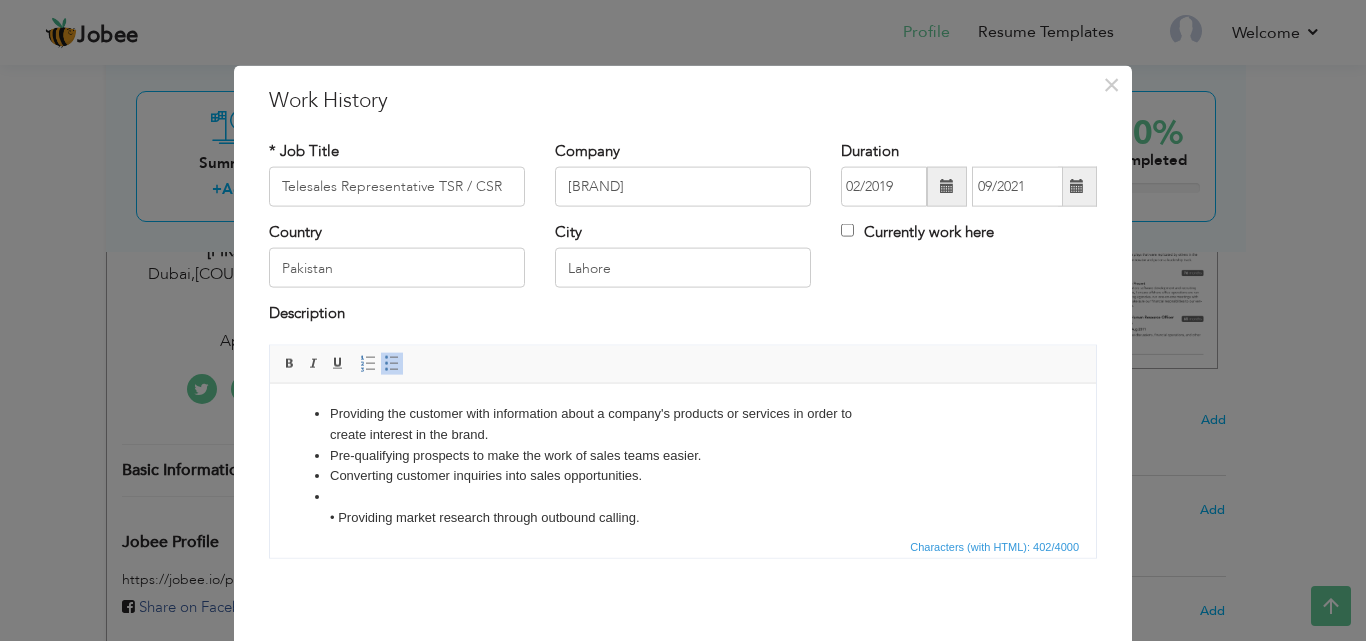 click on "• Providing market research through outbound calling." at bounding box center (683, 507) 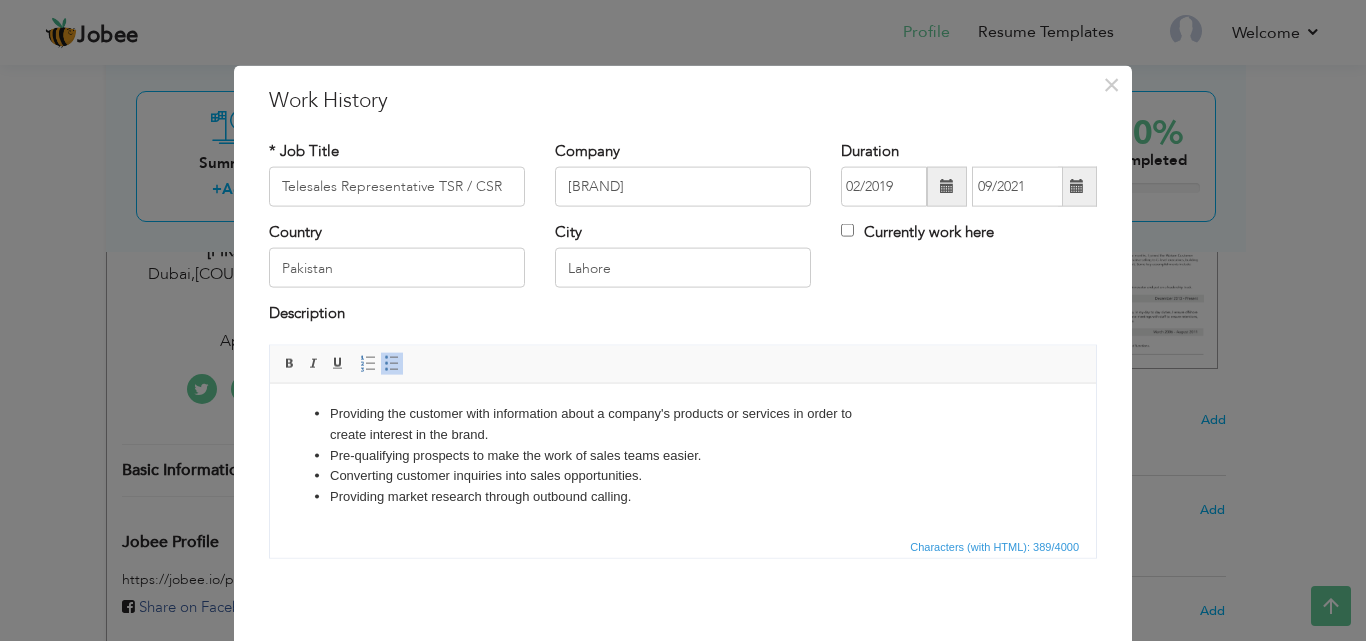 click on "​​​​​​​ Providing the customer with information about a company's products or services in order to create interest in the brand. ​​​​ Pre-qualifying prospects to make the work of sales teams easier. ​​​​​​​ Converting customer inquiries into sales opportunities. Providing market research through outbound calling." at bounding box center (683, 455) 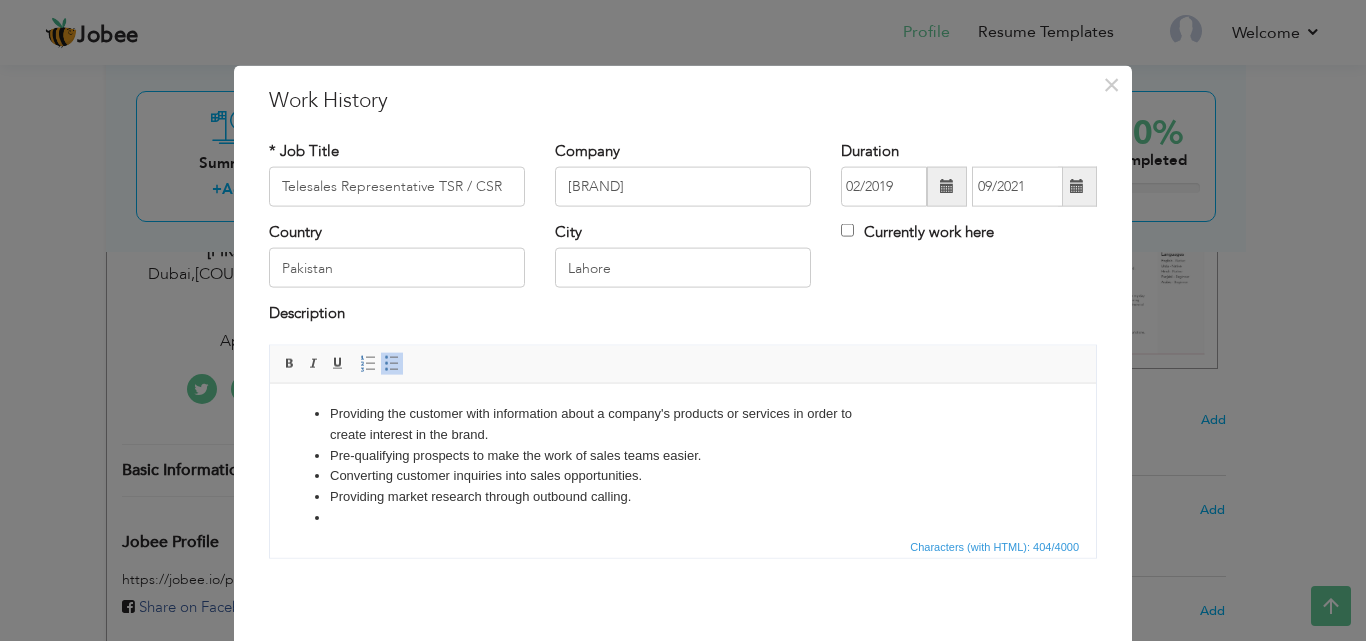 click at bounding box center (683, 517) 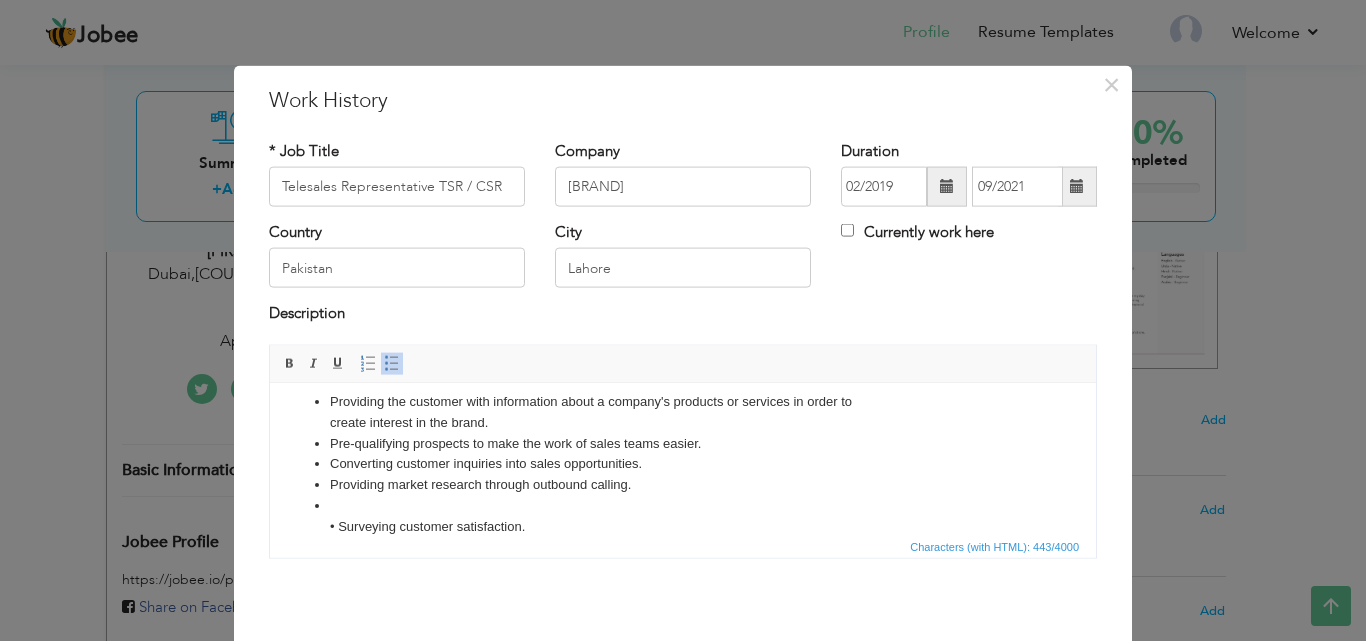 click on "• Surveying customer satisfaction." at bounding box center [683, 516] 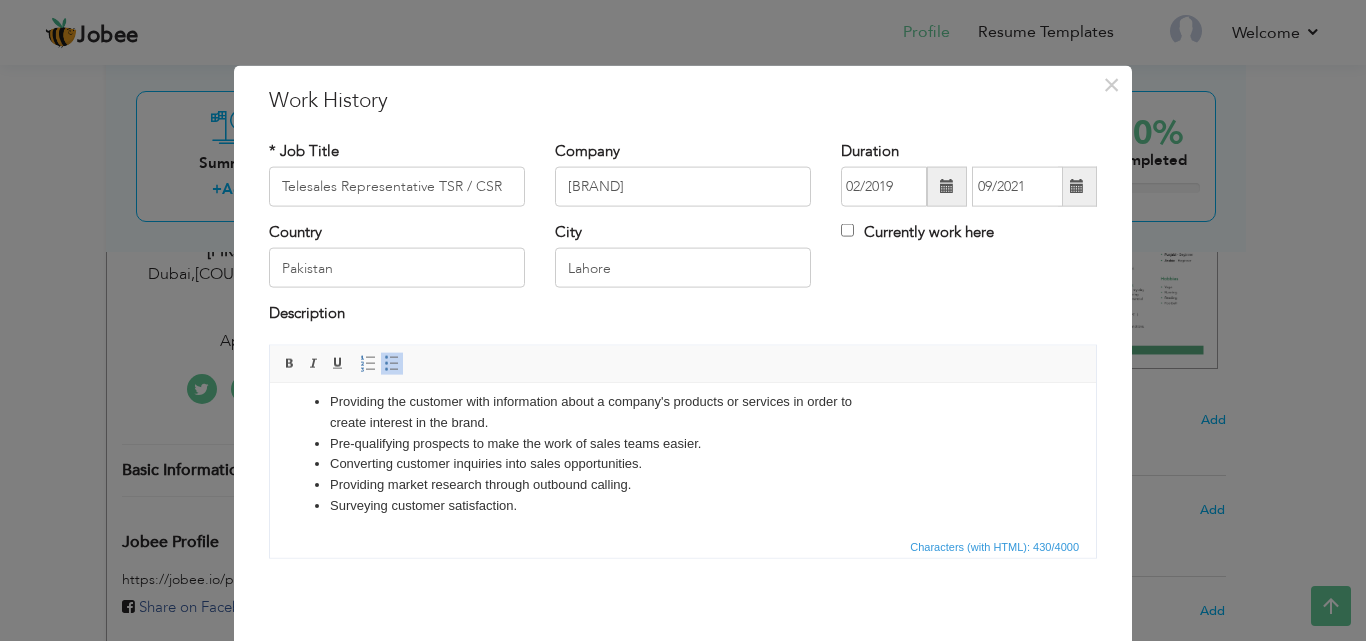 scroll, scrollTop: 15, scrollLeft: 0, axis: vertical 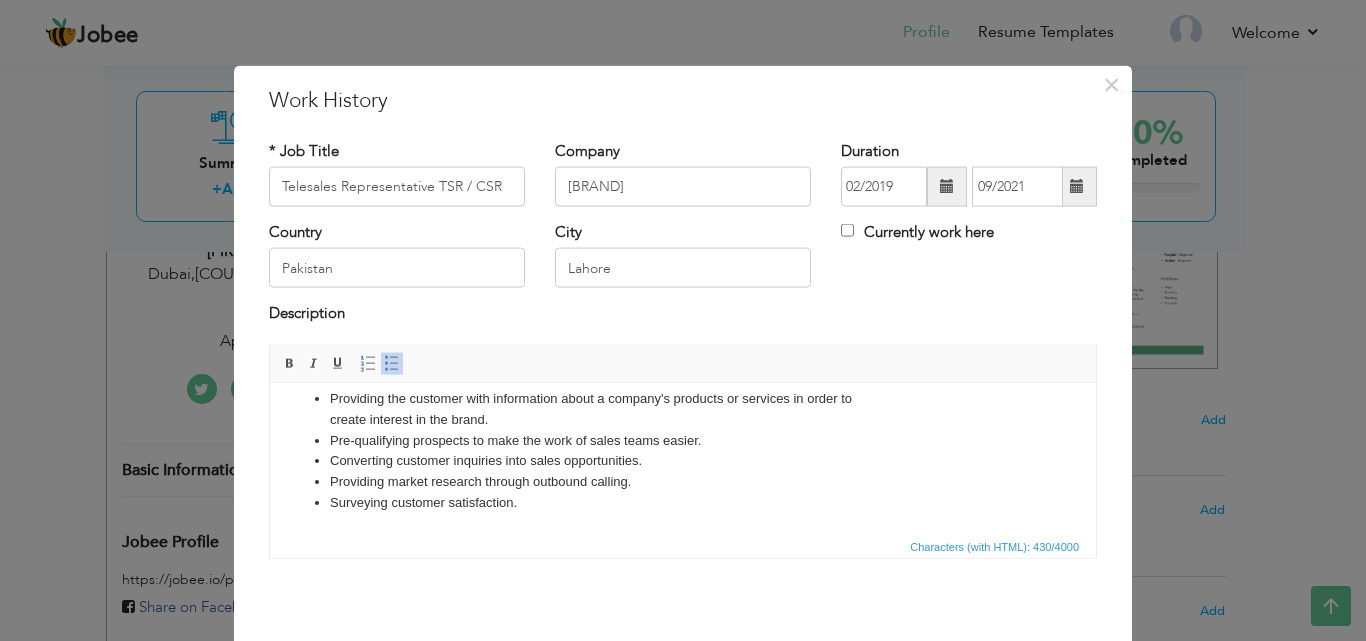 click at bounding box center [683, 609] 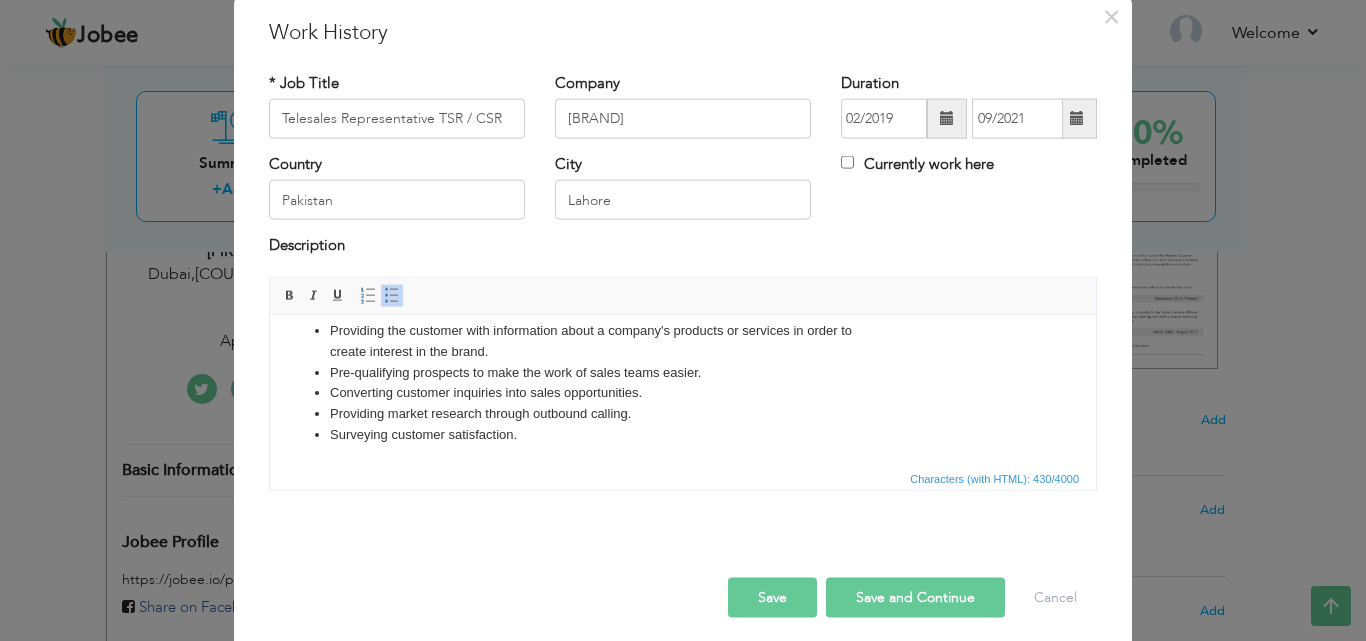 scroll, scrollTop: 79, scrollLeft: 0, axis: vertical 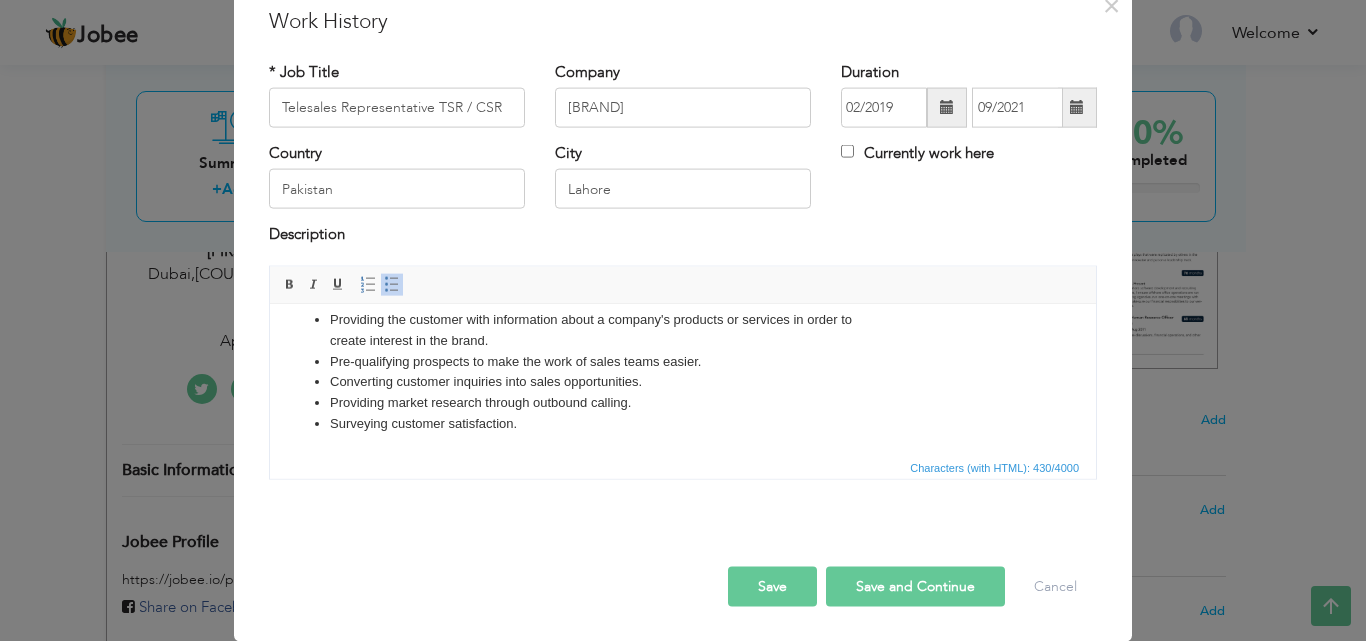 click on "Save and Continue" at bounding box center [915, 586] 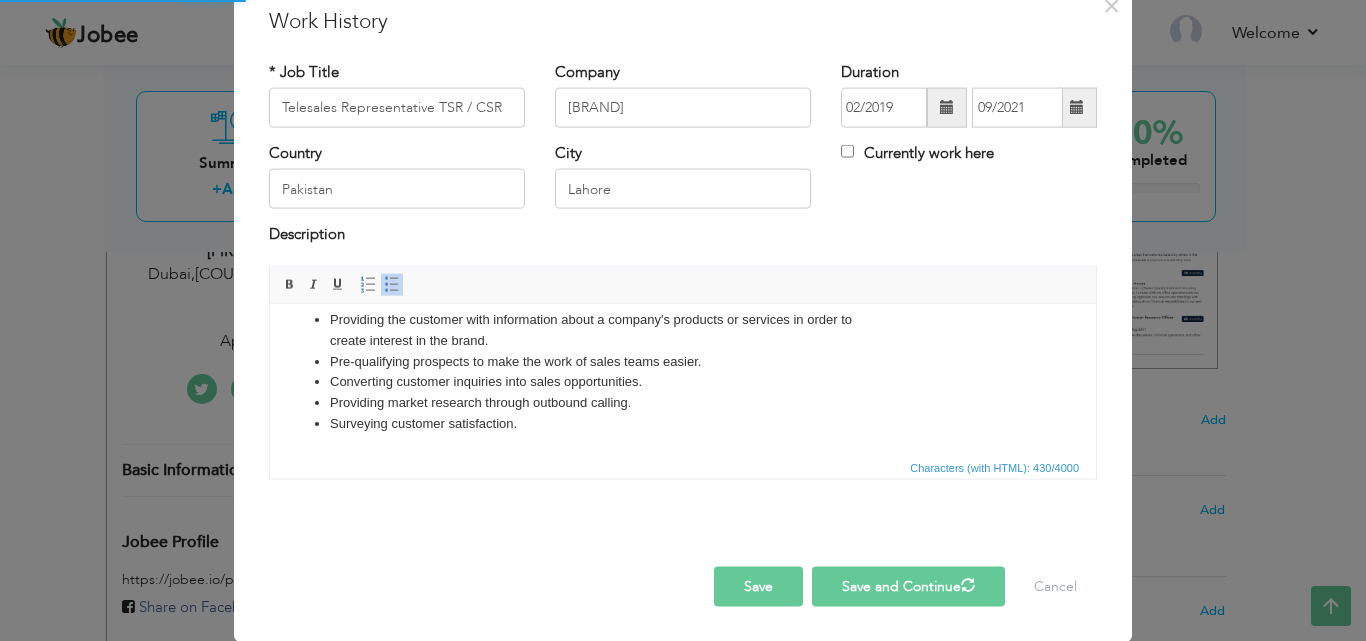 type 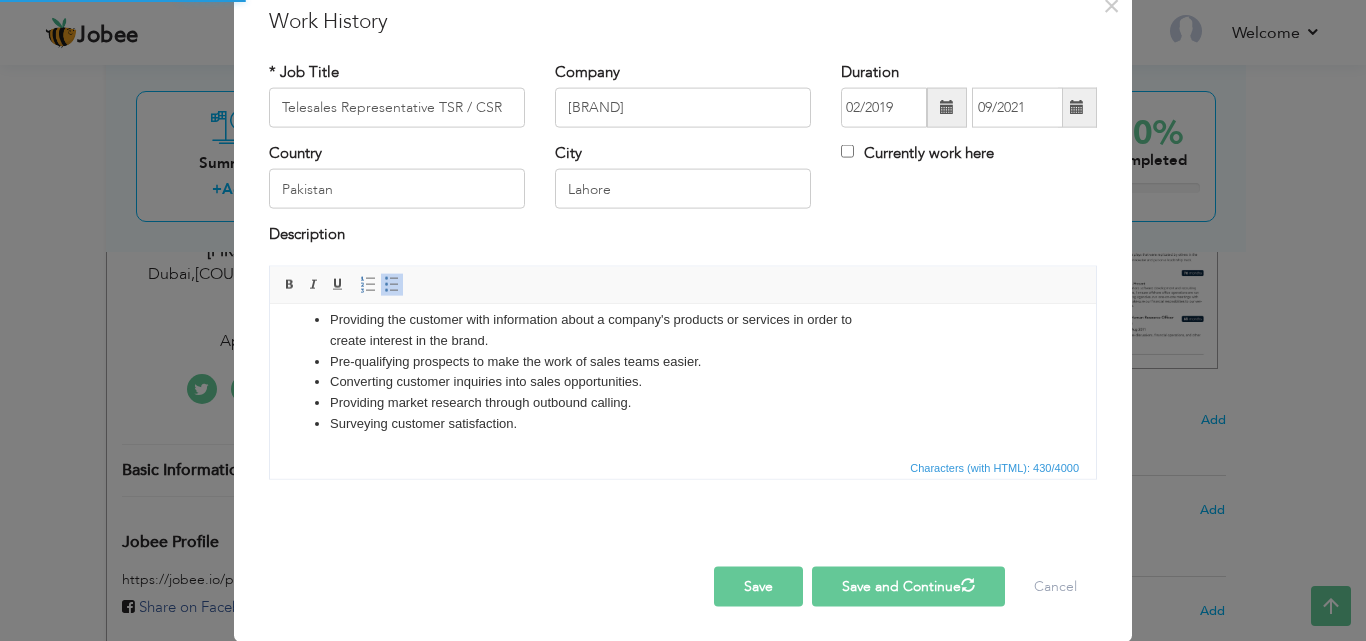 type 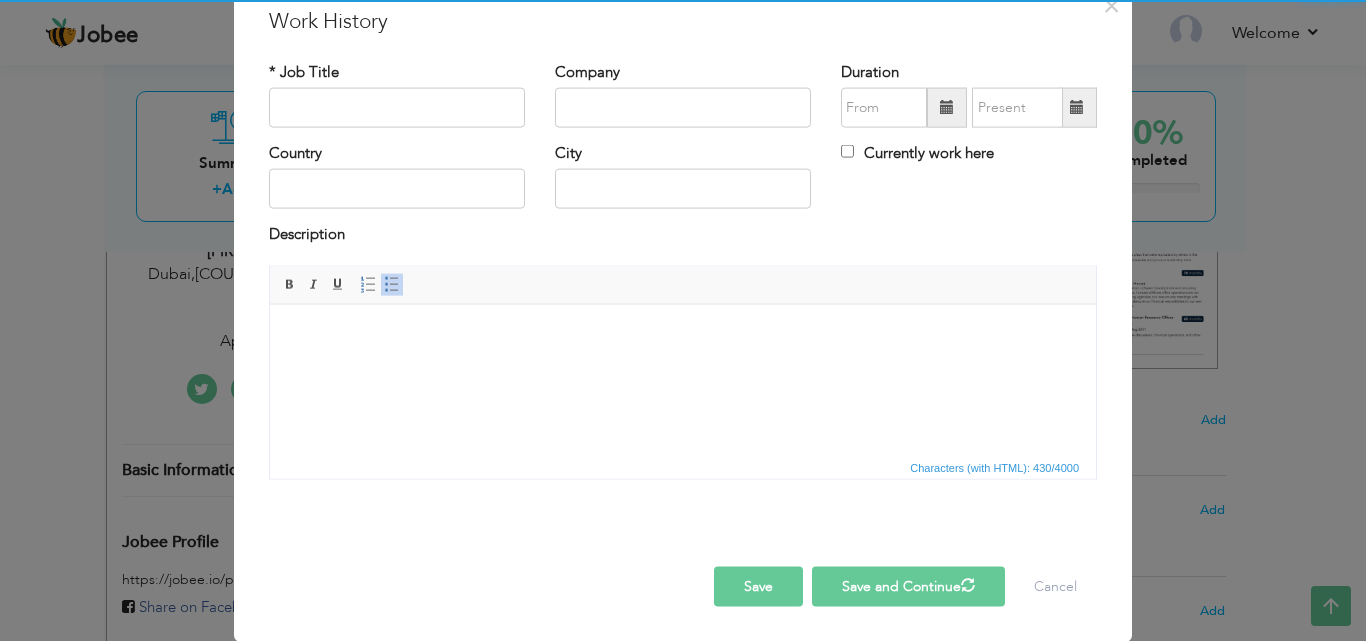 scroll, scrollTop: 0, scrollLeft: 0, axis: both 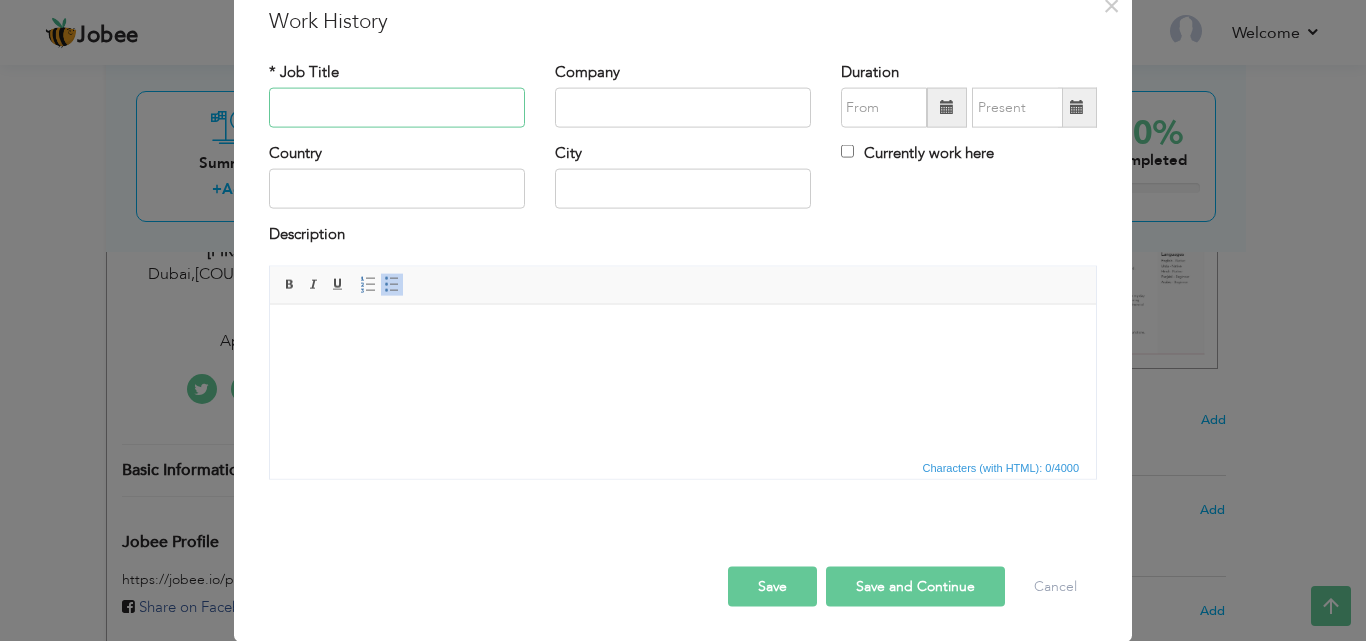 click at bounding box center [397, 108] 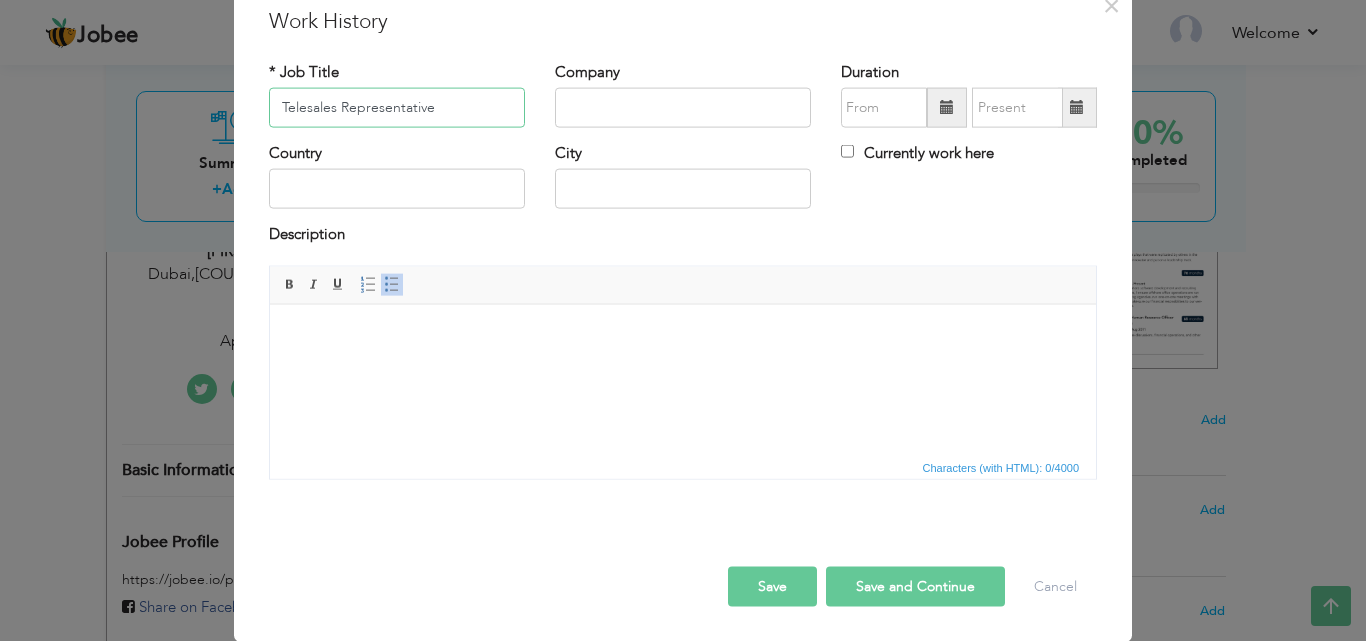 click on "Telesales Representative" at bounding box center (397, 108) 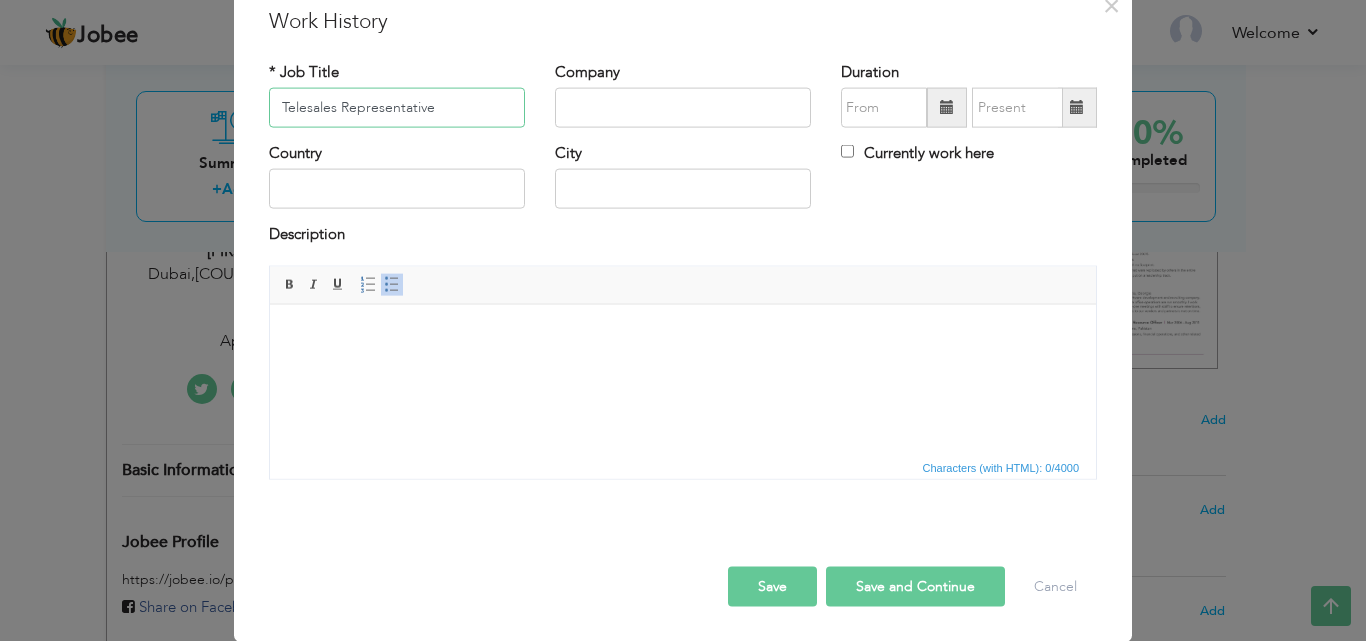 type on "Telesales Representative" 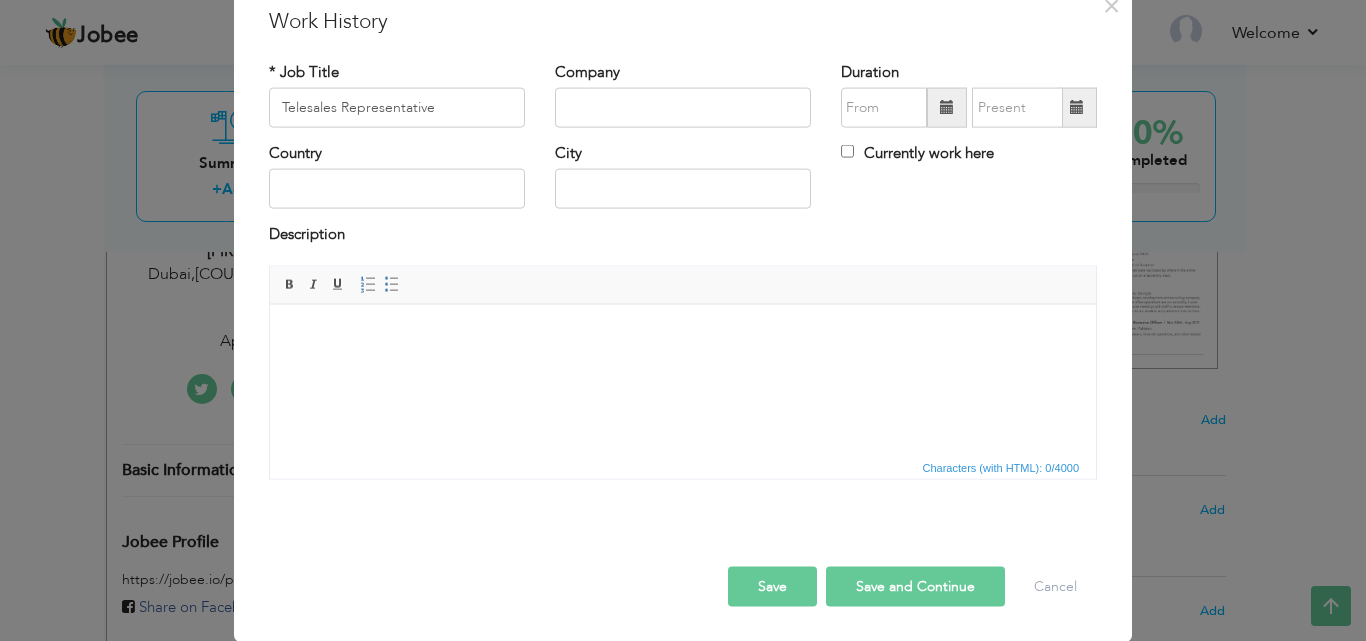 drag, startPoint x: 608, startPoint y: 420, endPoint x: 337, endPoint y: 445, distance: 272.1507 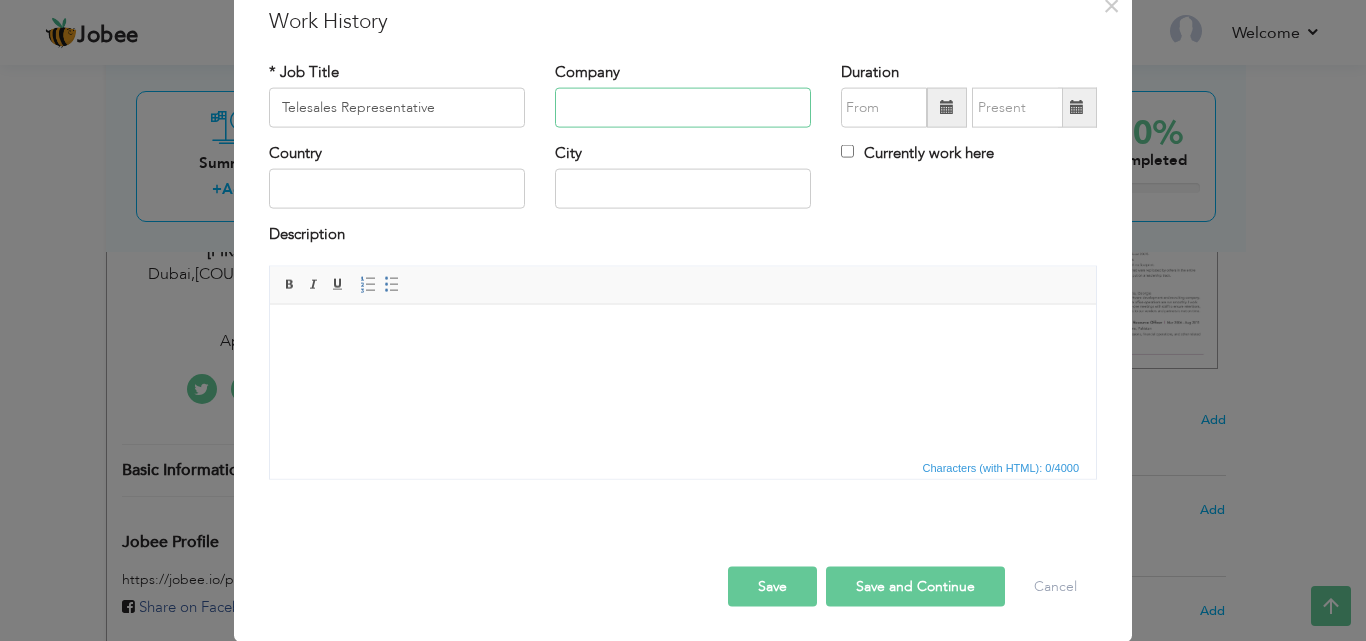 click at bounding box center [683, 108] 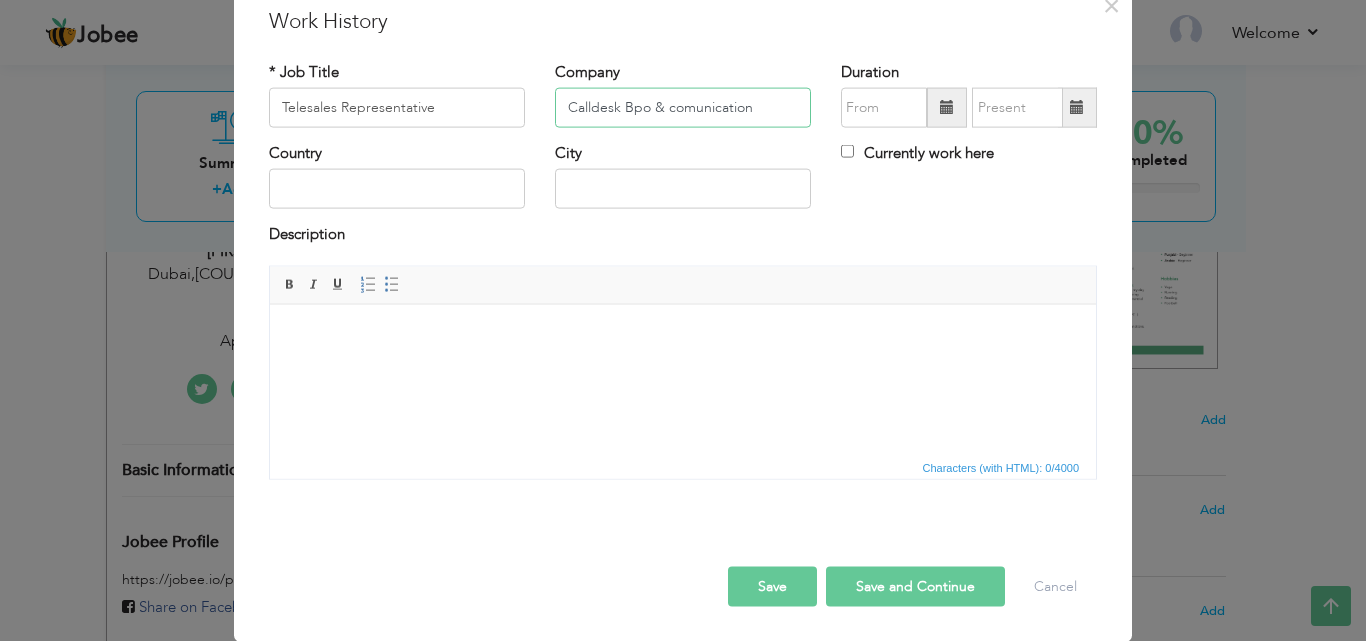 click on "Calldesk Bpo & comunication" at bounding box center (683, 108) 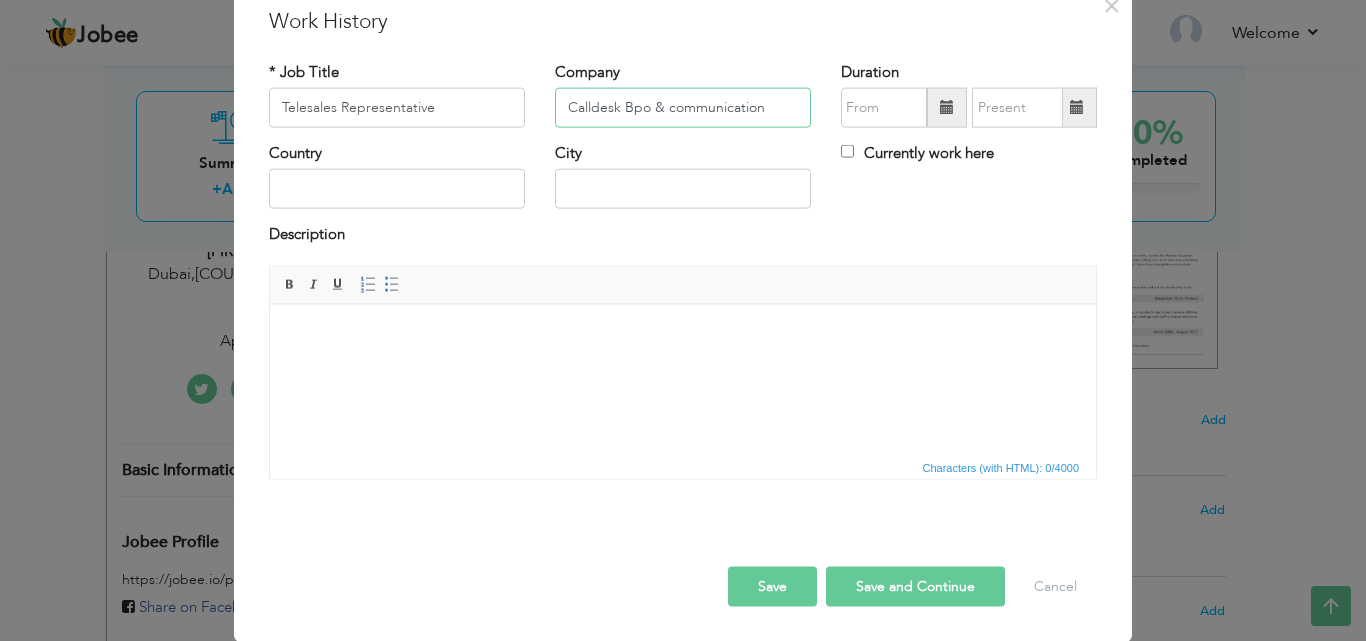type on "Calldesk Bpo & communication" 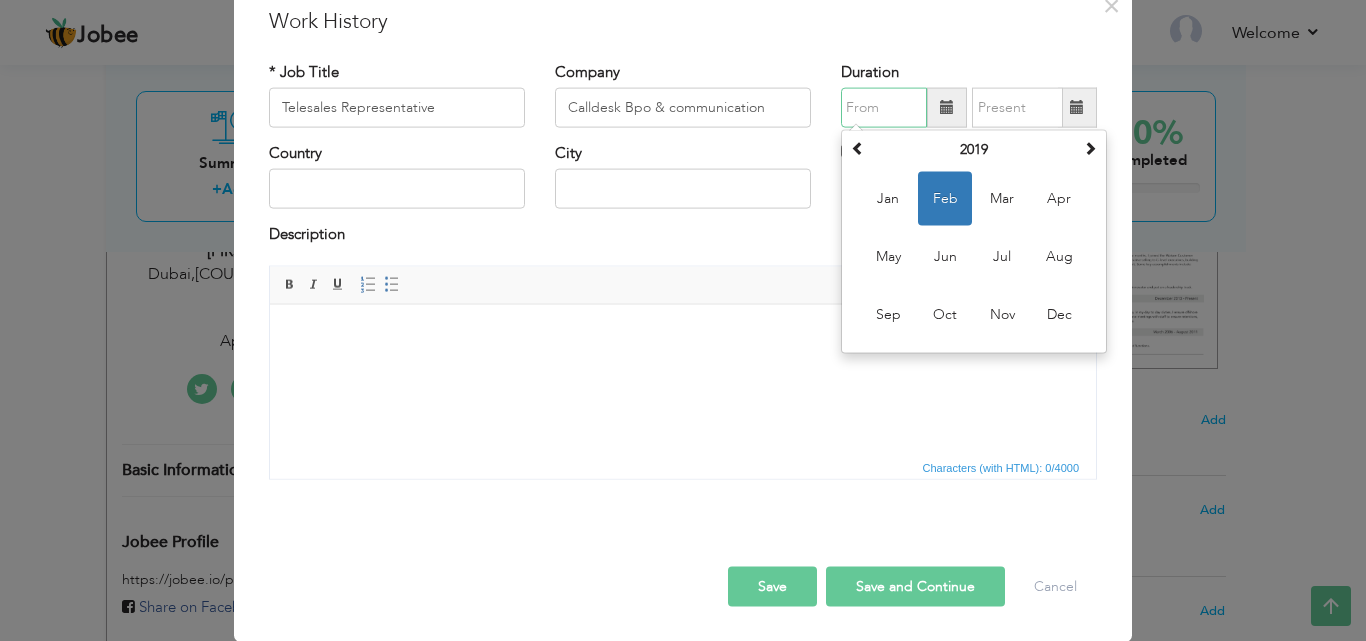 click at bounding box center [884, 108] 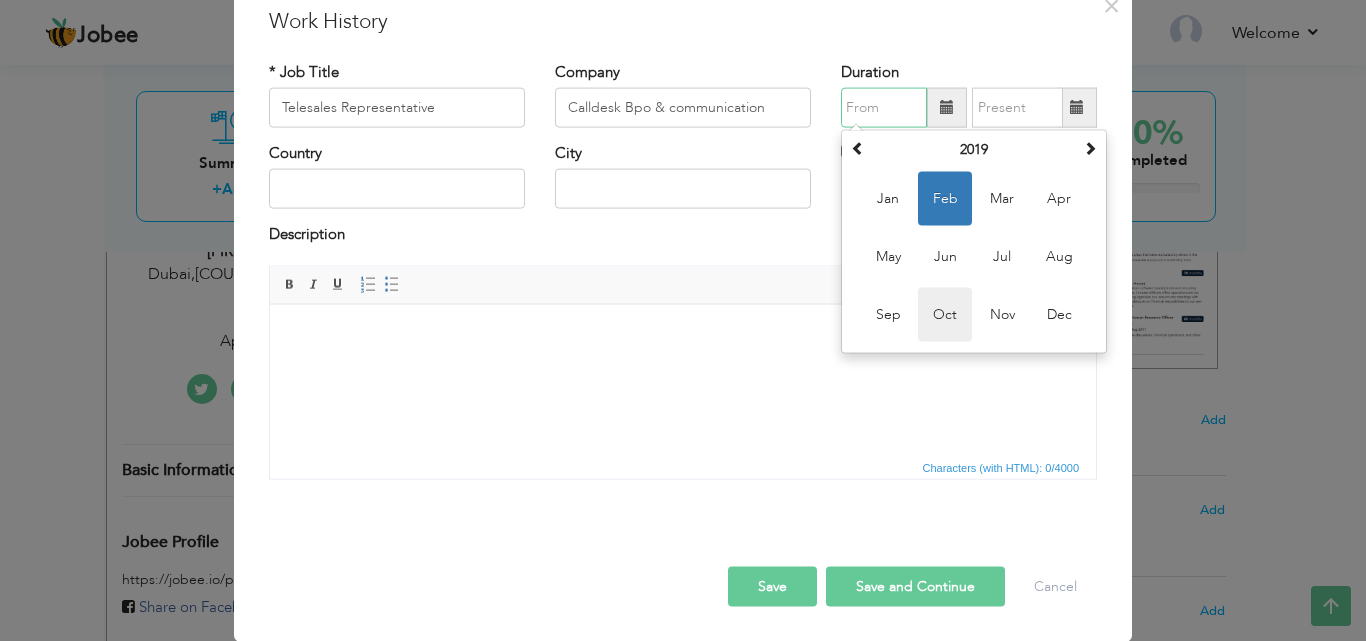 click on "Oct" at bounding box center (945, 315) 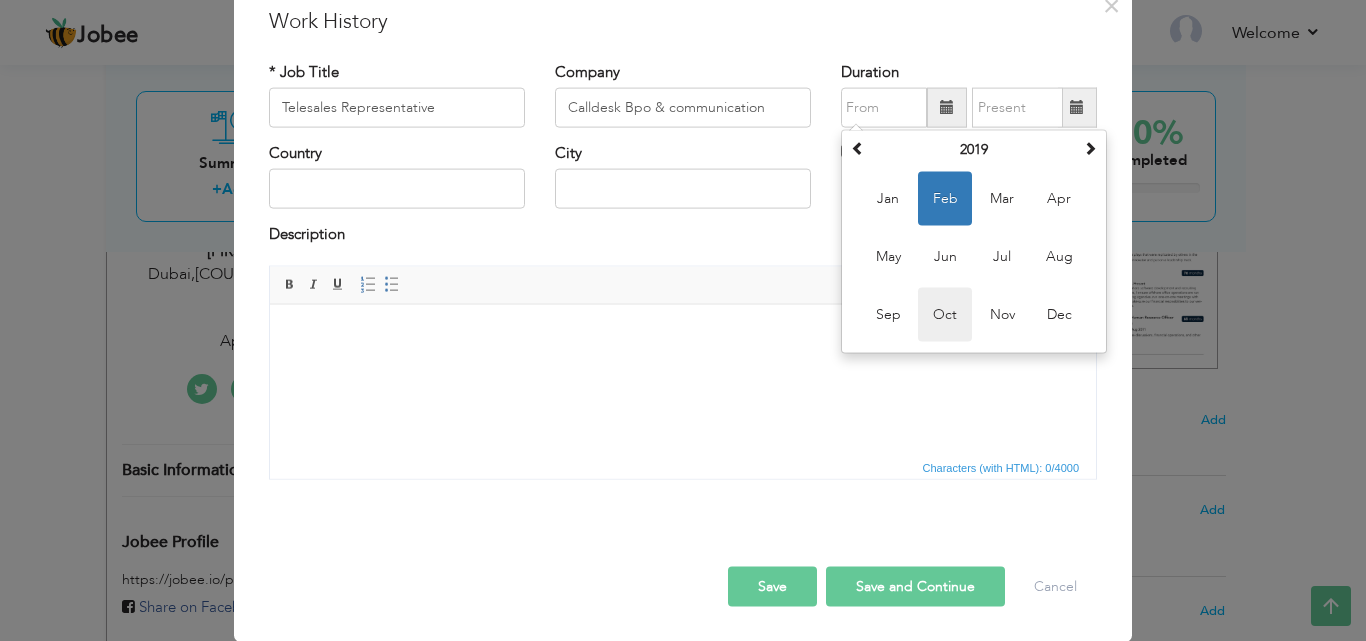 type on "10/2019" 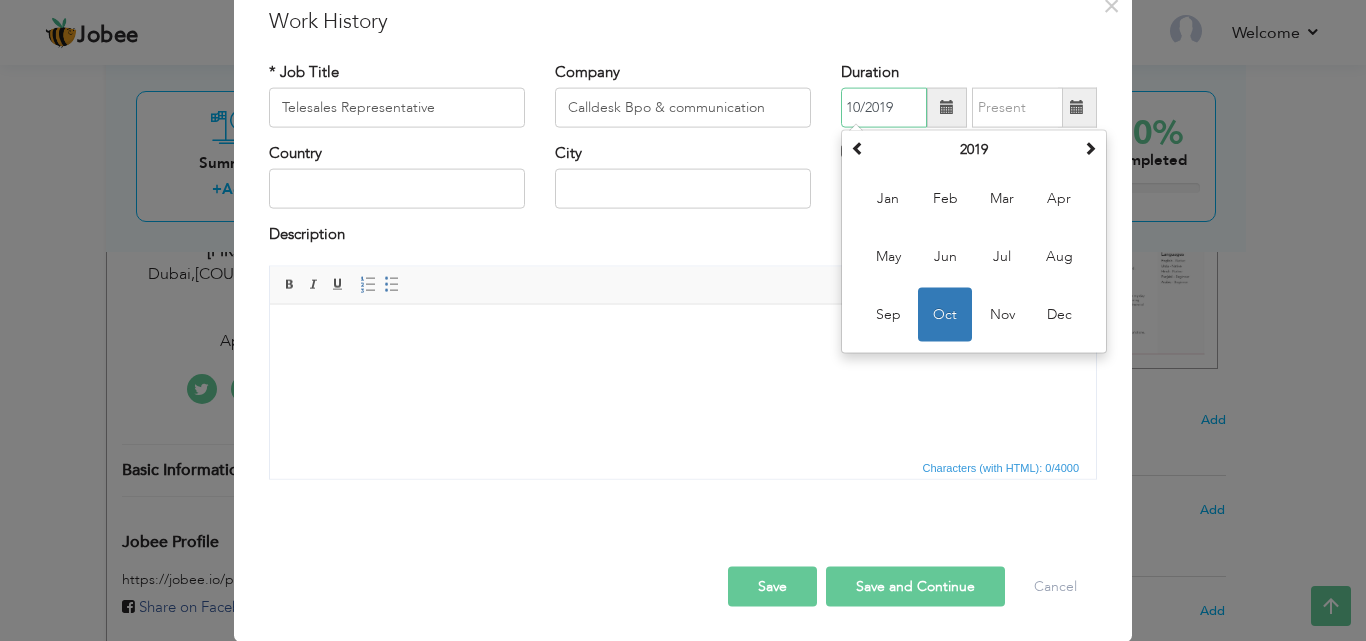 click on "10/2019" at bounding box center (884, 108) 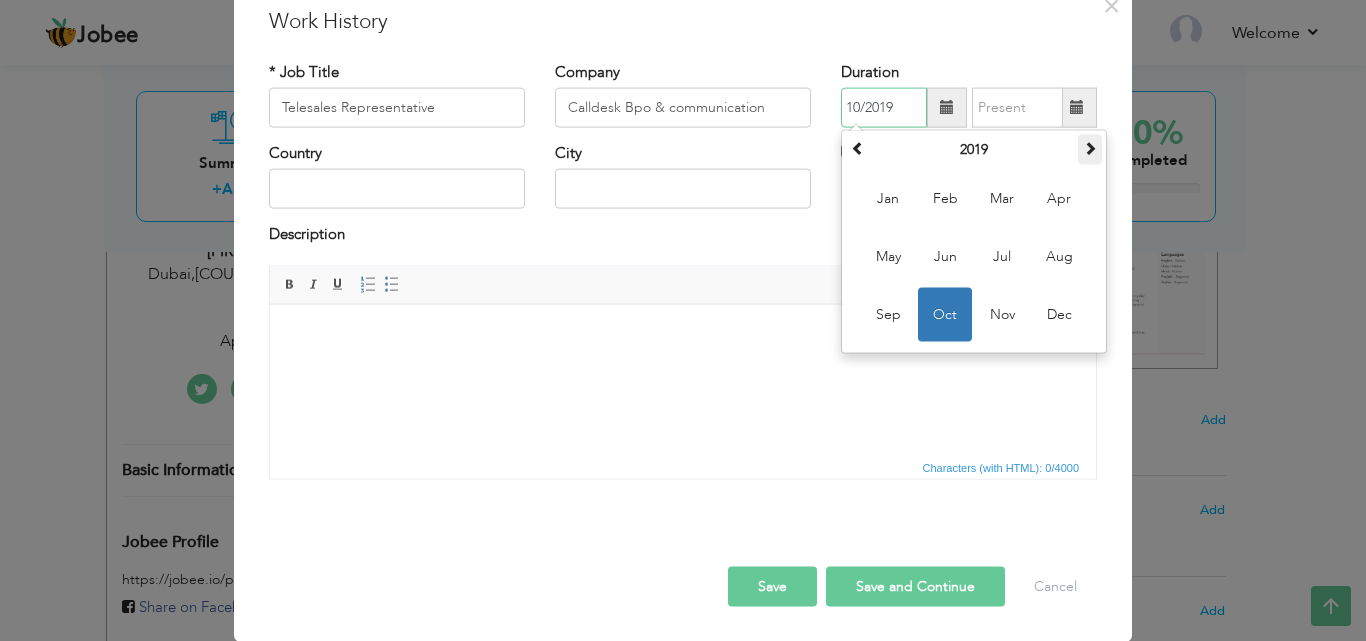 click at bounding box center [1090, 150] 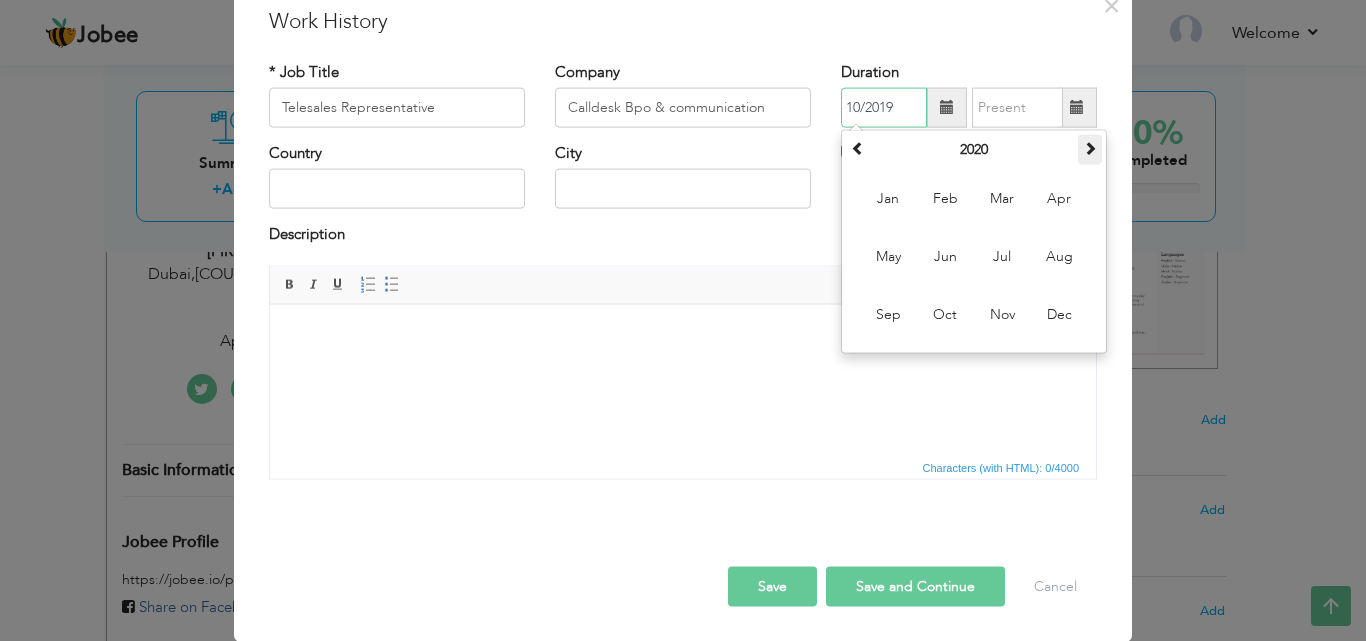 click at bounding box center [1090, 150] 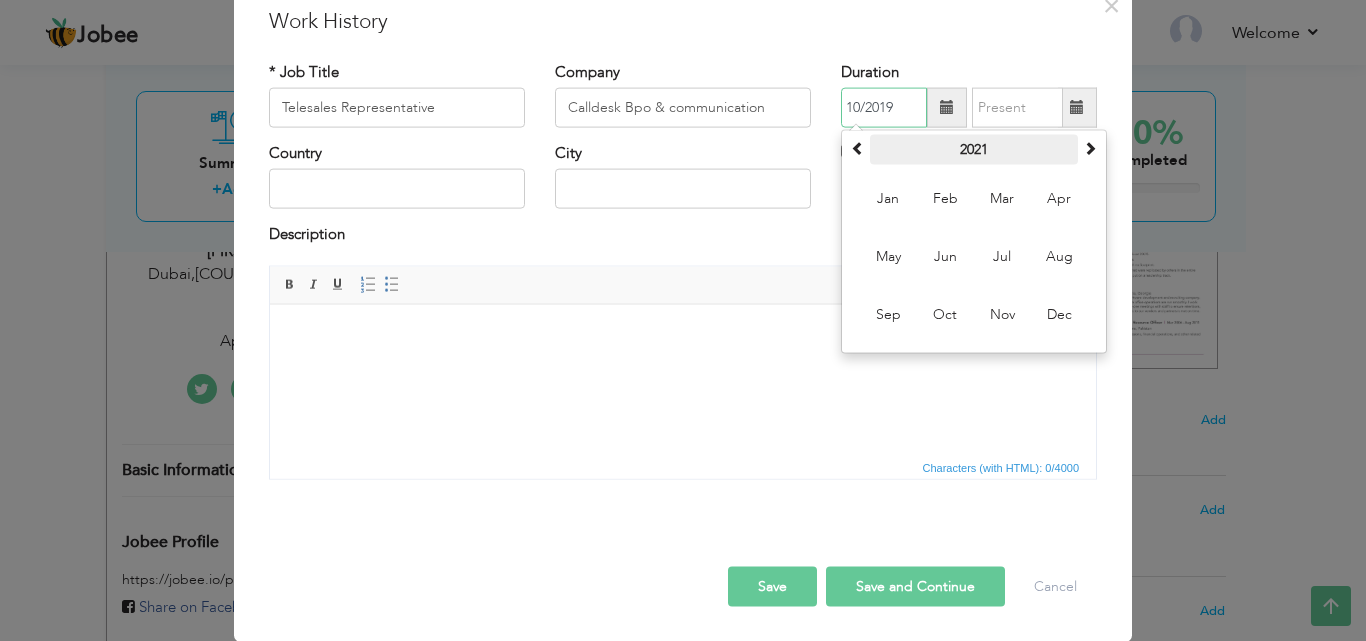 click on "2021" at bounding box center [974, 150] 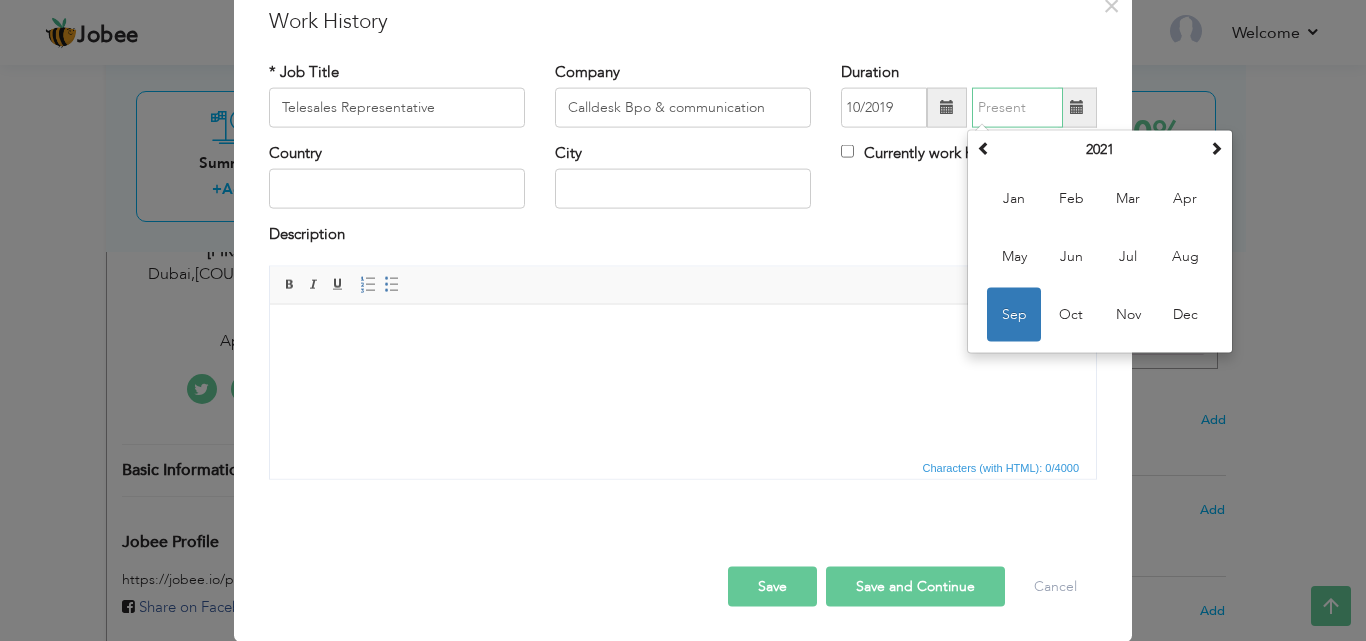 click at bounding box center (1017, 108) 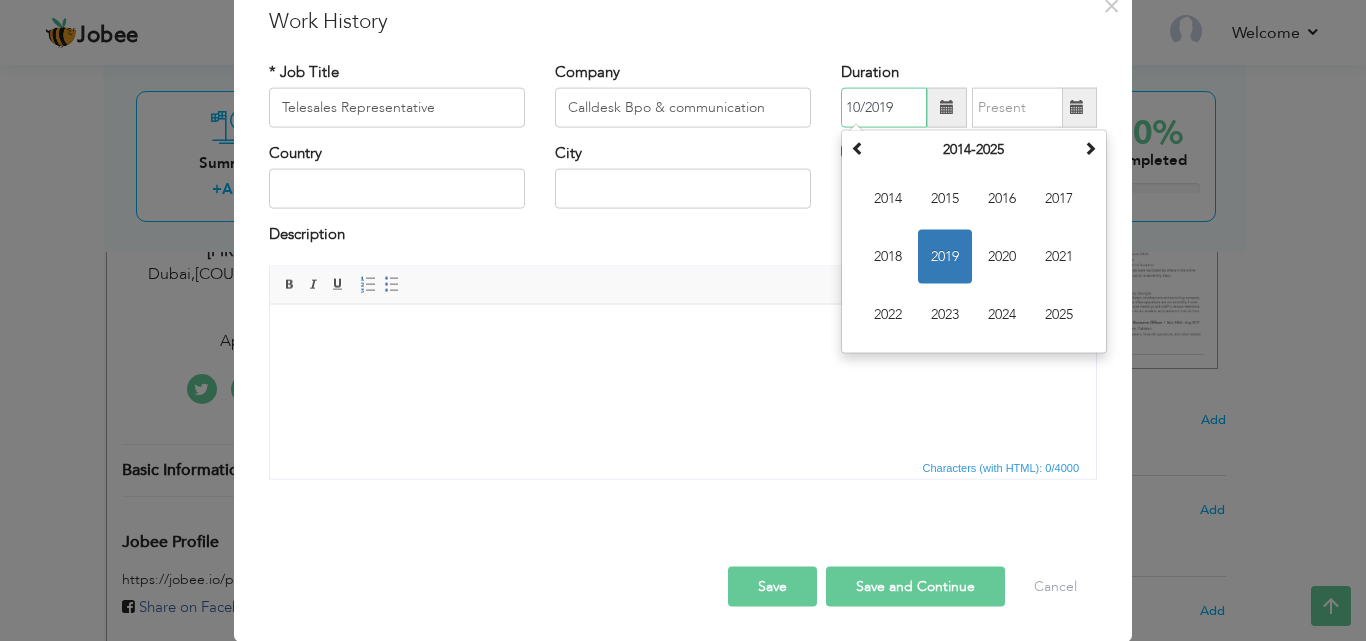 click on "10/2019" at bounding box center [884, 108] 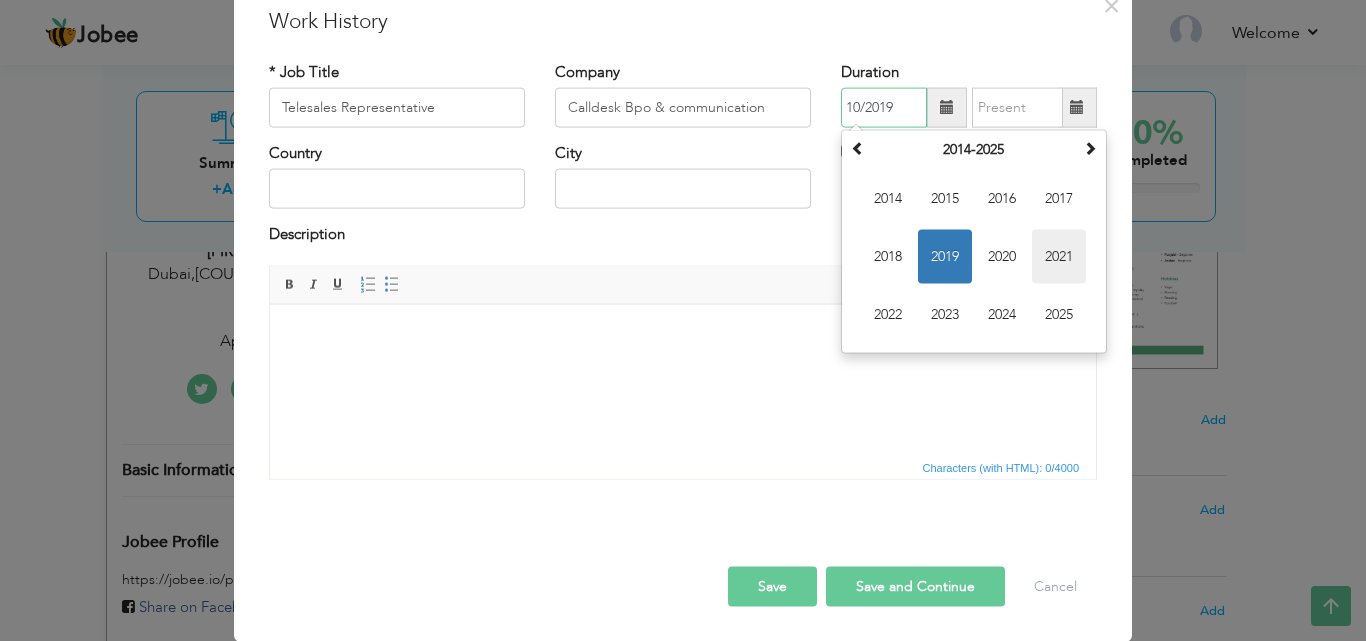 click on "2021" at bounding box center (1059, 257) 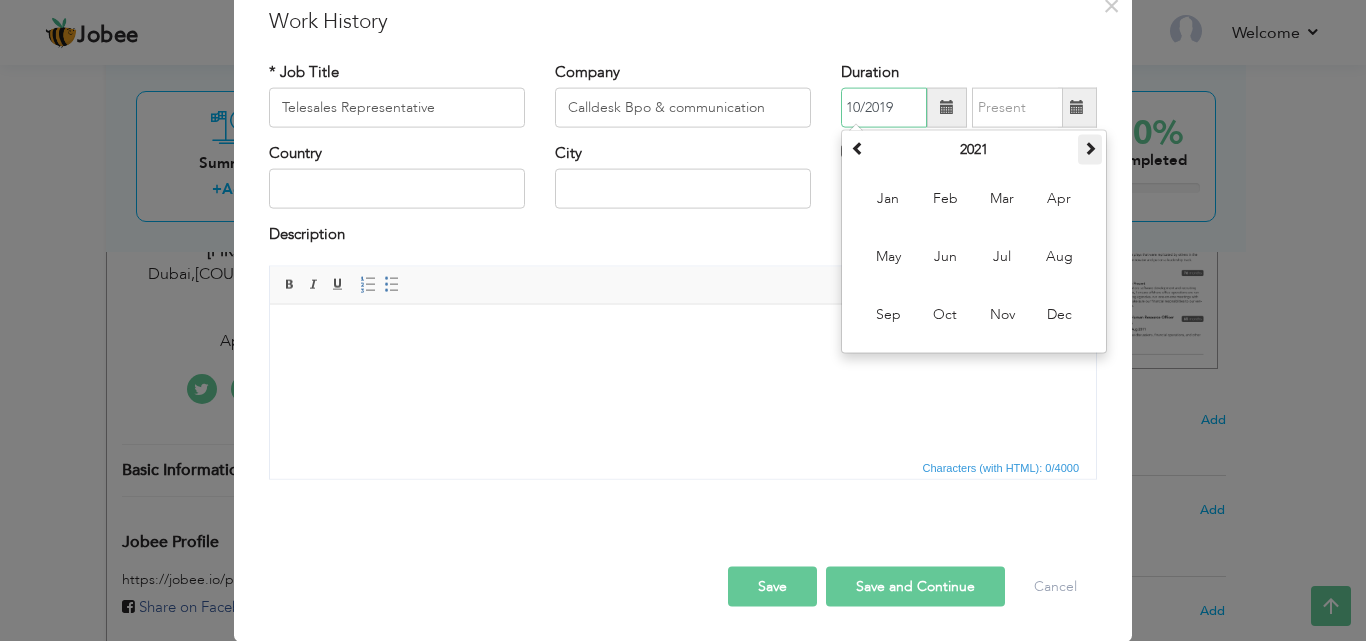 click at bounding box center [1090, 148] 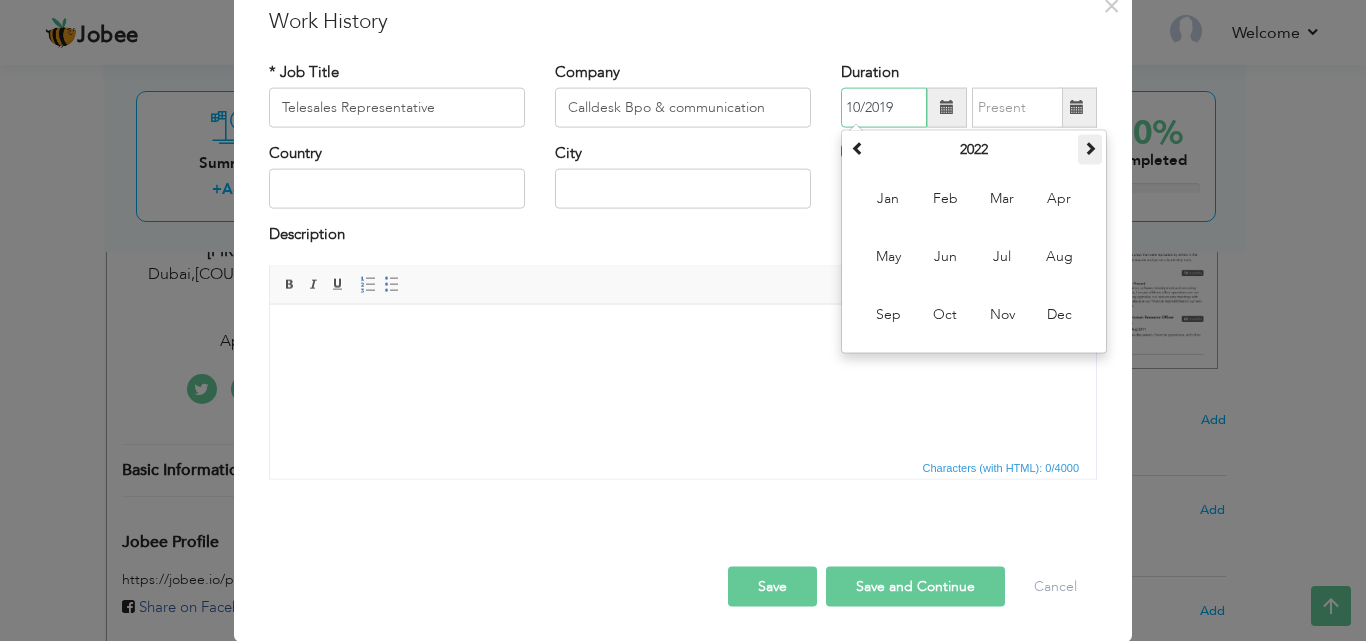 click at bounding box center [1090, 148] 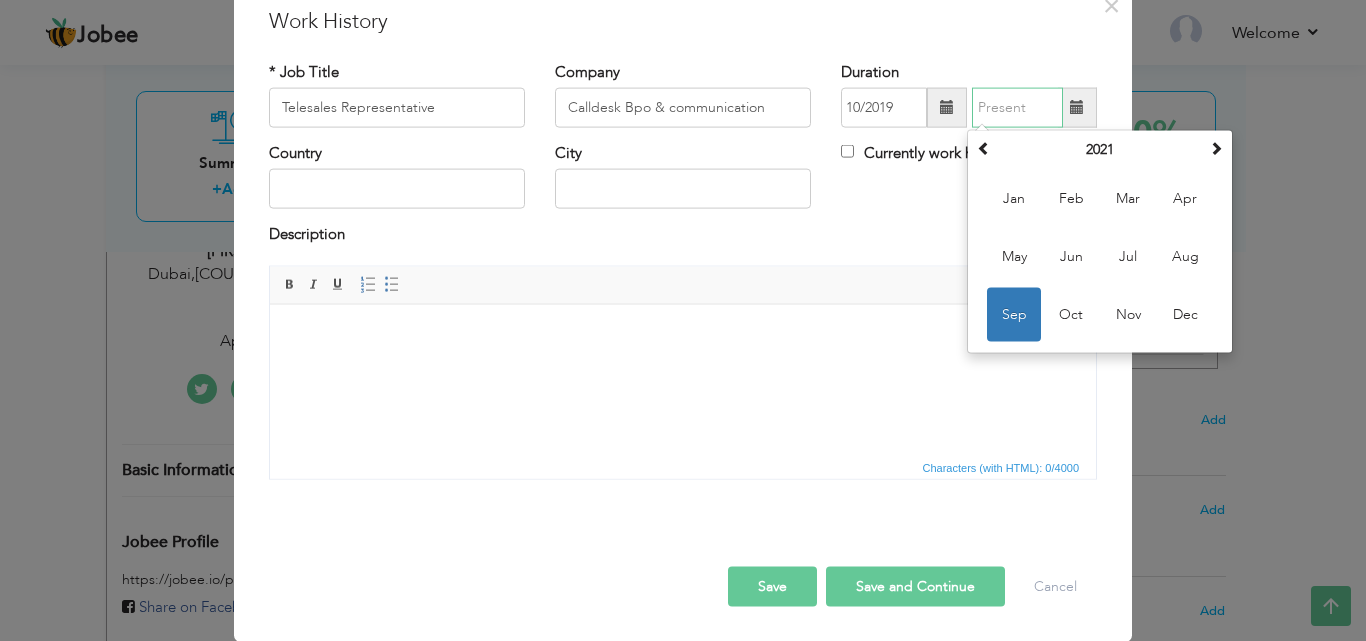 click at bounding box center (1017, 108) 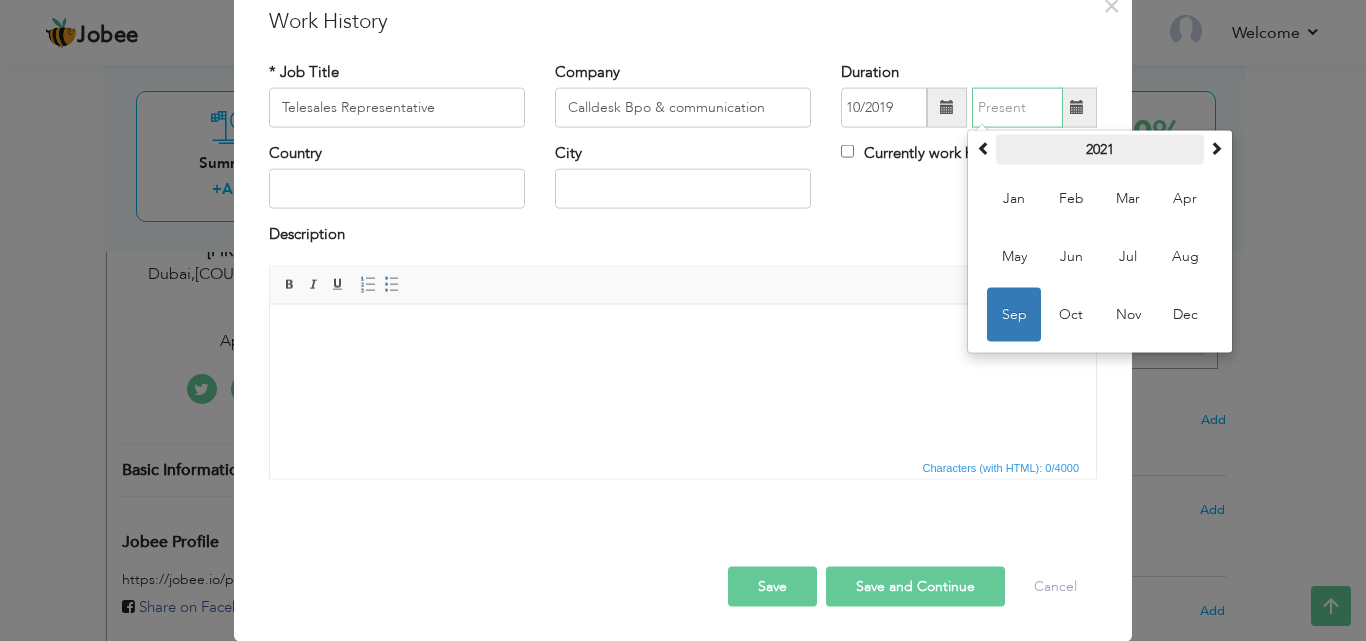 click on "2021" at bounding box center (1100, 150) 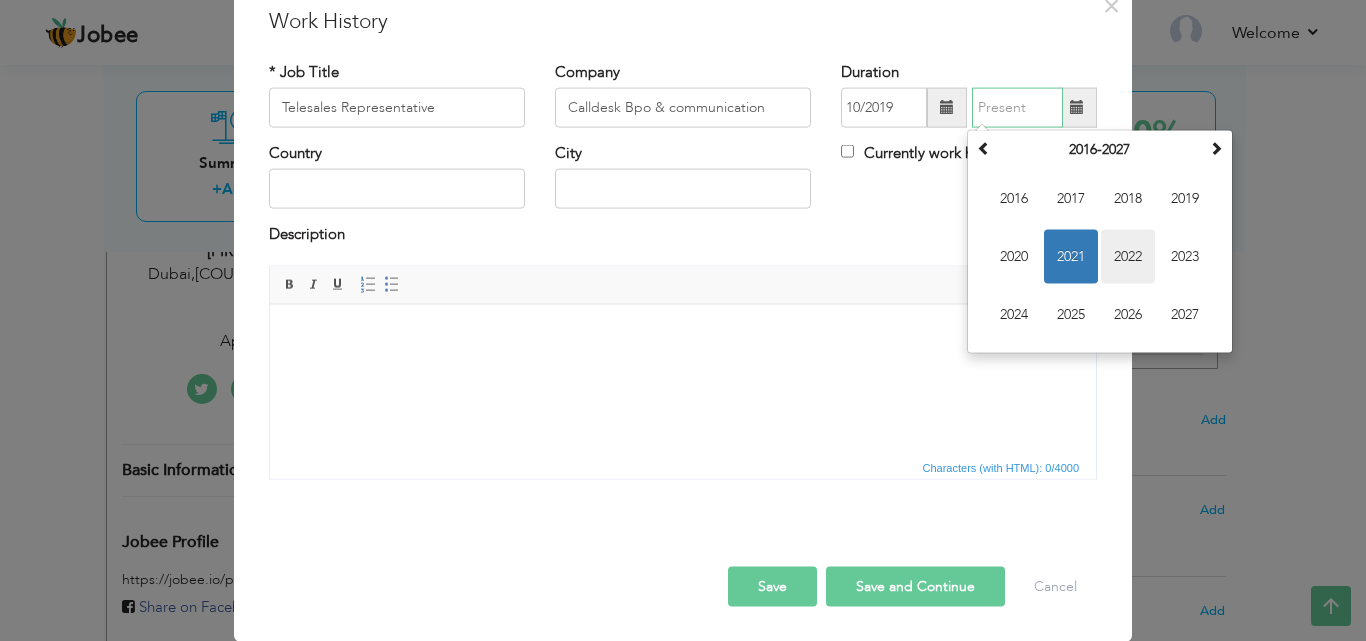 click on "2022" at bounding box center (1128, 257) 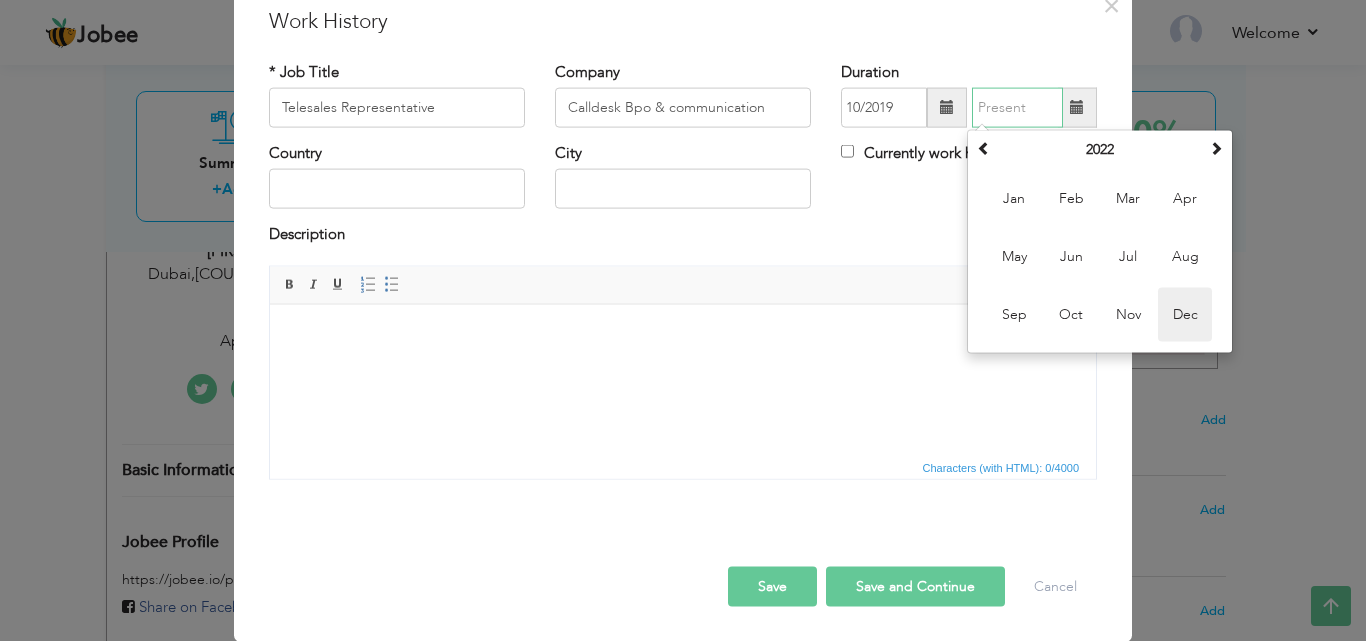 click on "Dec" at bounding box center [1185, 315] 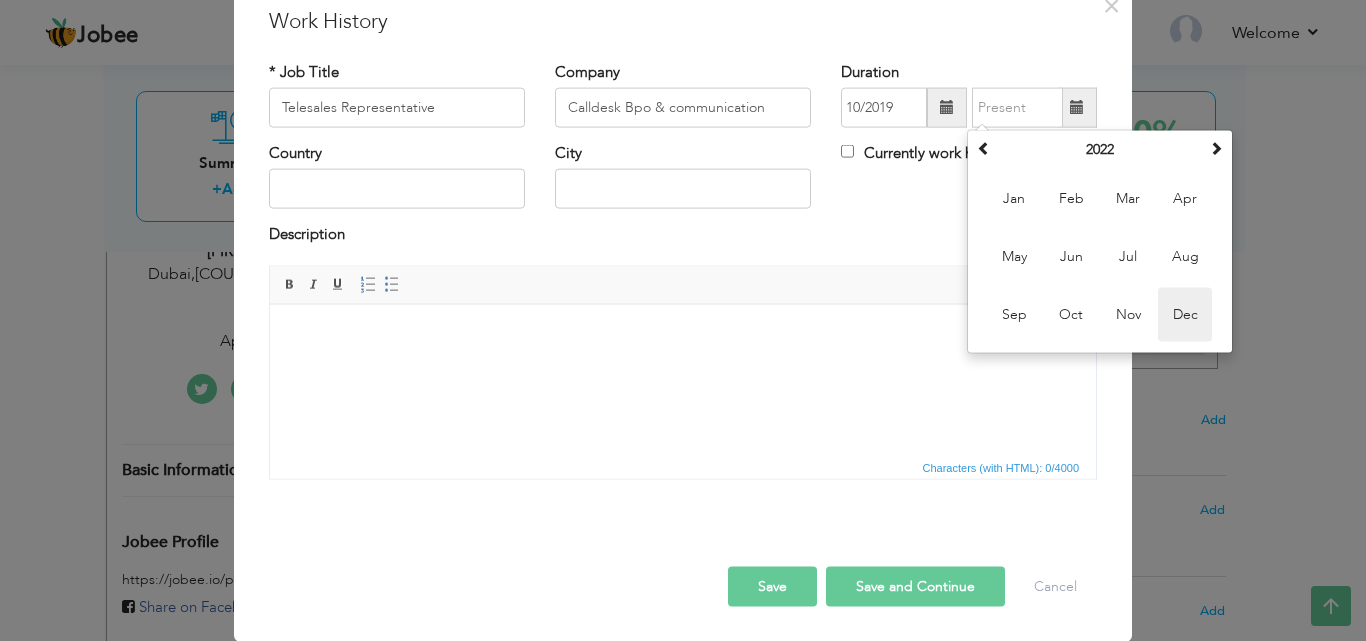 type on "12/2022" 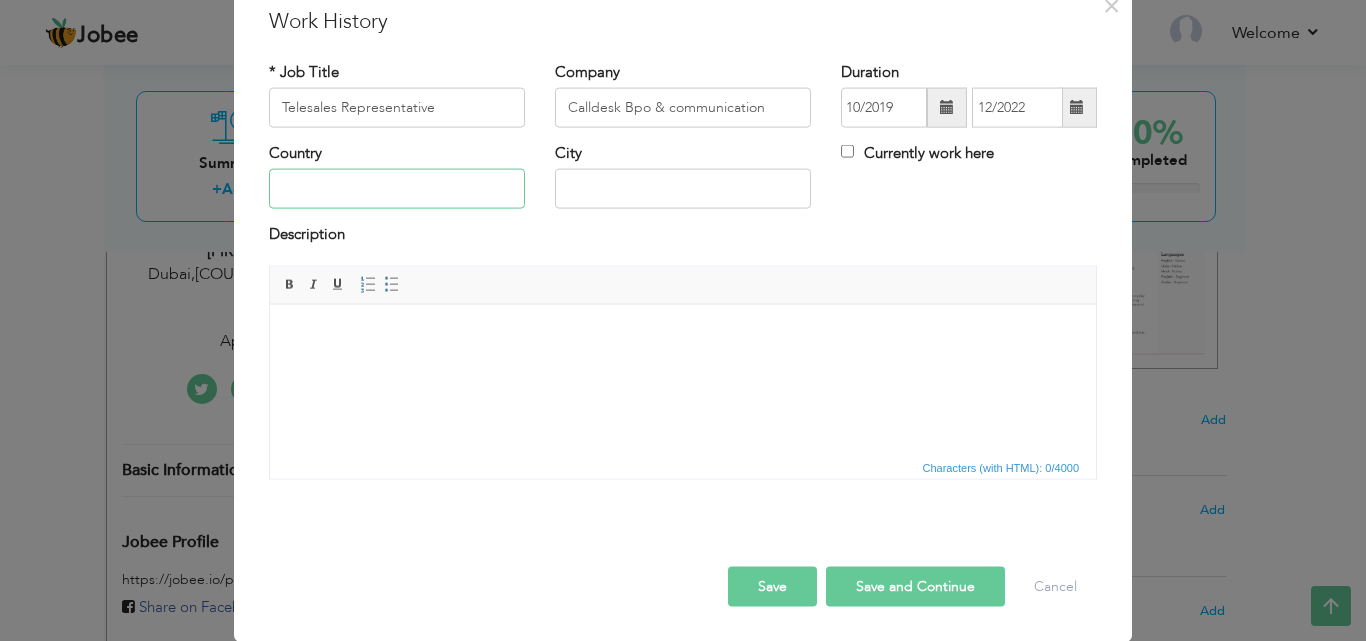 click at bounding box center [397, 189] 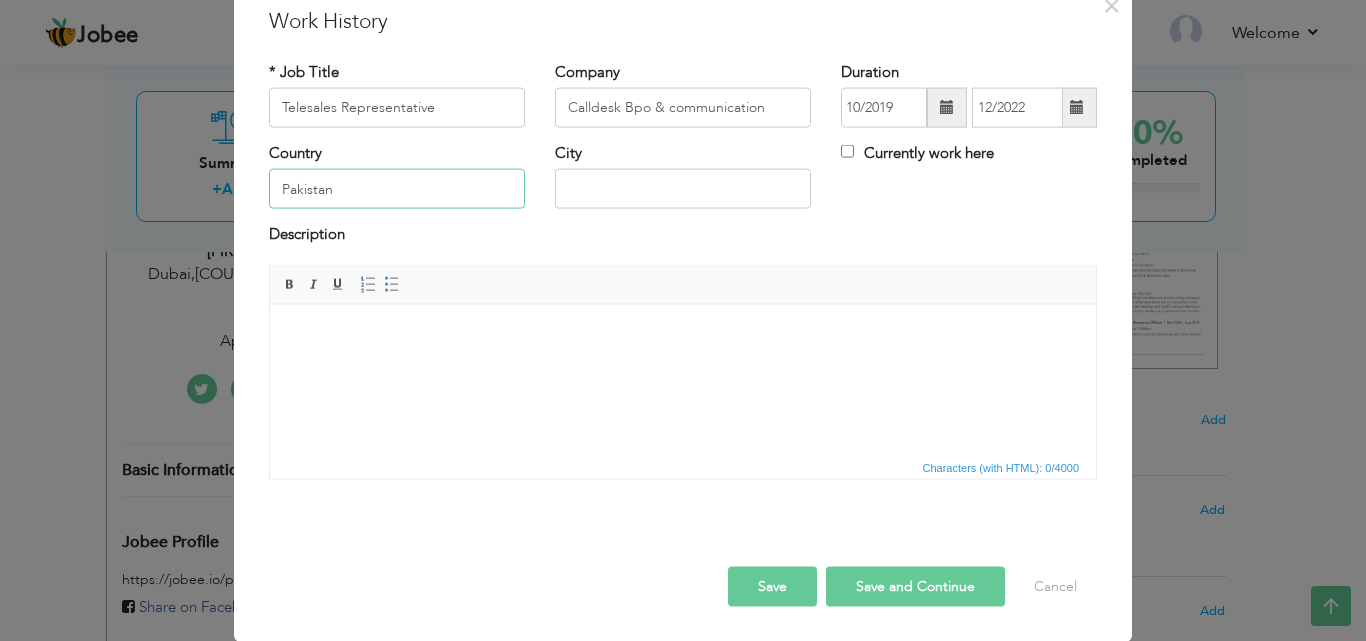 type on "Pakistan" 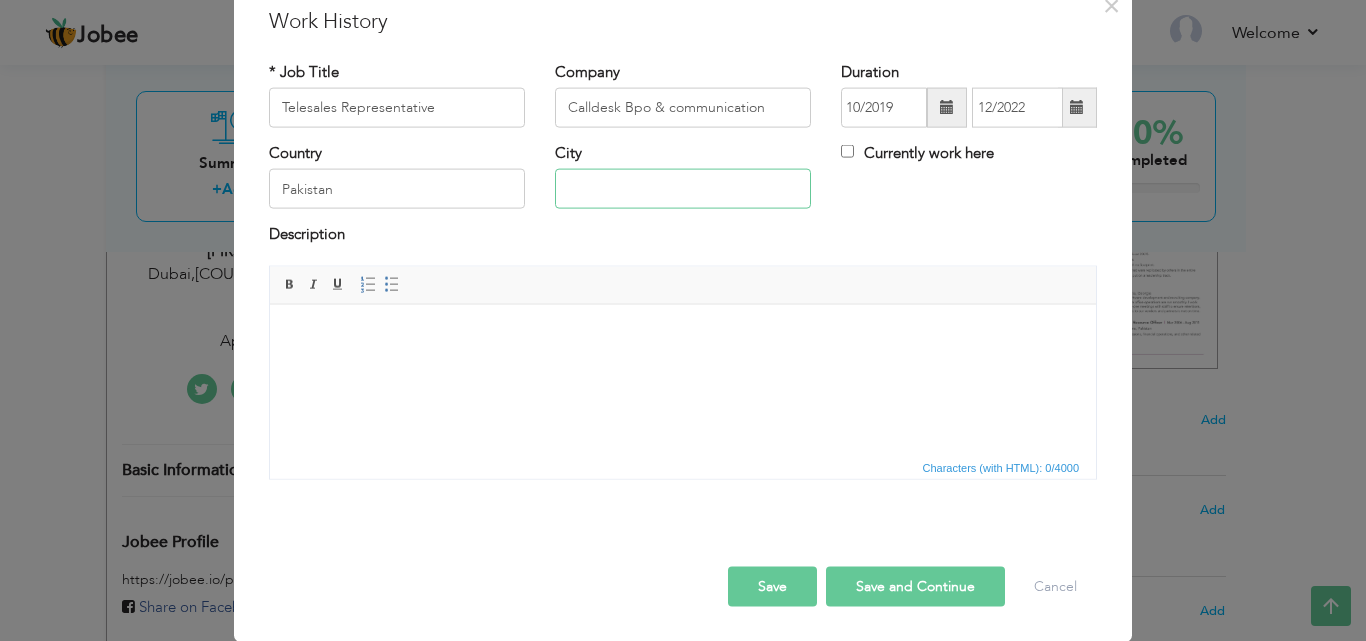 click at bounding box center [683, 189] 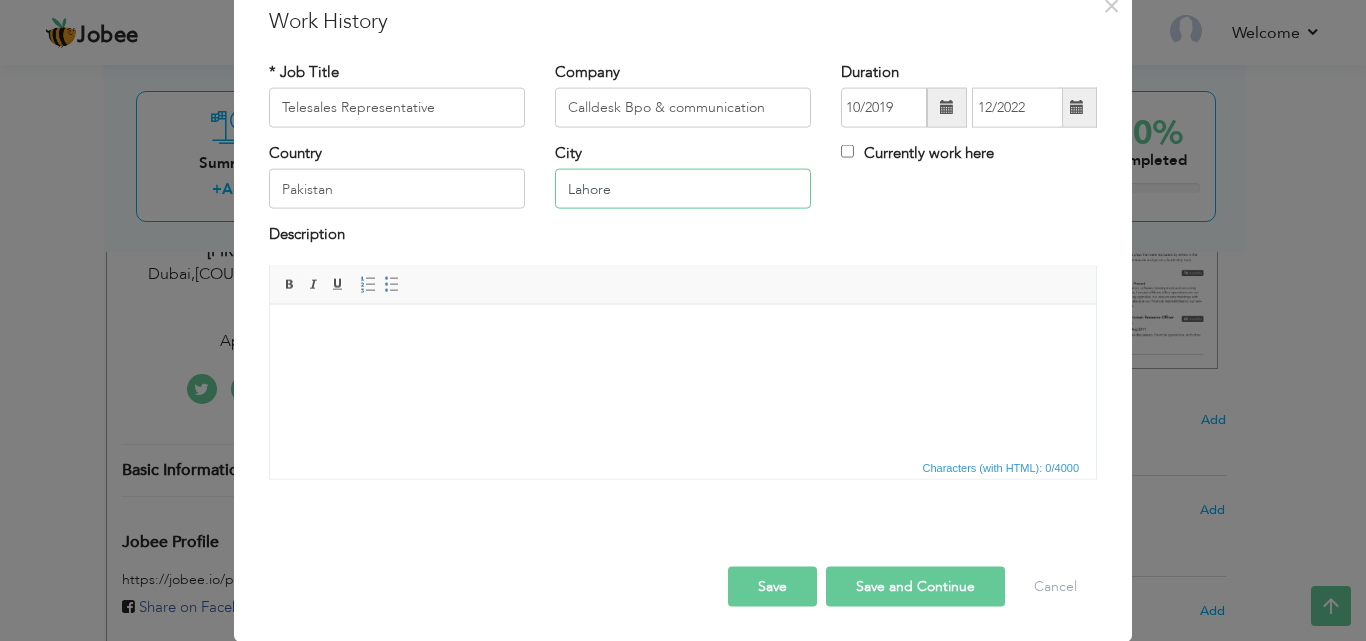 type on "Lahore" 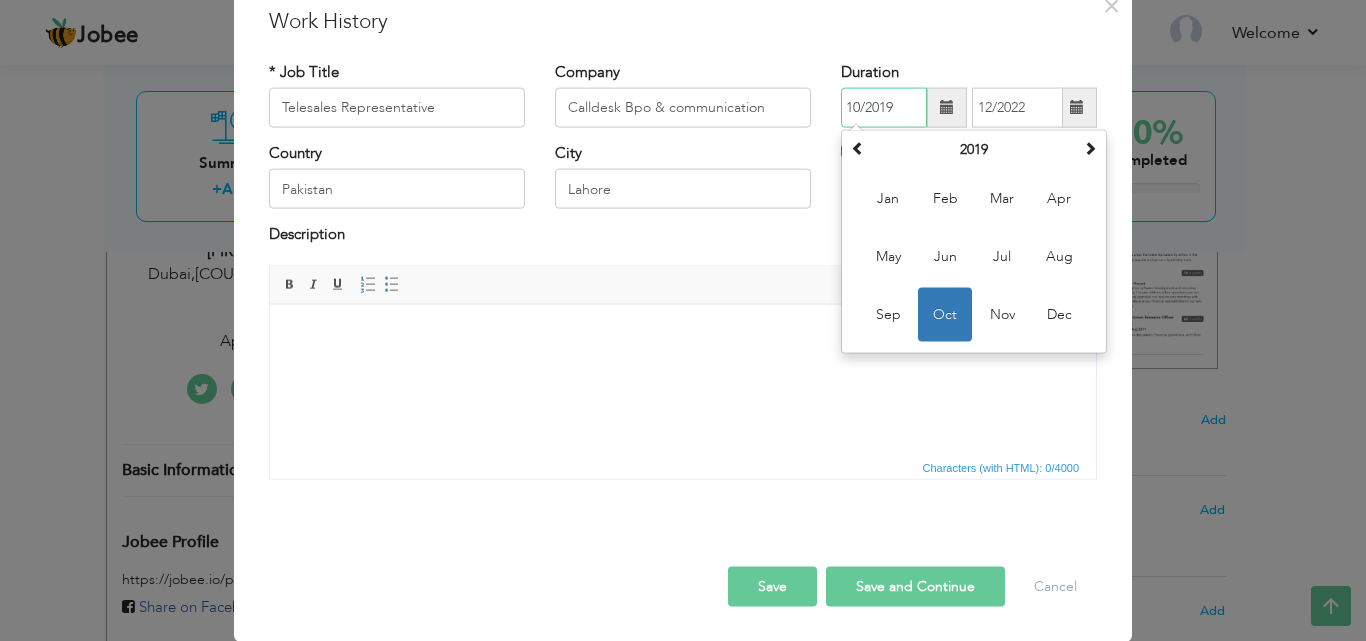 click on "10/2019" at bounding box center [884, 108] 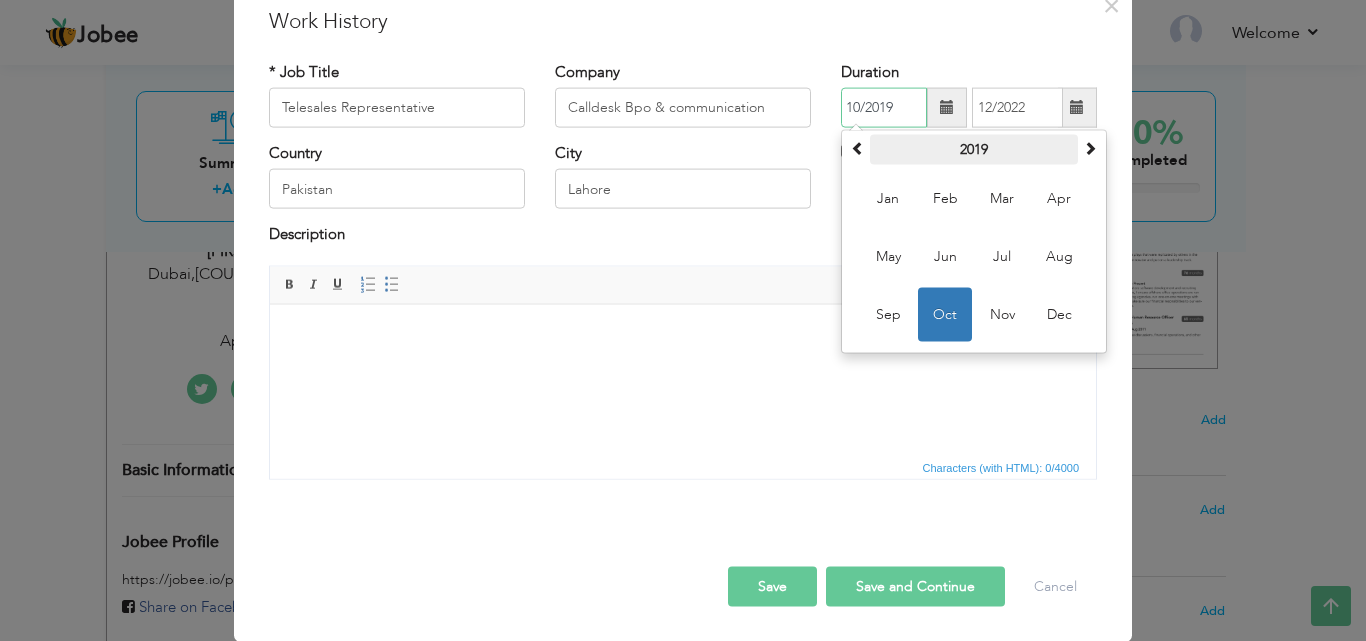 click on "2019" at bounding box center (974, 150) 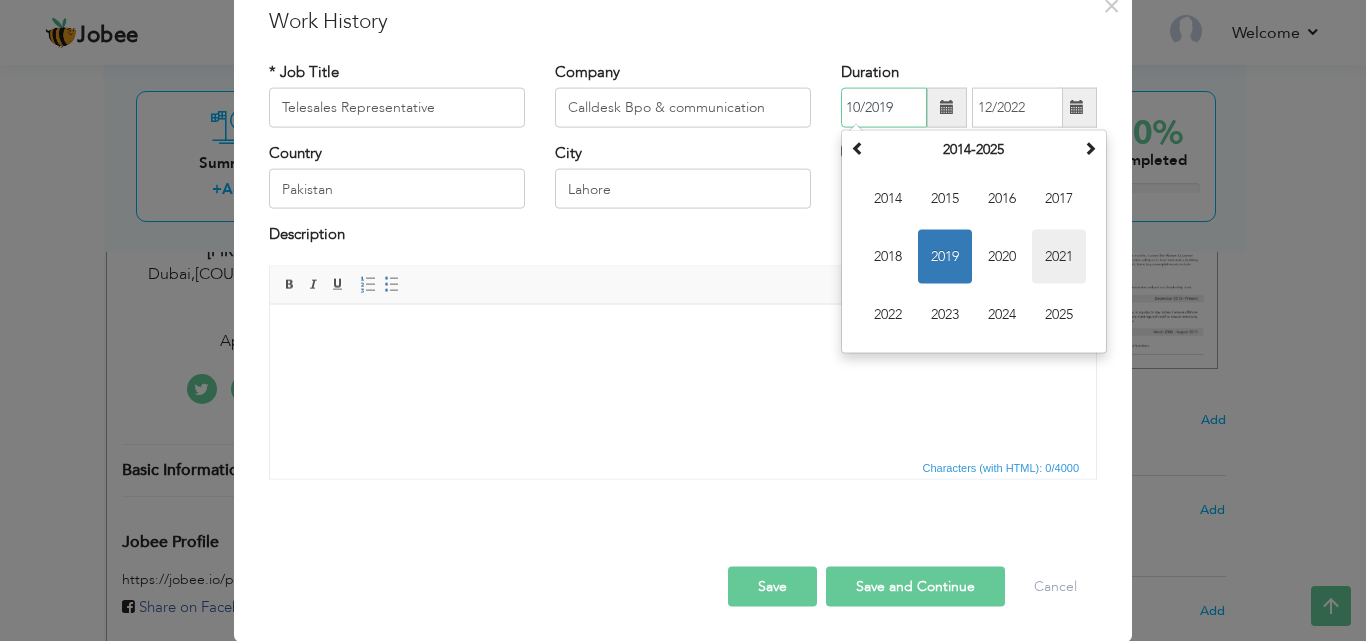 click on "2021" at bounding box center [1059, 257] 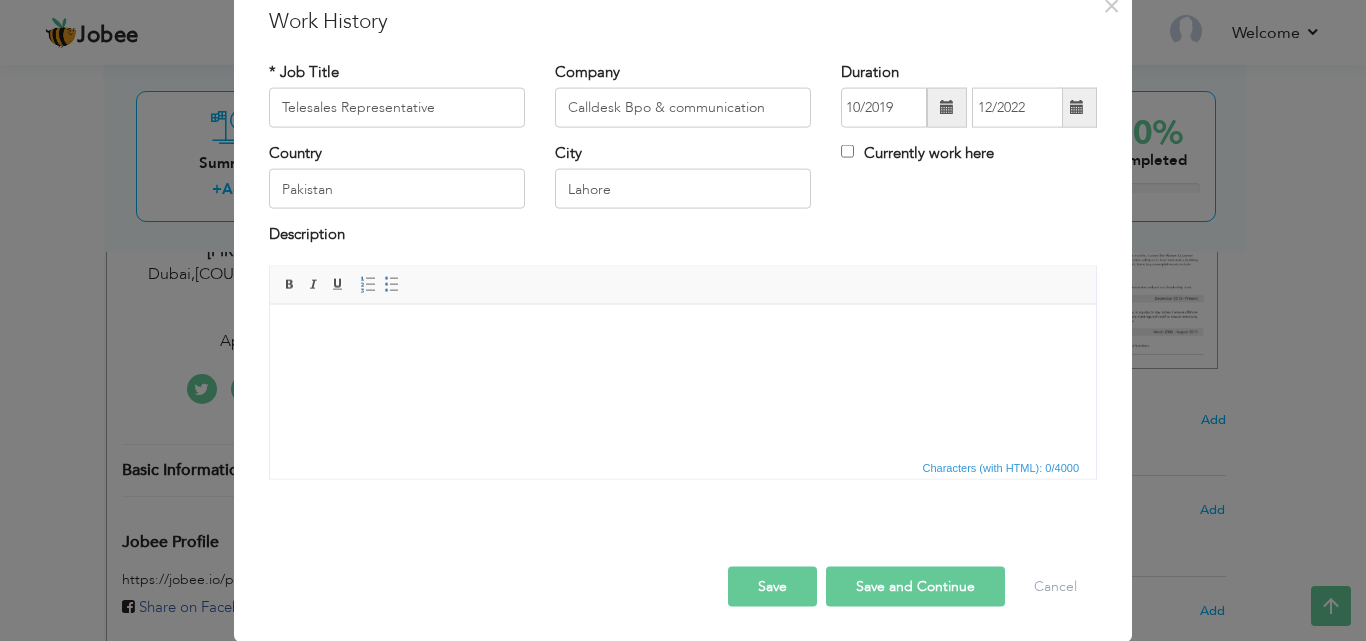click on "Characters (with HTML): 0/4000" at bounding box center (683, 466) 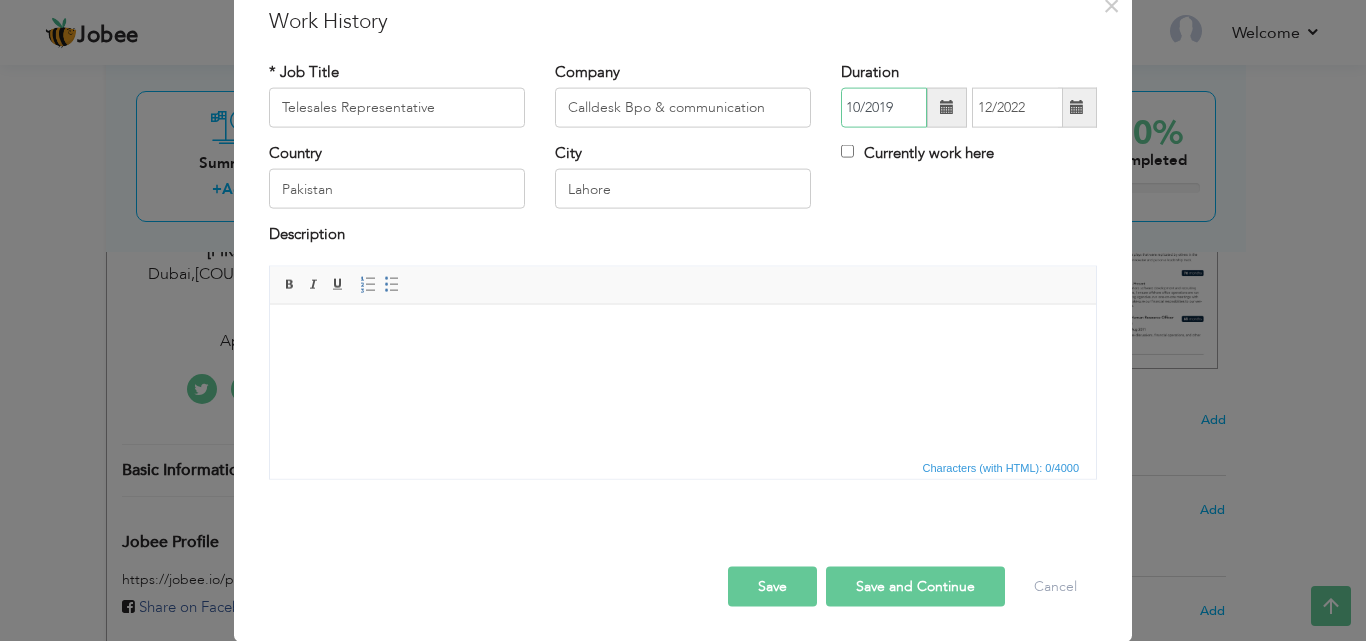 click on "10/2019" at bounding box center [884, 108] 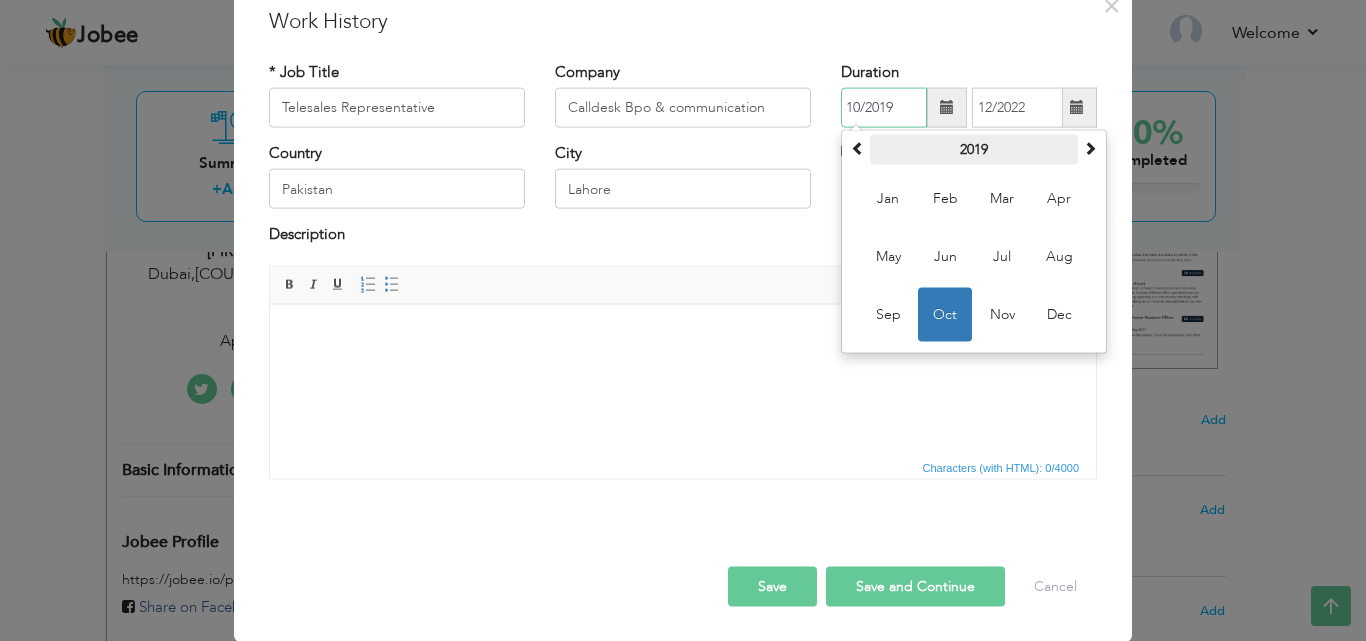 click on "2019" at bounding box center (974, 150) 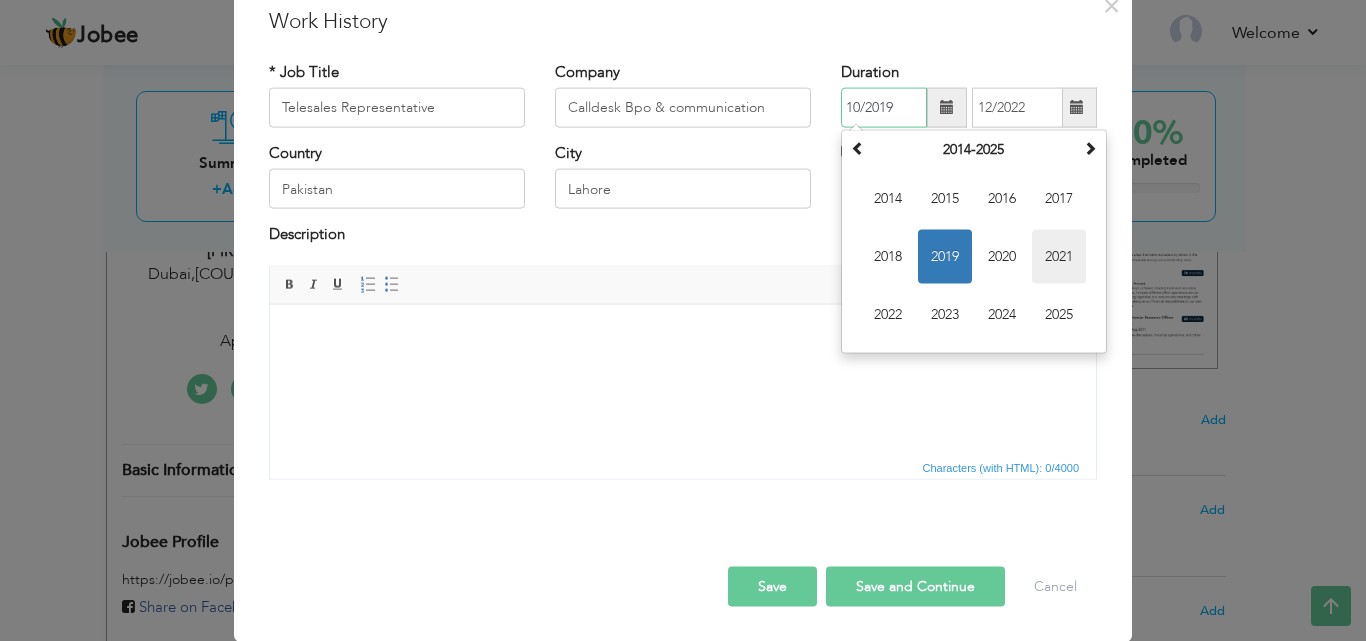 click on "2021" at bounding box center [1059, 257] 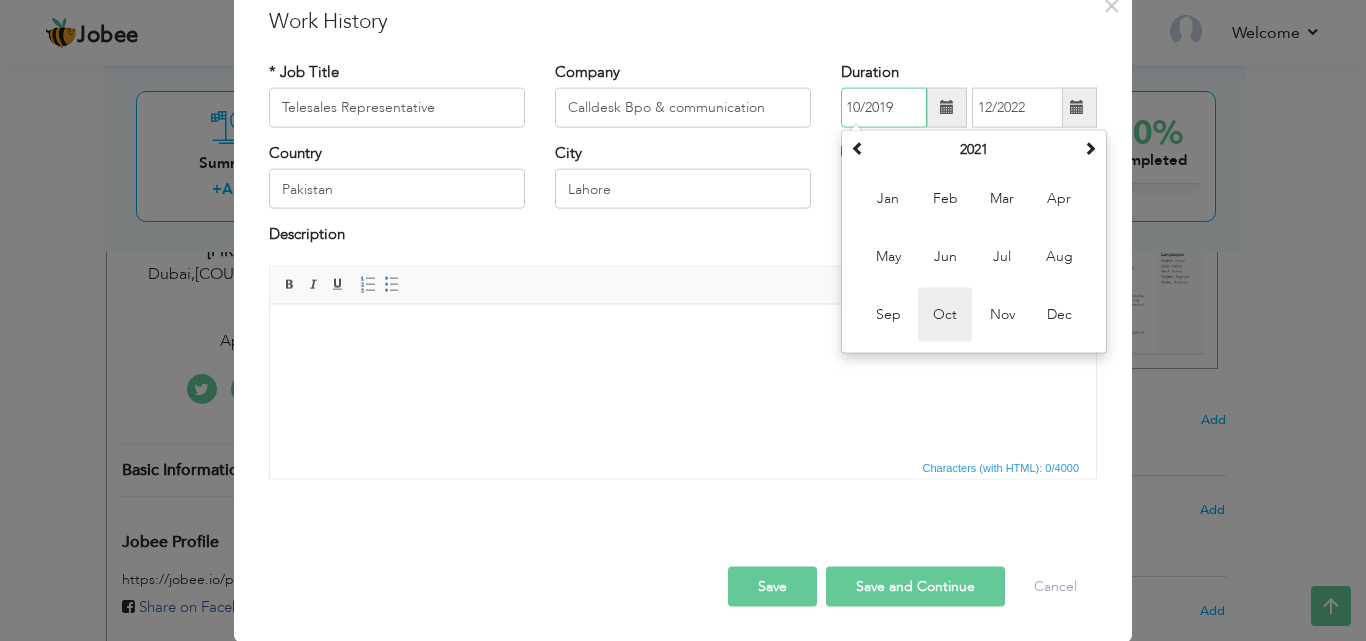 click on "Oct" at bounding box center [945, 315] 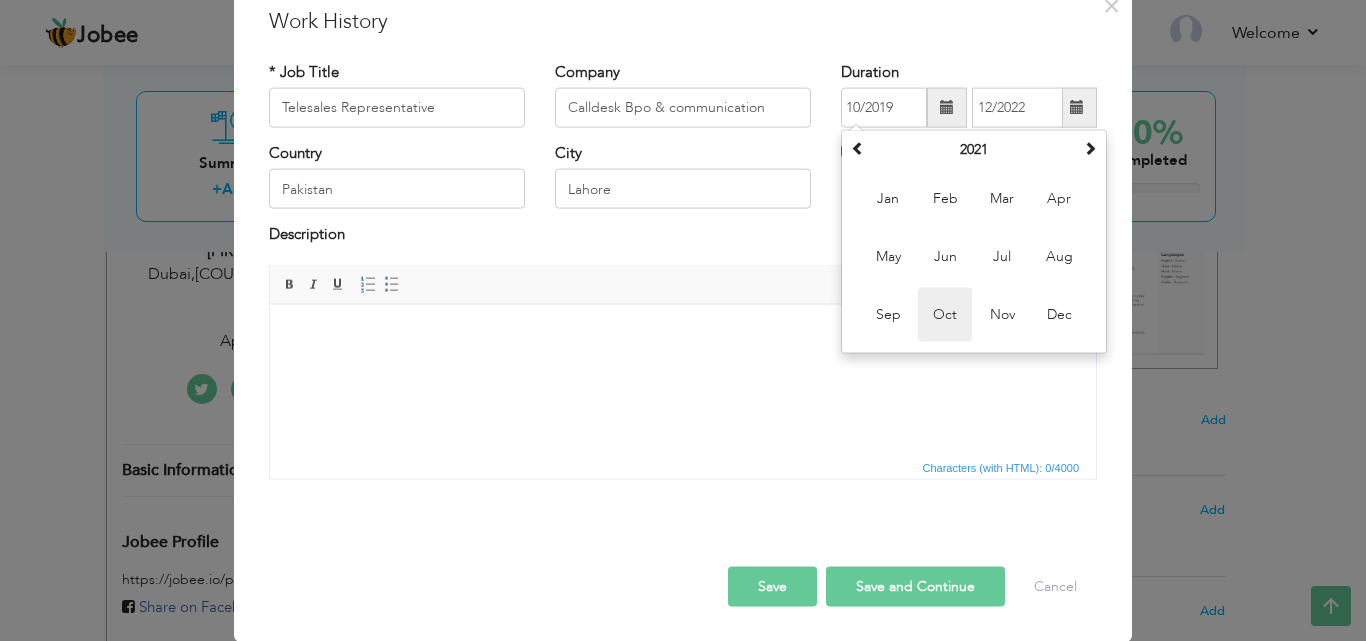 type on "10/2021" 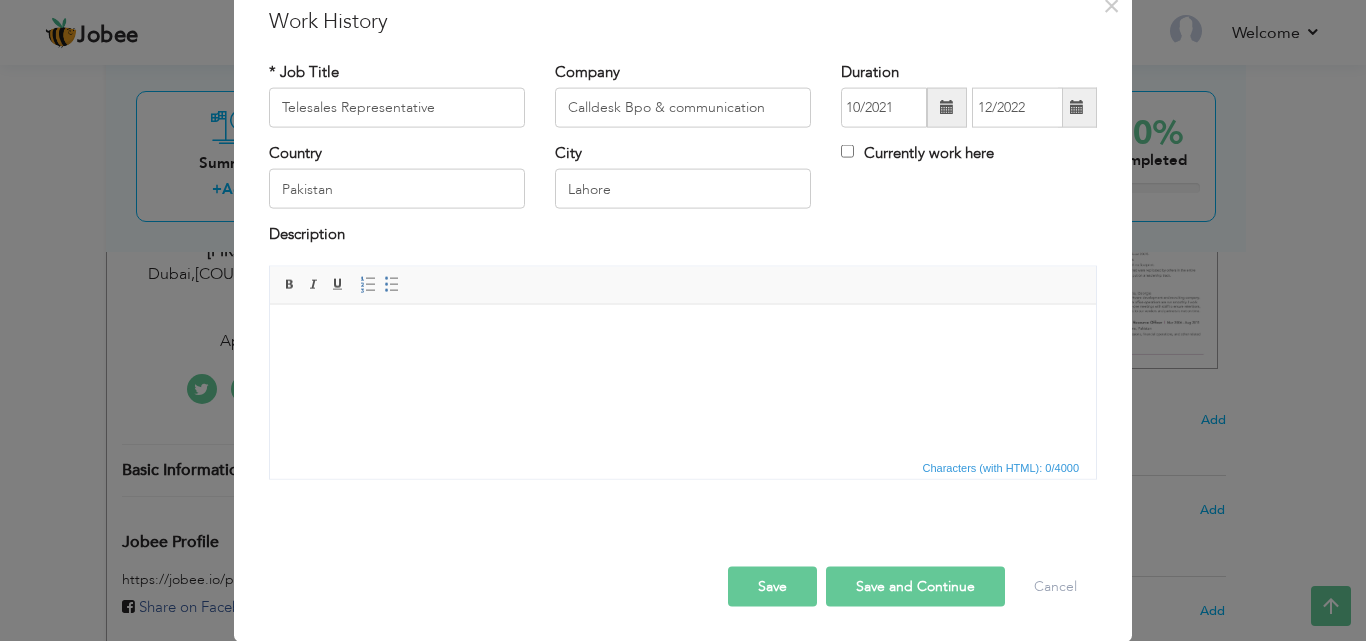 click at bounding box center [683, 334] 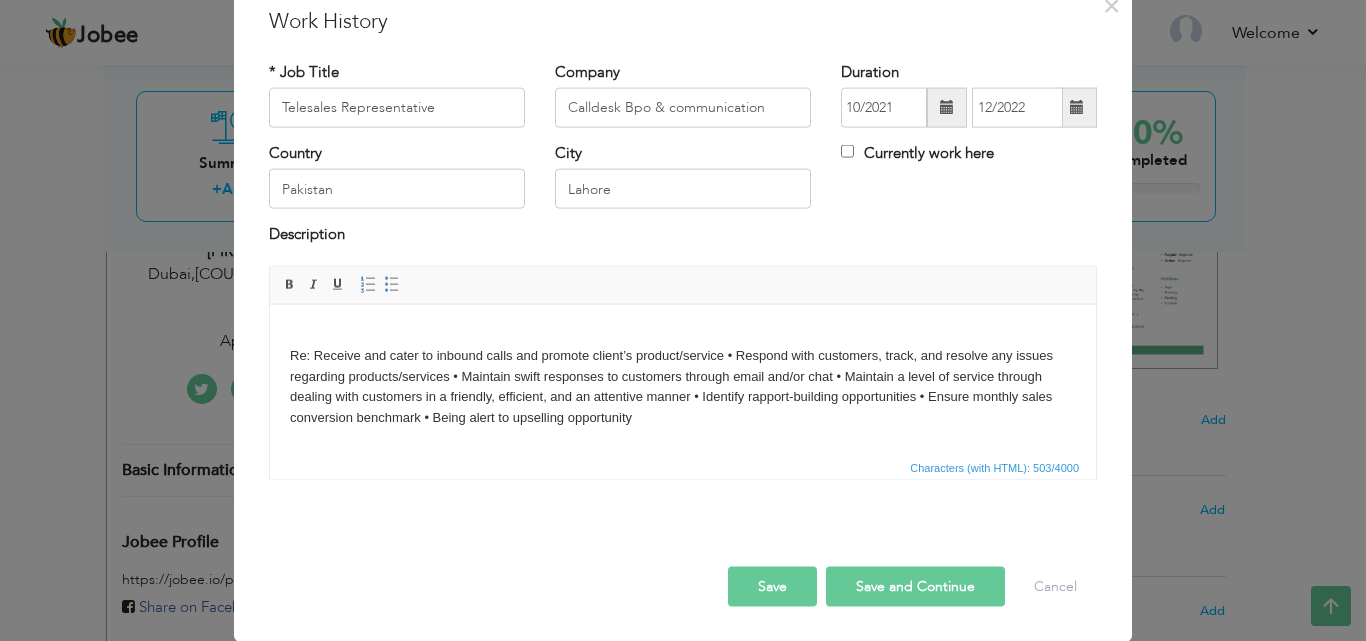 click on "Re: Receive and cater to inbound calls and promote client’s product/service • Respond with customers, track, and resolve any issues regarding products/services • Maintain swift responses to customers through email and/or chat • Maintain a level of service through dealing with customers in a friendly, efficient, and an attentive manner • Identify rapport-building opportunities • Ensure monthly sales conversion benchmark • Being alert to upselling opportunity" at bounding box center [683, 376] 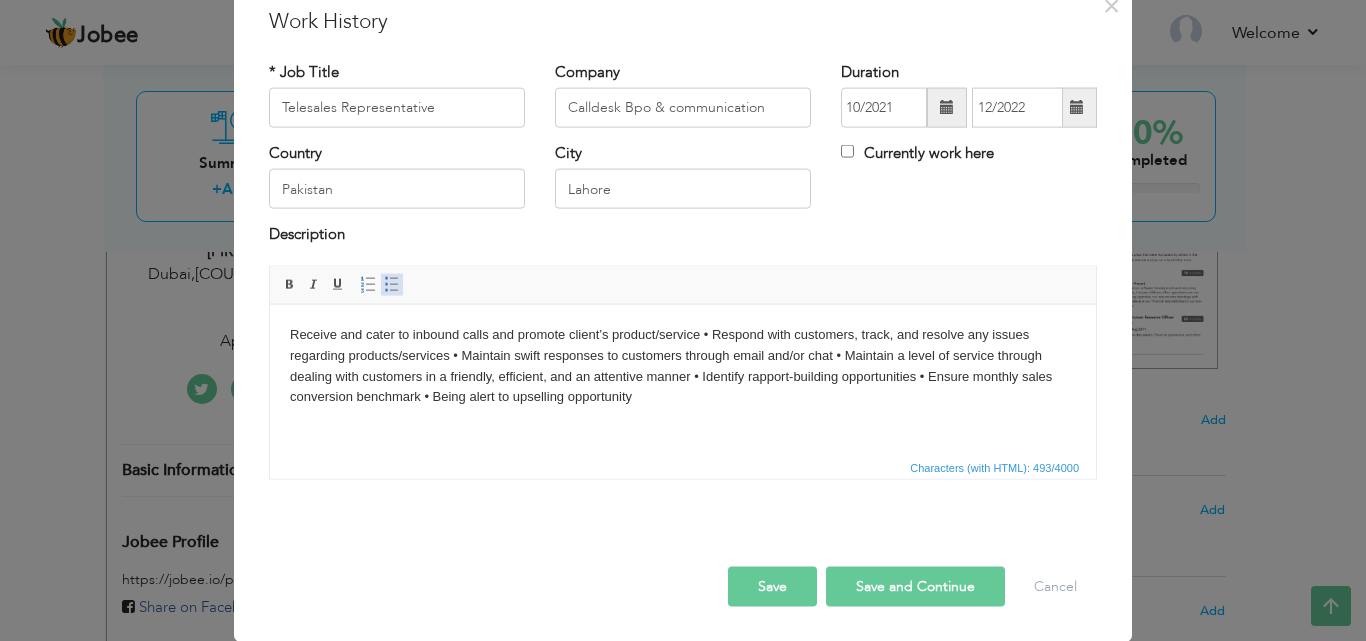 click at bounding box center (392, 284) 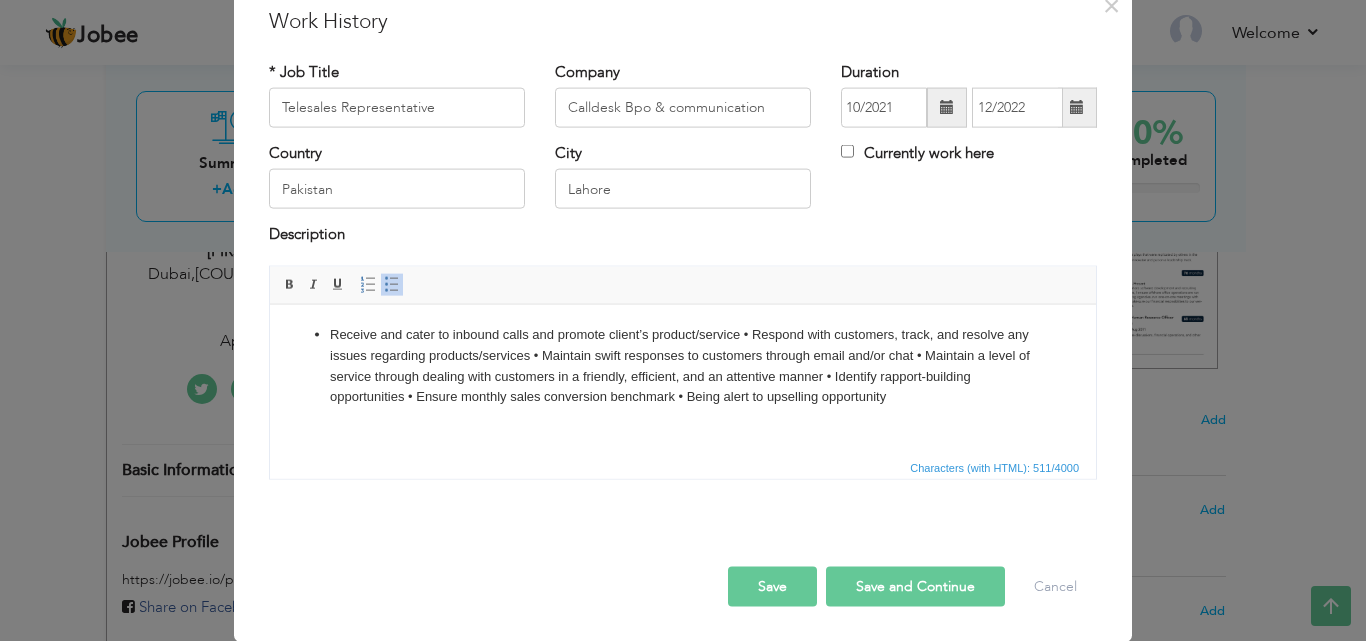 click on "Receive and cater to inbound calls and promote client’s product/service • Respond with customers, track, and resolve any issues regarding products/services • Maintain swift responses to customers through email and/or chat • Maintain a level of service through dealing with customers in a friendly, efficient, and an attentive manner • Identify rapport-building opportunities • Ensure monthly sales conversion benchmark • Being alert to upselling opportunity" at bounding box center (683, 365) 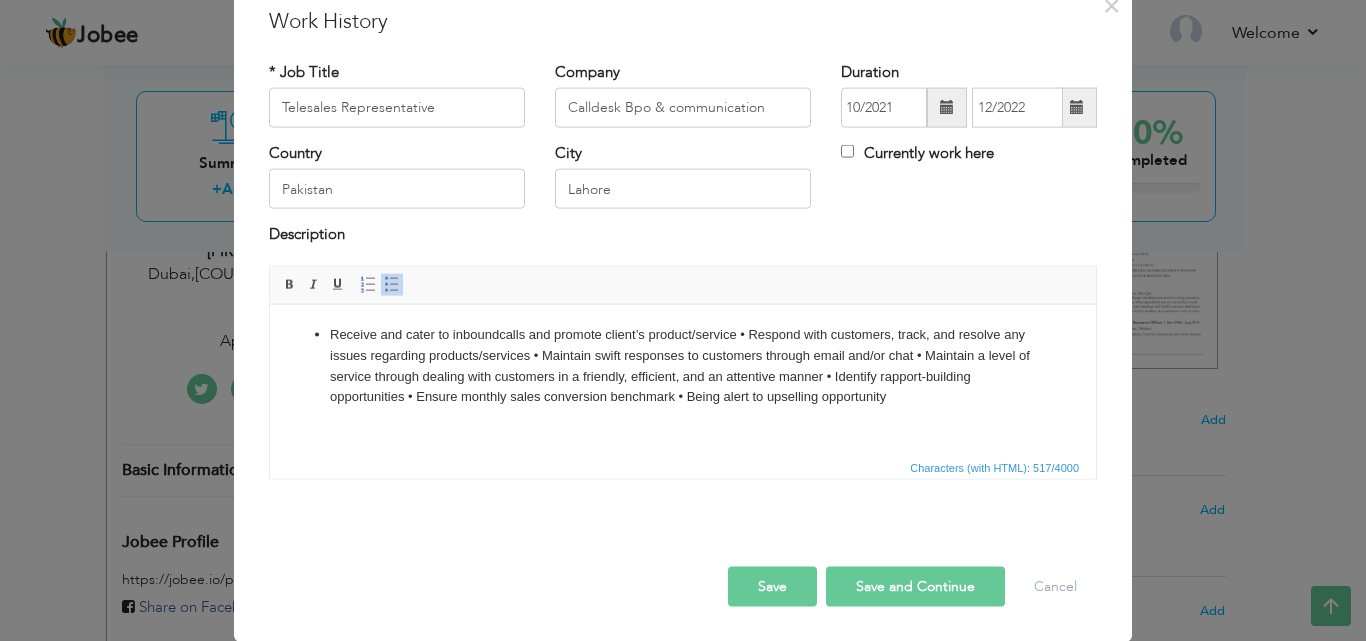 click on "Receive and cater to inbound   calls and promote client’s product/service • Respond with customers, track, and resolve any issues regarding products/services • Maintain swift responses to customers through email and/or chat • Maintain a level of service through dealing with customers in a friendly, efficient, and an attentive manner • Identify rapport-building opportunities • Ensure monthly sales conversion benchmark • Being alert to upselling opportunity" at bounding box center [683, 365] 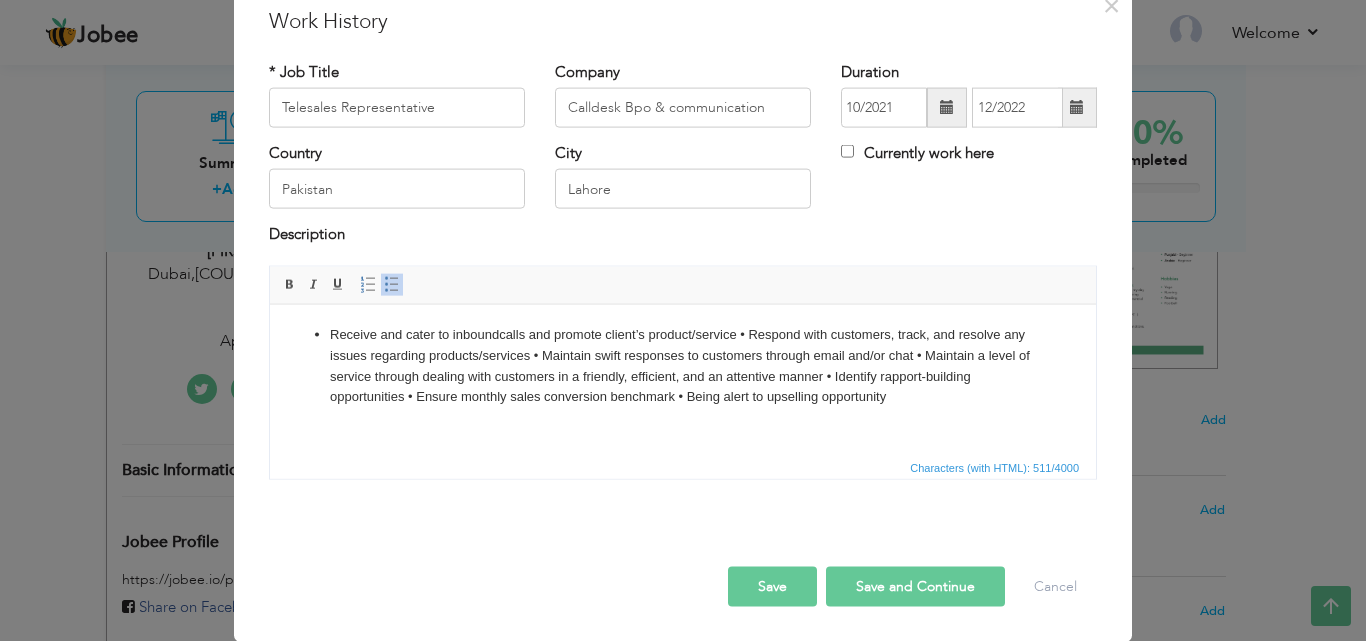 click on "Receive and cater to inbound  calls and promote client’s product/service • Respond with customers, track, and resolve any issues regarding products/services • Maintain swift responses to customers through email and/or chat • Maintain a level of service through dealing with customers in a friendly, efficient, and an attentive manner • Identify rapport-building opportunities • Ensure monthly sales conversion benchmark • Being alert to upselling opportunity" at bounding box center [683, 365] 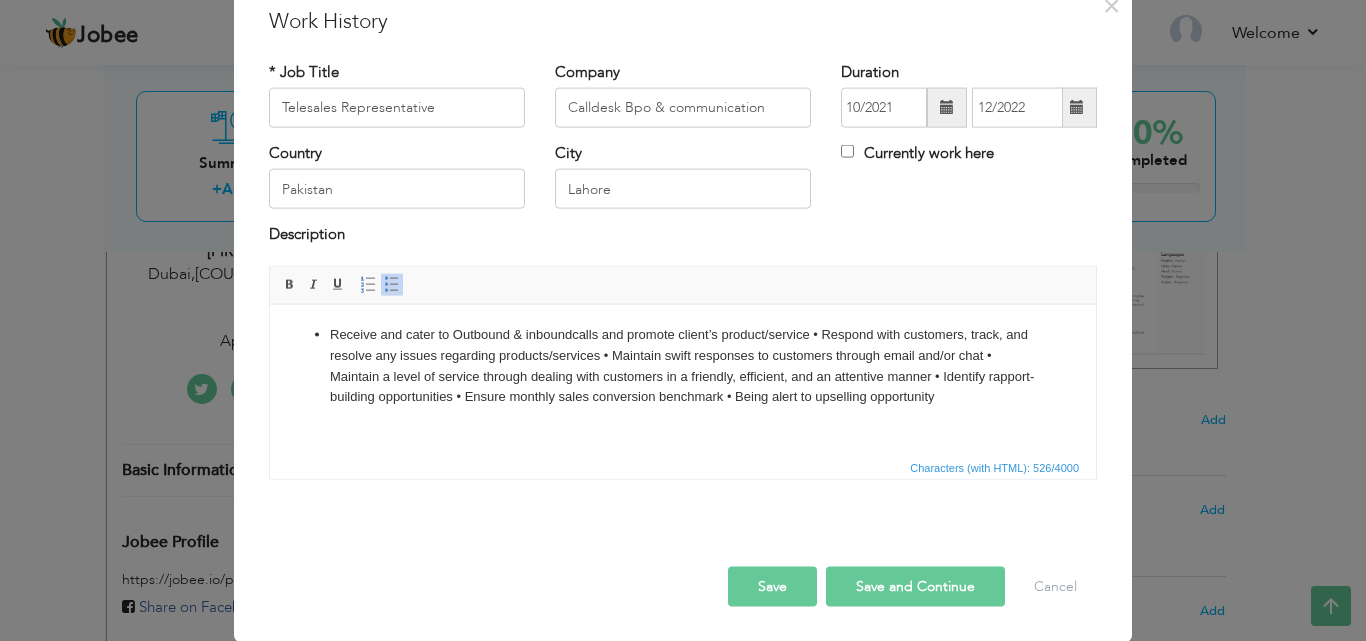 click on "Receive and cater to Outbound & inbound  calls and promote client’s product/service • Respond with customers, track, and resolve any issues regarding products/services • Maintain swift responses to customers through email and/or chat • Maintain a level of service through dealing with customers in a friendly, efficient, and an attentive manner • Identify rapport-building opportunities • Ensure monthly sales conversion benchmark • Being alert to upselling opportunity" at bounding box center (683, 365) 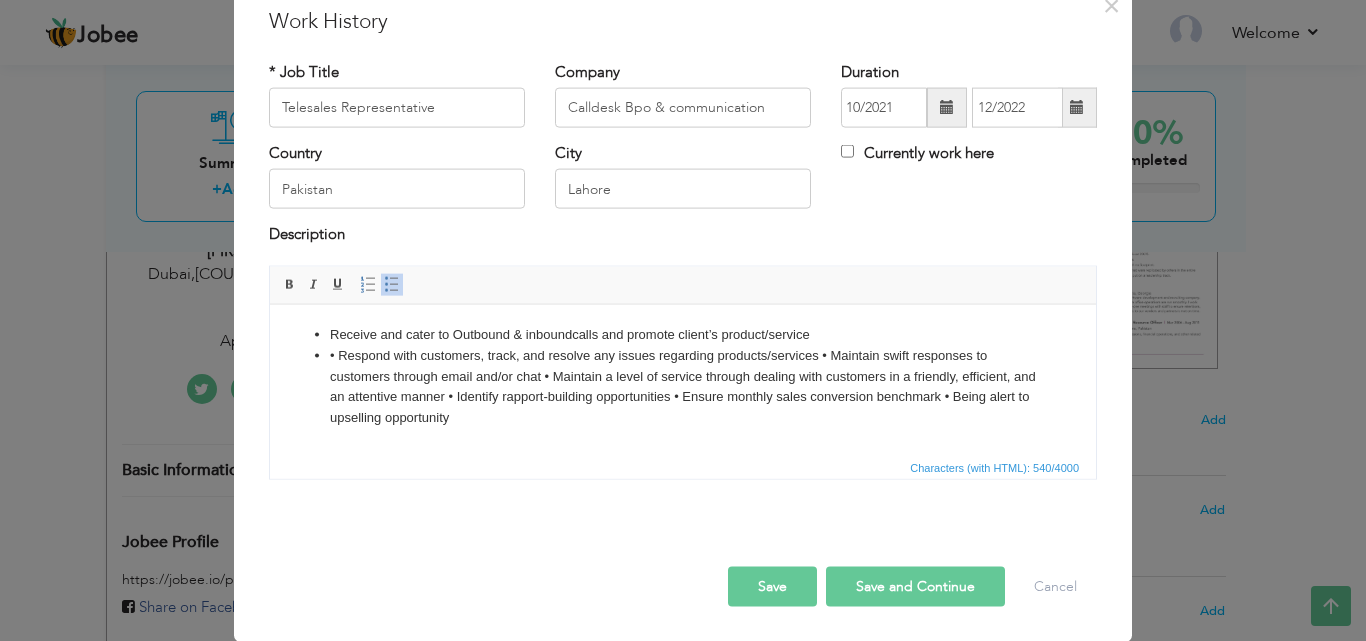 click on "• Respond with customers, track, and resolve any issues regarding products/services • Maintain swift responses to customers through email and/or chat • Maintain a level of service through dealing with customers in a friendly, efficient, and an attentive manner • Identify rapport-building opportunities • Ensure monthly sales conversion benchmark • Being alert to upselling opportunity" at bounding box center (683, 386) 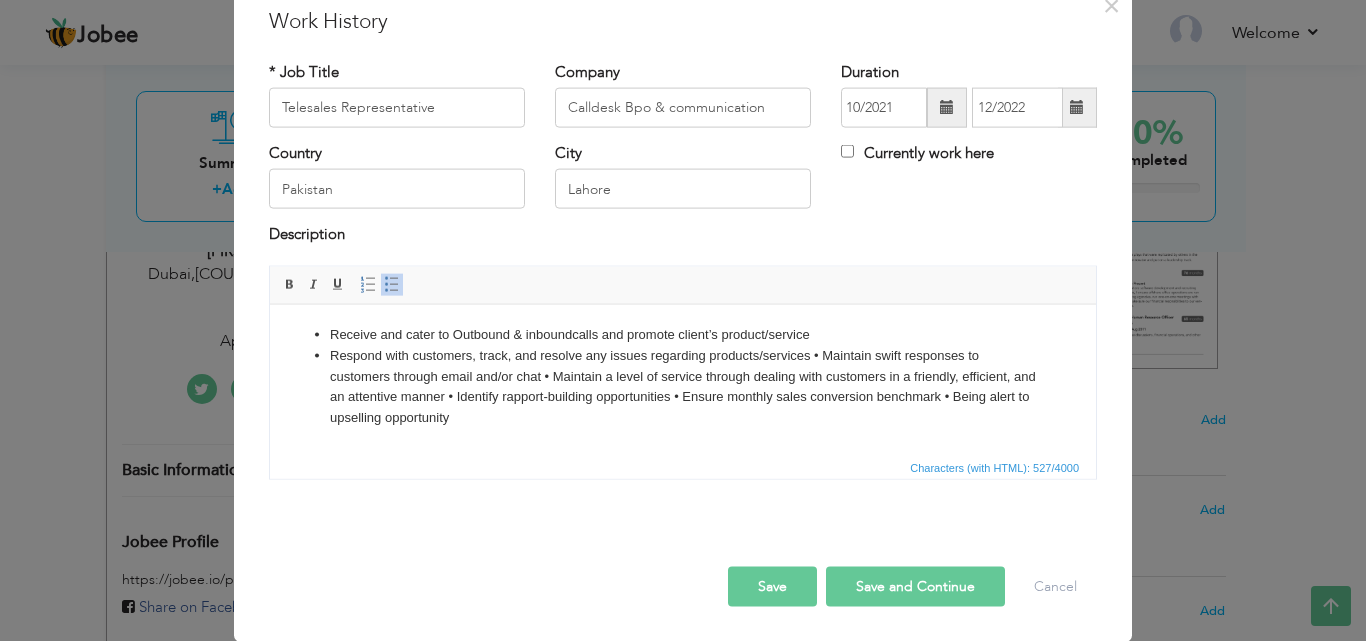 click on "Respond with customers, track, and resolve any issues regarding products/services • Maintain swift responses to customers through email and/or chat • Maintain a level of service through dealing with customers in a friendly, efficient, and an attentive manner • Identify rapport-building opportunities • Ensure monthly sales conversion benchmark • Being alert to upselling opportunity" at bounding box center (683, 386) 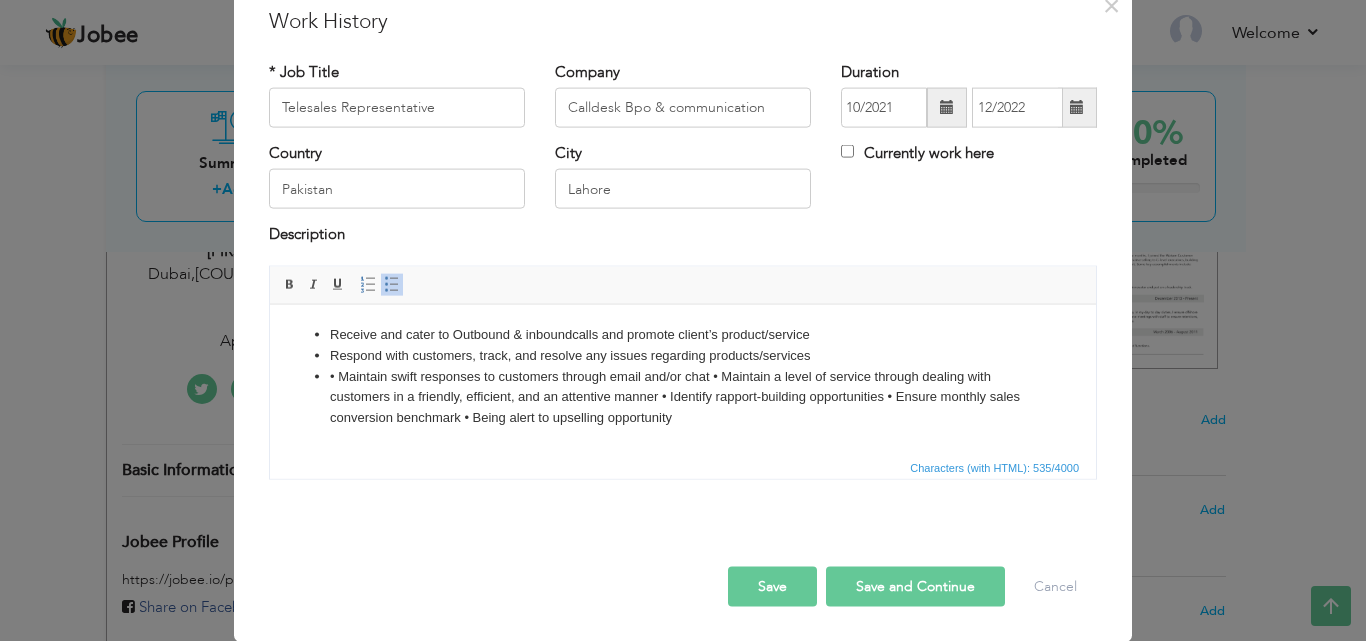 click on "• Maintain swift responses to customers through email and/or chat • Maintain a level of service through dealing with customers in a friendly, efficient, and an attentive manner • Identify rapport-building opportunities • Ensure monthly sales conversion benchmark • Being alert to upselling opportunity" at bounding box center (683, 397) 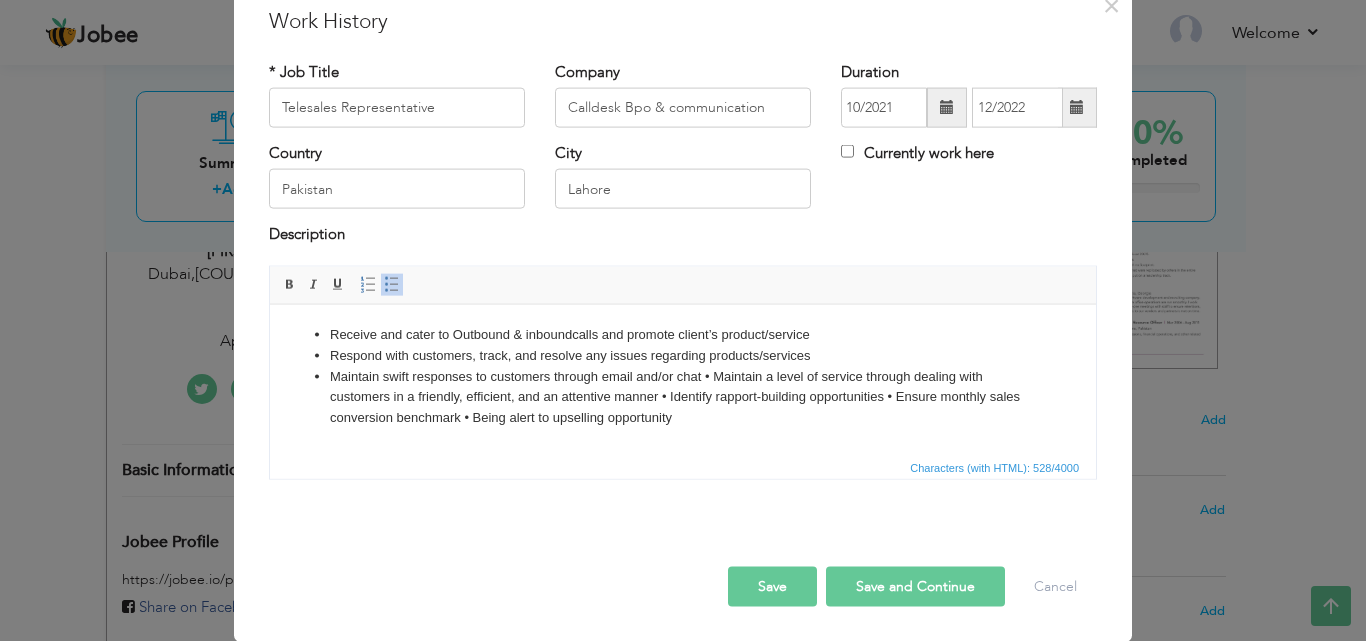 click on "Maintain swift responses to customers through email and/or chat • Maintain a level of service through dealing with customers in a friendly, efficient, and an attentive manner • Identify rapport-building opportunities • Ensure monthly sales conversion benchmark • Being alert to upselling opportunity" at bounding box center [683, 397] 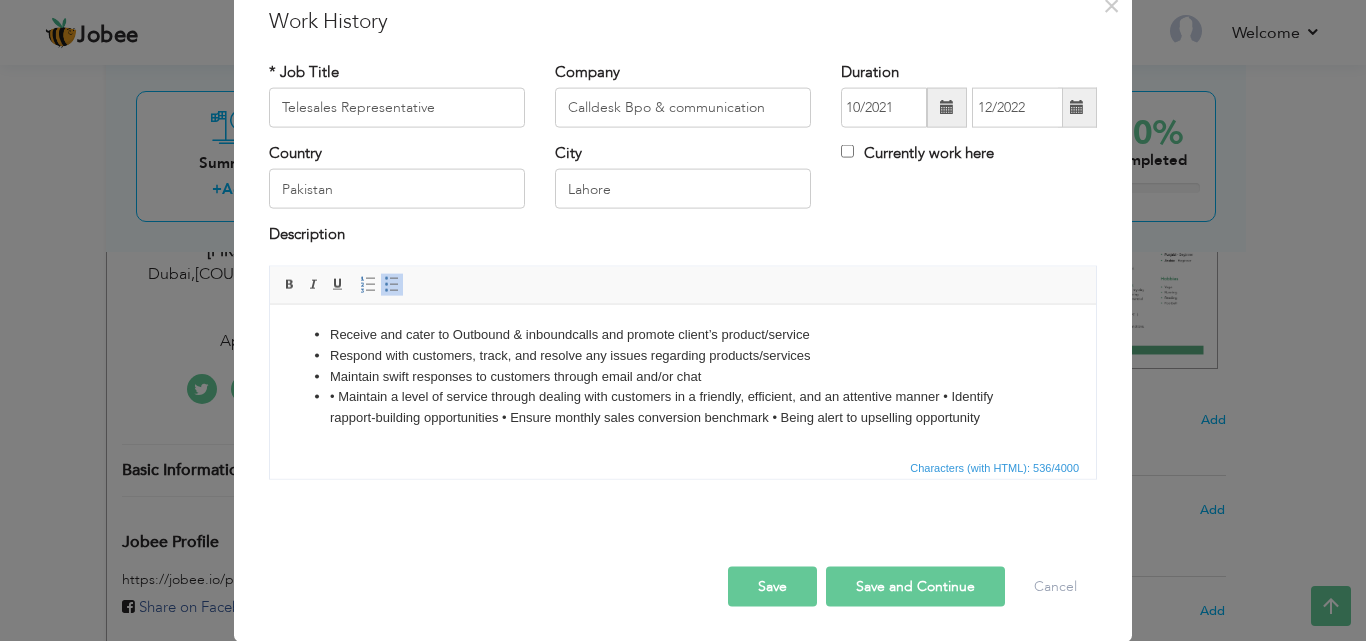 click on "• Maintain a level of service through dealing with customers in a friendly, efficient, and an attentive manner • Identify rapport-building opportunities • Ensure monthly sales conversion benchmark • Being alert to upselling opportunity" at bounding box center [683, 407] 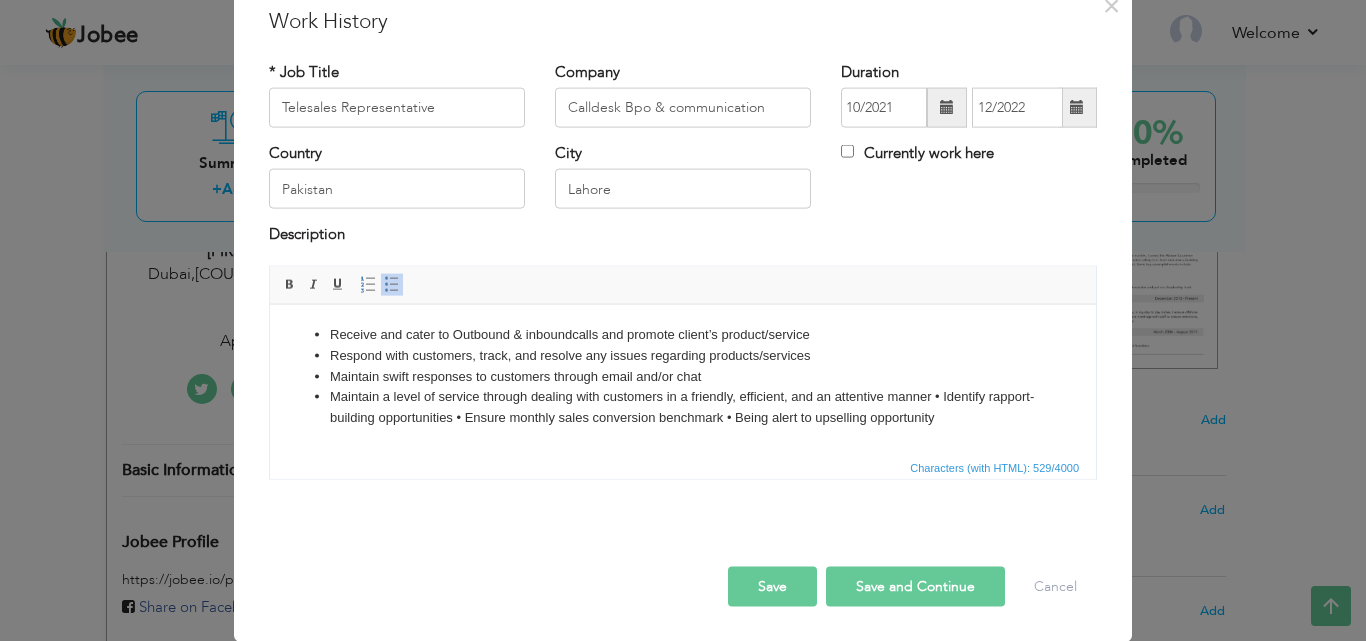 click on "Maintain a level of service through dealing with customers in a friendly, efficient, and an attentive manner • Identify rapport-building opportunities • Ensure monthly sales conversion benchmark • Being alert to upselling opportunity" at bounding box center (683, 407) 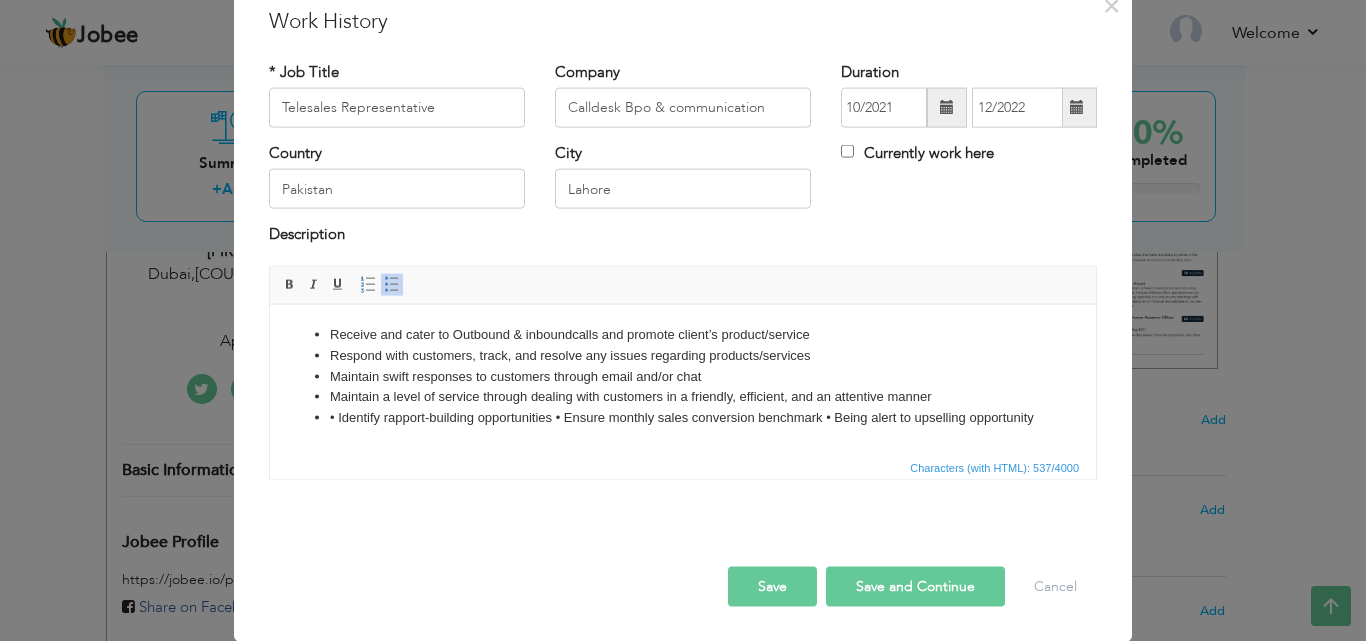 click on "• Identify rapport-building opportunities • Ensure monthly sales conversion benchmark • Being alert to upselling opportunity" at bounding box center [683, 417] 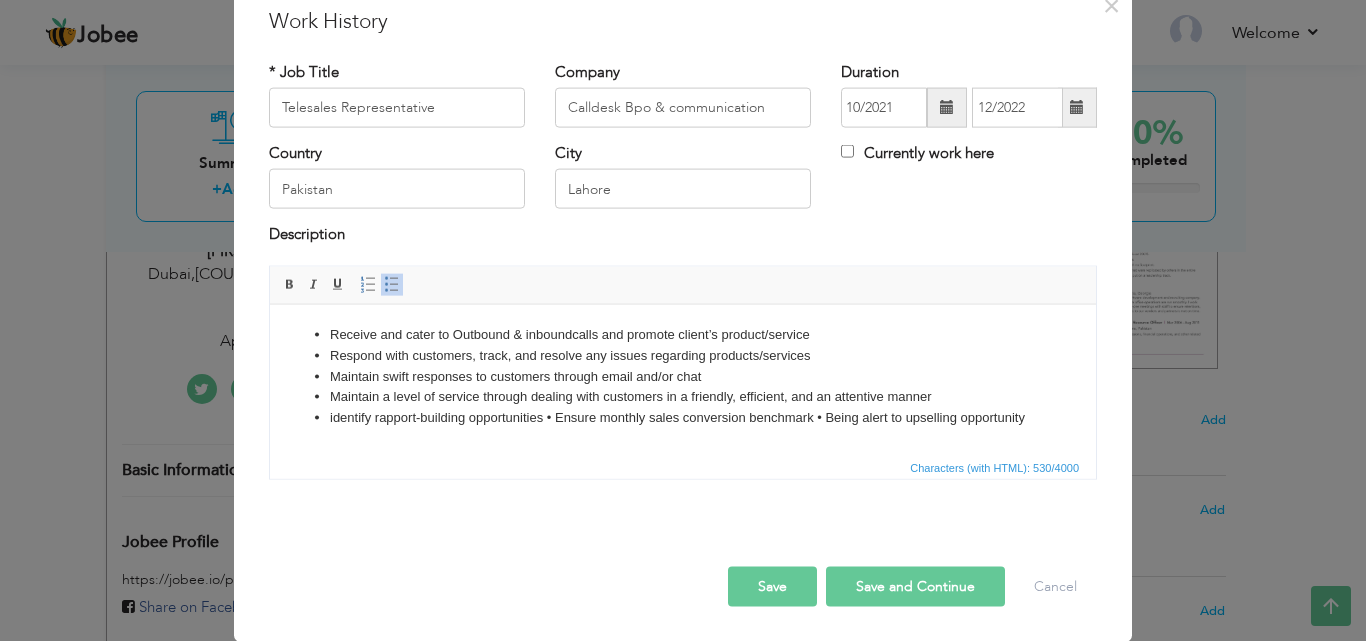 click on "identify rapport-building opportunities • Ensure monthly sales conversion benchmark • Being alert to upselling opportunity" at bounding box center (683, 417) 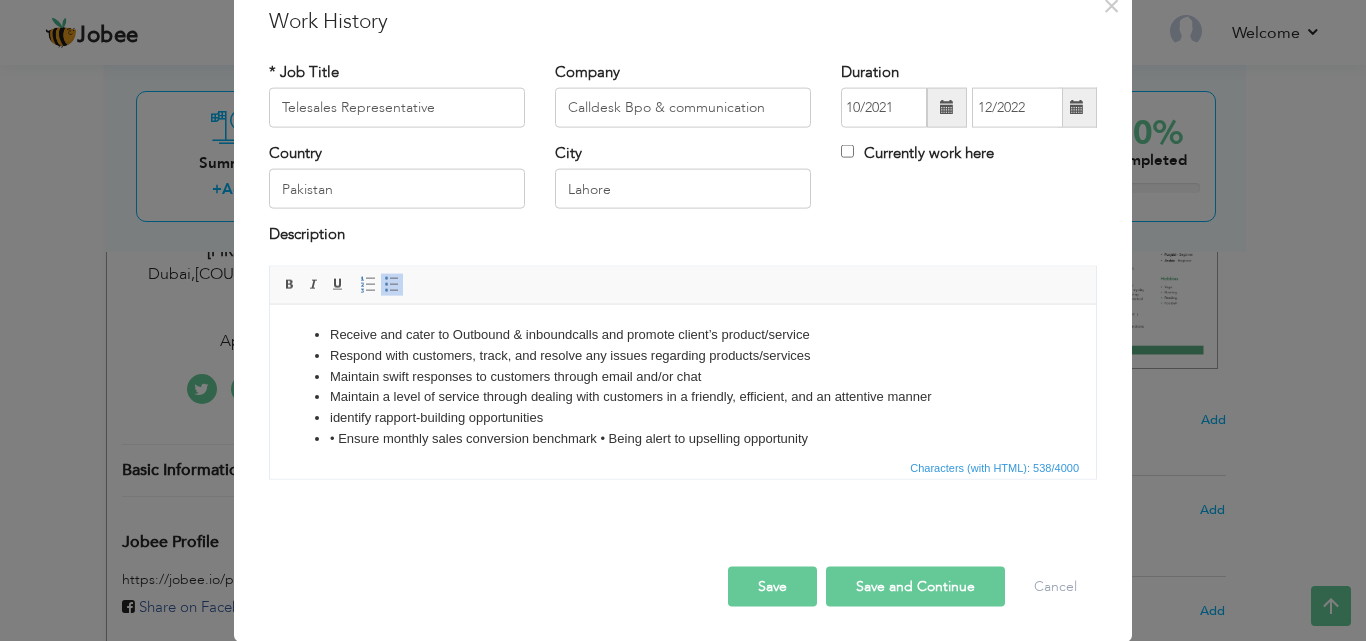 click on "• Ensure monthly sales conversion benchmark • Being alert to upselling opportunity" at bounding box center [683, 438] 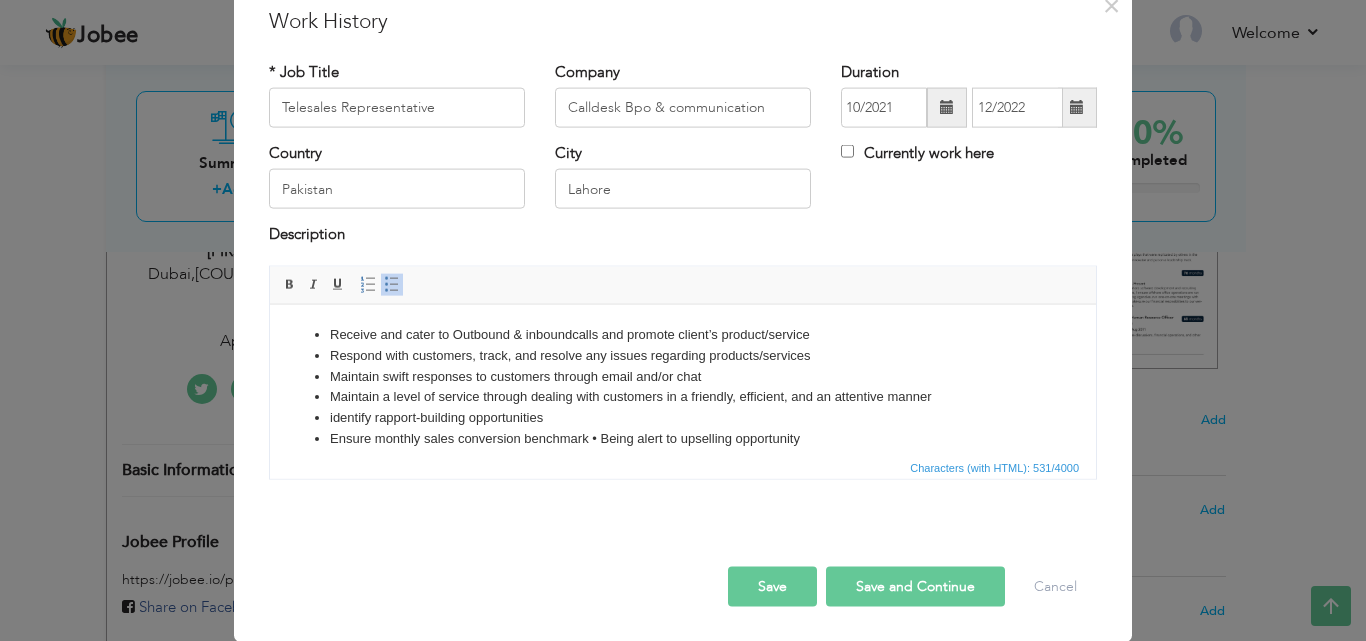 click on "Ensure monthly sales conversion benchmark • Being alert to upselling opportunity" at bounding box center [683, 438] 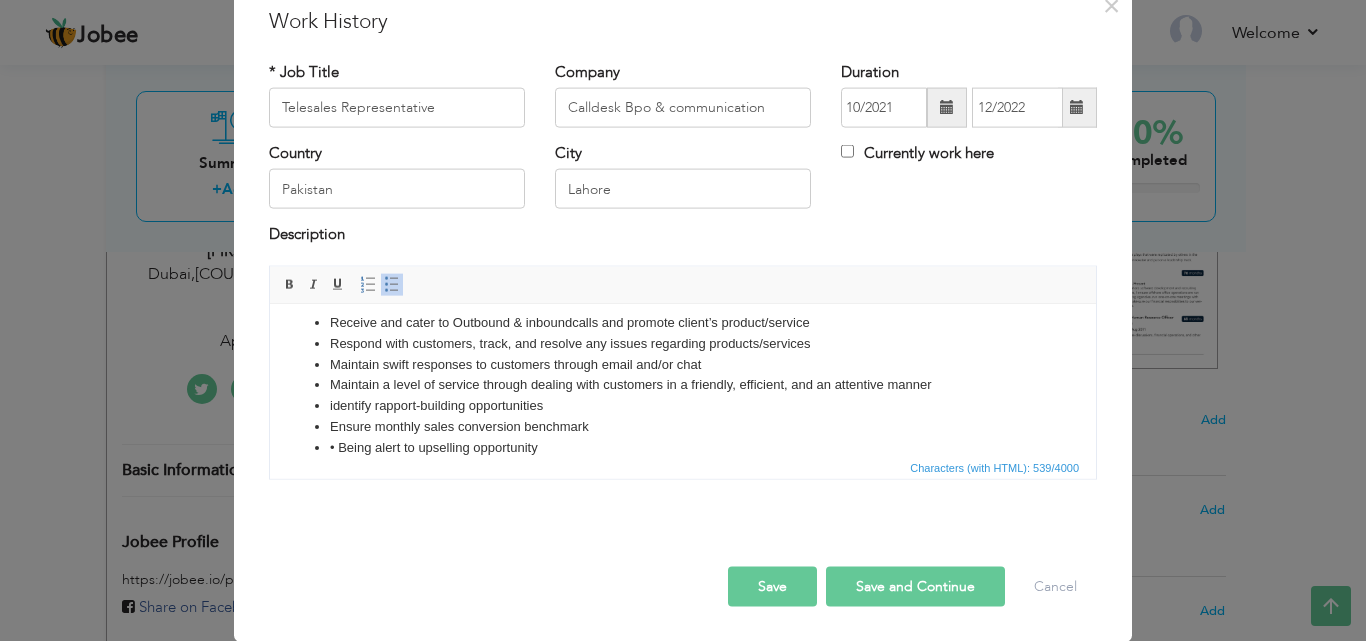 click on "• Being alert to upselling opportunity" at bounding box center [683, 447] 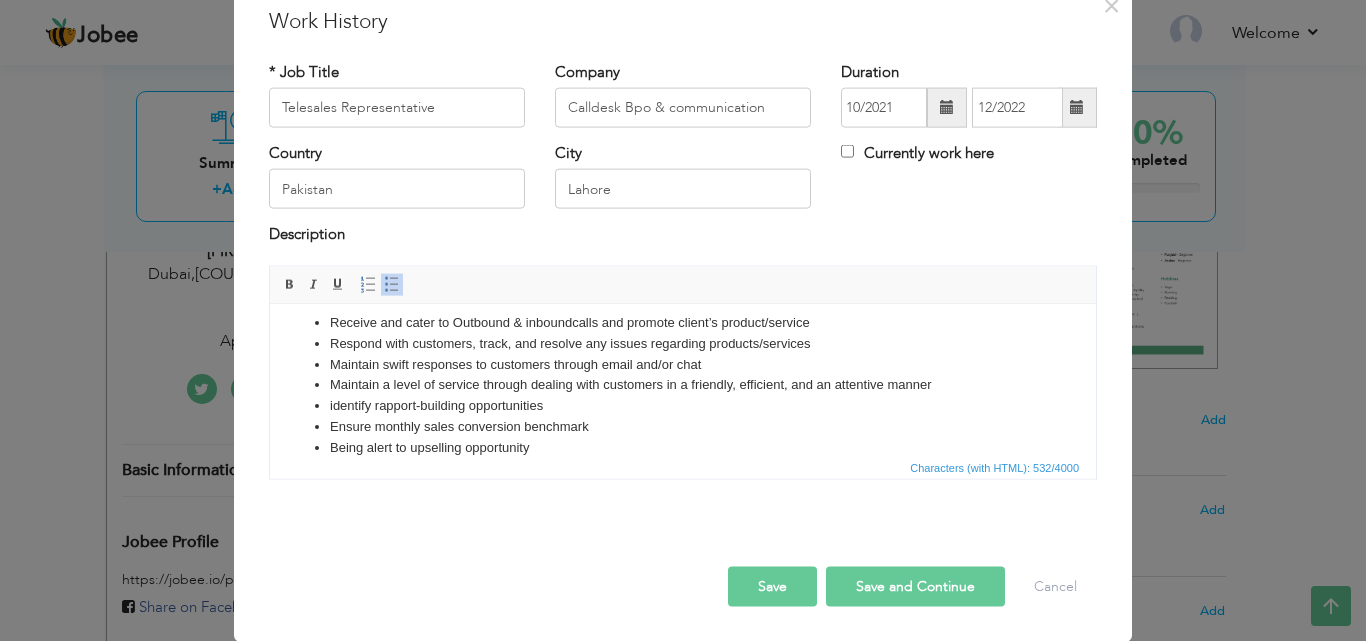 scroll, scrollTop: 0, scrollLeft: 0, axis: both 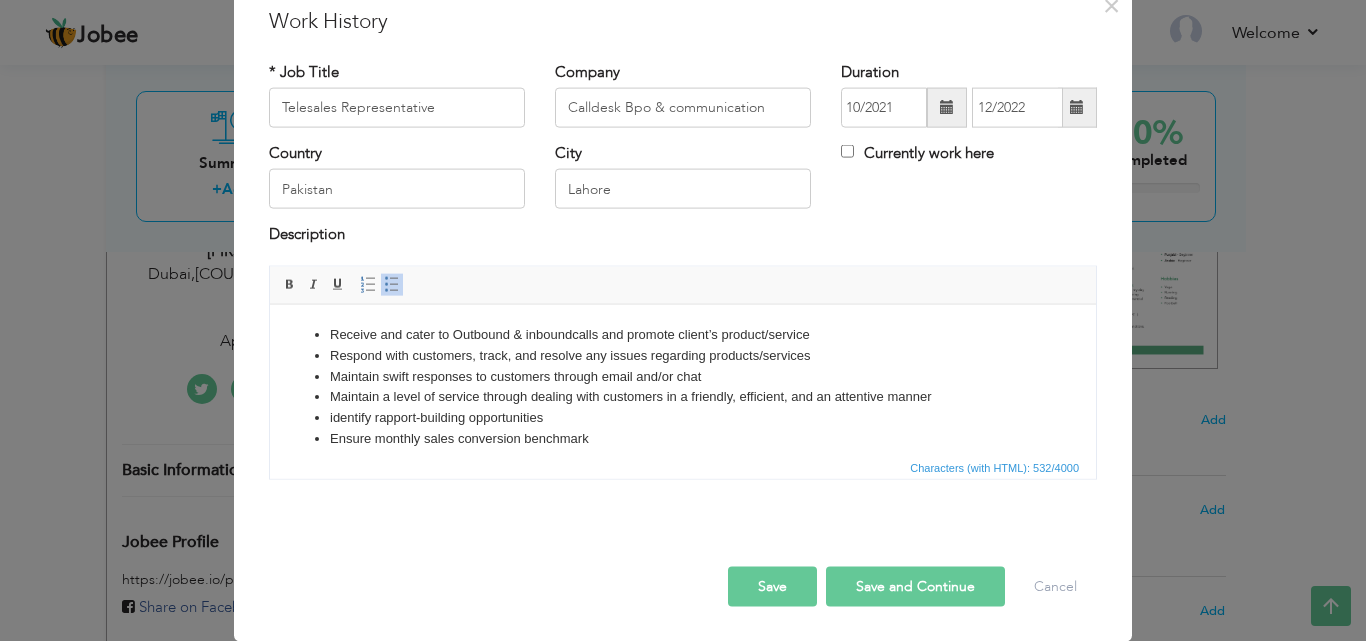 click on "Rich Text Editor, workEditor Editor toolbars Basic Styles   Bold   Italic   Underline Paragraph   Insert/Remove Numbered List   Insert/Remove Bulleted List Press ALT 0 for help Characters (with HTML): 532/4000" at bounding box center [683, 372] 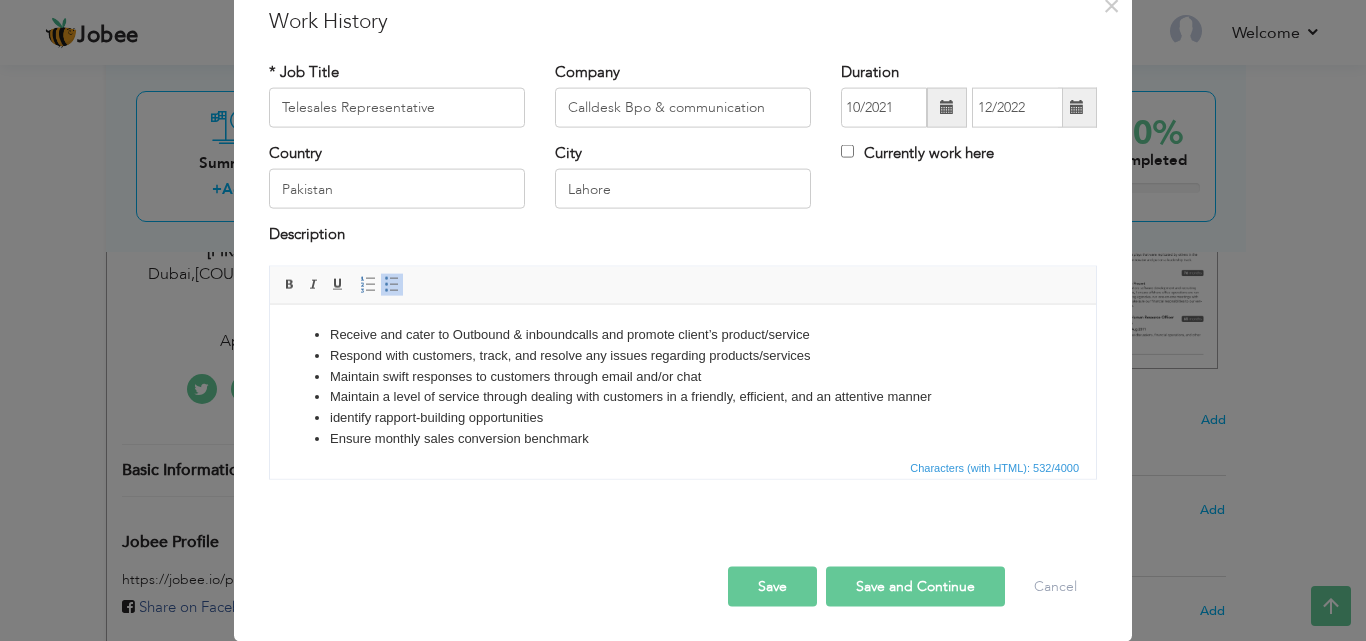 drag, startPoint x: 707, startPoint y: 469, endPoint x: 706, endPoint y: 458, distance: 11.045361 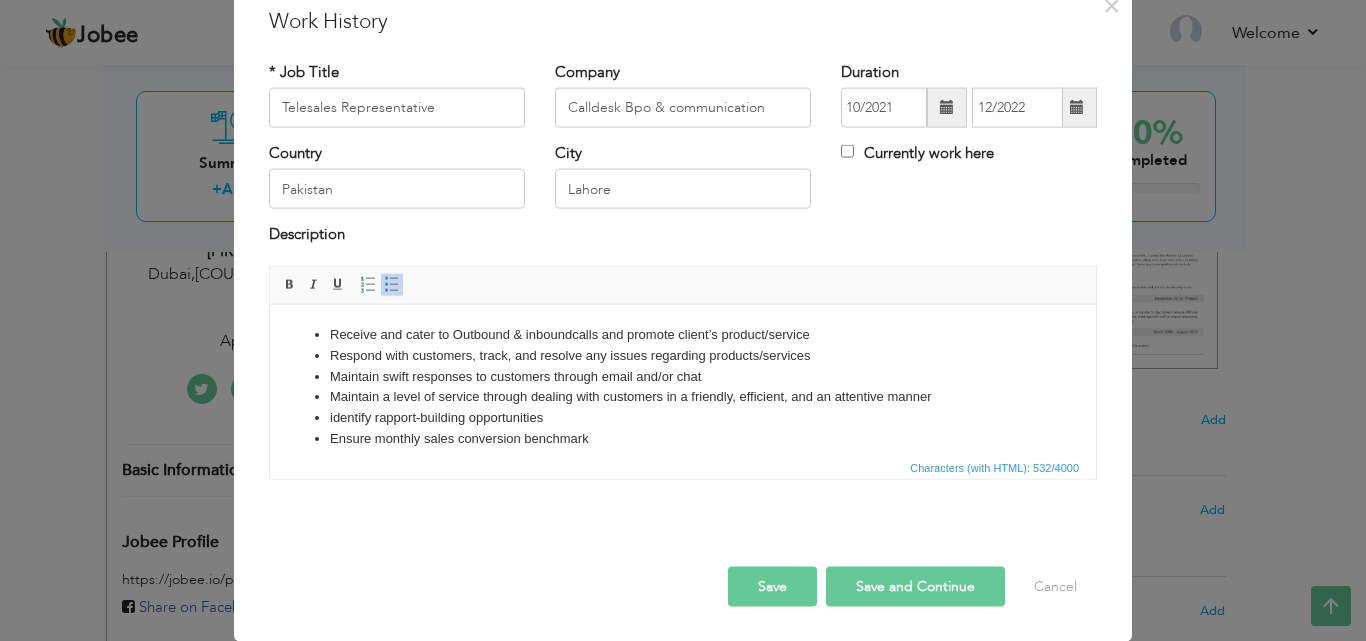 click on "Characters (with HTML): 532/4000" at bounding box center [683, 466] 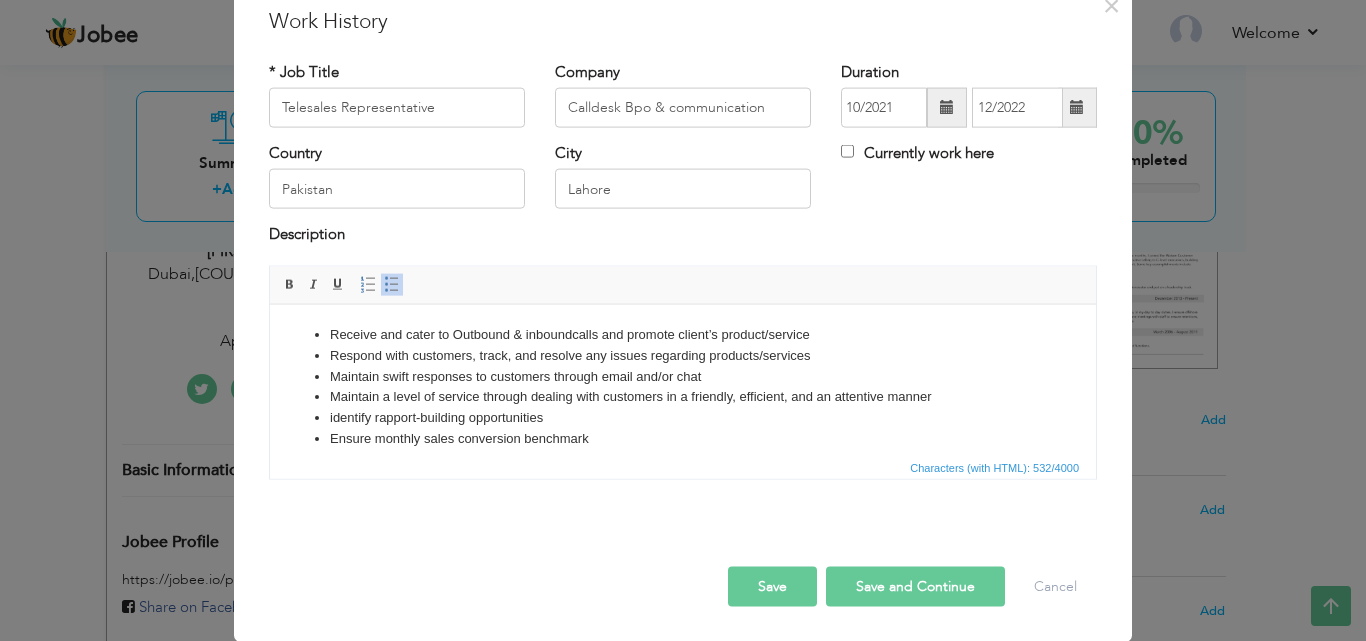 drag, startPoint x: 915, startPoint y: 760, endPoint x: 609, endPoint y: 441, distance: 442.03732 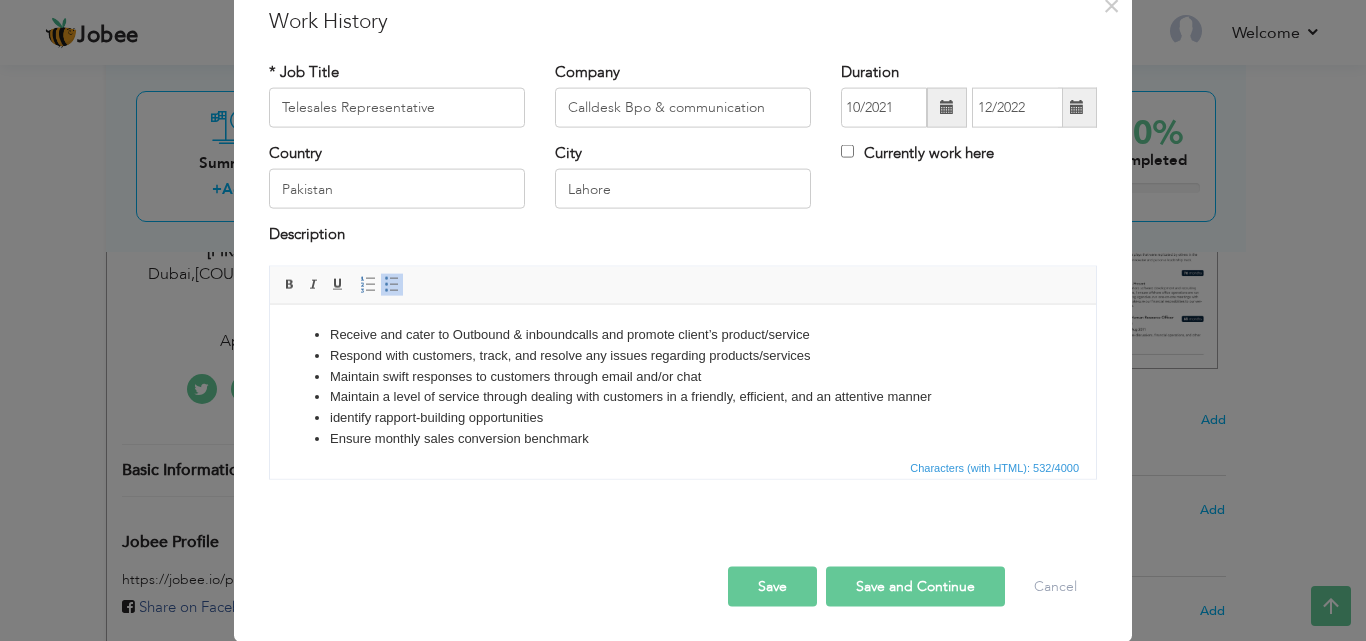 click on "Ensure monthly sales conversion benchmark" at bounding box center (683, 438) 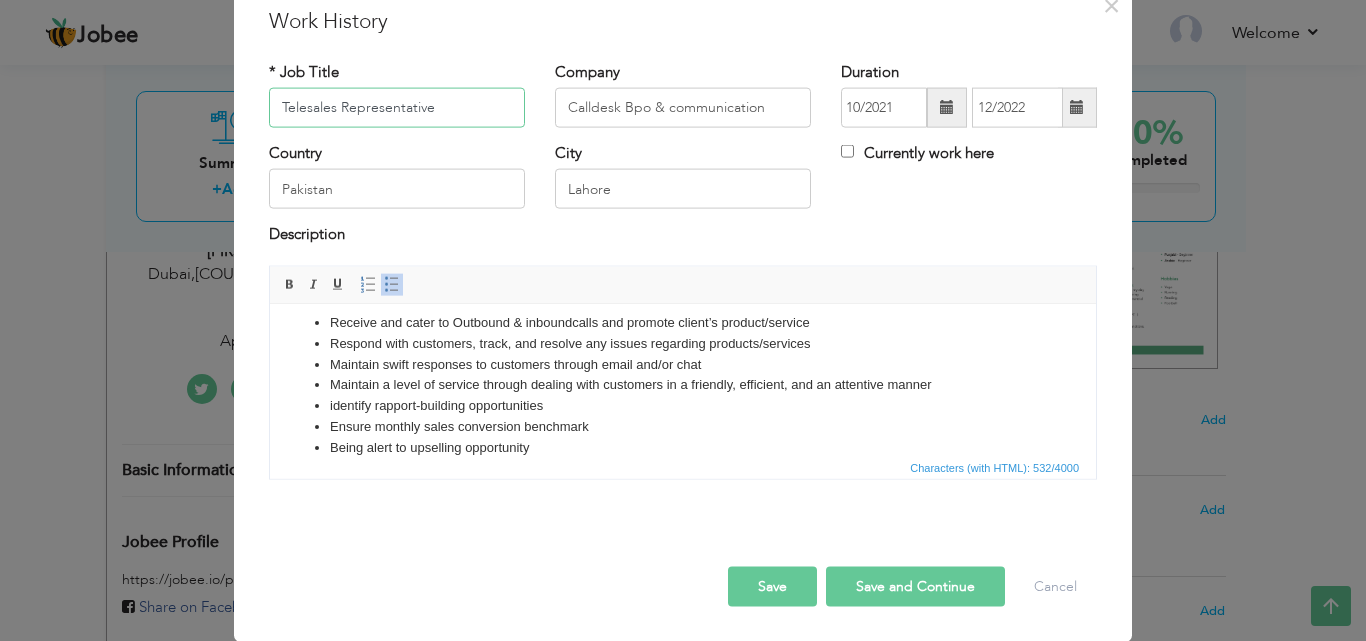click on "Telesales Representative" at bounding box center (397, 108) 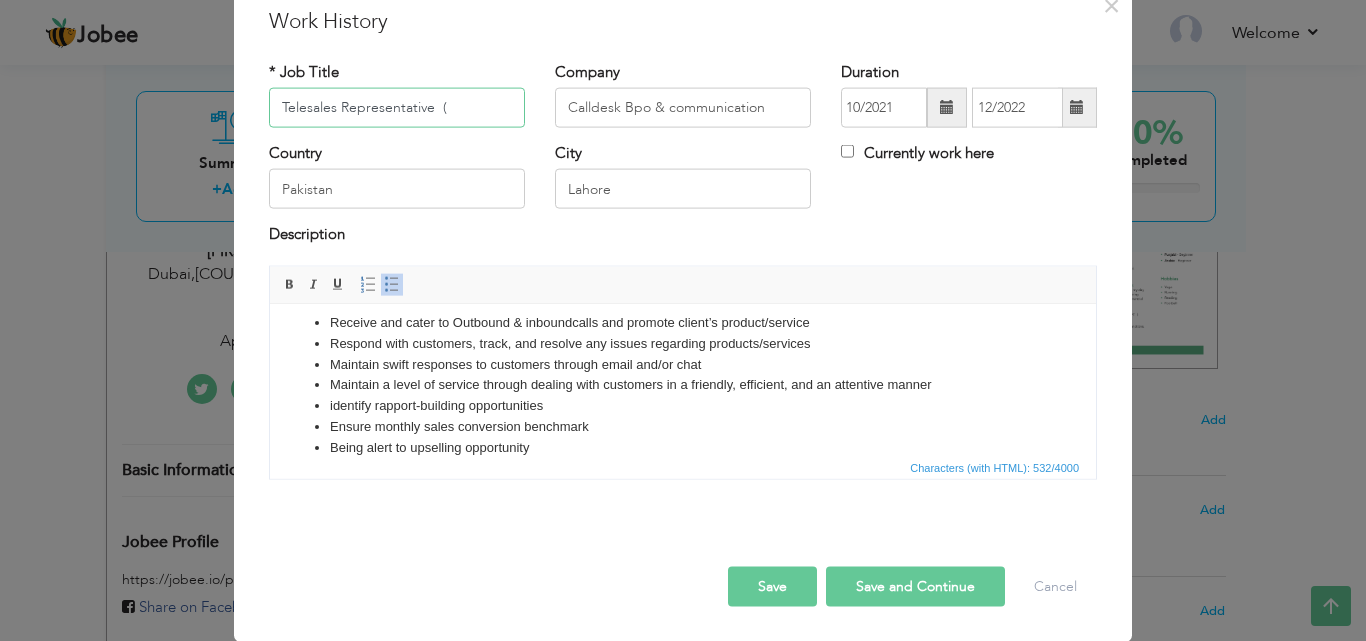 click on "Telesales Representative  (" at bounding box center (397, 108) 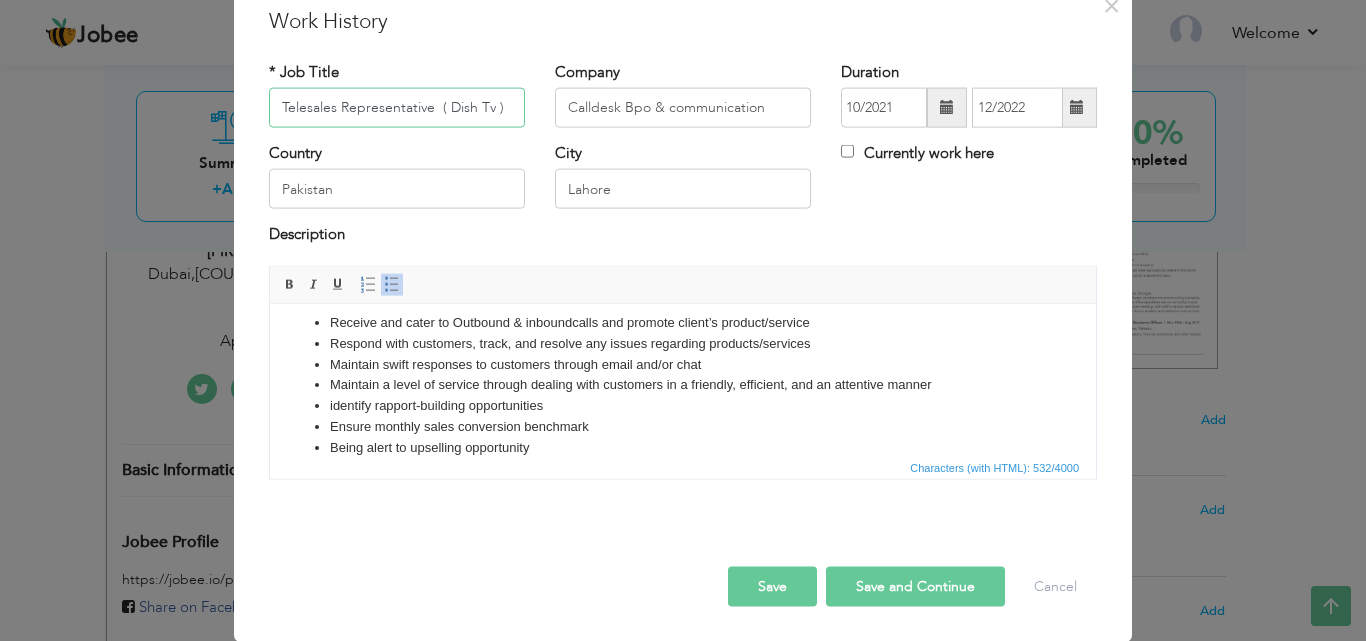 type on "Telesales Representative  ( Dish Tv )" 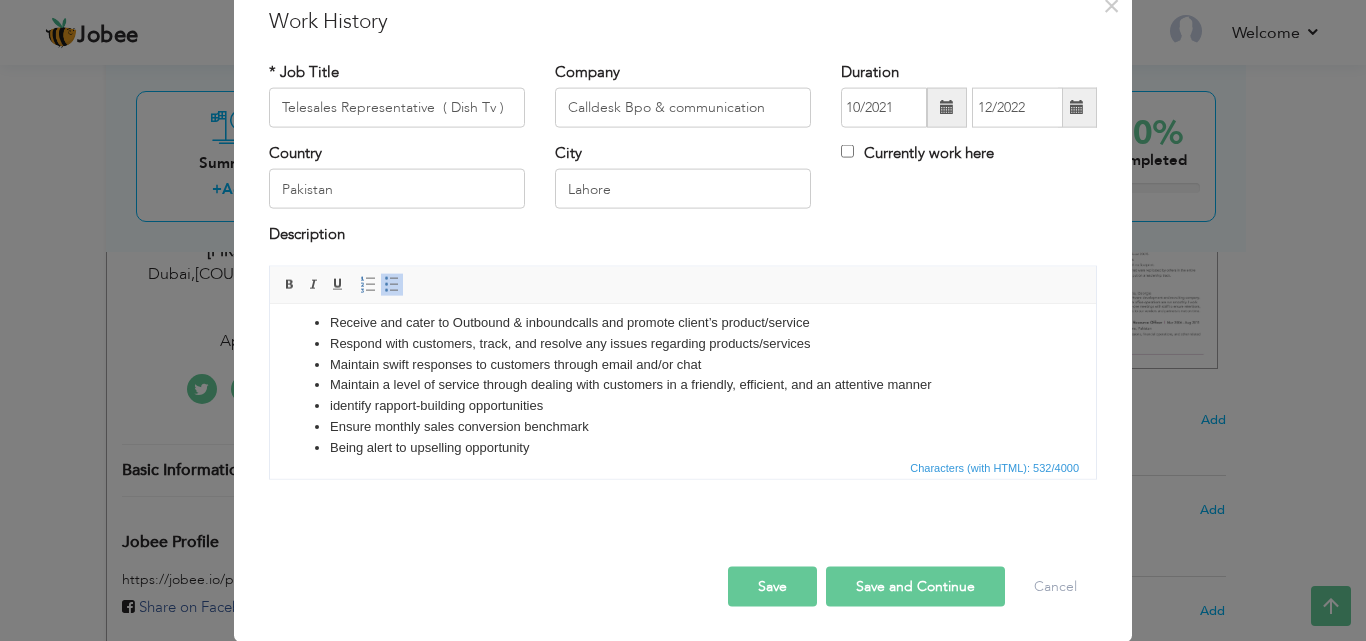 click on "Save and Continue" at bounding box center (915, 586) 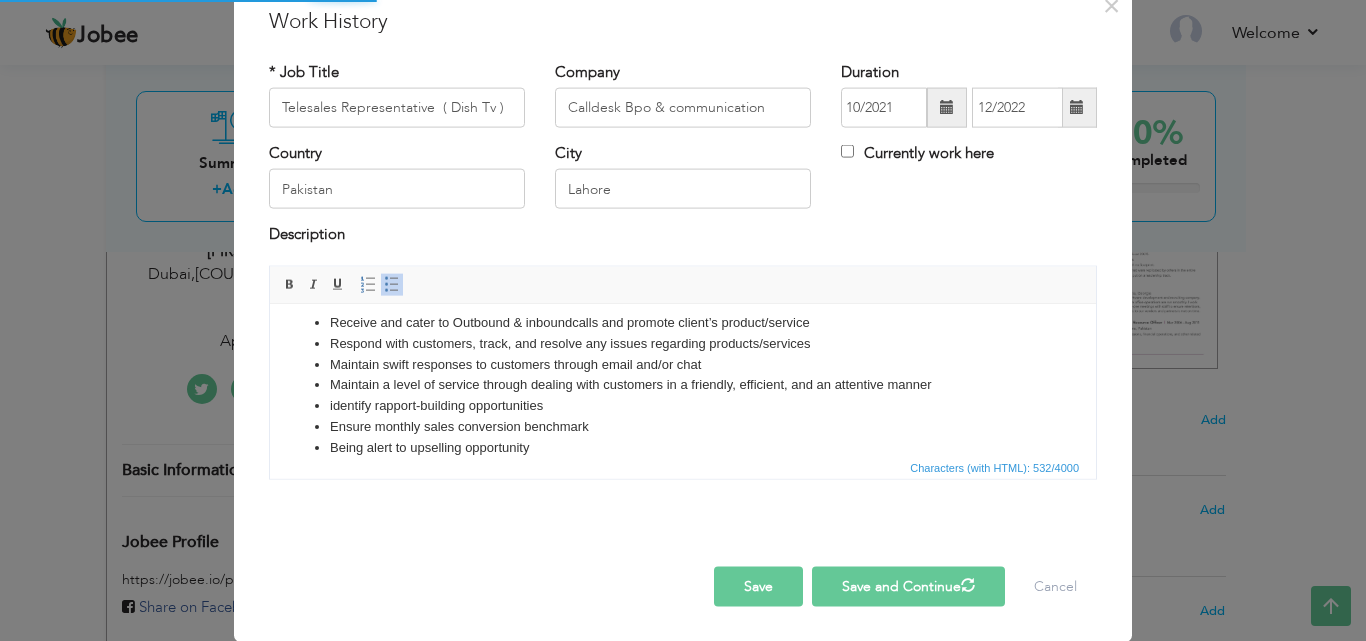 type 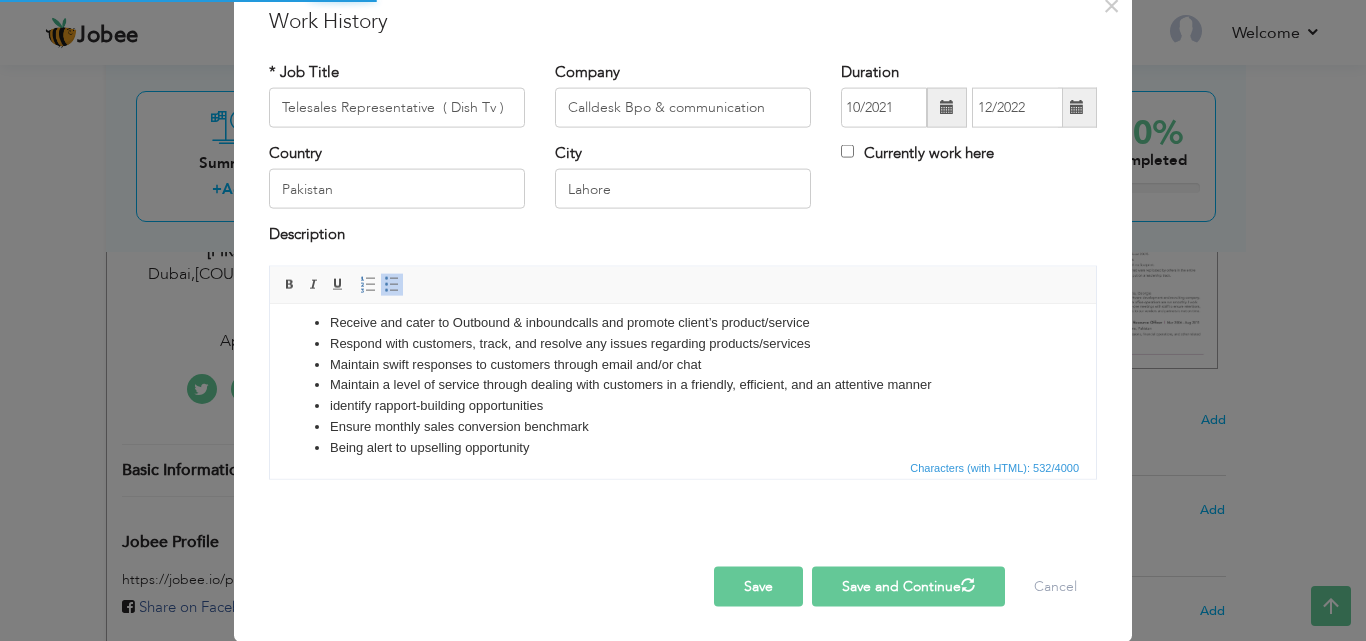 type 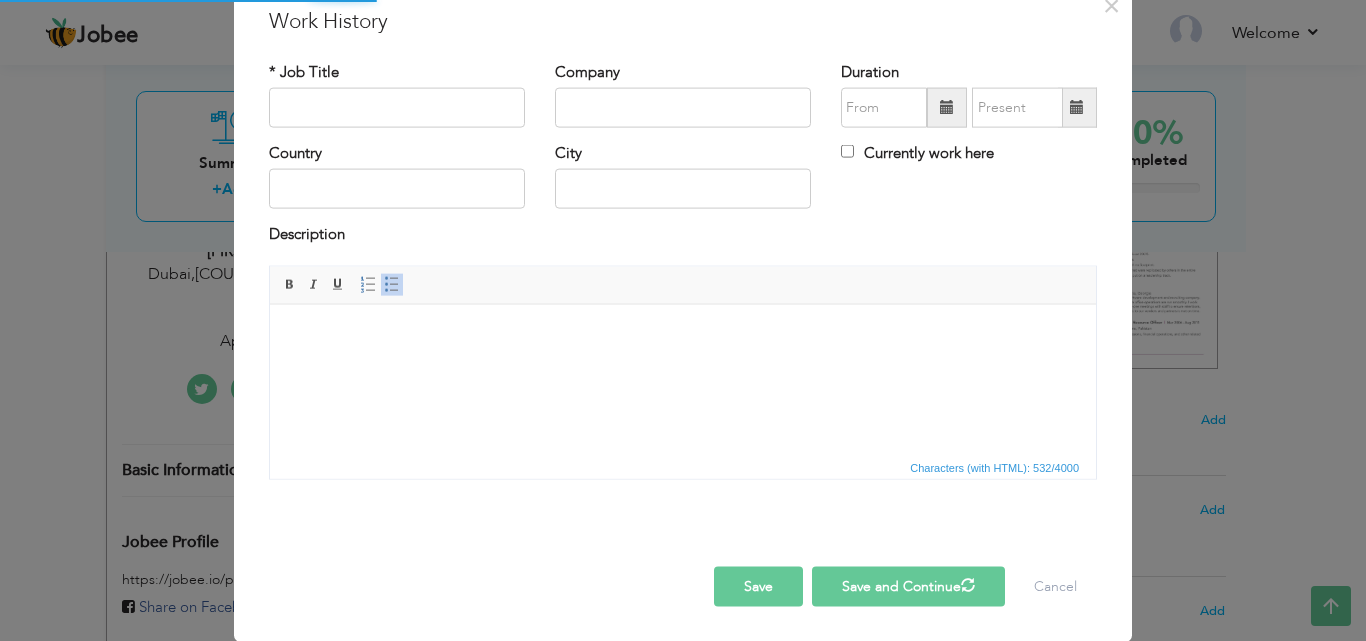 scroll, scrollTop: 0, scrollLeft: 0, axis: both 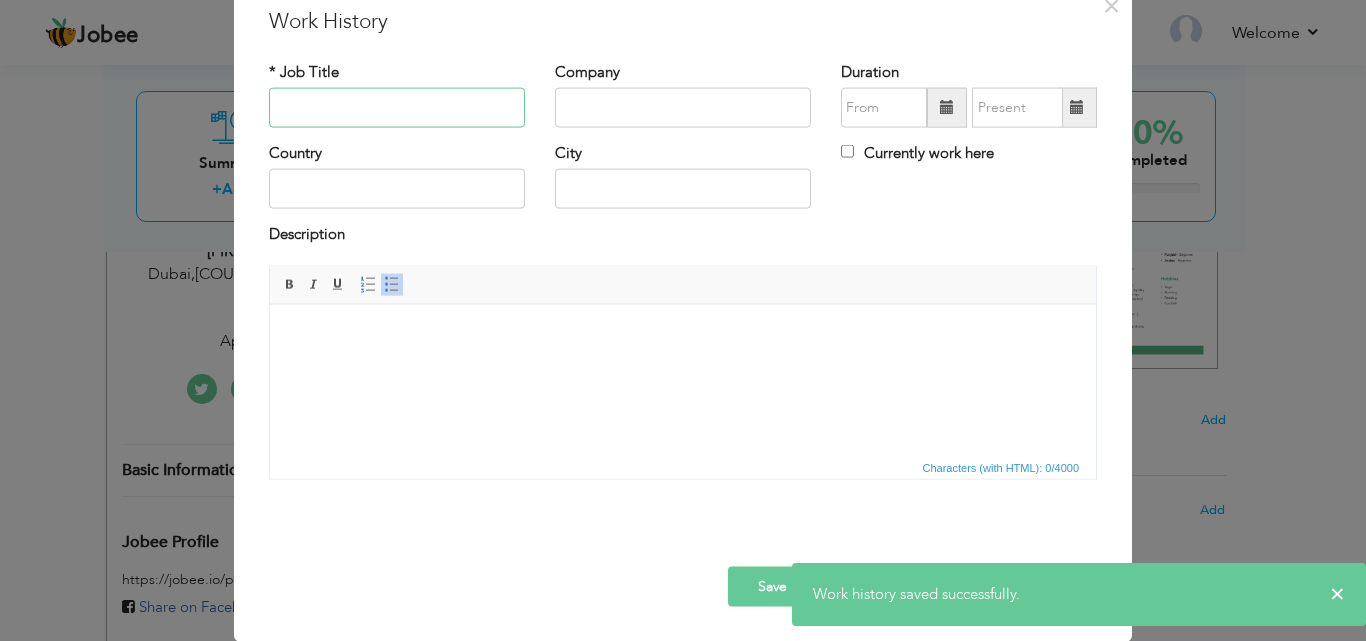 click at bounding box center [397, 108] 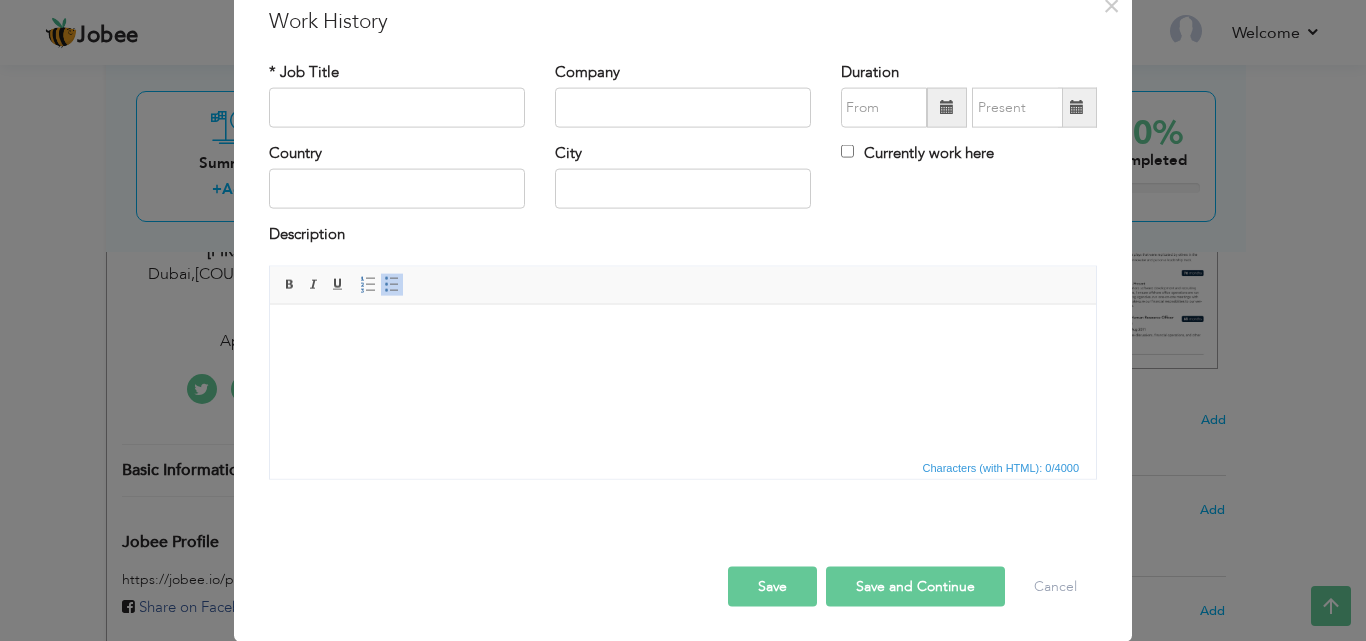 click on "×
Work History
* Job Title
Company
Duration Currently work here Country" at bounding box center (683, 320) 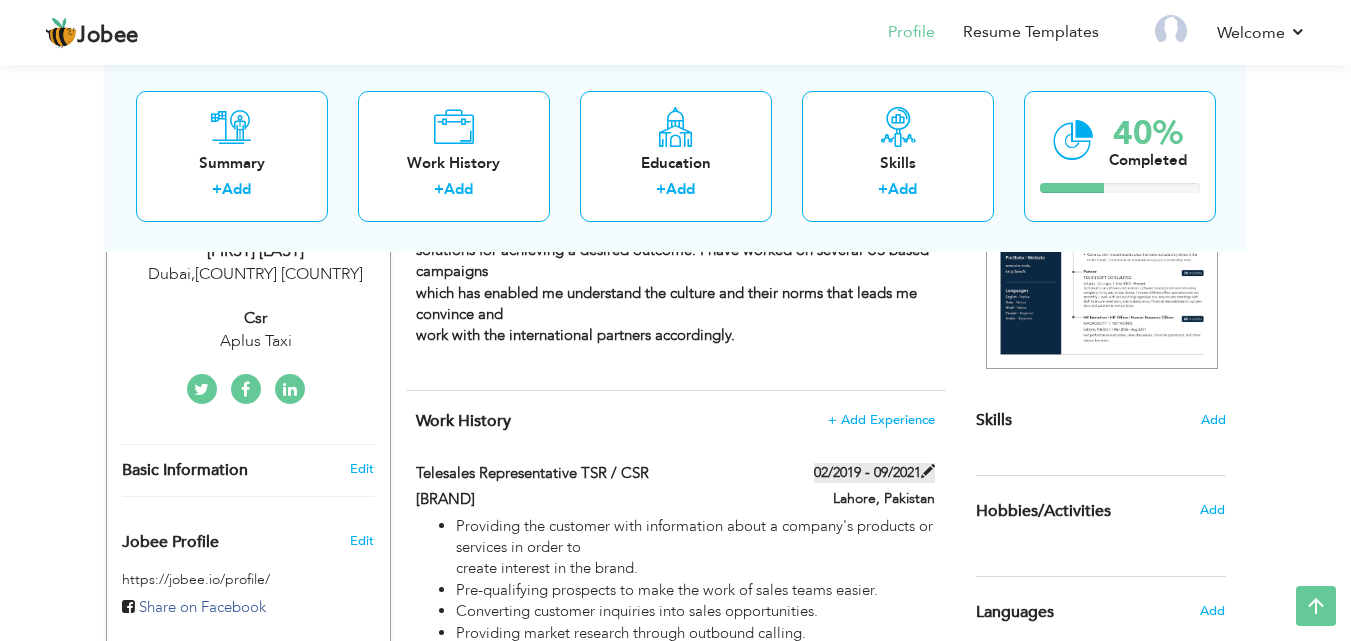click on "02/2019 - 09/2021" at bounding box center [874, 473] 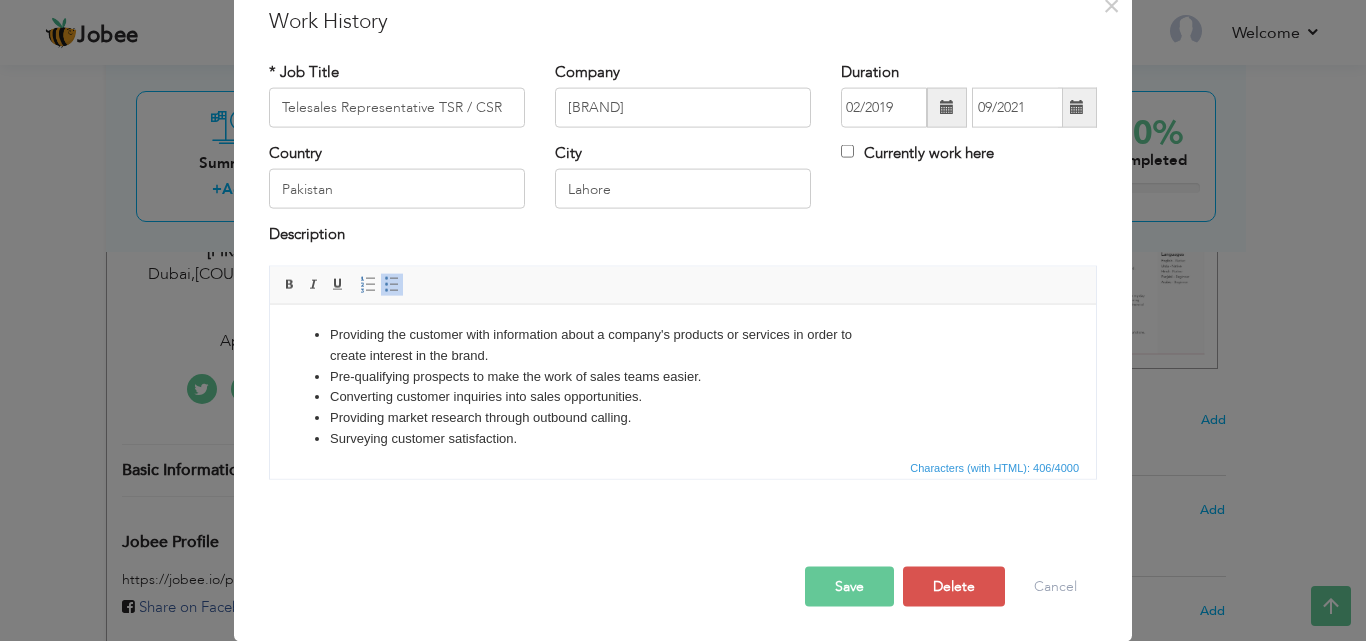 scroll, scrollTop: 0, scrollLeft: 0, axis: both 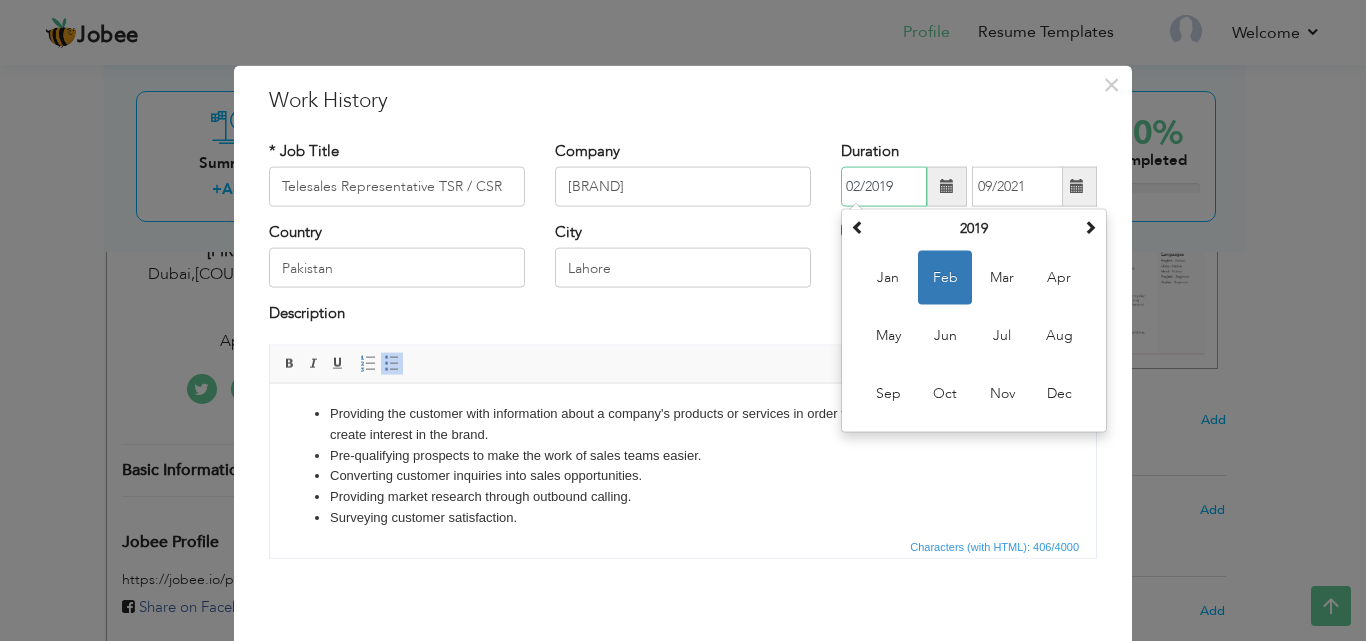 click on "02/2019" at bounding box center (884, 187) 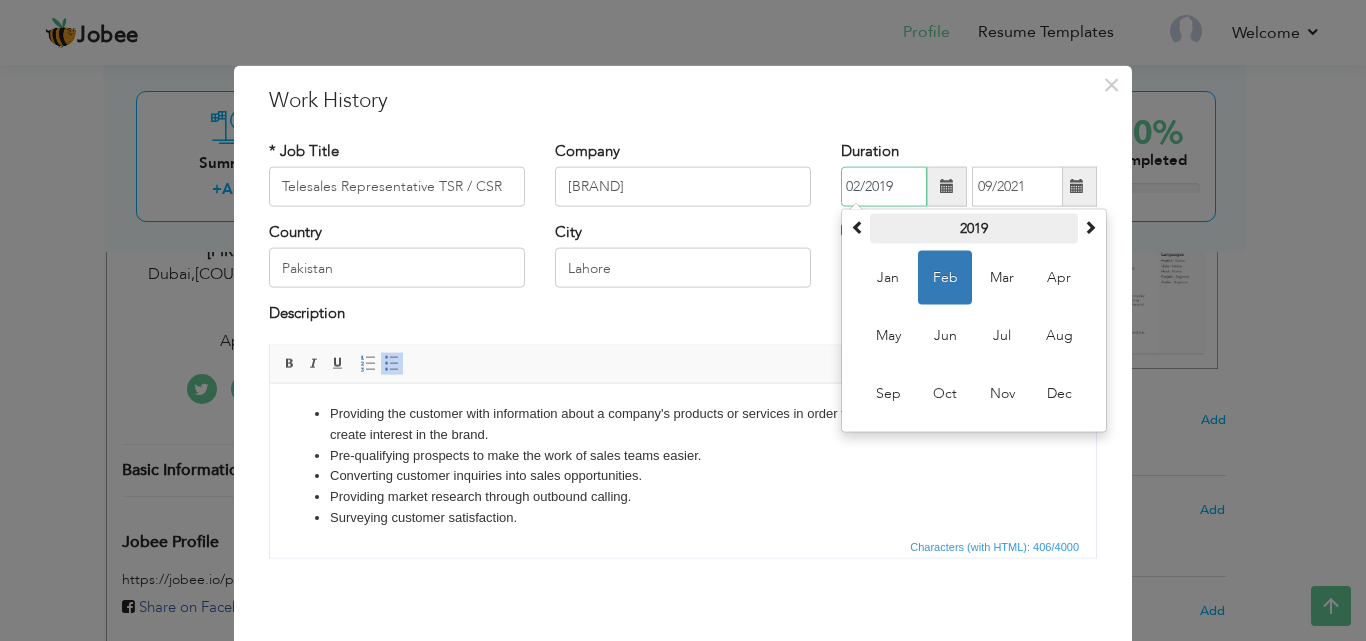 click on "2019" at bounding box center [974, 229] 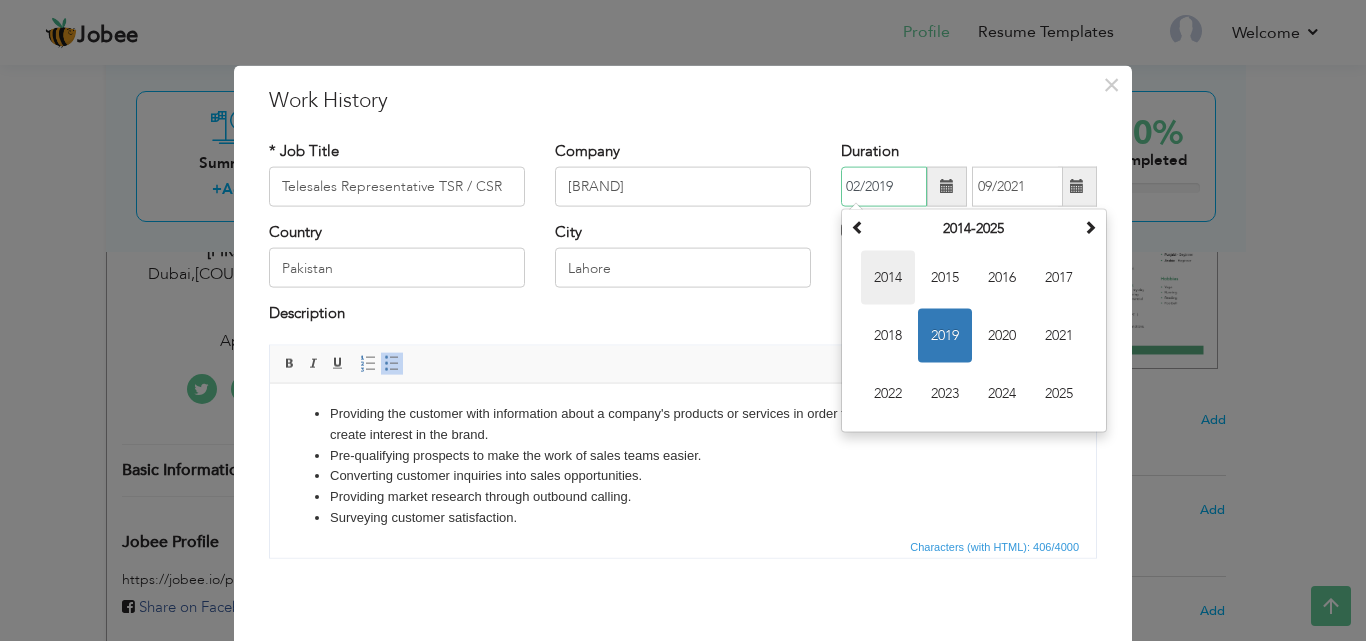 click on "2014" at bounding box center [888, 278] 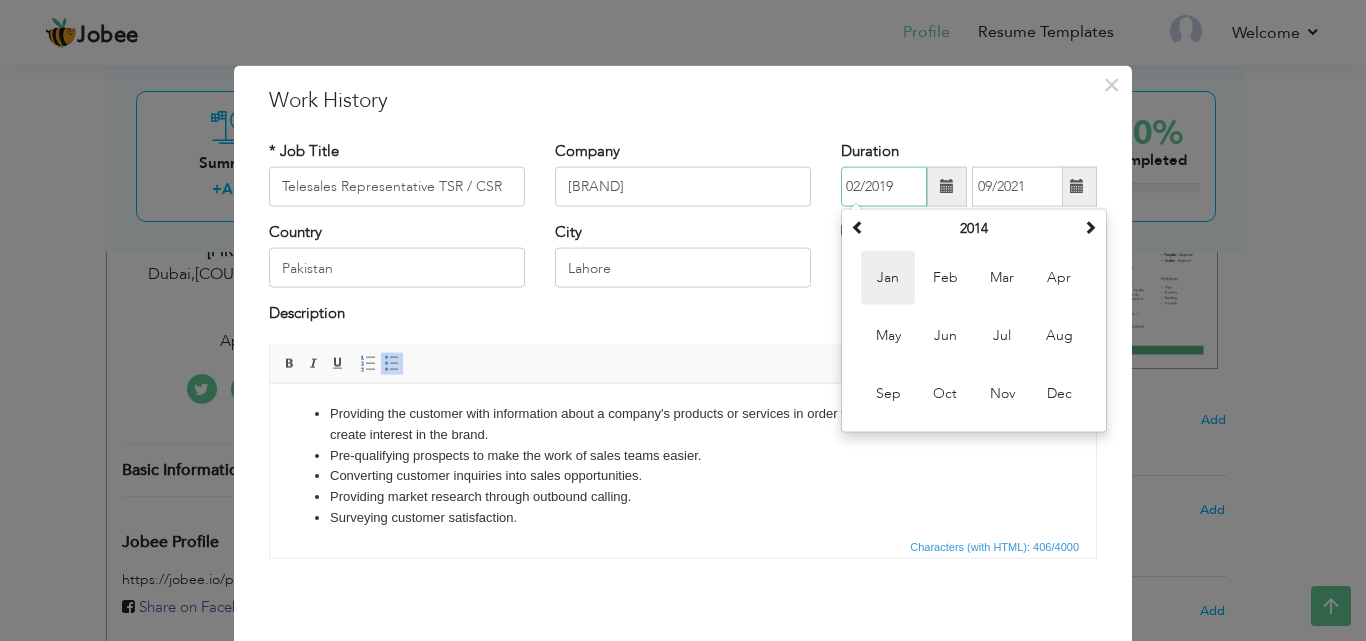 click on "Jan" at bounding box center (888, 278) 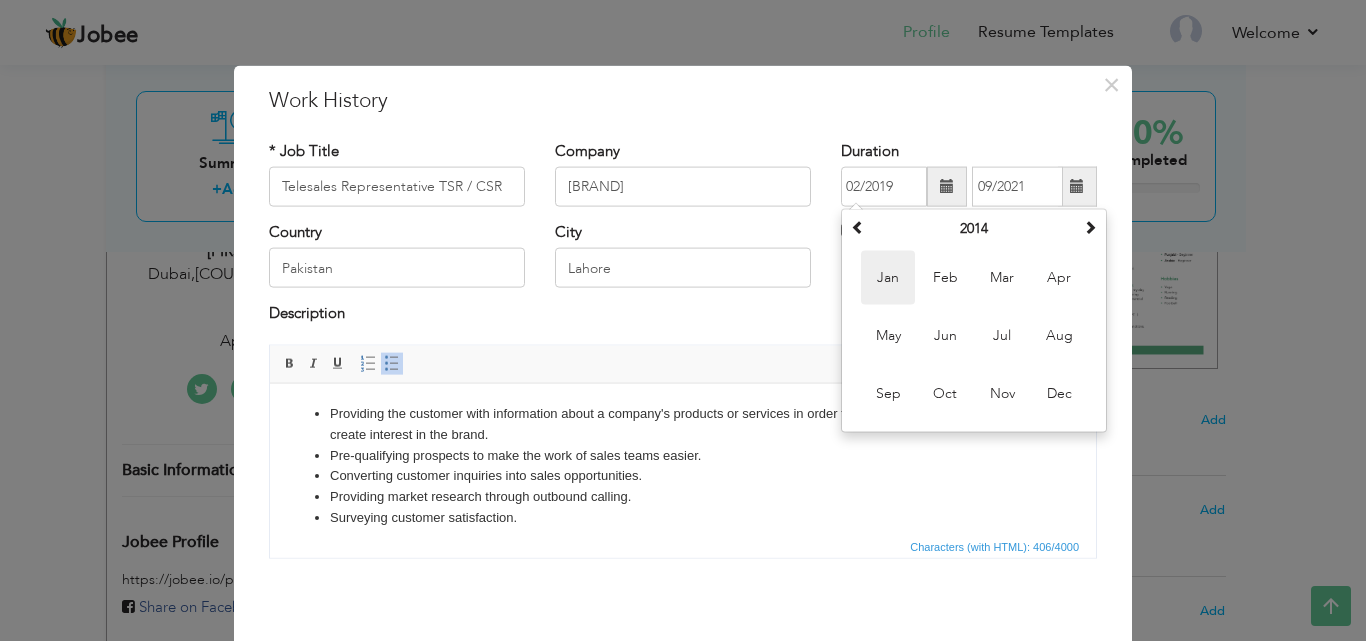 type on "01/2014" 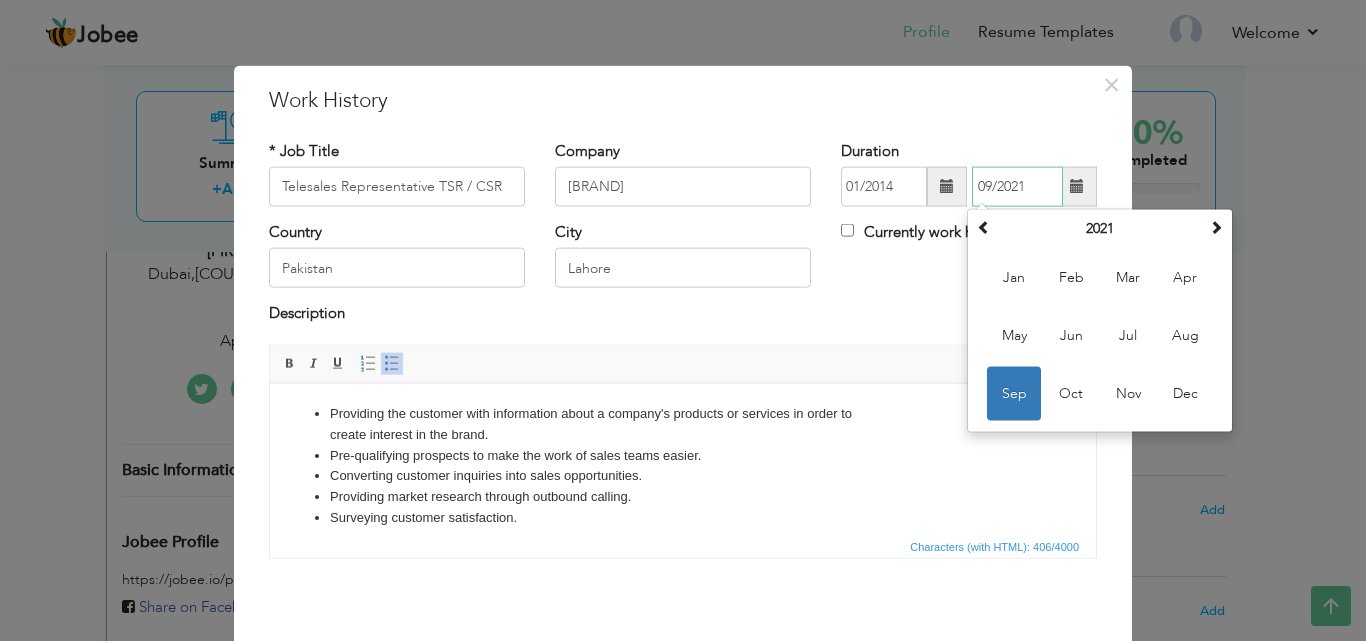 click on "09/2021" at bounding box center (1017, 187) 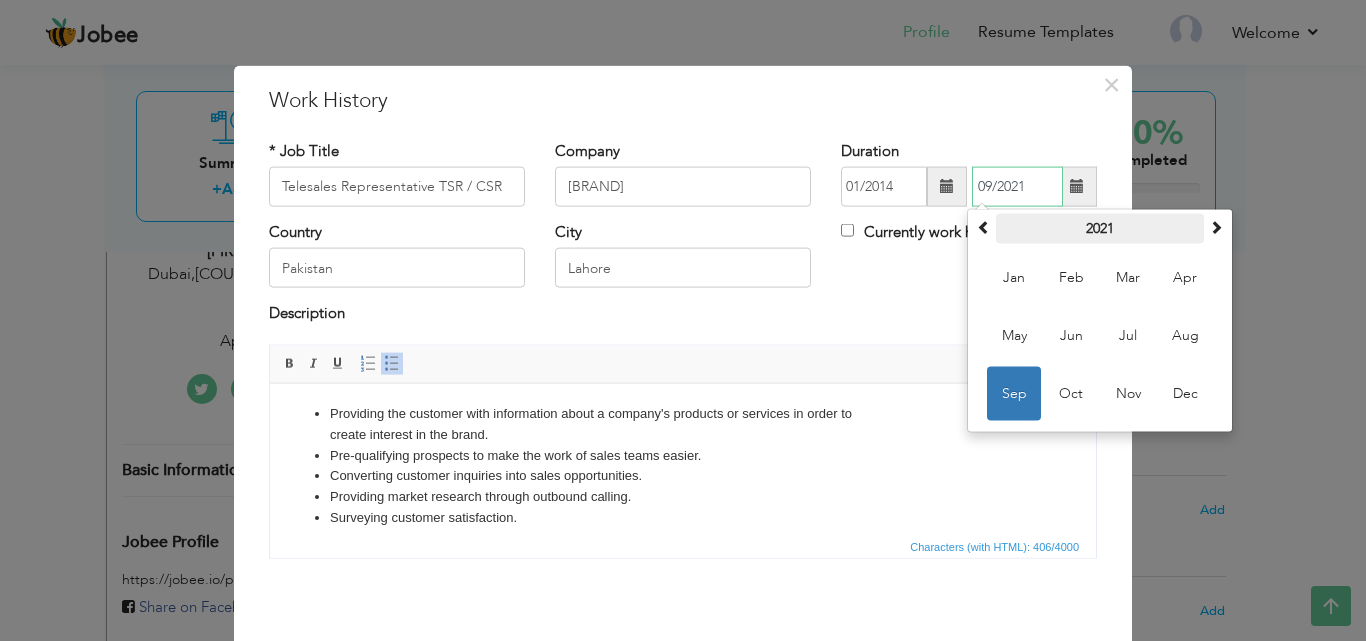 click on "2021" at bounding box center [1100, 229] 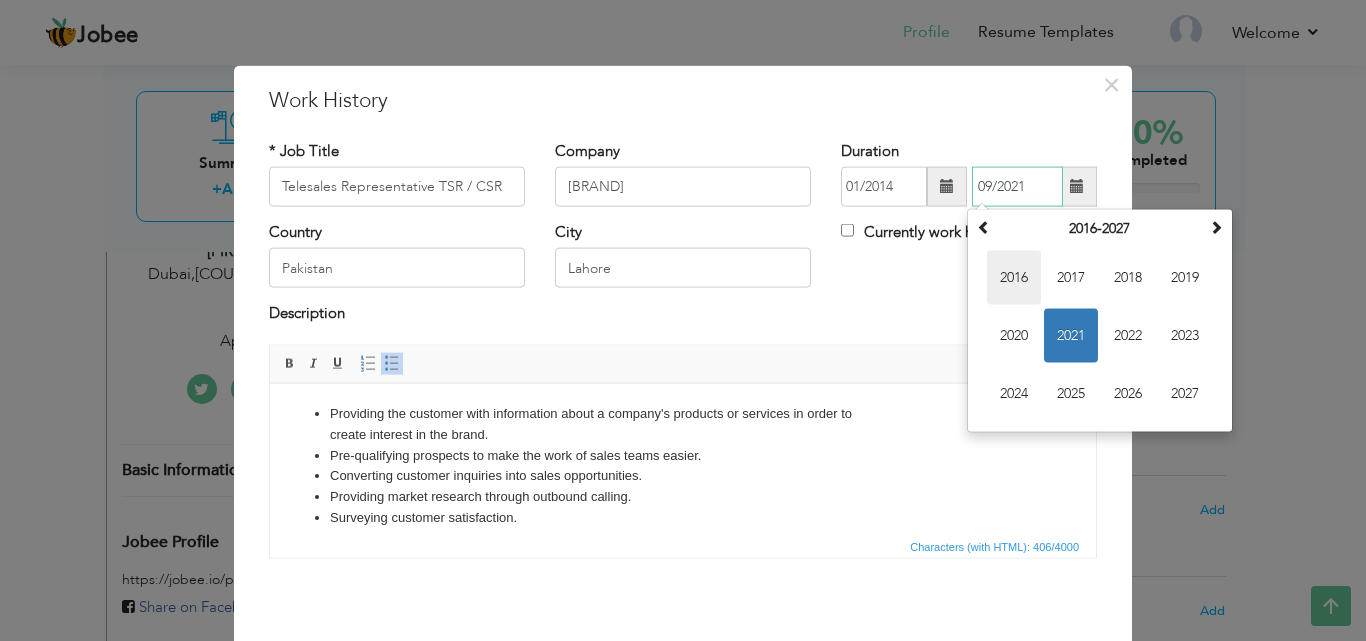 click on "2016" at bounding box center [1014, 278] 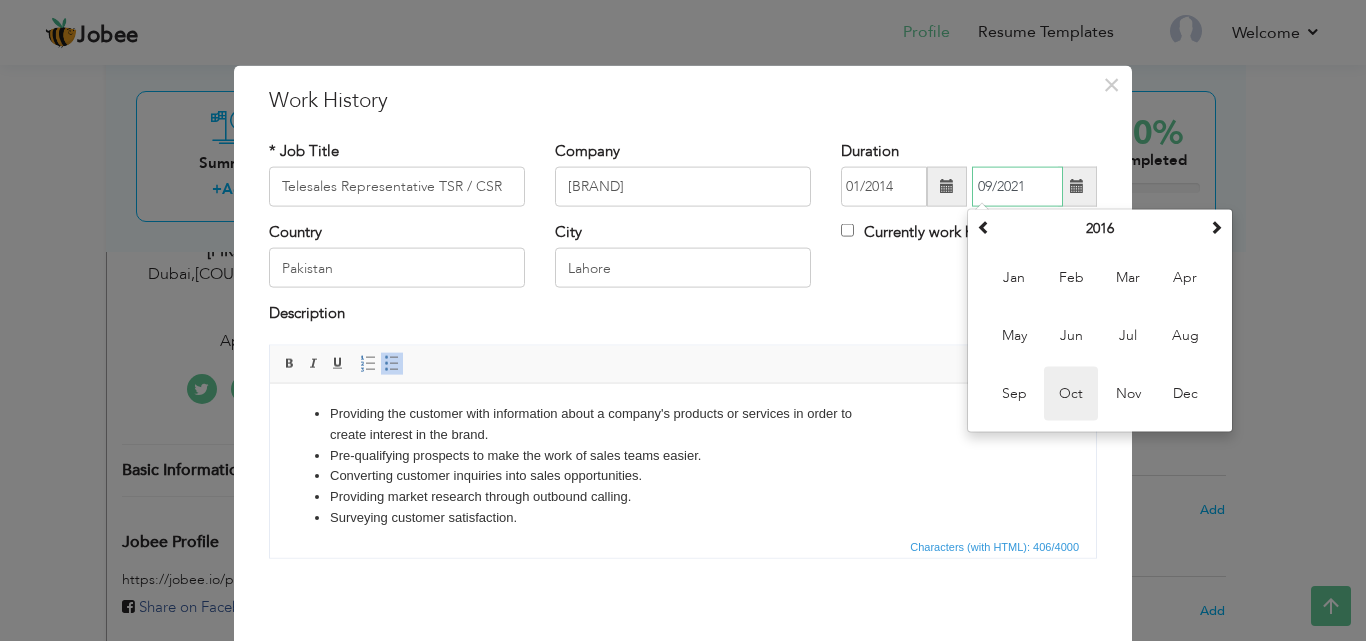 click on "Oct" at bounding box center (1071, 394) 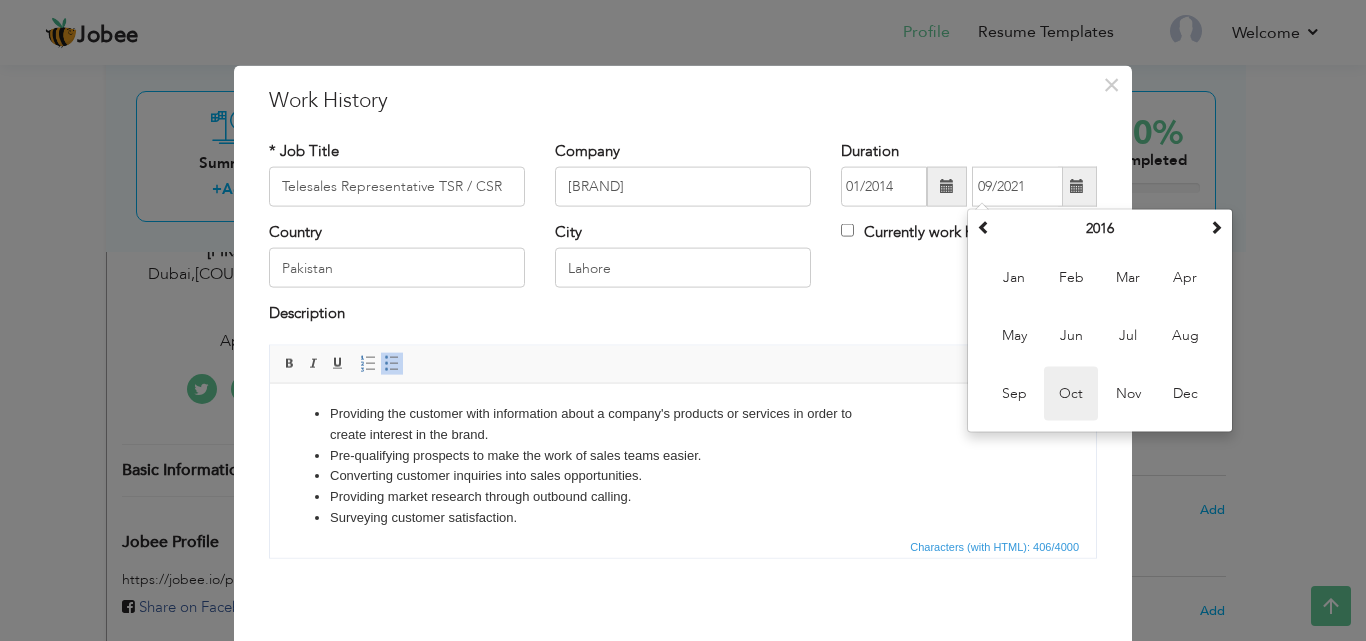 type on "10/2016" 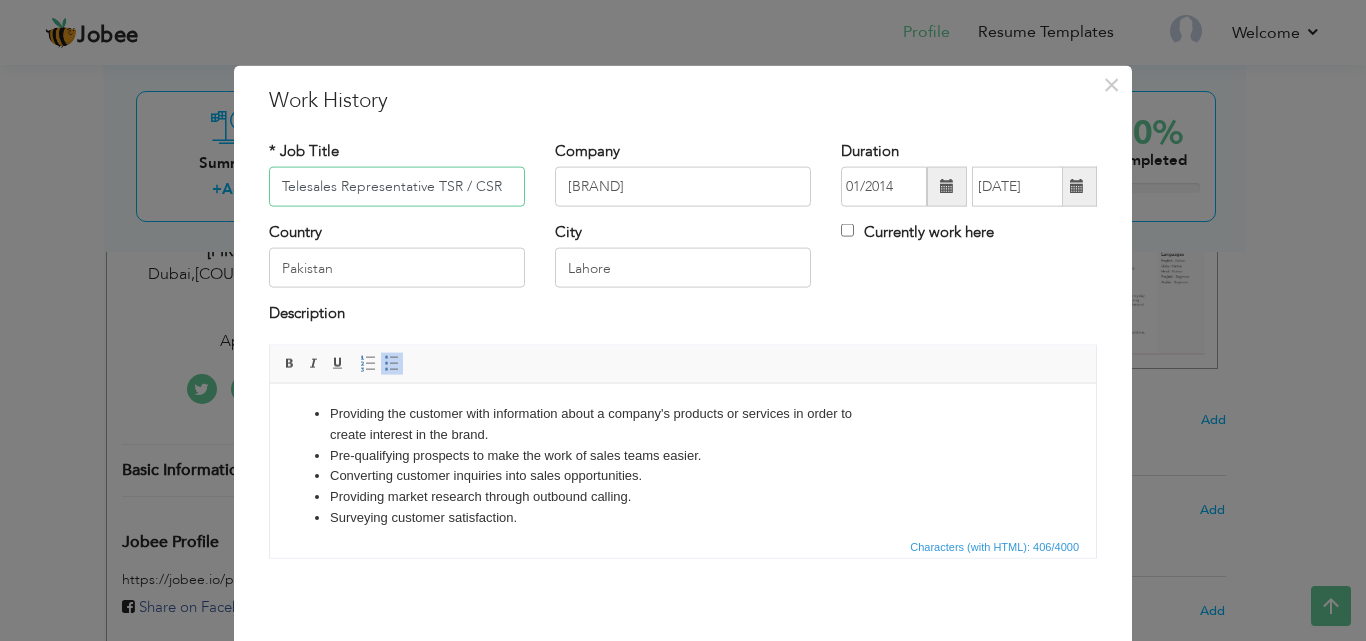 click on "Telesales Representative TSR / CSR" at bounding box center (397, 187) 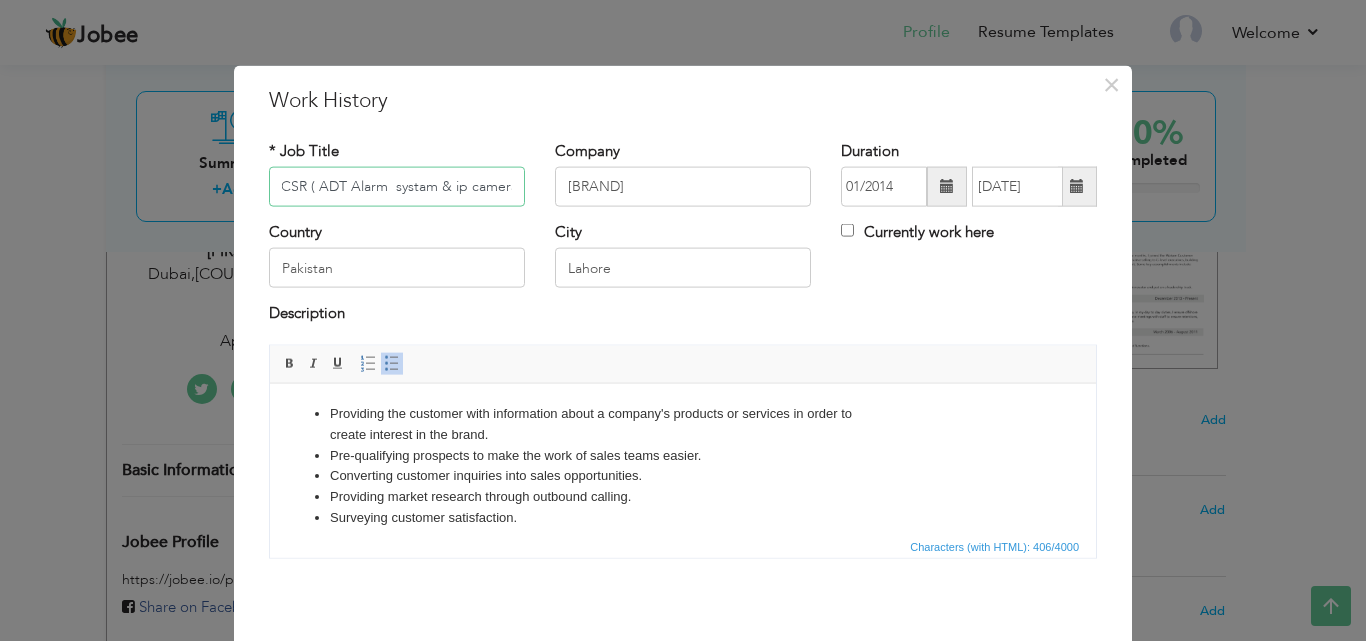 scroll, scrollTop: 0, scrollLeft: 201, axis: horizontal 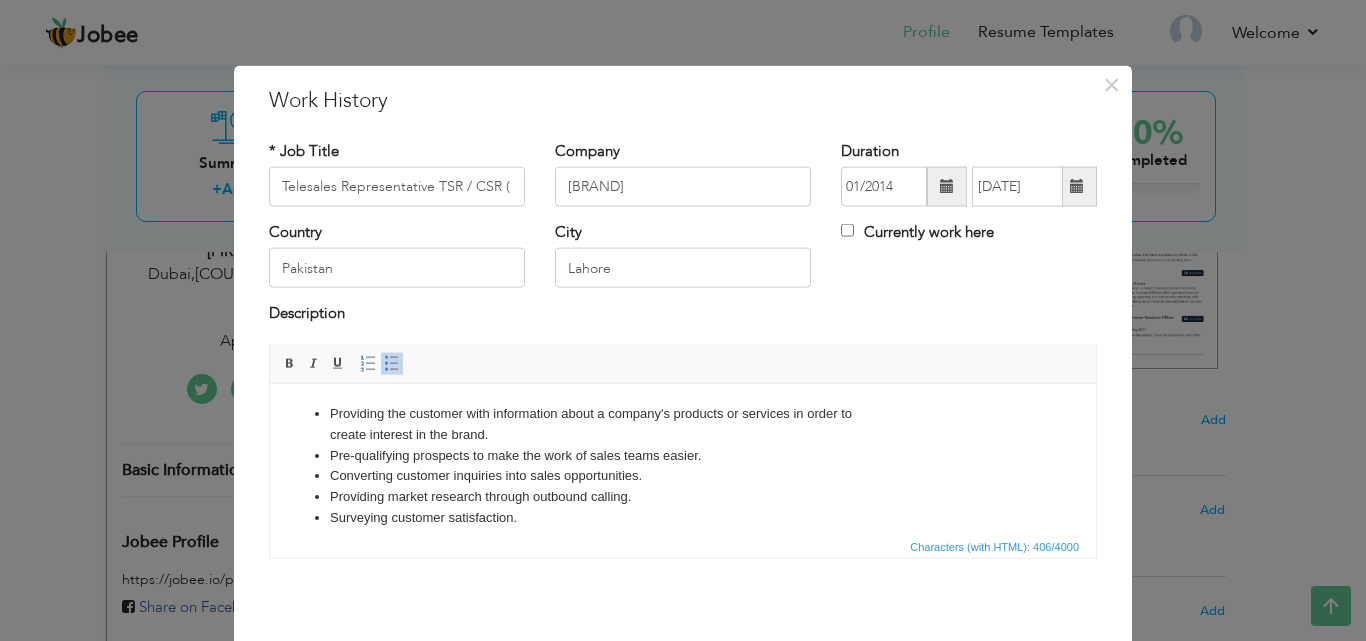 click on "Description" at bounding box center [683, 323] 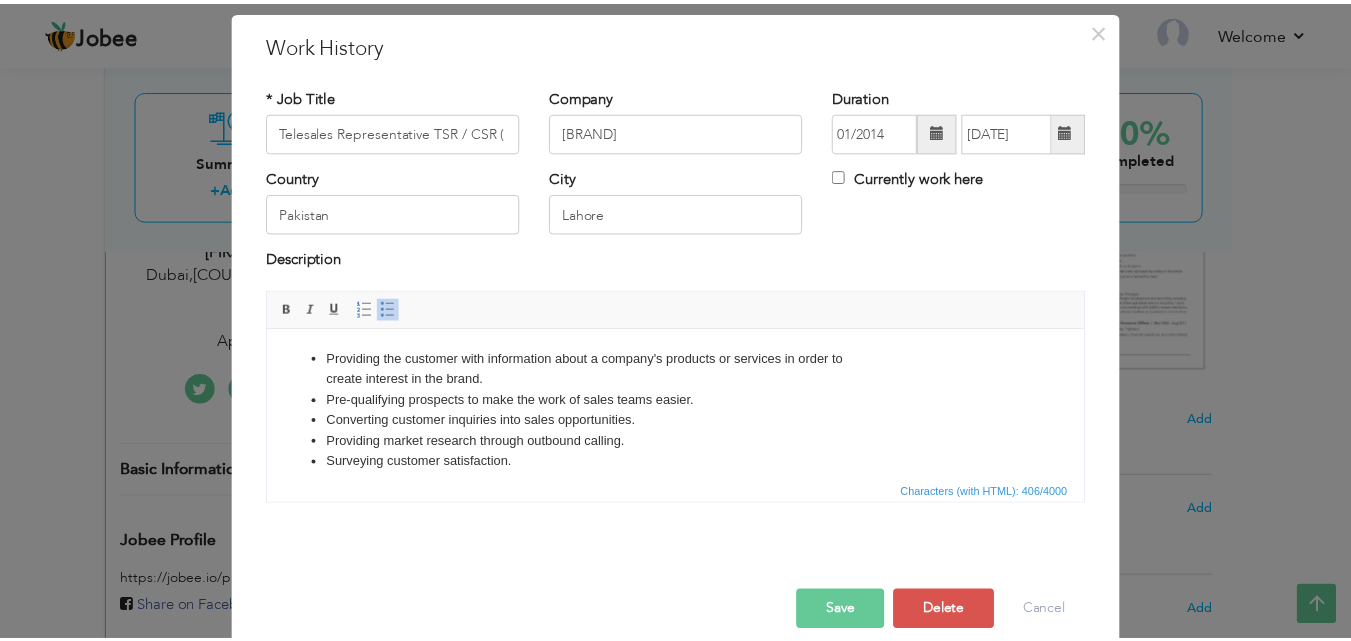 scroll, scrollTop: 79, scrollLeft: 0, axis: vertical 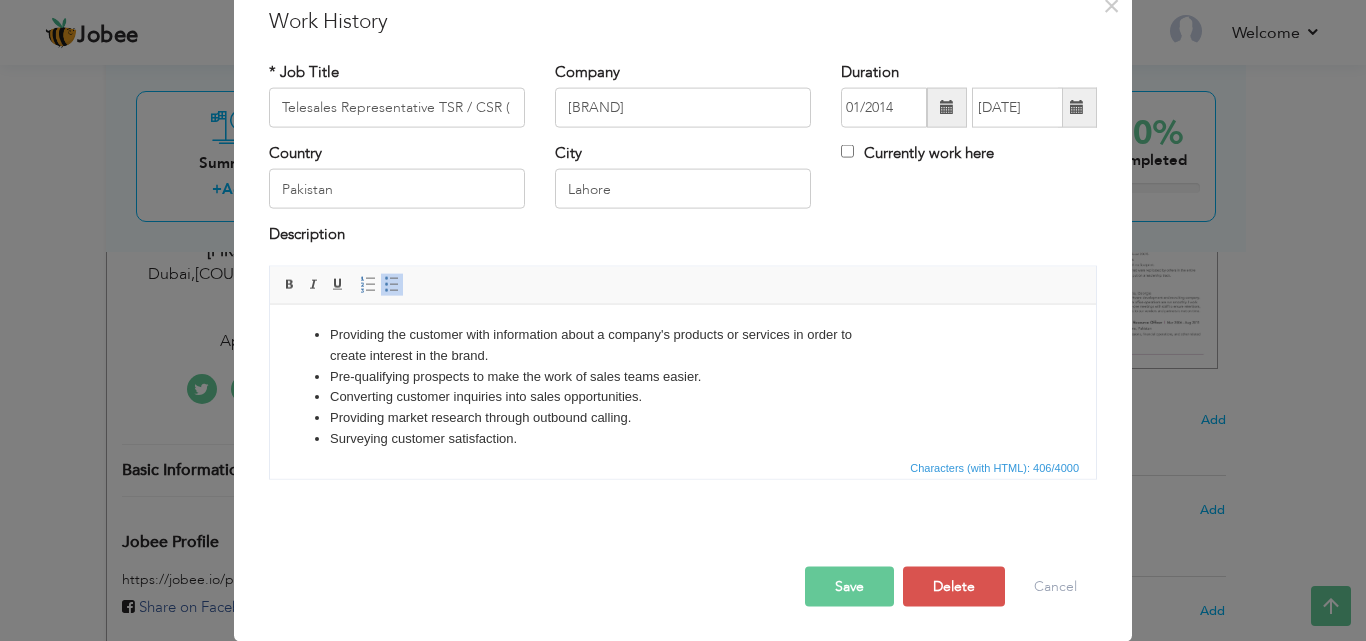 click on "Save" at bounding box center (849, 586) 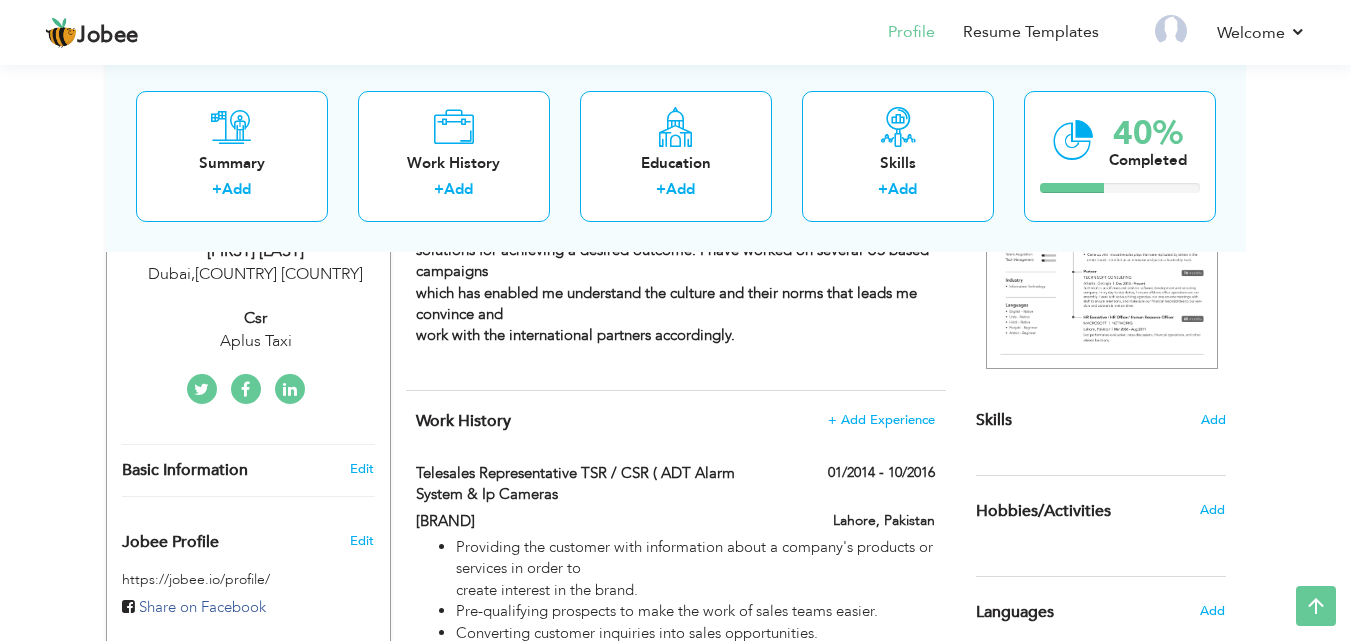 scroll, scrollTop: 905, scrollLeft: 0, axis: vertical 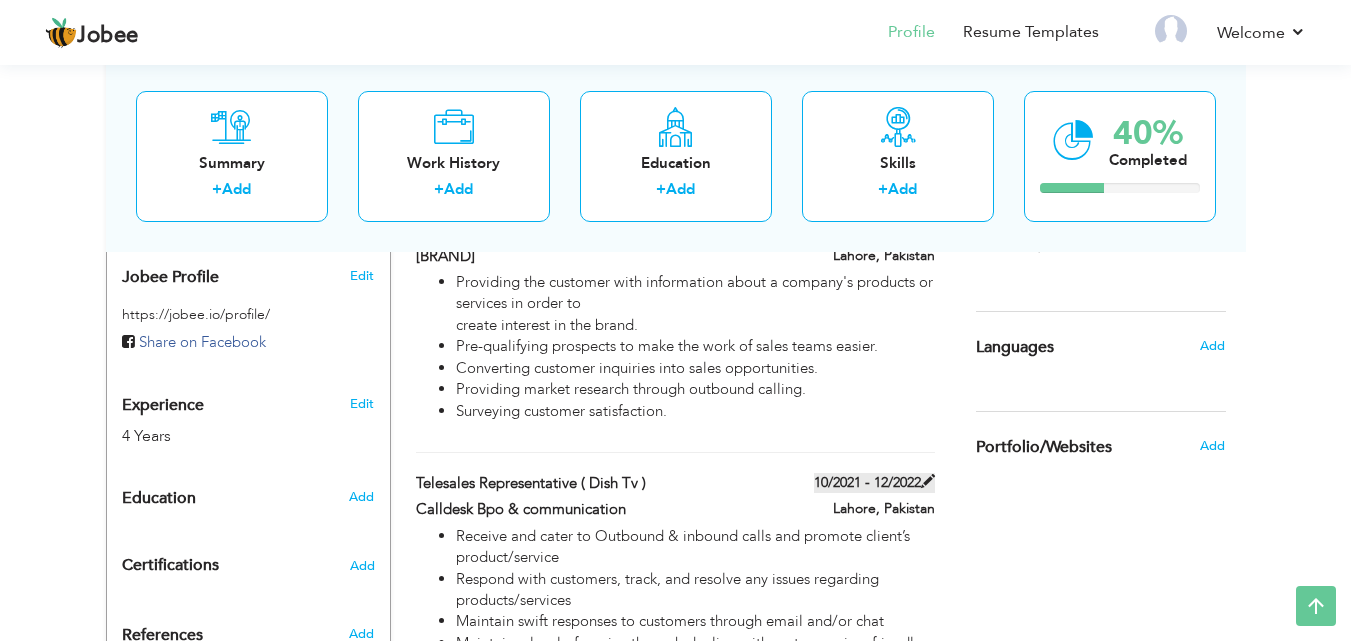 click on "10/2021 - 12/2022" at bounding box center [874, 483] 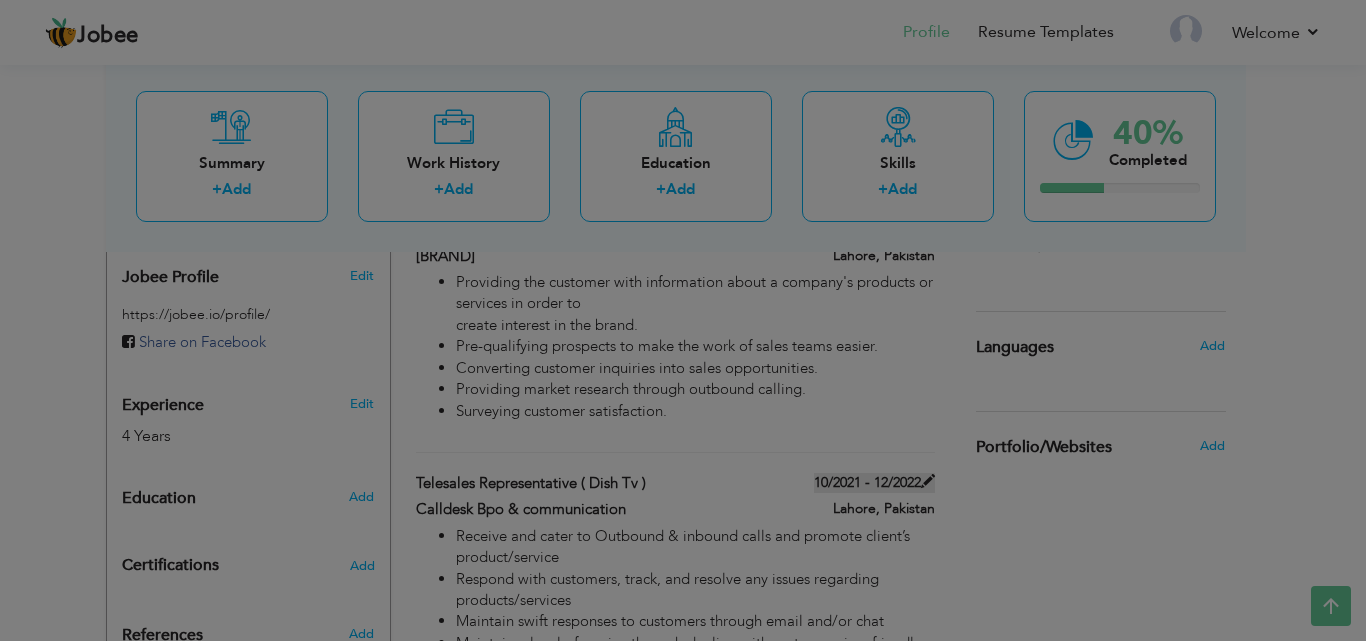 scroll, scrollTop: 0, scrollLeft: 0, axis: both 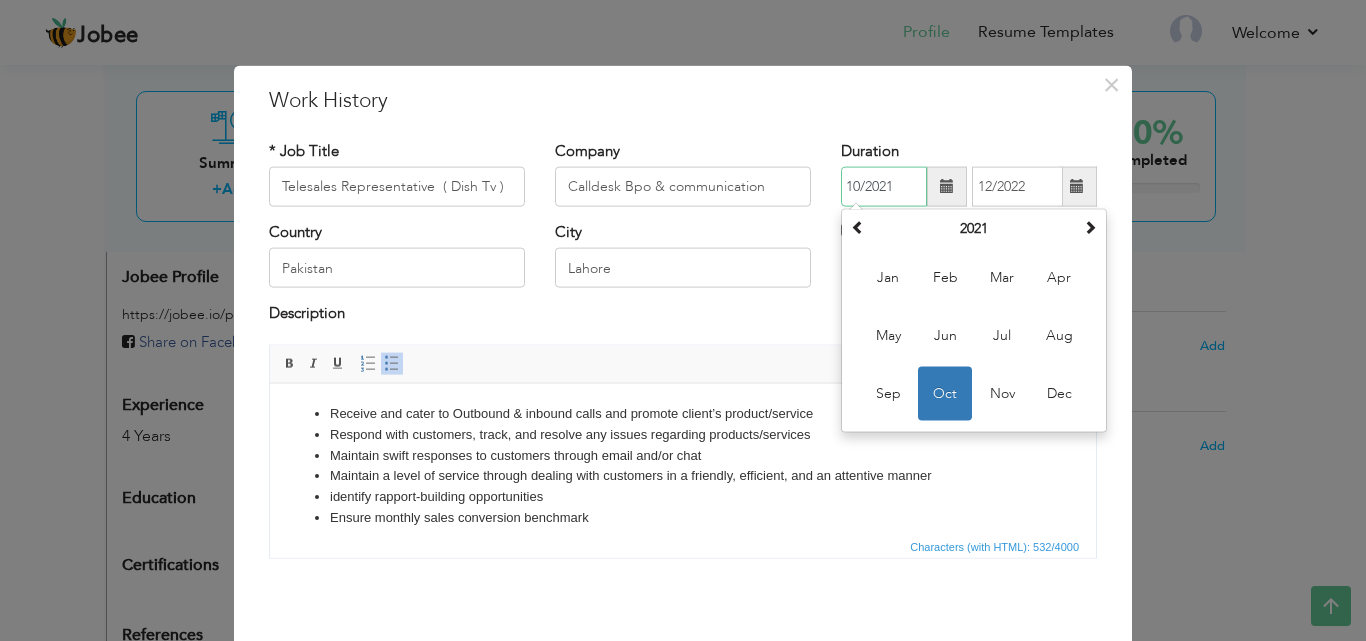 click on "10/2021" at bounding box center (884, 187) 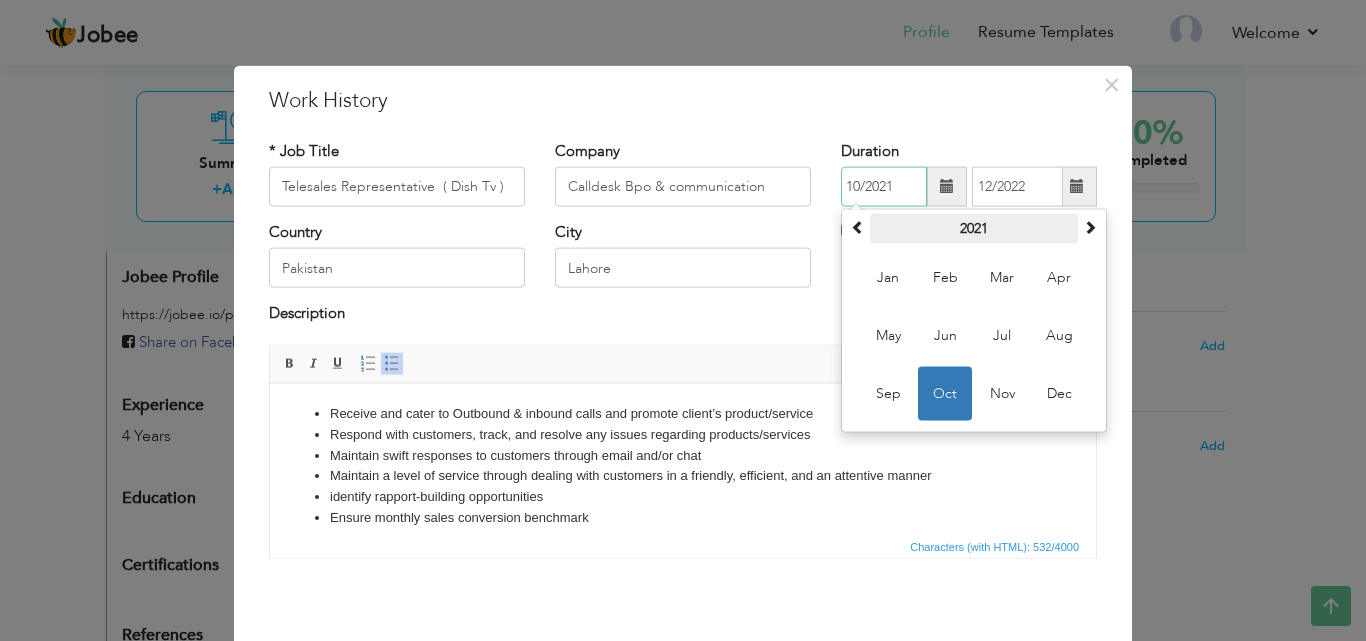 click on "2021" at bounding box center (974, 229) 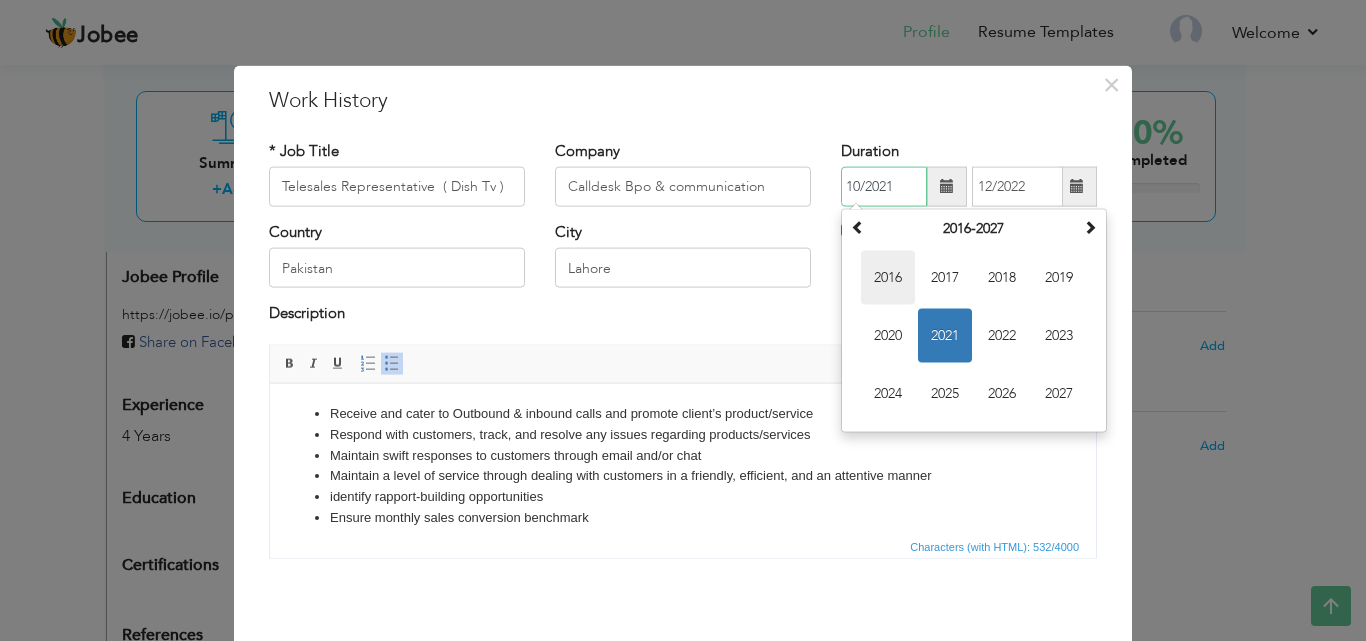 click on "2016" at bounding box center [888, 278] 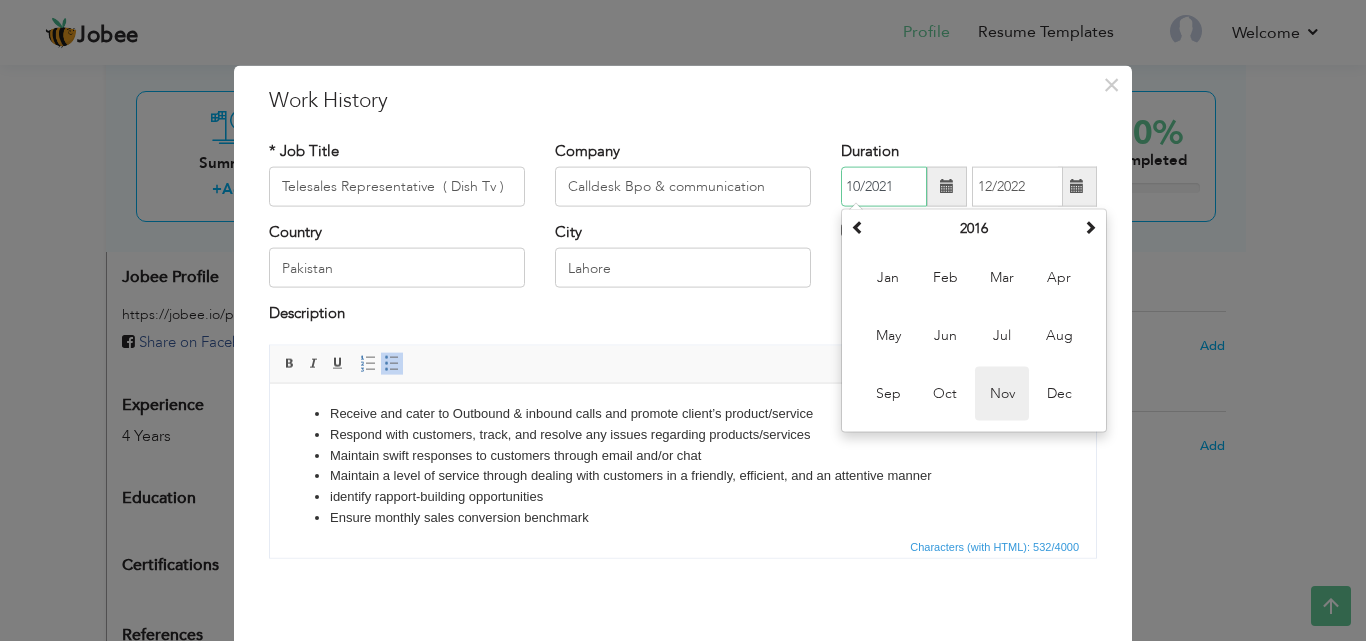 click on "Nov" at bounding box center (1002, 394) 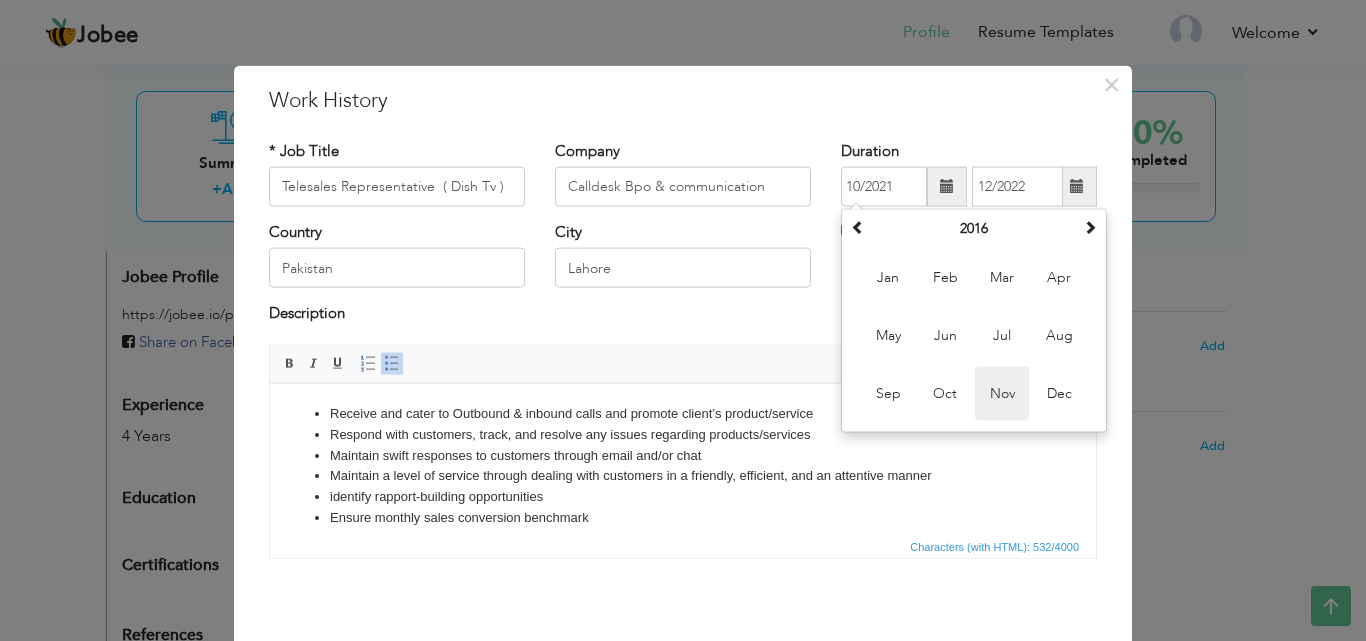 type on "11/2016" 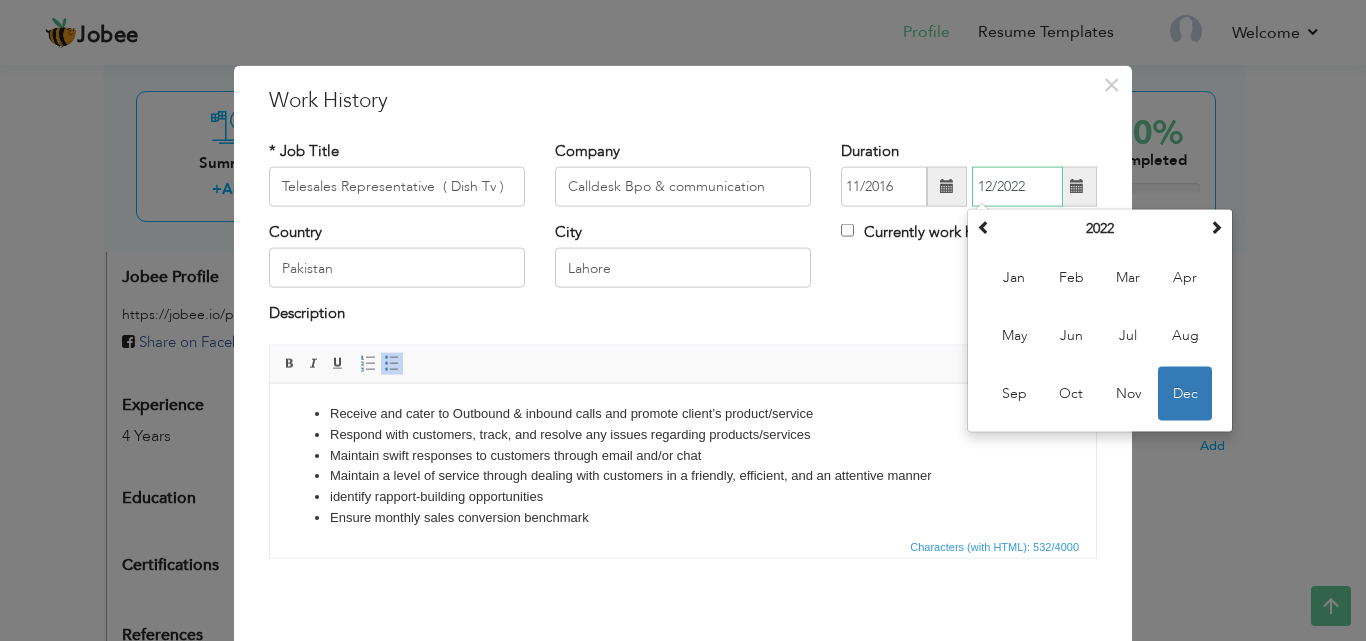 click on "12/2022" at bounding box center [1017, 187] 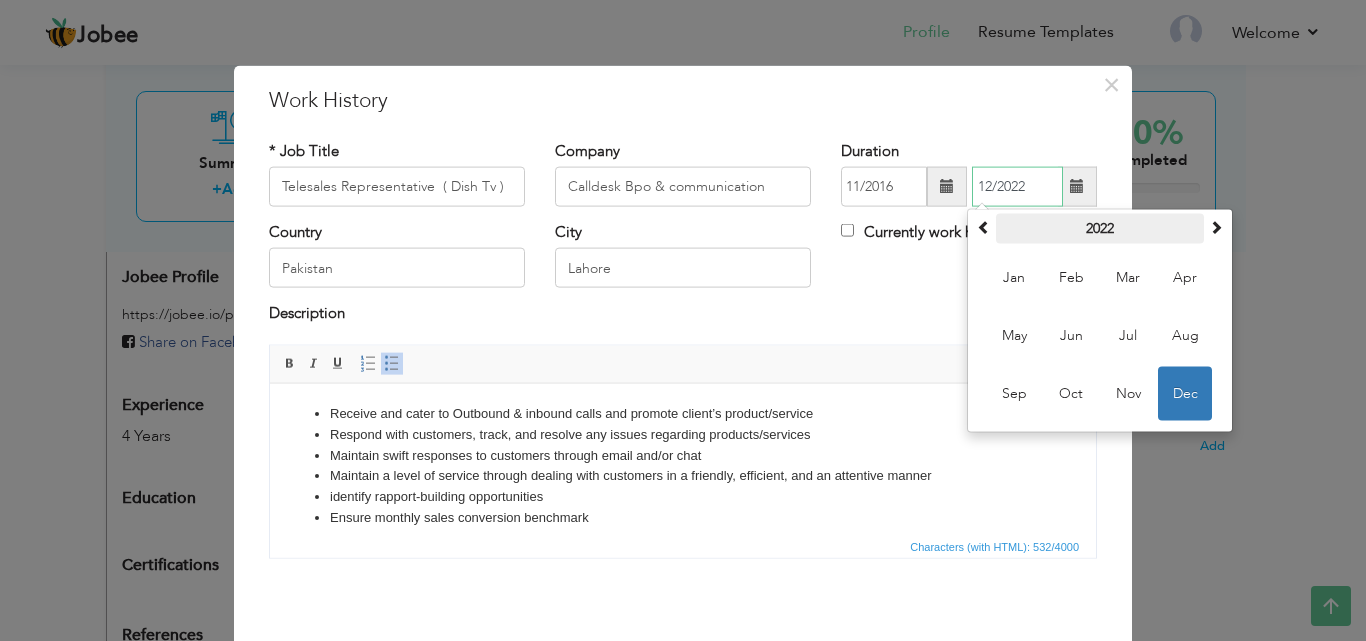 click on "2022" at bounding box center (1100, 229) 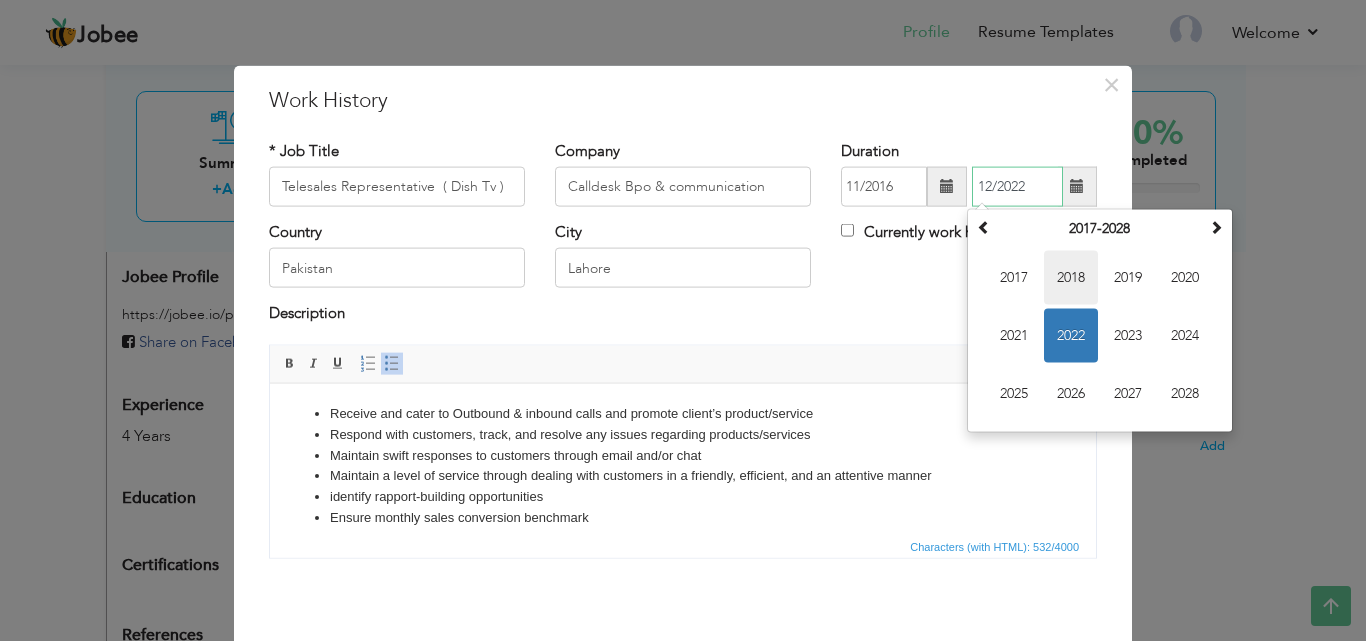 click on "2018" at bounding box center (1071, 278) 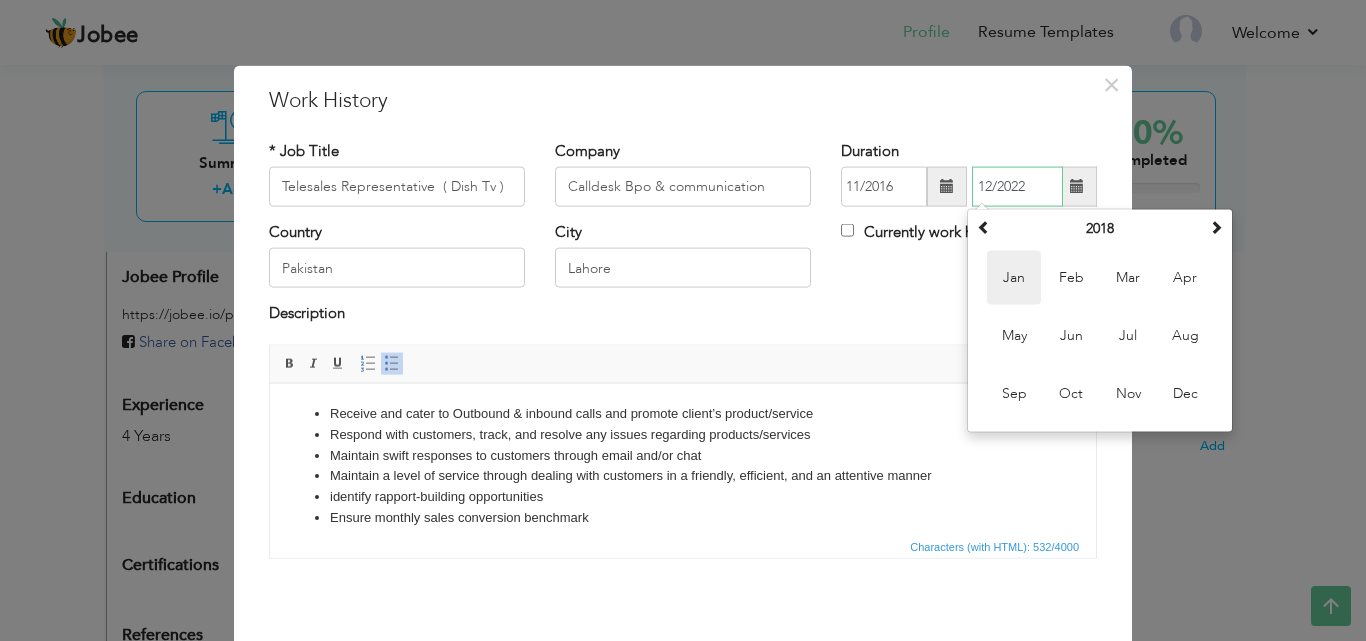 click on "Jan" at bounding box center [1014, 278] 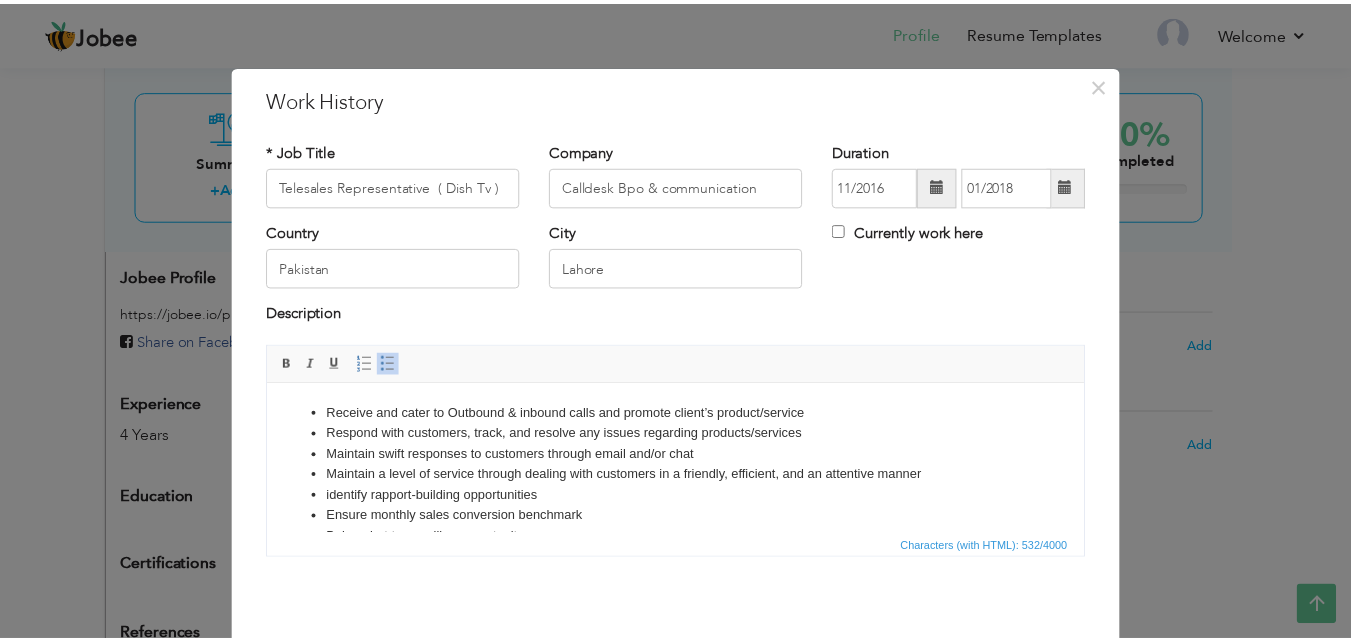 scroll, scrollTop: 79, scrollLeft: 0, axis: vertical 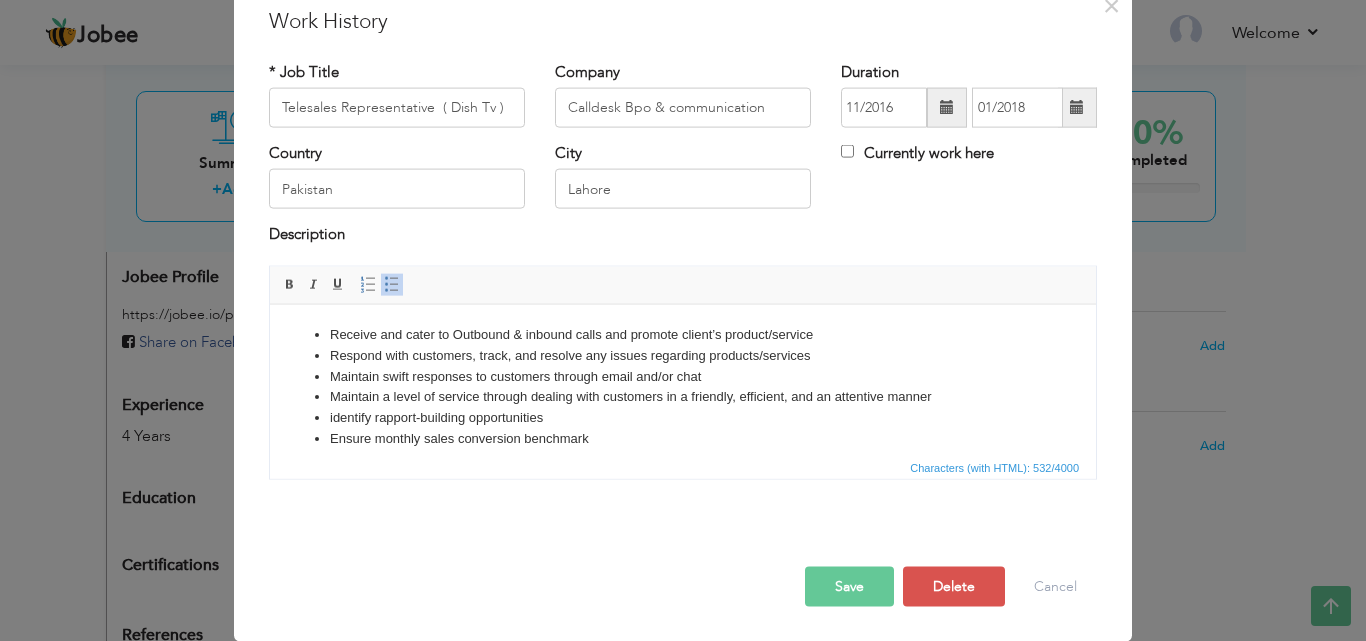 click on "Save" at bounding box center [849, 586] 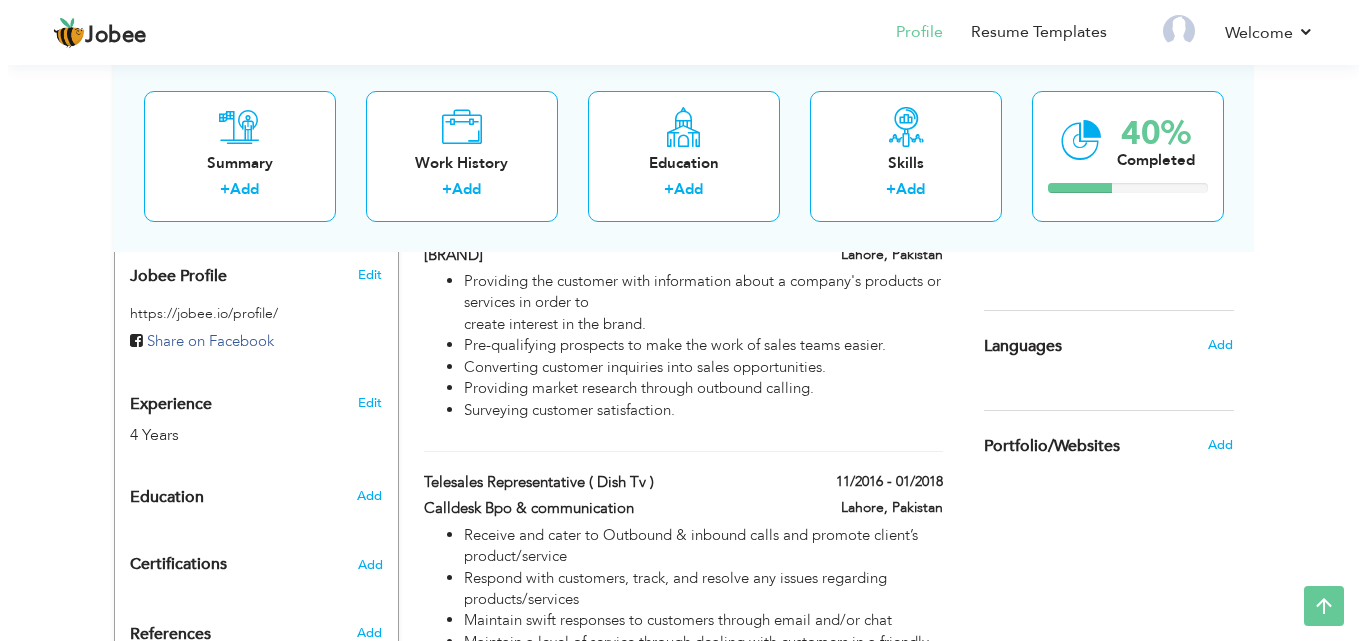 scroll, scrollTop: 625, scrollLeft: 0, axis: vertical 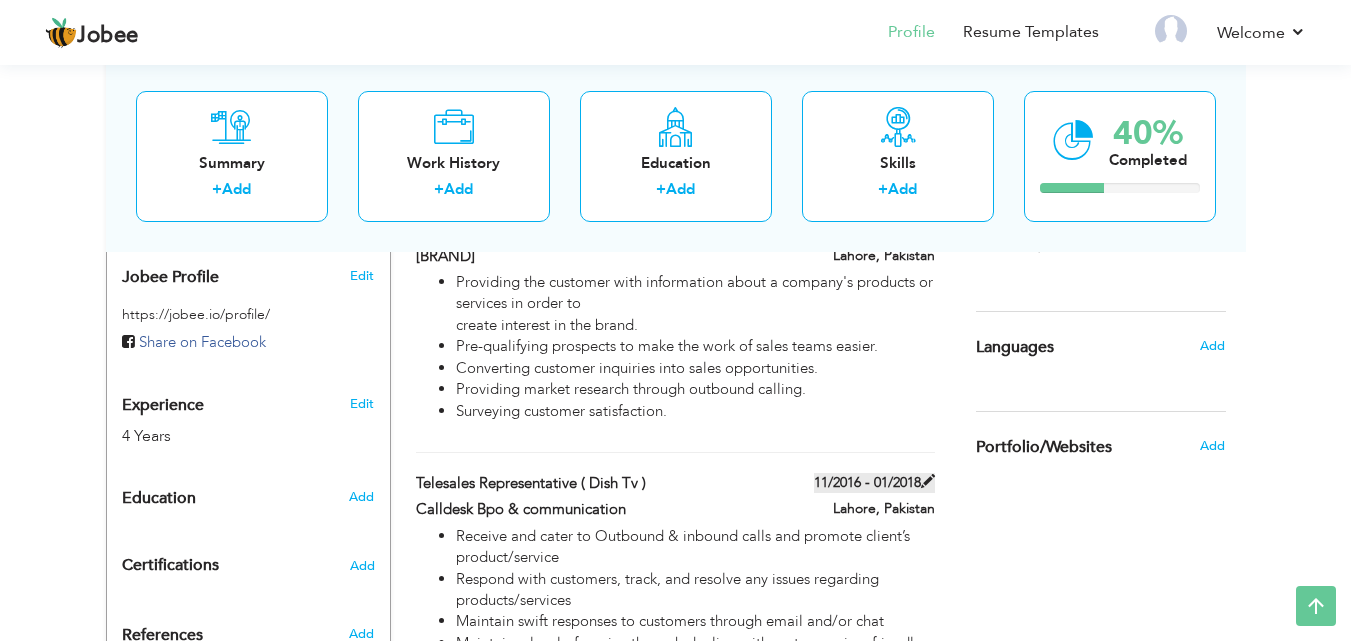 click at bounding box center (928, 481) 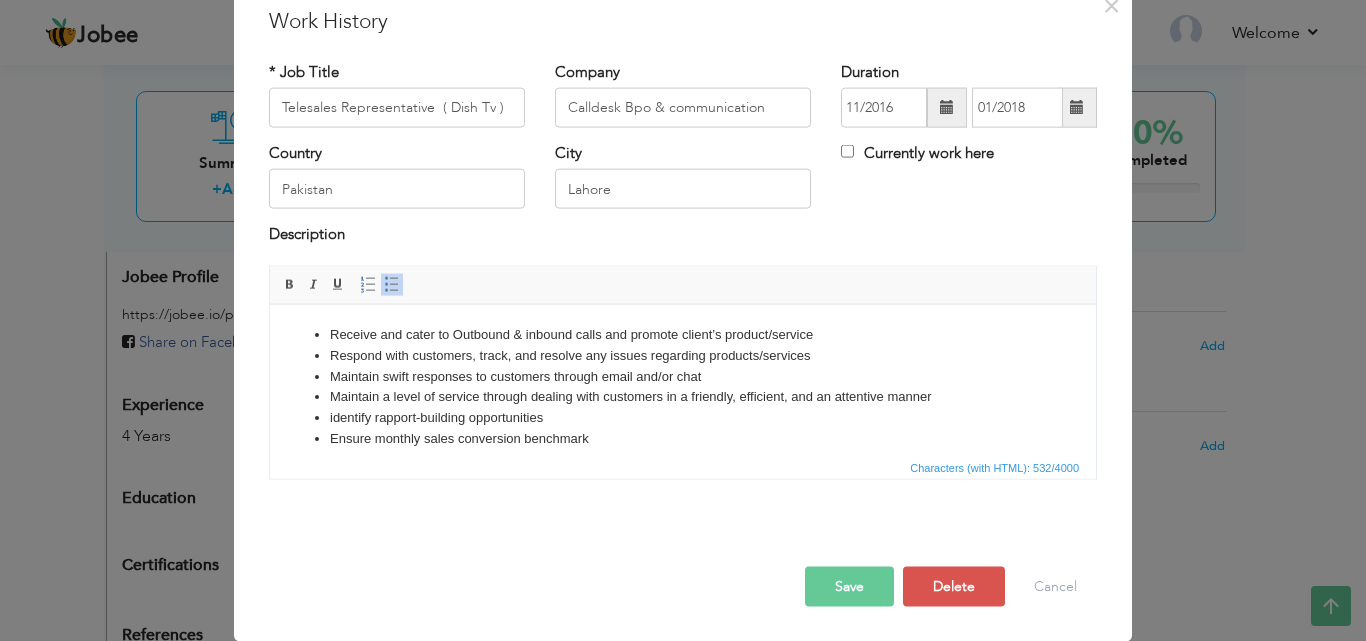 scroll, scrollTop: 0, scrollLeft: 0, axis: both 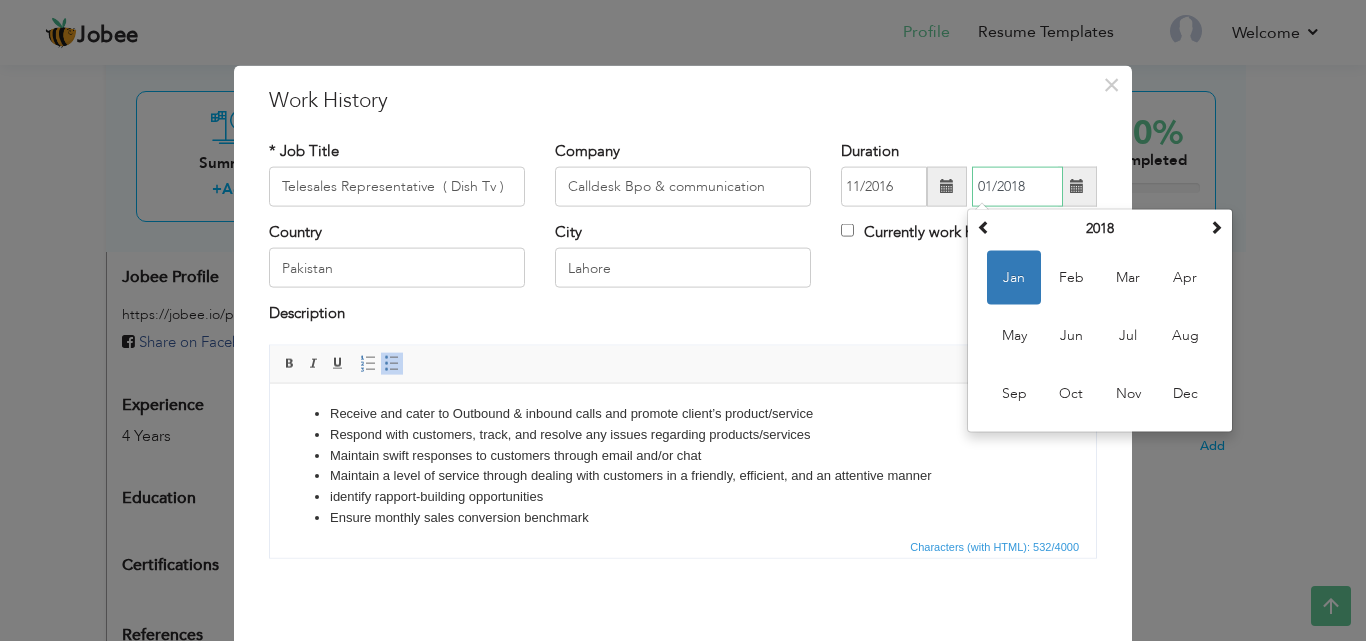 click on "01/2018" at bounding box center [1017, 187] 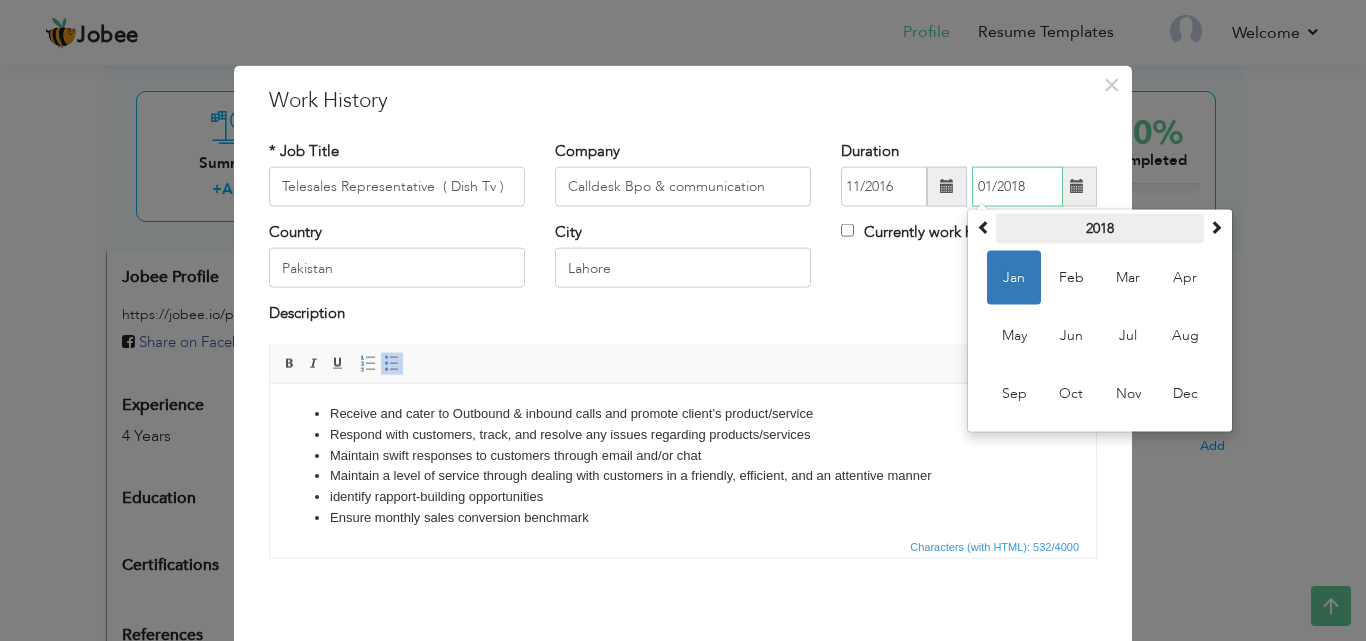 click on "2018" at bounding box center [1100, 229] 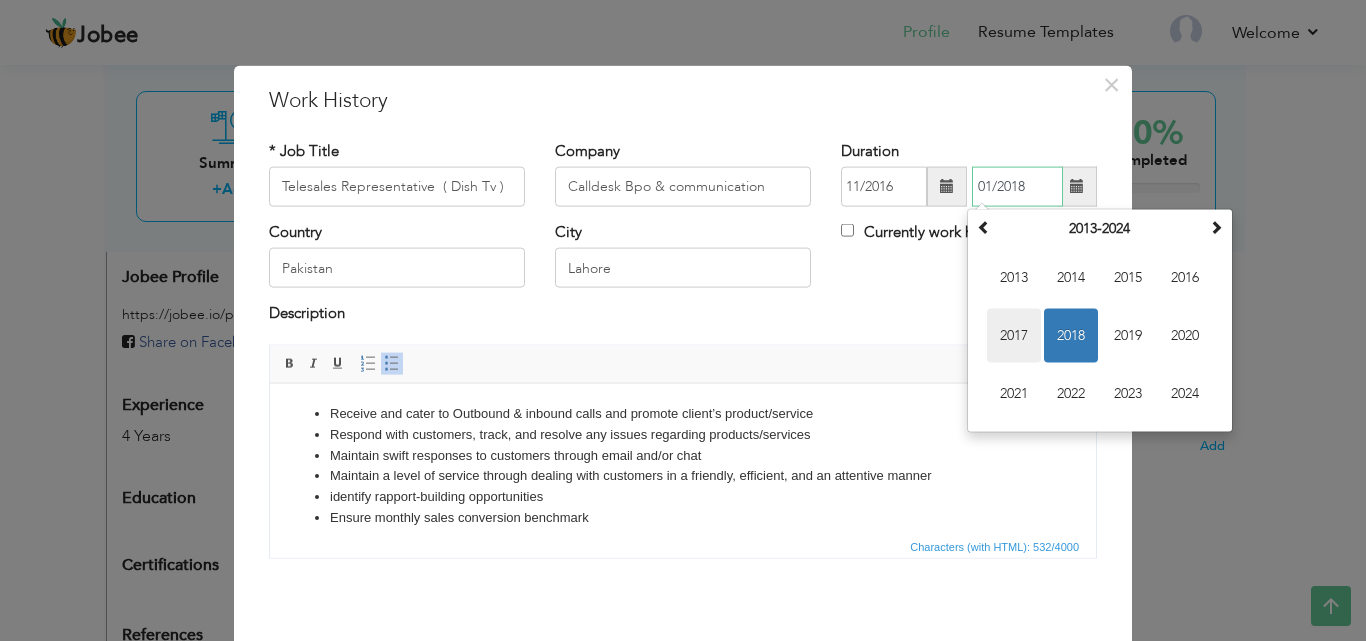 click on "2017" at bounding box center (1014, 336) 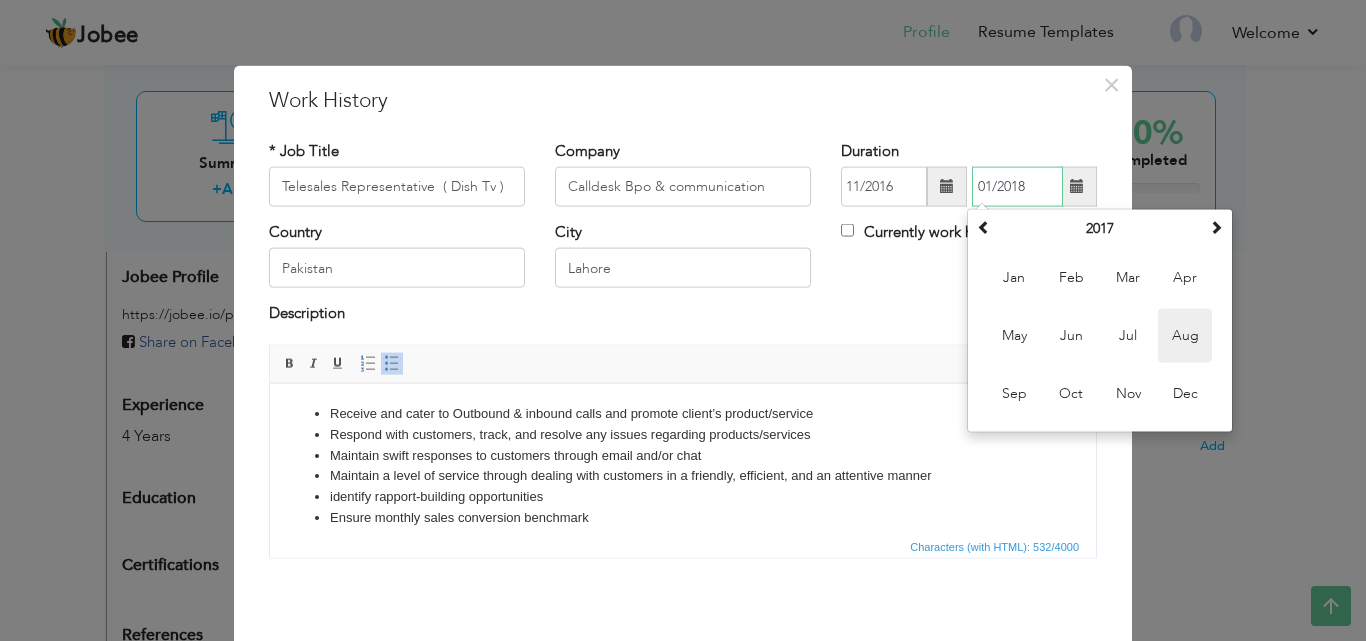 click on "Aug" at bounding box center (1185, 336) 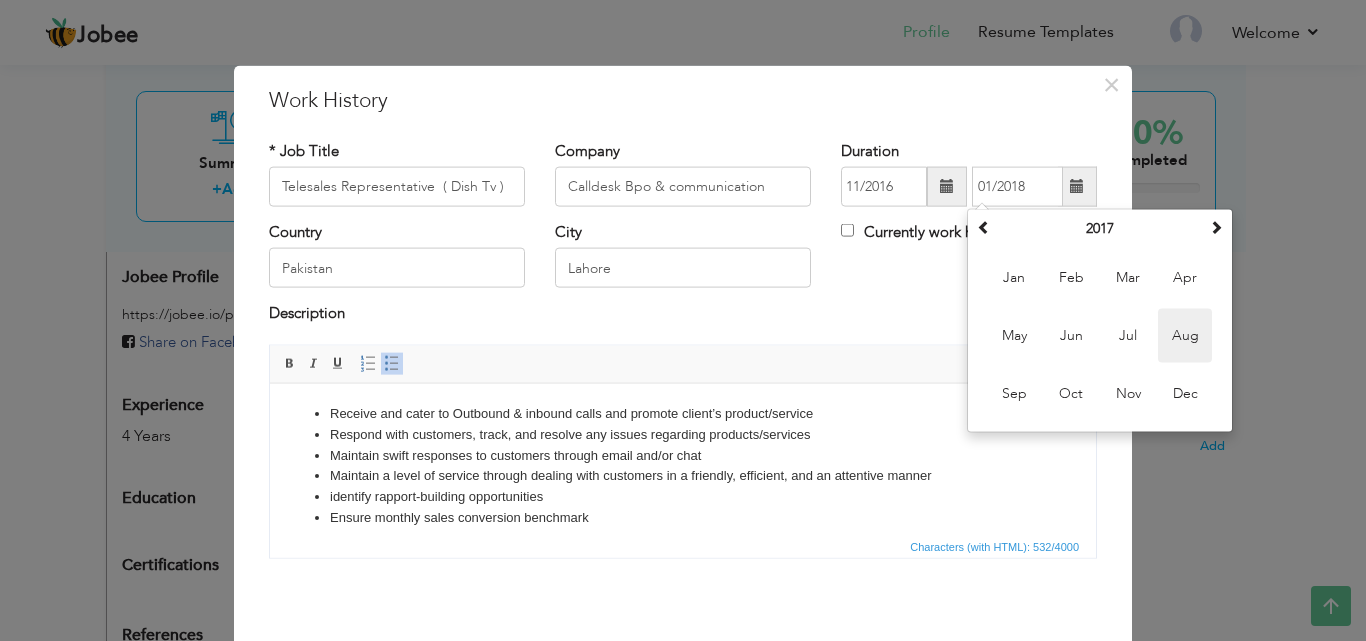 type on "08/2017" 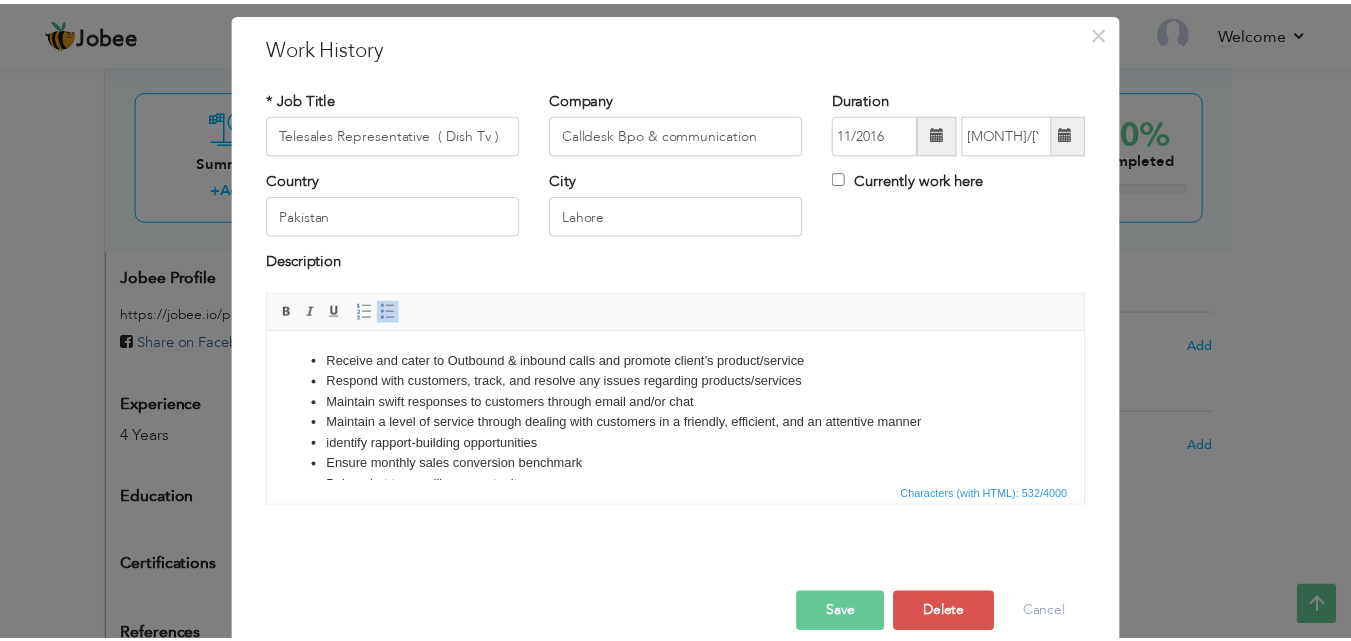 scroll, scrollTop: 79, scrollLeft: 0, axis: vertical 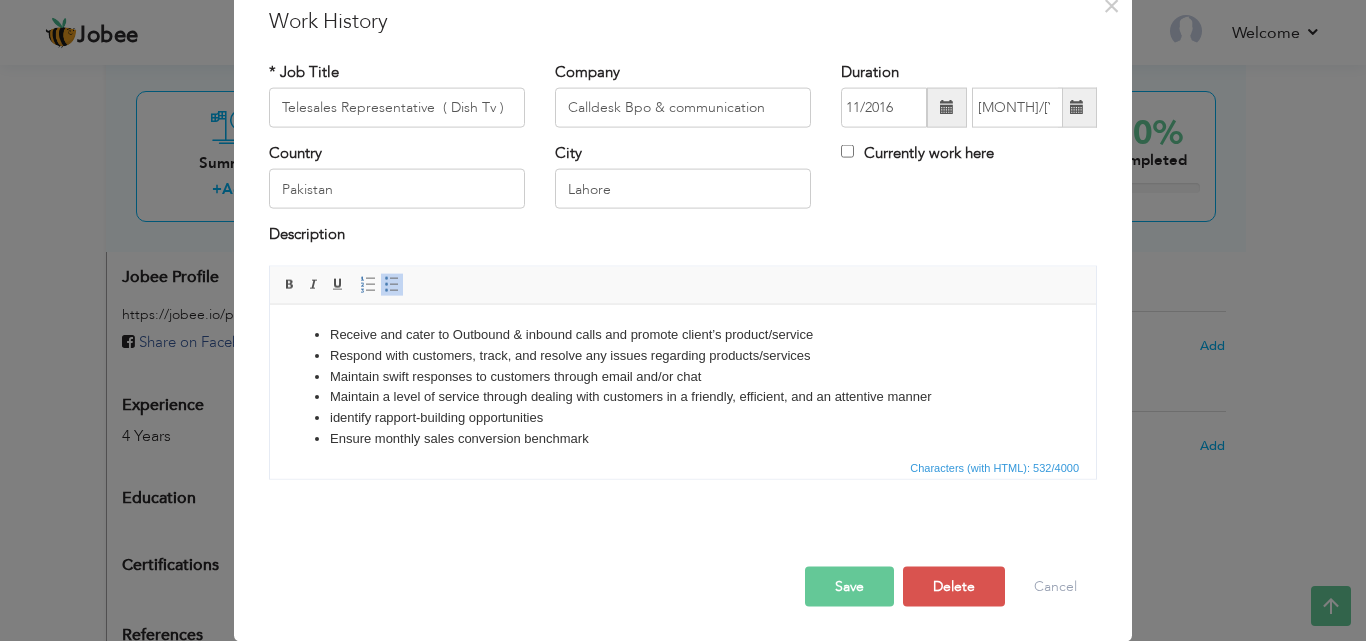 click on "Save" at bounding box center [849, 586] 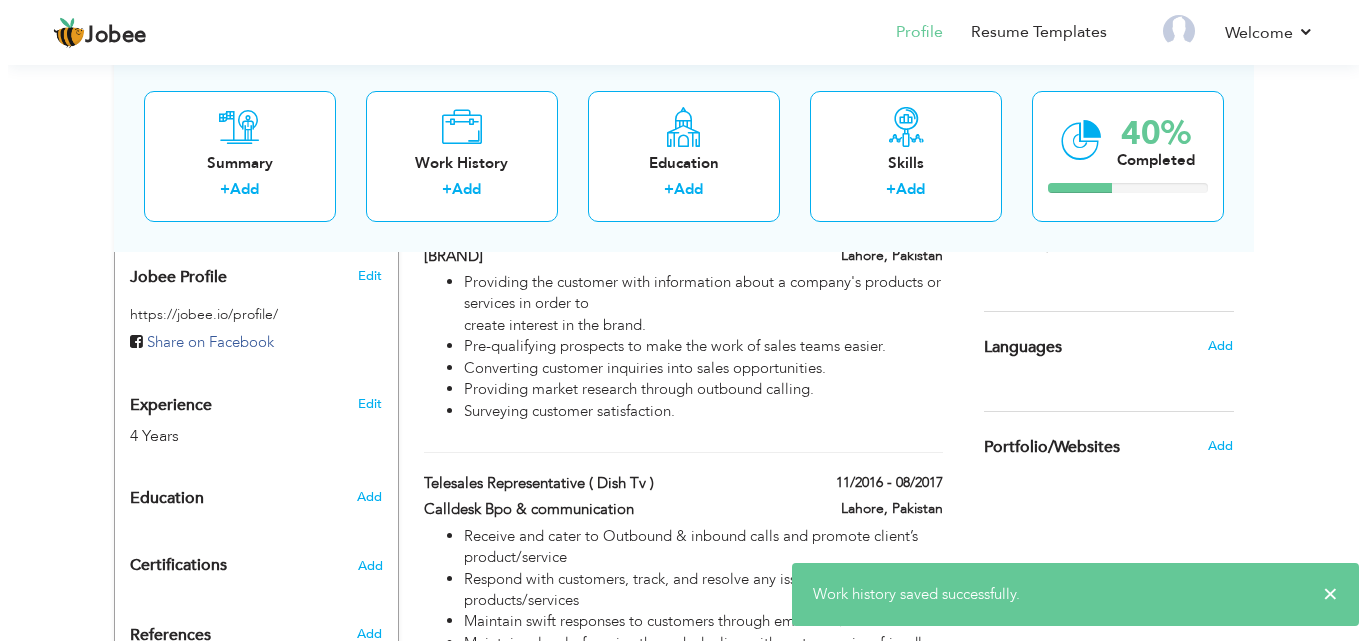 scroll, scrollTop: 905, scrollLeft: 0, axis: vertical 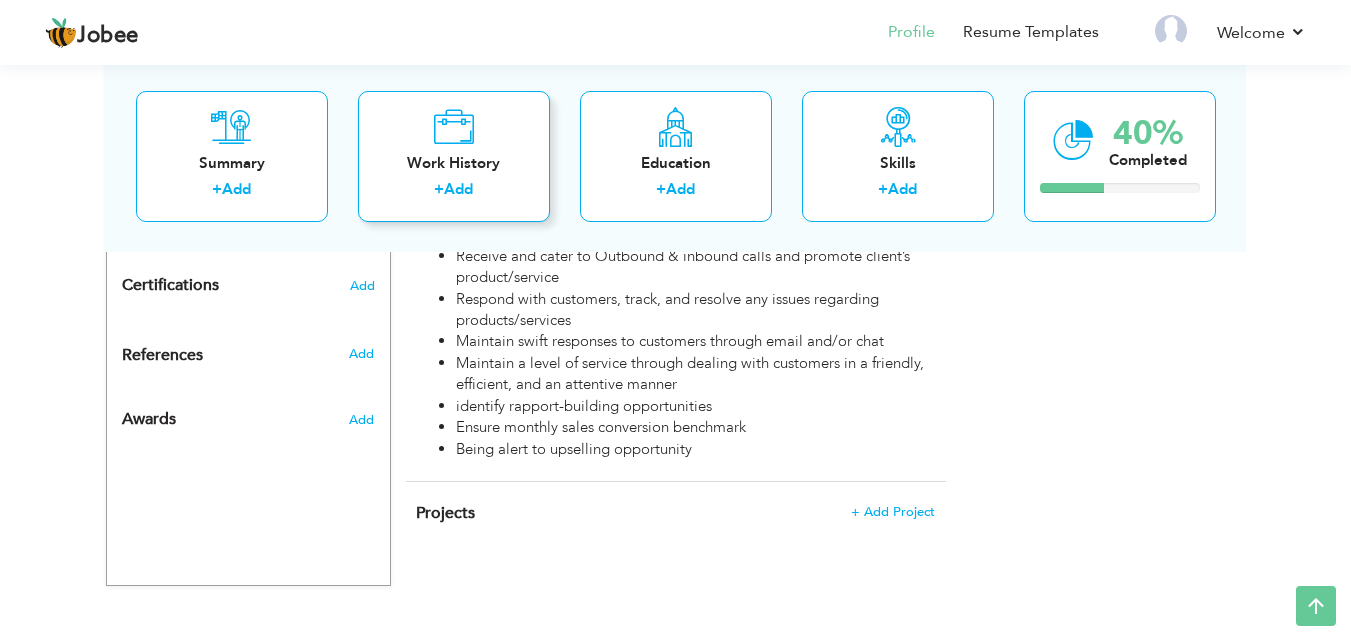 click on "Add" at bounding box center (458, 189) 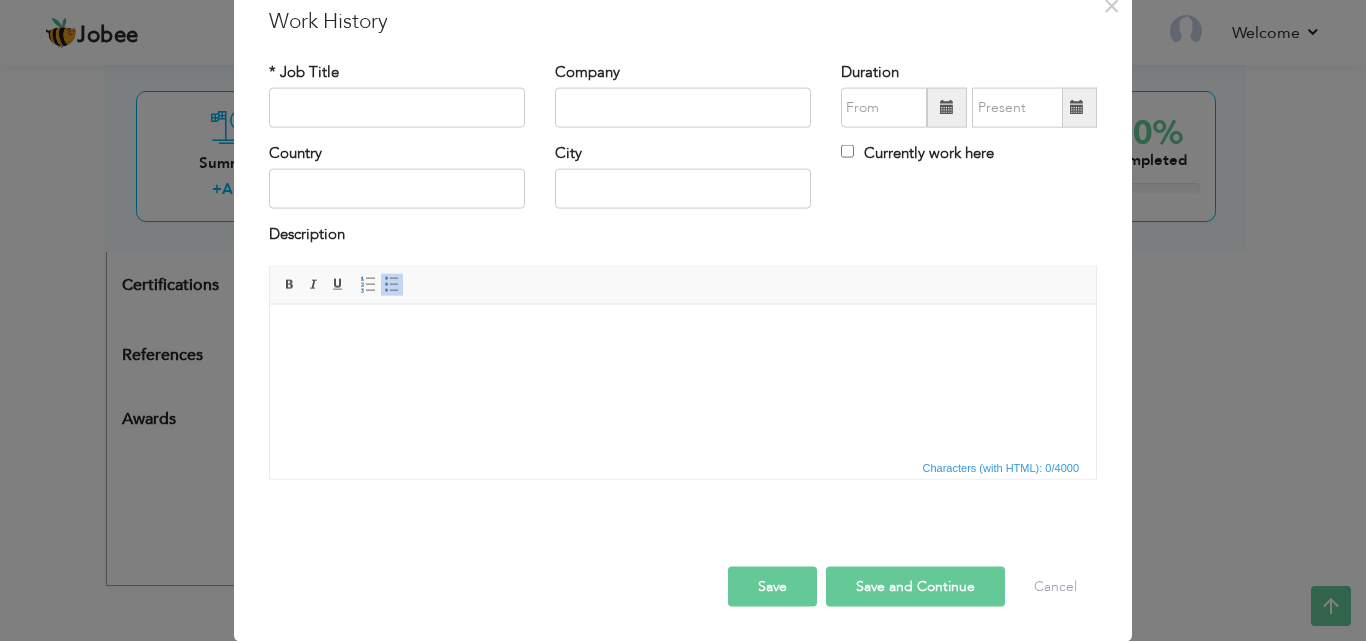 scroll, scrollTop: 0, scrollLeft: 0, axis: both 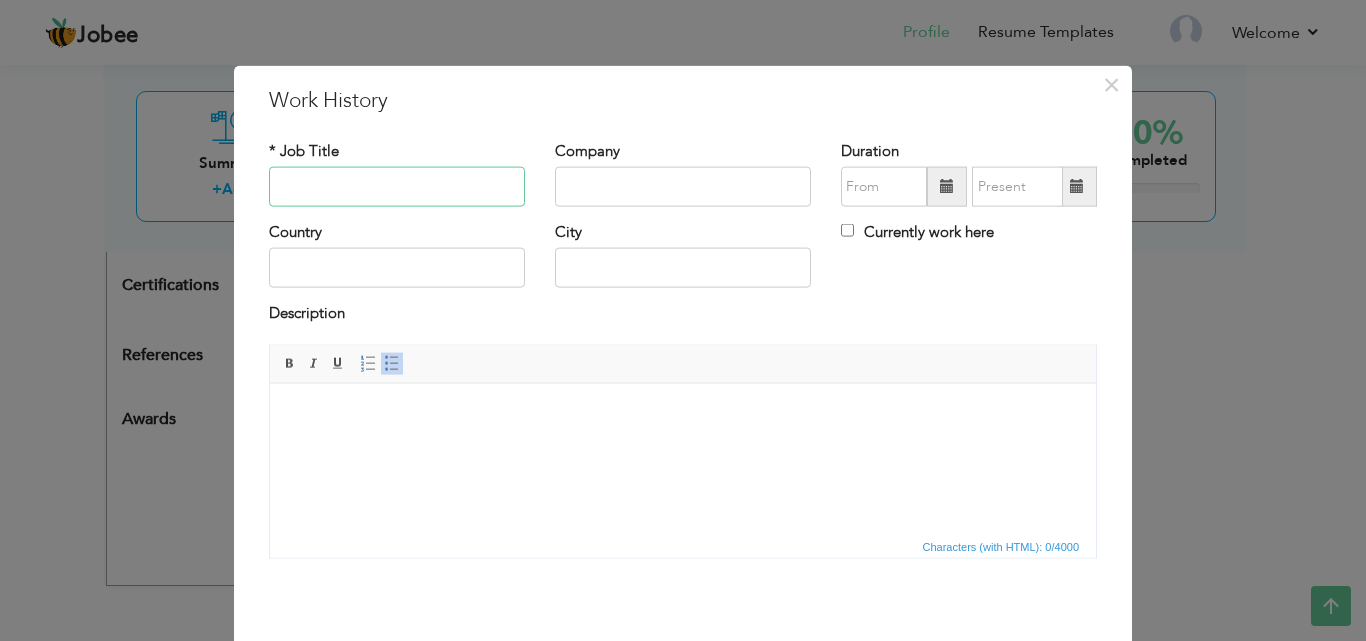 click at bounding box center [397, 187] 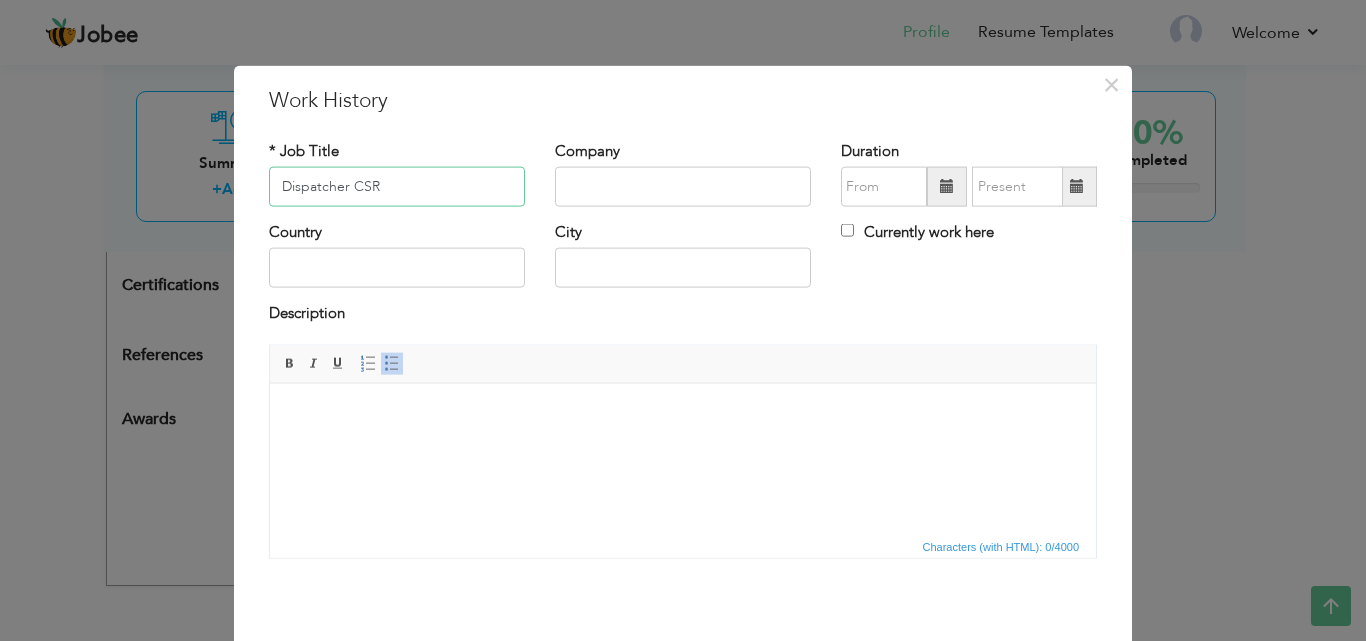 type on "Dispatcher CSR" 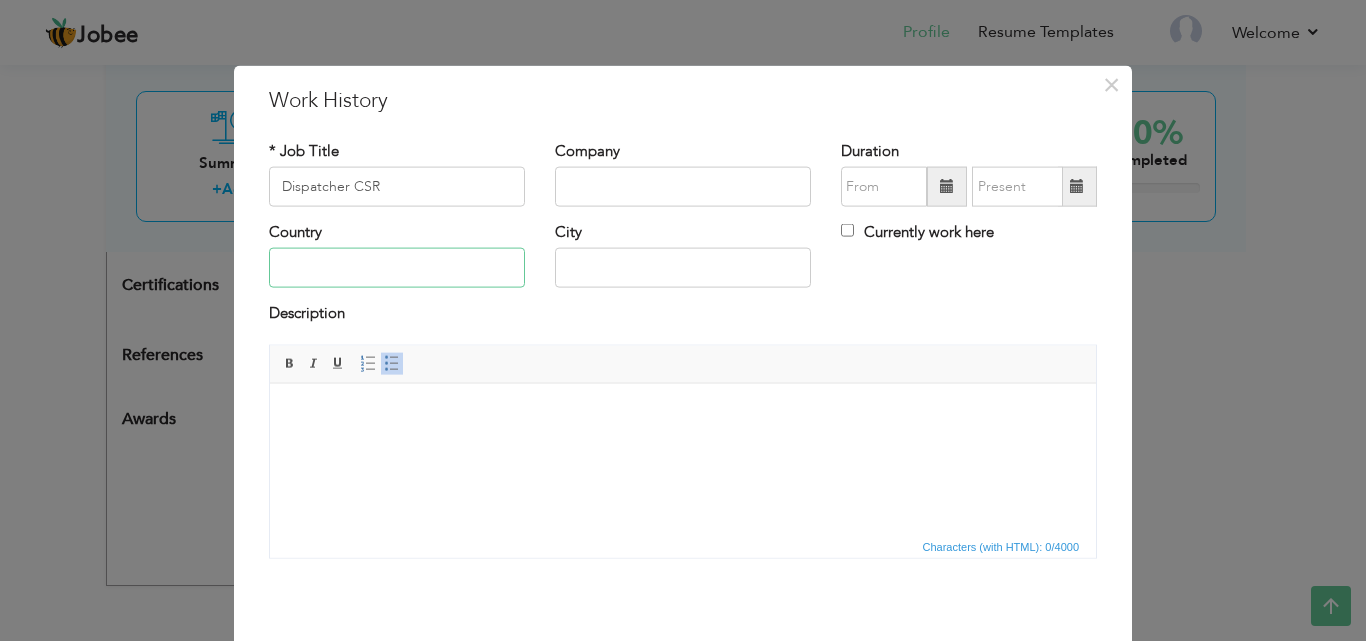 click at bounding box center (397, 268) 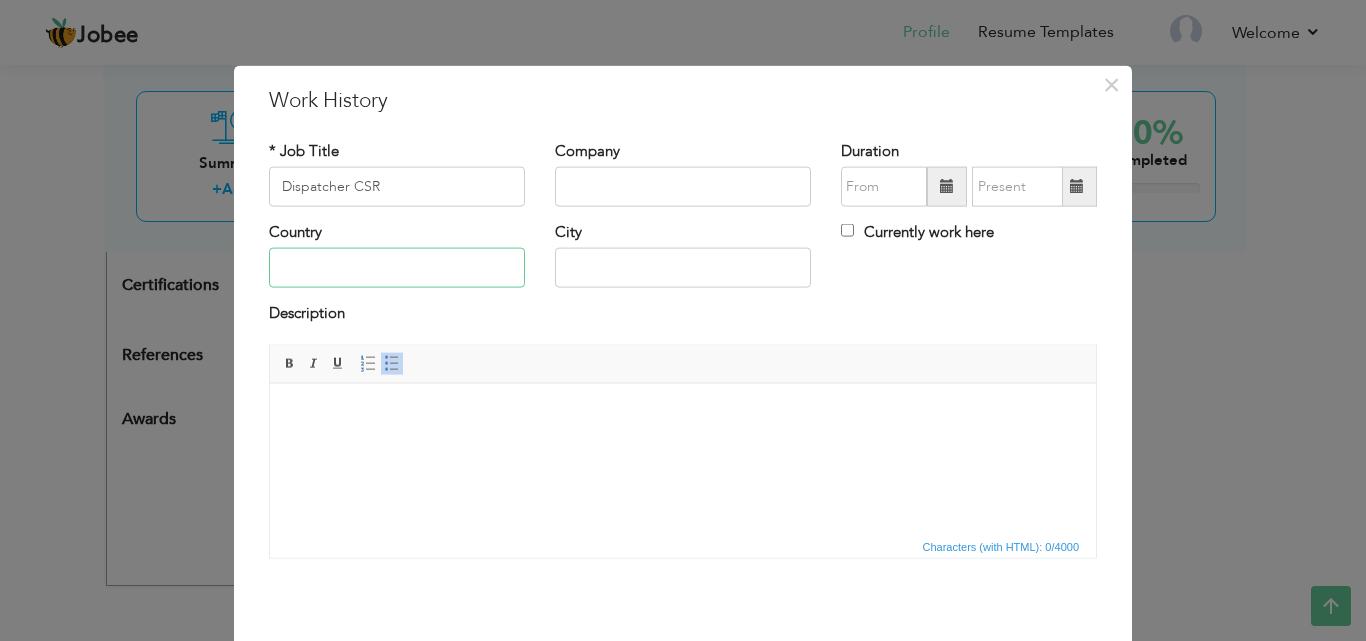 click at bounding box center (397, 268) 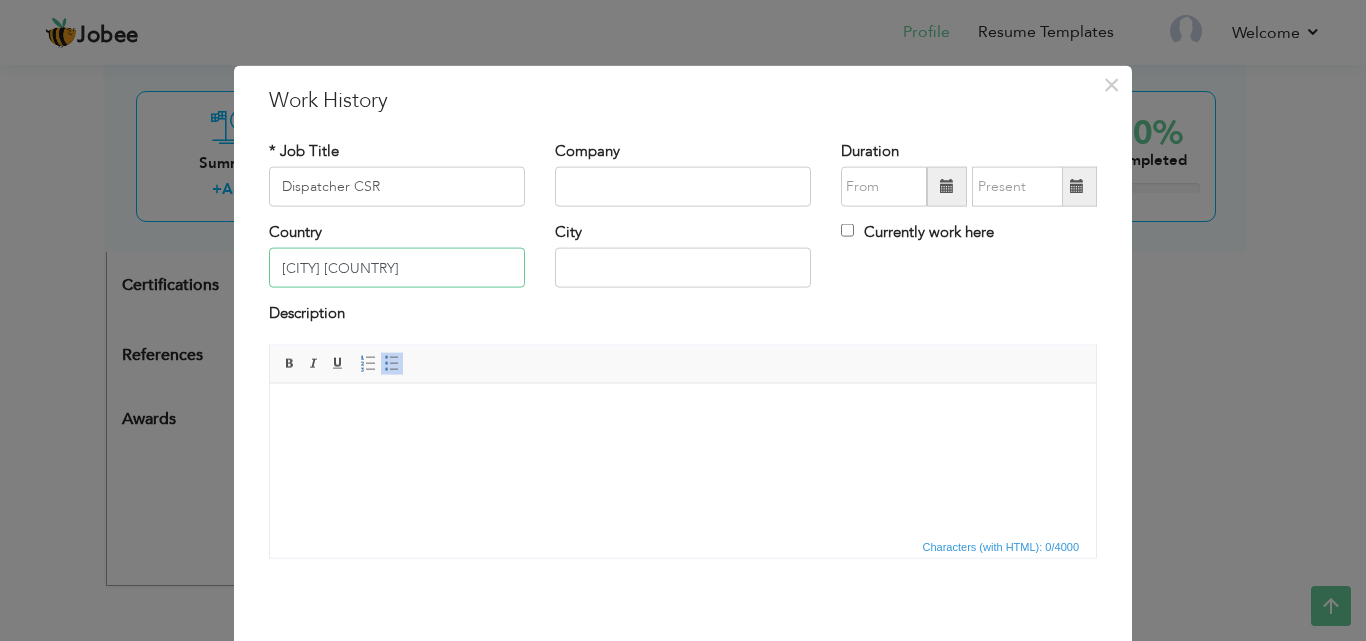 type on "[CITY] [STATE] [COUNTRY]" 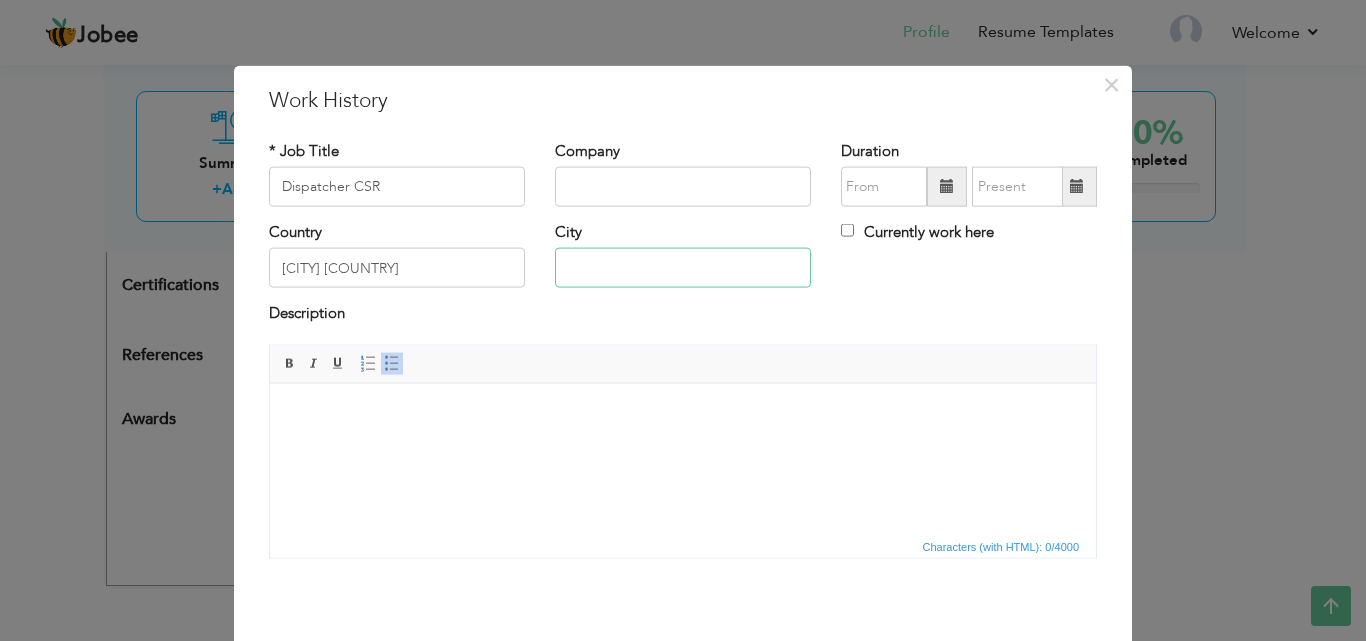 click at bounding box center [683, 268] 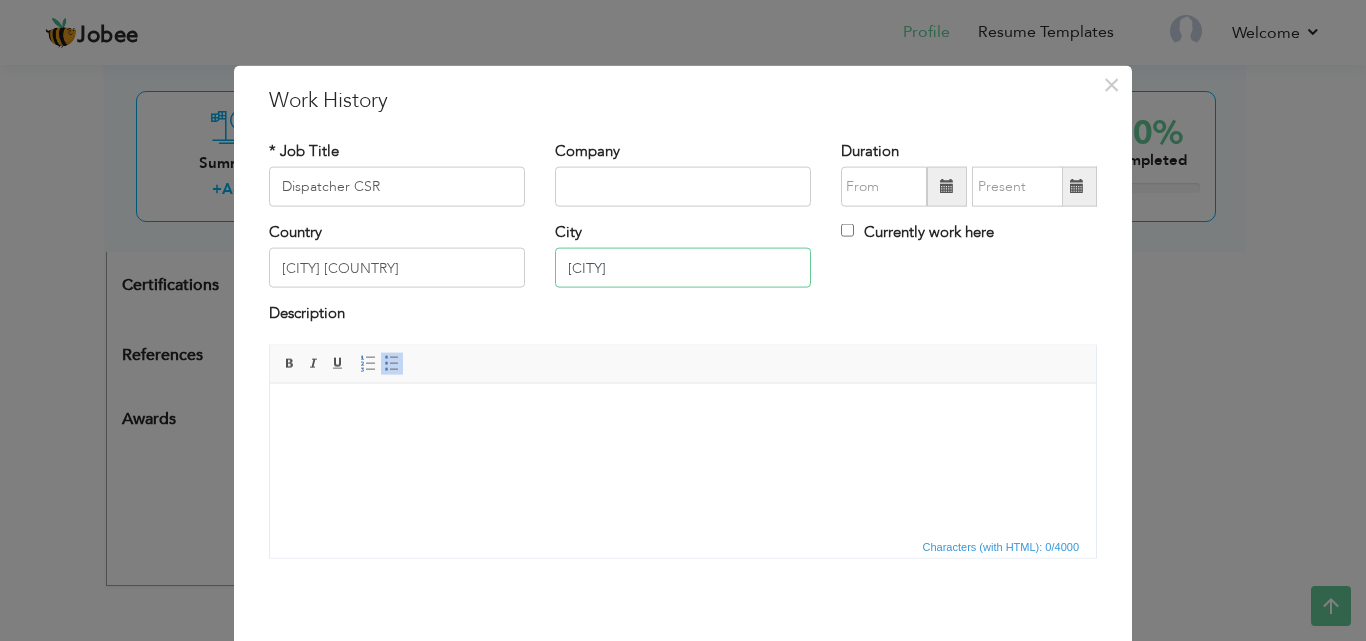 type on "[CITY]" 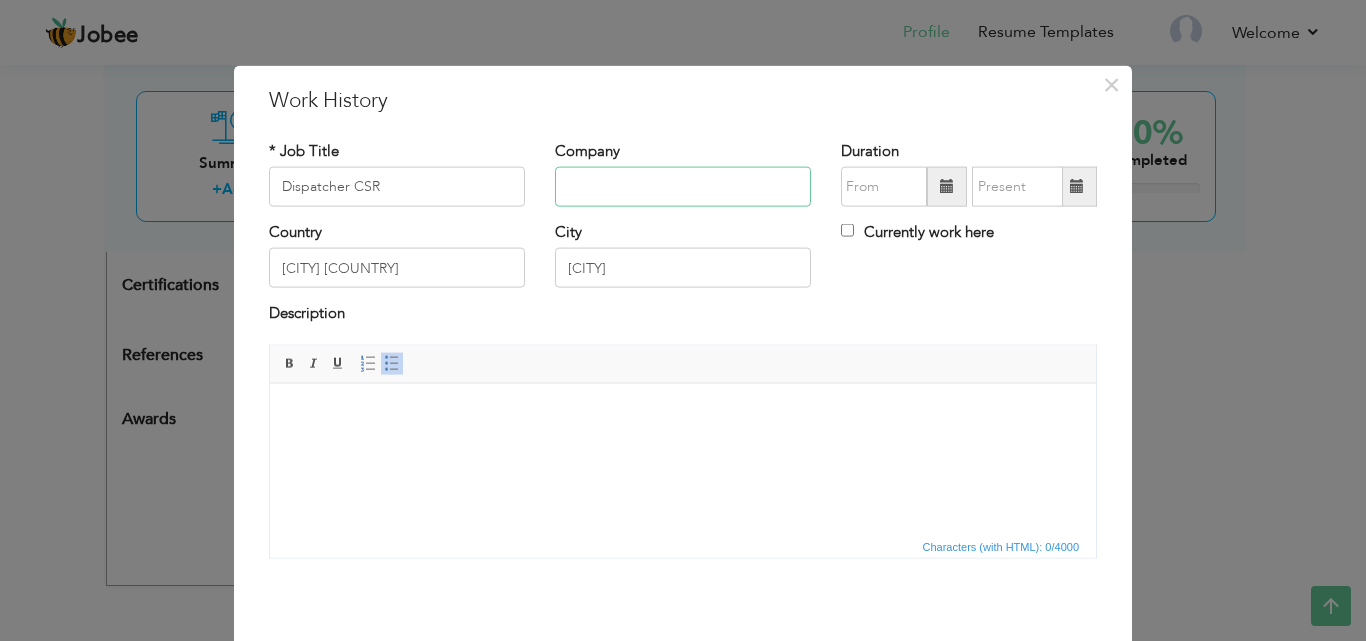 click at bounding box center (683, 187) 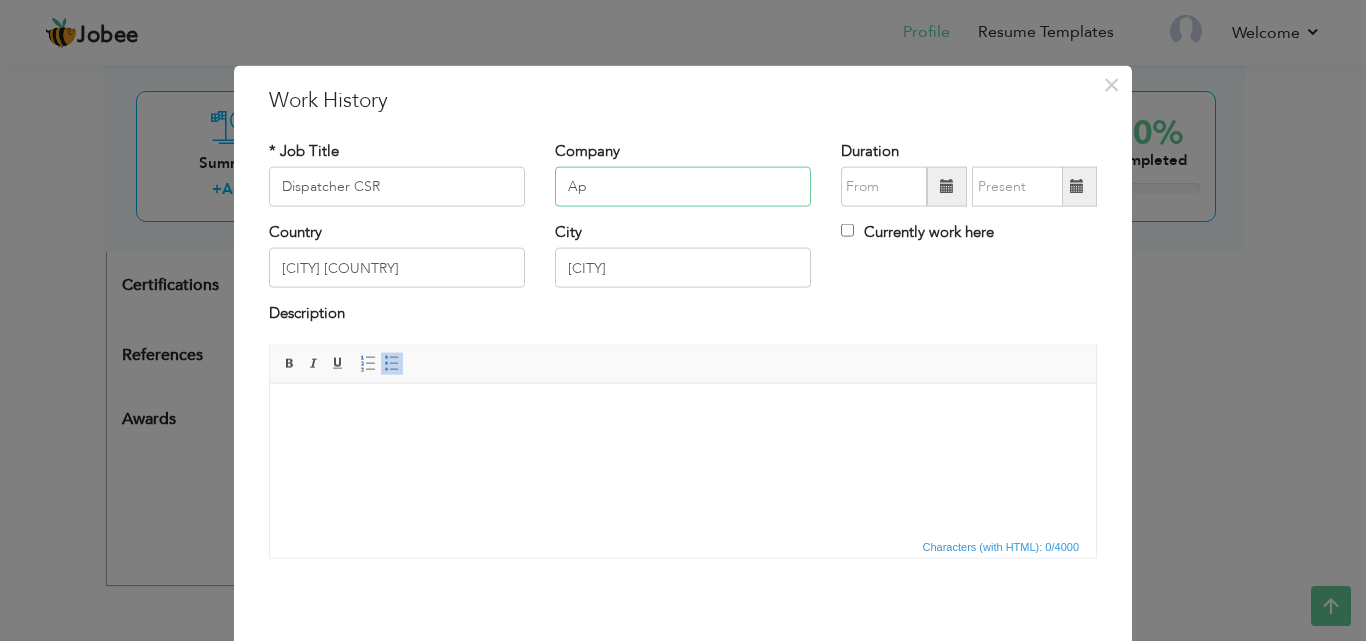 type on "A" 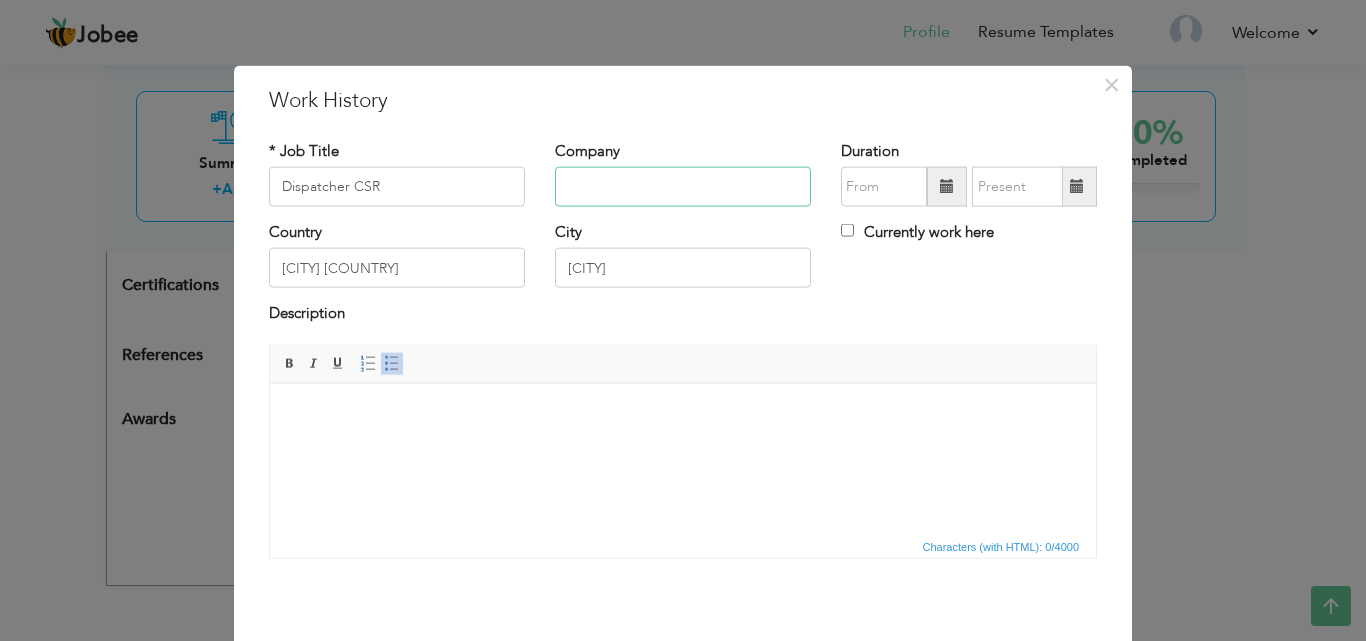 type on "a" 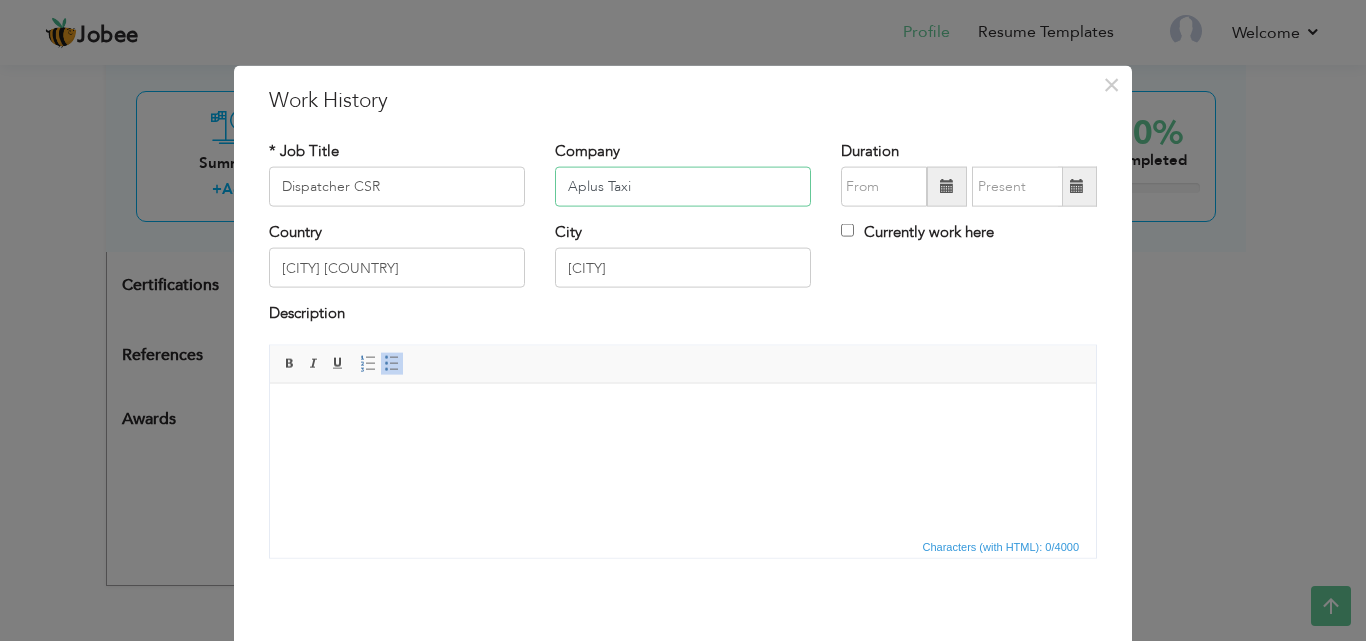 type on "Aplus Taxi" 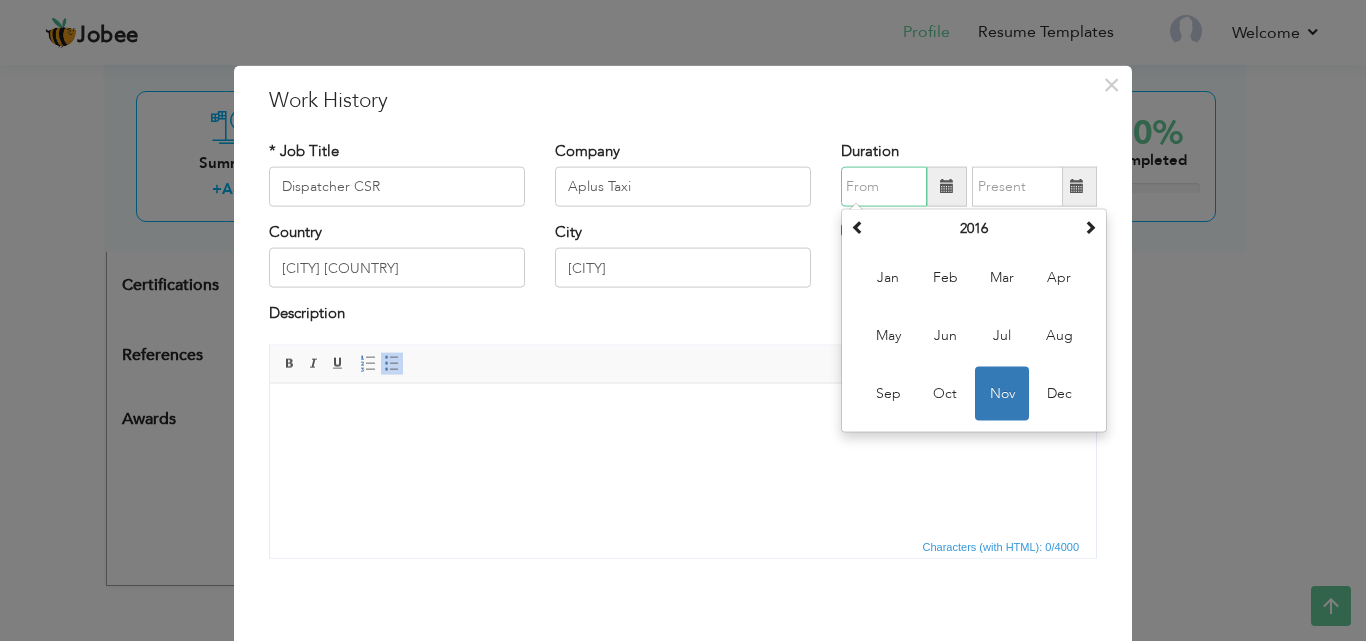 click at bounding box center (884, 187) 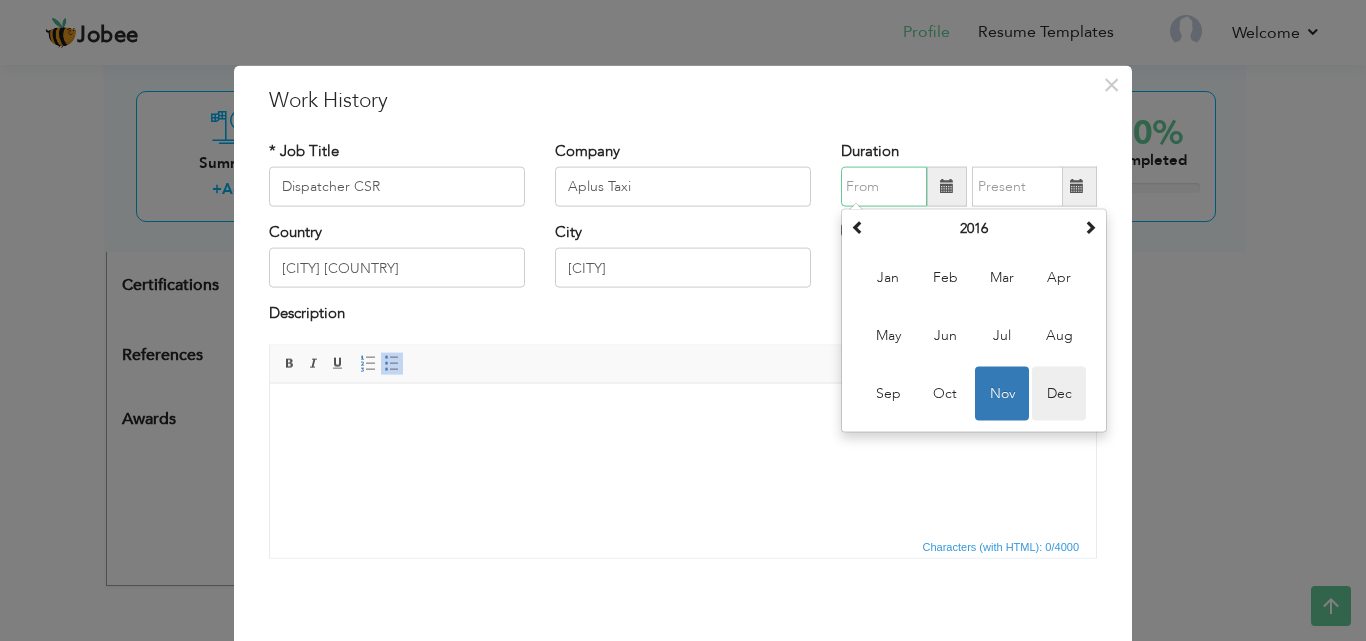 click on "Dec" at bounding box center (1059, 394) 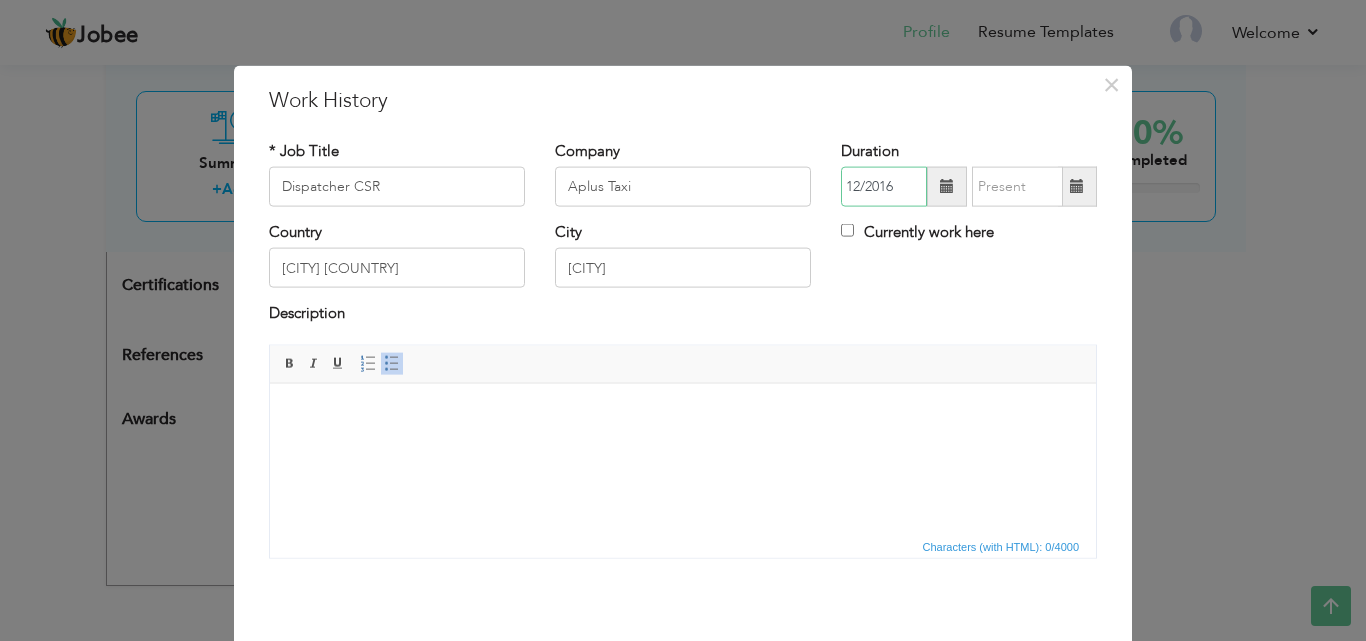 click on "12/2016" at bounding box center (884, 187) 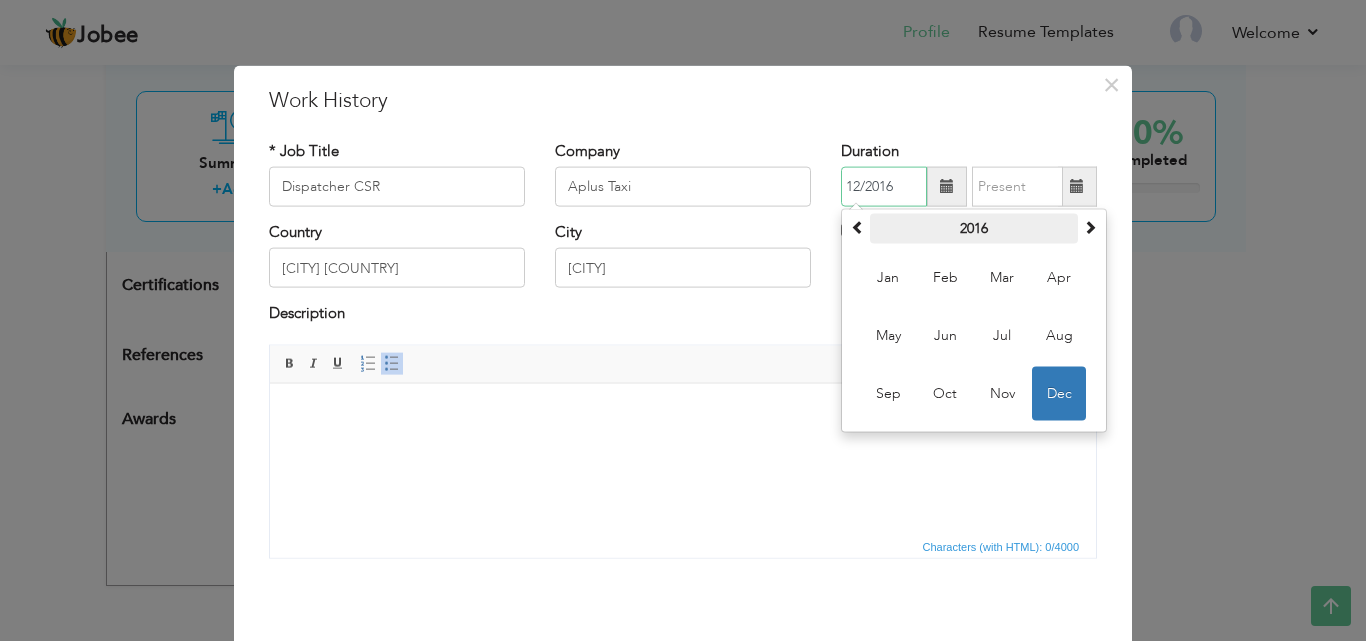 click on "2016" at bounding box center [974, 229] 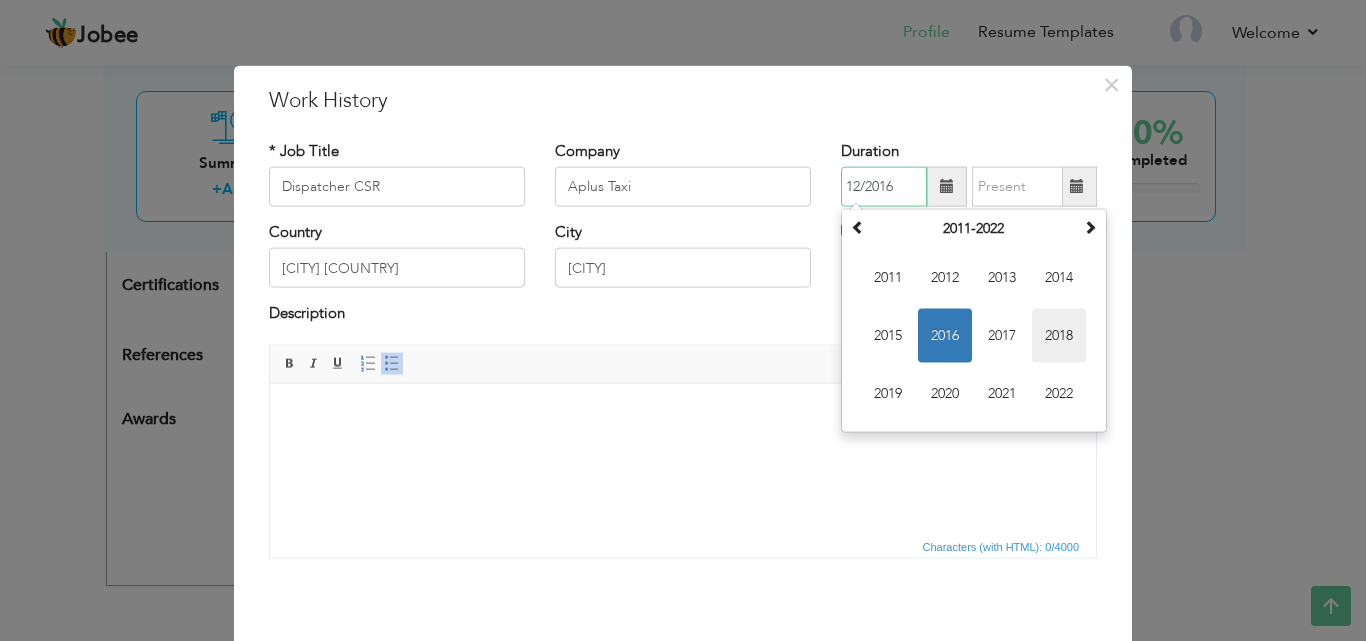 click on "2018" at bounding box center [1059, 336] 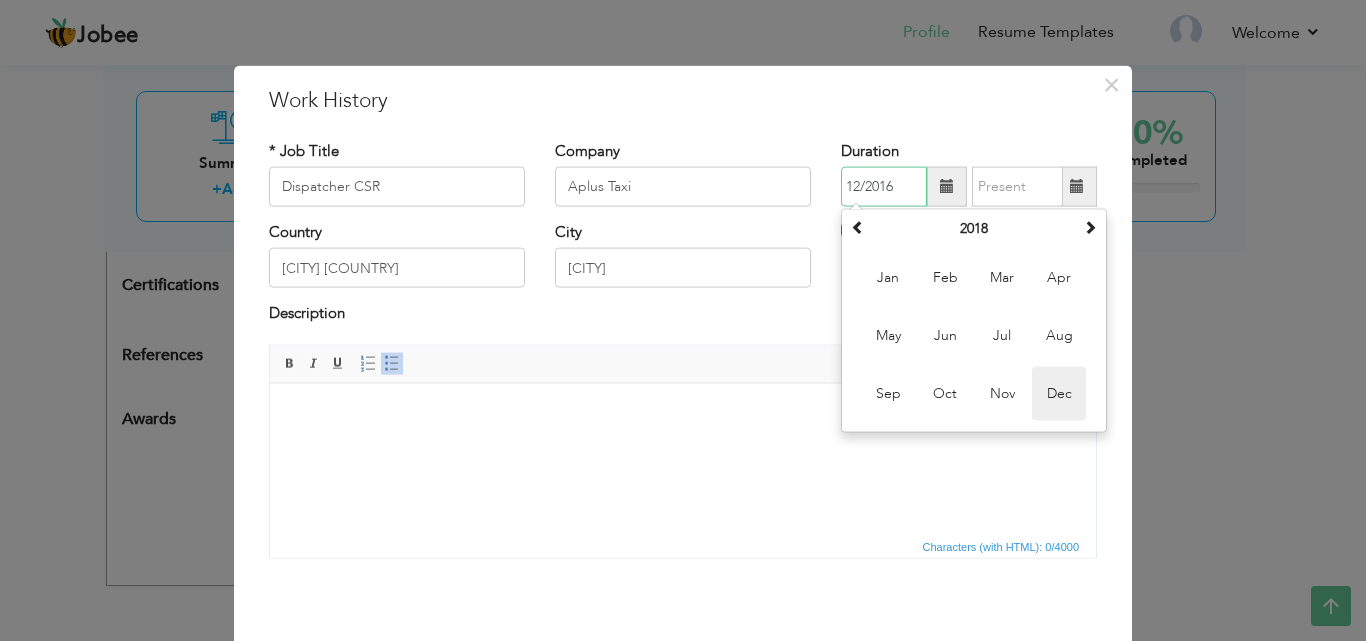 click on "Dec" at bounding box center (1059, 394) 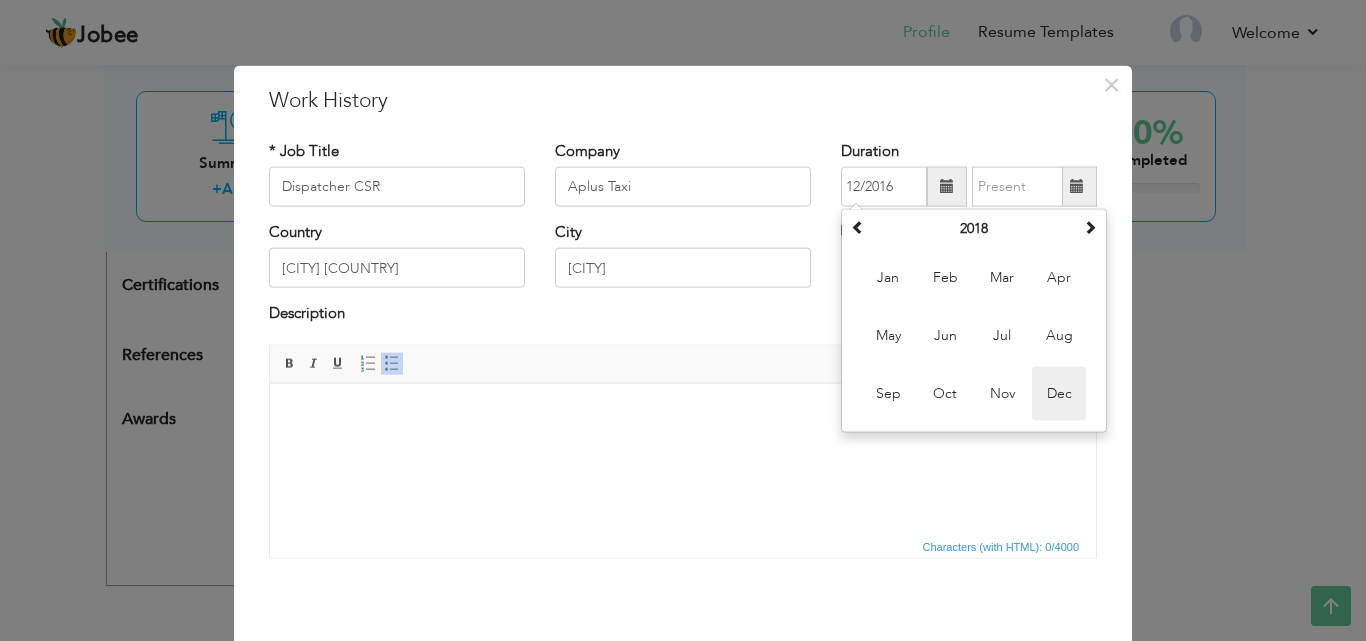 type on "12/2018" 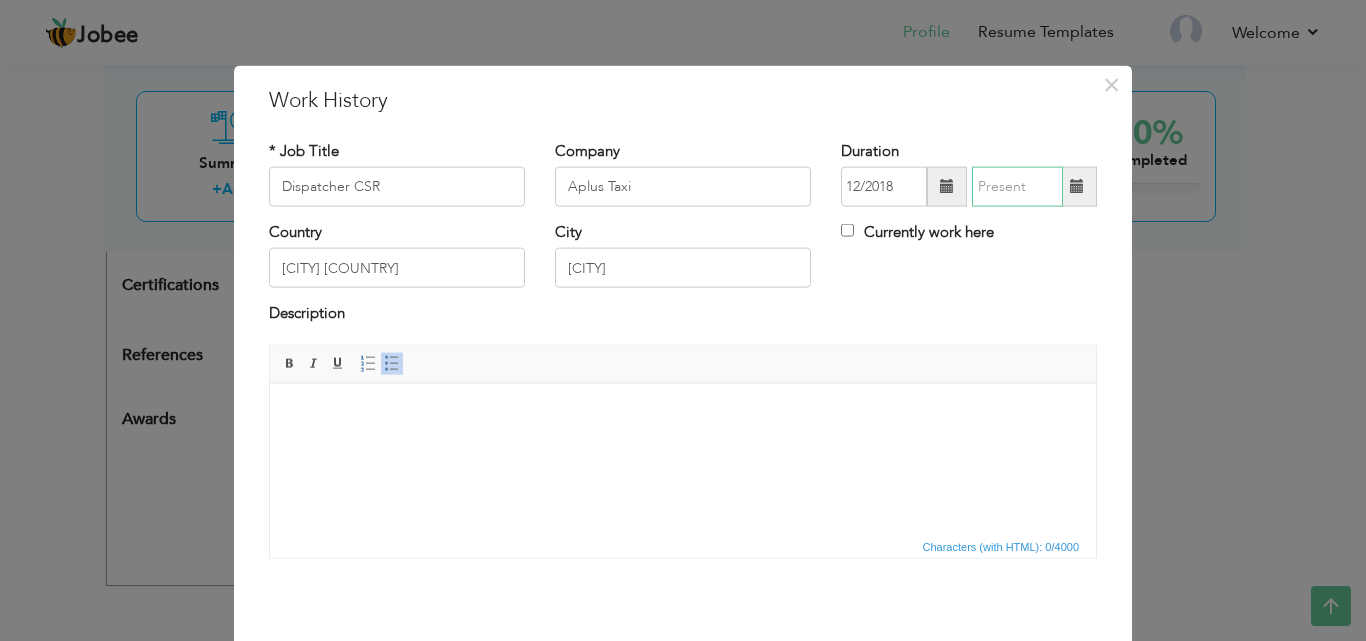 click at bounding box center (1017, 187) 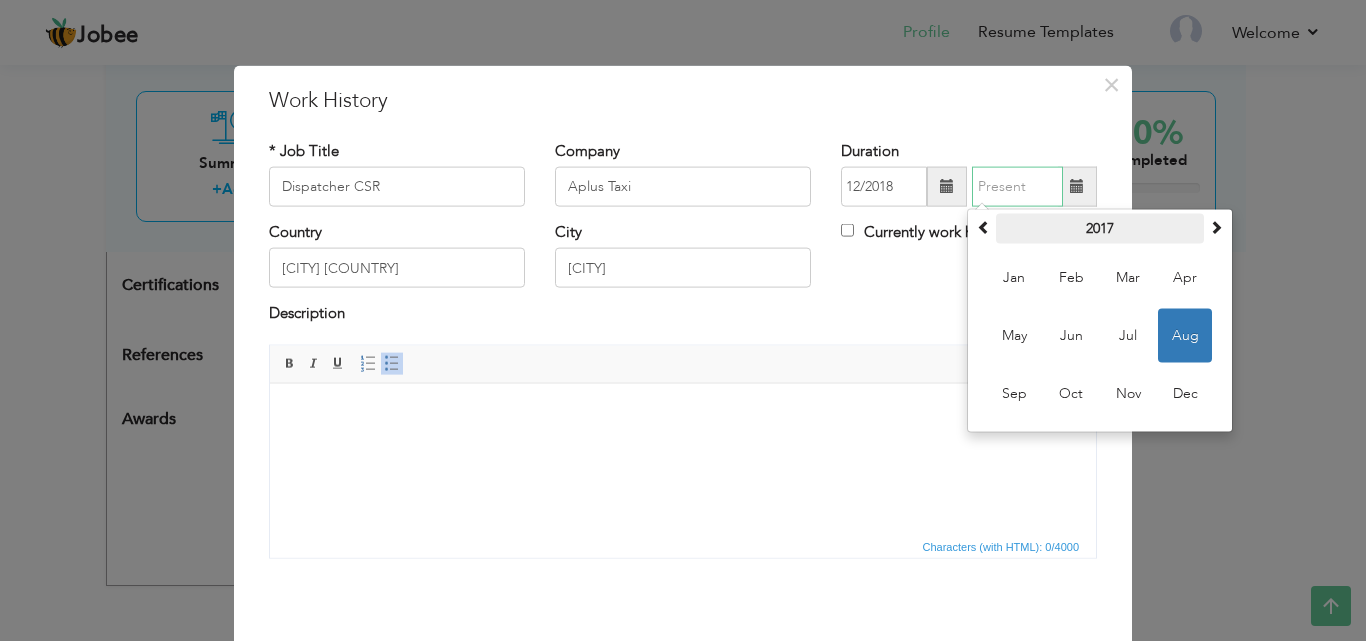 click on "2017" at bounding box center [1100, 229] 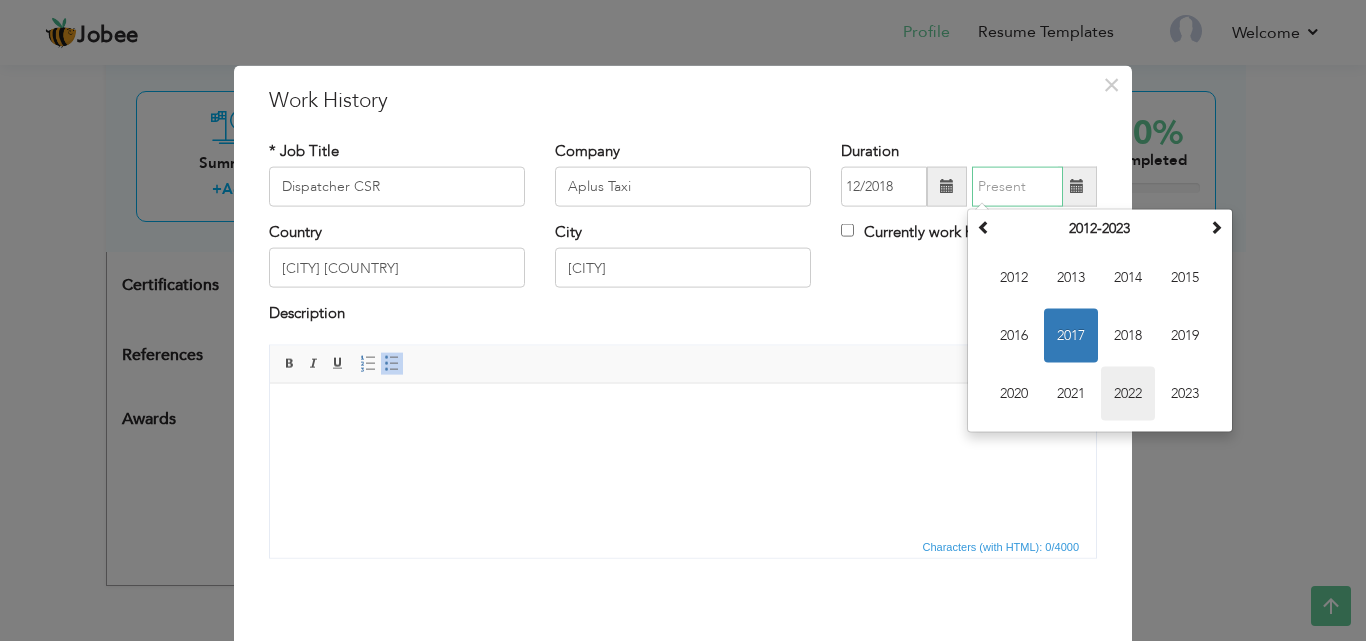 click on "2022" at bounding box center (1128, 394) 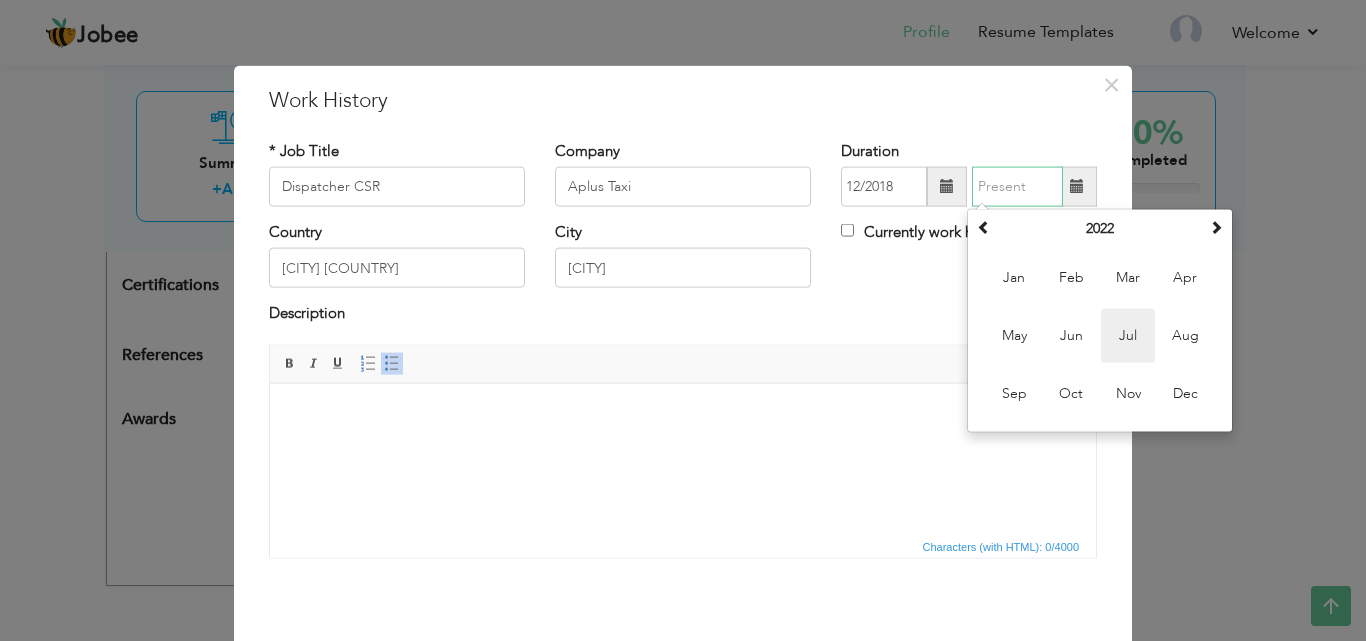 click on "Jul" at bounding box center [1128, 336] 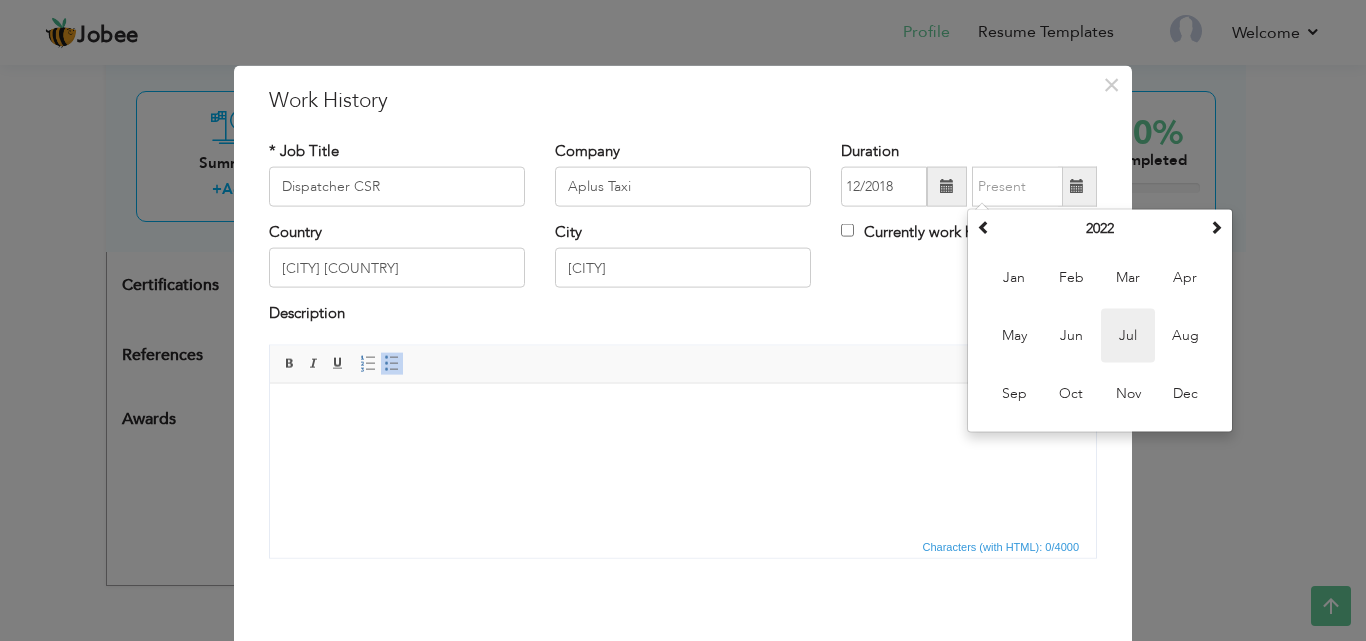type on "07/2022" 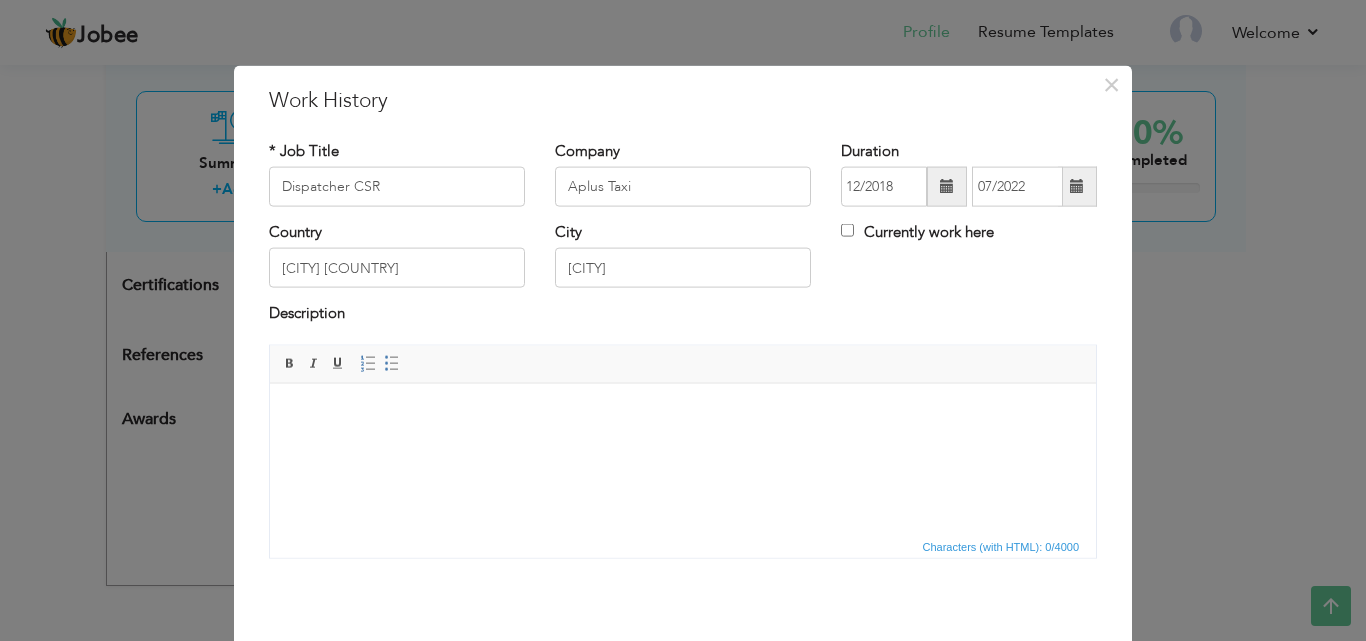 click at bounding box center (683, 413) 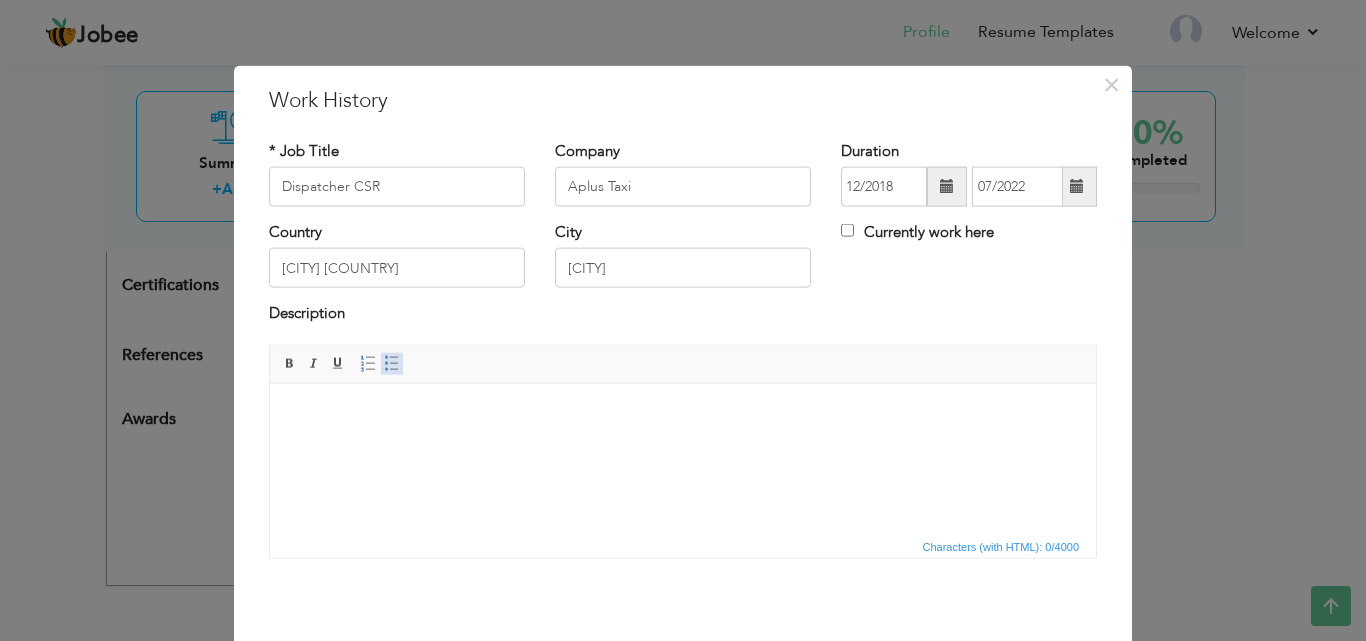 click at bounding box center (392, 363) 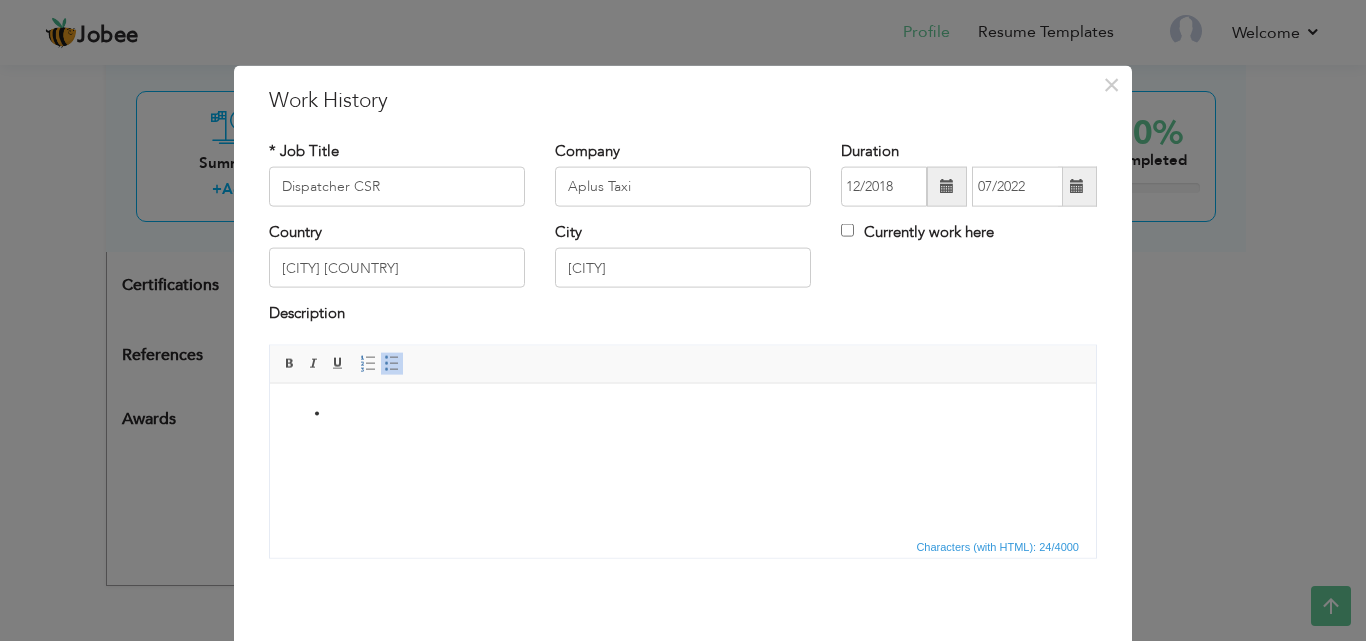 paste 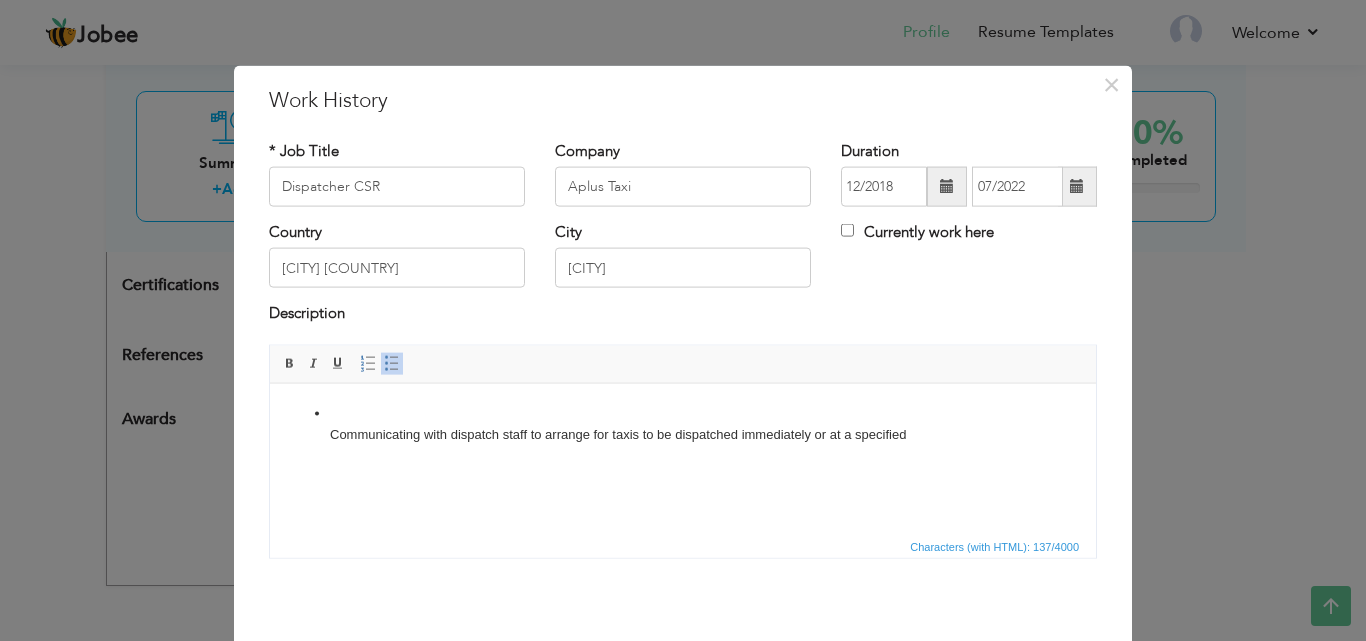 click on "Communicating with dispatch staff to arrange for taxis to be dispatched immediately or at a specified" at bounding box center (683, 424) 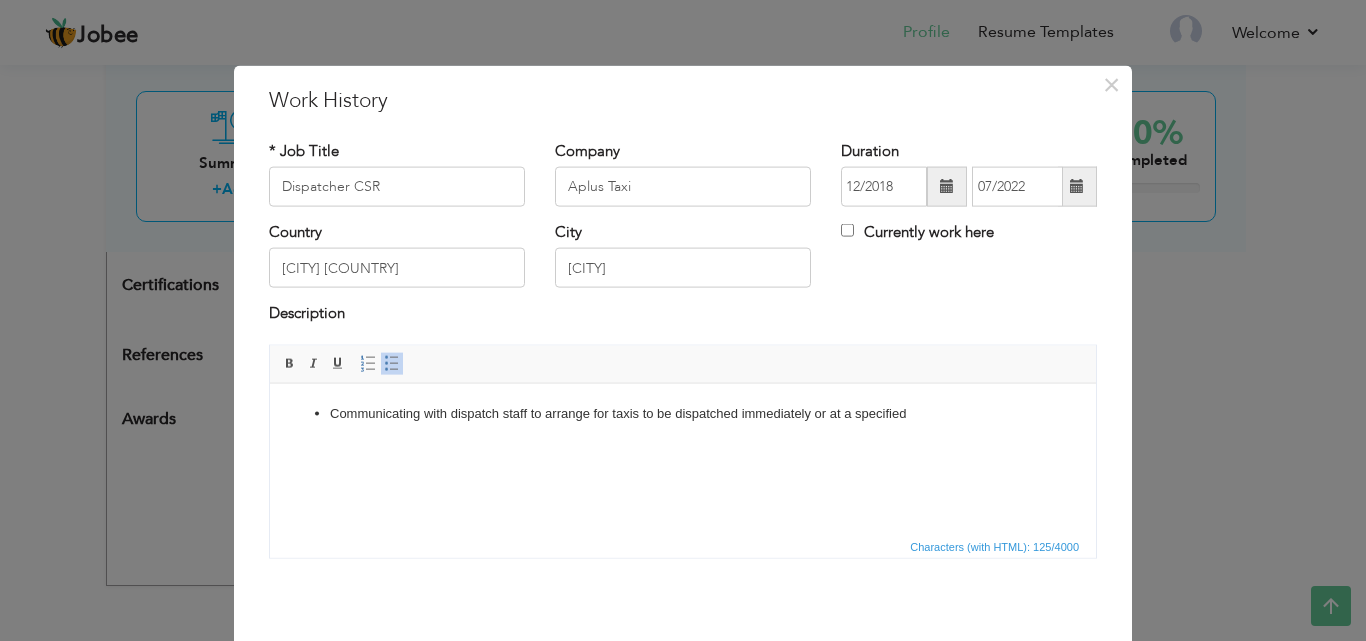 click on "Communicating with dispatch staff to arrange for taxis to be dispatched immediately or at a specified" at bounding box center [683, 413] 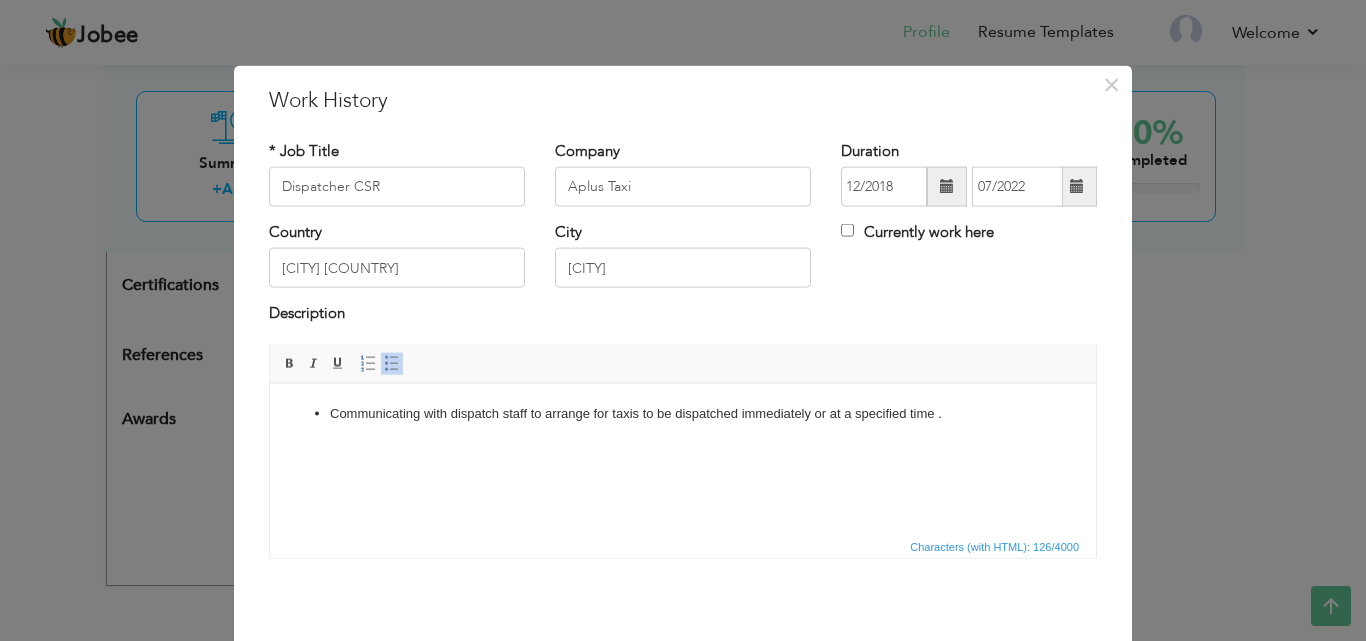 click on "Communicating with dispatch staff to arrange for taxis to be dispatched immediately or at a specified time ." at bounding box center [683, 413] 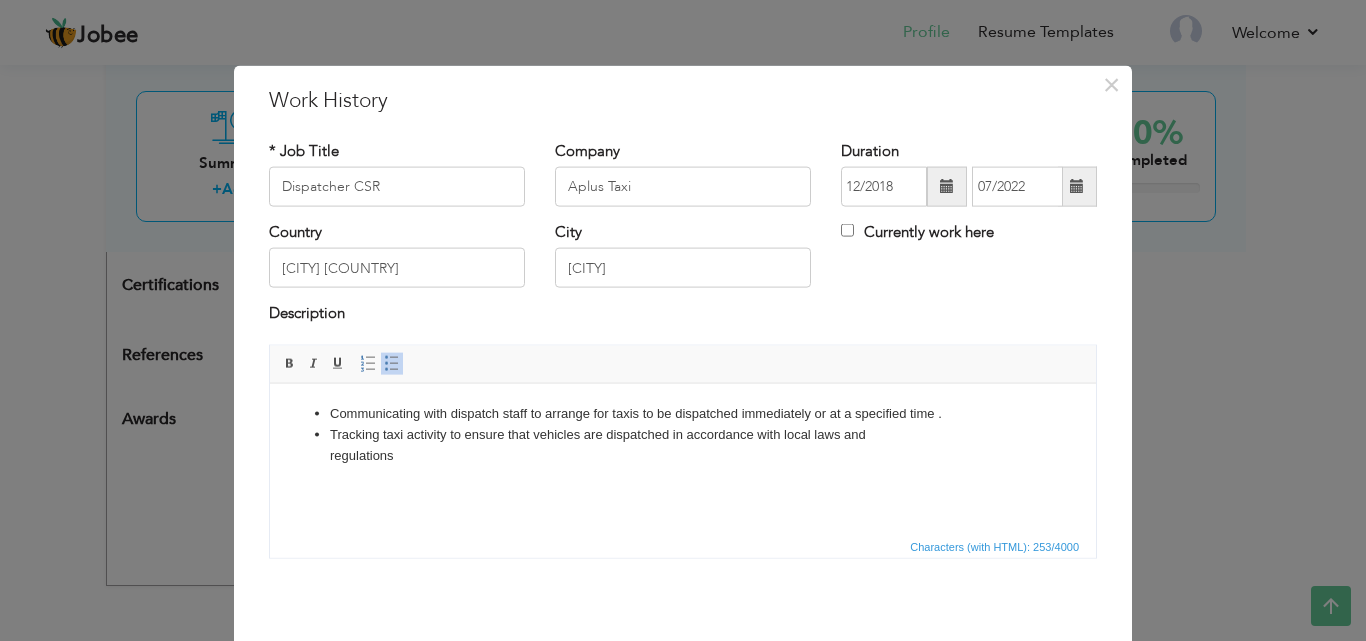 click on "Communicating with dispatch staff to arrange for taxis to be dispatched immediately or at a specified time ." at bounding box center (683, 413) 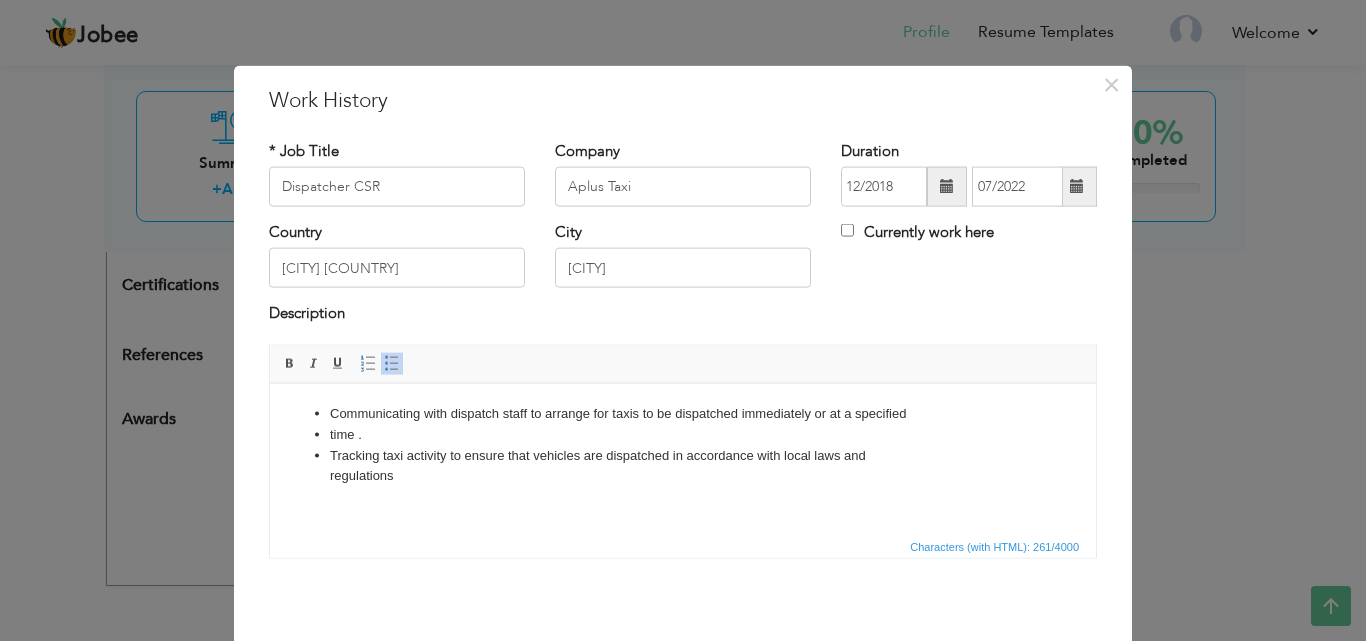 click on "time ." at bounding box center (683, 434) 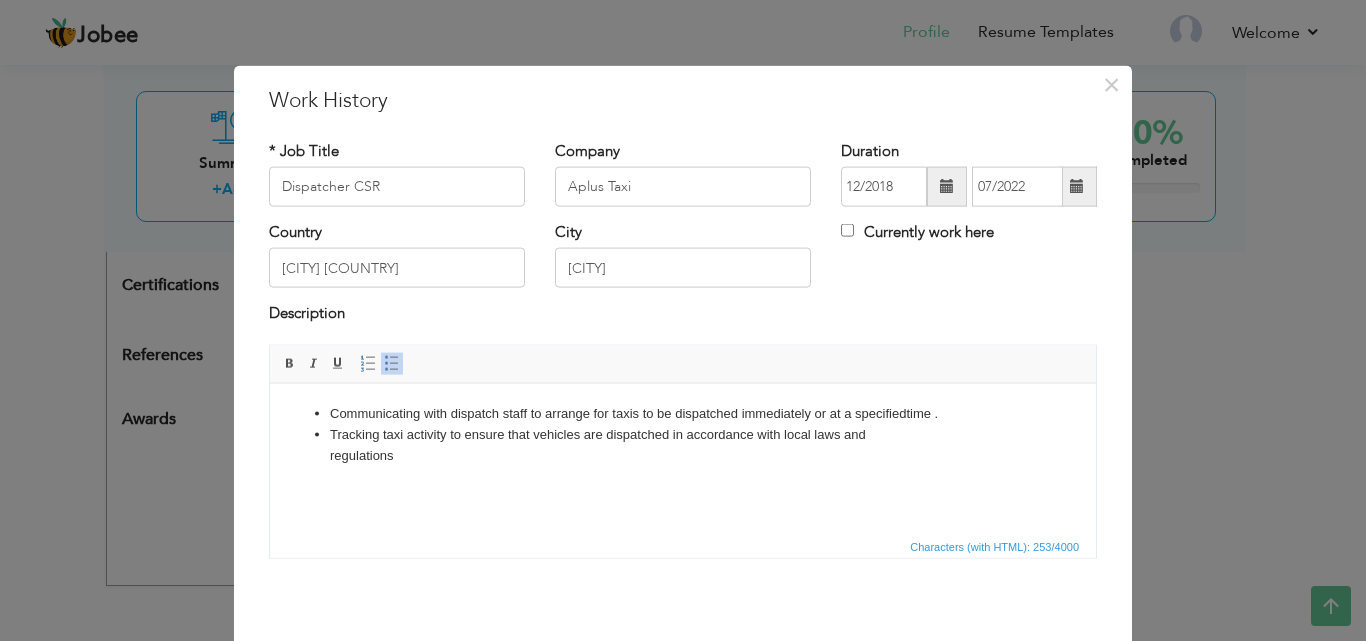 click on "Characters (with HTML): 253/4000" at bounding box center [683, 545] 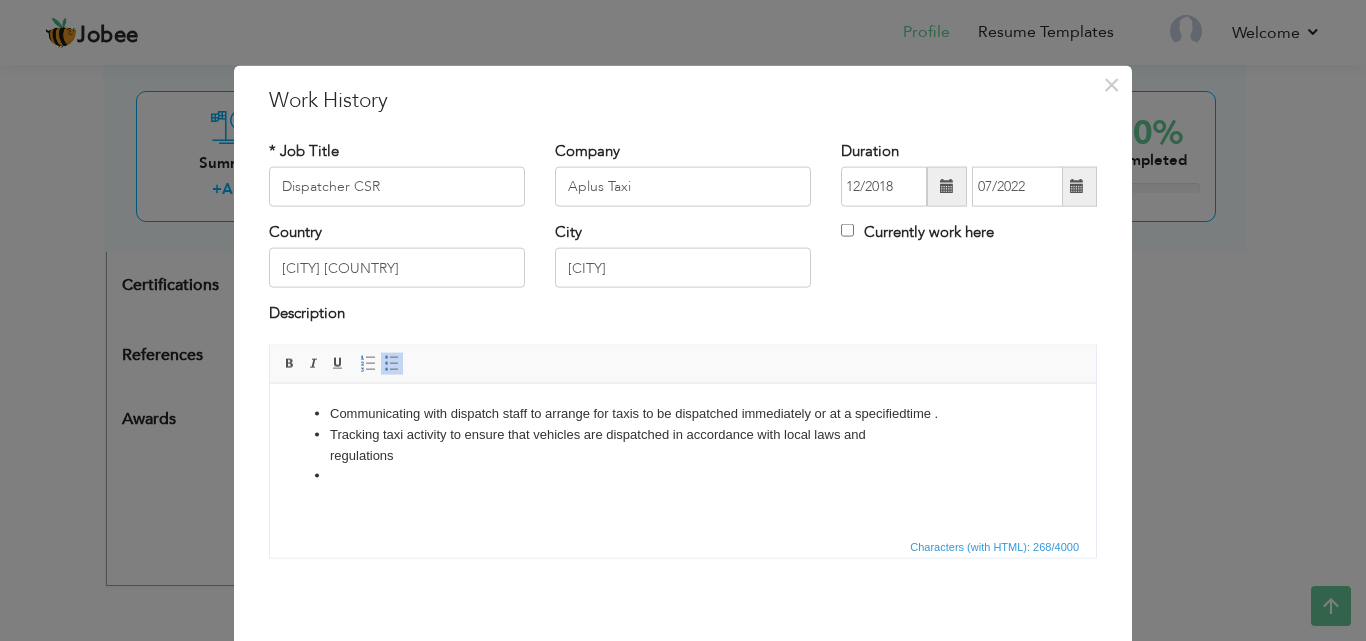 click on "Communicating with dispatch staff to arrange for taxis to be dispatched immediately or at a specified  time ." at bounding box center (683, 413) 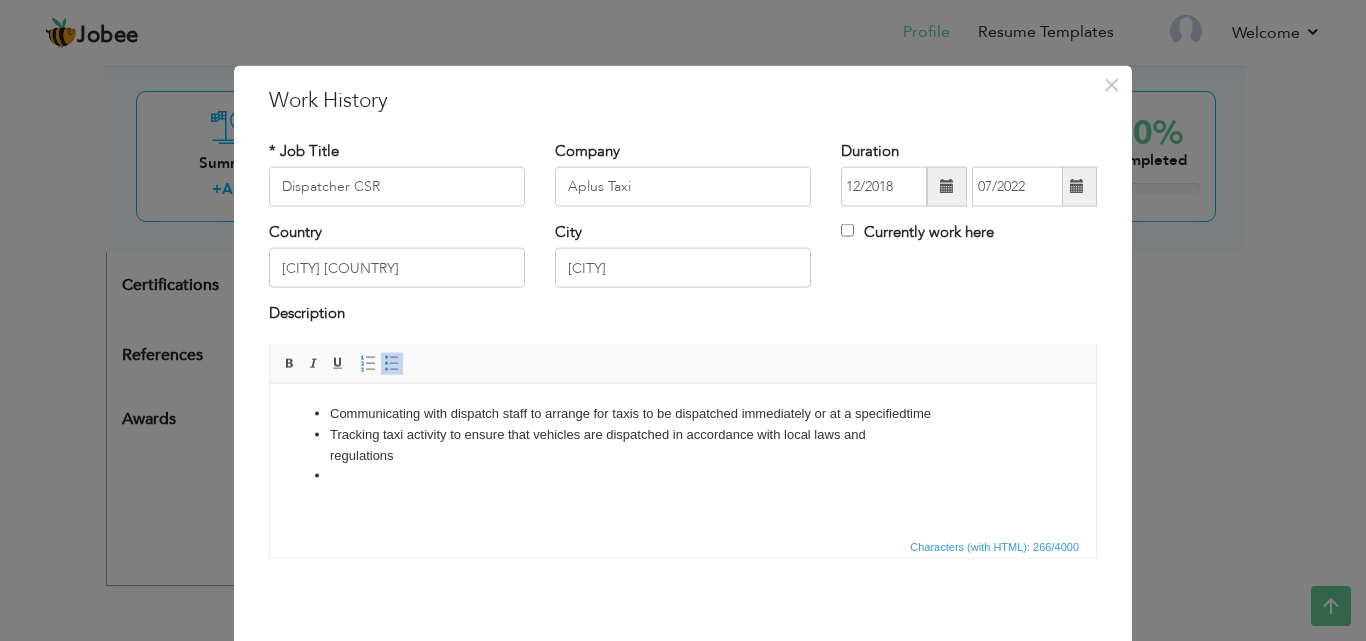 click on "Communicating with dispatch staff to arrange for taxis to be dispatched immediately or at a specified  time Tracking taxi activity to ensure that vehicles are dispatched in accordance with local laws and  regulations" at bounding box center (683, 444) 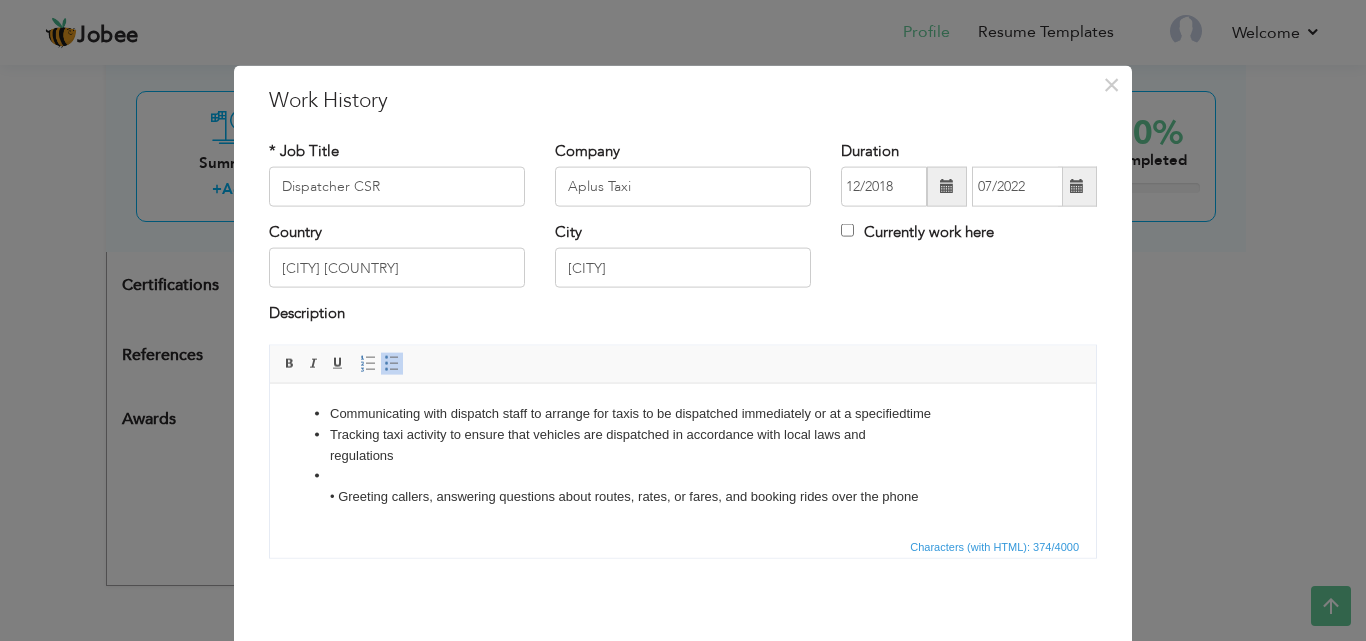 click on "• Greeting callers, answering questions about routes, rates, or fares, and booking rides over the phone" at bounding box center [683, 486] 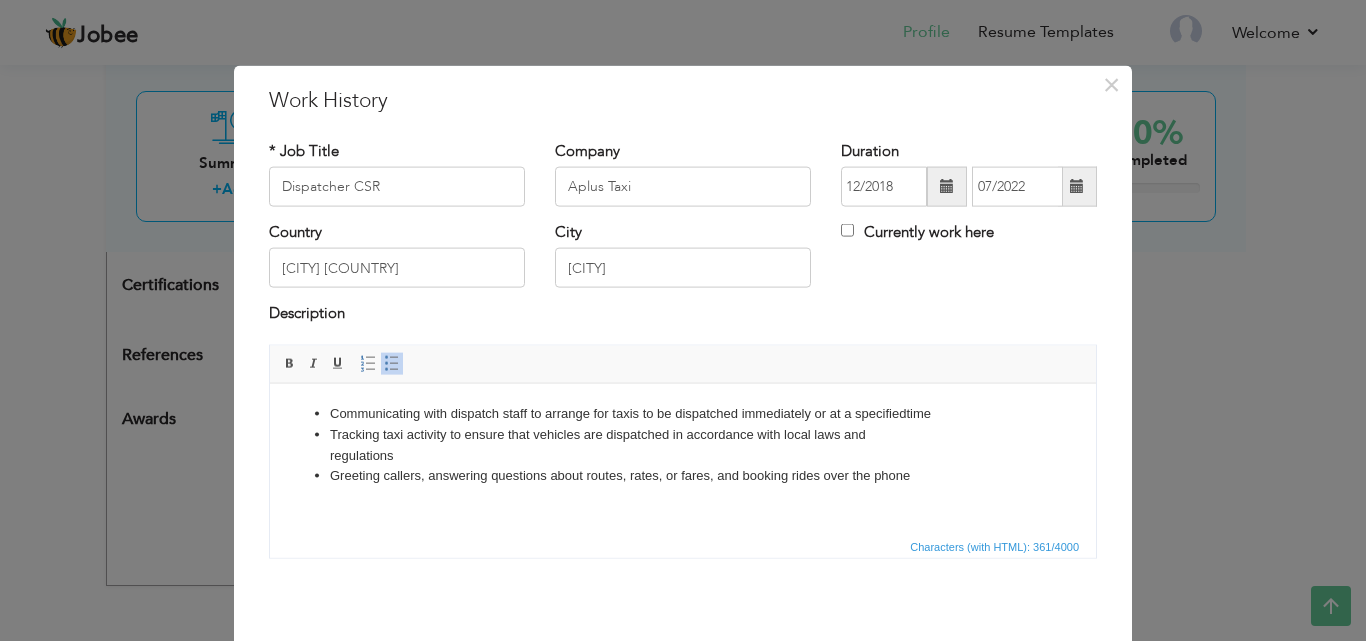click on "Greeting callers, answering questions about routes, rates, or fares, and booking rides over the phone" at bounding box center (683, 475) 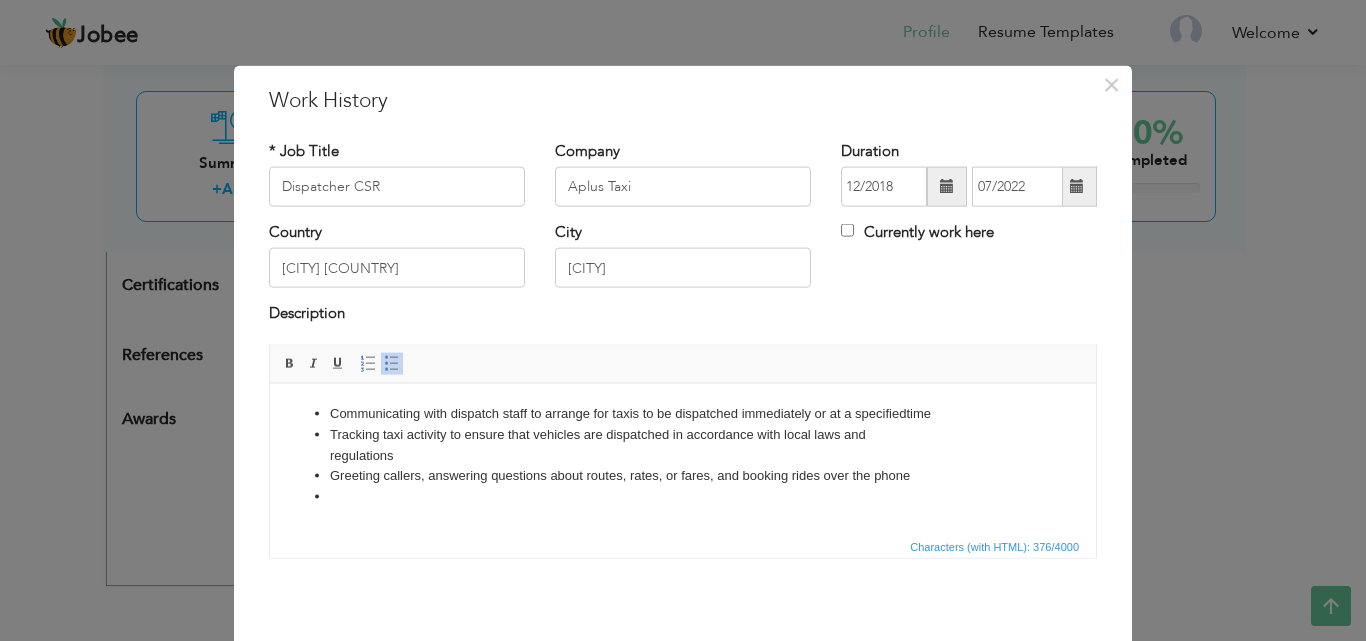 click at bounding box center [683, 496] 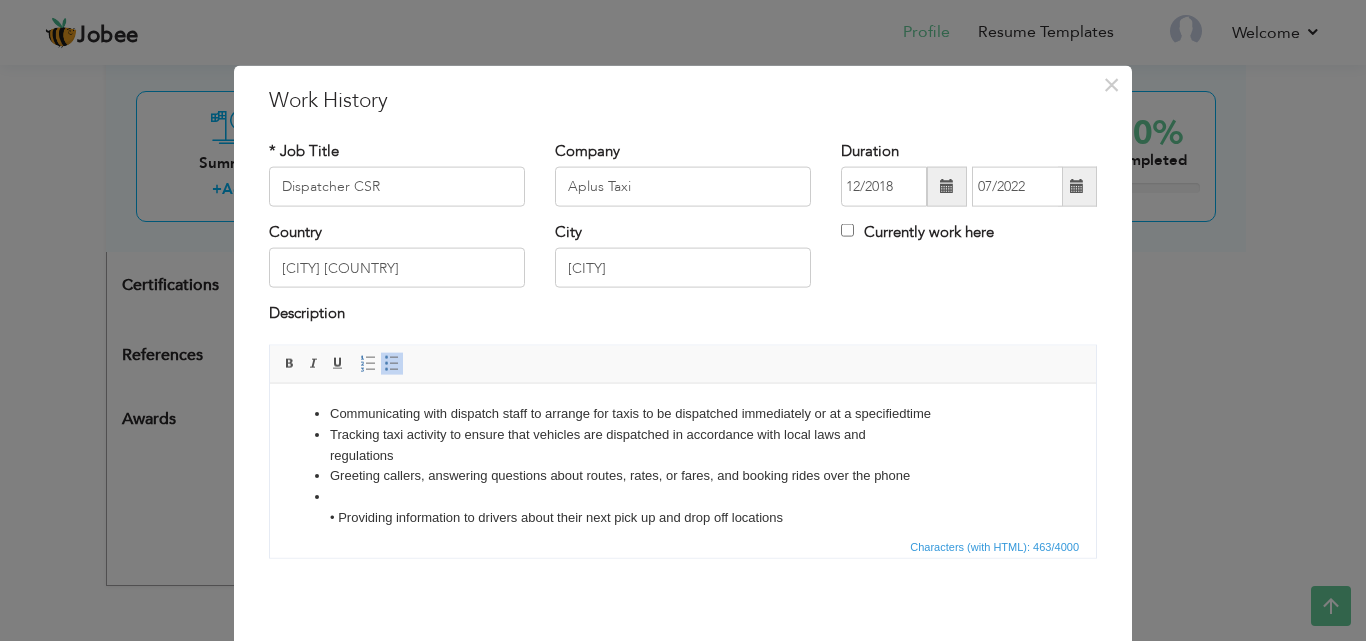 click on "• Providing information to drivers about their next pick up and drop off locations" at bounding box center [683, 507] 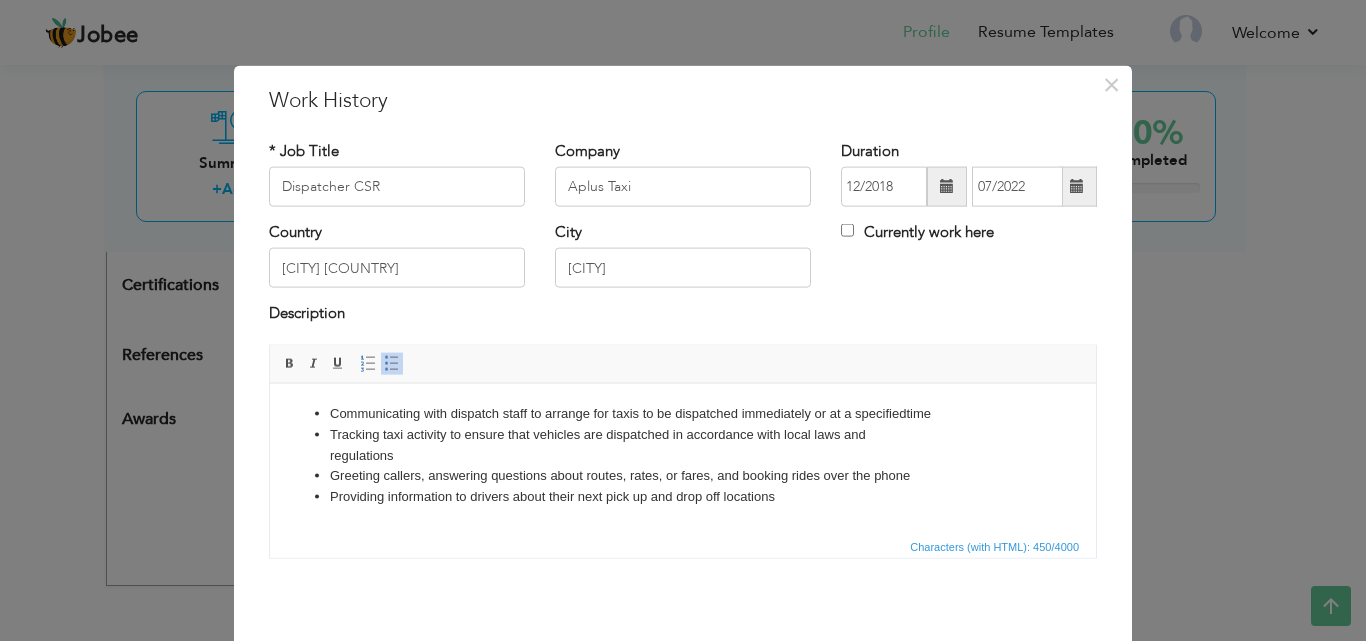 click on "Providing information to drivers about their next pick up and drop off locations" at bounding box center (683, 496) 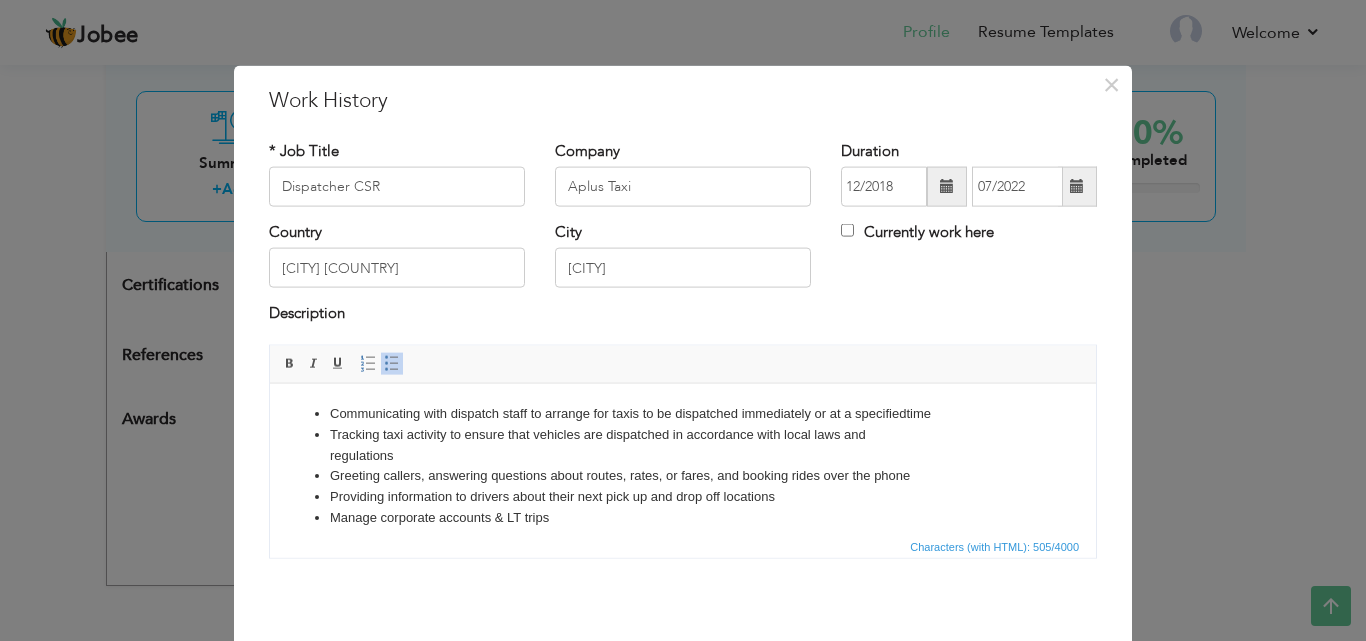 click on "Providing information to drivers about their next pick up and drop off locations" at bounding box center [683, 496] 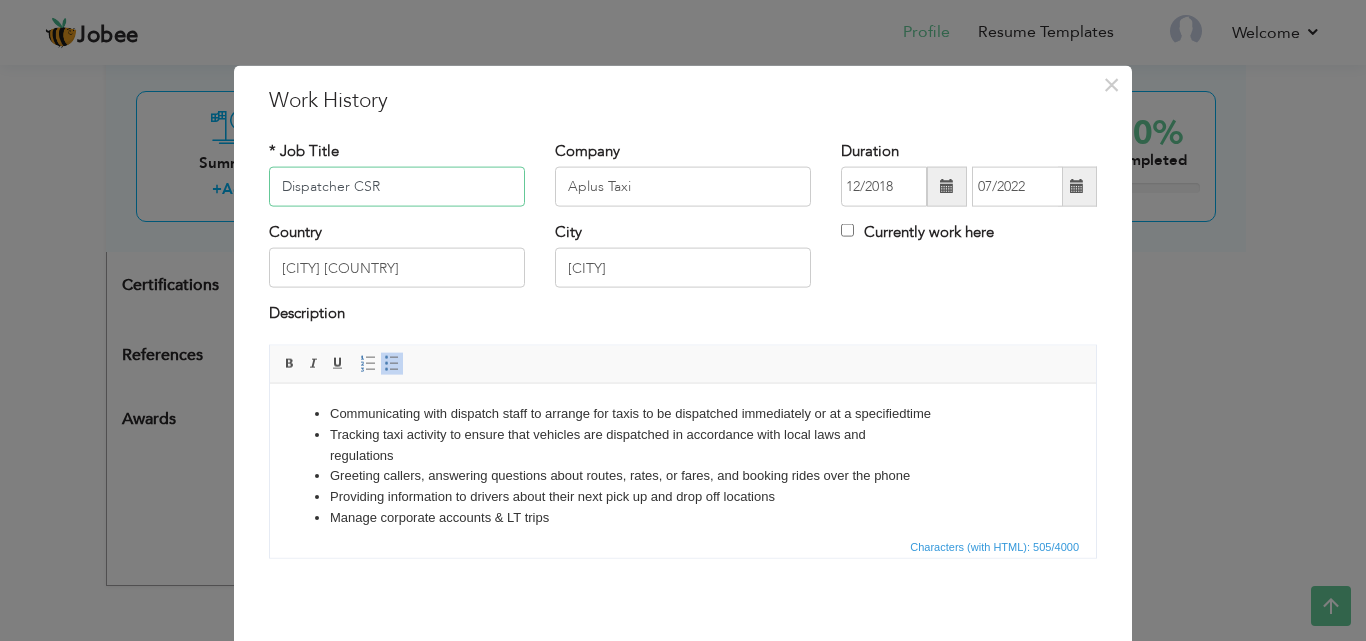 click on "Dispatcher CSR" at bounding box center [397, 187] 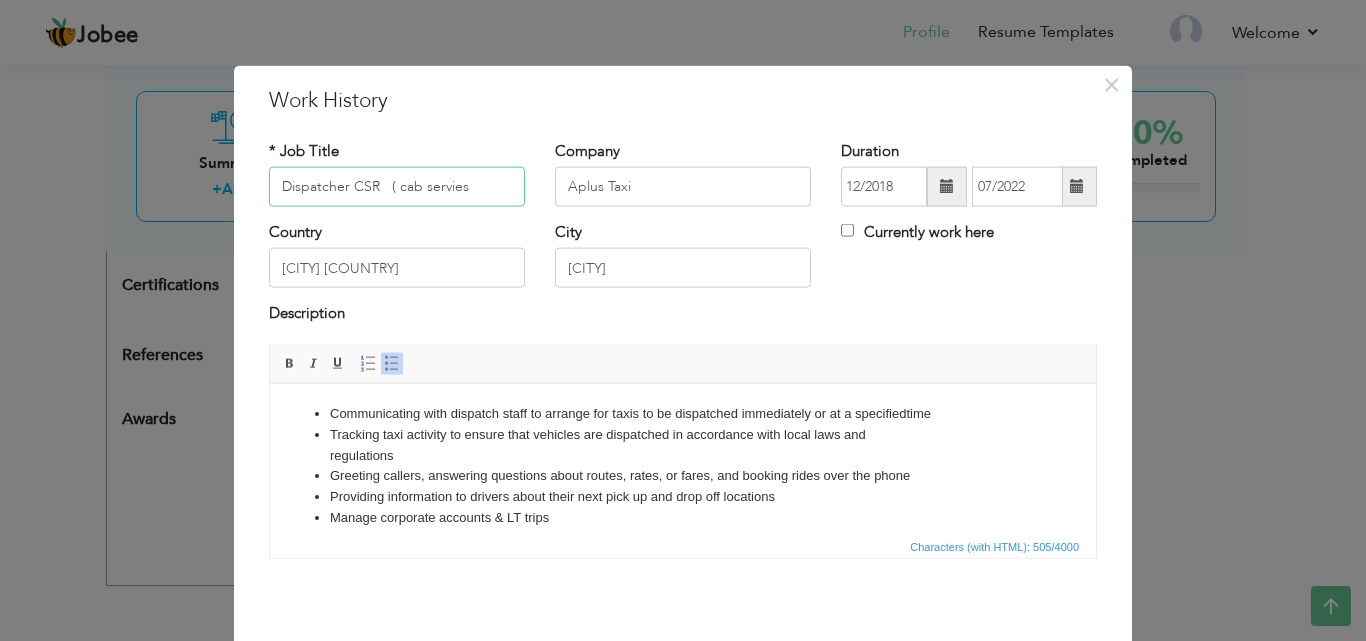 click on "Dispatcher CSR   ( cab servies" at bounding box center [397, 187] 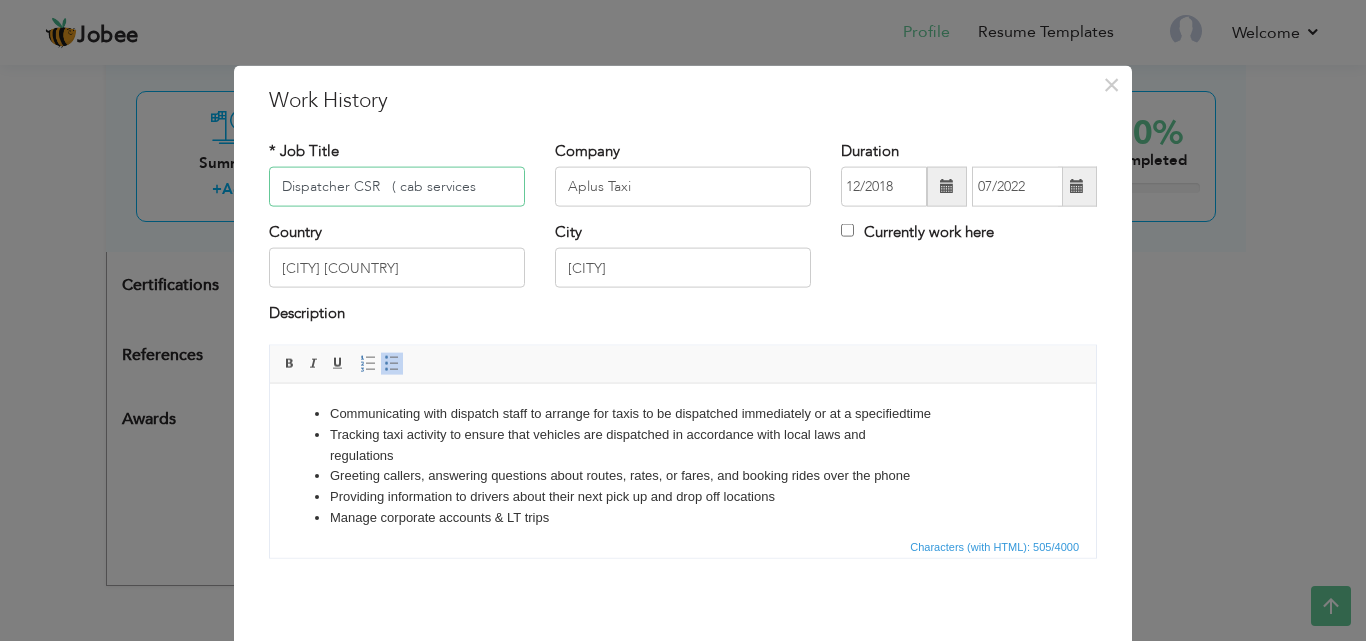 click on "Dispatcher CSR   ( cab services" at bounding box center (397, 187) 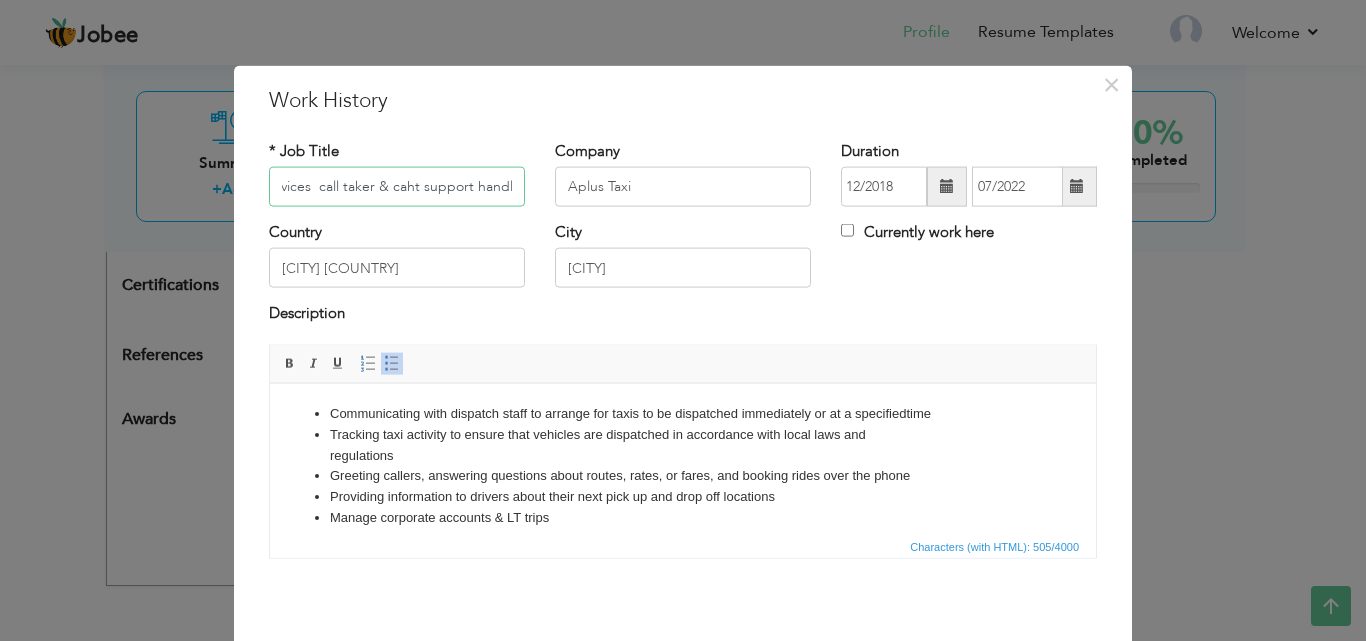 scroll, scrollTop: 0, scrollLeft: 168, axis: horizontal 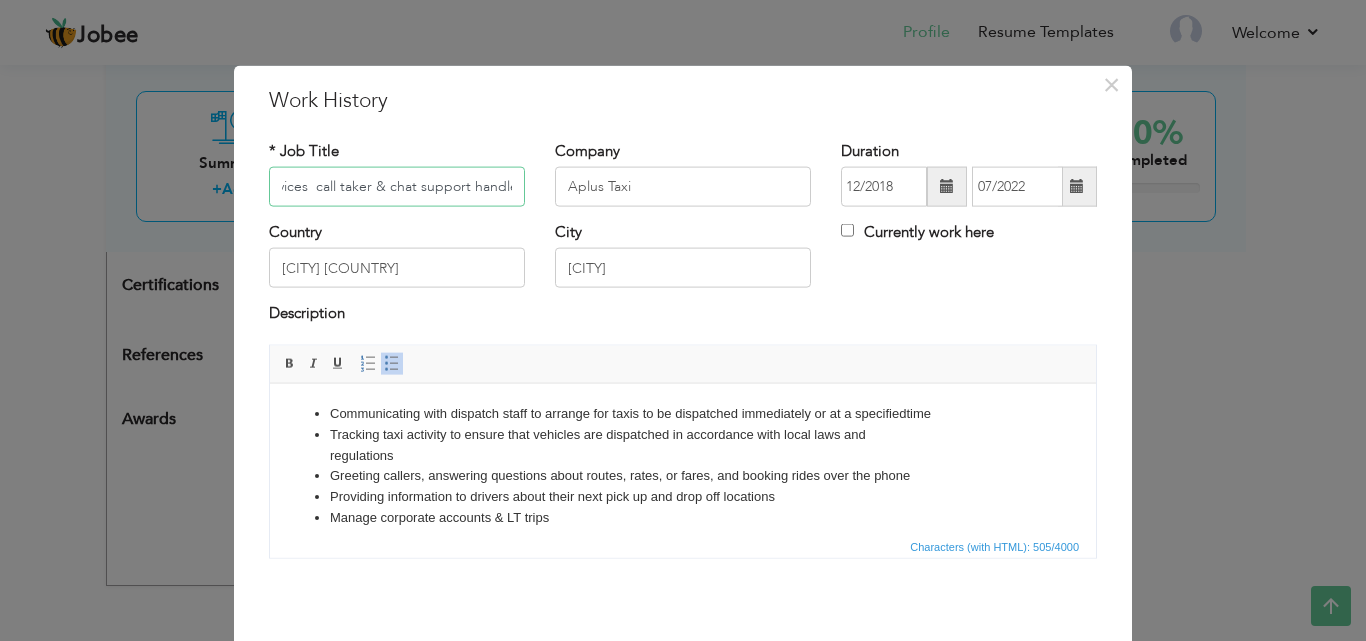 click on "Dispatcher CSR   ( cab services  call taker & chat support handle" at bounding box center (397, 187) 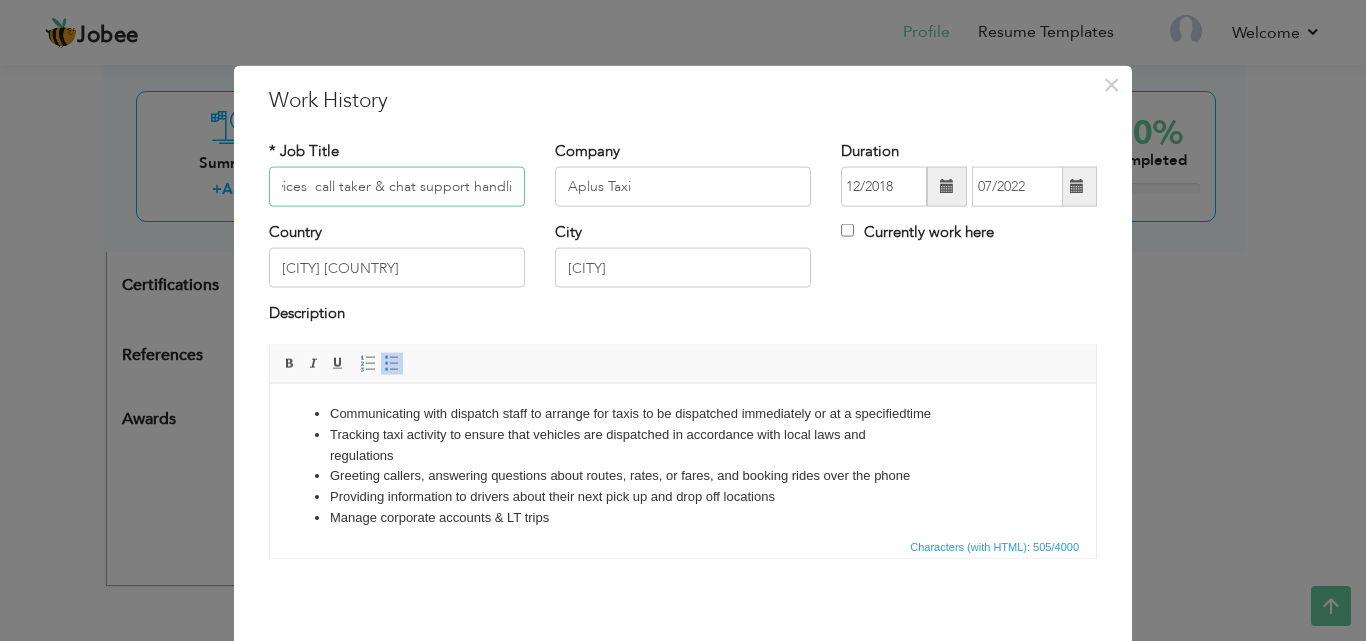 scroll, scrollTop: 0, scrollLeft: 178, axis: horizontal 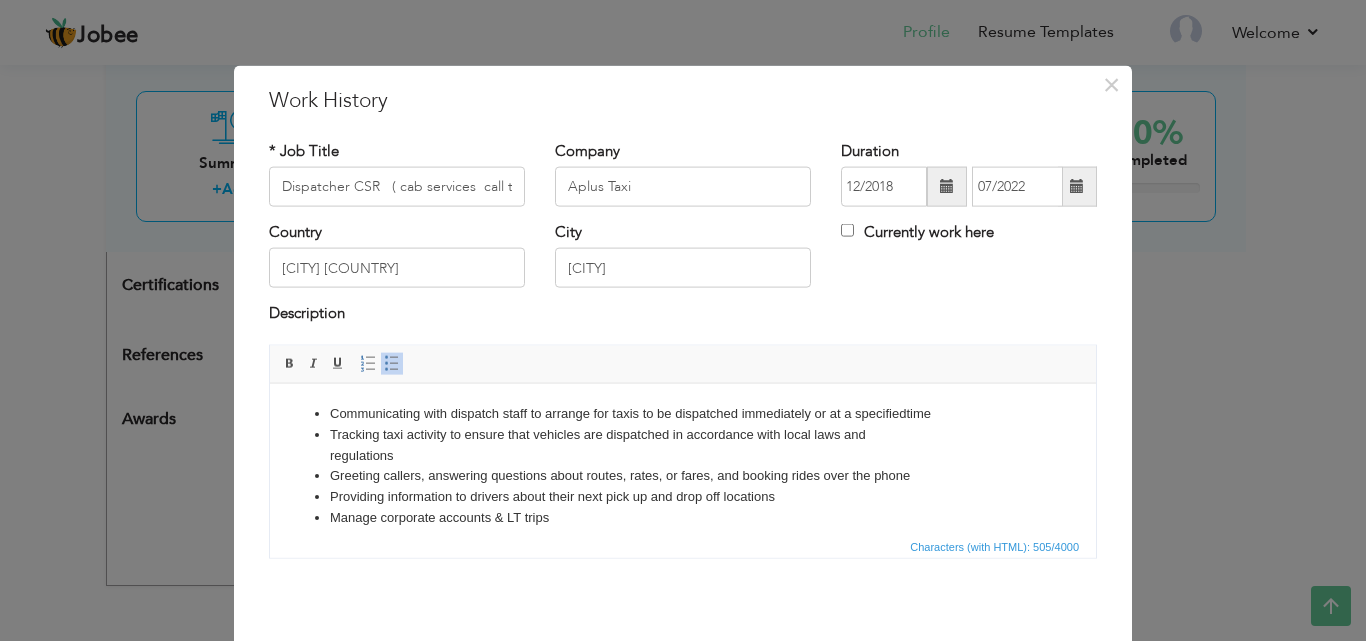 click on "Editor toolbars Basic Styles   Bold   Italic   Underline Paragraph   Insert/Remove Numbered List   Insert/Remove Bulleted List" at bounding box center [683, 364] 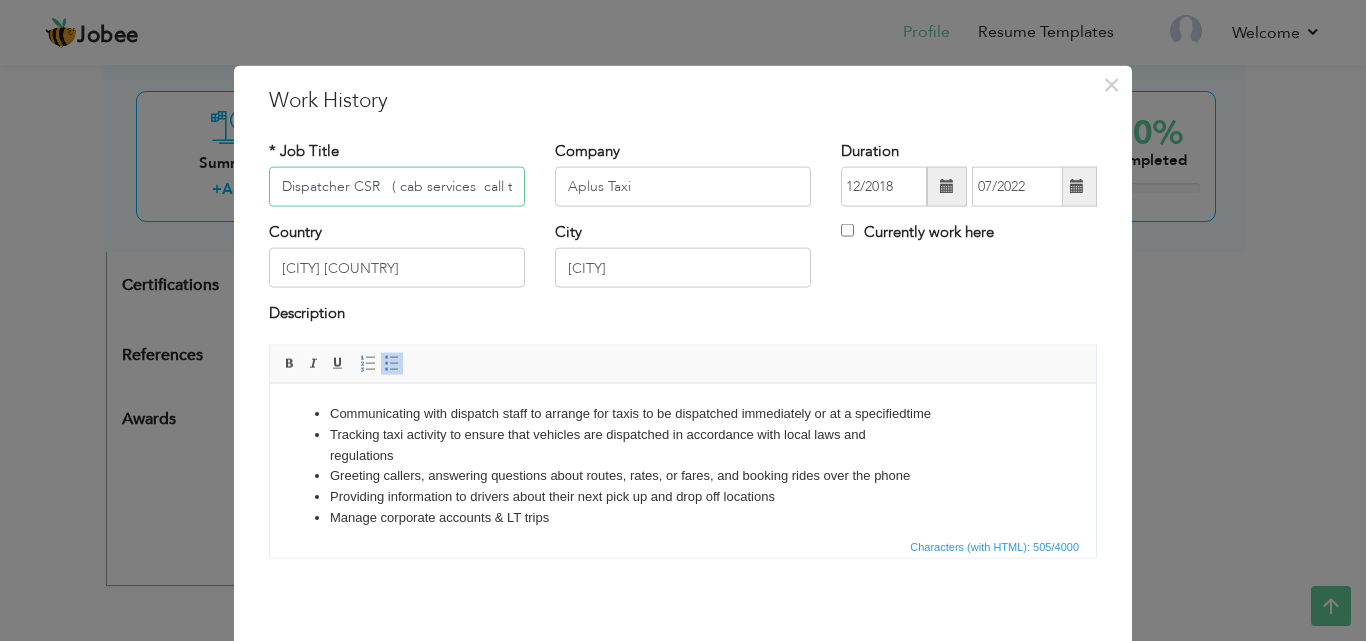 click on "Dispatcher CSR   ( cab services  call taker & chat support handling" at bounding box center [397, 187] 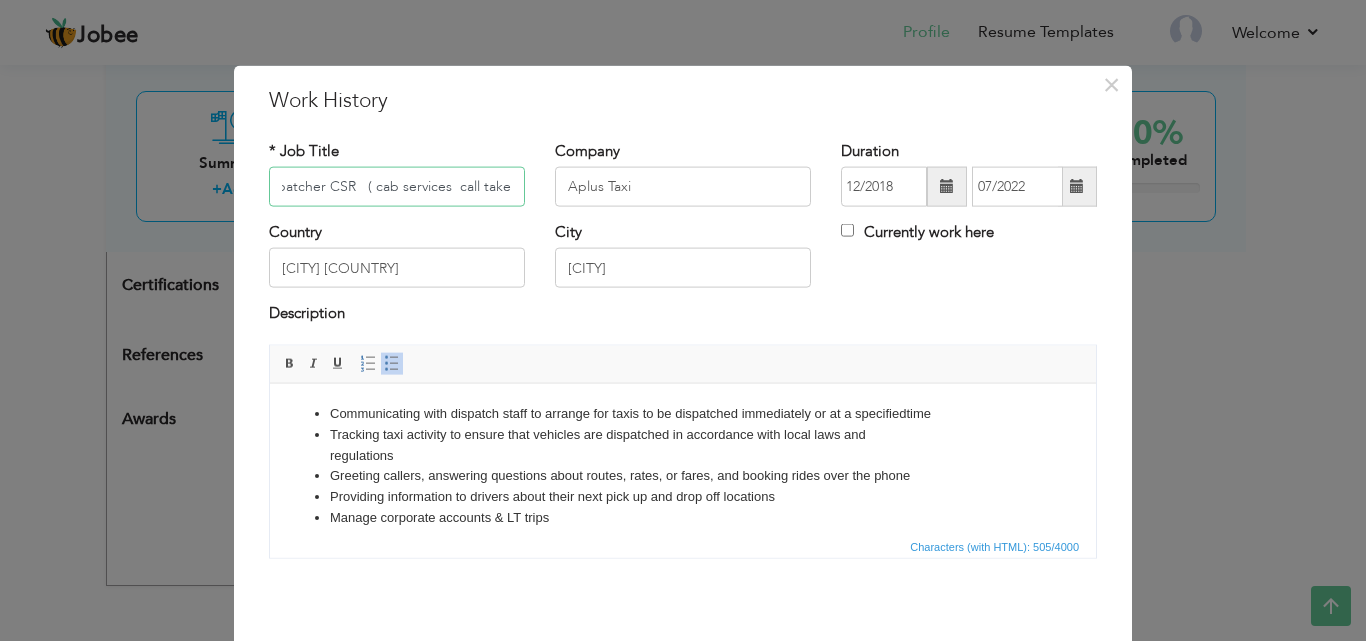 scroll, scrollTop: 0, scrollLeft: 28, axis: horizontal 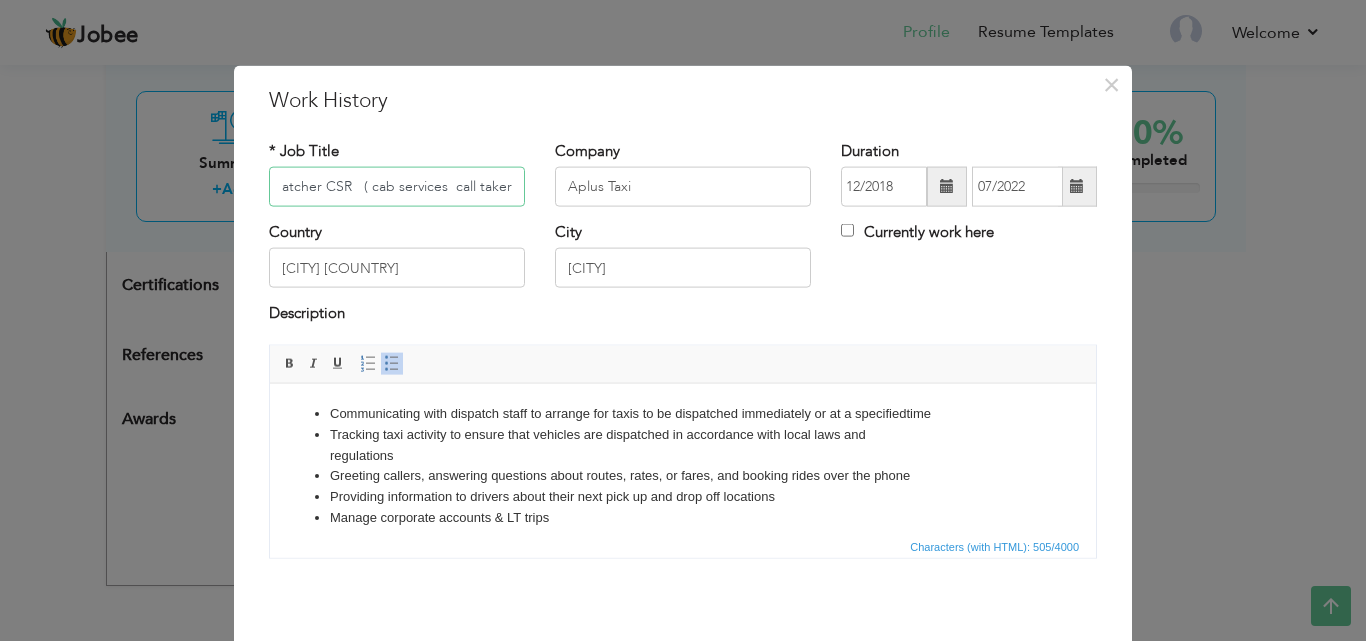 click on "Dispatcher CSR   ( cab services  call taker & chat support handling" at bounding box center [397, 187] 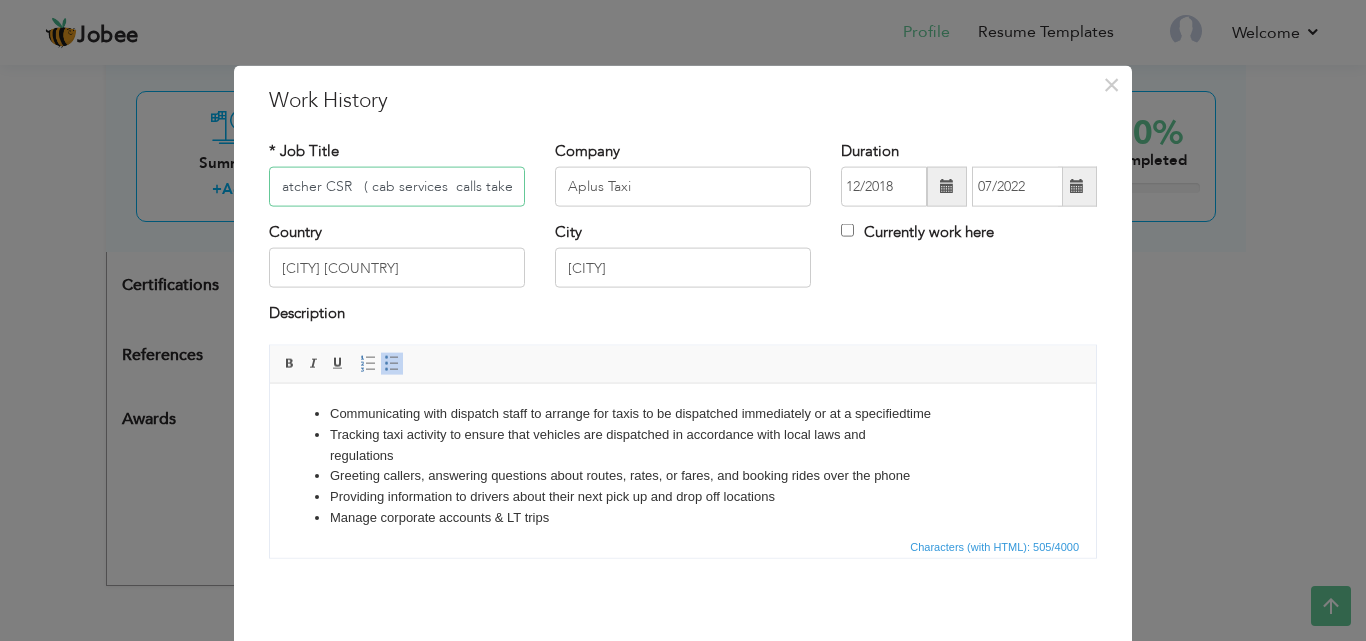 click on "Dispatcher CSR   ( cab services  calls taker & chat support handling" at bounding box center [397, 187] 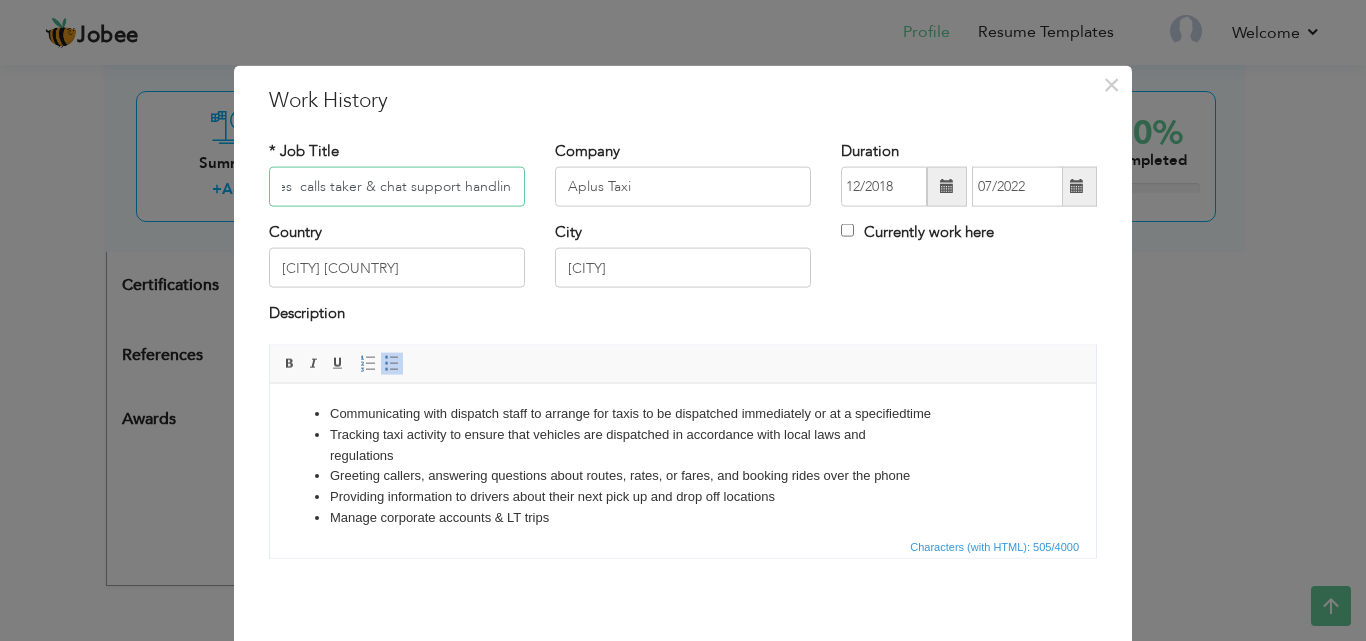 scroll, scrollTop: 0, scrollLeft: 186, axis: horizontal 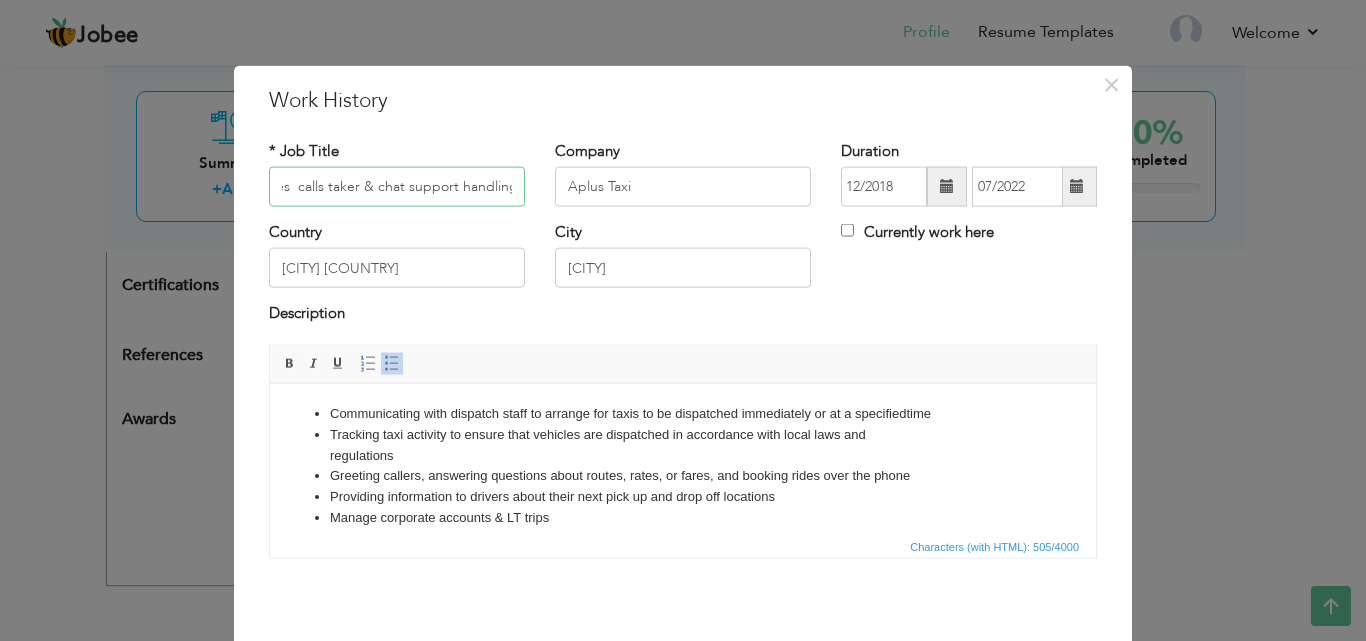 click on "Dispatcher CSR   ( cab services  calls taker & chat support handling" at bounding box center [397, 187] 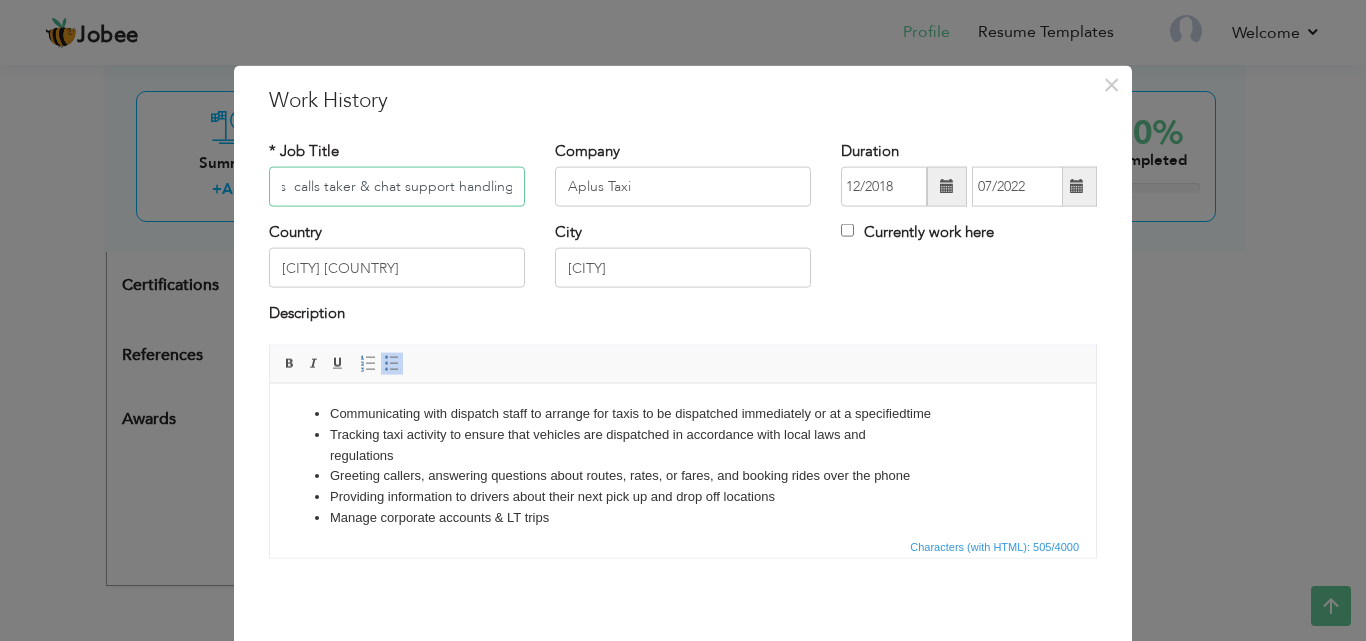 type on "Dispatcher CSR   ( cab services  calls taker & chat support handling )" 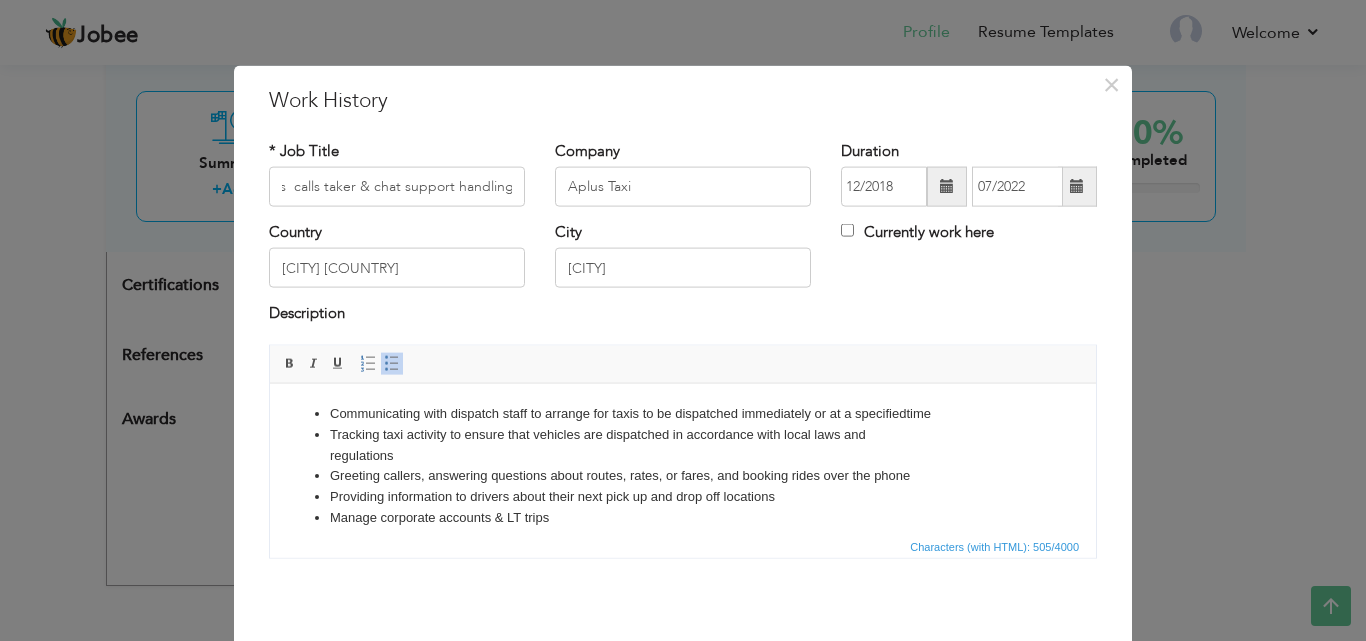 scroll, scrollTop: 0, scrollLeft: 0, axis: both 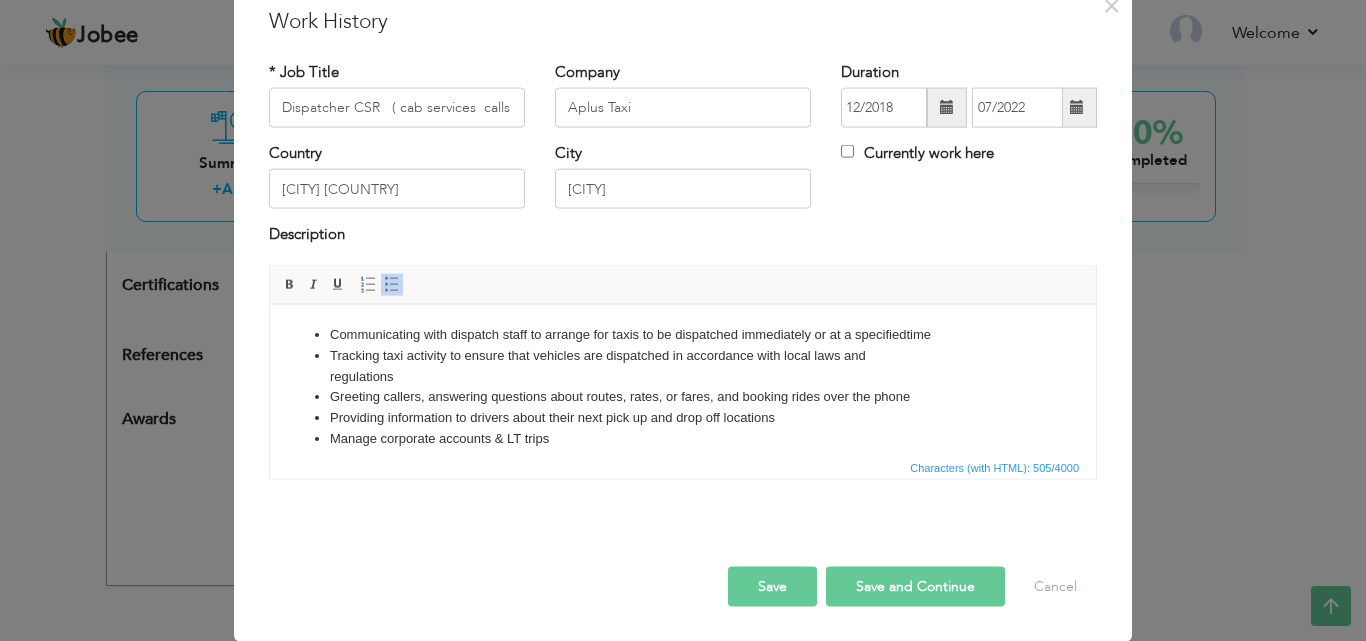 click on "Save and Continue" at bounding box center [915, 586] 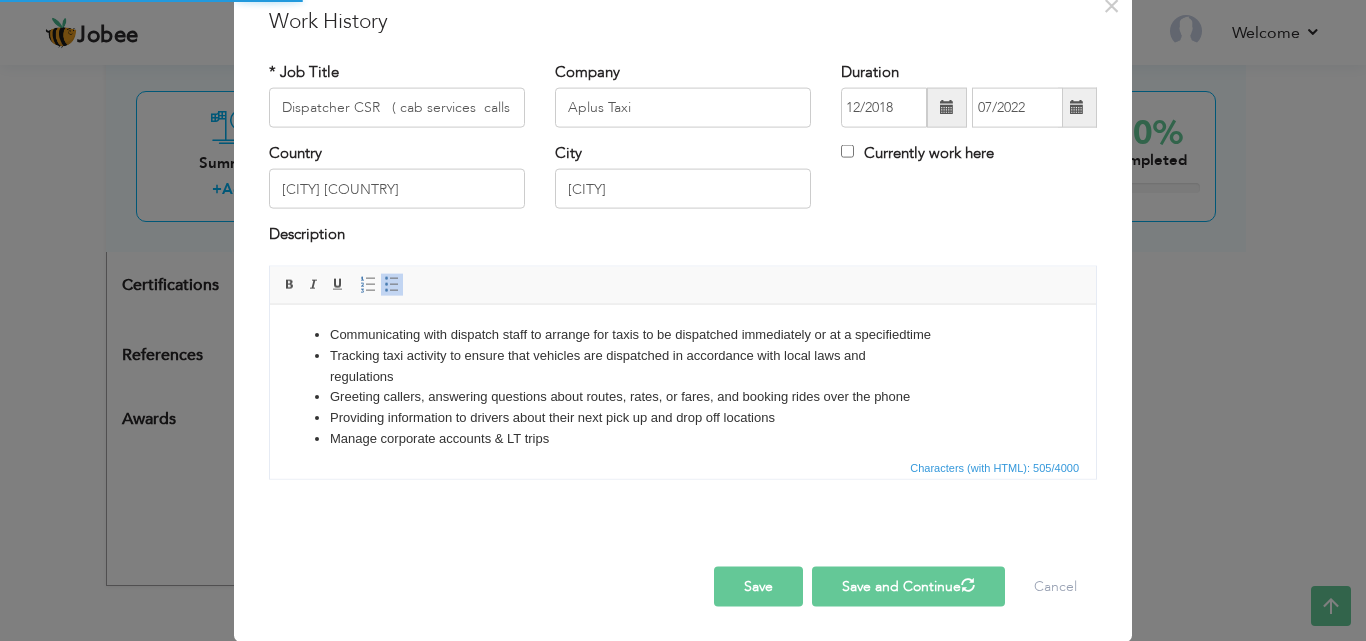 type 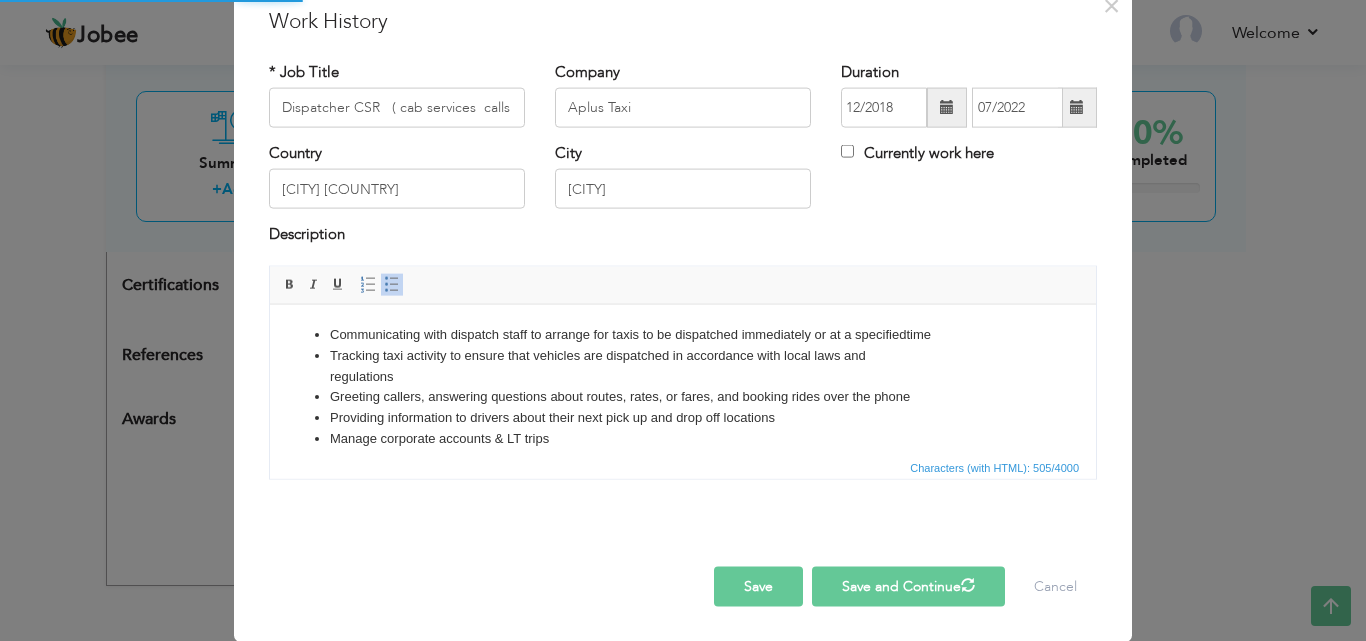 type 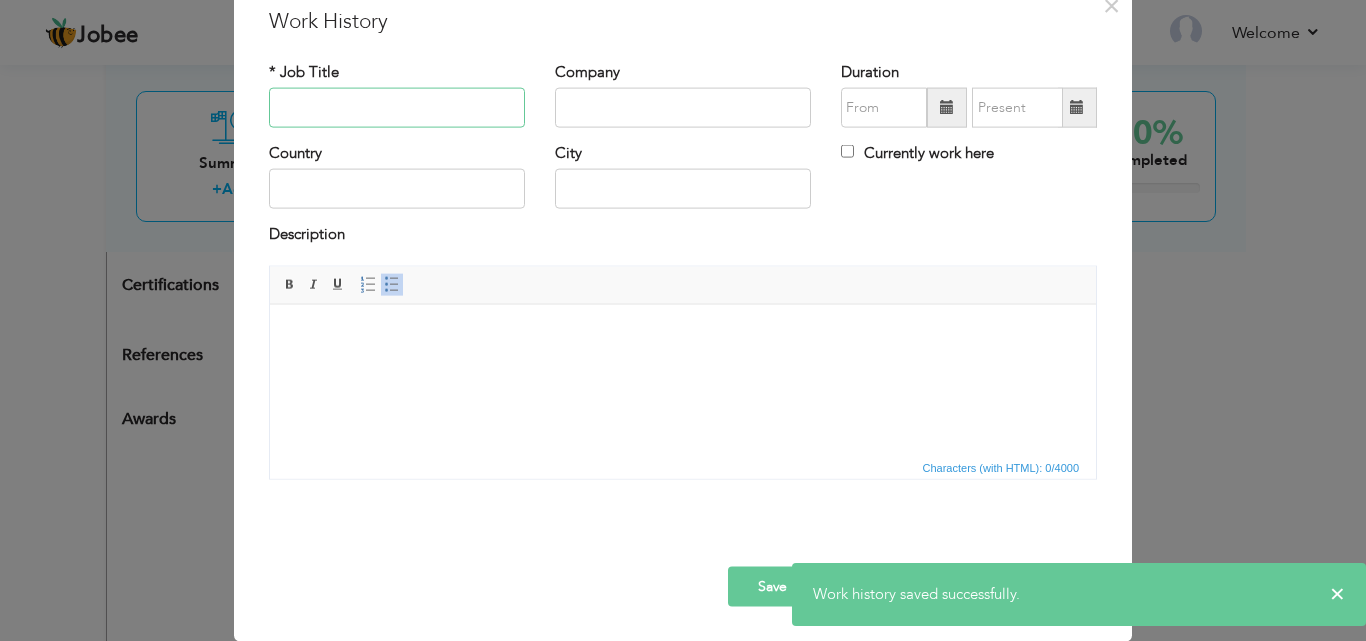 click at bounding box center [397, 108] 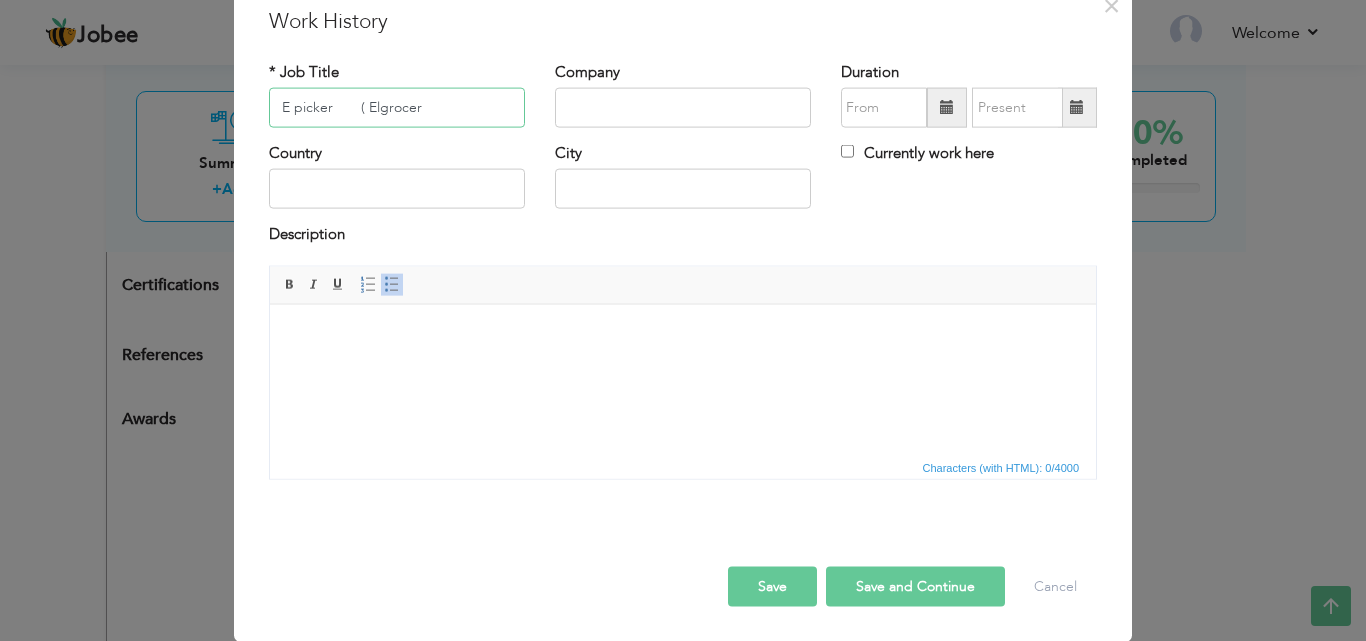 click on "E picker       ( Elgrocer" at bounding box center [397, 108] 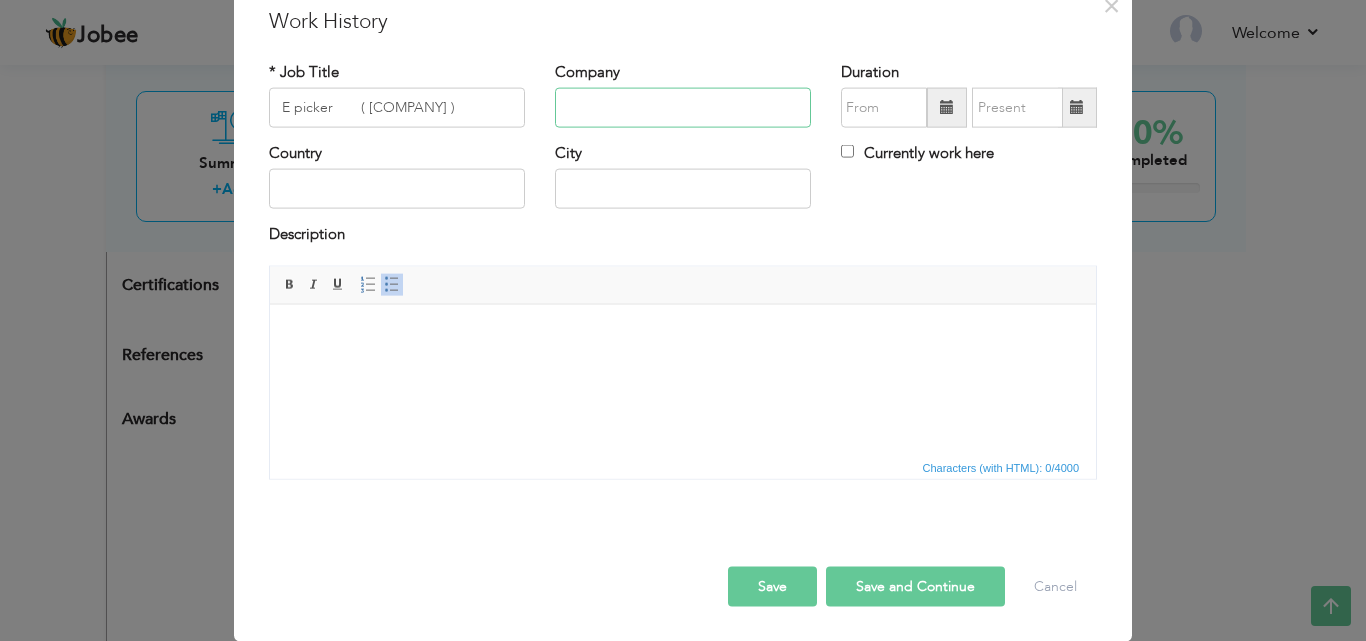 click at bounding box center [683, 108] 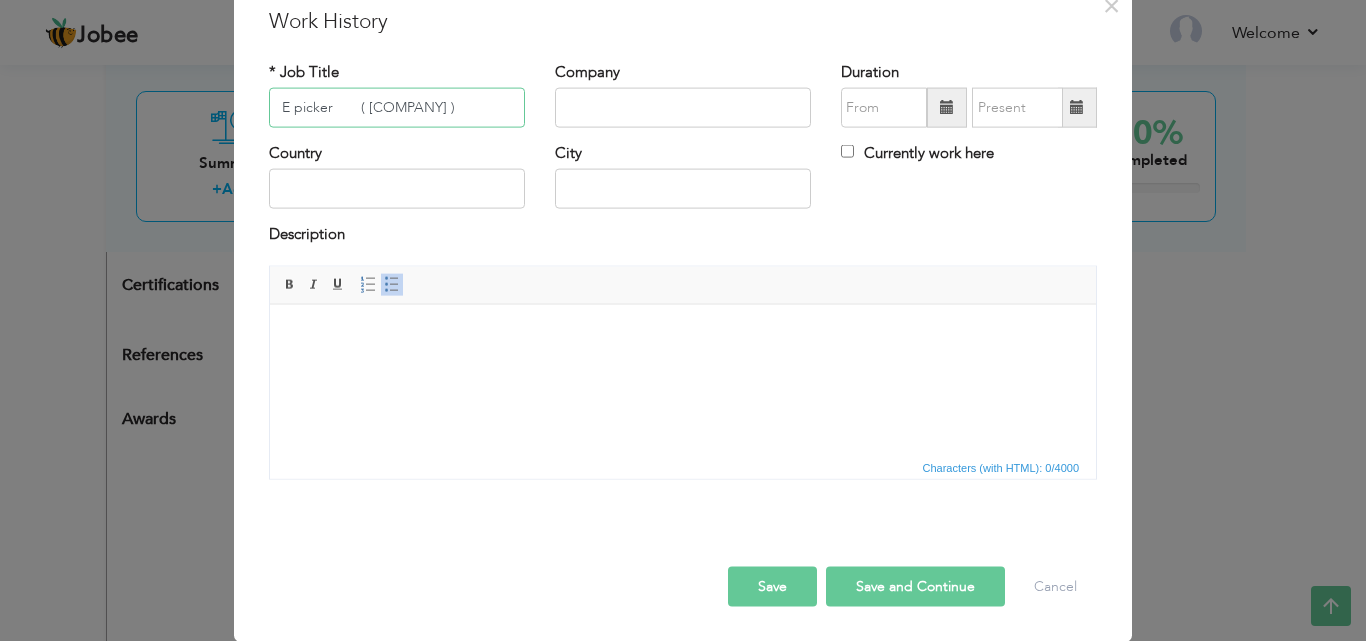 click on "E picker       ( Elgrocer )" at bounding box center [397, 108] 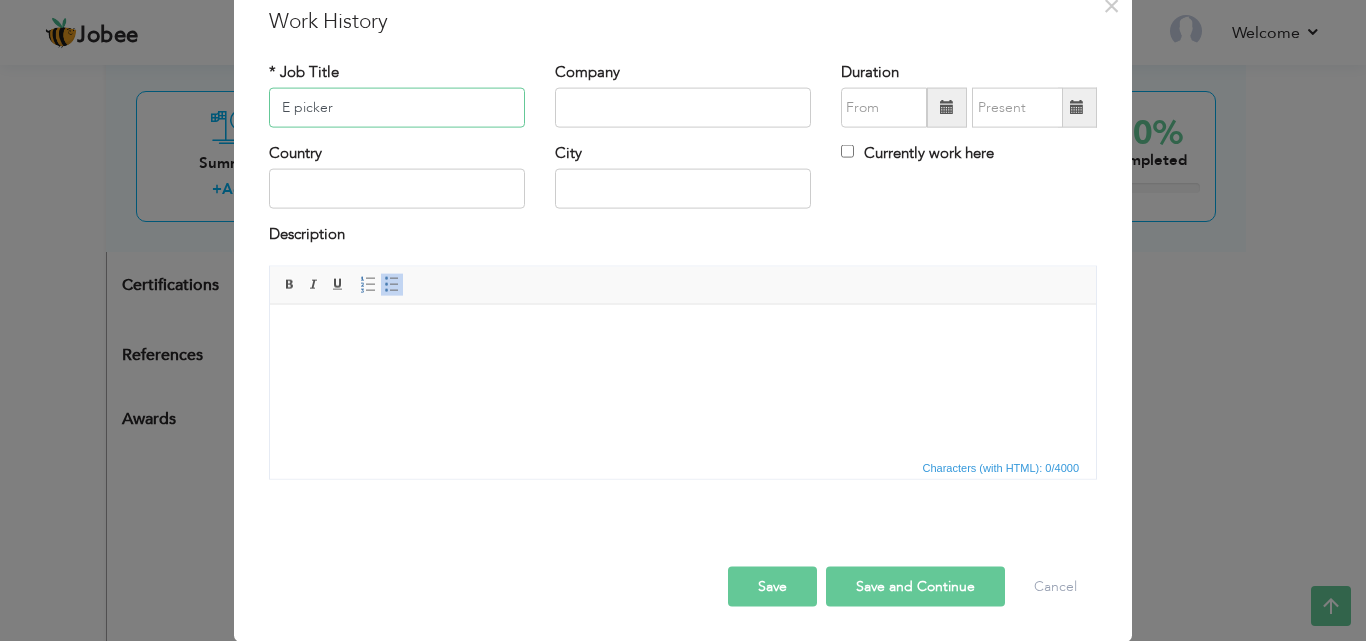 click on "E picker" at bounding box center (397, 108) 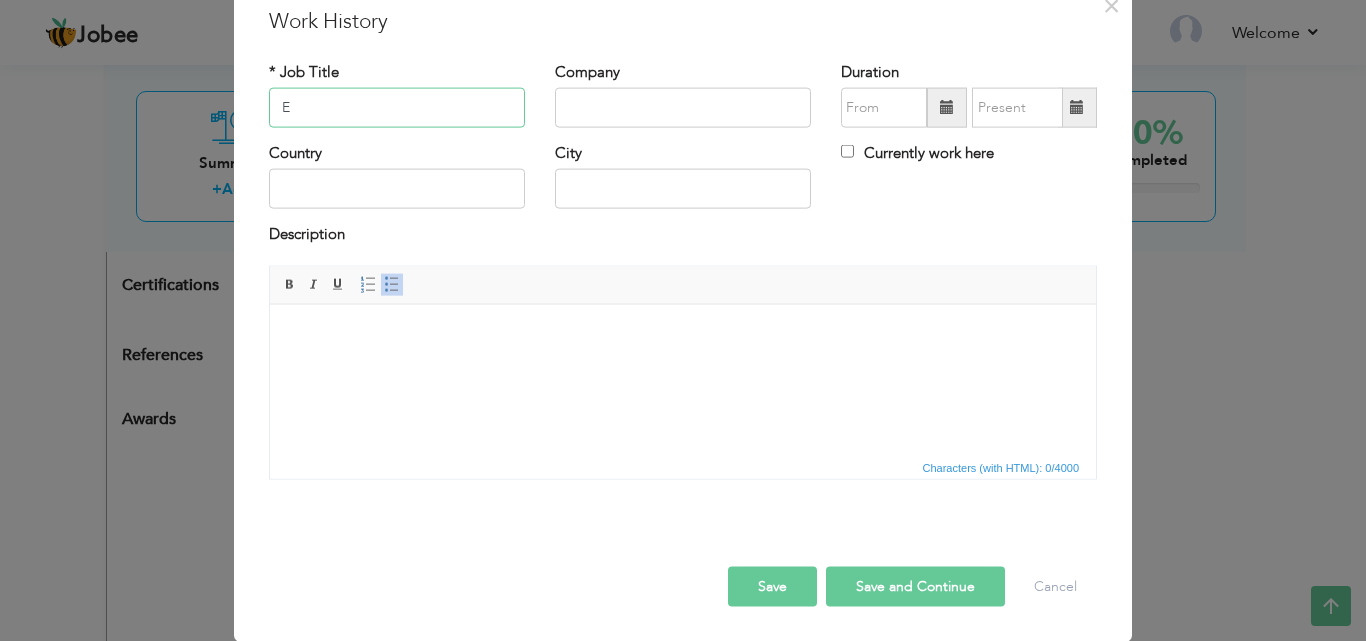 type on "E" 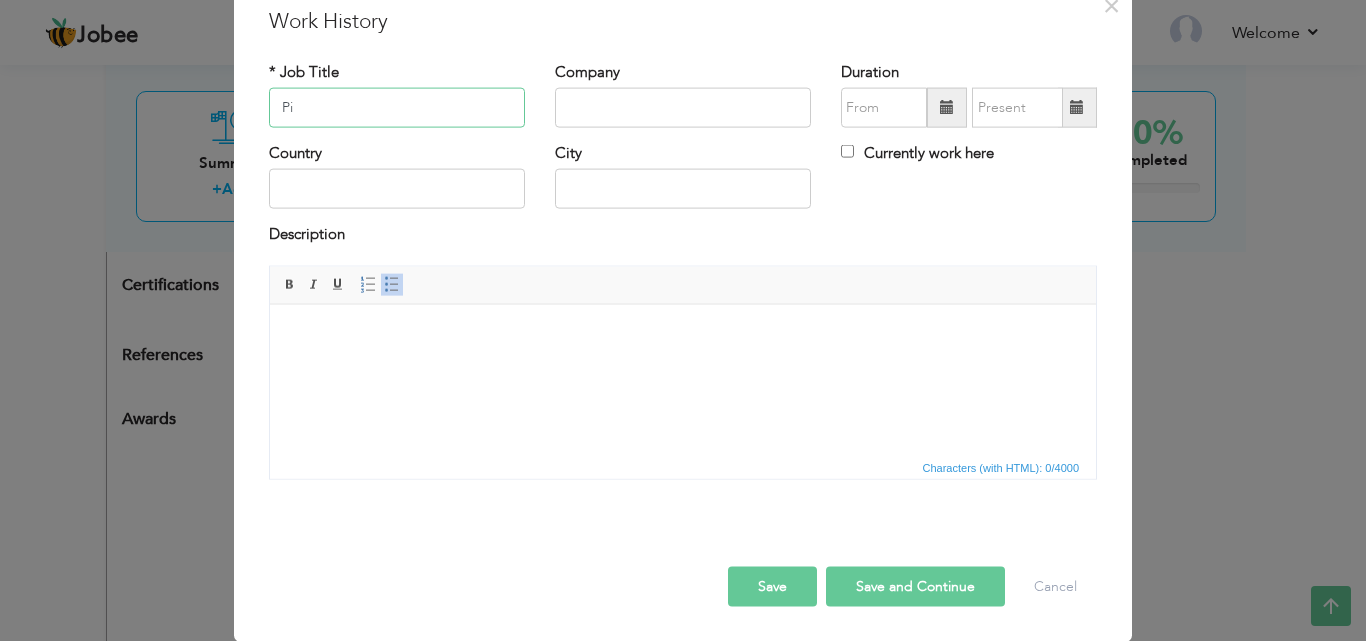 type on "P" 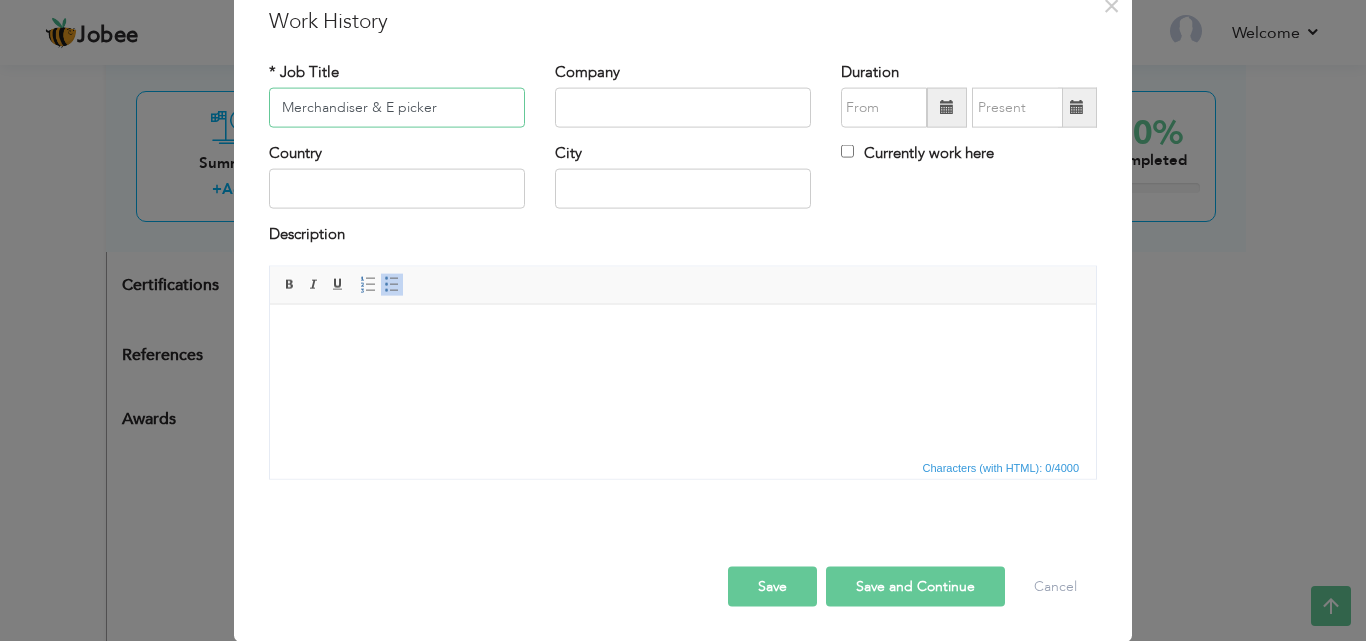 type on "Merchandiser & E picker" 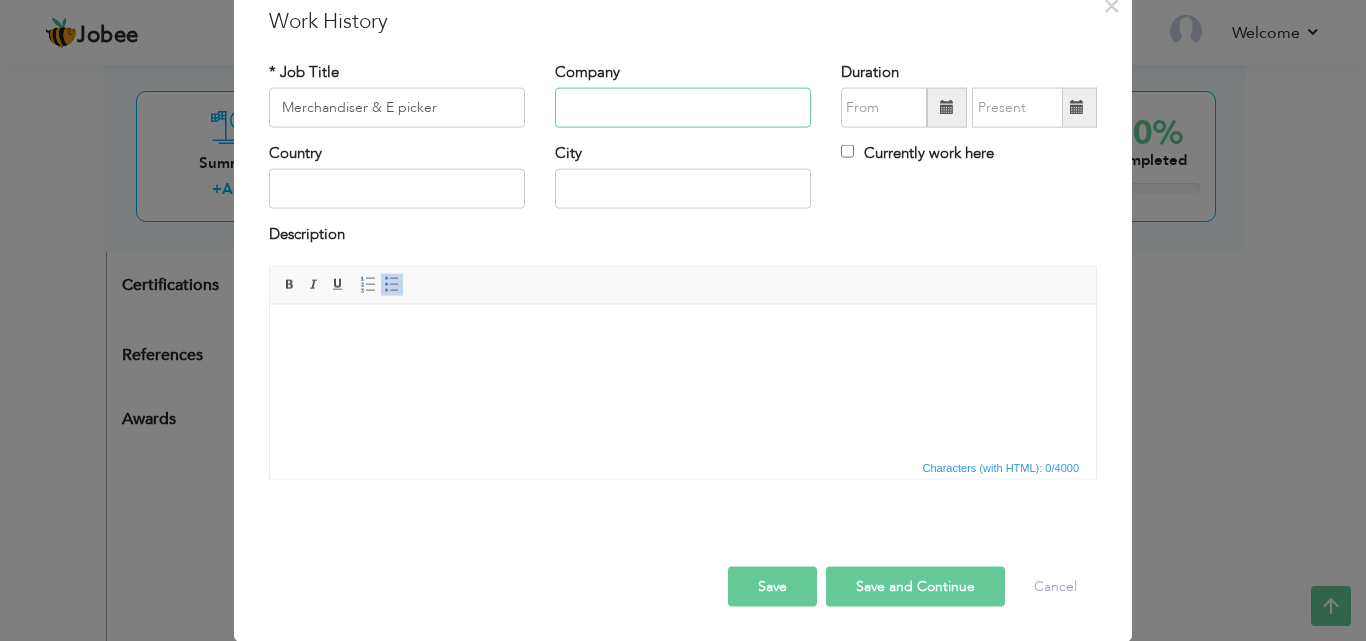 click at bounding box center (683, 108) 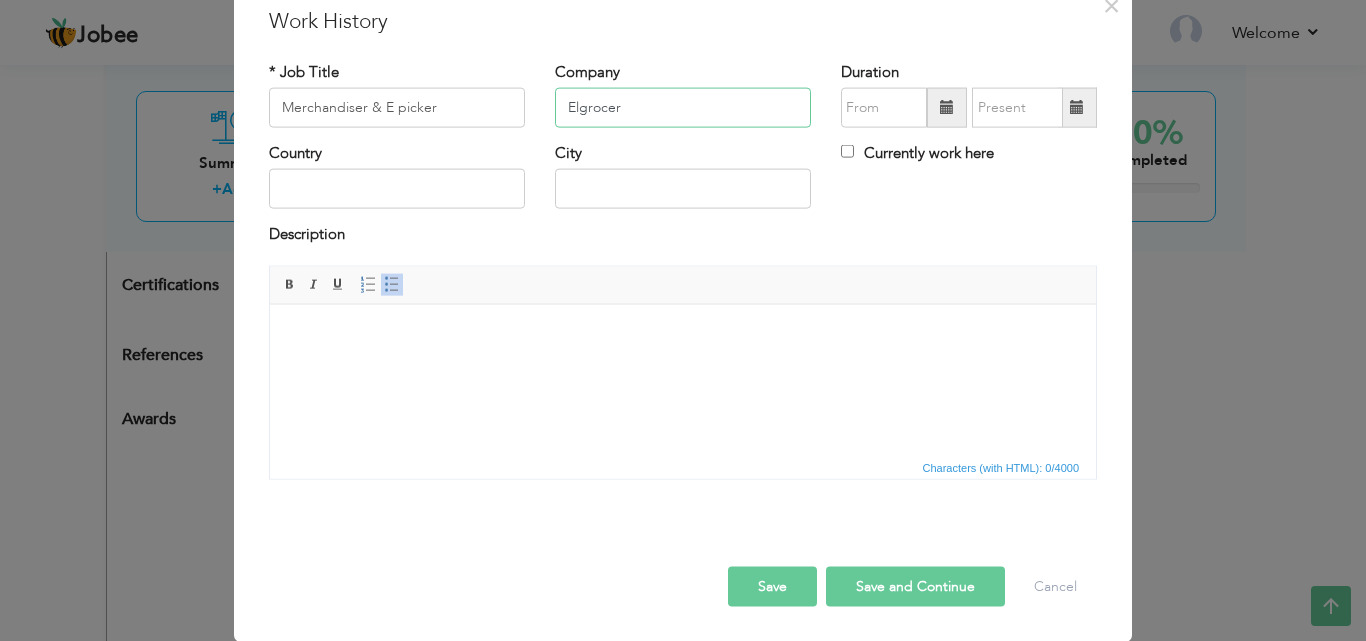 type on "Elgrocer" 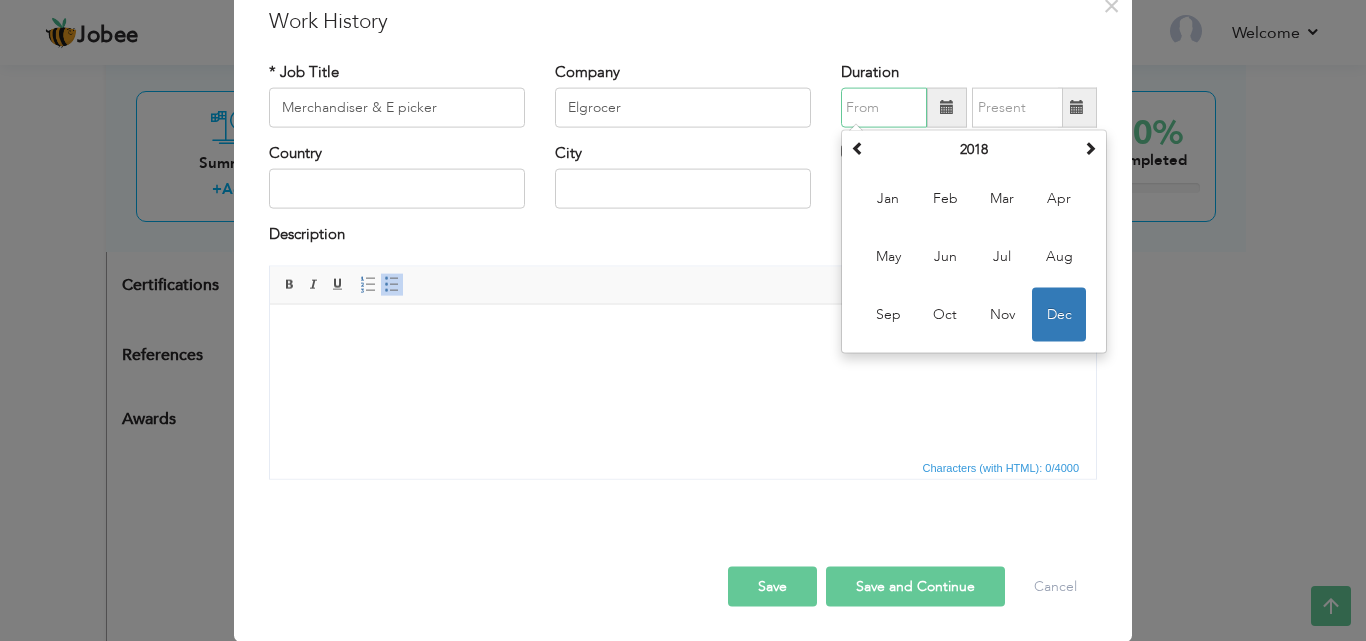 click at bounding box center (884, 108) 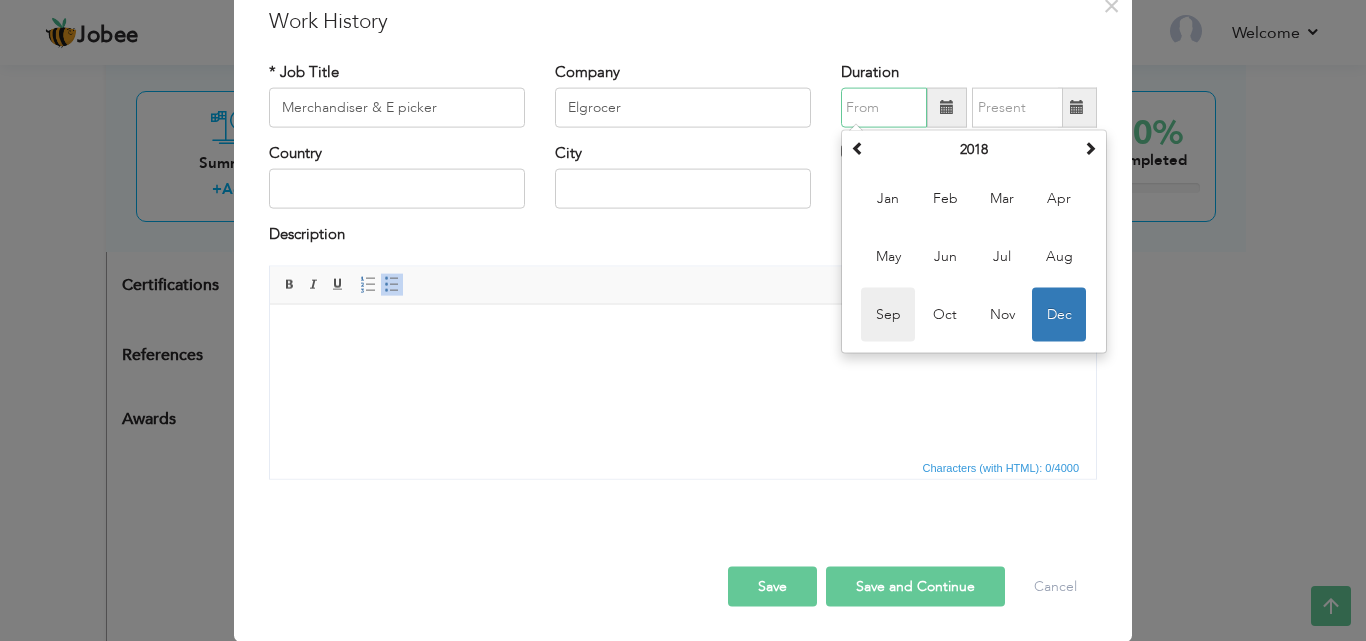 click on "Sep" at bounding box center (888, 315) 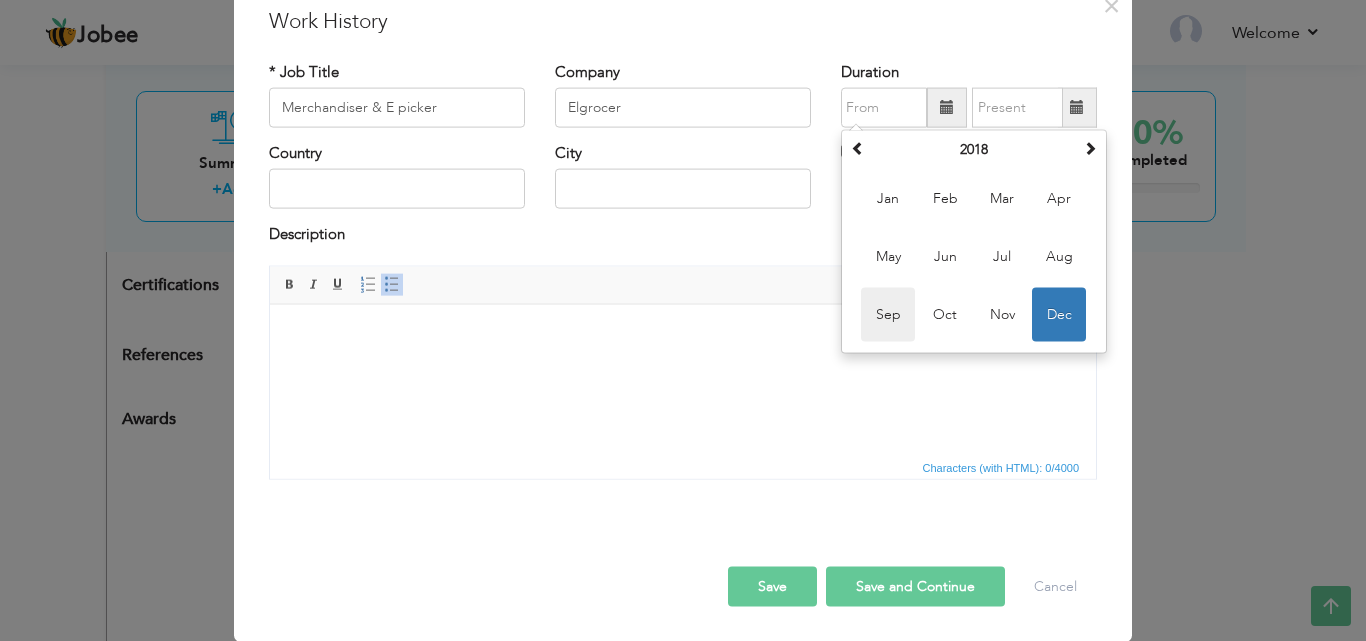 type on "09/2018" 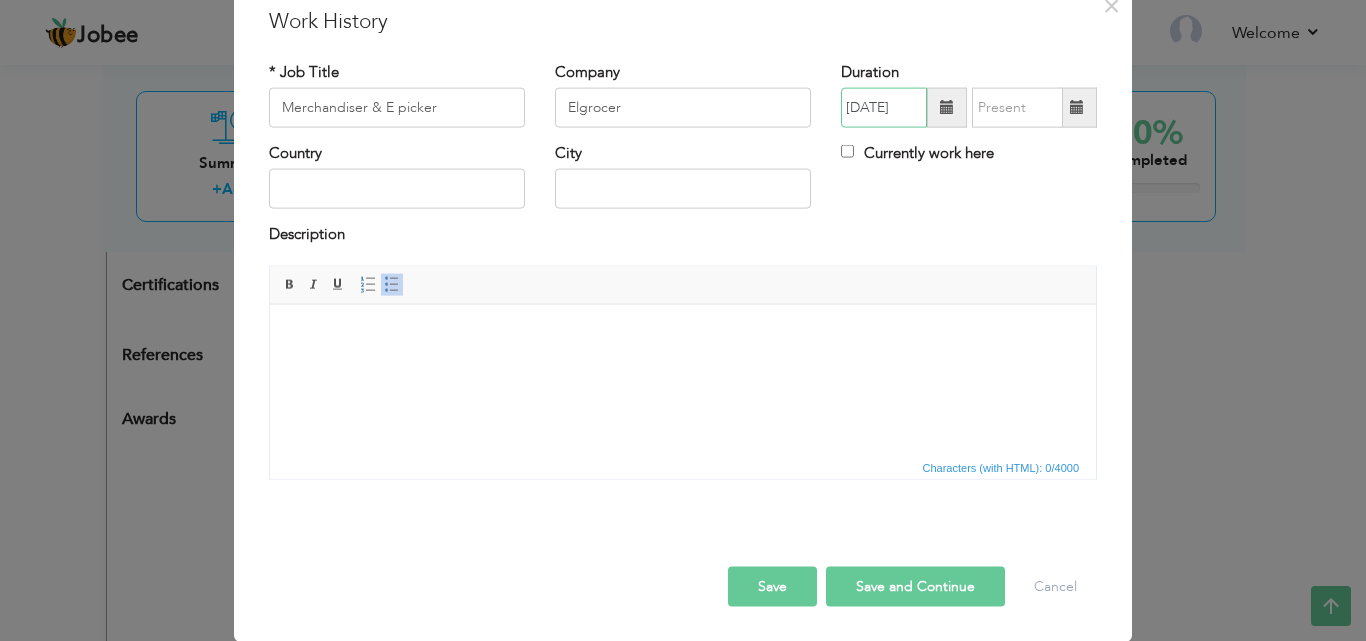click on "09/2018" at bounding box center (884, 108) 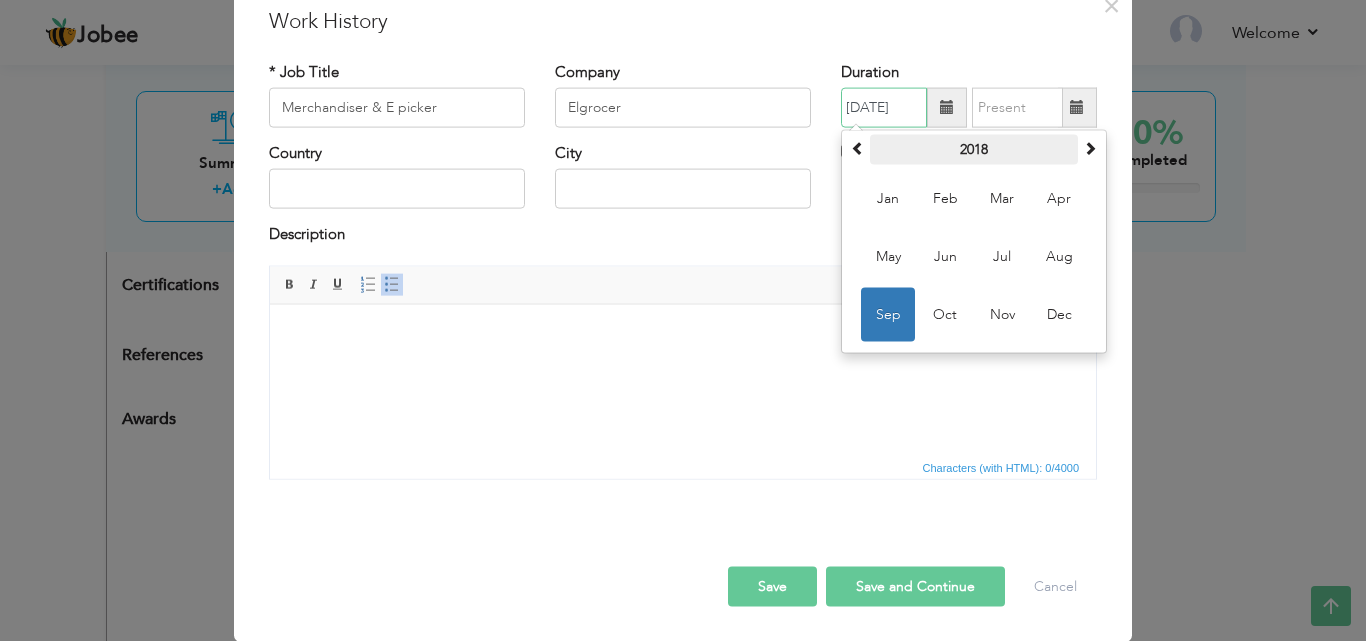 click on "2018" at bounding box center (974, 150) 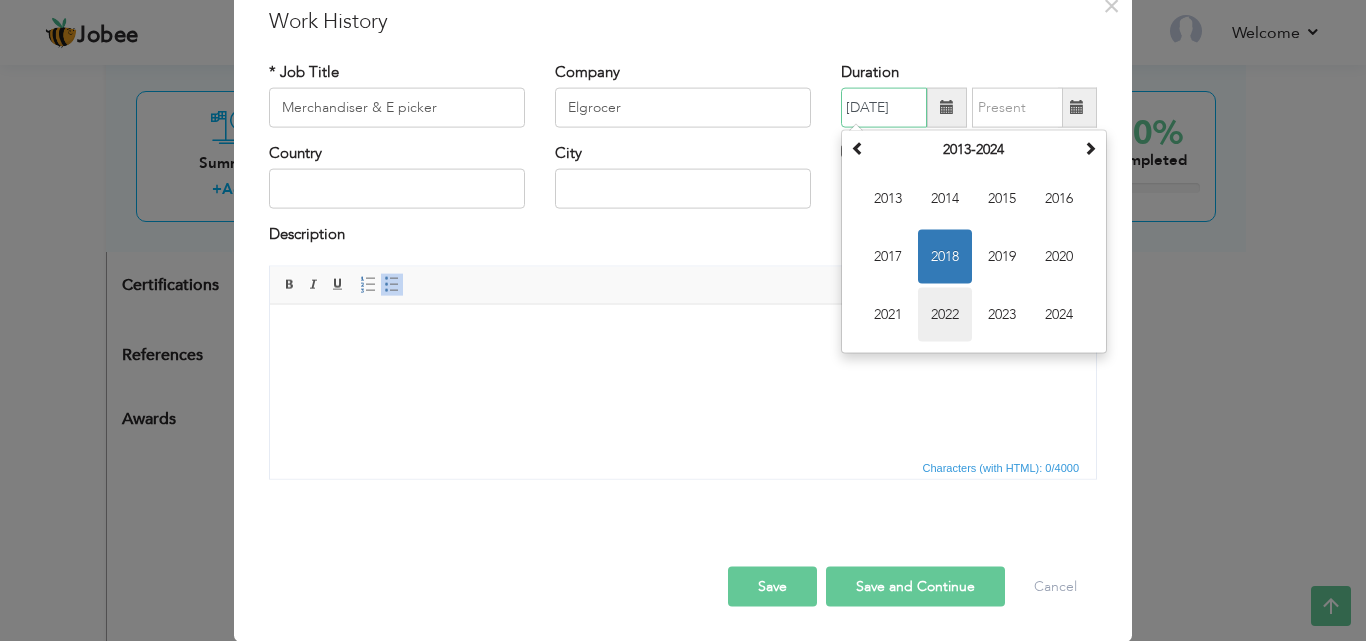 click on "2022" at bounding box center [945, 315] 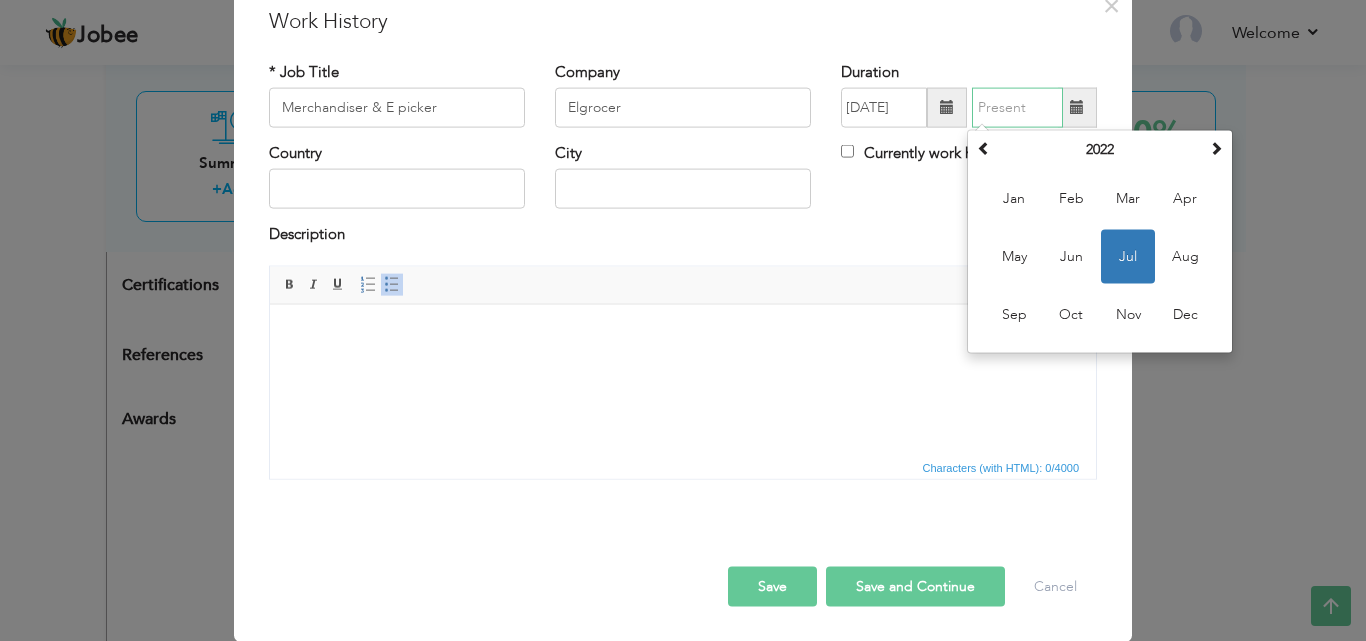 click at bounding box center [1017, 108] 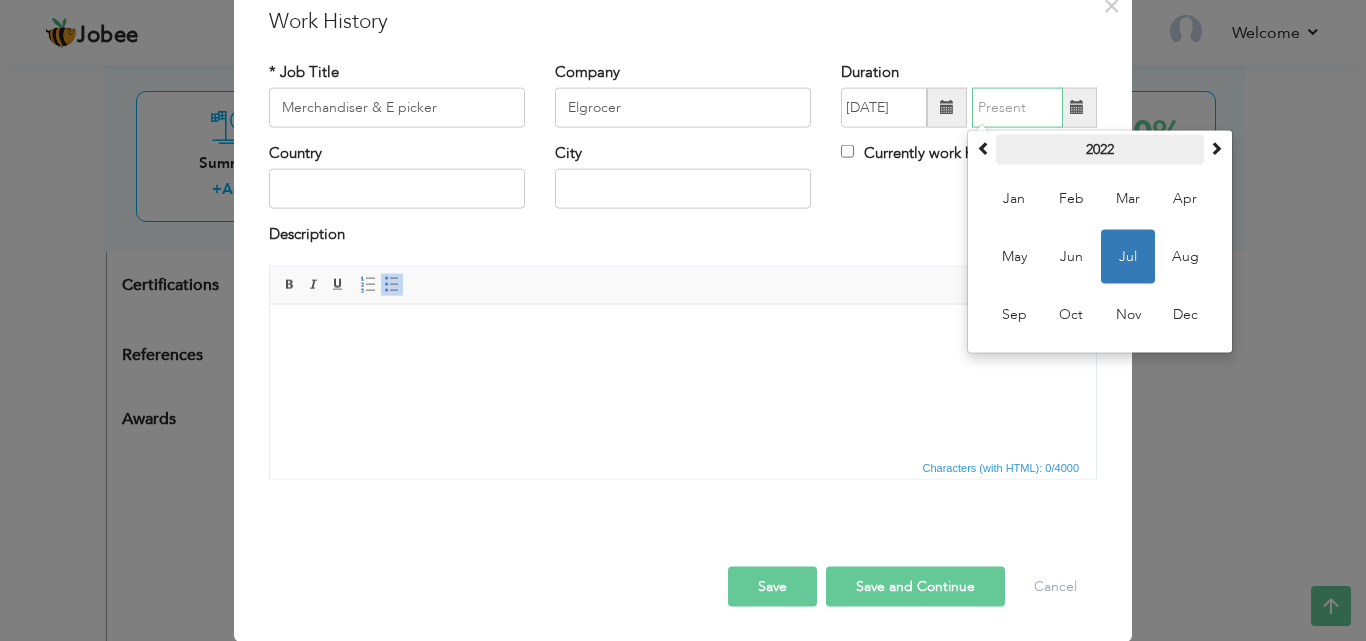 click on "2022" at bounding box center [1100, 150] 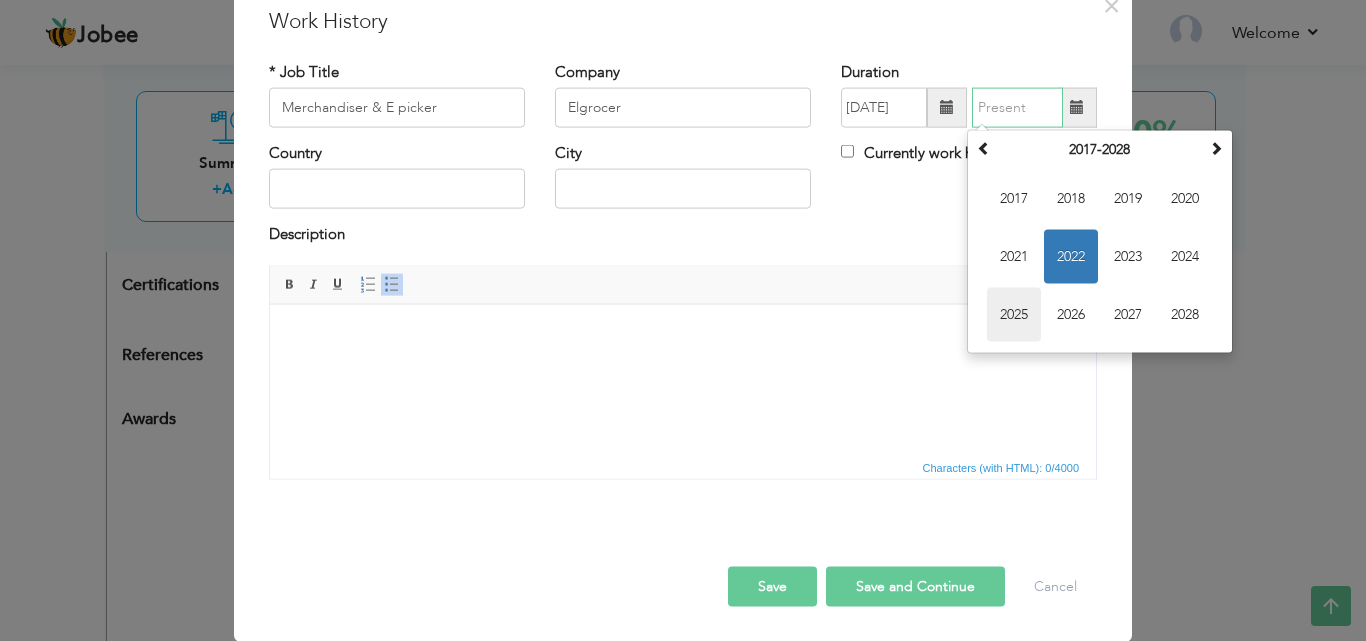 click on "2025" at bounding box center (1014, 315) 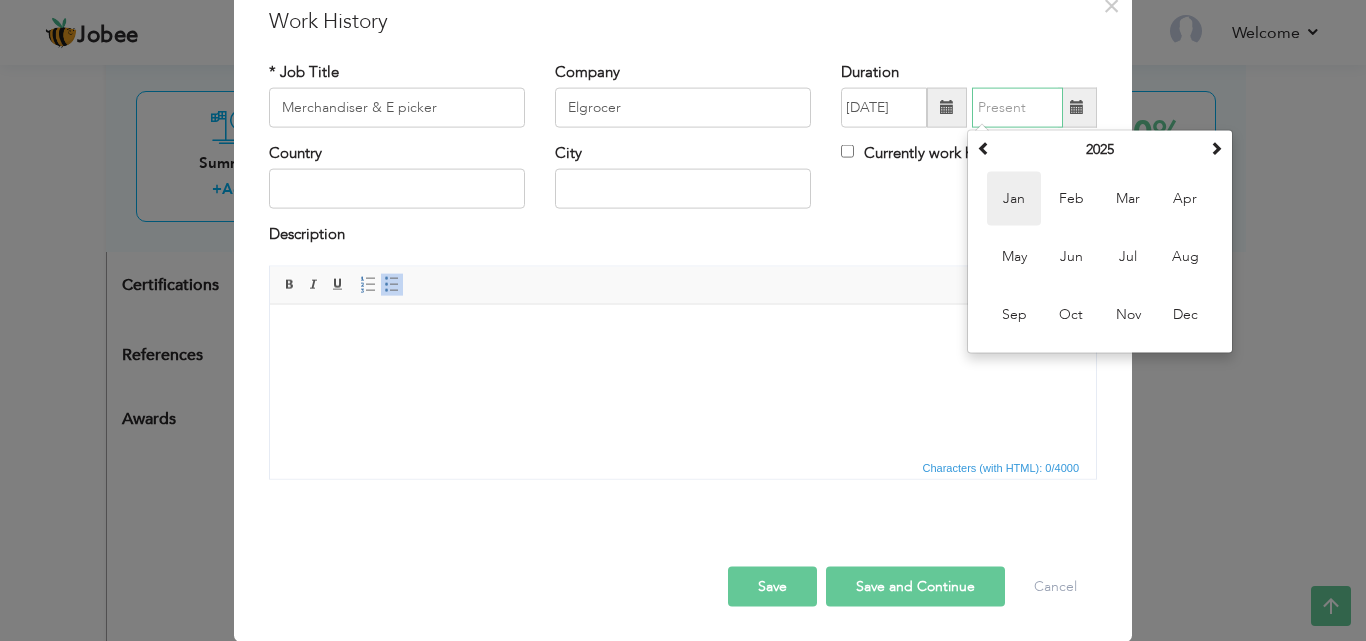 click on "Jan" at bounding box center [1014, 199] 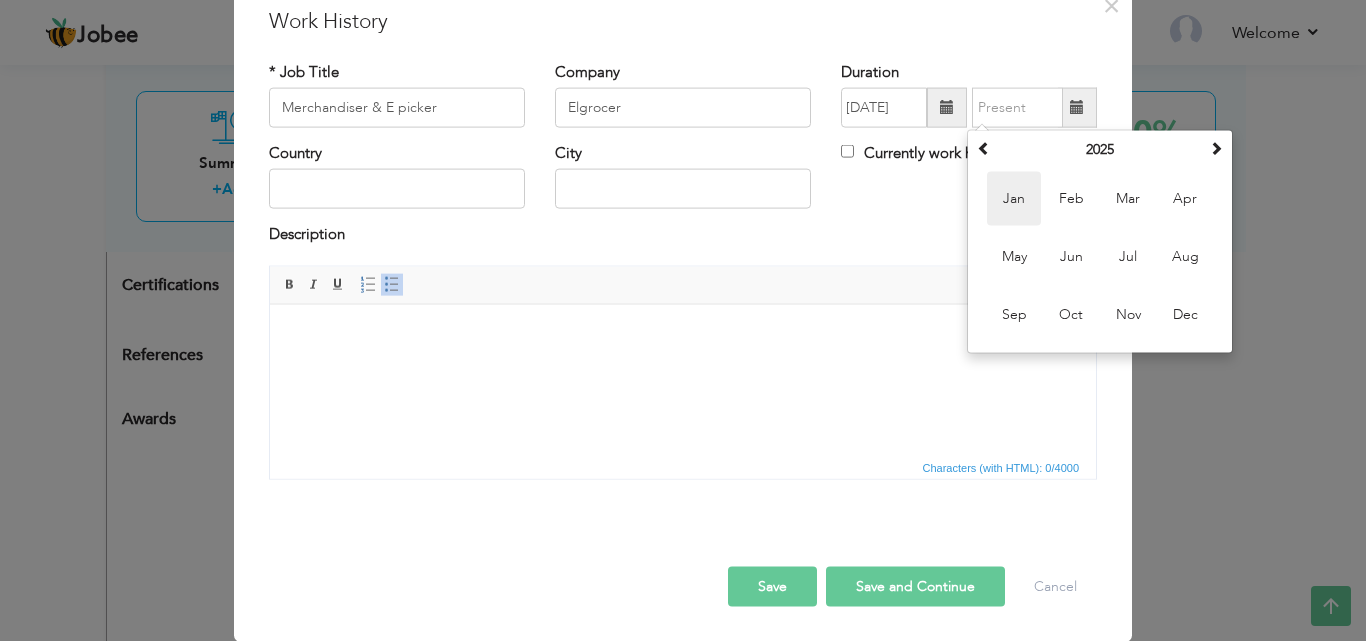 type on "01/2025" 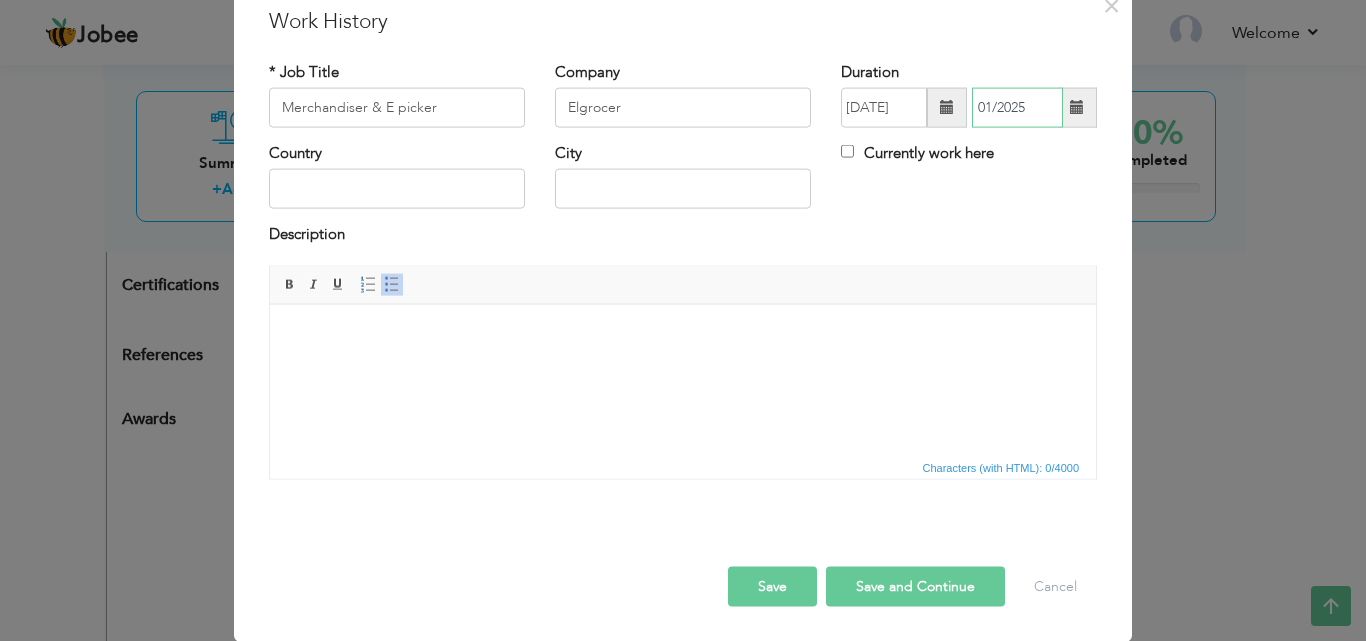 click on "01/2025" at bounding box center [1017, 108] 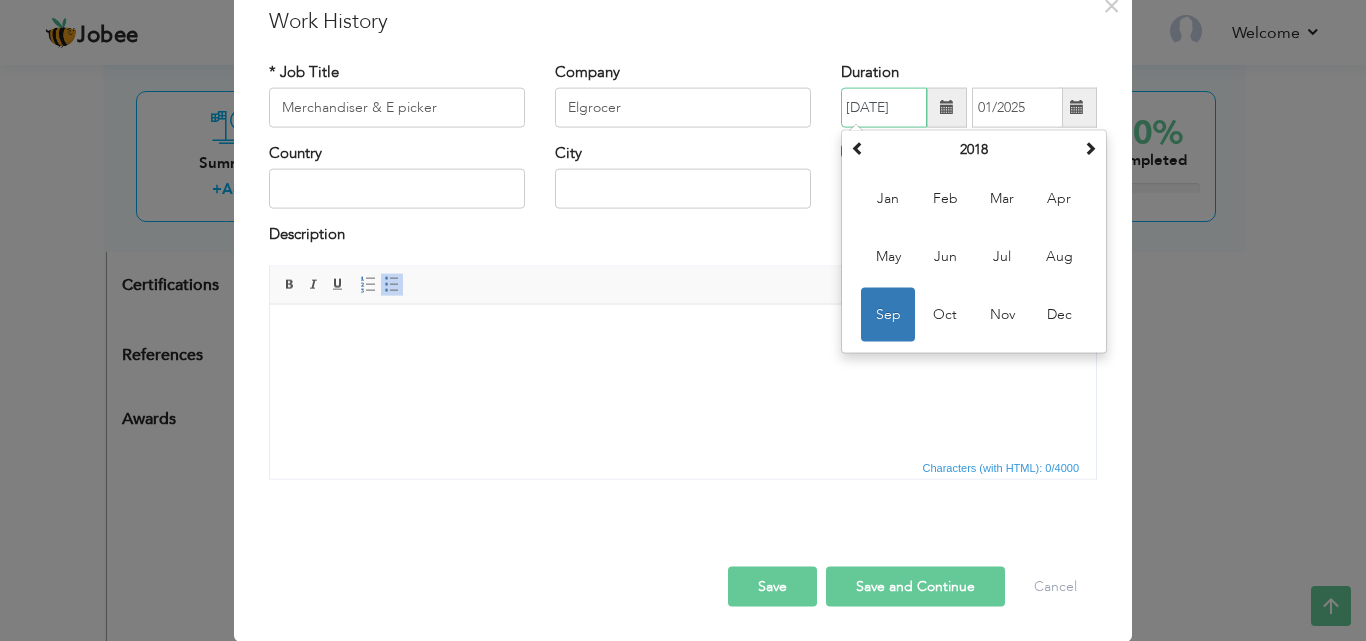 click on "09/2018" at bounding box center (884, 108) 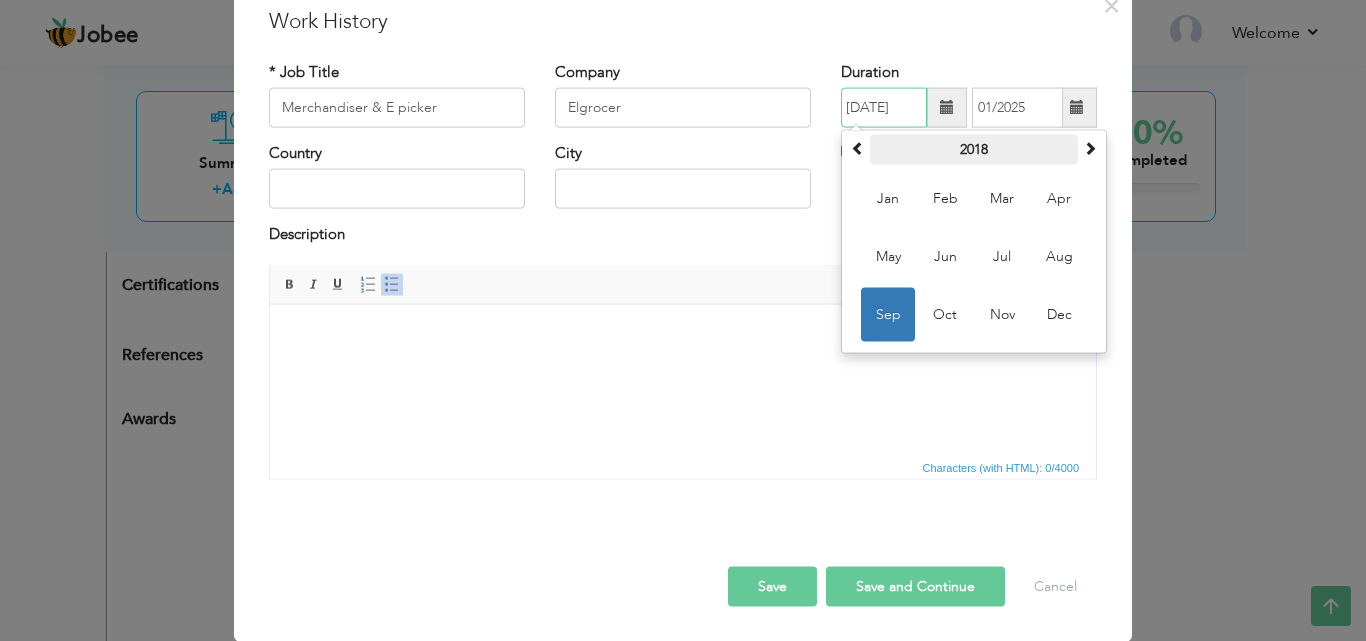 click on "2018" at bounding box center (974, 150) 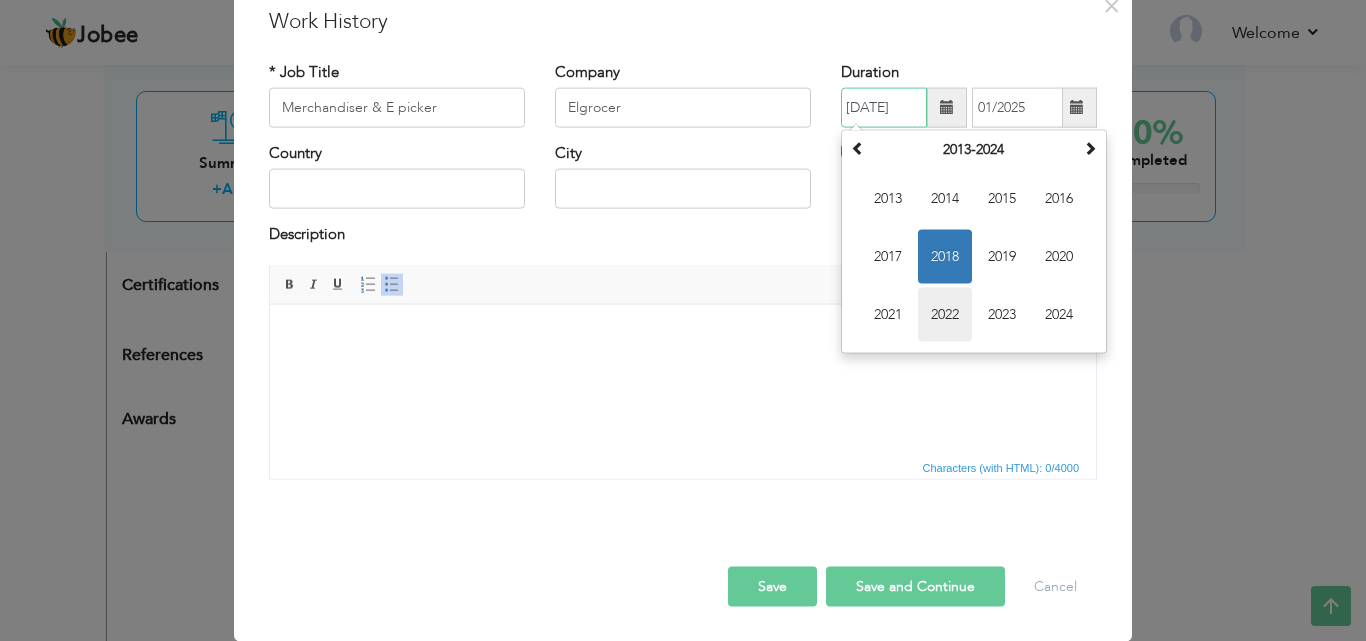 click on "2022" at bounding box center [945, 315] 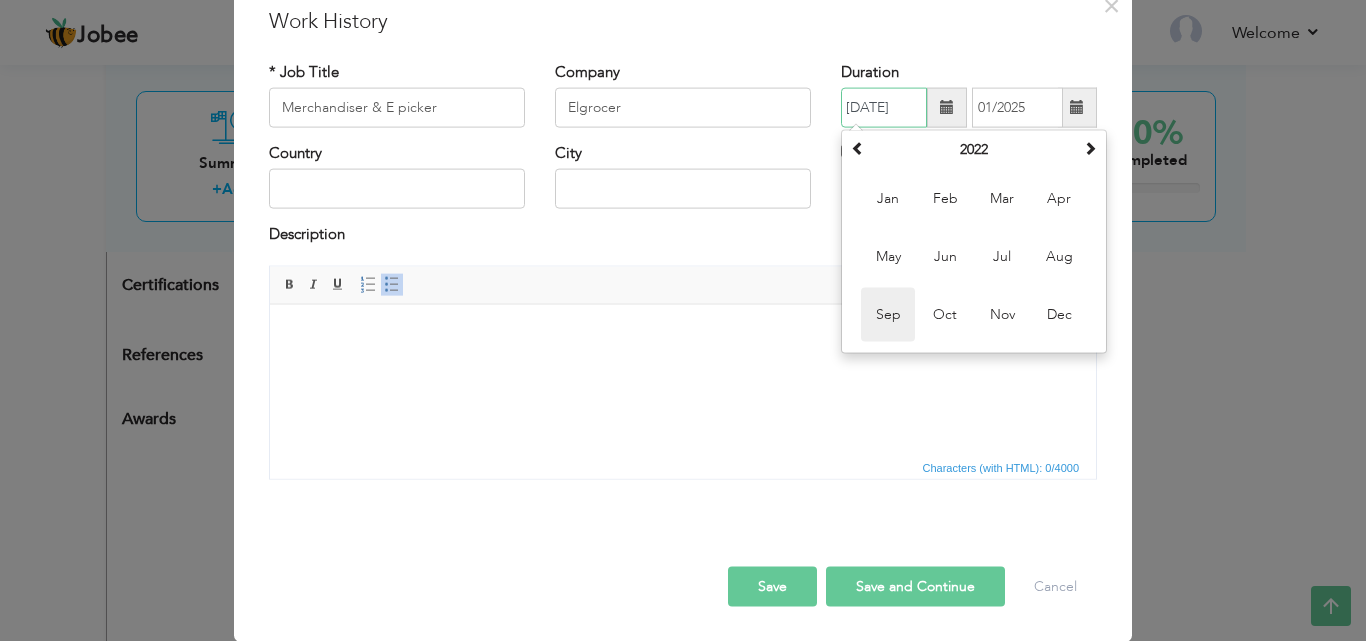 click on "Sep" at bounding box center (888, 315) 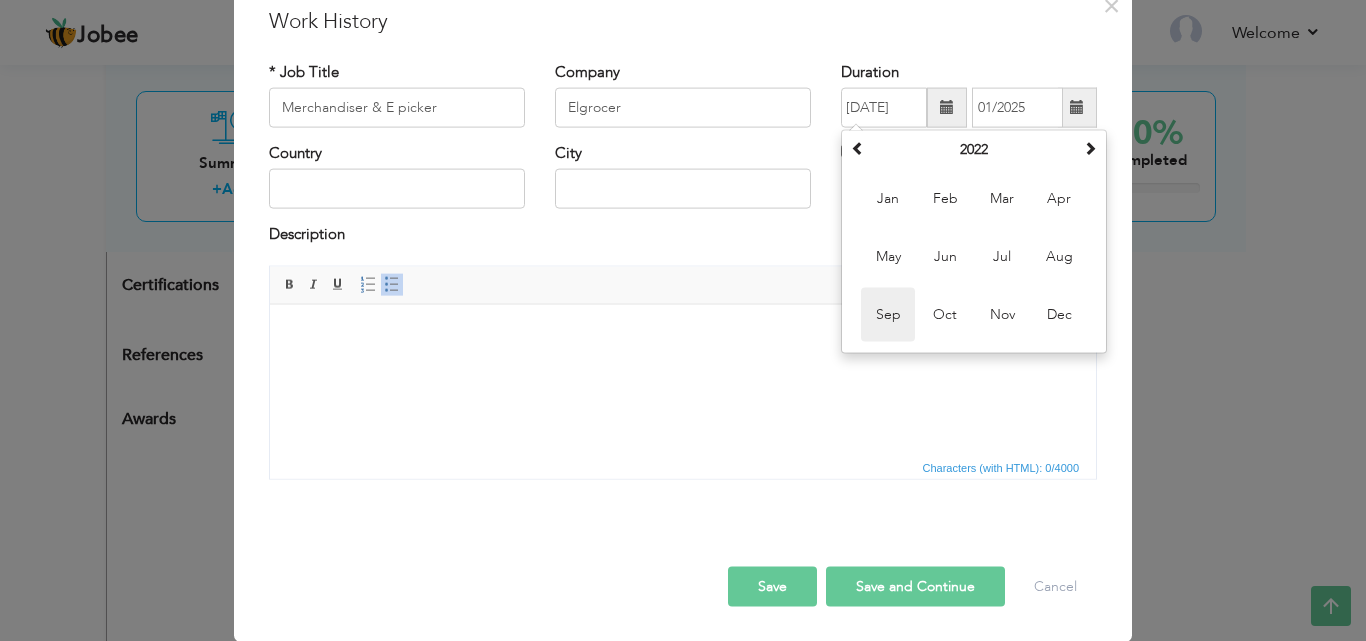 type on "09/2022" 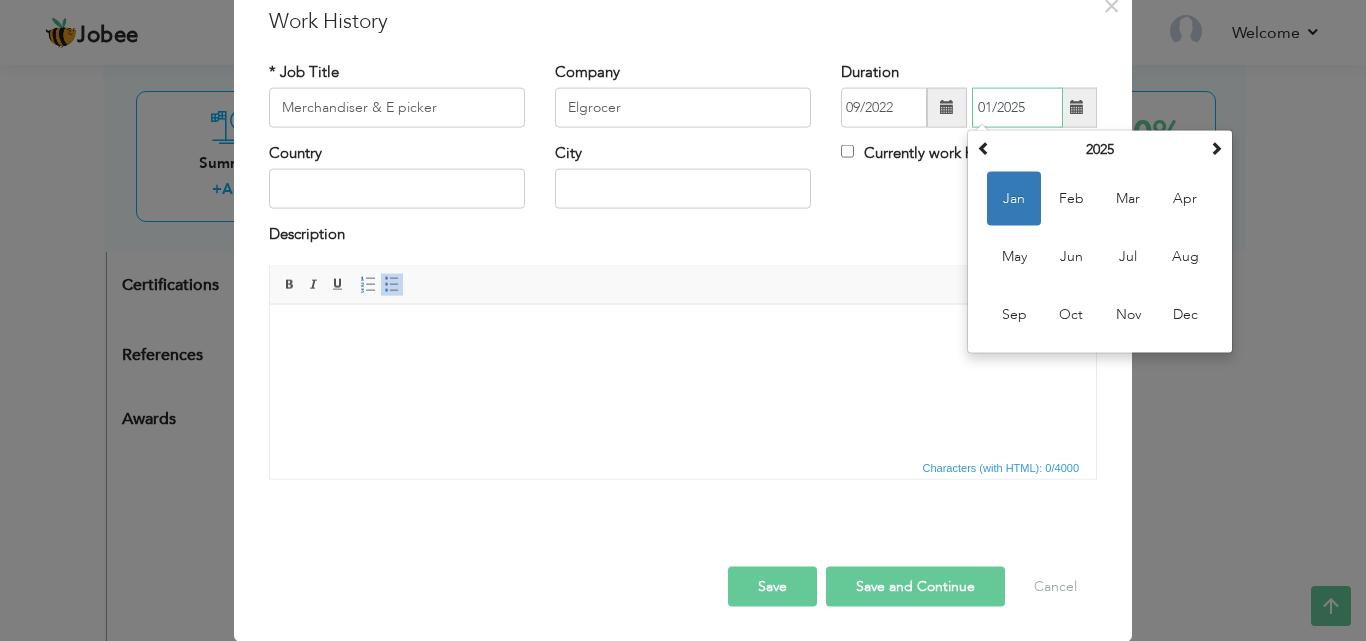 click on "01/2025" at bounding box center (1017, 108) 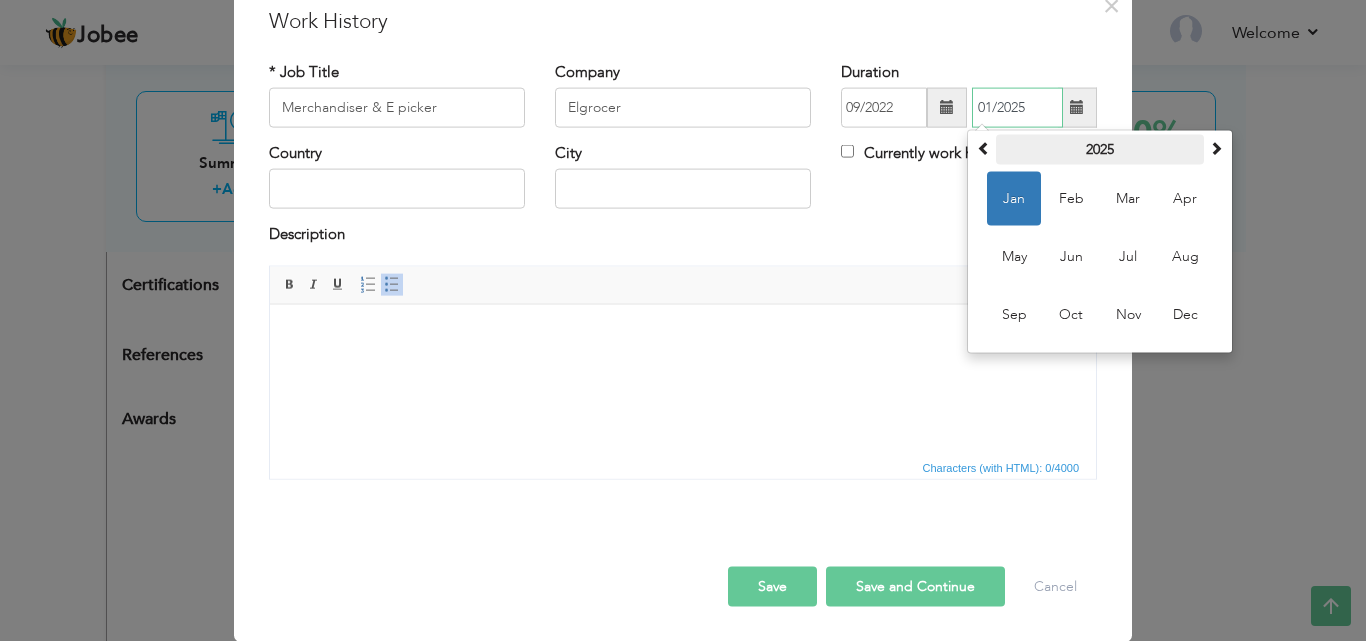 click on "2025" at bounding box center (1100, 150) 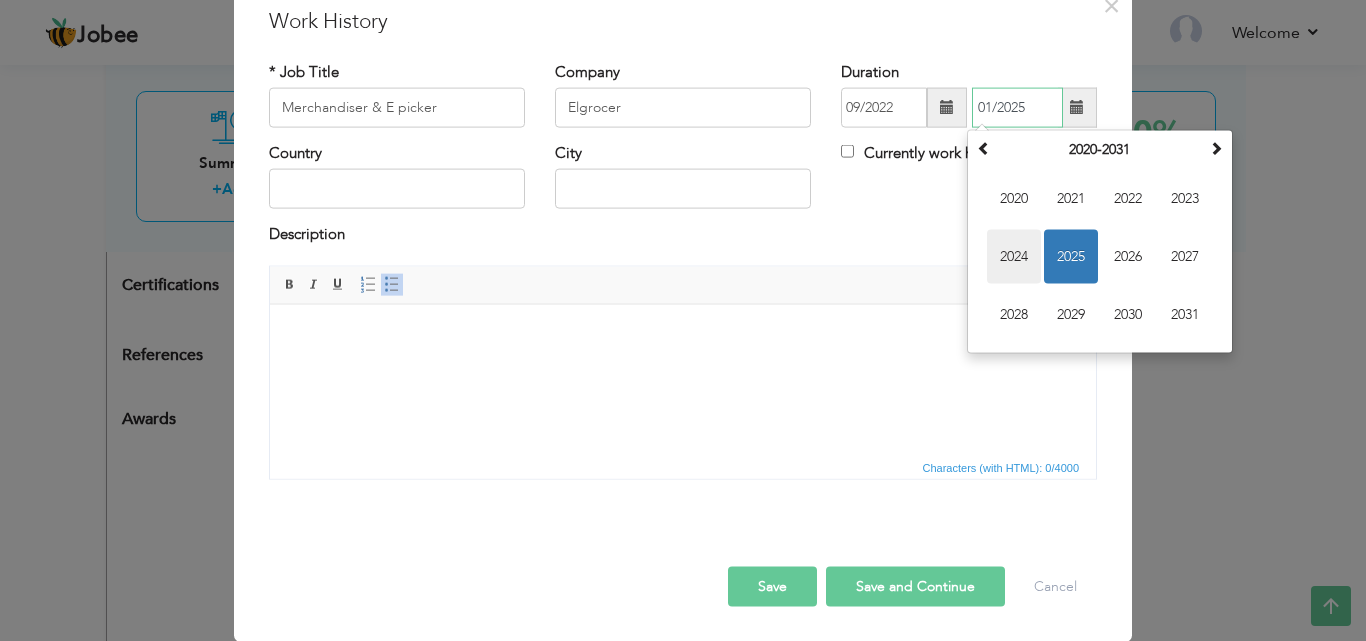 click on "2024" at bounding box center (1014, 257) 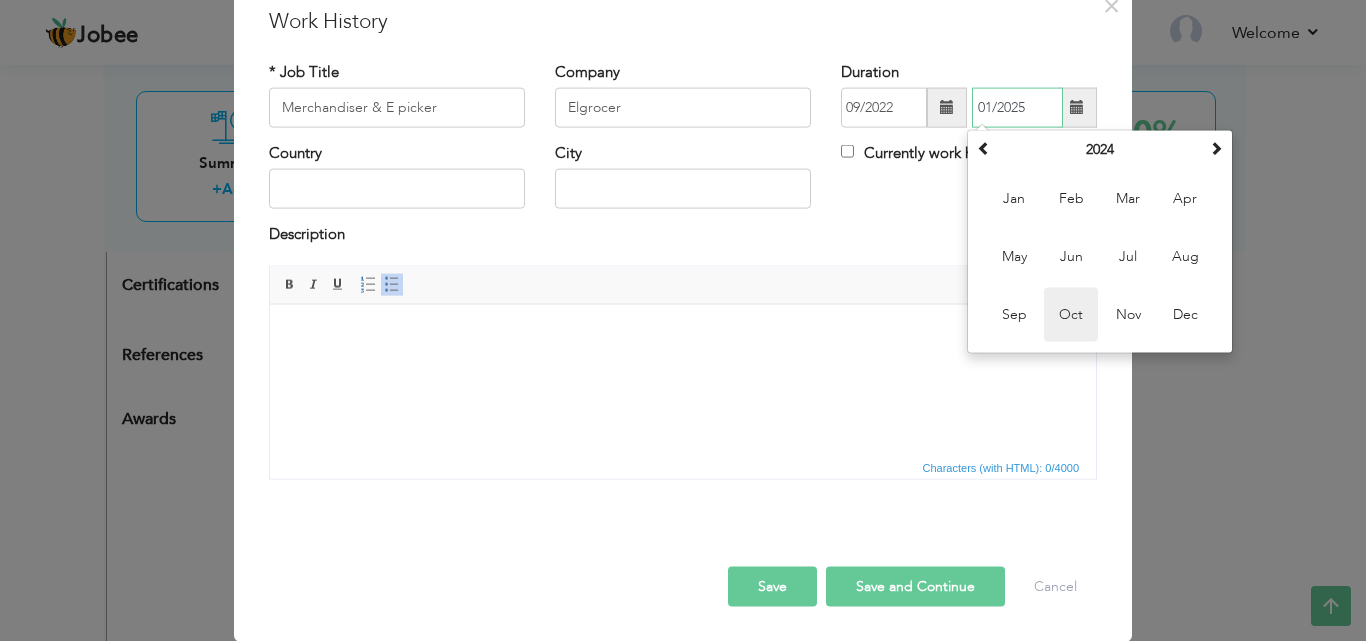 click on "Oct" at bounding box center (1071, 315) 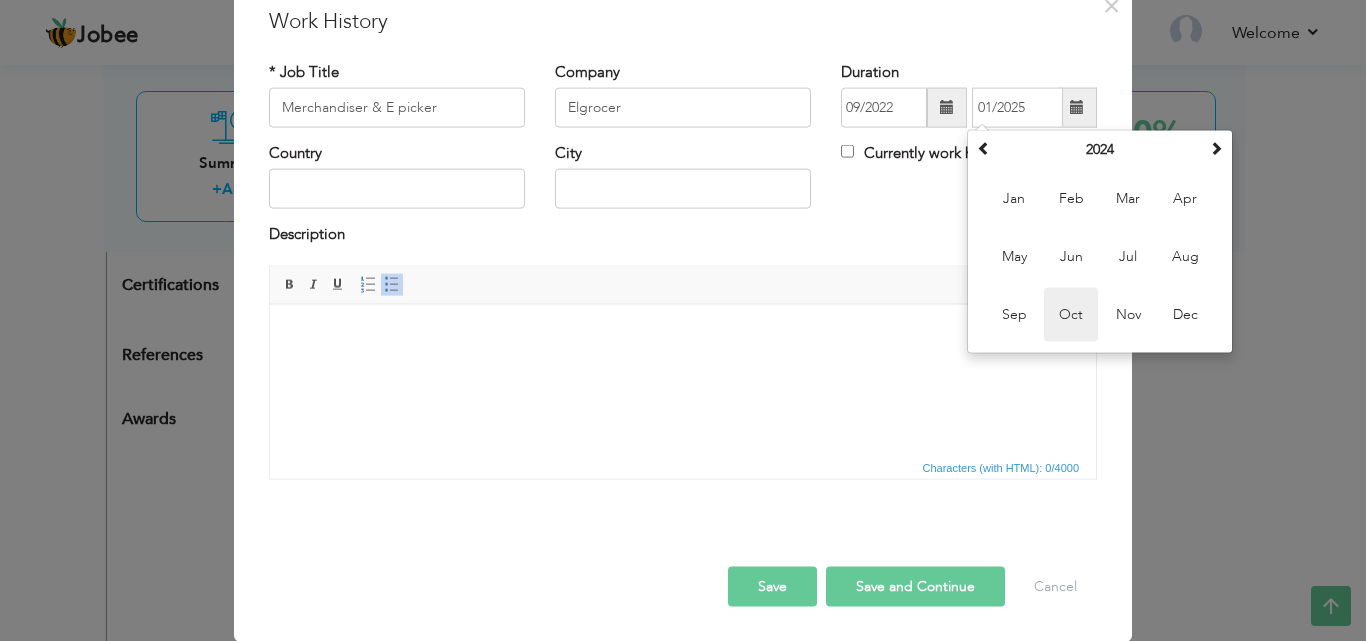 type on "10/2024" 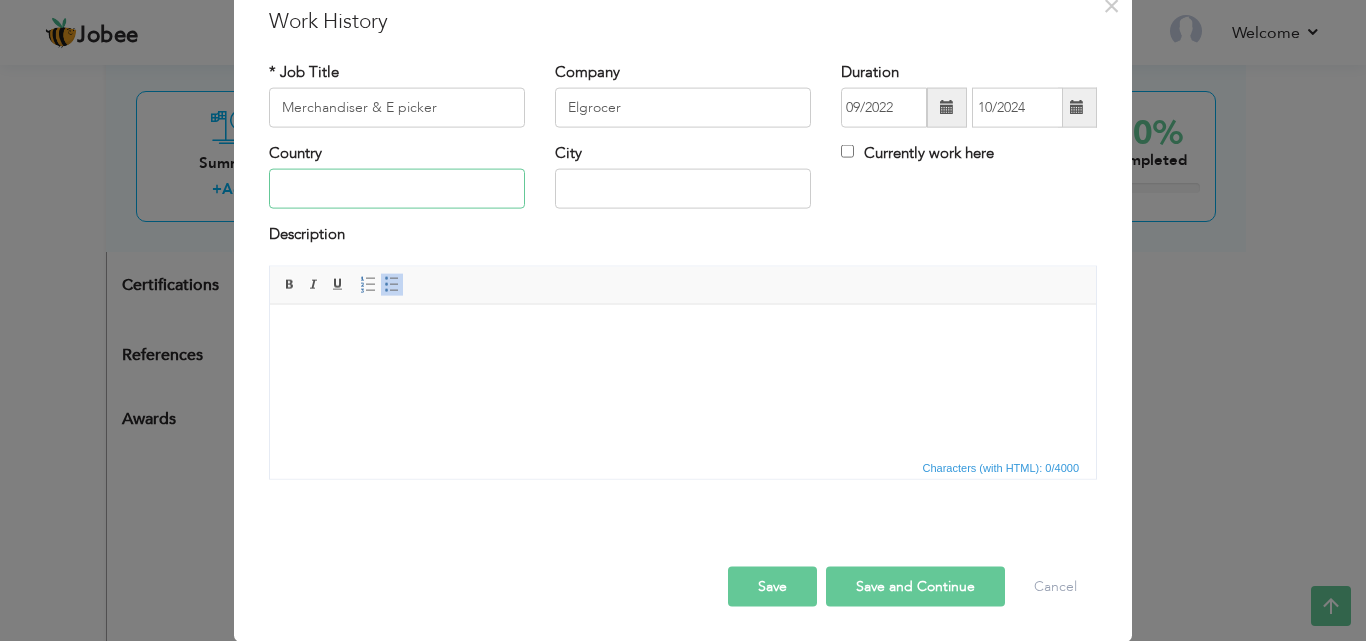 click at bounding box center [397, 189] 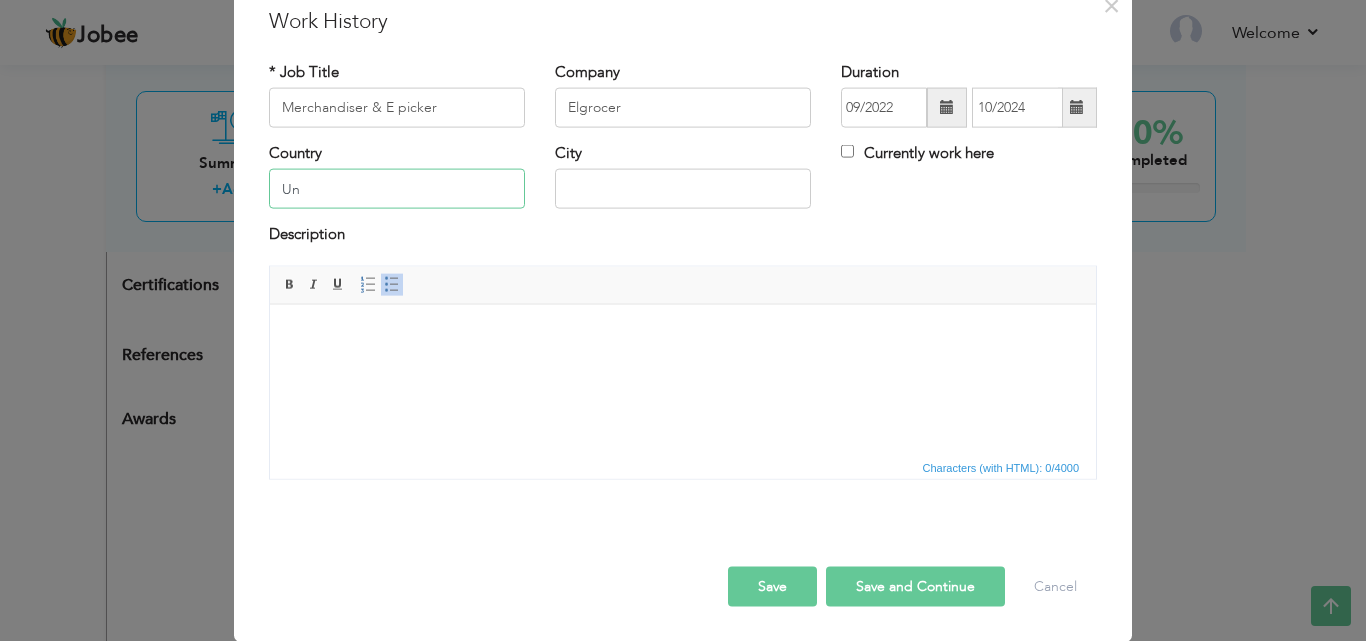 type on "U" 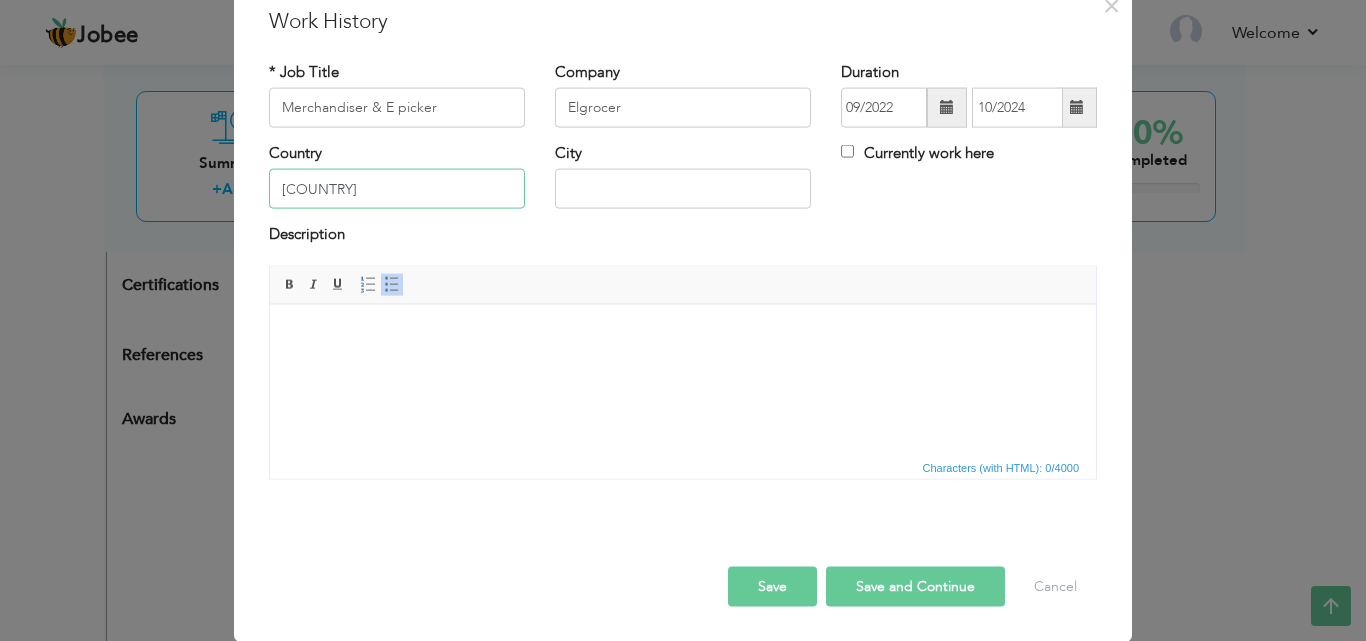 type on "UNITED ARAB EMIRATES" 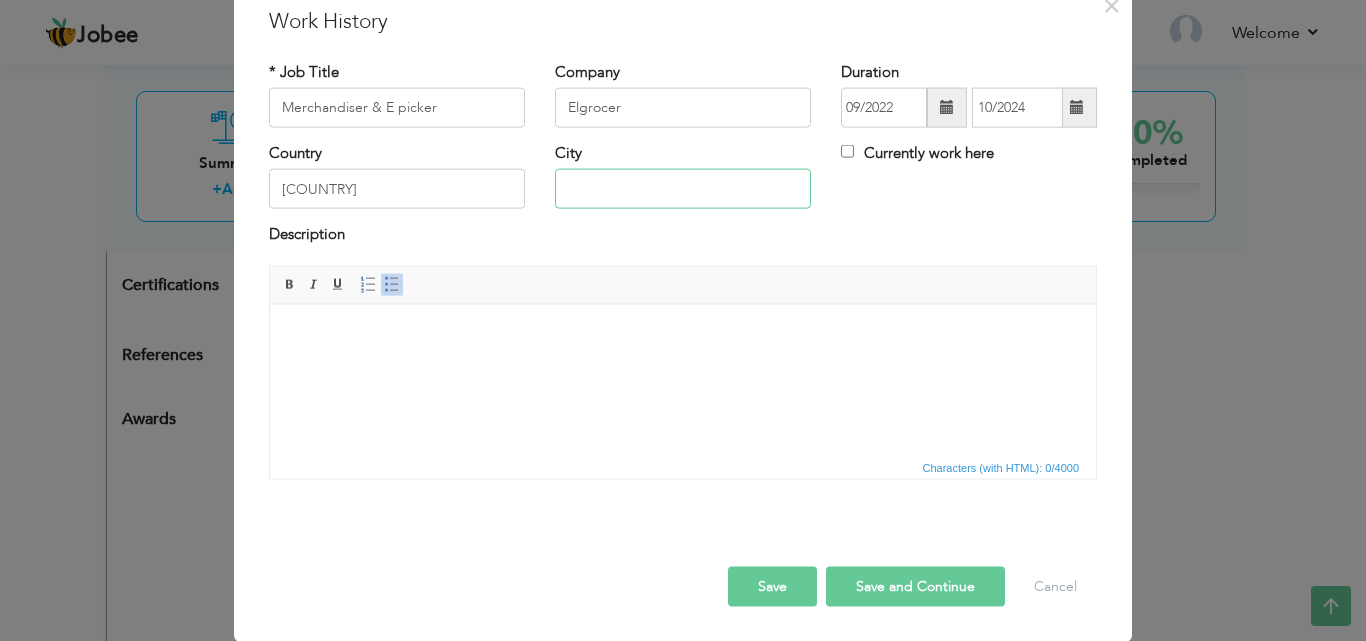click at bounding box center [683, 189] 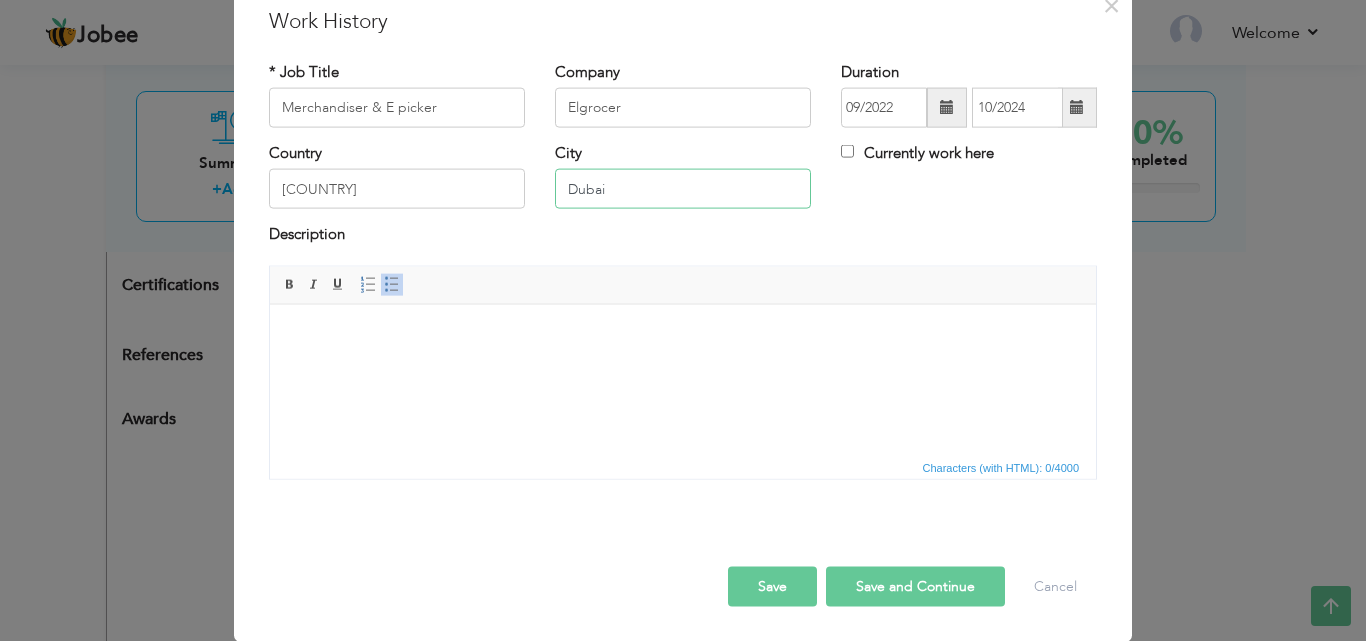 type on "Dubai" 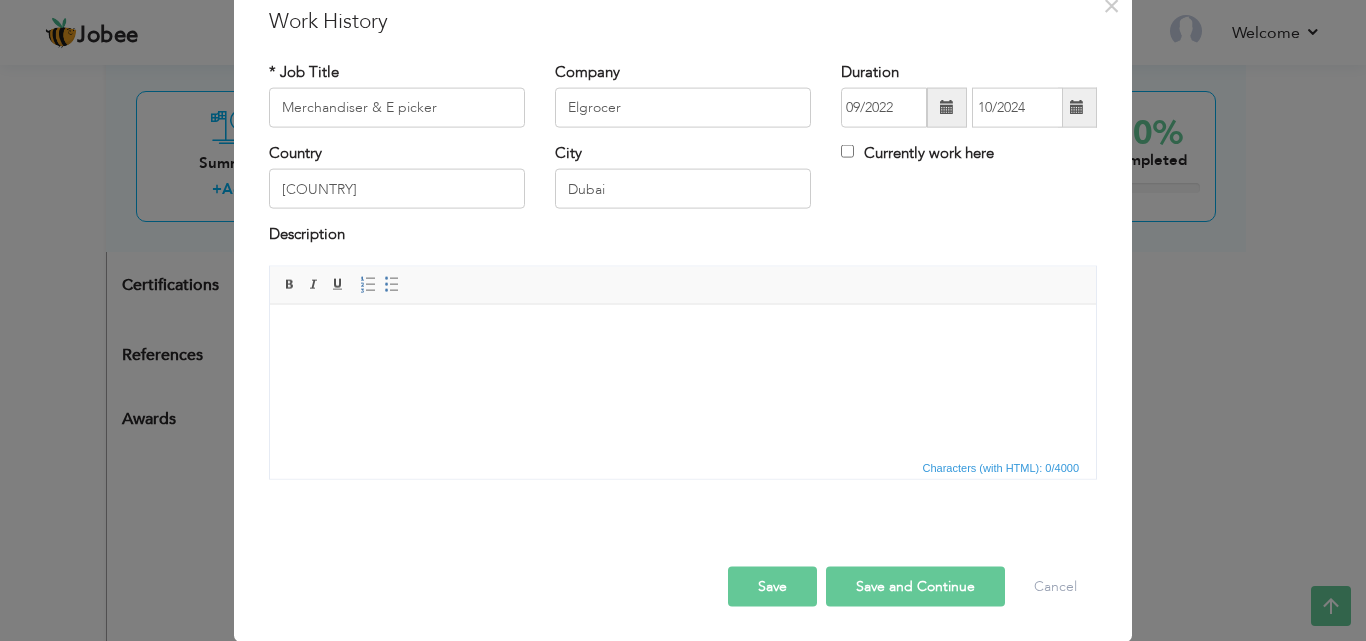 click at bounding box center (683, 334) 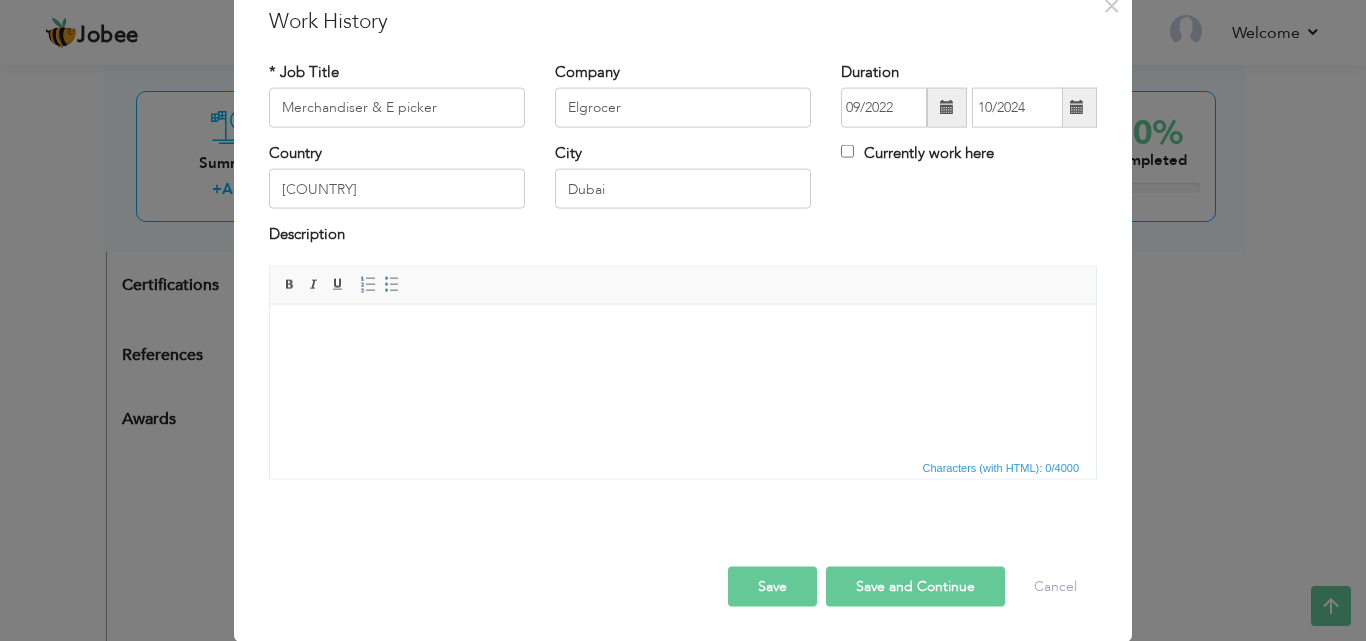 type 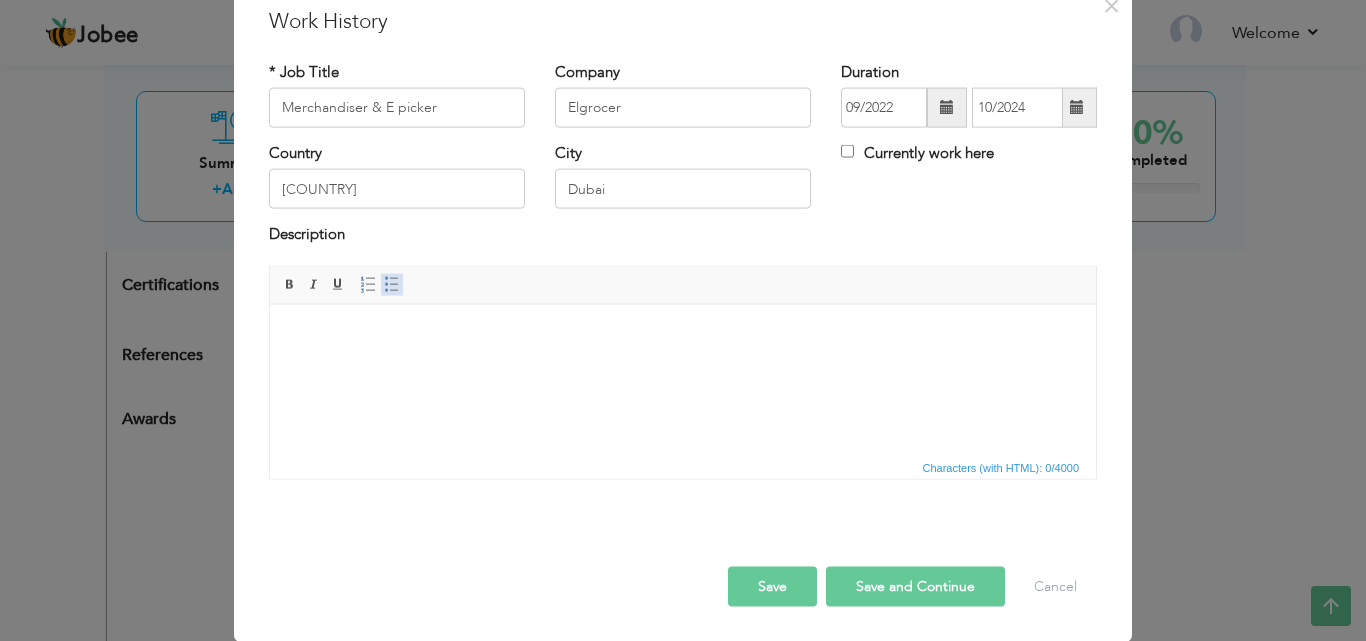 drag, startPoint x: 376, startPoint y: 279, endPoint x: 387, endPoint y: 284, distance: 12.083046 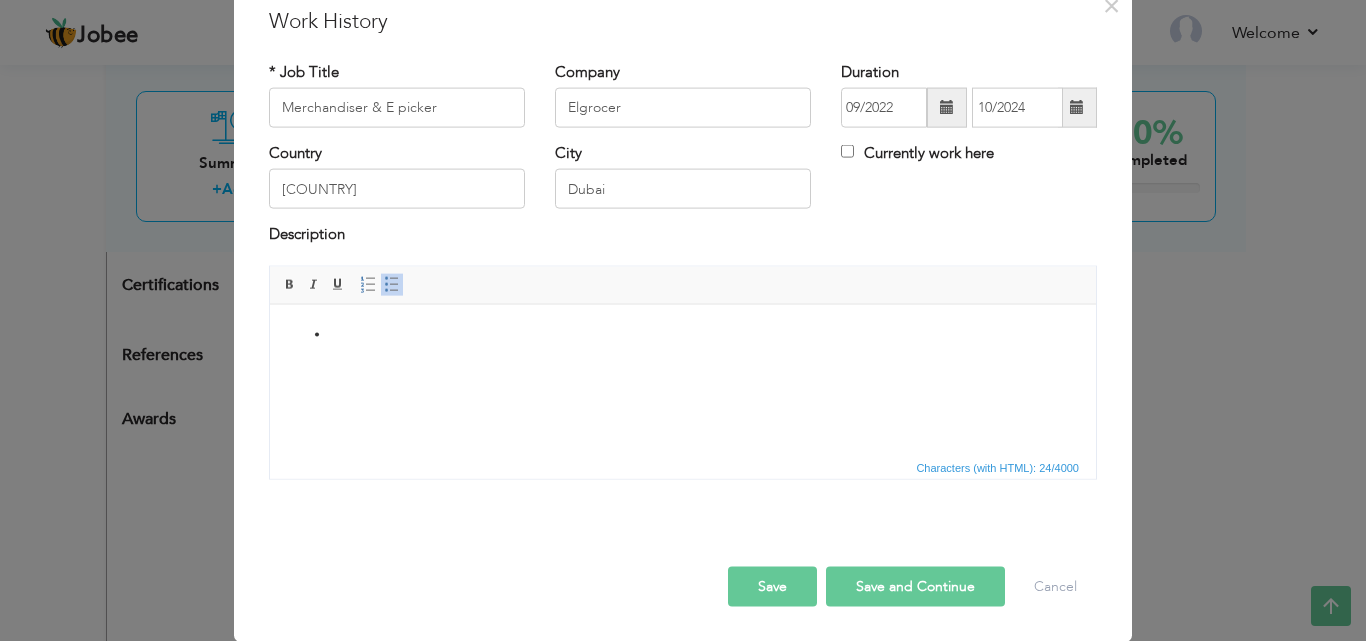 click at bounding box center (683, 334) 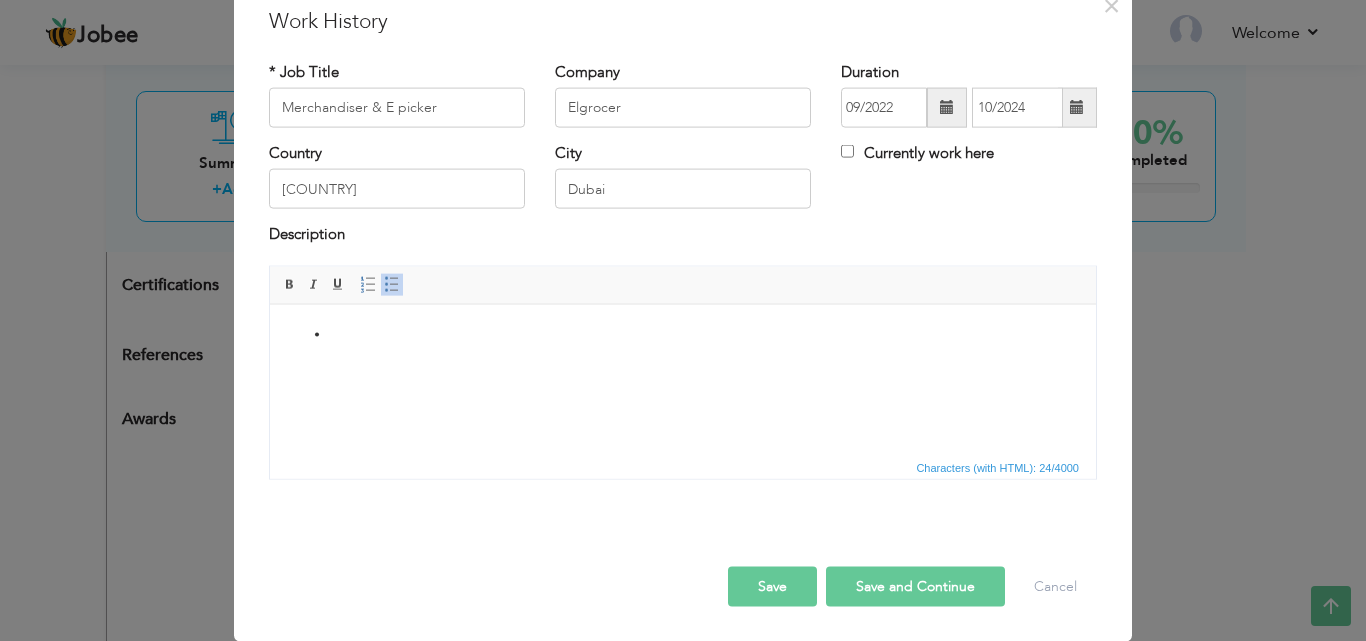 click at bounding box center [683, 334] 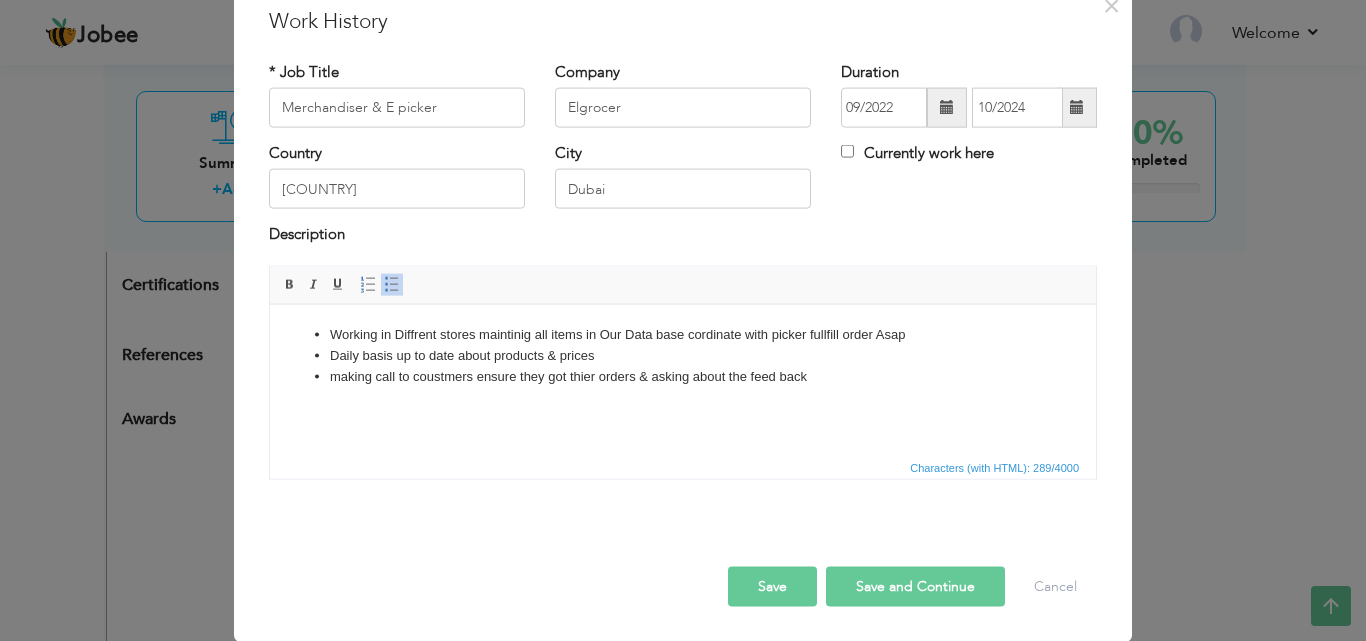 click on "Working in Diffrent stores maintinig all items in Our Data base cordinate with picker fullfill order Asap" at bounding box center [683, 334] 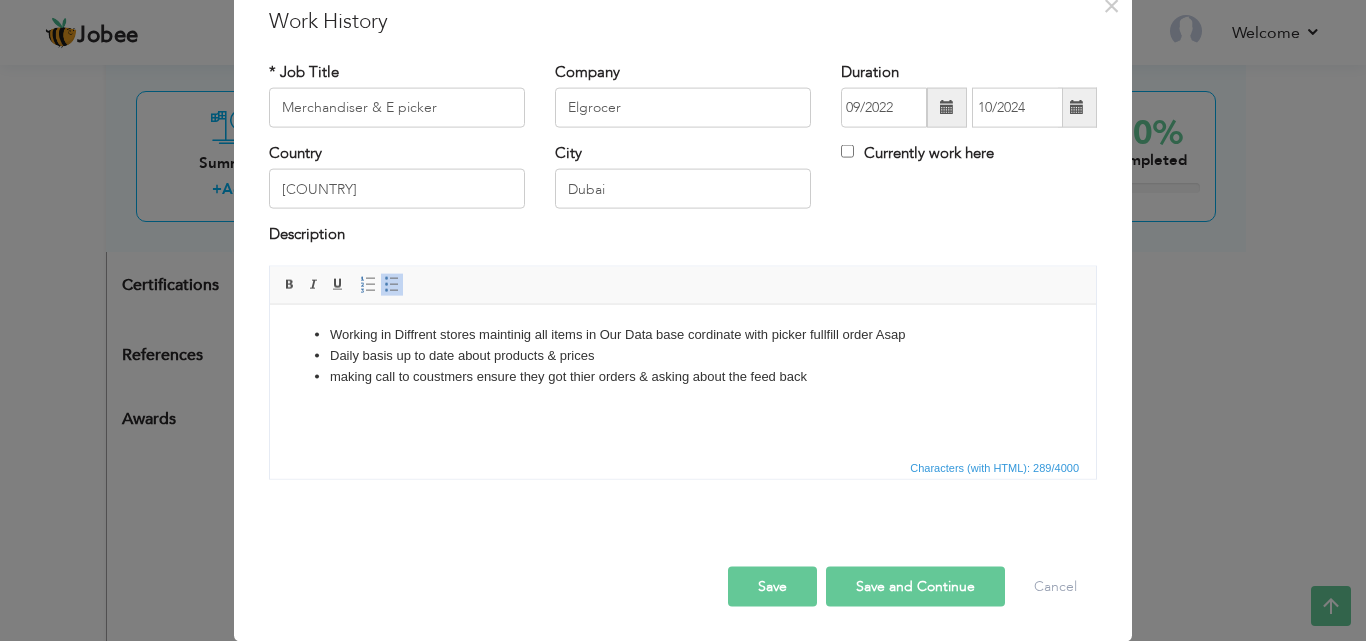 click on "Save and Continue" at bounding box center (915, 586) 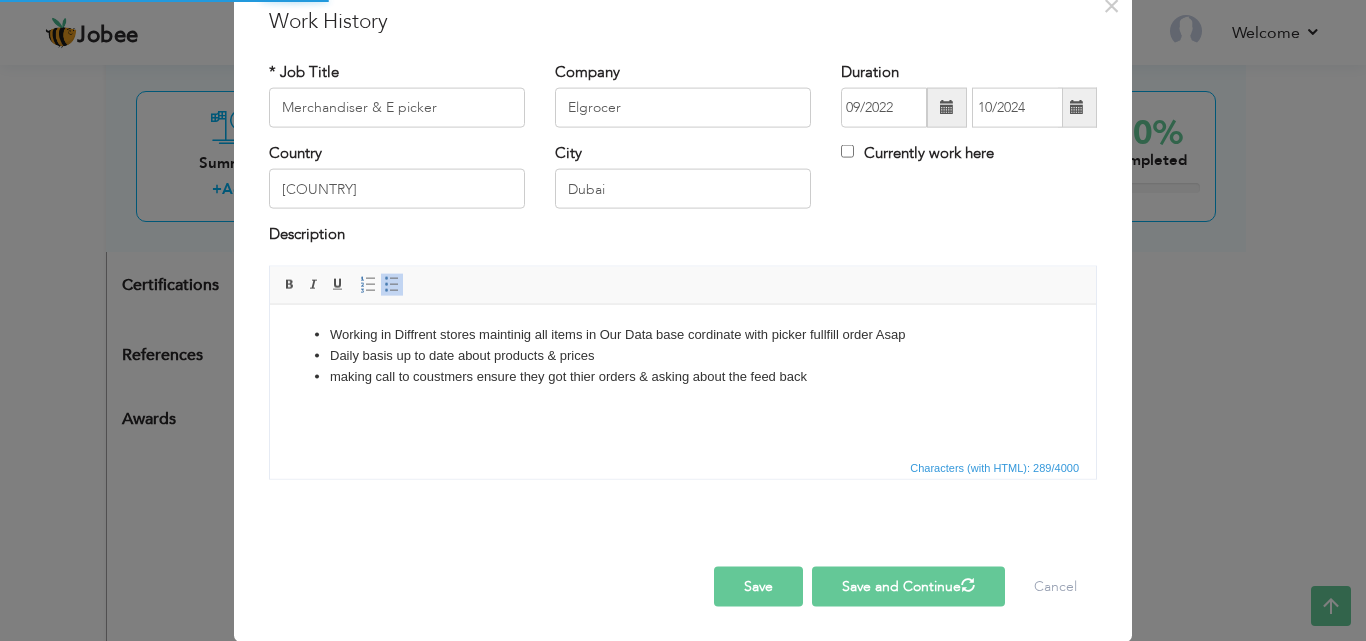 type 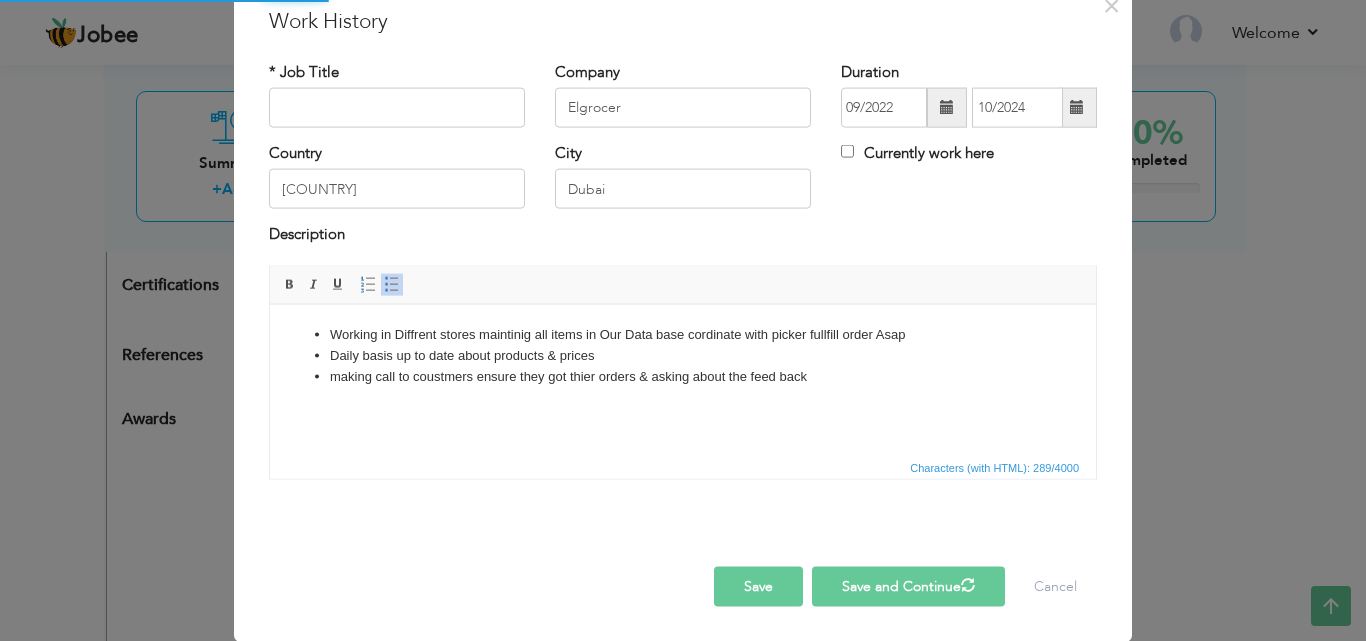 type 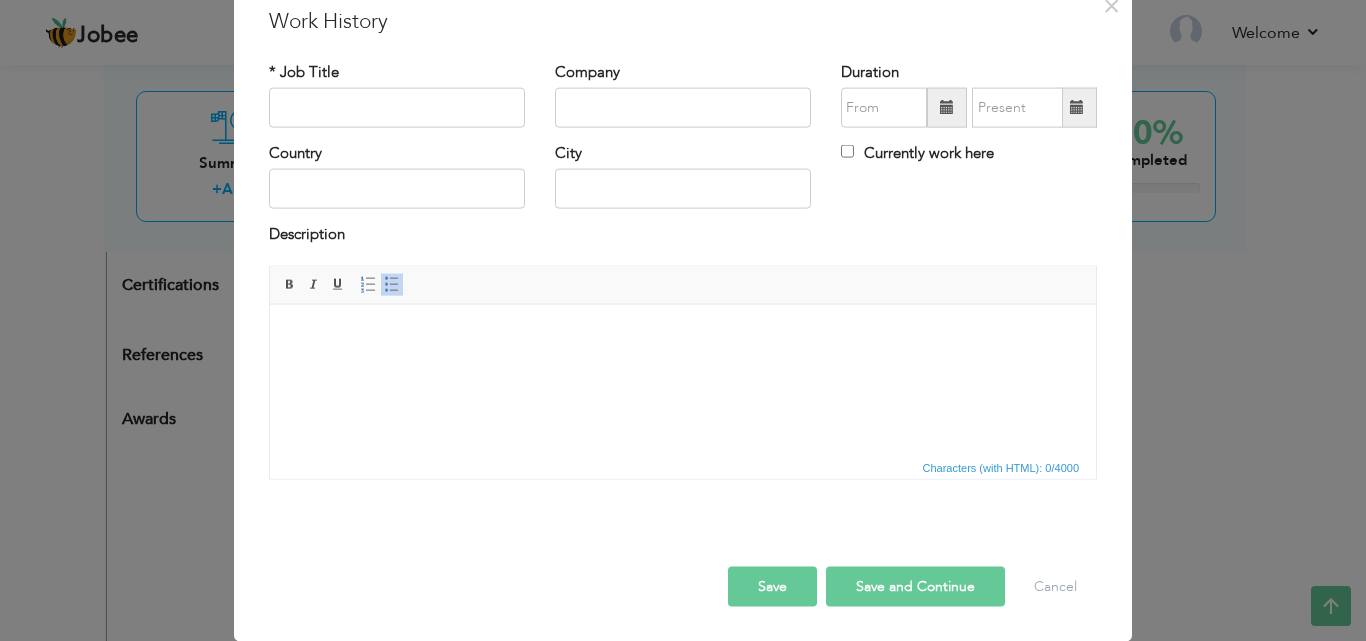 click on "×
Work History
* Job Title
Company
Duration Currently work here Country" at bounding box center [683, 320] 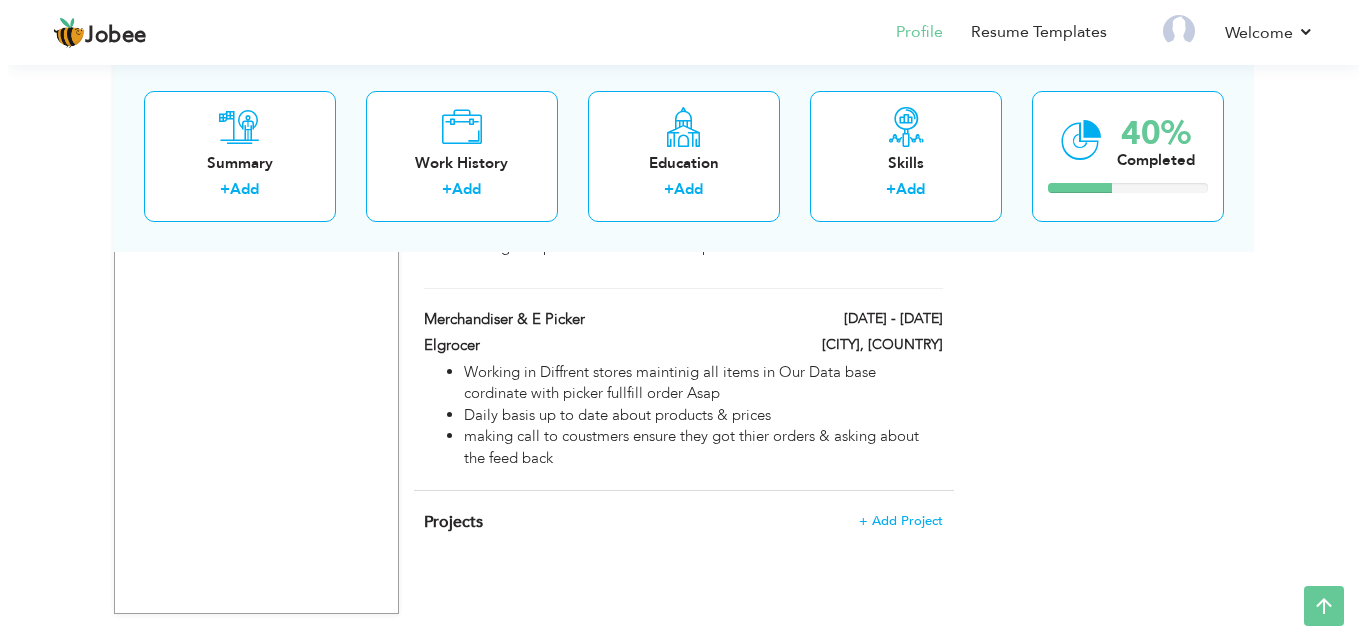 scroll, scrollTop: 1493, scrollLeft: 0, axis: vertical 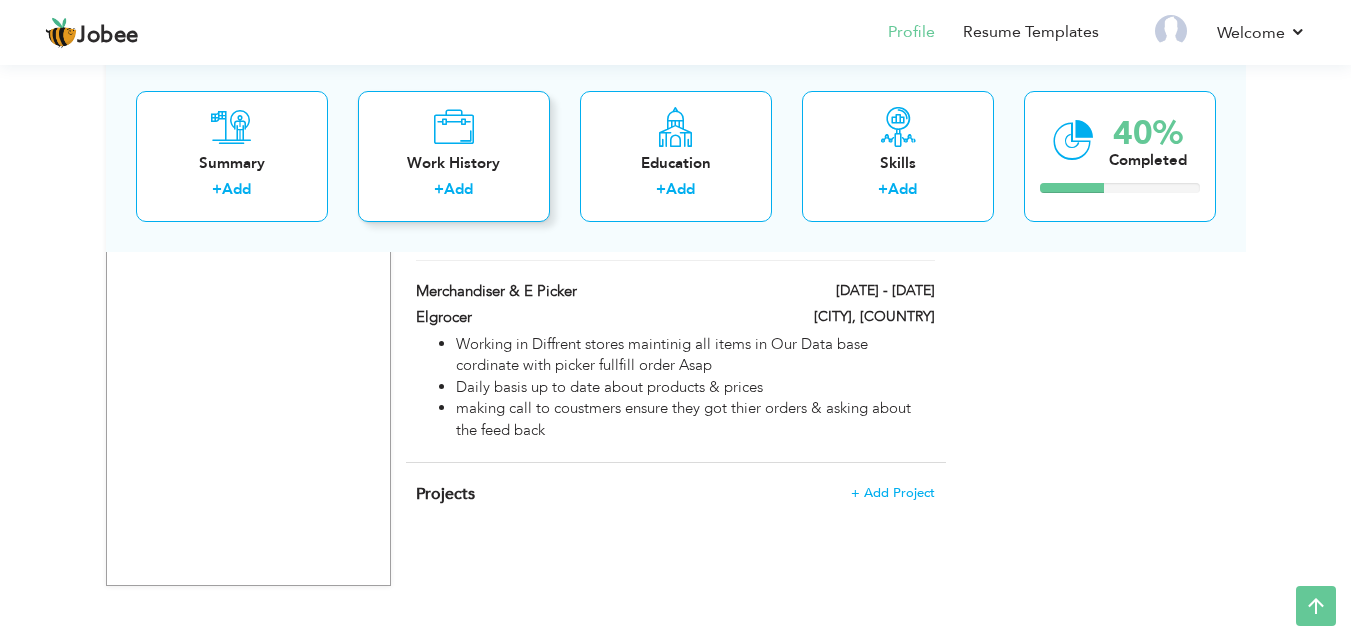 click on "Add" at bounding box center [458, 189] 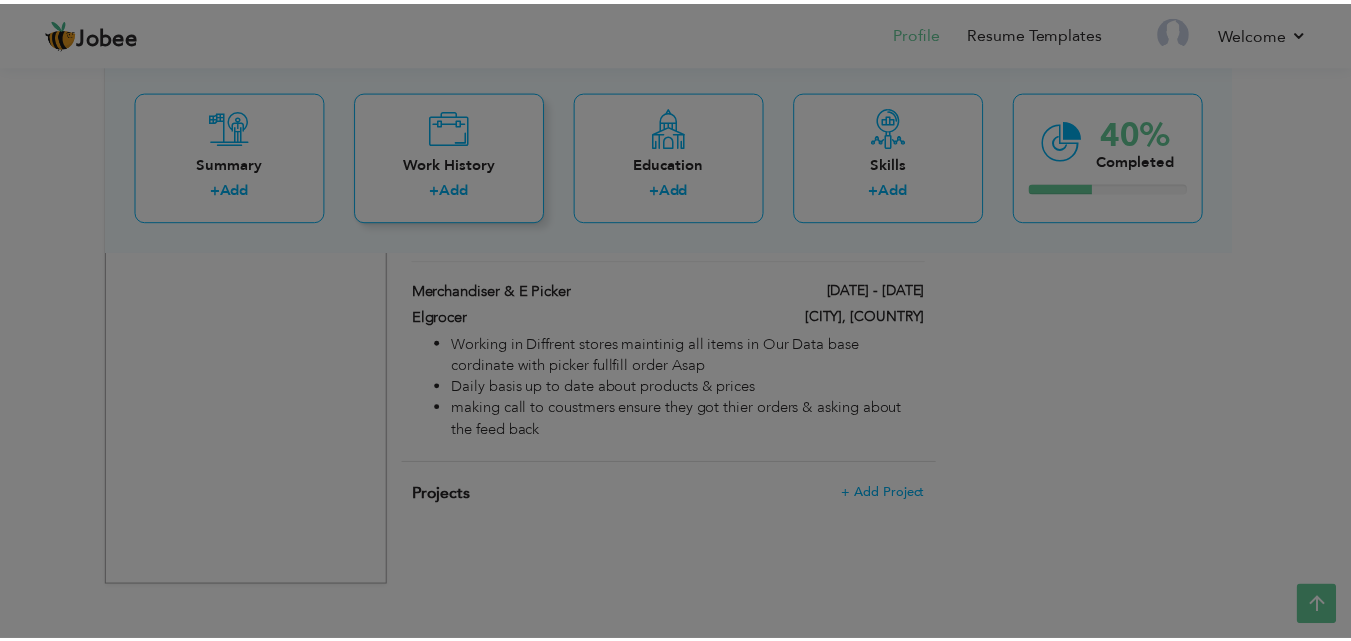 scroll, scrollTop: 0, scrollLeft: 0, axis: both 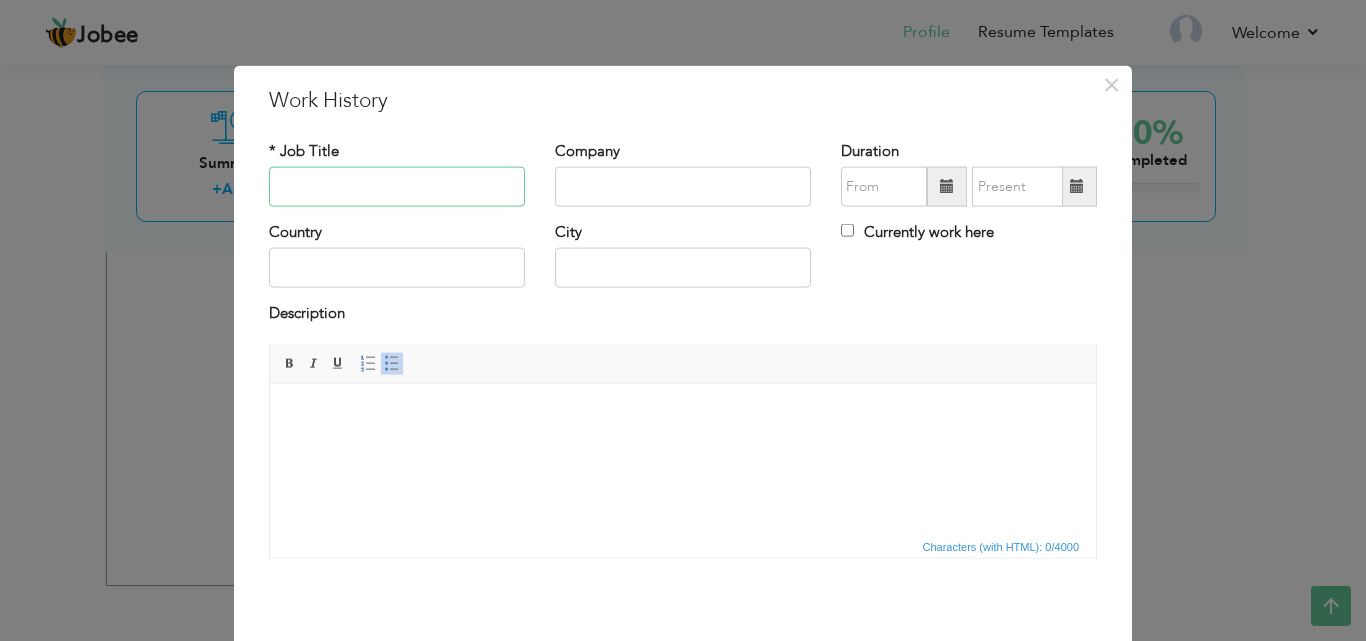 click at bounding box center (397, 187) 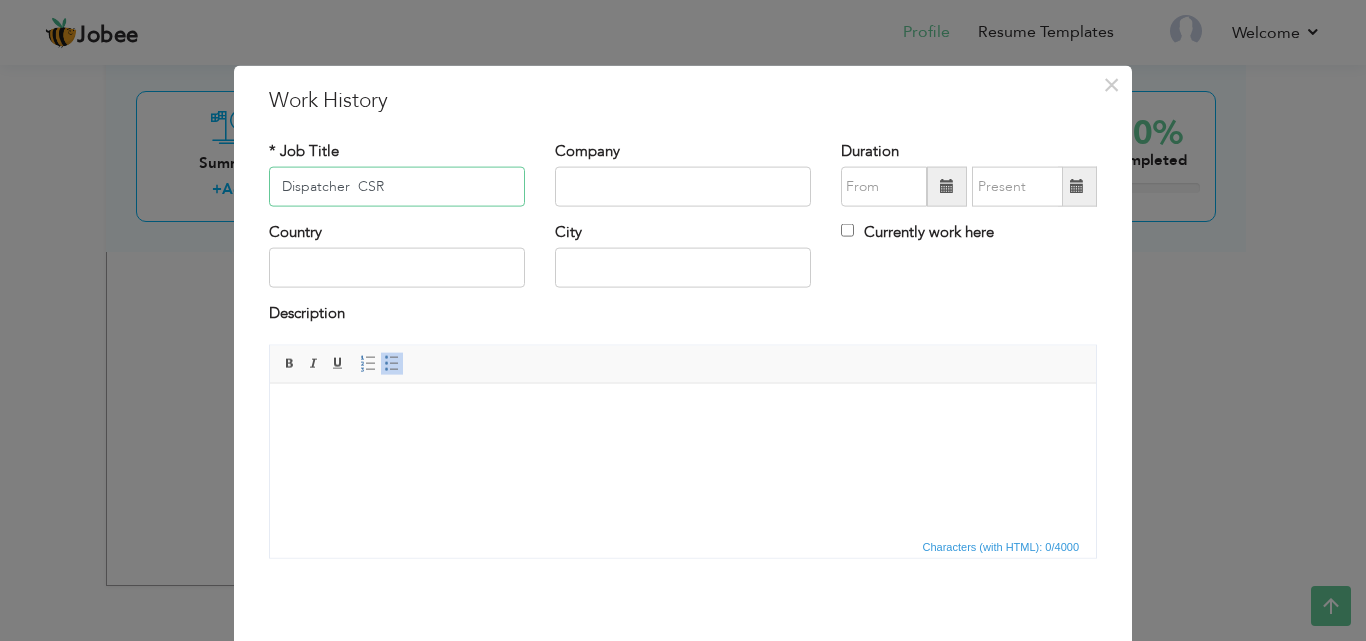 type on "Dispatcher  CSR" 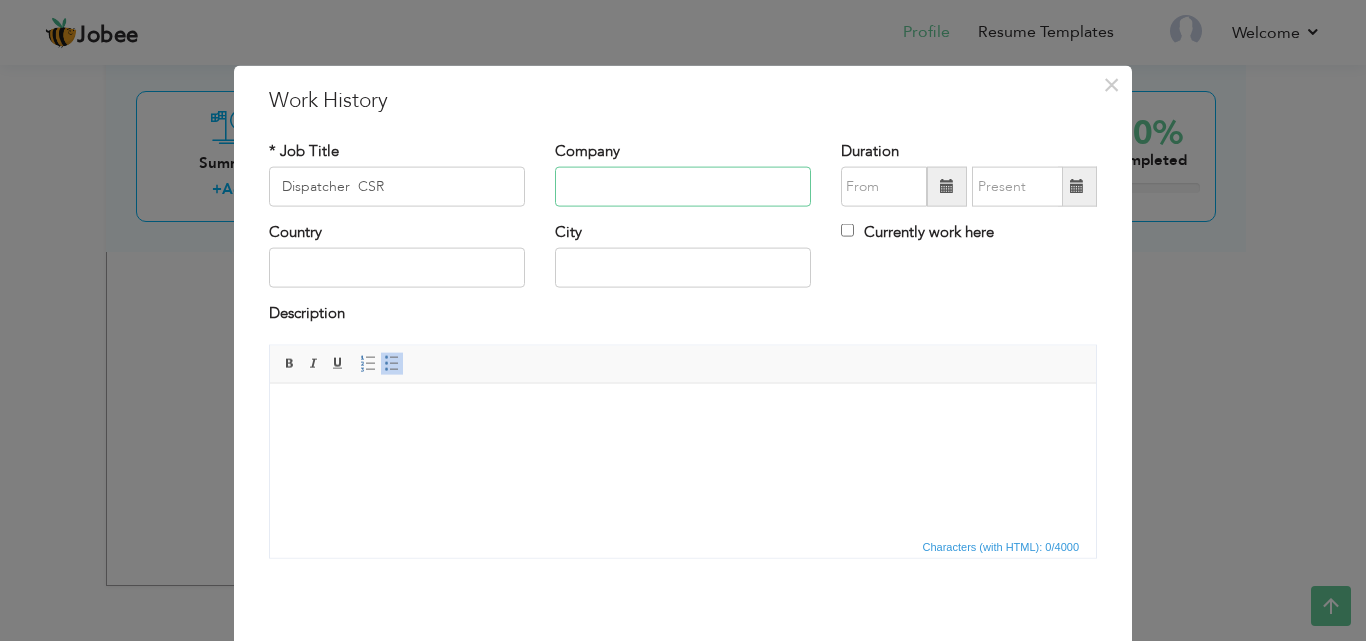 click at bounding box center [683, 187] 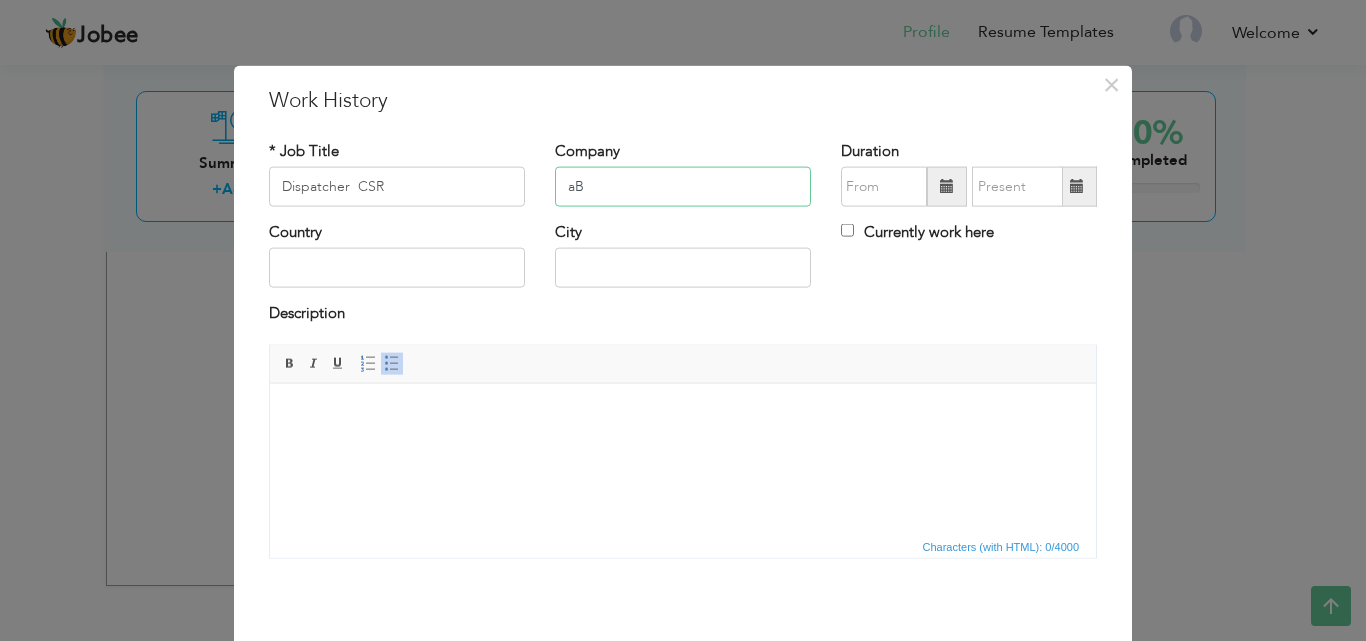 type on "a" 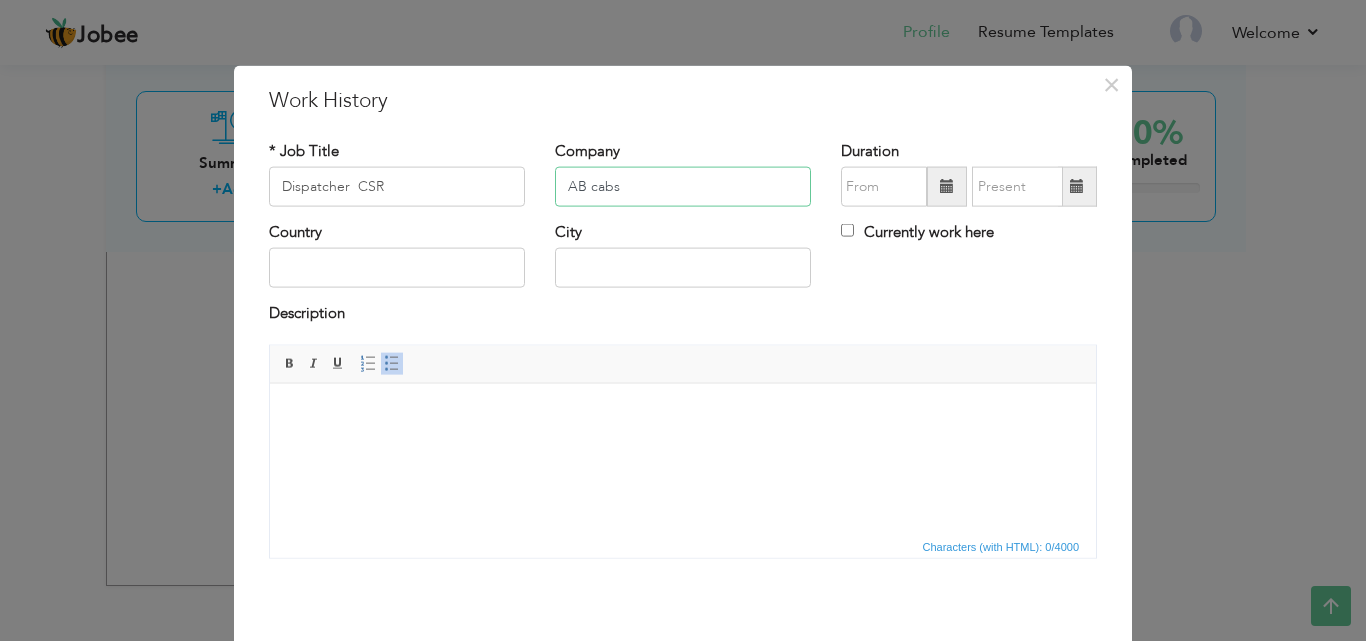 type on "AB cabs" 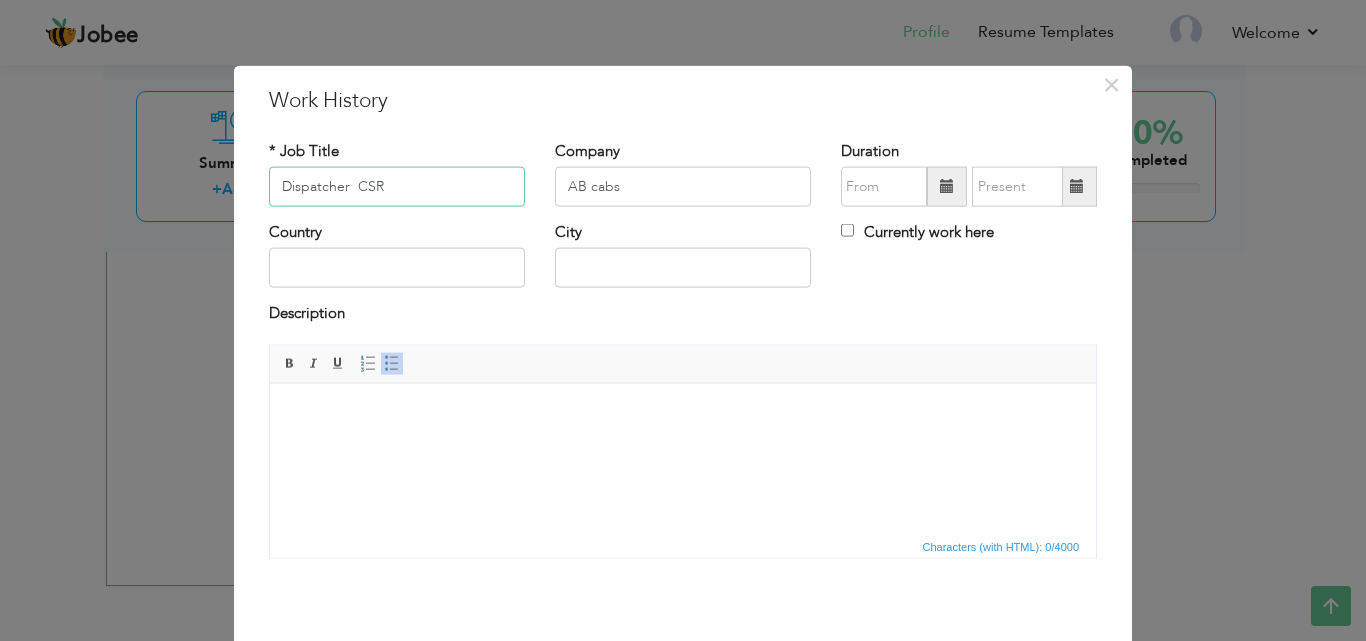 click on "Dispatcher  CSR" at bounding box center [397, 187] 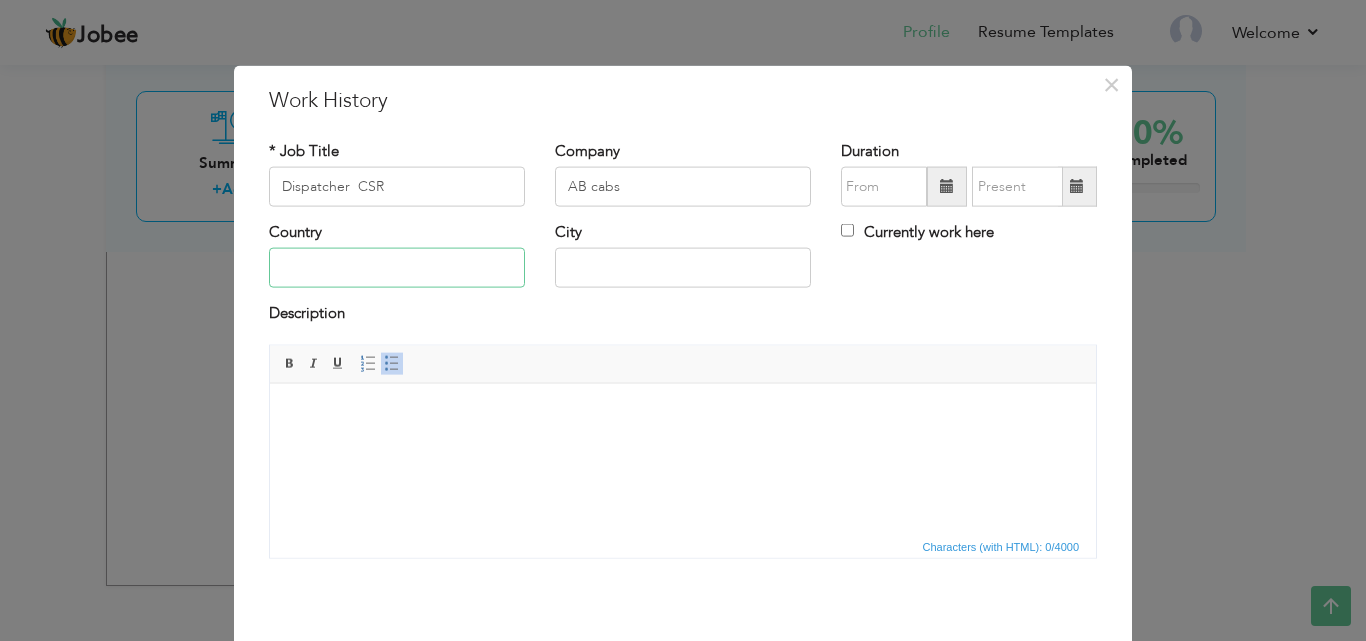 click at bounding box center (397, 268) 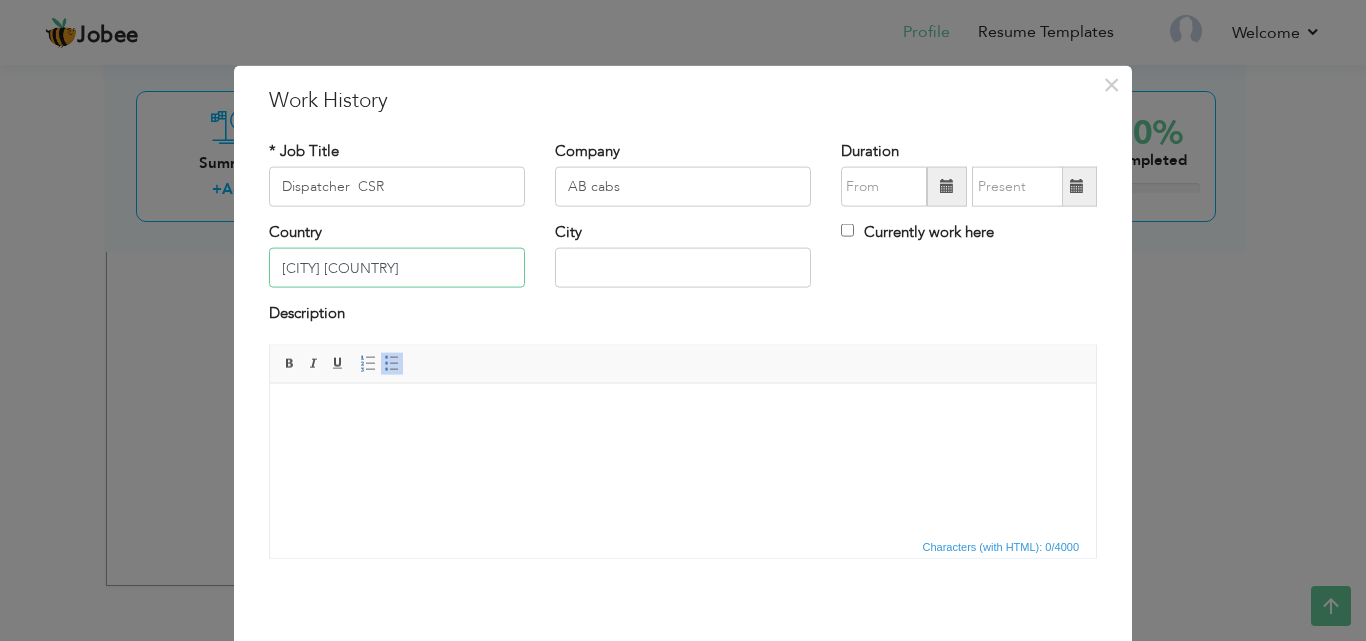 type on "[CITY] [STATE] [COUNTRY]" 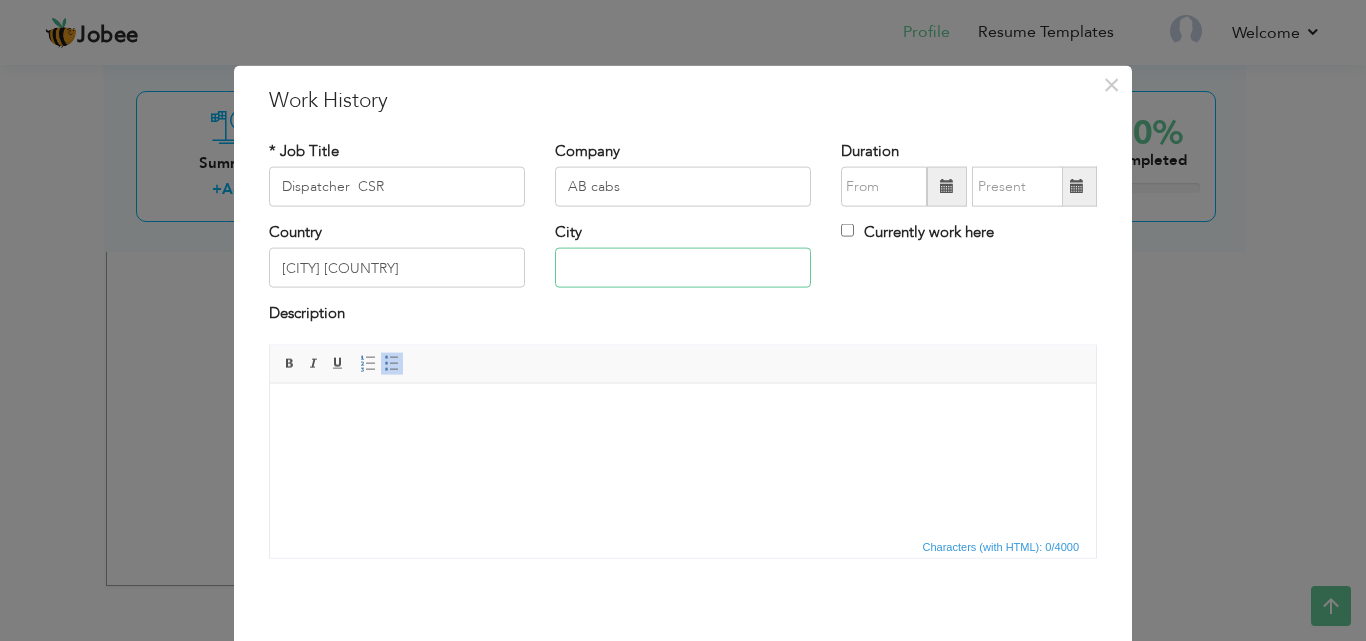 click at bounding box center (683, 268) 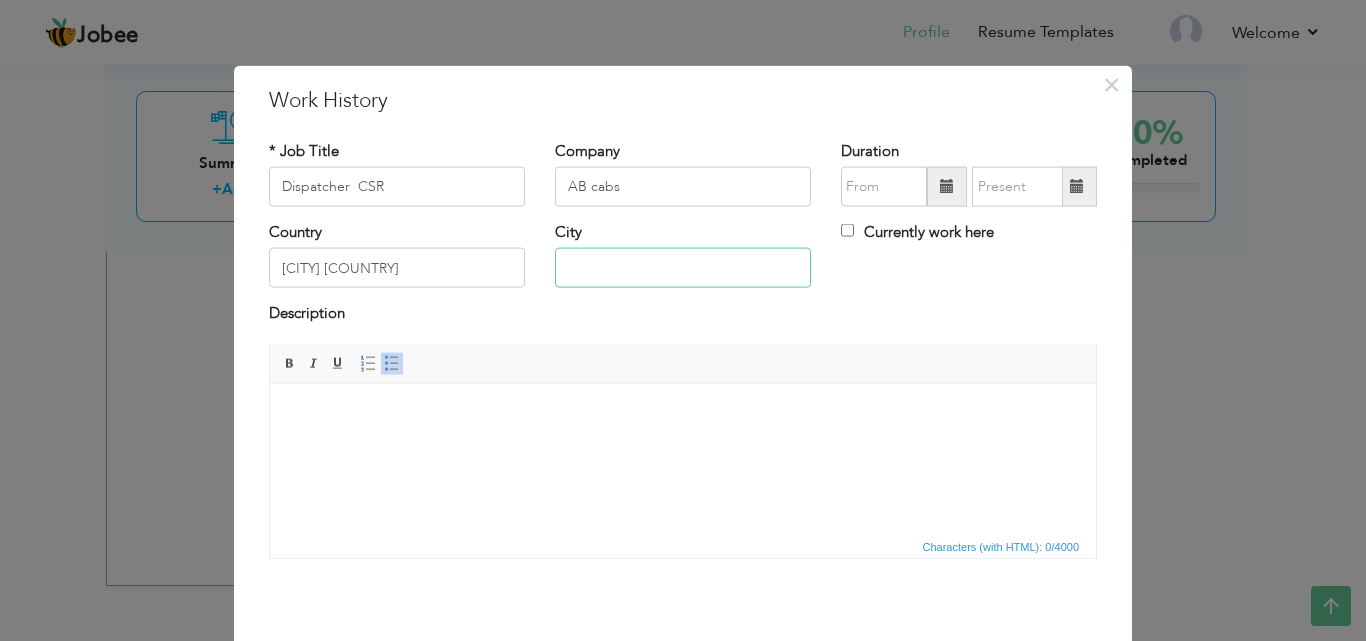 click at bounding box center (683, 268) 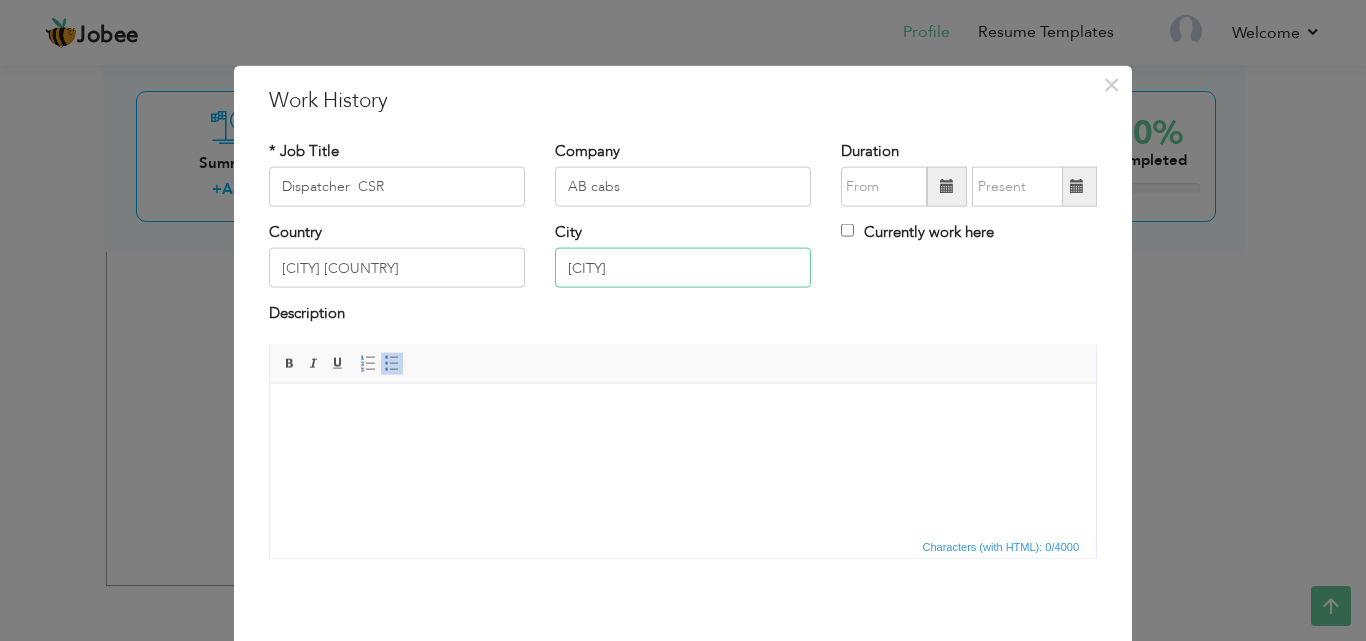 type on "[CITY]" 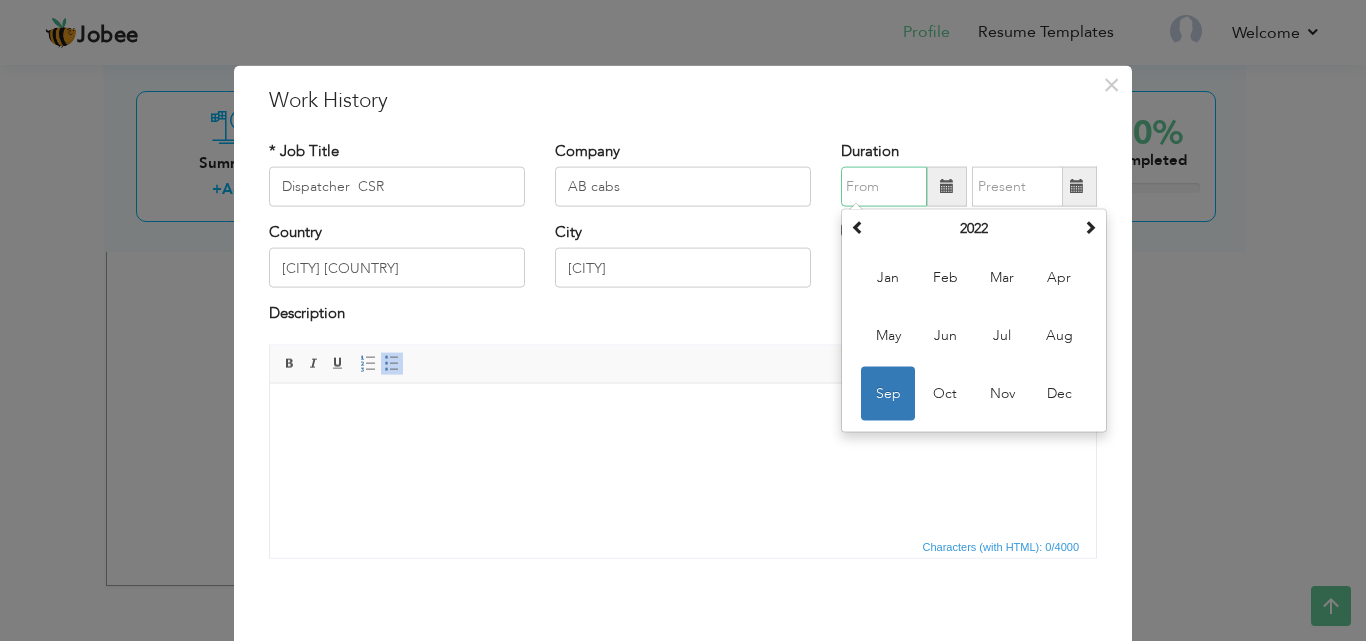 click at bounding box center (884, 187) 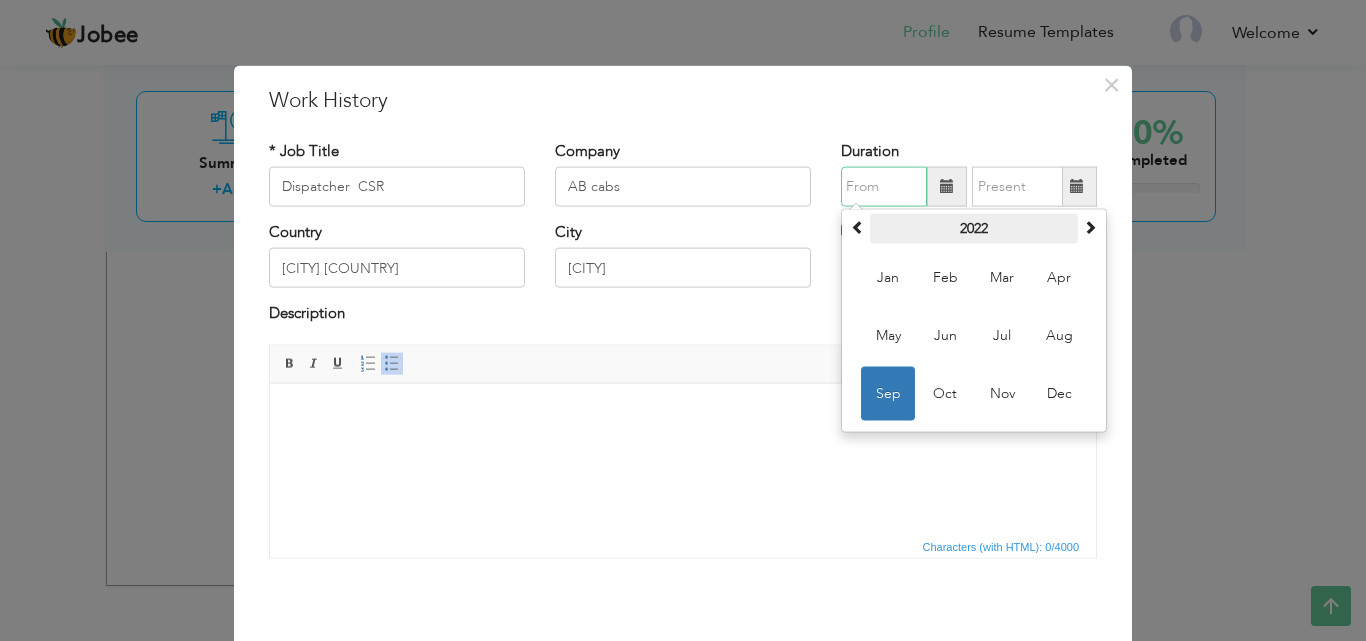 click on "2022" at bounding box center (974, 229) 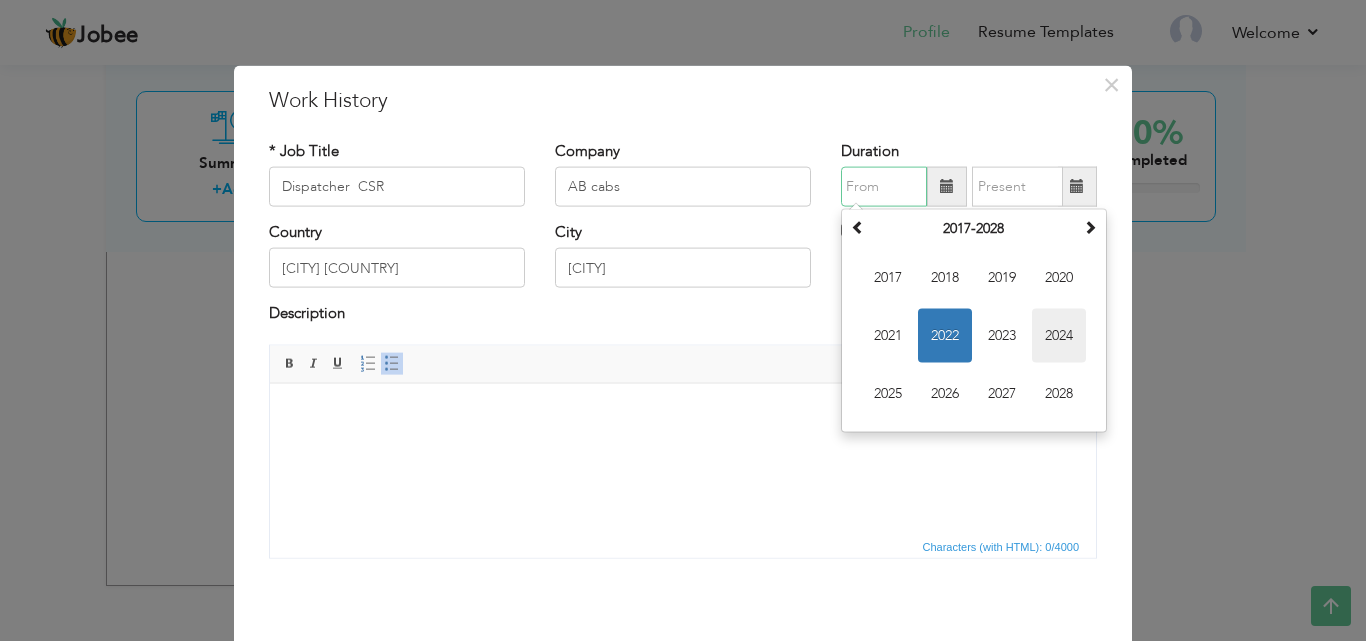 click on "2024" at bounding box center [1059, 336] 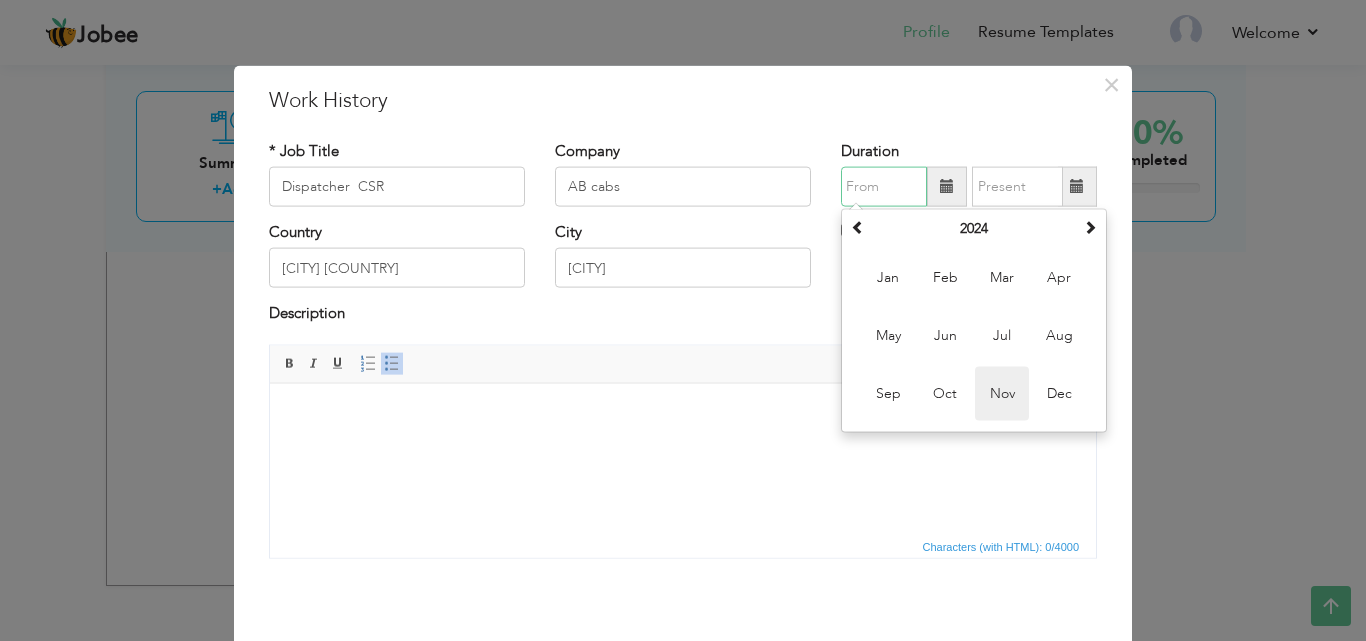 click on "Nov" at bounding box center (1002, 394) 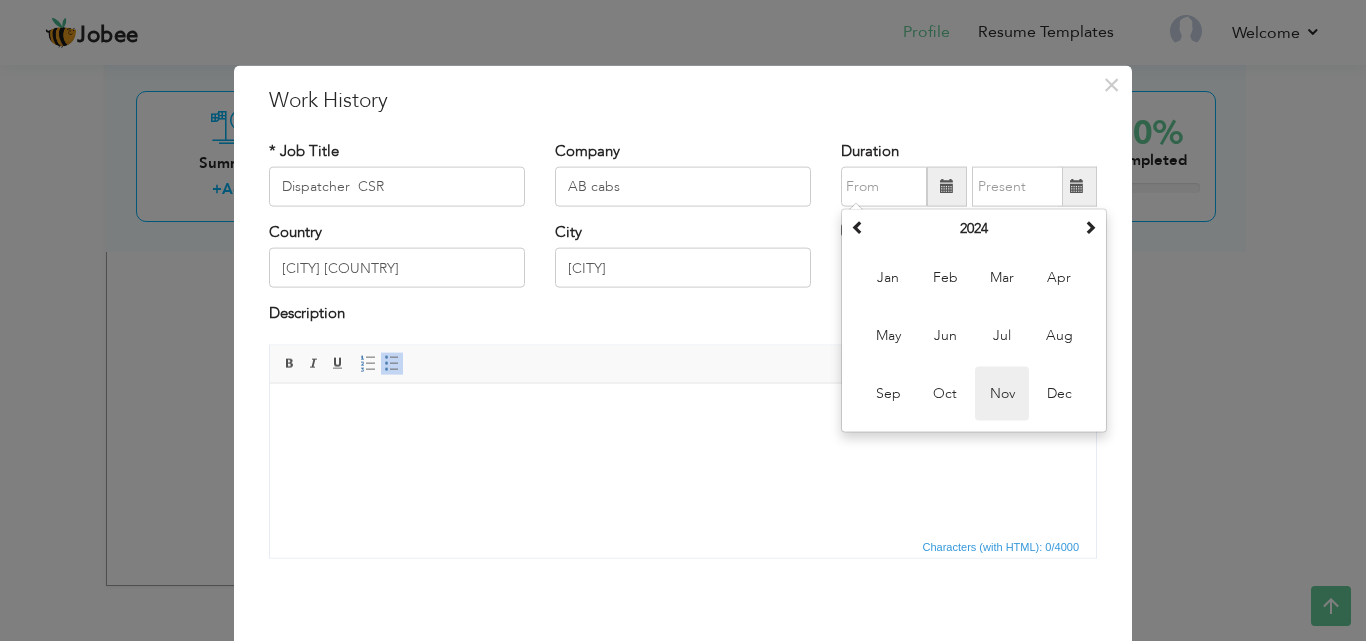 type on "11/2024" 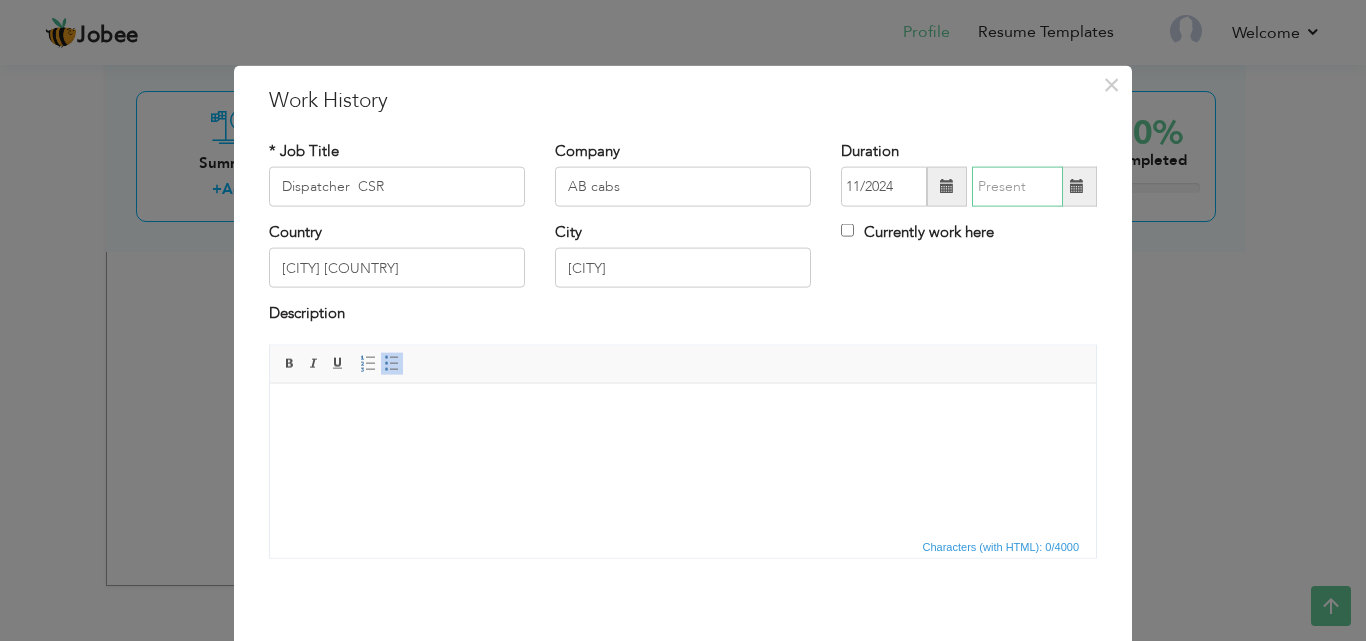 click at bounding box center [1017, 187] 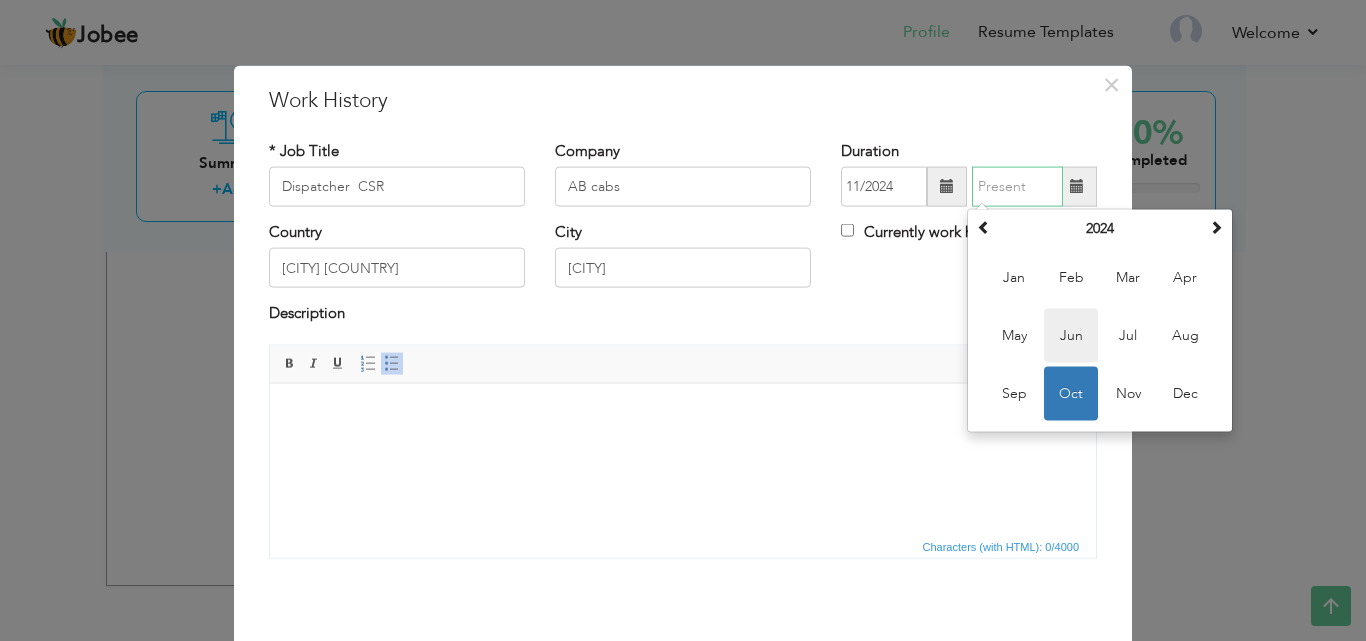 click on "Jun" at bounding box center (1071, 336) 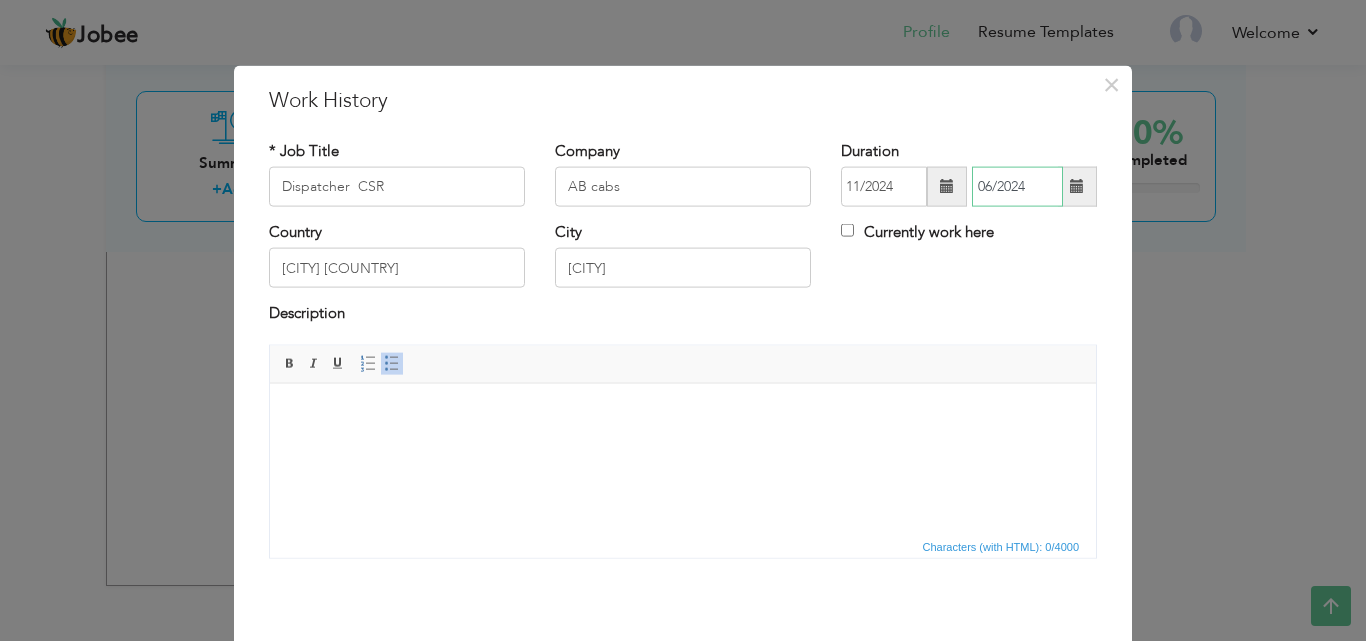 click on "06/2024" at bounding box center (1017, 187) 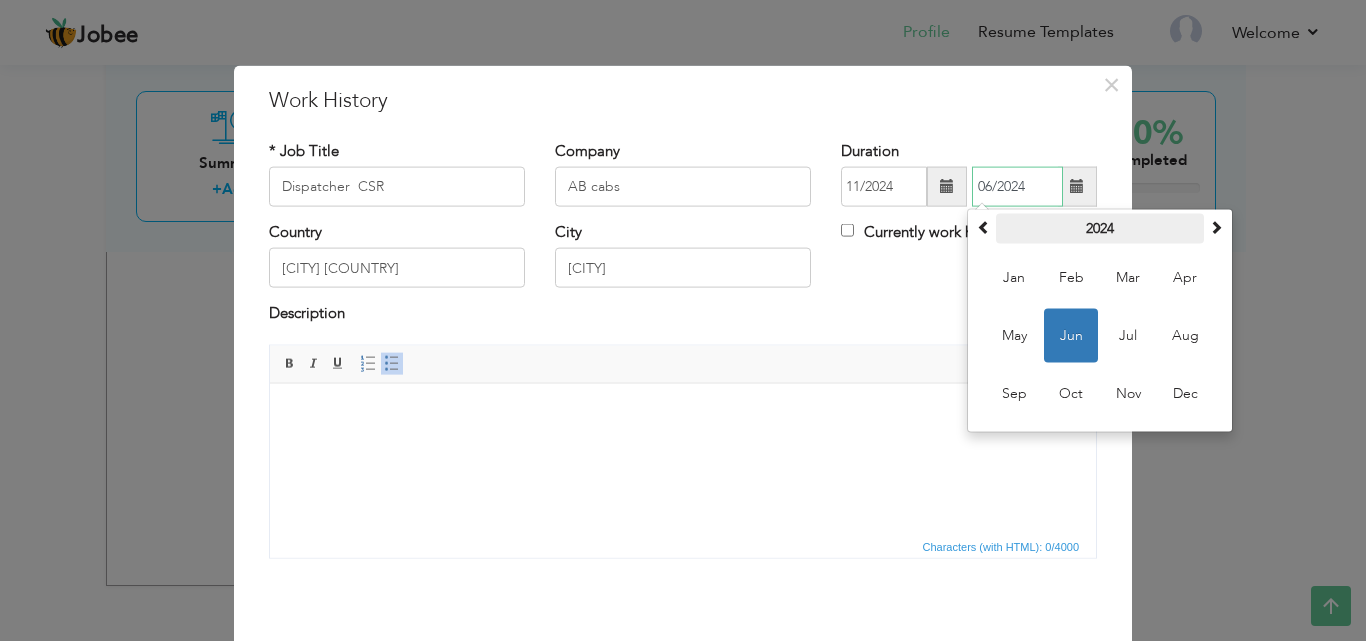 click on "2024" at bounding box center [1100, 229] 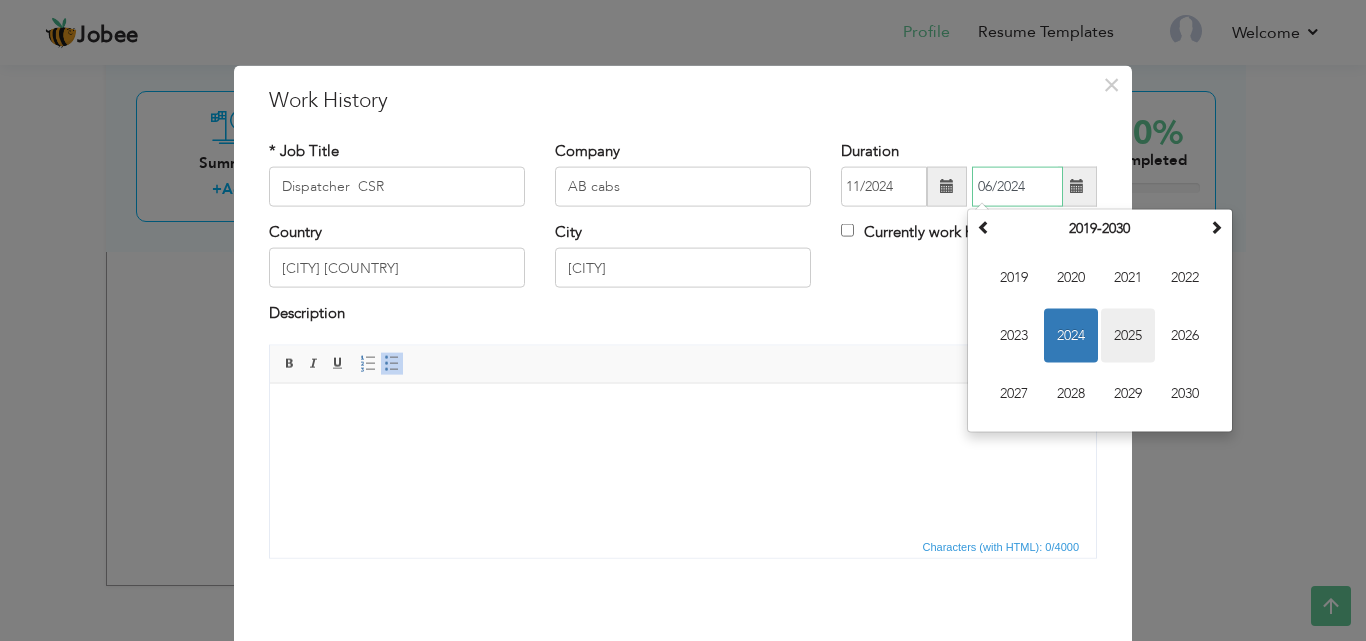 click on "2025" at bounding box center (1128, 336) 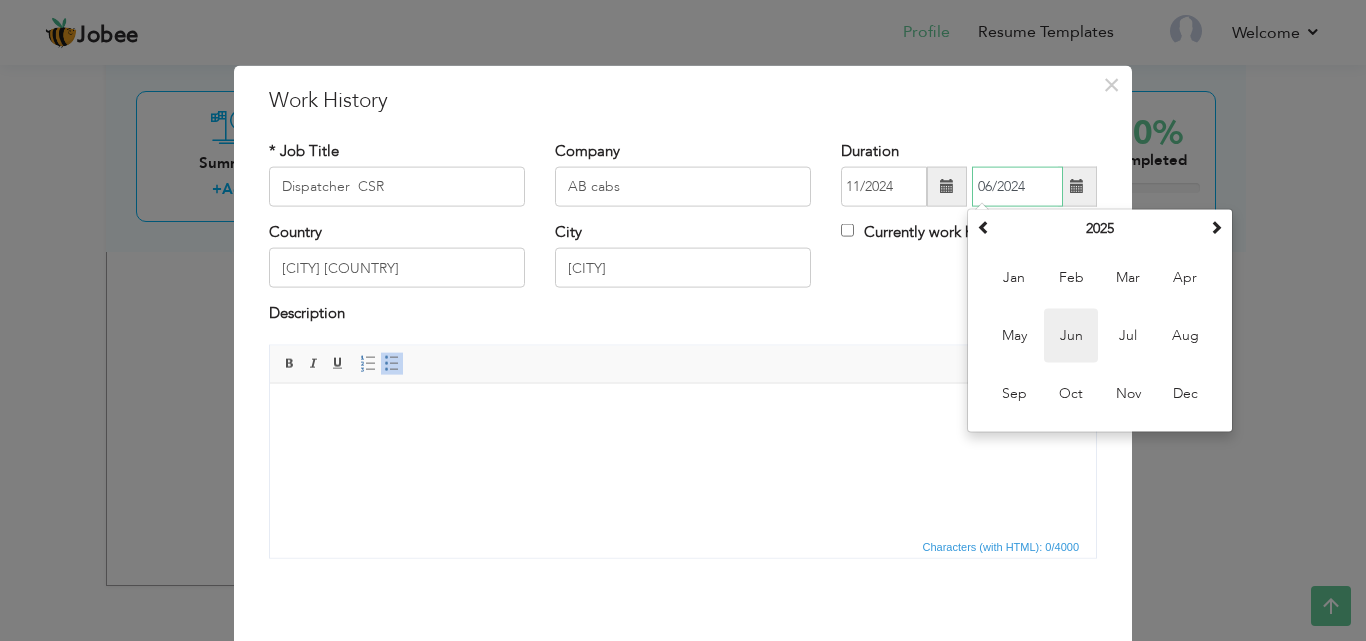 click on "Jun" at bounding box center [1071, 336] 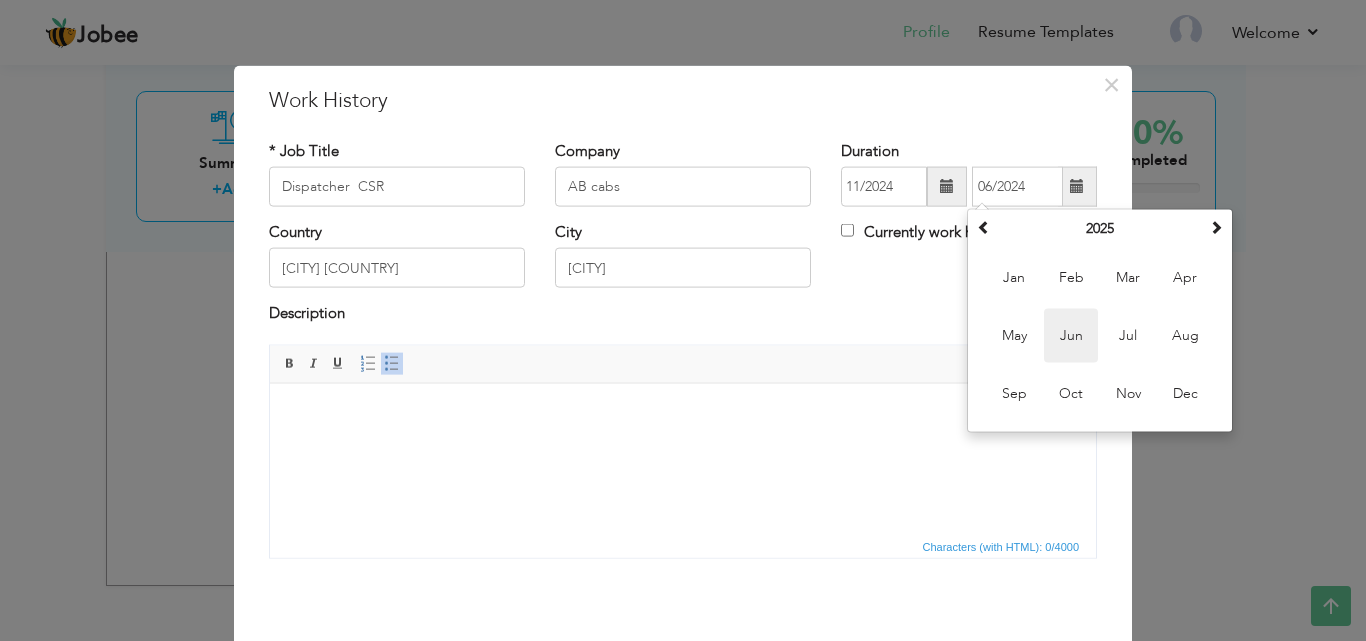type on "06/2025" 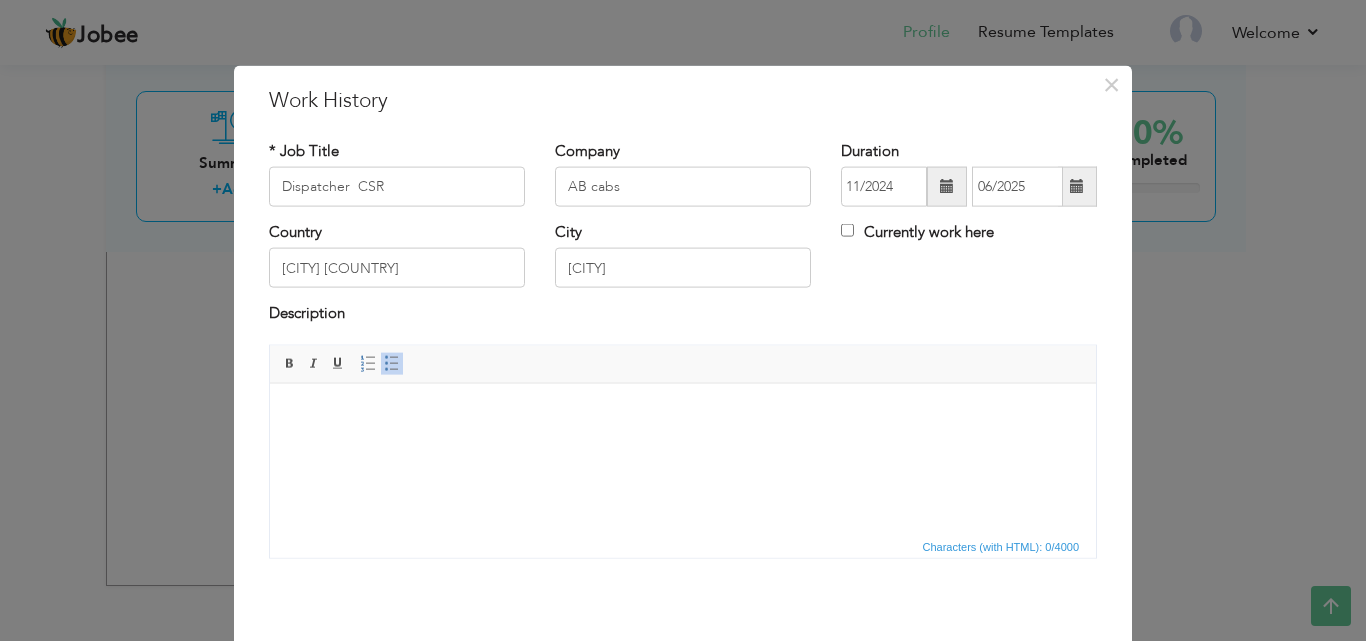 click at bounding box center [683, 413] 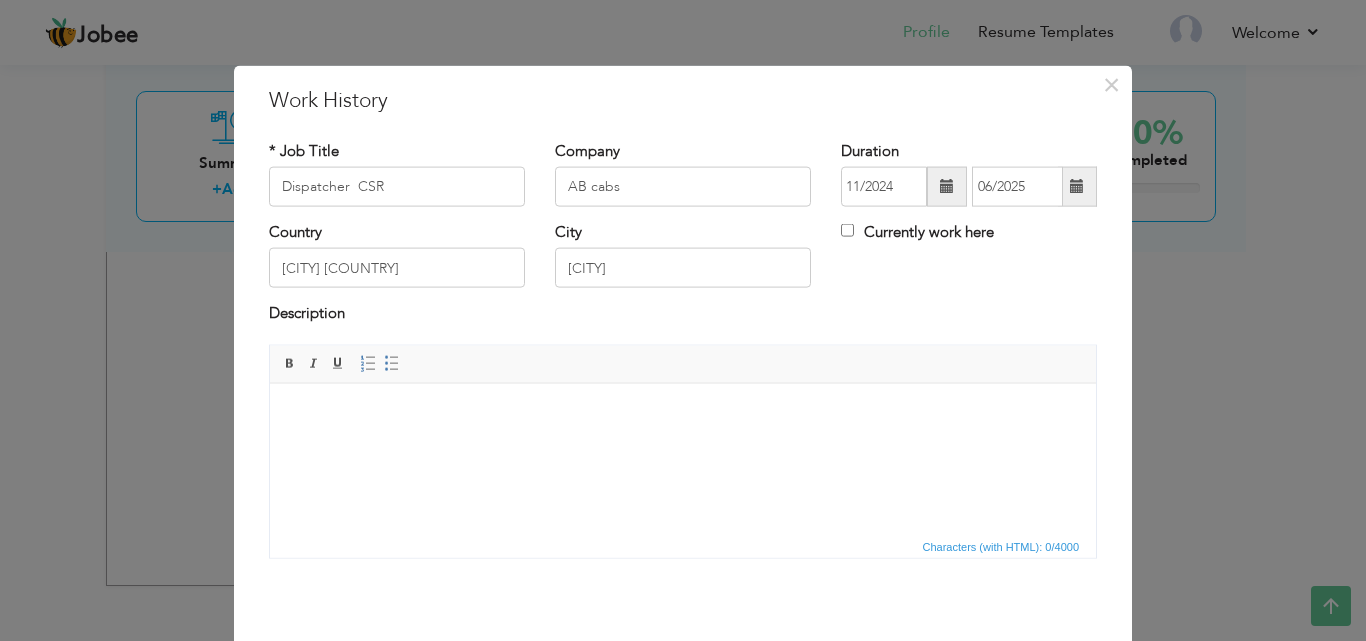 click at bounding box center [683, 413] 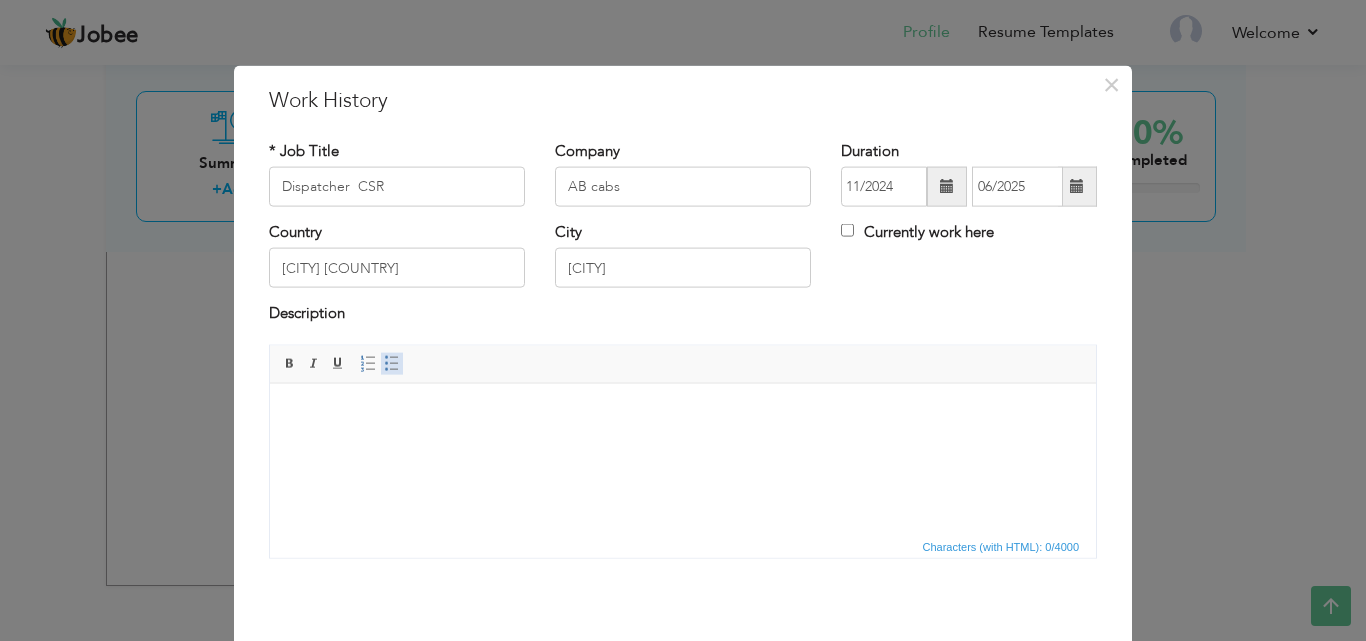 click on "Insert/Remove Bulleted List" at bounding box center (392, 363) 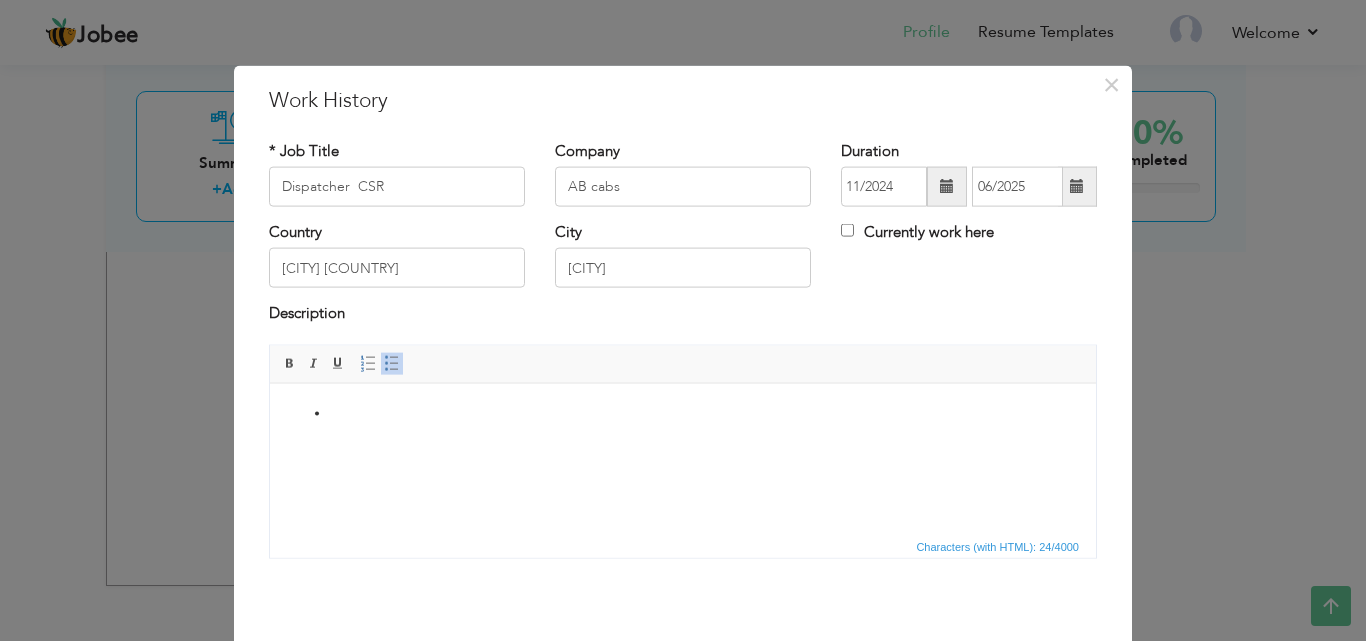 click at bounding box center [683, 413] 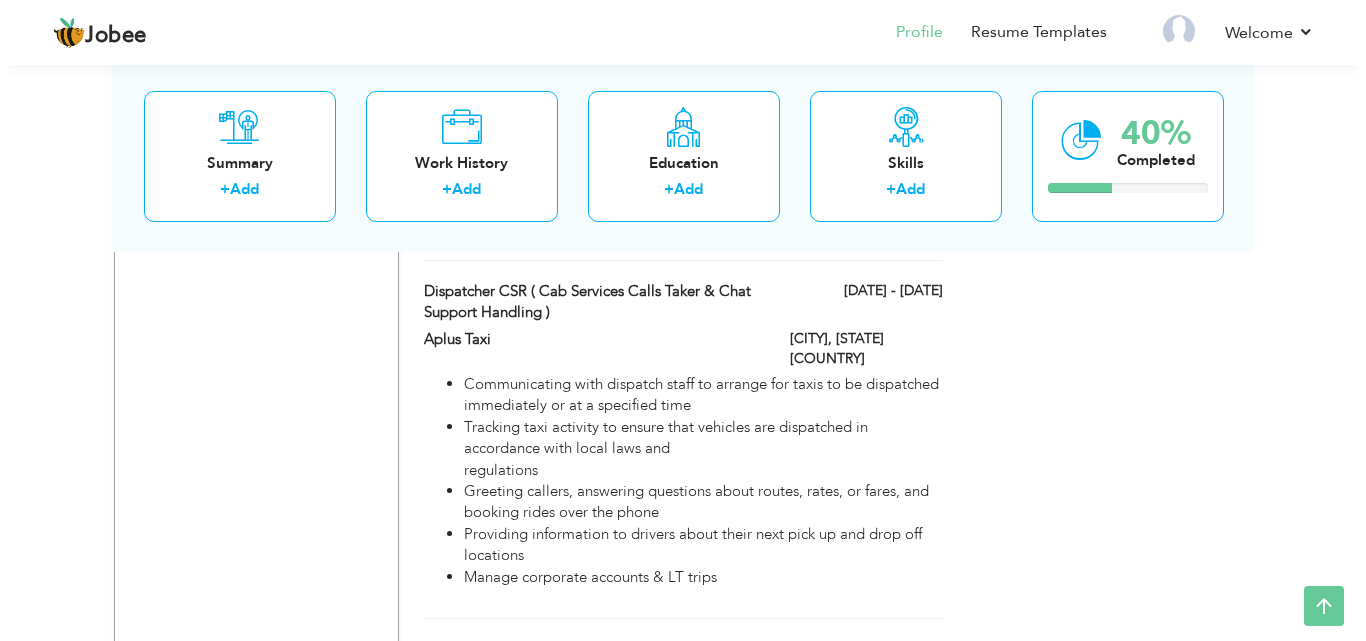 scroll, scrollTop: 1133, scrollLeft: 0, axis: vertical 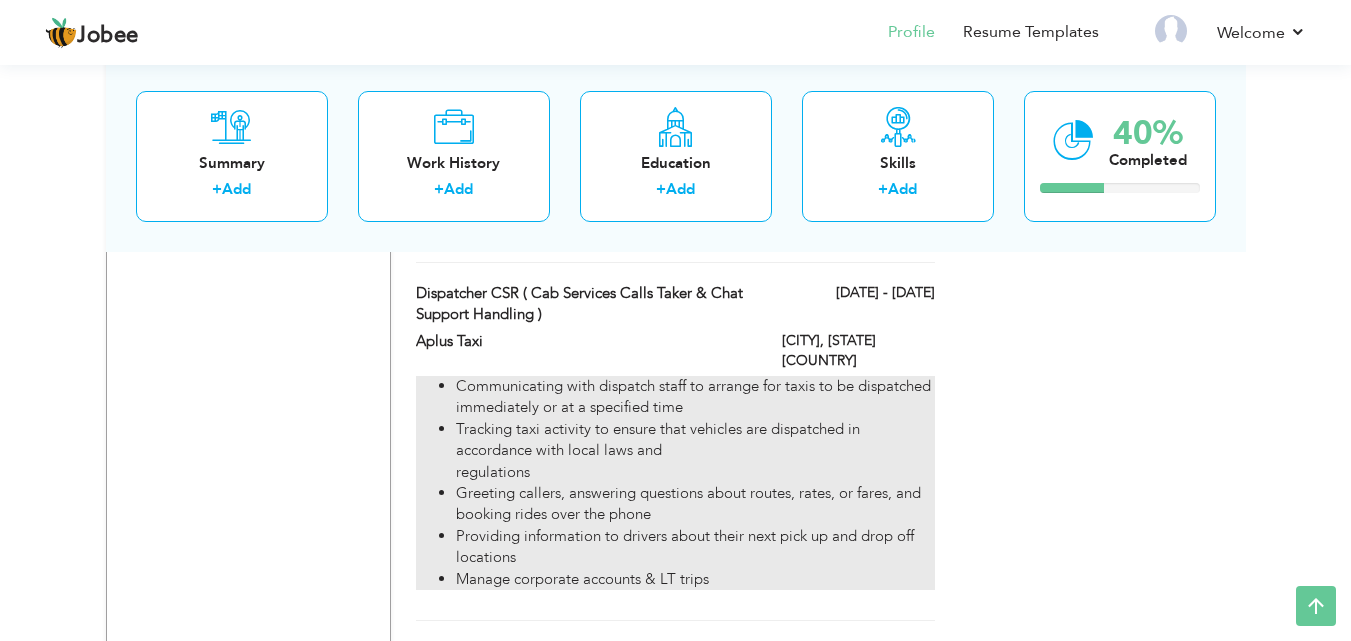click on "Manage corporate accounts & LT trips" at bounding box center [695, 579] 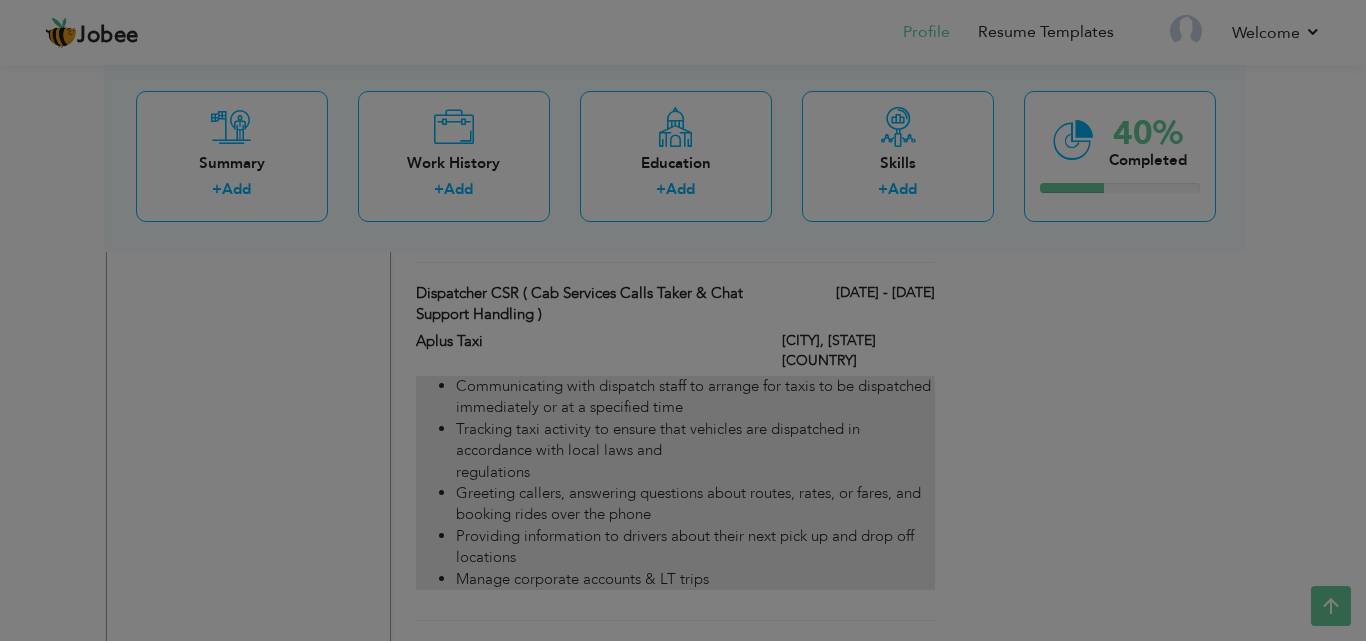 click on "Jobee
Profile
Resume Templates
Resume Templates
Cover Letters
About
My Resume
Welcome
Settings
Log off
Welcome" at bounding box center [683, -66] 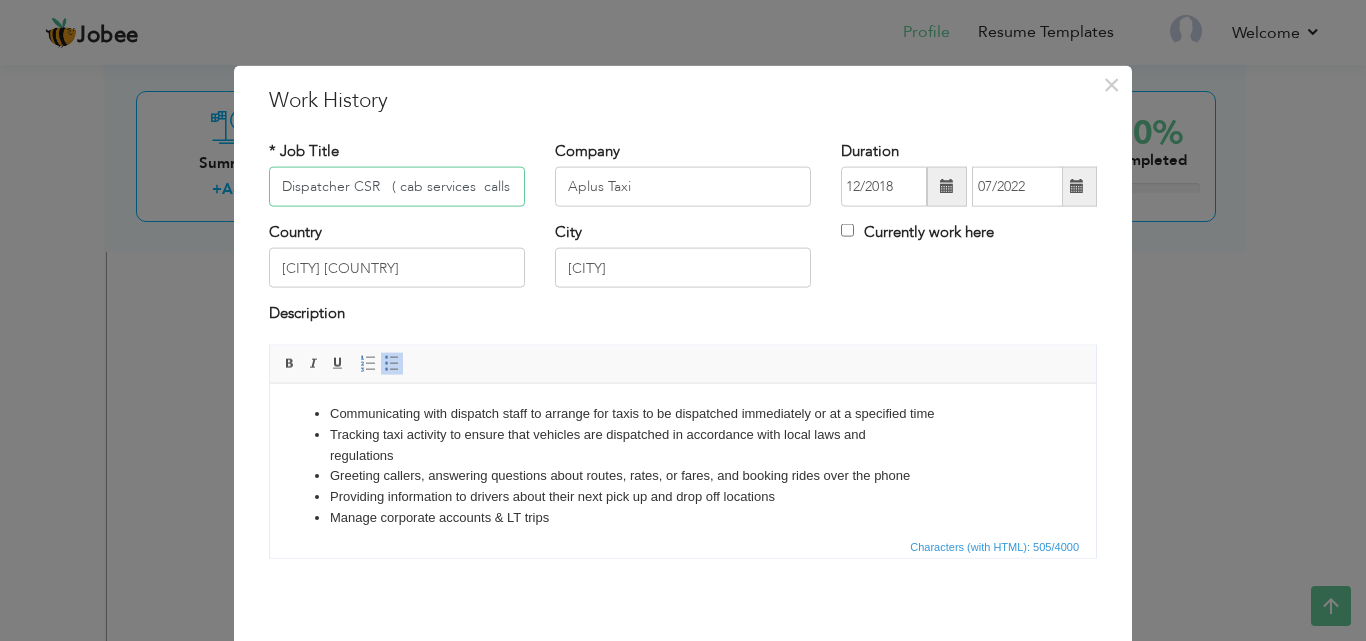 scroll, scrollTop: 0, scrollLeft: 190, axis: horizontal 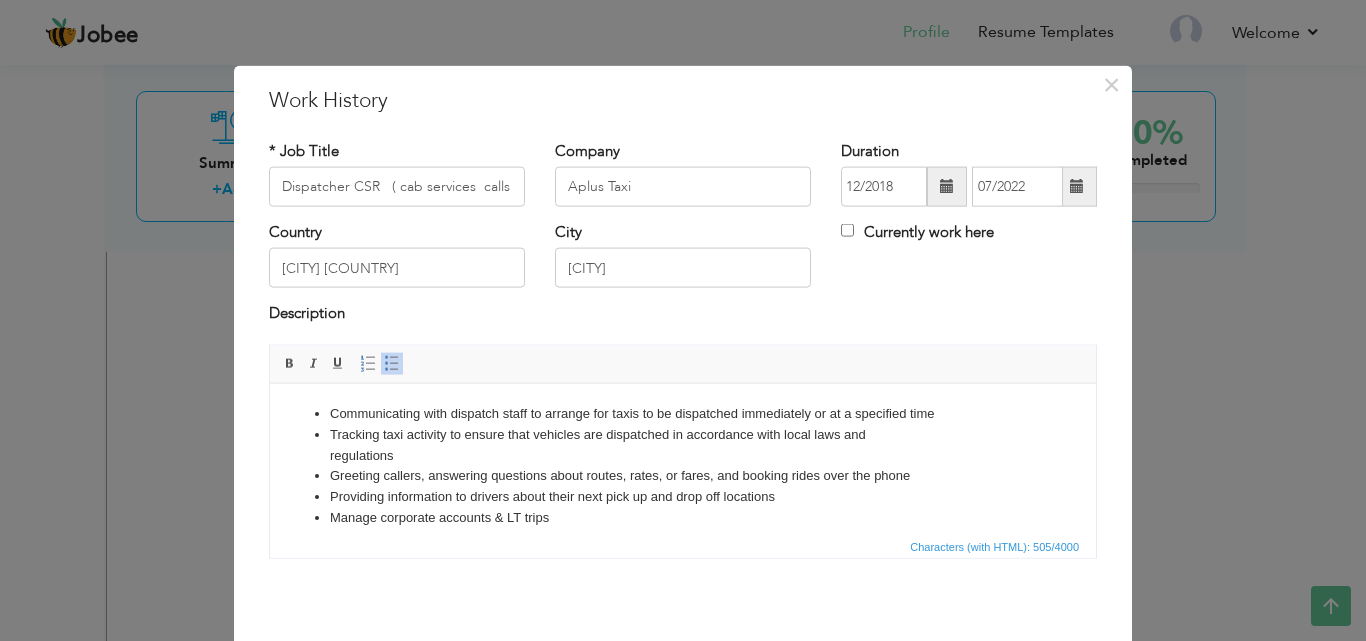 click on "Manage corporate accounts & LT trips" at bounding box center (683, 517) 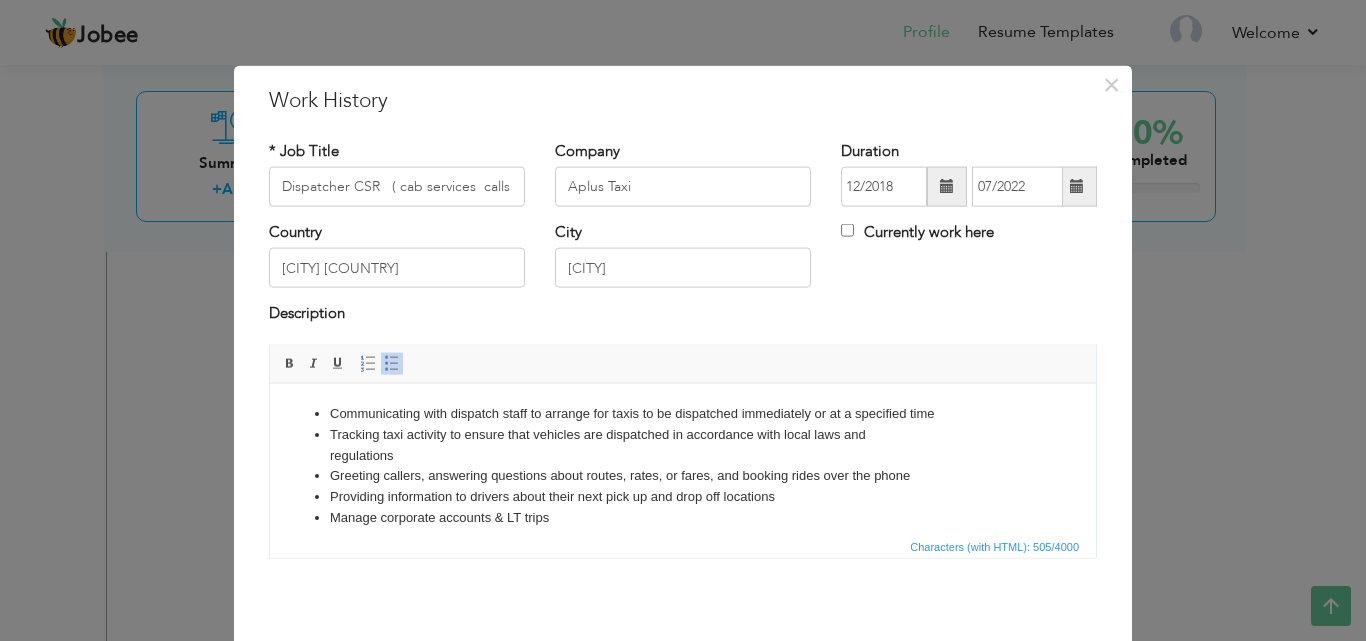 copy on "Communicating with dispatch staff to arrange for taxis to be dispatched immediately or at a specified time Tracking taxi activity to ensure that vehicles are dispatched in accordance with local laws and  regulations Greeting callers, answering questions about routes, rates, or fares, and booking rides over the phone Providing information to drivers about their next pick up and drop off locations Manage corporate accounts & LT trips" 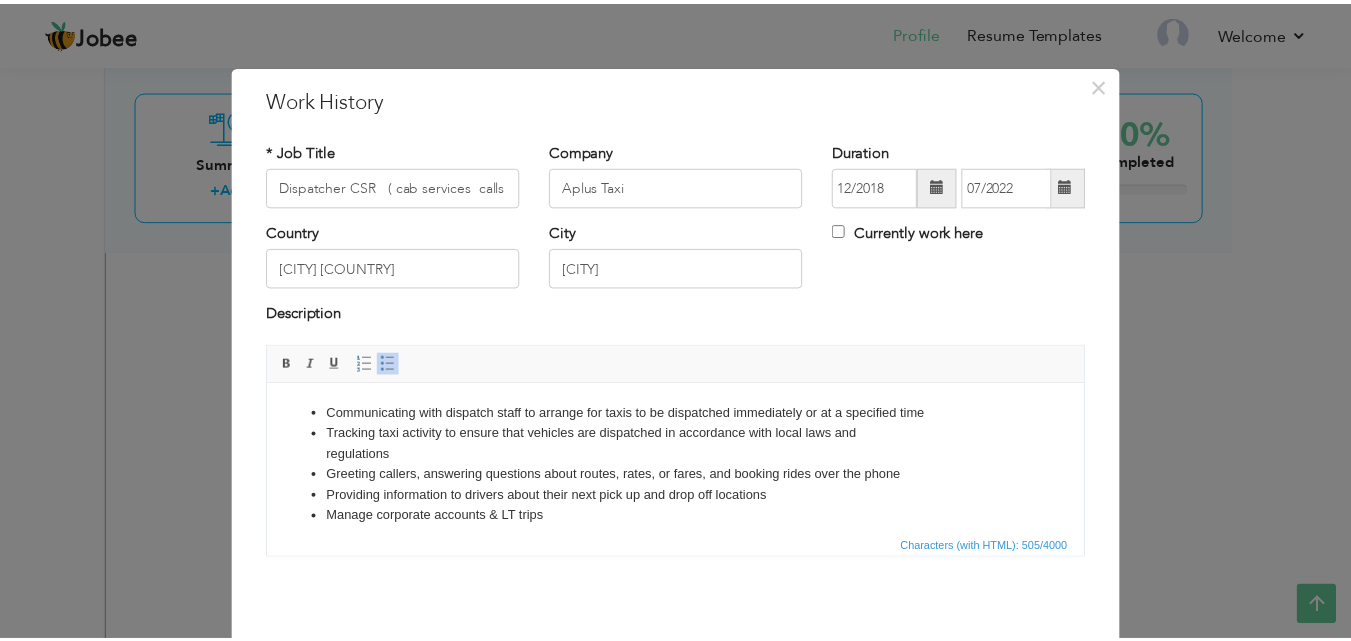 scroll, scrollTop: 79, scrollLeft: 0, axis: vertical 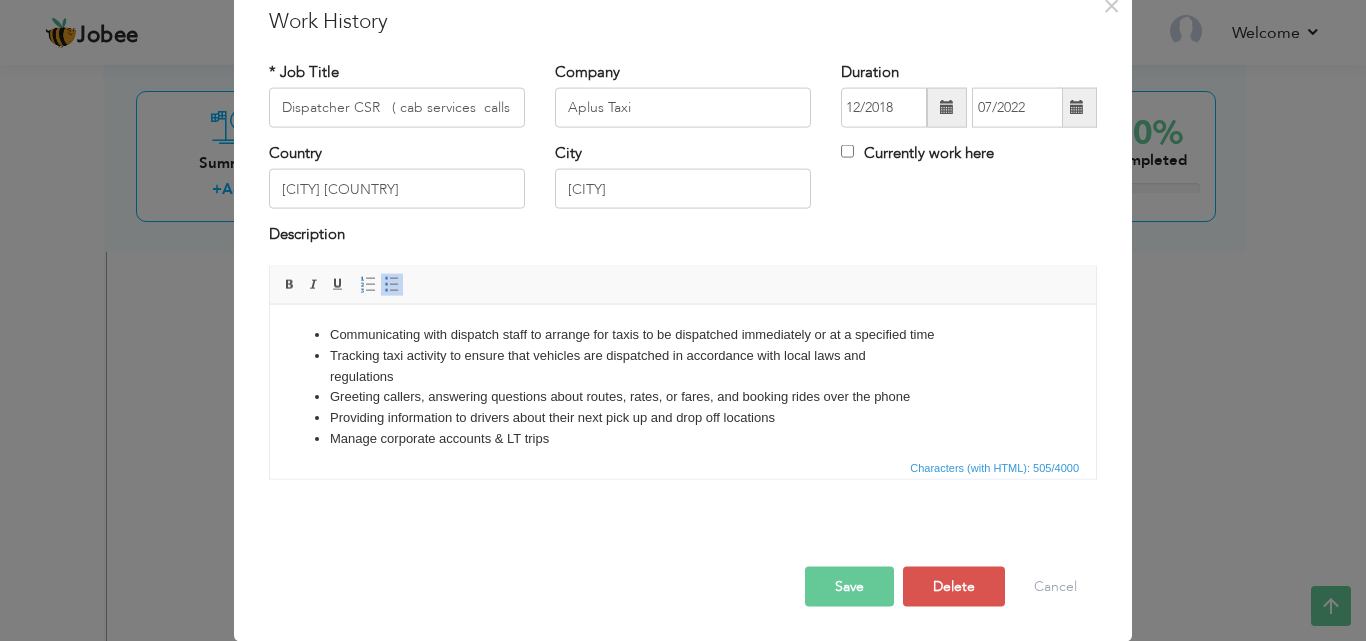 click on "Save" at bounding box center (849, 586) 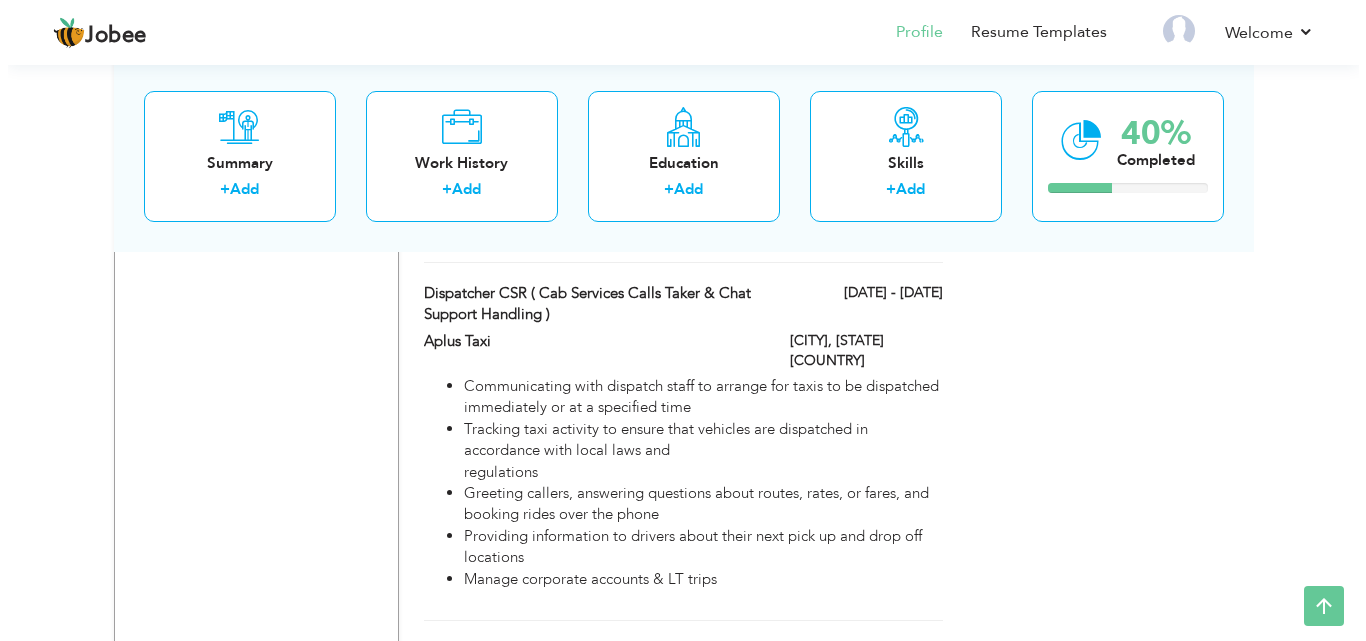 scroll, scrollTop: 1493, scrollLeft: 0, axis: vertical 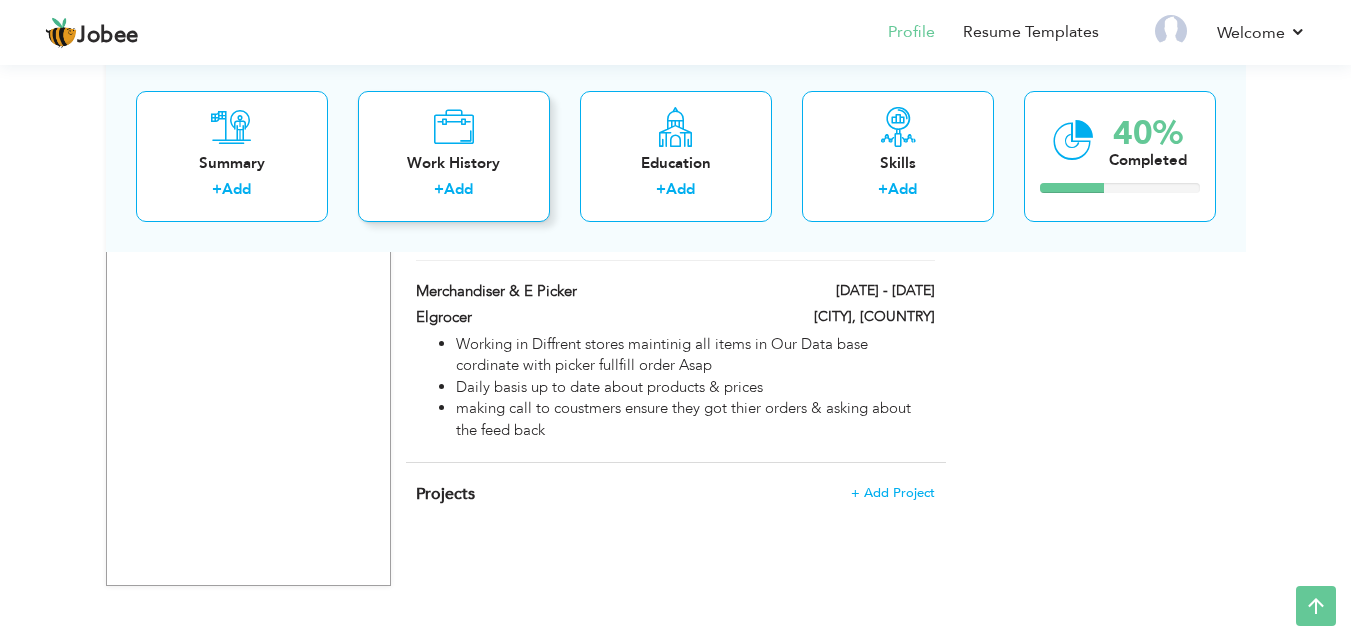 click on "Add" at bounding box center [458, 189] 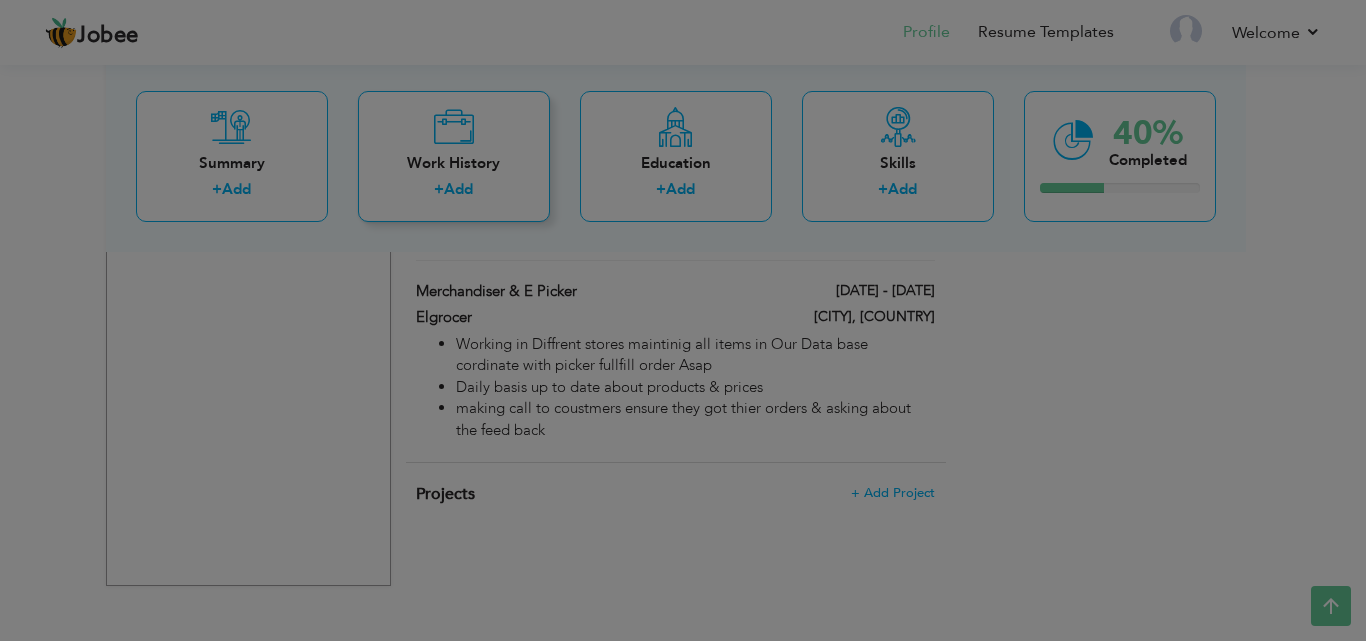 scroll, scrollTop: 0, scrollLeft: 0, axis: both 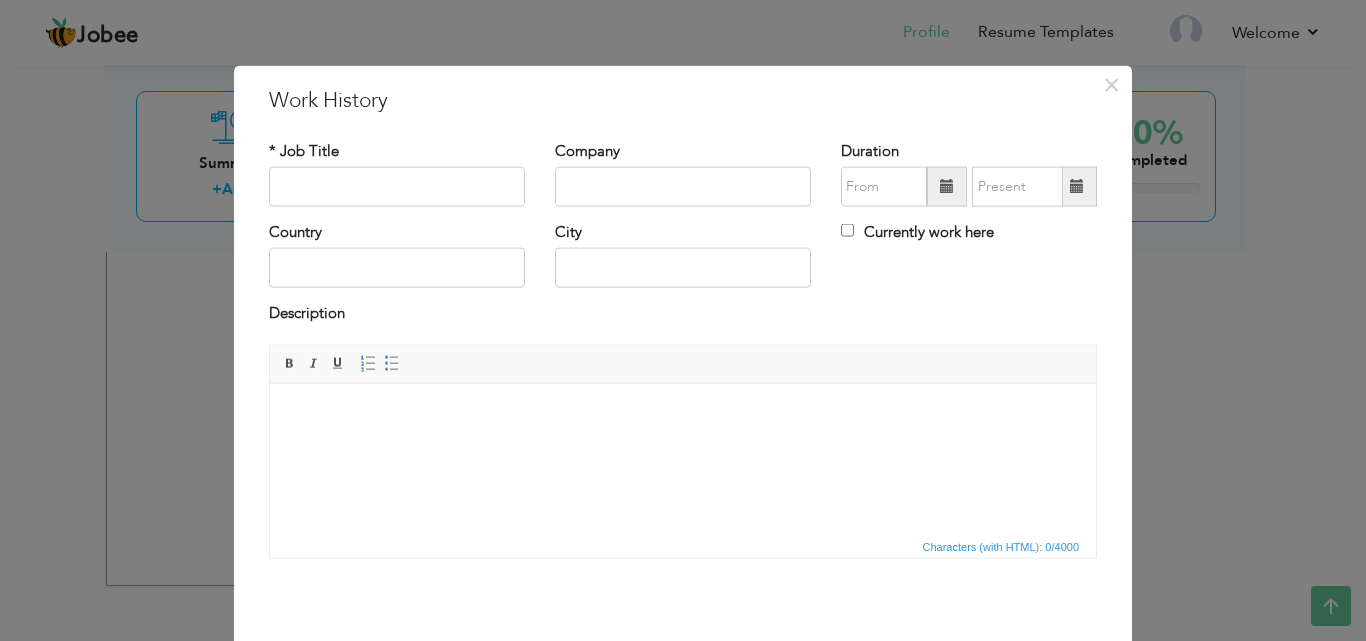 click at bounding box center [683, 413] 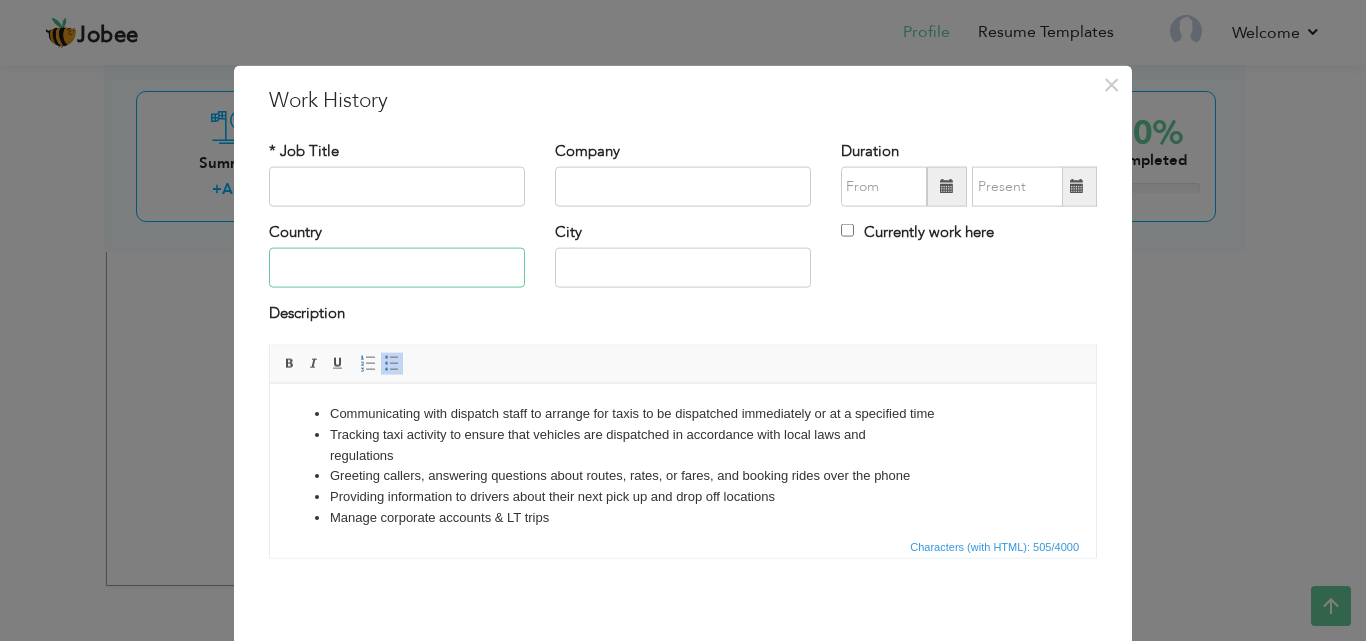 click at bounding box center (397, 268) 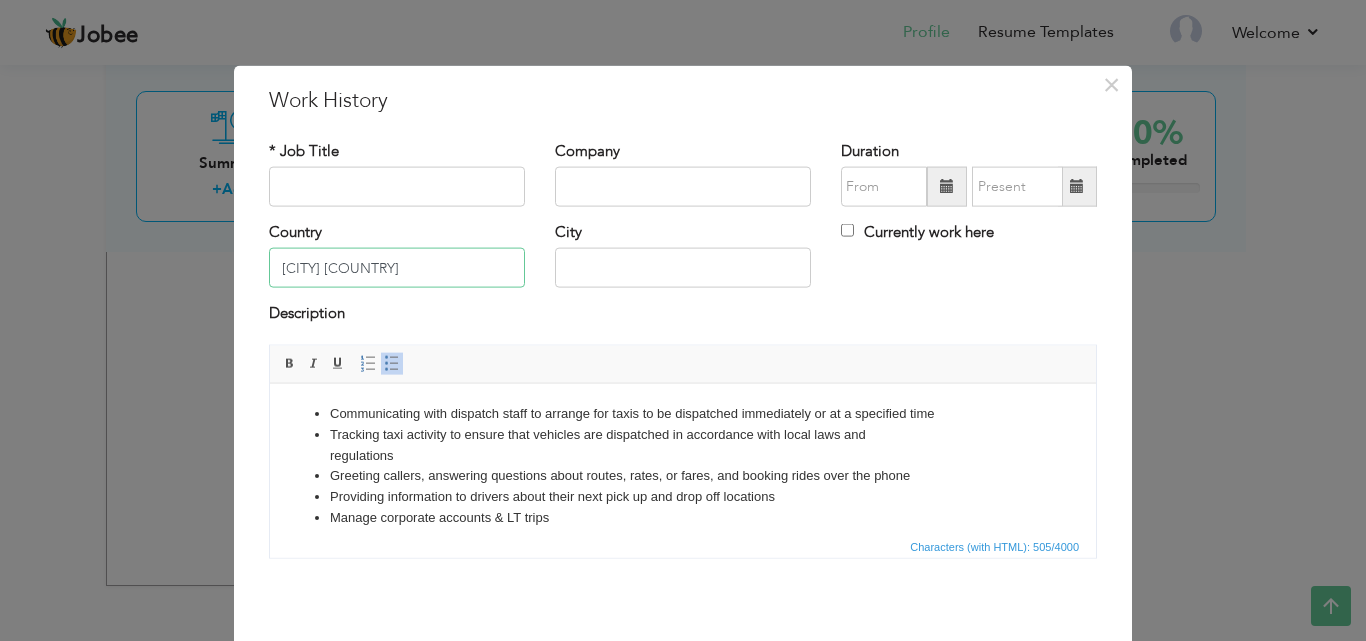 type on "[CITY] [STATE] [COUNTRY]" 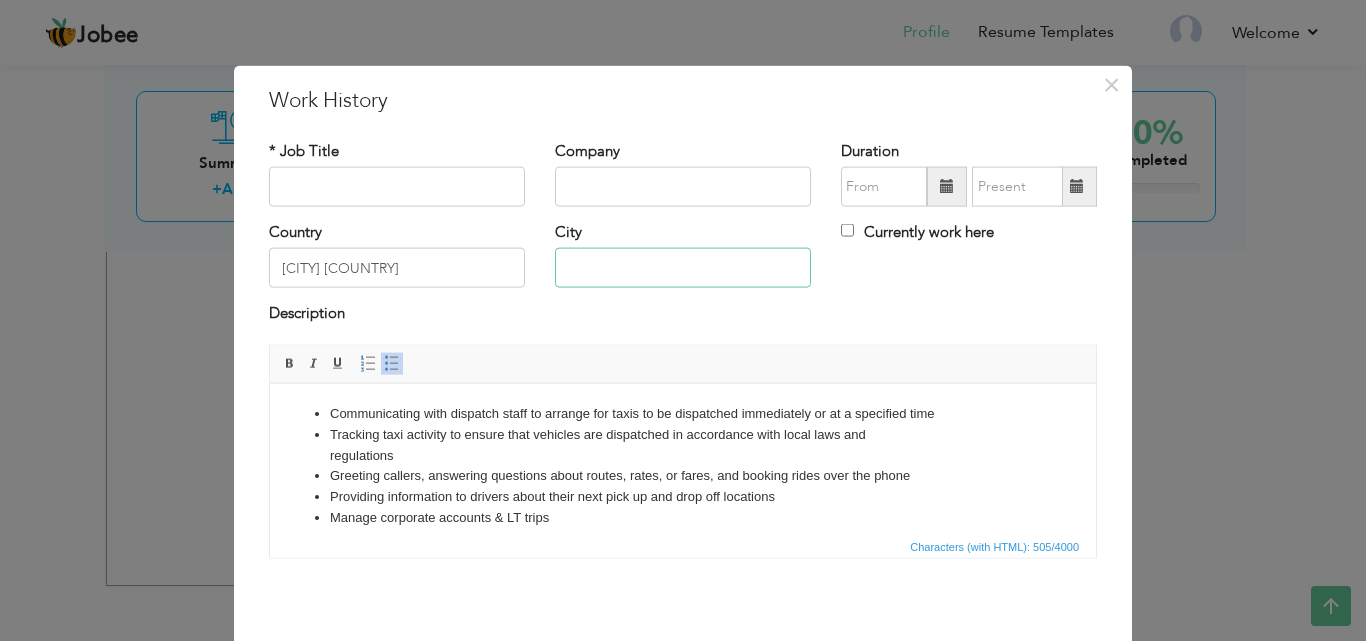 click at bounding box center (683, 268) 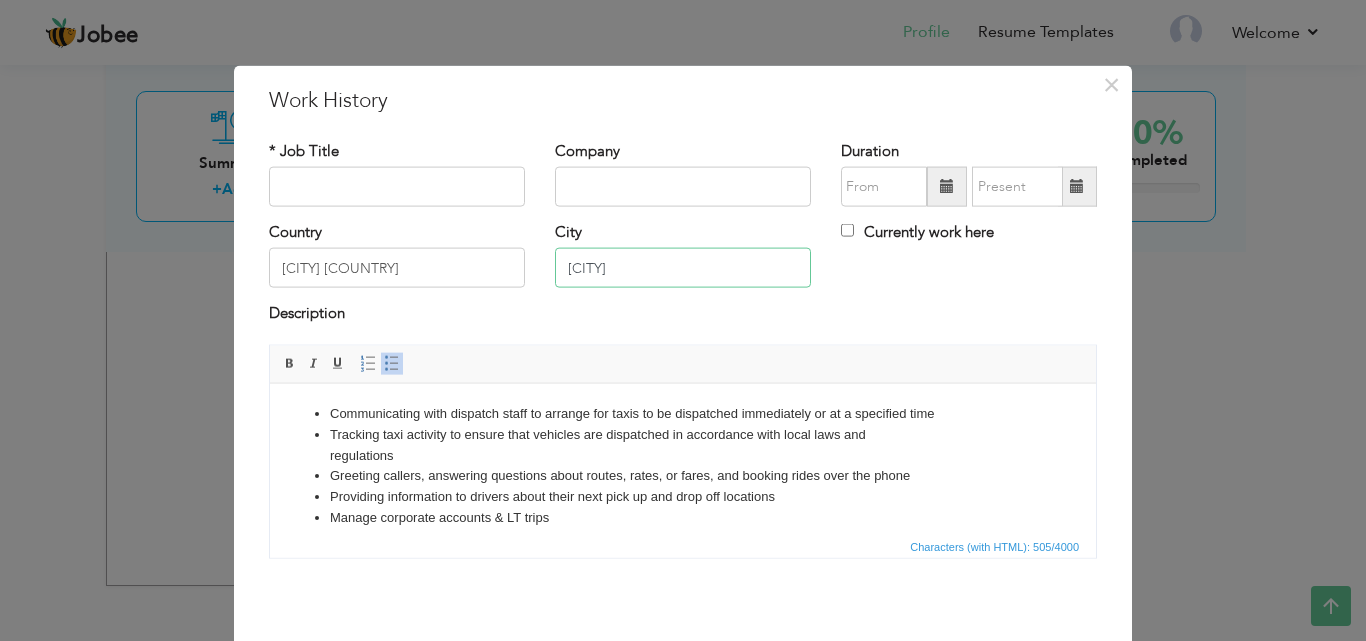 type on "[CITY]" 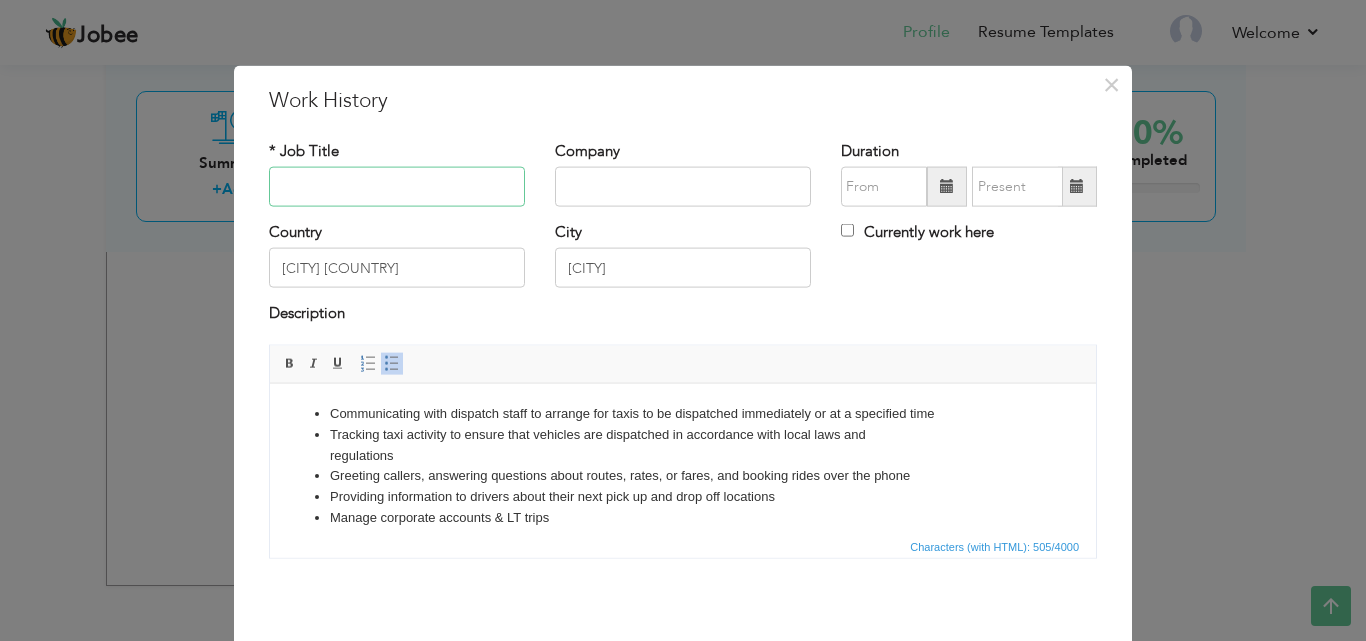 click at bounding box center (397, 187) 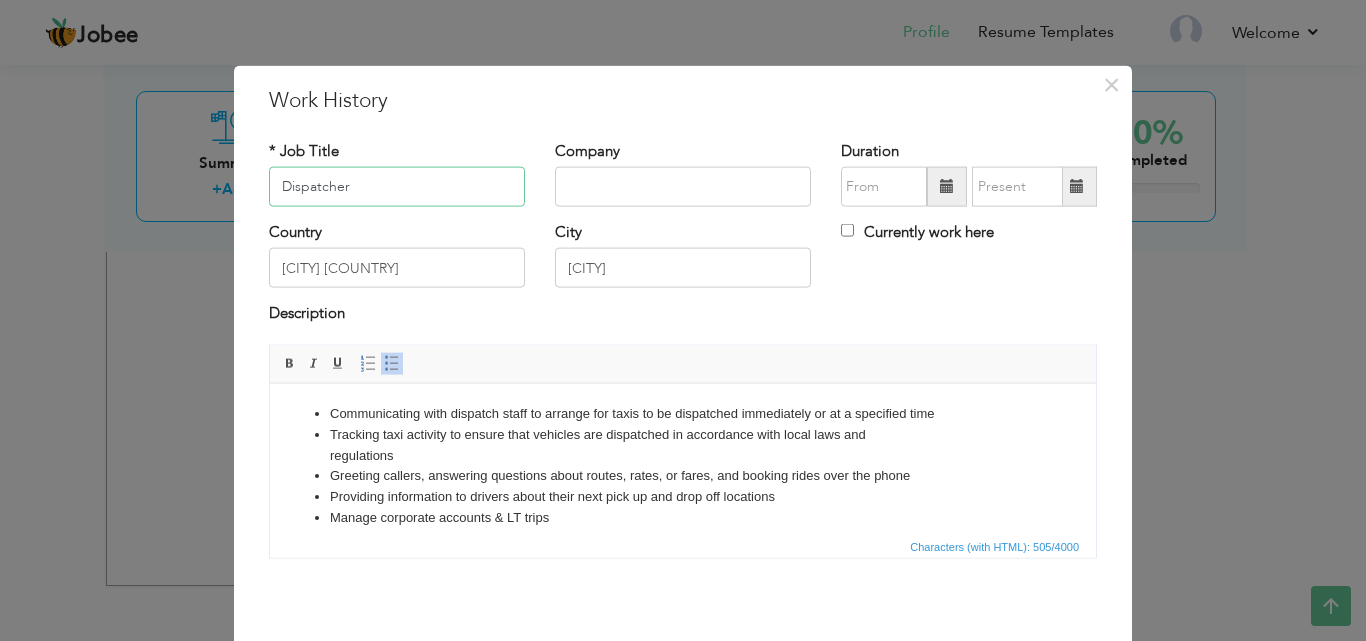 type on "Dispatcher" 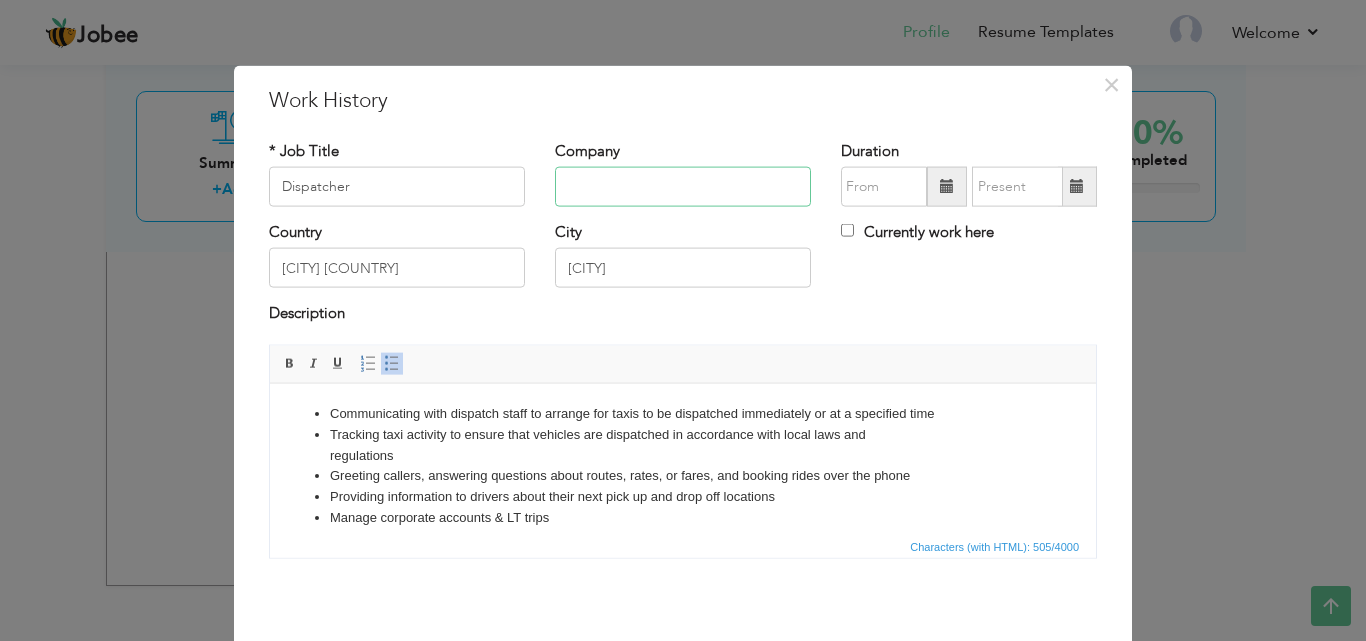 click at bounding box center [683, 187] 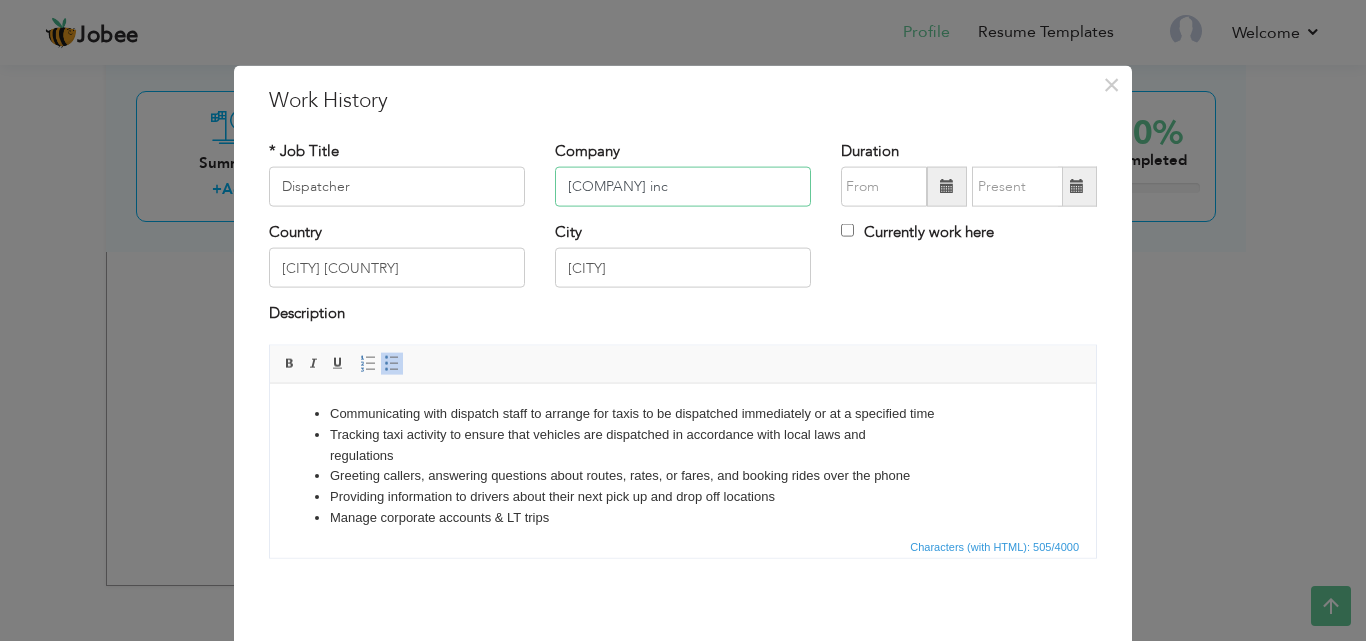 type on "AB cabs inc" 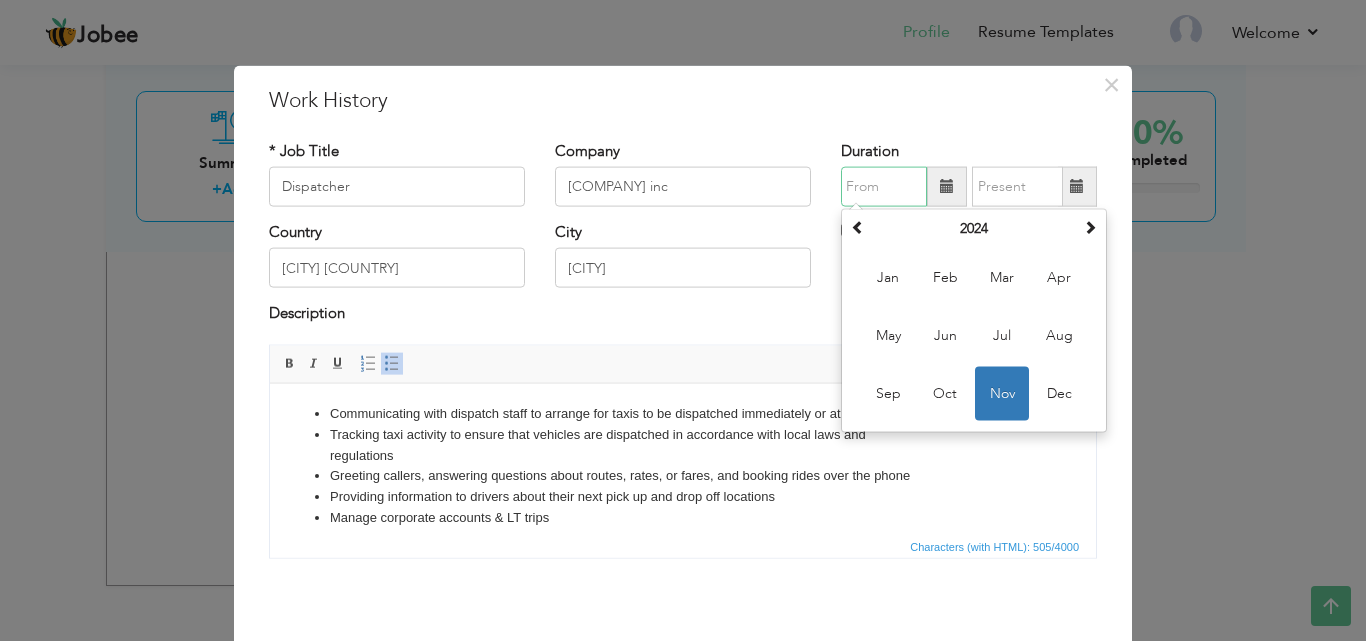 click at bounding box center (884, 187) 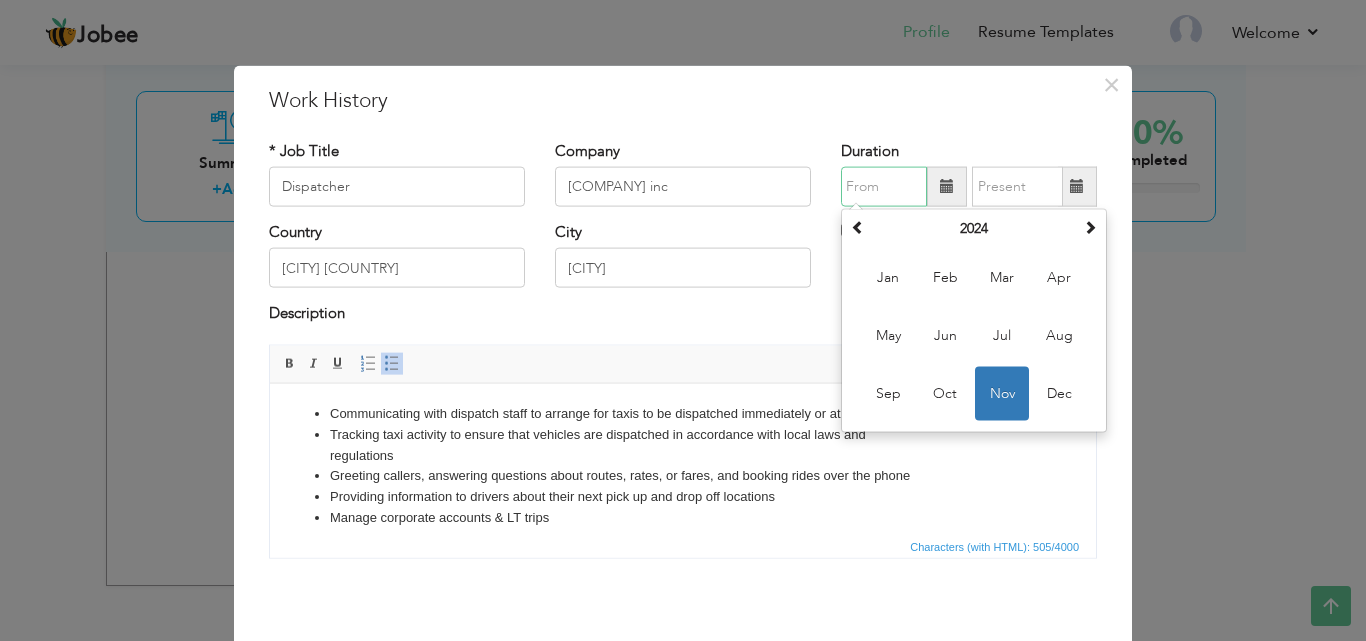 click on "Nov" at bounding box center (1002, 394) 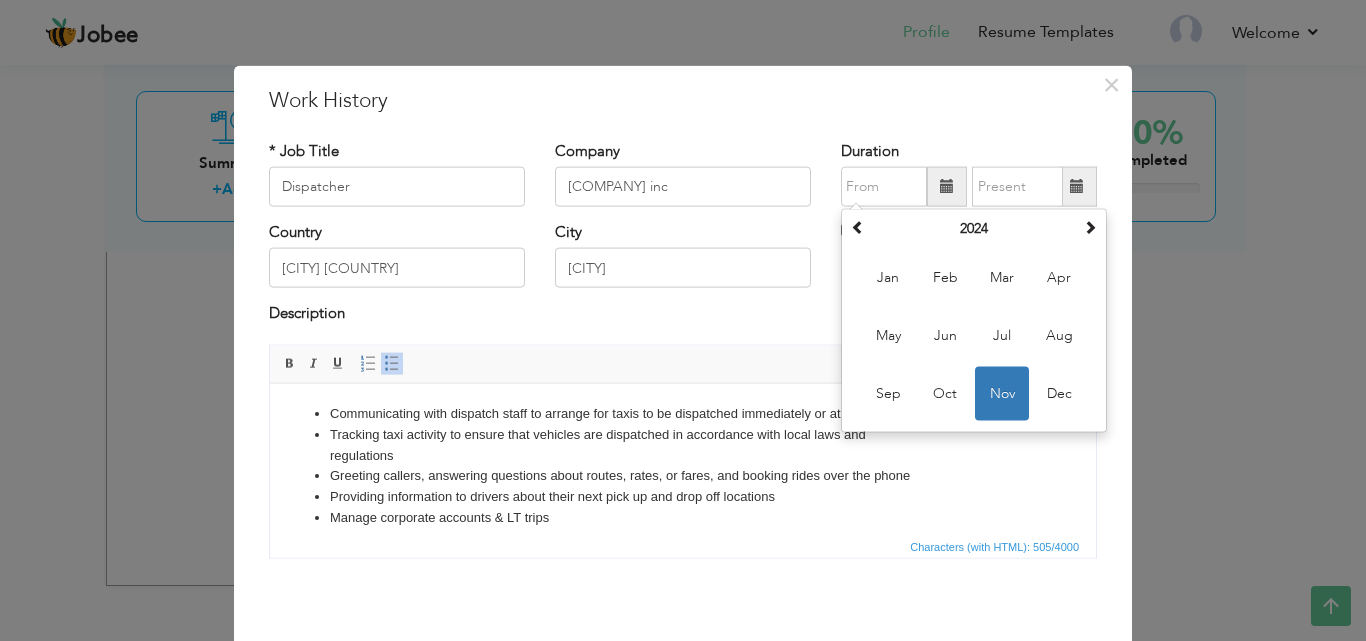 type on "11/2024" 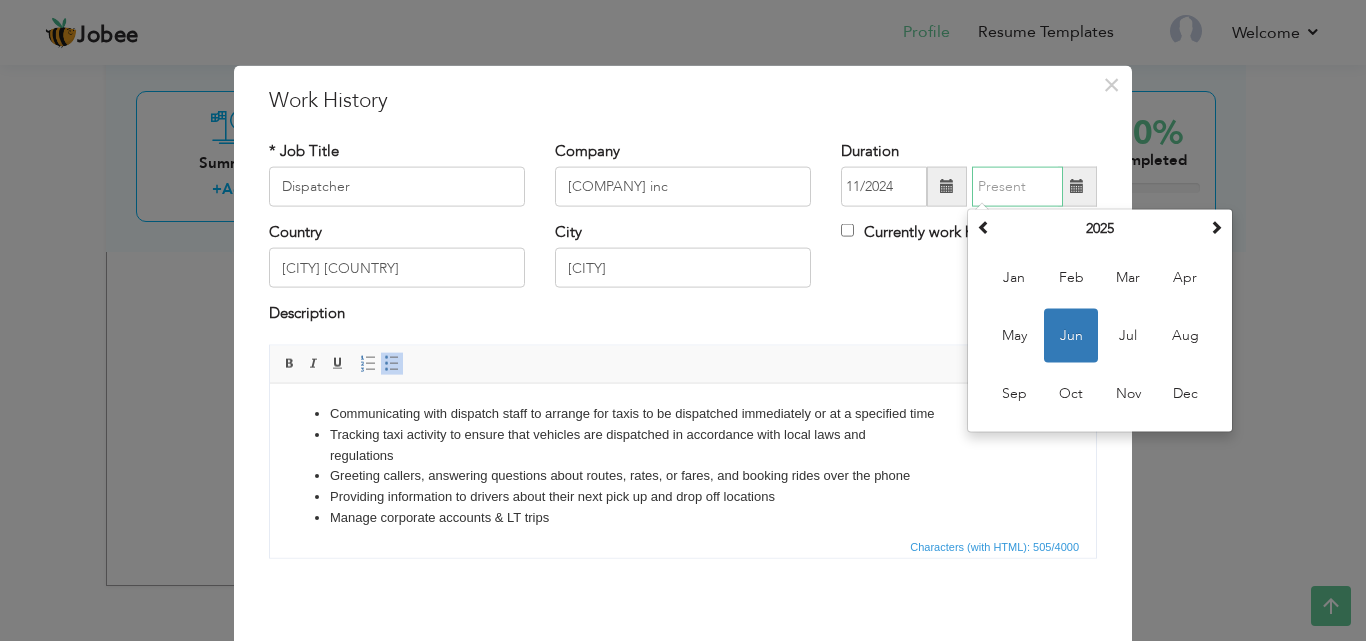click at bounding box center [1017, 187] 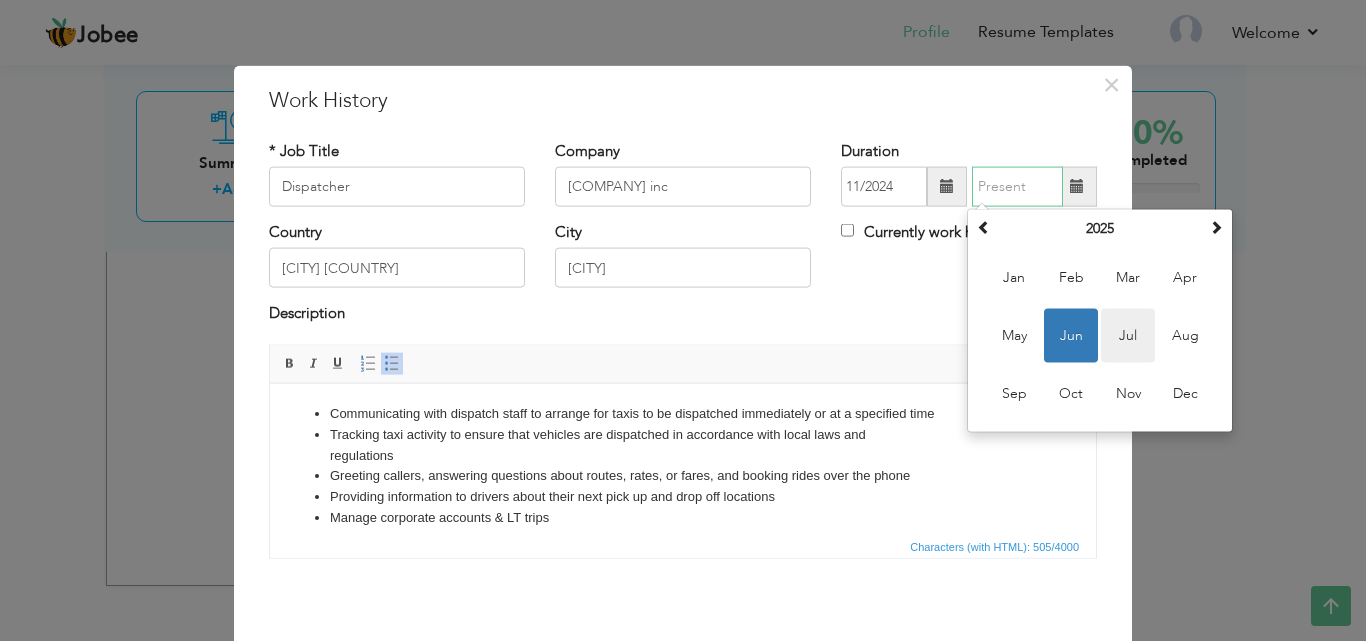 click on "Jul" at bounding box center [1128, 336] 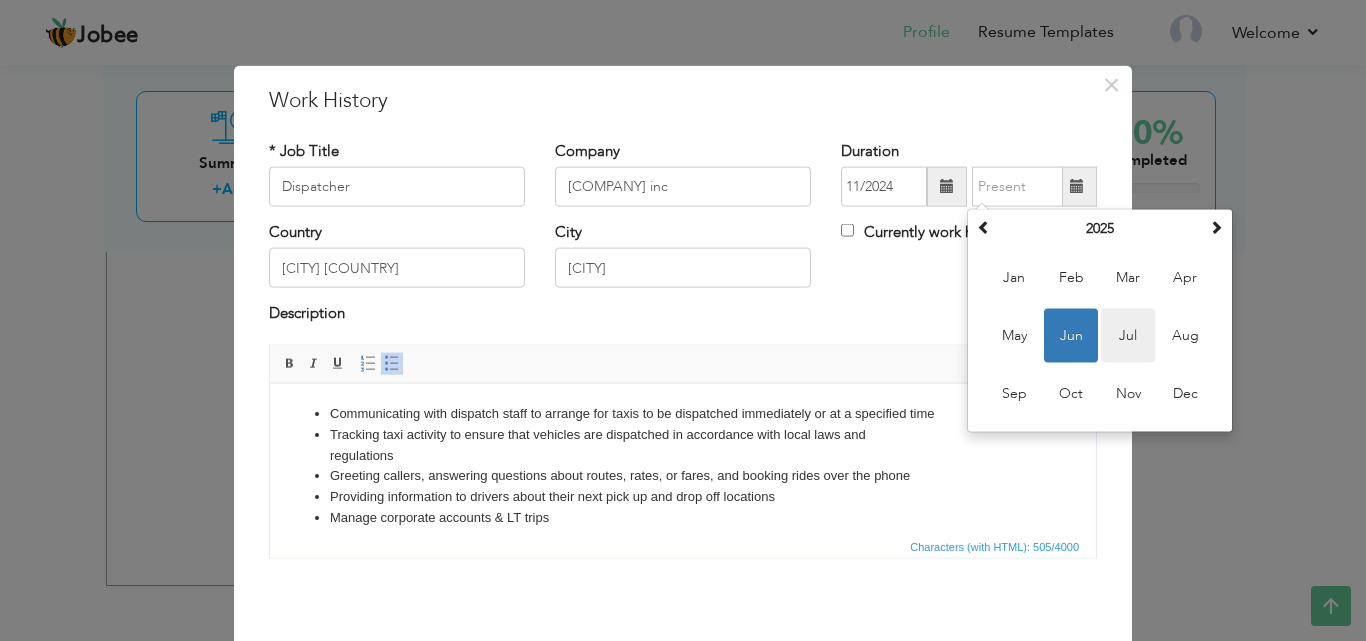 type on "07/2025" 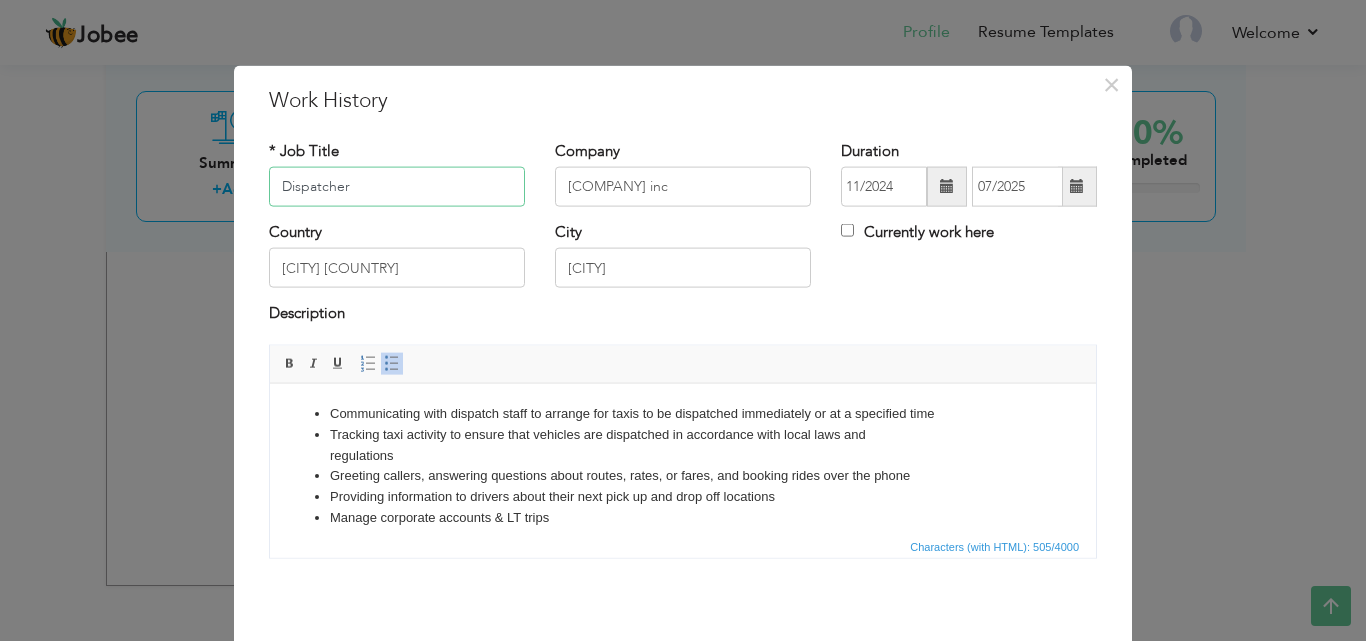 click on "Dispatcher" at bounding box center (397, 187) 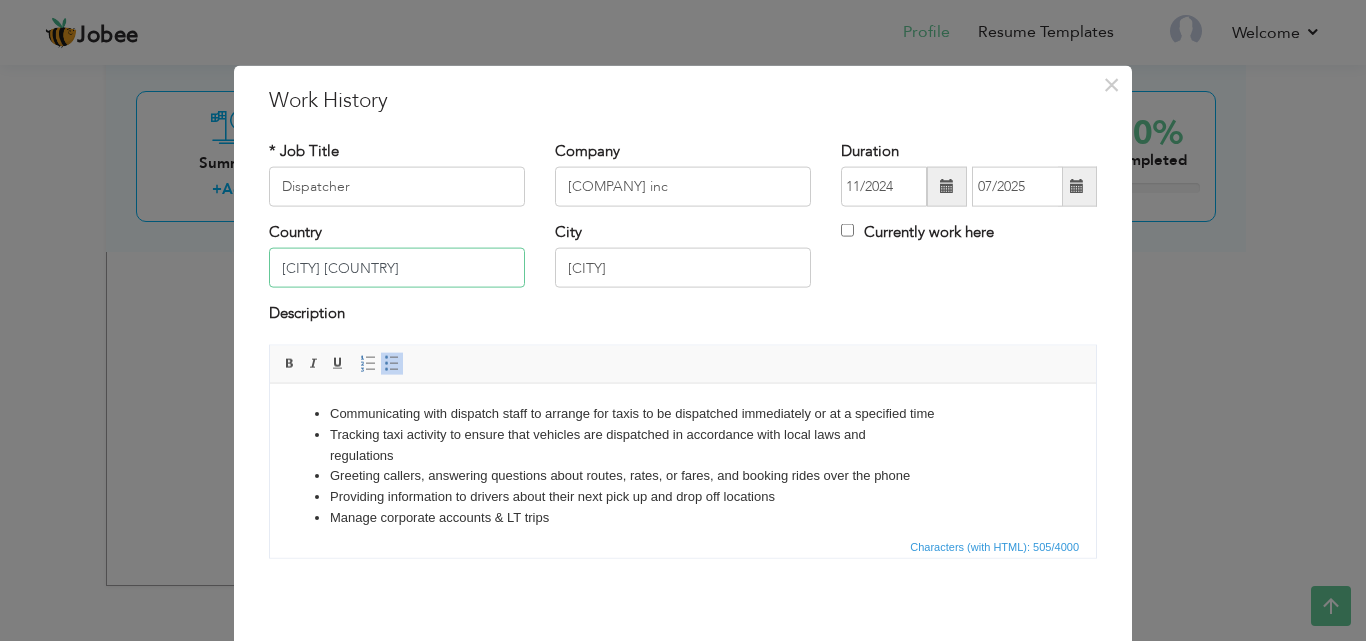 click on "[CITY] [STATE] [COUNTRY]" at bounding box center [397, 268] 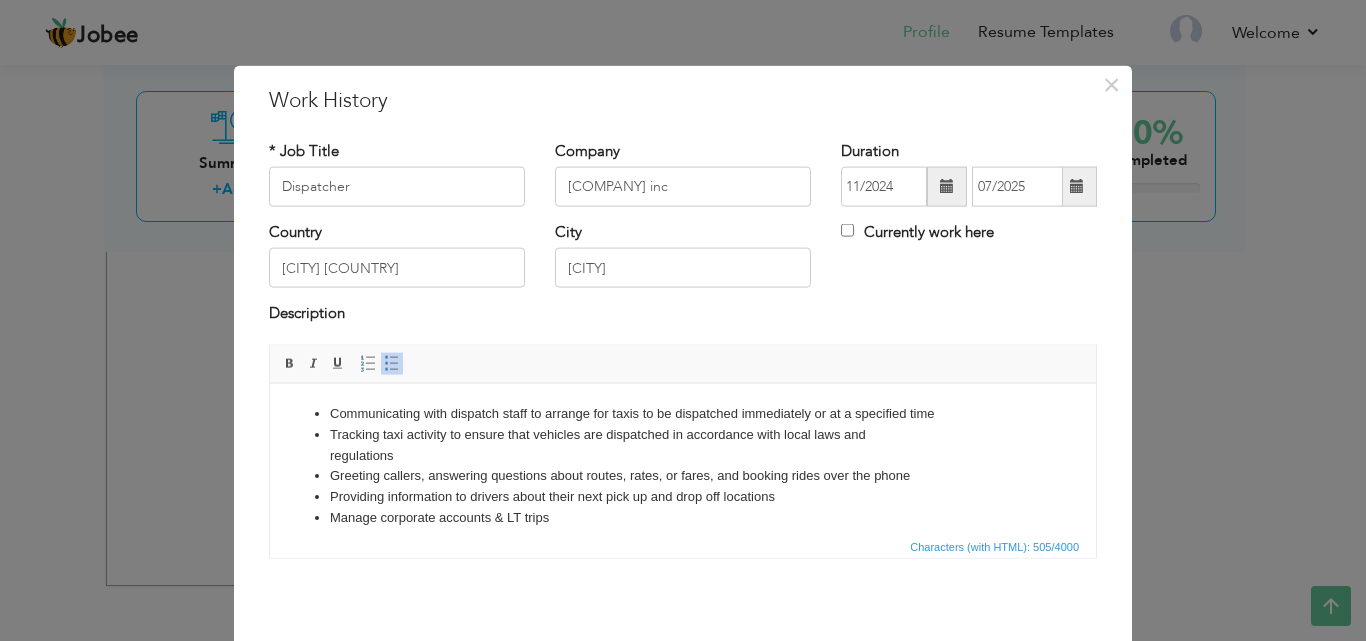 click on "Country
Alberta Canada" at bounding box center (397, 255) 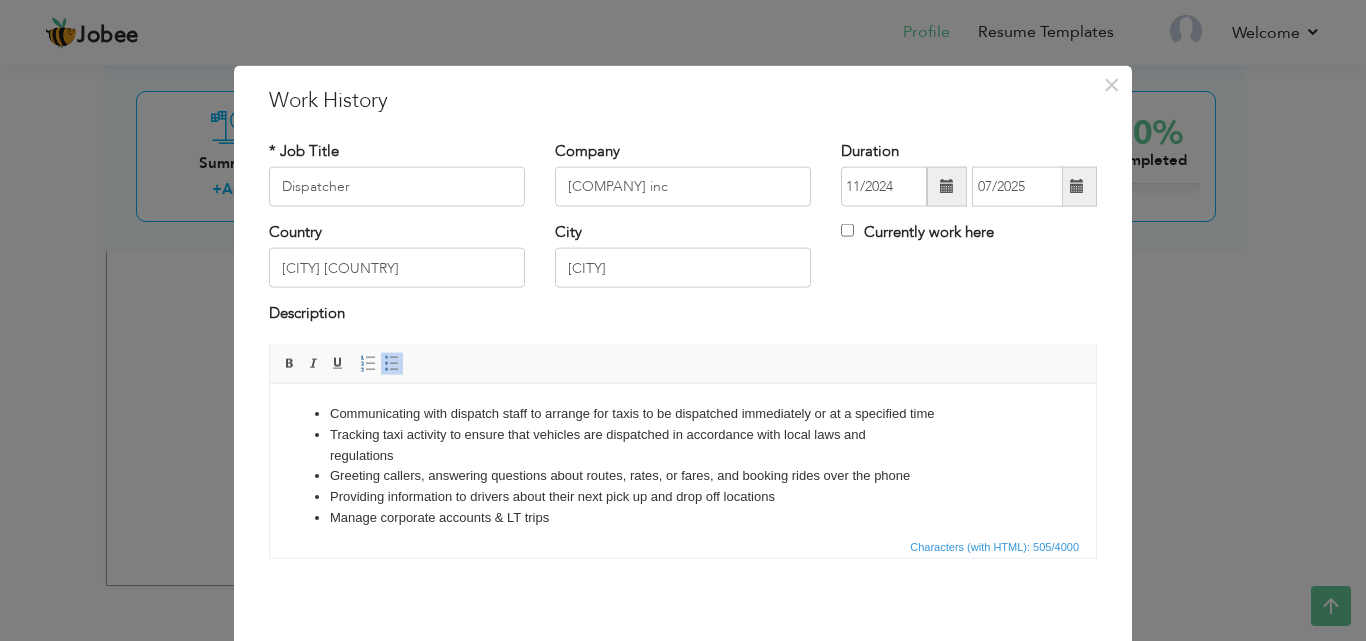 click on "×
Work History
* Job Title
Dispatcher
Company
AB cabs inc
Duration 11/2024 07/2025 City" at bounding box center (683, 392) 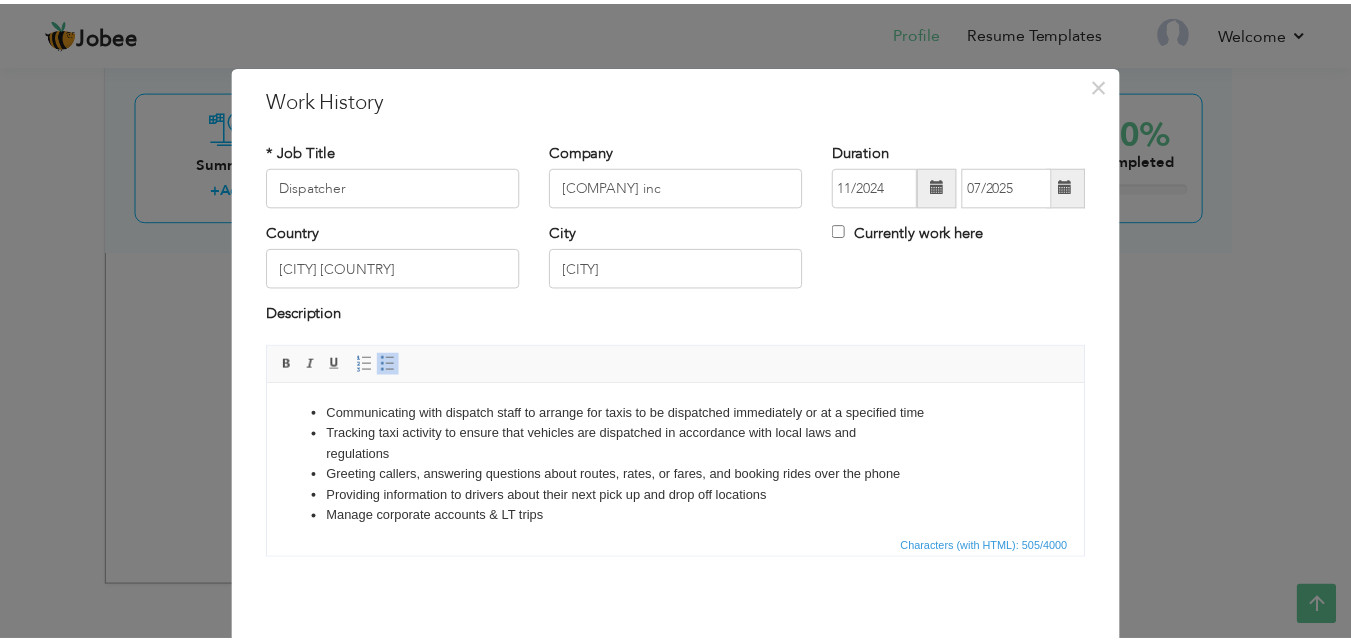 scroll, scrollTop: 79, scrollLeft: 0, axis: vertical 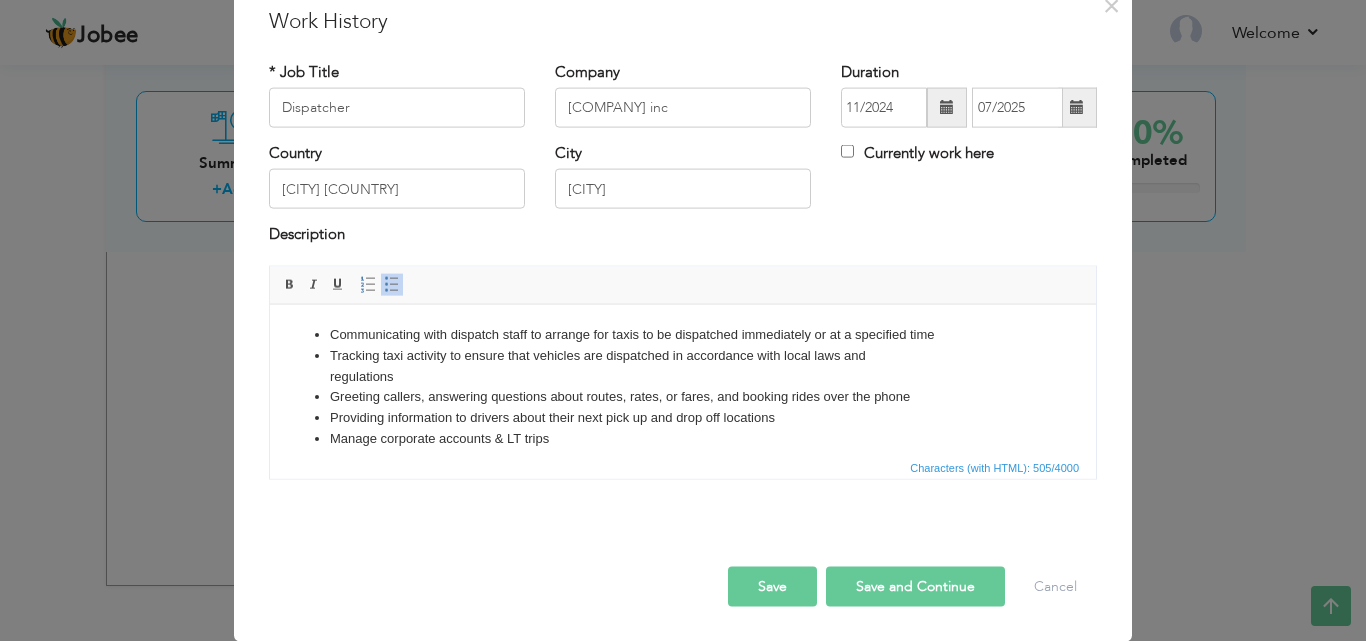 click on "Save" at bounding box center (772, 586) 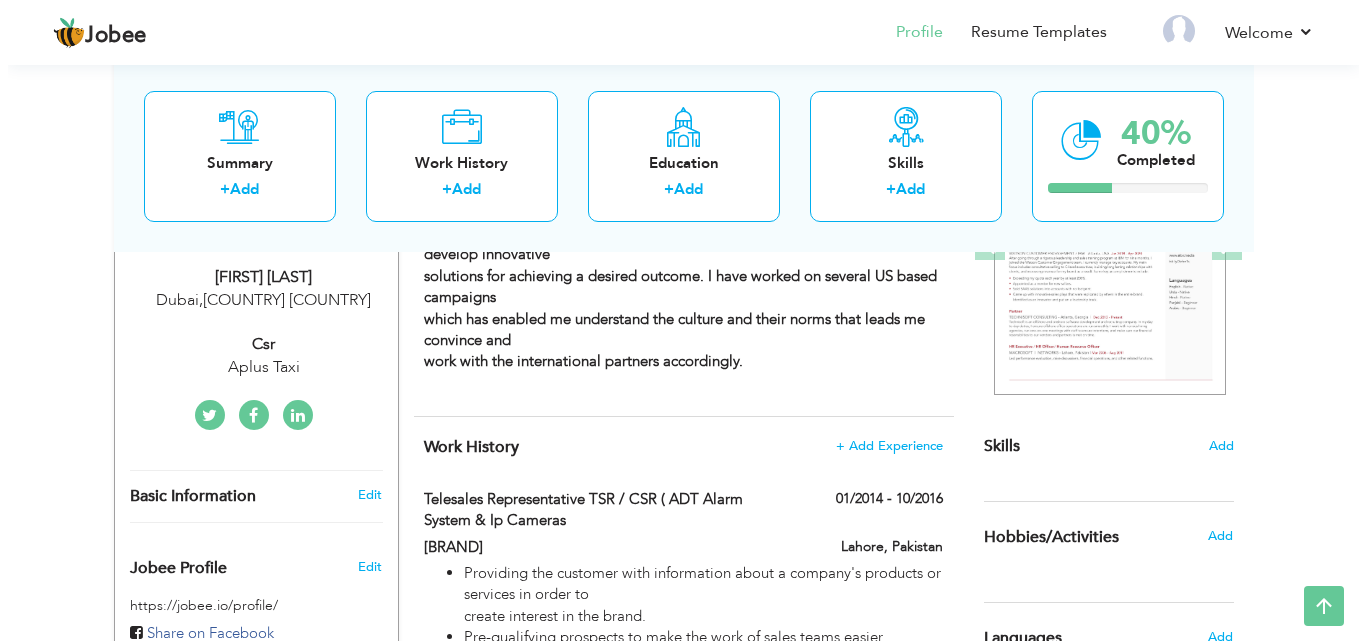 scroll, scrollTop: 333, scrollLeft: 0, axis: vertical 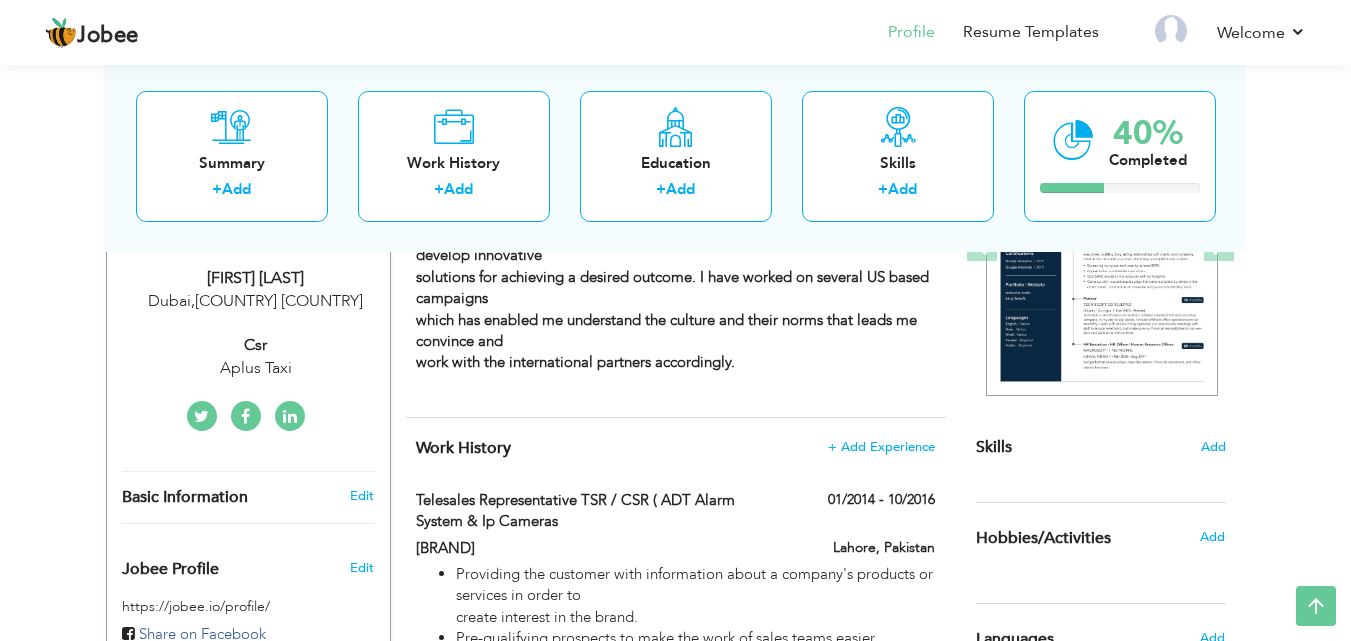 click on "Dubai ,  United Arab  EMIRATES United Arab Emirates" at bounding box center (256, 301) 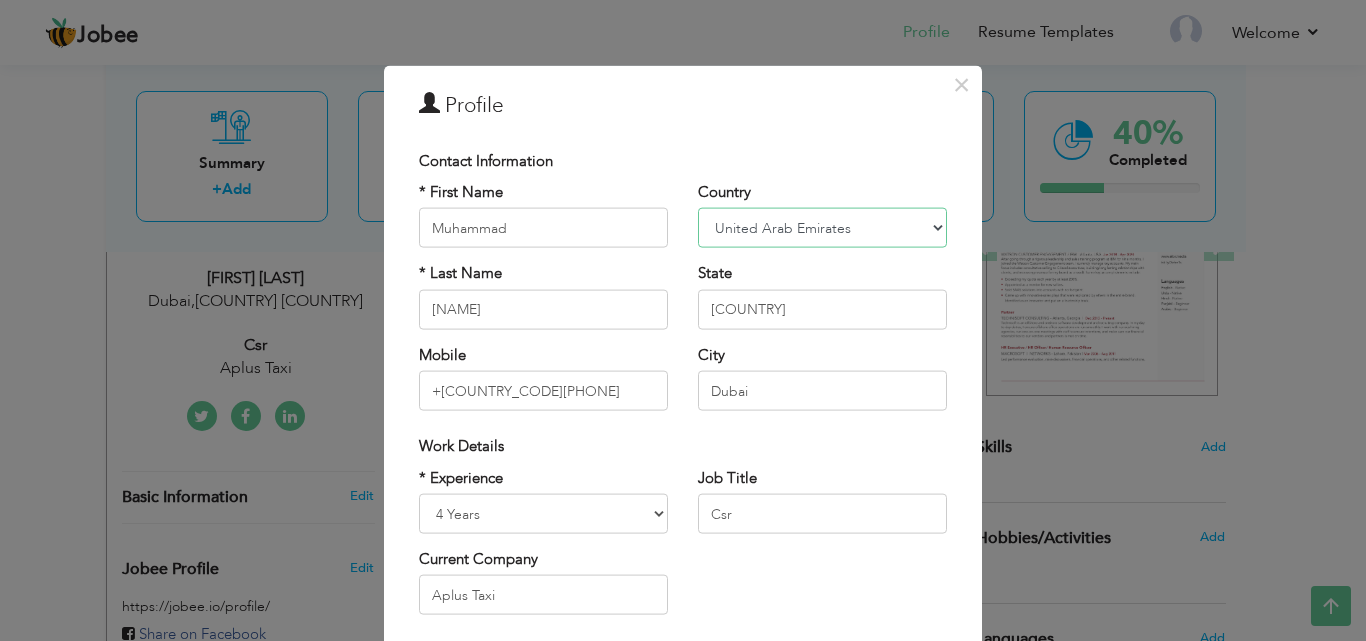 click on "Afghanistan Albania Algeria American Samoa Andorra Angola Anguilla Antarctica Antigua and Barbuda Argentina Armenia Aruba Australia Austria Azerbaijan Bahamas Bahrain Bangladesh Barbados Belarus Belgium Belize Benin Bermuda Bhutan Bolivia Bosnia-Herzegovina Botswana Bouvet Island Brazil British Indian Ocean Territory Brunei Darussalam Bulgaria Burkina Faso Burundi Cambodia Cameroon Canada Cape Verde Cayman Islands Central African Republic Chad Chile China Christmas Island Cocos (Keeling) Islands Colombia Comoros Congo Congo, Dem. Republic Cook Islands Costa Rica Croatia Cuba Cyprus Czech Rep Denmark Djibouti Dominica Dominican Republic Ecuador Egypt El Salvador Equatorial Guinea Eritrea Estonia Ethiopia European Union Falkland Islands (Malvinas) Faroe Islands Fiji Finland France French Guiana French Southern Territories Gabon Gambia Georgia Germany Ghana Gibraltar Great Britain Greece Greenland Grenada Guadeloupe (French) Guam (USA) Guatemala Guernsey Guinea Guinea Bissau Guyana Haiti Honduras Hong Kong India" at bounding box center (822, 228) 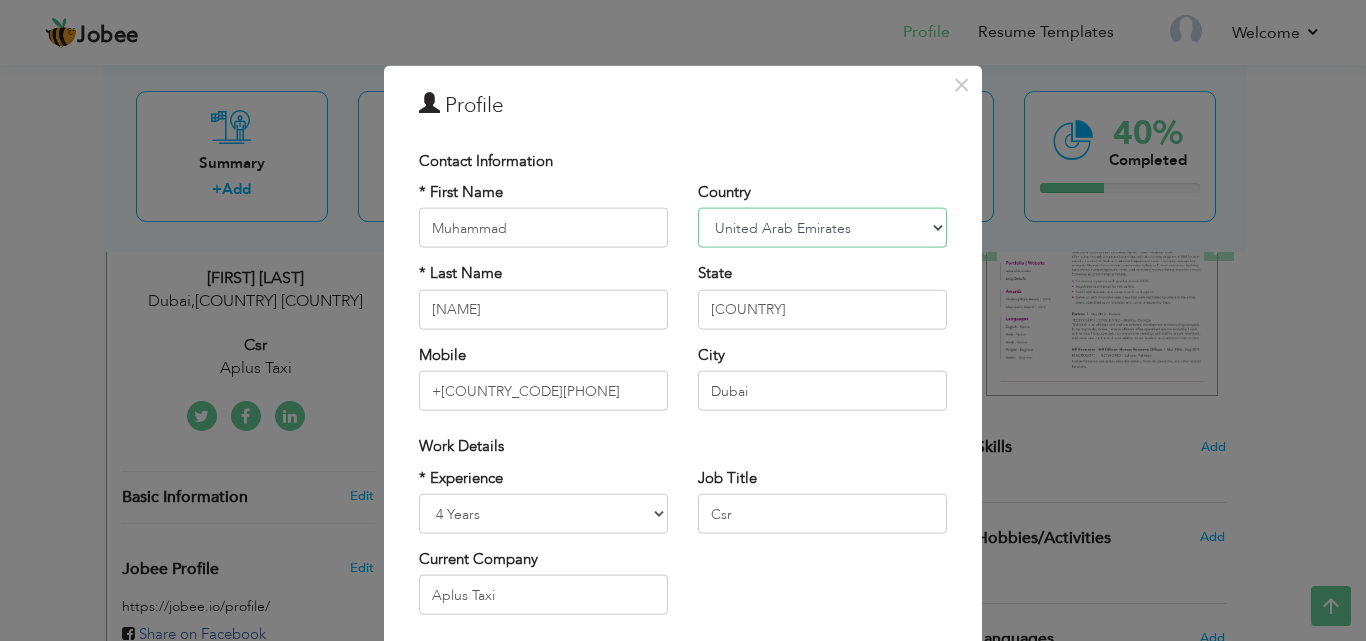 click on "Afghanistan Albania Algeria American Samoa Andorra Angola Anguilla Antarctica Antigua and Barbuda Argentina Armenia Aruba Australia Austria Azerbaijan Bahamas Bahrain Bangladesh Barbados Belarus Belgium Belize Benin Bermuda Bhutan Bolivia Bosnia-Herzegovina Botswana Bouvet Island Brazil British Indian Ocean Territory Brunei Darussalam Bulgaria Burkina Faso Burundi Cambodia Cameroon Canada Cape Verde Cayman Islands Central African Republic Chad Chile China Christmas Island Cocos (Keeling) Islands Colombia Comoros Congo Congo, Dem. Republic Cook Islands Costa Rica Croatia Cuba Cyprus Czech Rep Denmark Djibouti Dominica Dominican Republic Ecuador Egypt El Salvador Equatorial Guinea Eritrea Estonia Ethiopia European Union Falkland Islands (Malvinas) Faroe Islands Fiji Finland France French Guiana French Southern Territories Gabon Gambia Georgia Germany Ghana Gibraltar Great Britain Greece Greenland Grenada Guadeloupe (French) Guam (USA) Guatemala Guernsey Guinea Guinea Bissau Guyana Haiti Honduras Hong Kong India" at bounding box center [822, 228] 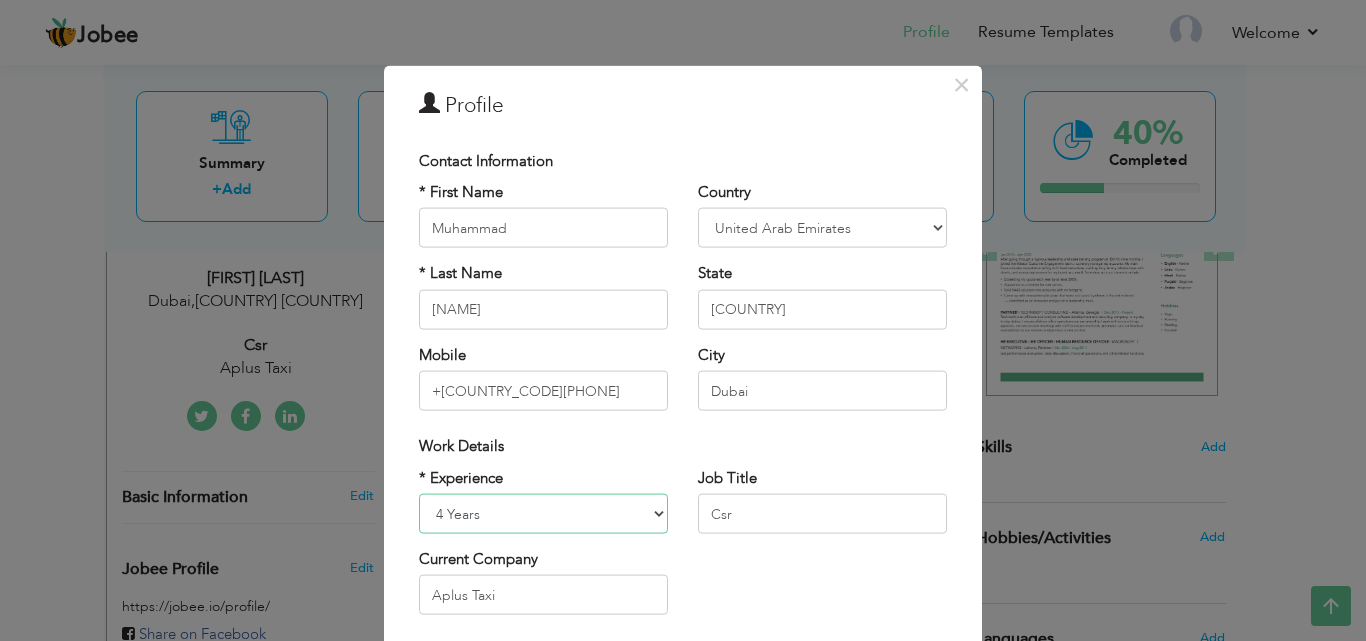 click on "Entry Level Less than 1 Year 1 Year 2 Years 3 Years 4 Years 5 Years 6 Years 7 Years 8 Years 9 Years 10 Years 11 Years 12 Years 13 Years 14 Years 15 Years 16 Years 17 Years 18 Years 19 Years 20 Years 21 Years 22 Years 23 Years 24 Years 25 Years 26 Years 27 Years 28 Years 29 Years 30 Years 31 Years 32 Years 33 Years 34 Years 35 Years More than 35 Years" at bounding box center [543, 514] 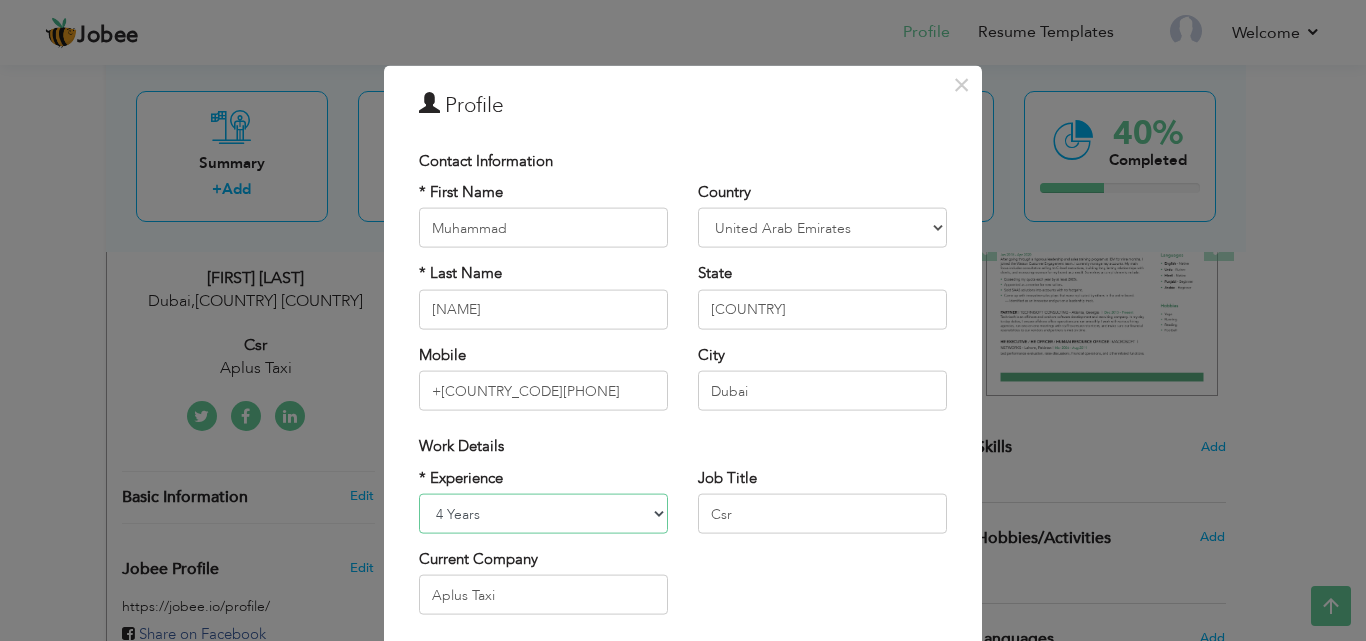 select on "number:8" 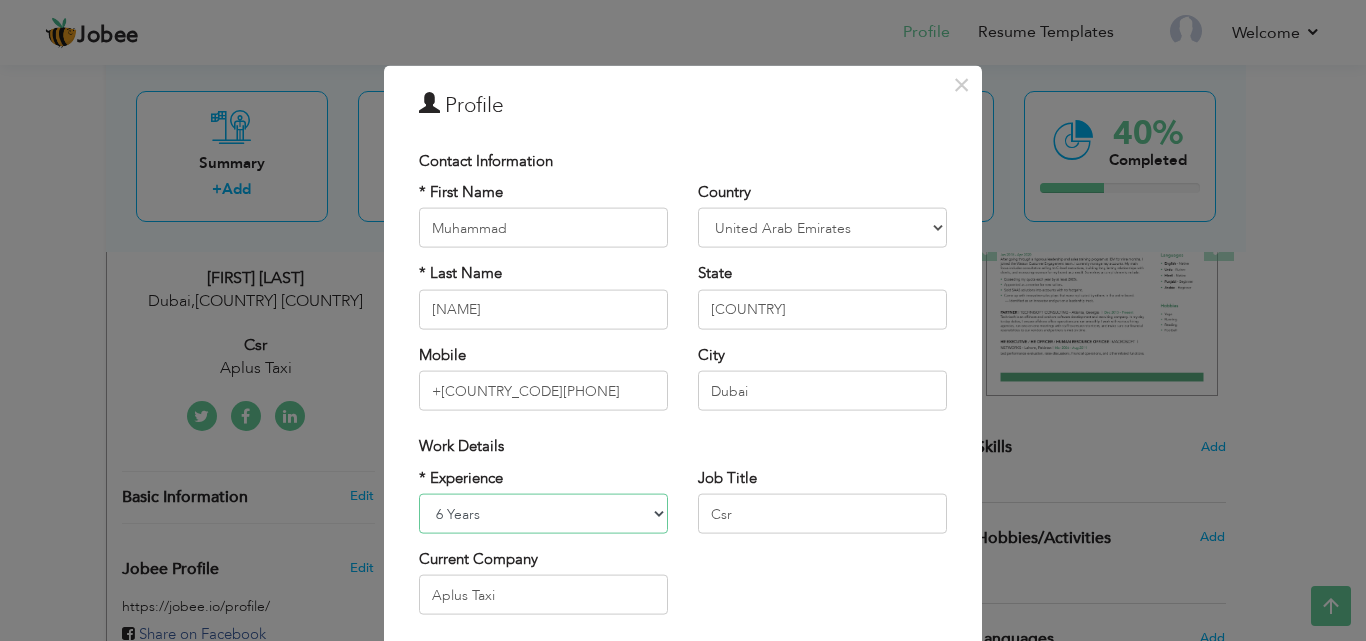 click on "Entry Level Less than 1 Year 1 Year 2 Years 3 Years 4 Years 5 Years 6 Years 7 Years 8 Years 9 Years 10 Years 11 Years 12 Years 13 Years 14 Years 15 Years 16 Years 17 Years 18 Years 19 Years 20 Years 21 Years 22 Years 23 Years 24 Years 25 Years 26 Years 27 Years 28 Years 29 Years 30 Years 31 Years 32 Years 33 Years 34 Years 35 Years More than 35 Years" at bounding box center (543, 514) 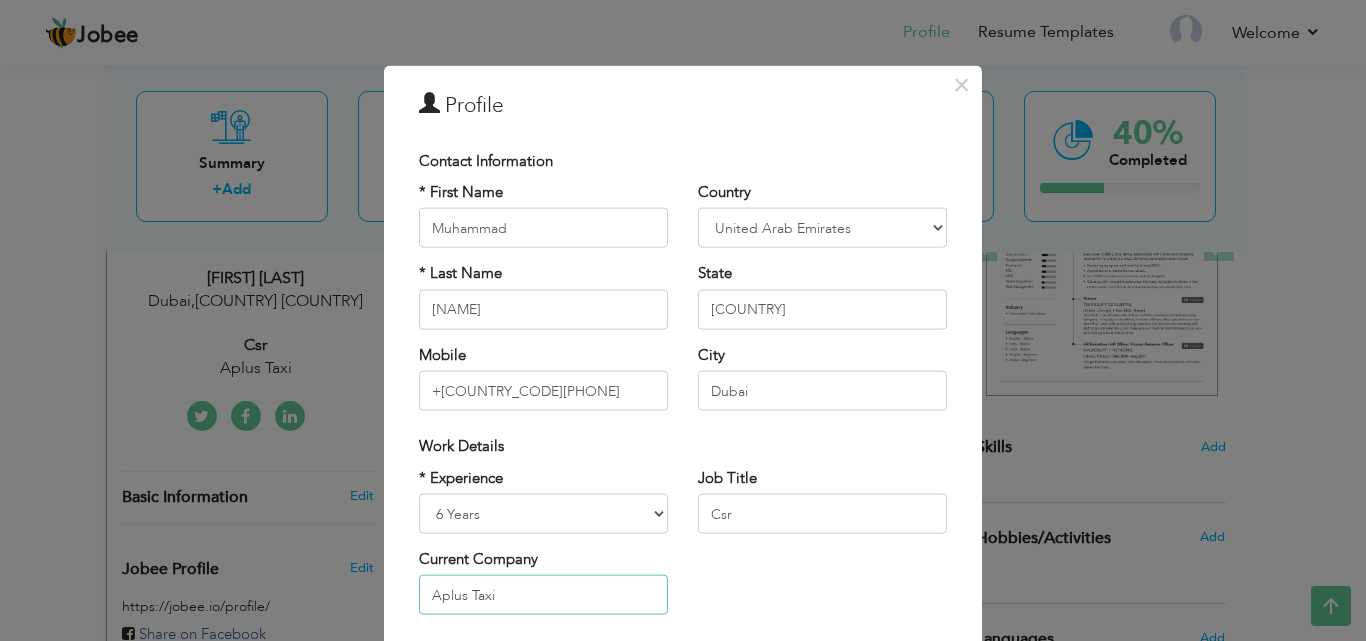 click on "Aplus Taxi" at bounding box center [543, 595] 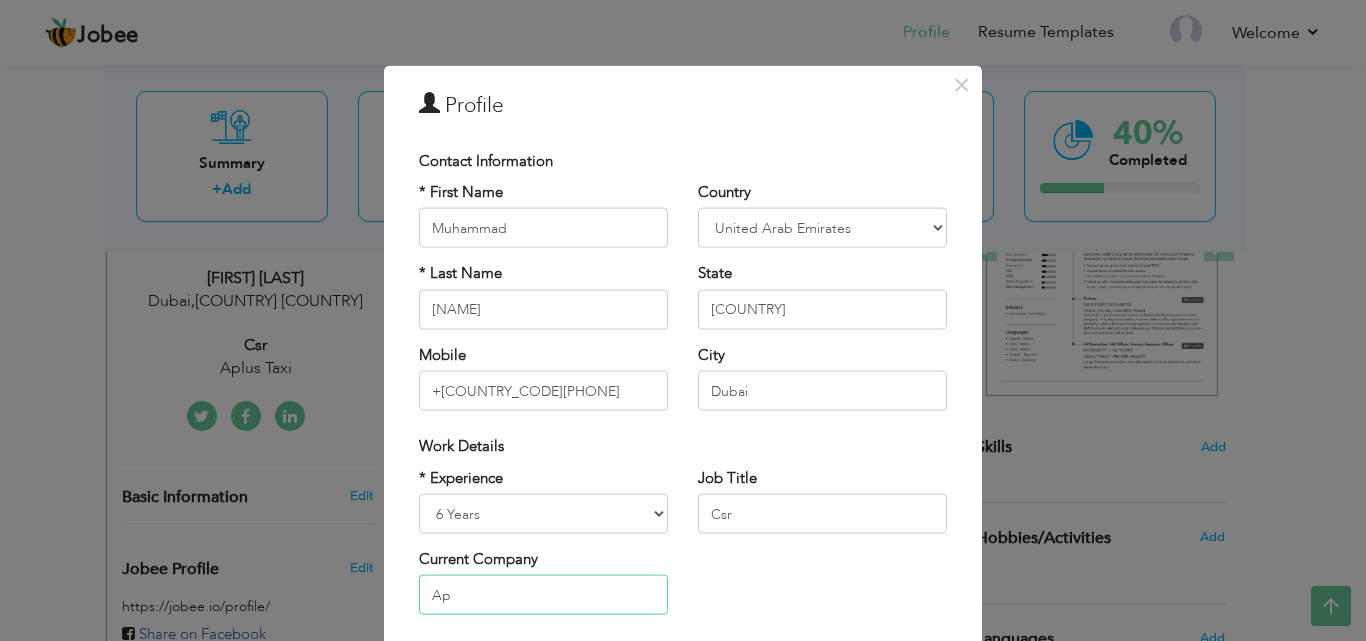 type on "A" 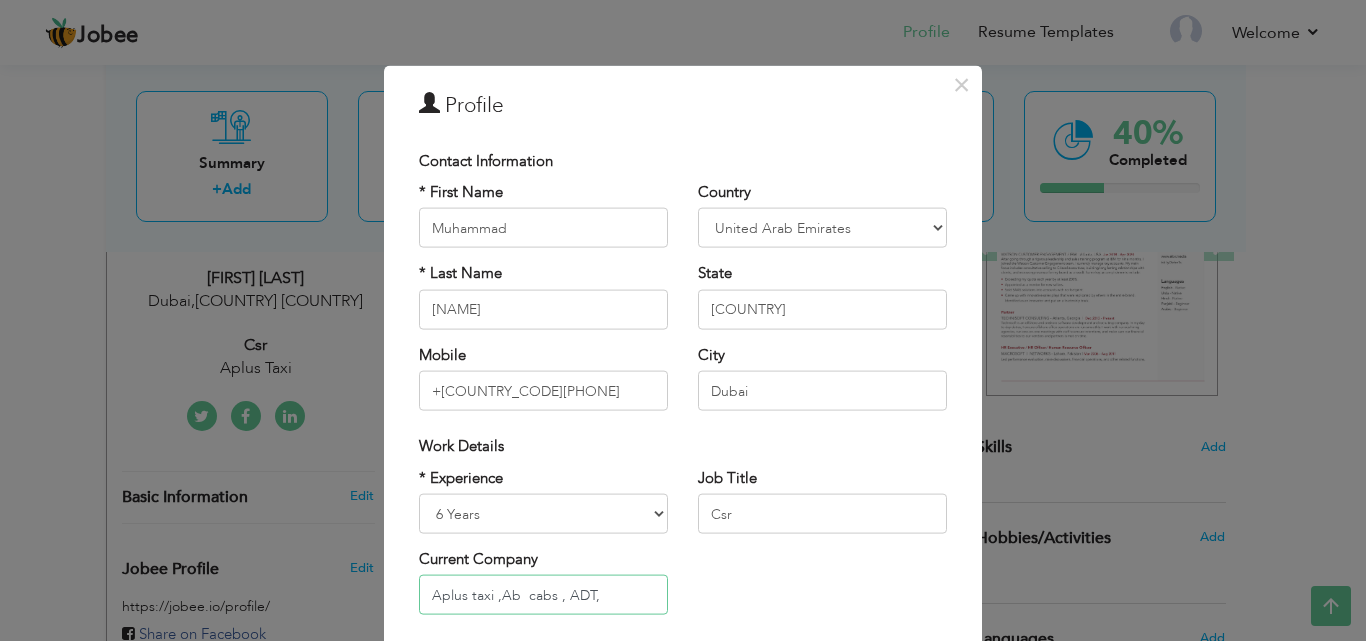 type on "Aplus taxi ,Ab  cabs , ADT," 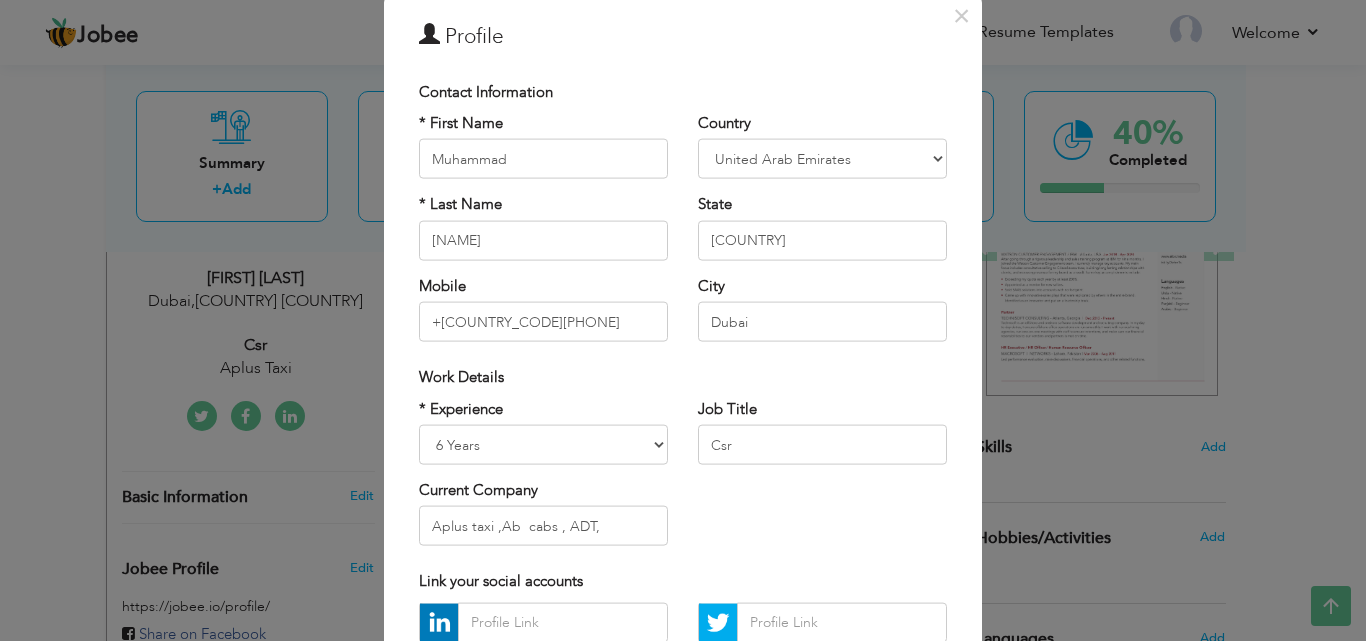 scroll, scrollTop: 80, scrollLeft: 0, axis: vertical 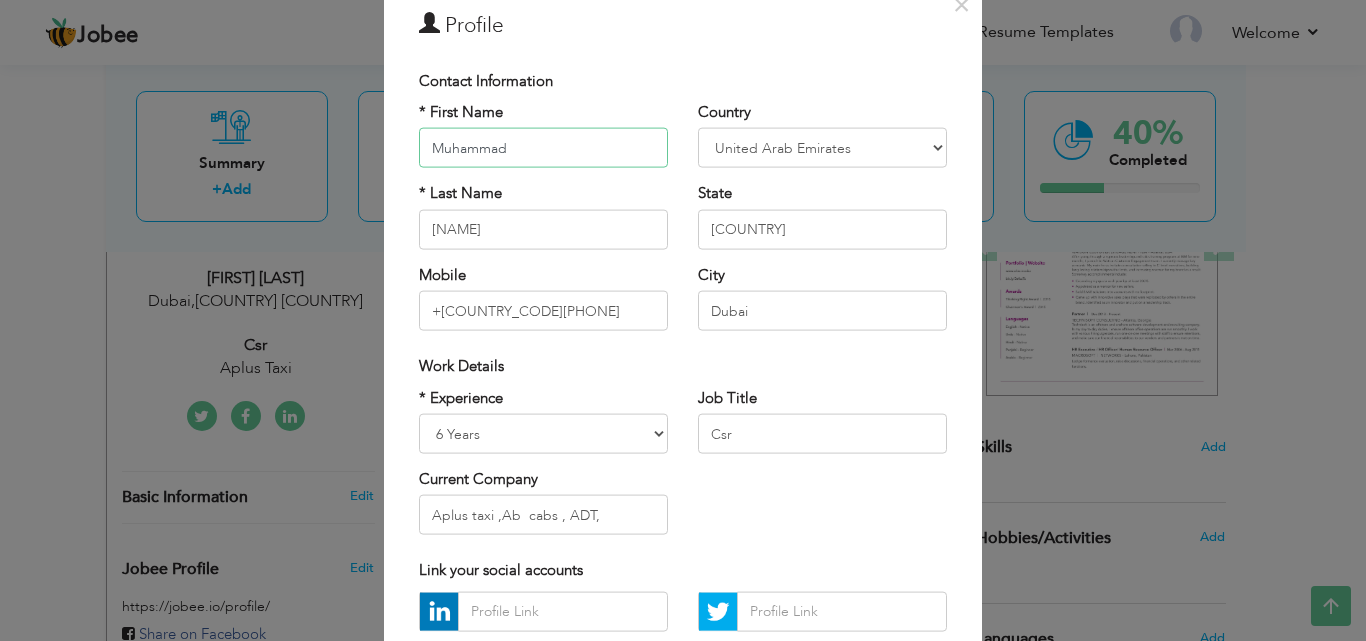 click on "Muhammad" at bounding box center (543, 148) 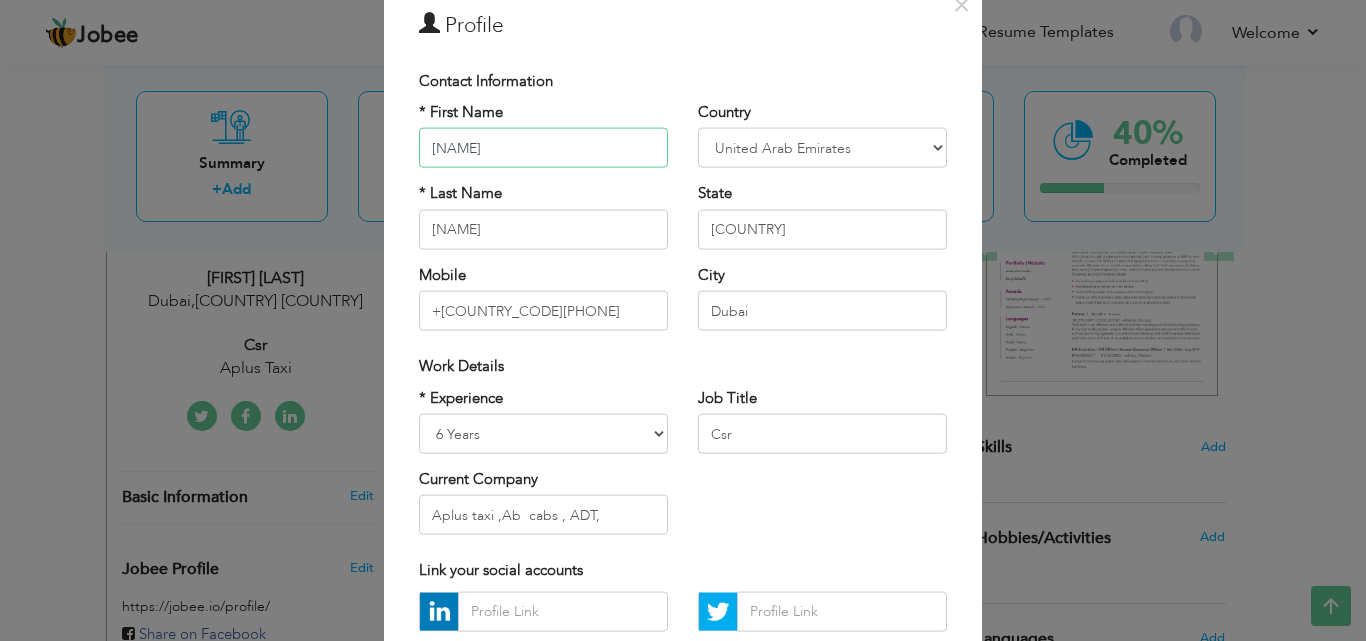 type on "Muhammad" 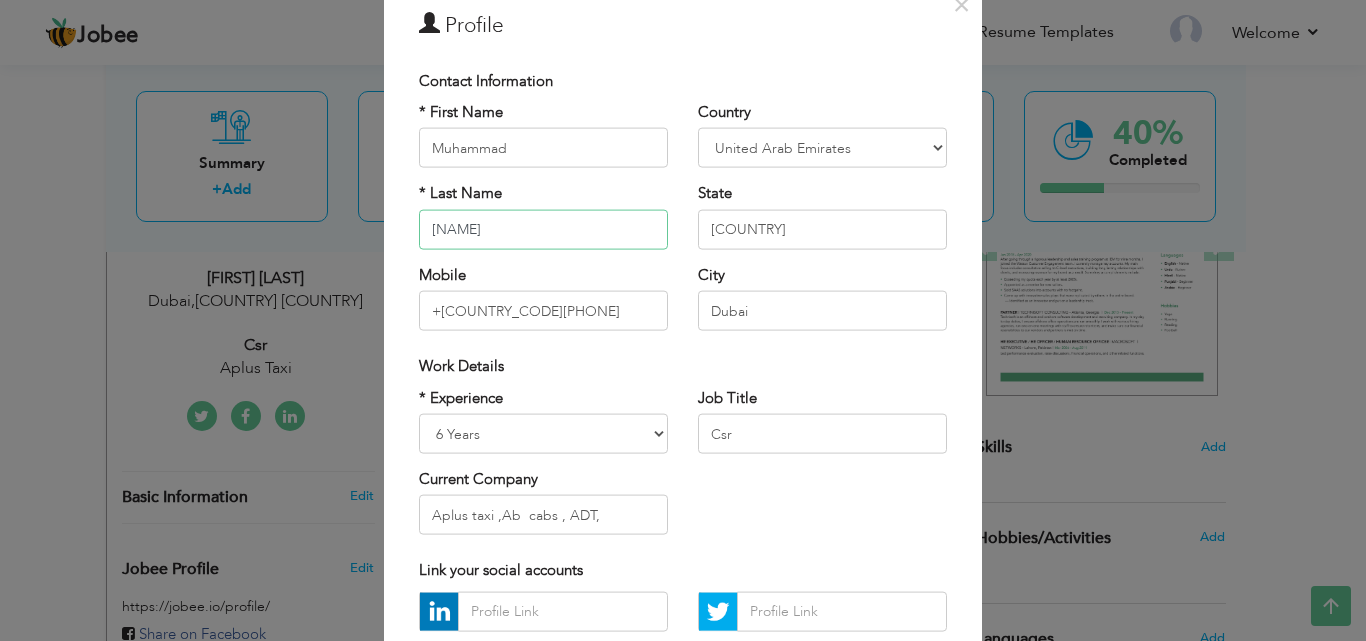 click on "Mustafa" at bounding box center [543, 229] 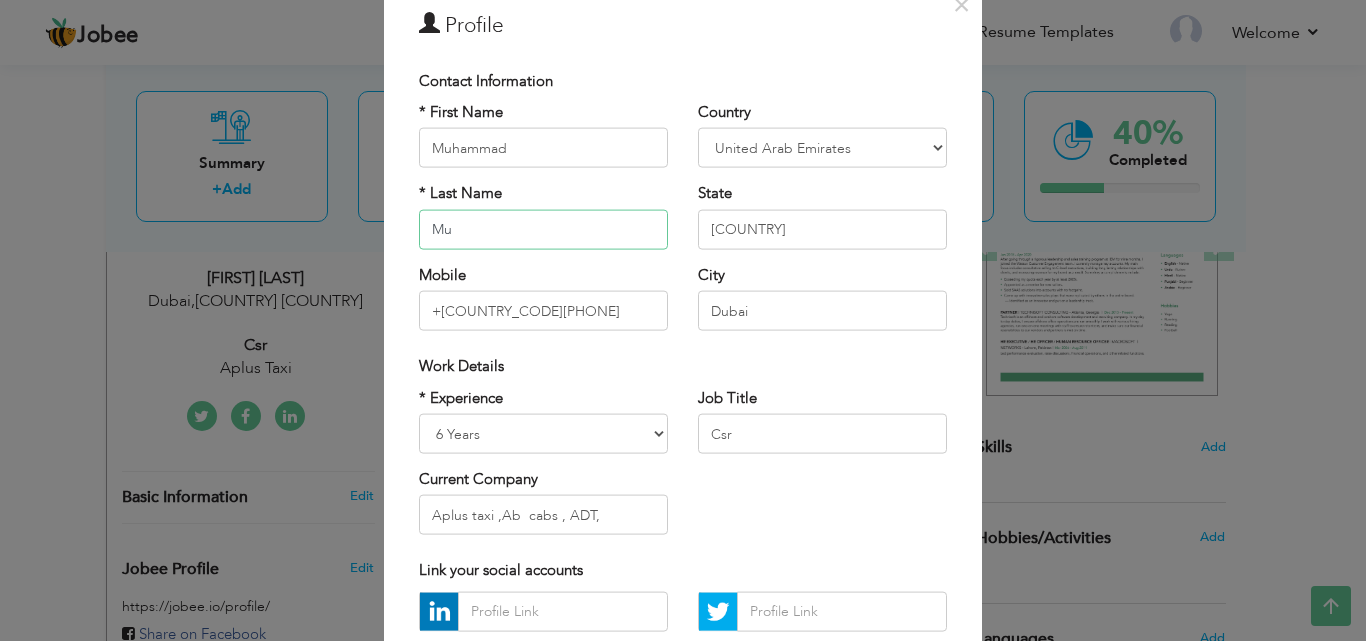 type on "M" 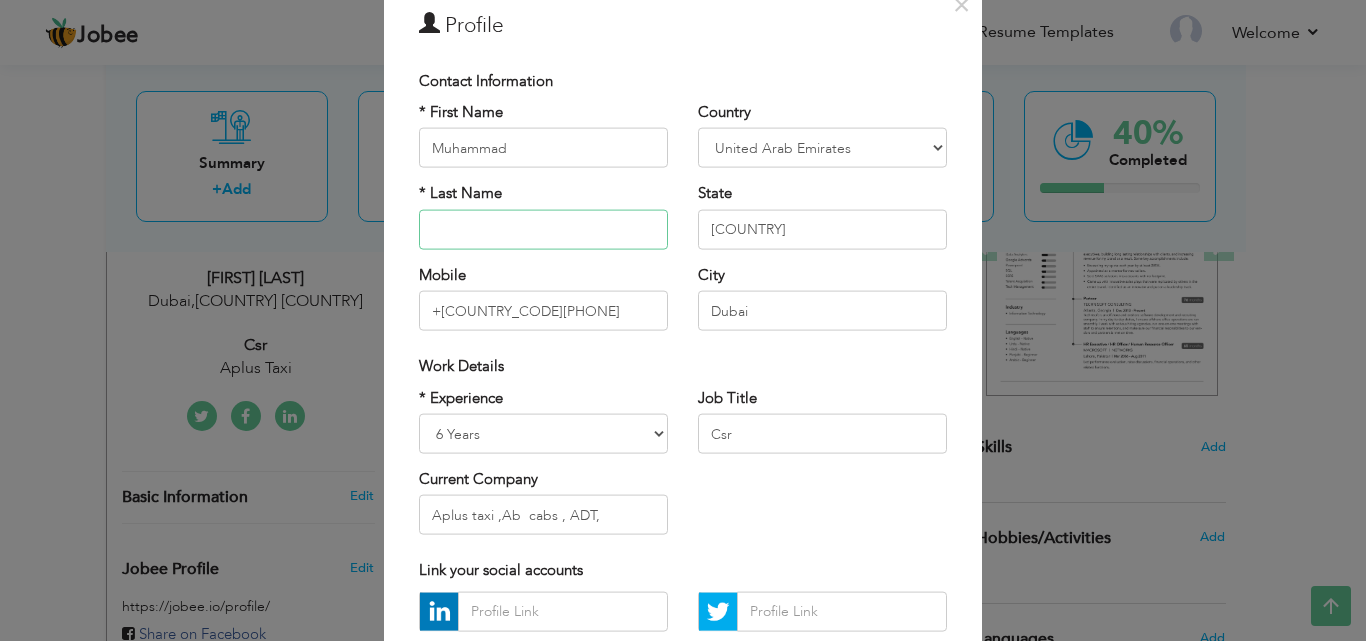 type 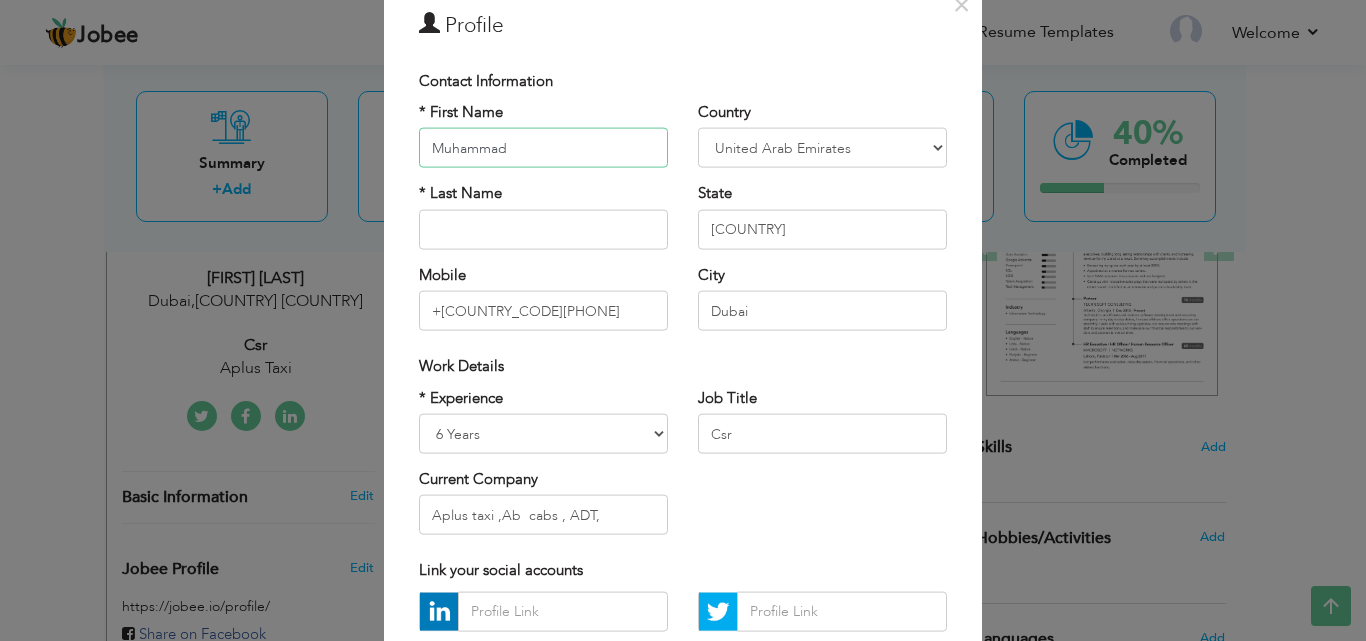 click on "Muhammad" at bounding box center [543, 148] 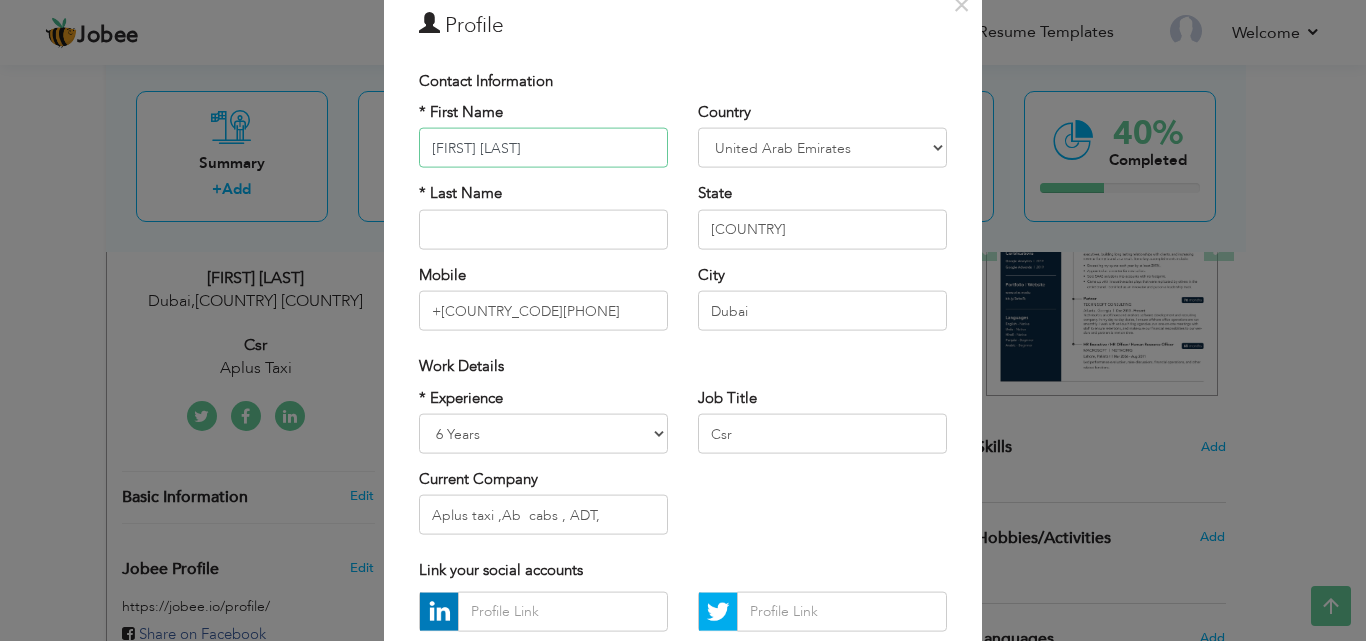 type on "Muhammad Mustafa" 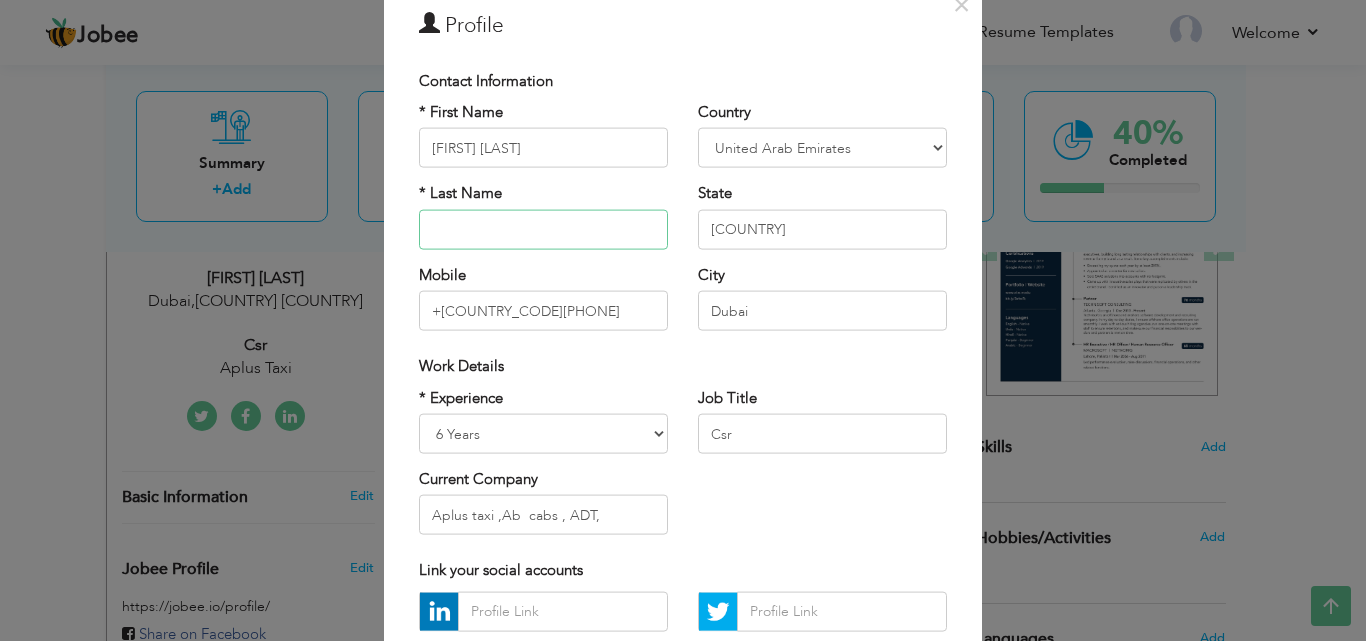 click at bounding box center (543, 229) 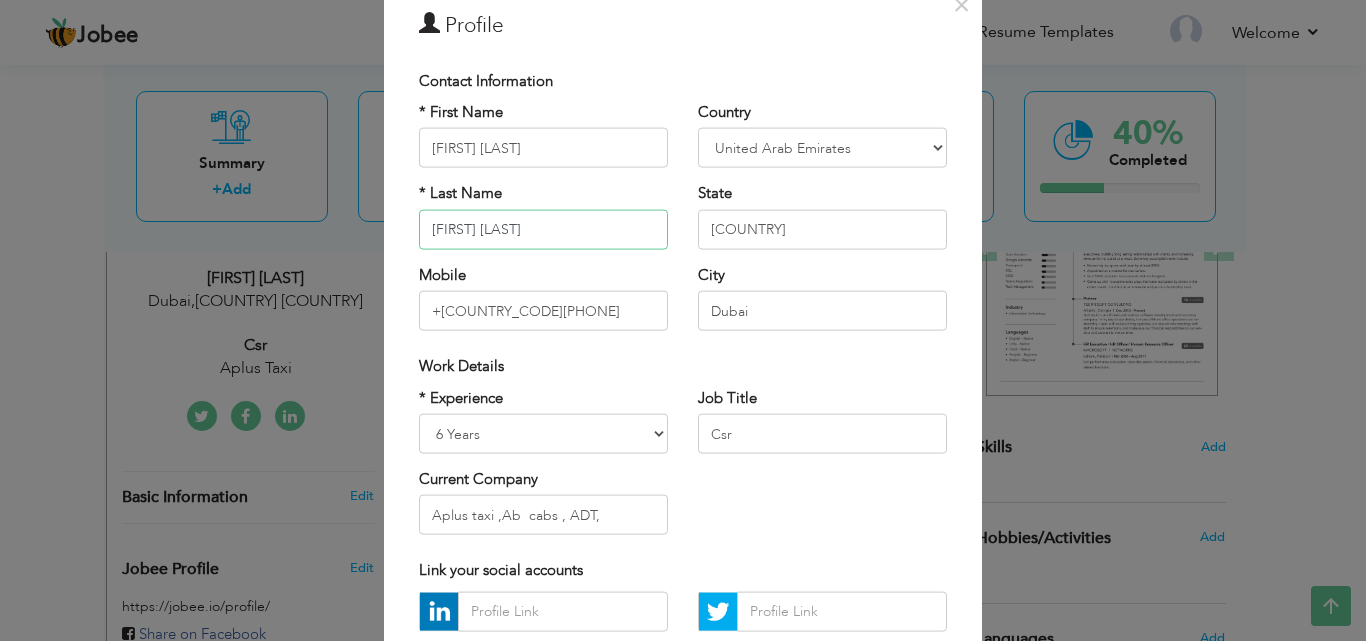 type on "Muhammad kamal" 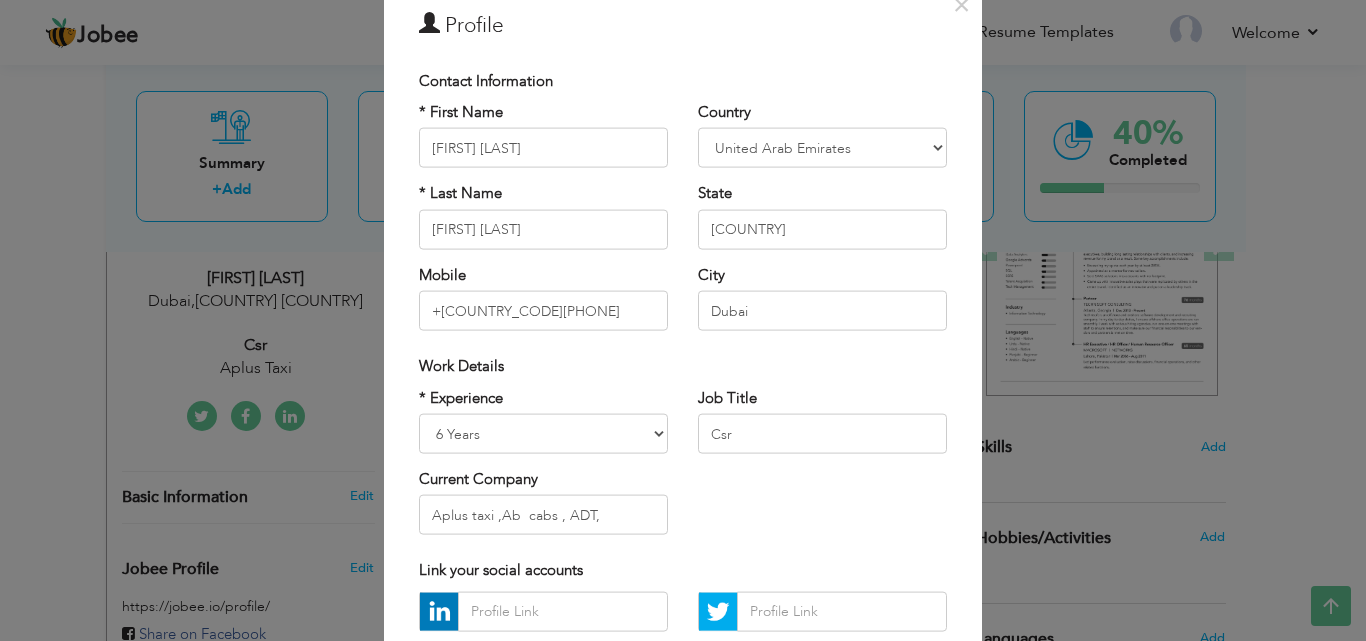 click on "×
Profile
Contact Information
* First Name
Muhammad Mustafa
* Last Name
Muhammad kamal  Mobile  +971568203299  Country  Aruba" at bounding box center [683, 403] 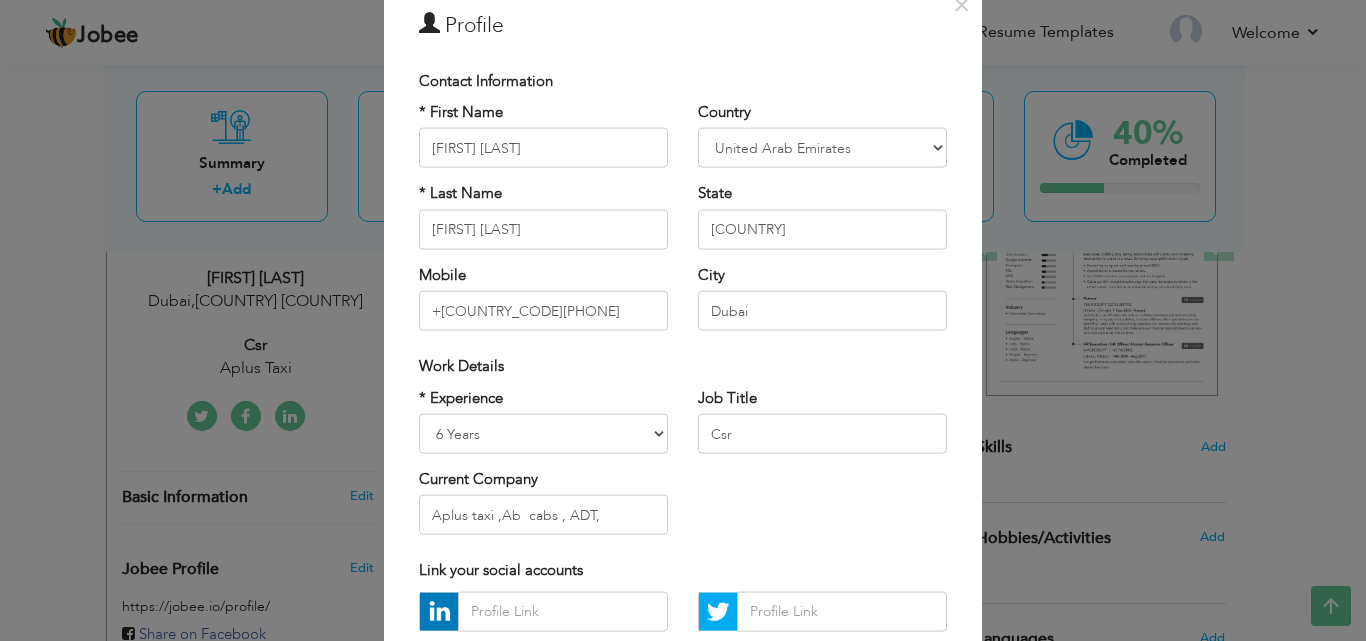 click on "×
Profile
Contact Information
* First Name
Muhammad Mustafa
* Last Name
Muhammad kamal  Mobile  +971568203299  Country  Aruba" at bounding box center (683, 403) 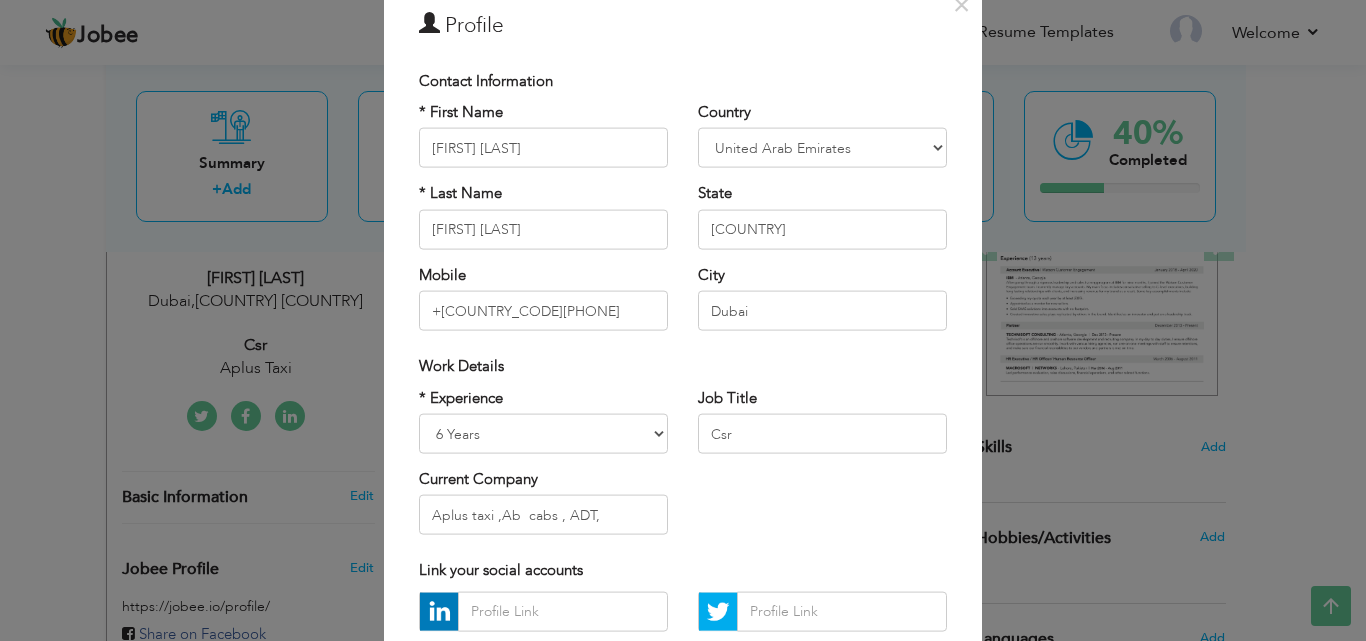 drag, startPoint x: 970, startPoint y: 621, endPoint x: 1148, endPoint y: 525, distance: 202.23749 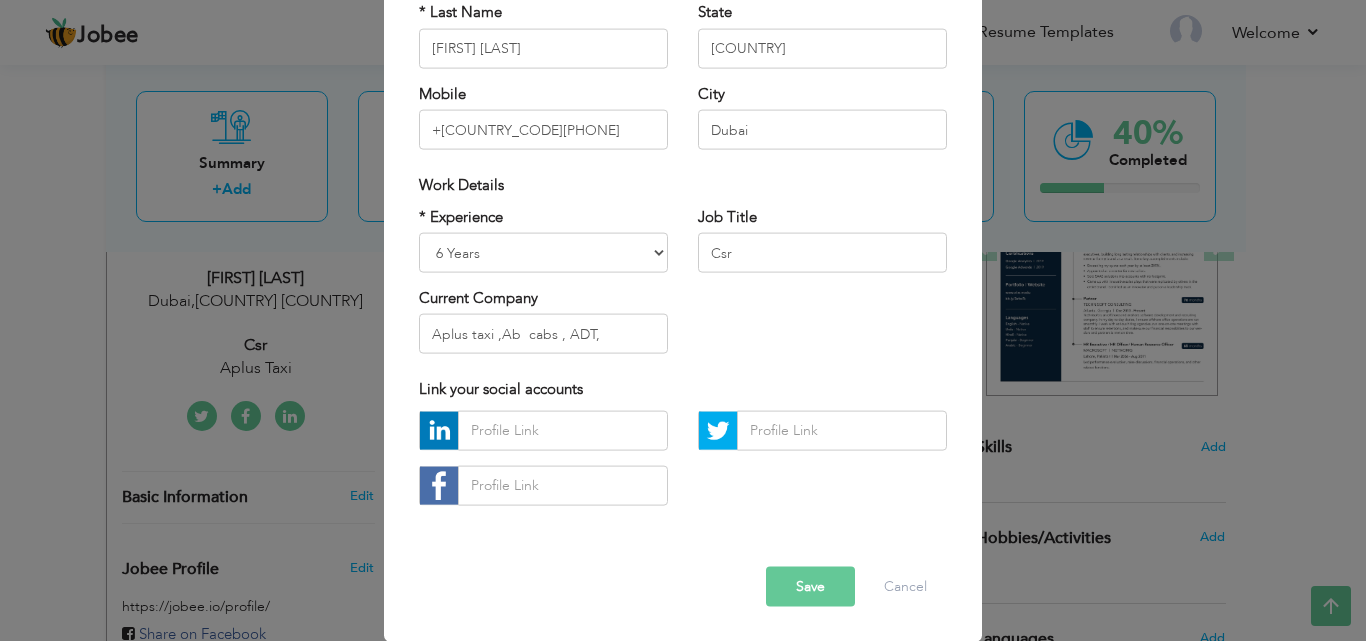 click on "Save" at bounding box center [810, 586] 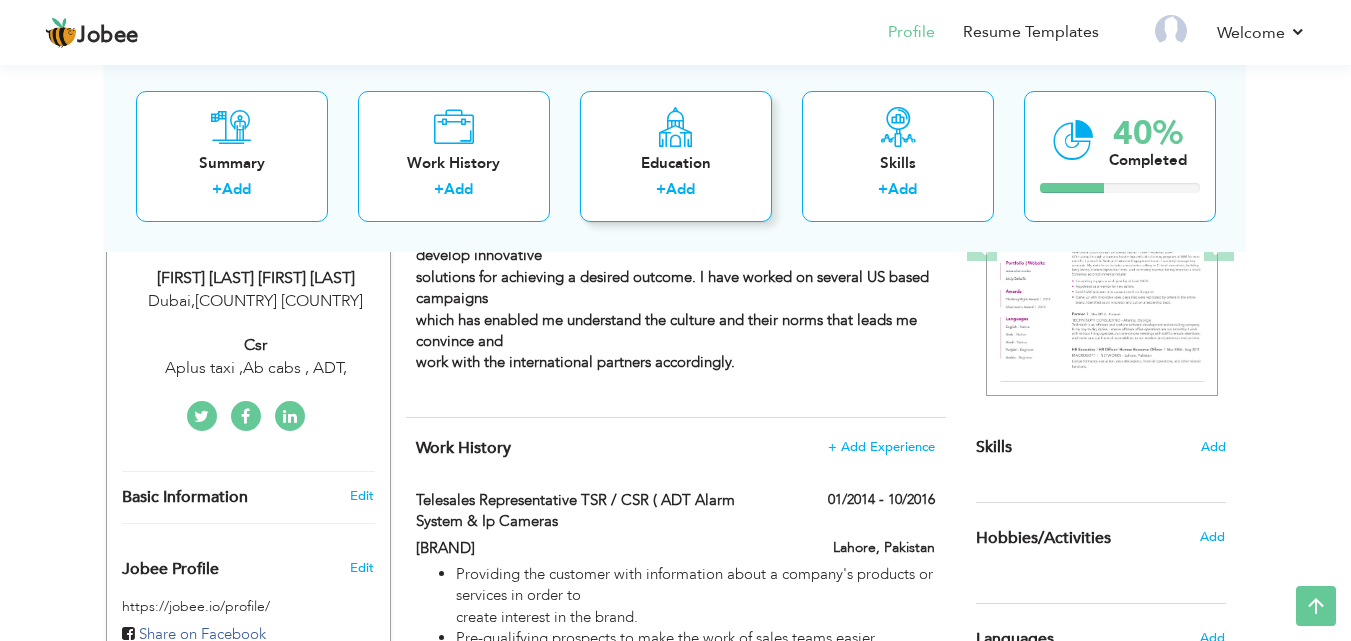 click on "Add" at bounding box center (680, 189) 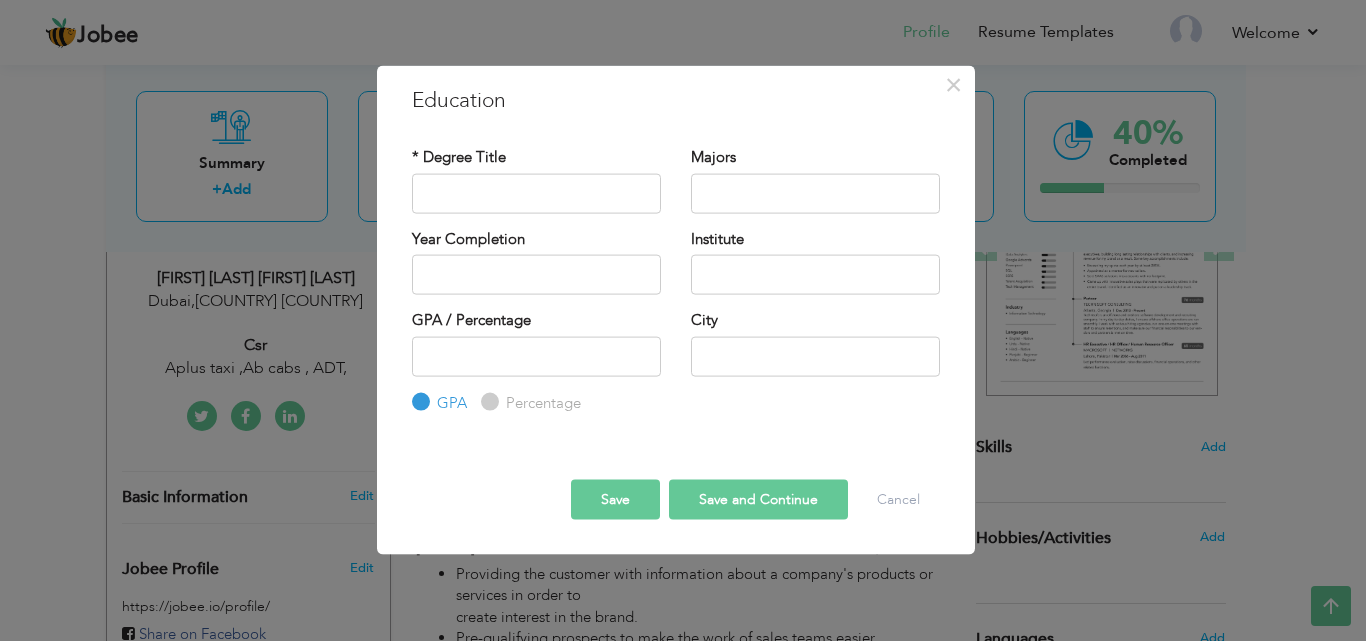 click on "×
Education
* Degree Title
Majors
Year Completion Institute GPA" at bounding box center (683, 320) 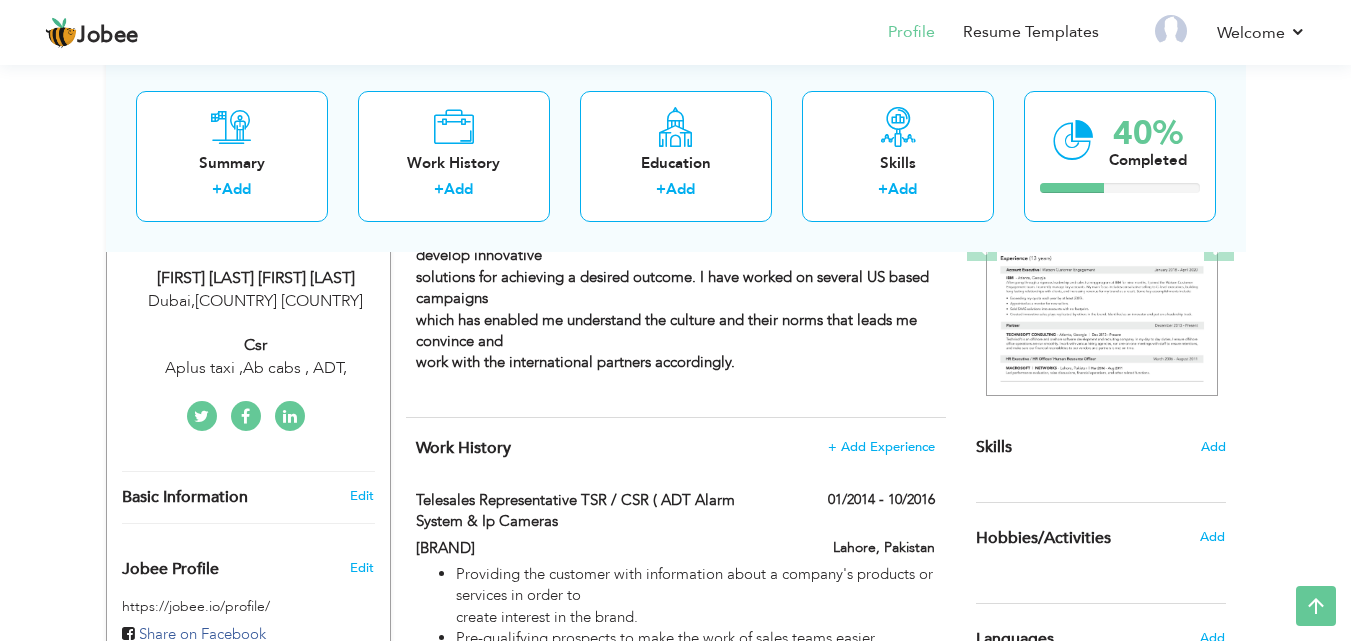 click on "Csr" at bounding box center [256, 345] 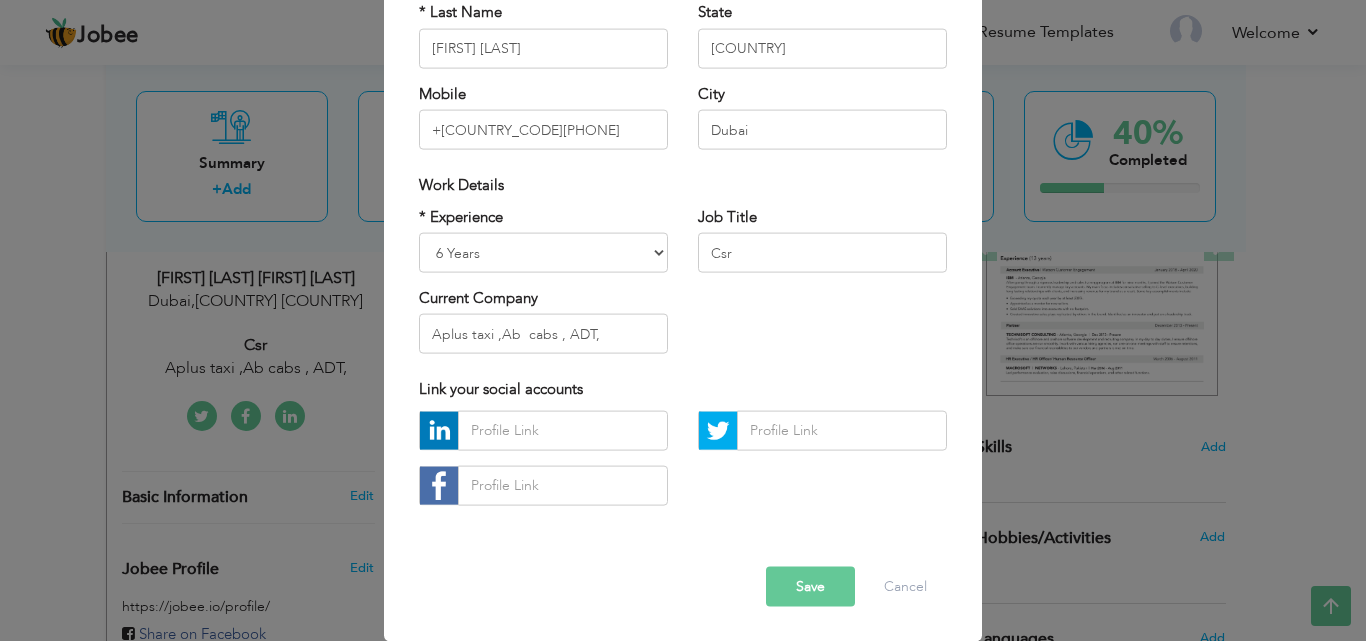 scroll, scrollTop: 0, scrollLeft: 0, axis: both 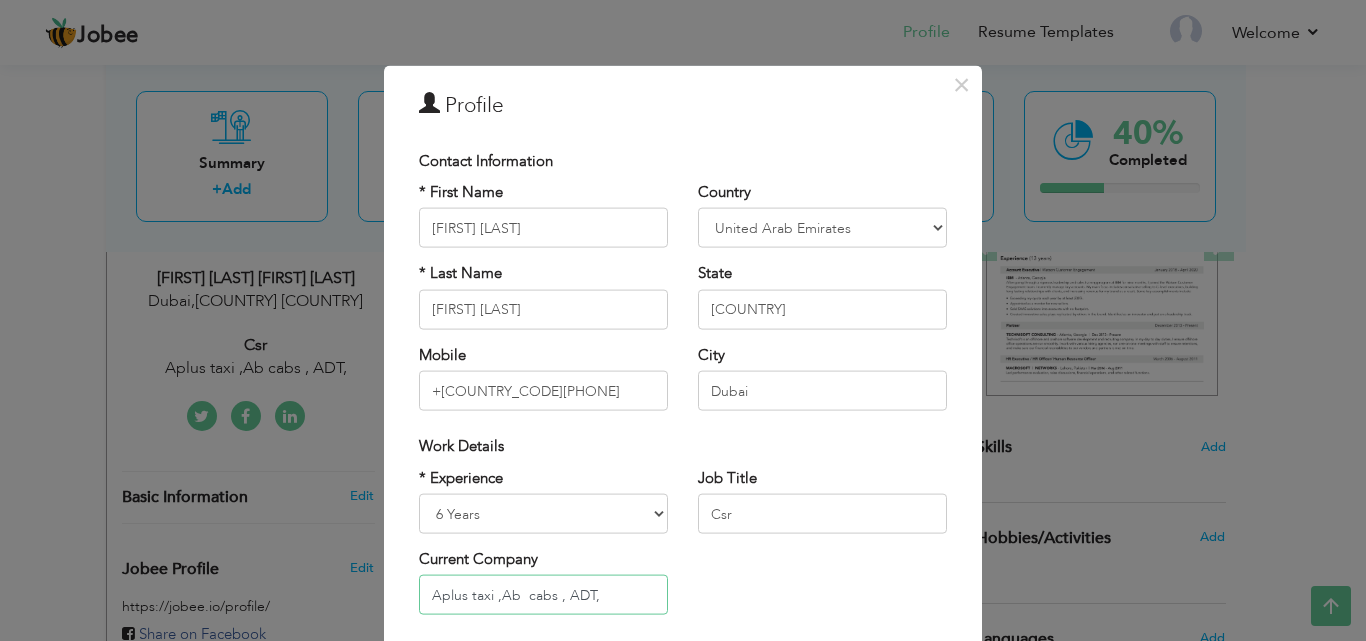 click on "Aplus taxi ,Ab  cabs , ADT," at bounding box center [543, 595] 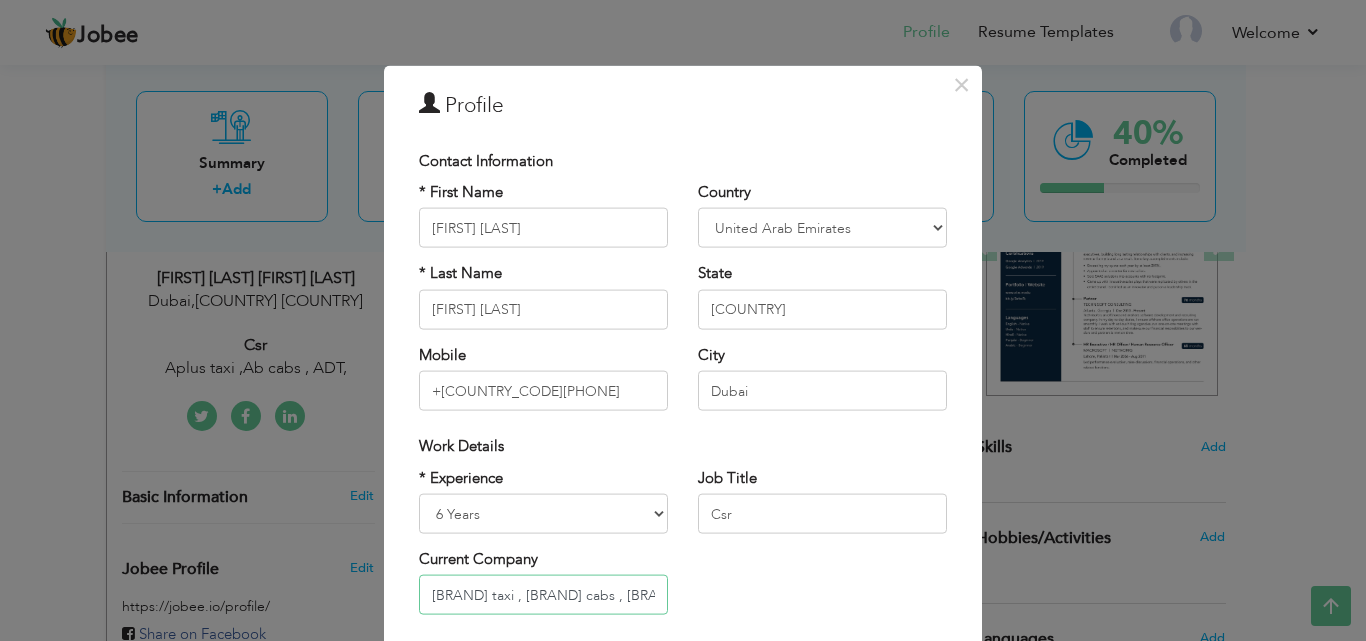 click on "Aplus taxi ,Ab  cabs , ADT" at bounding box center (543, 595) 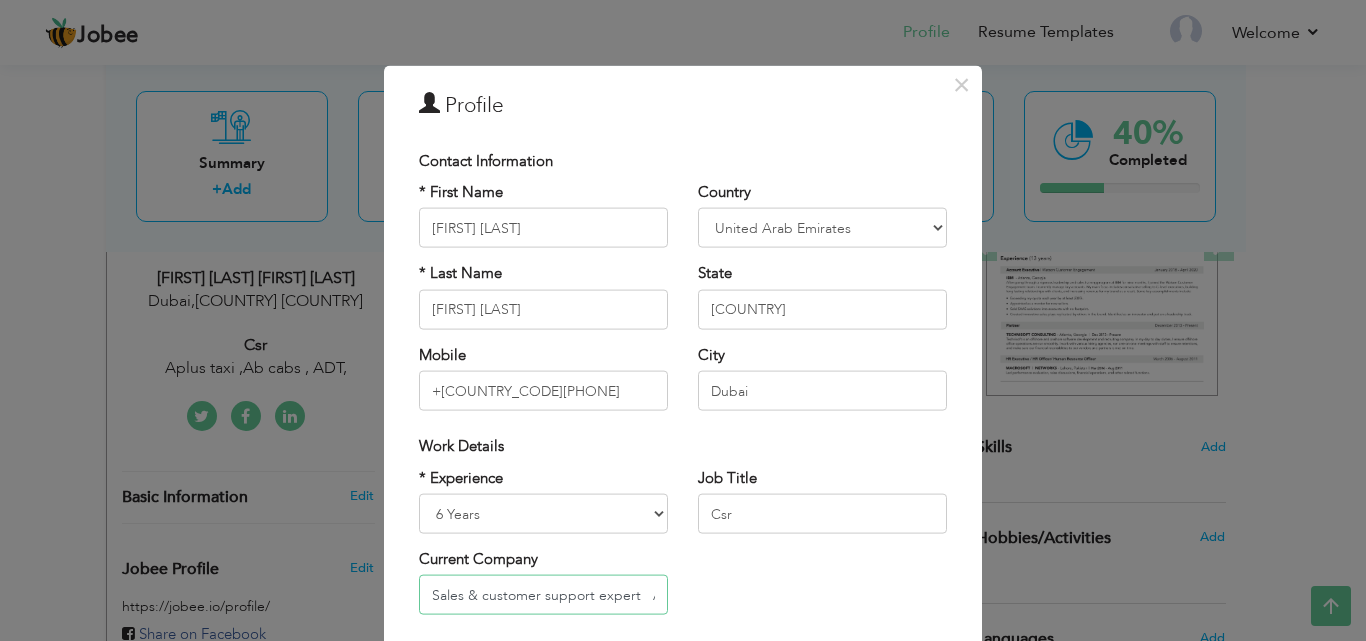 type on "Sales & customer support expert   Aplus taxi ,Ab  cabs , ADT" 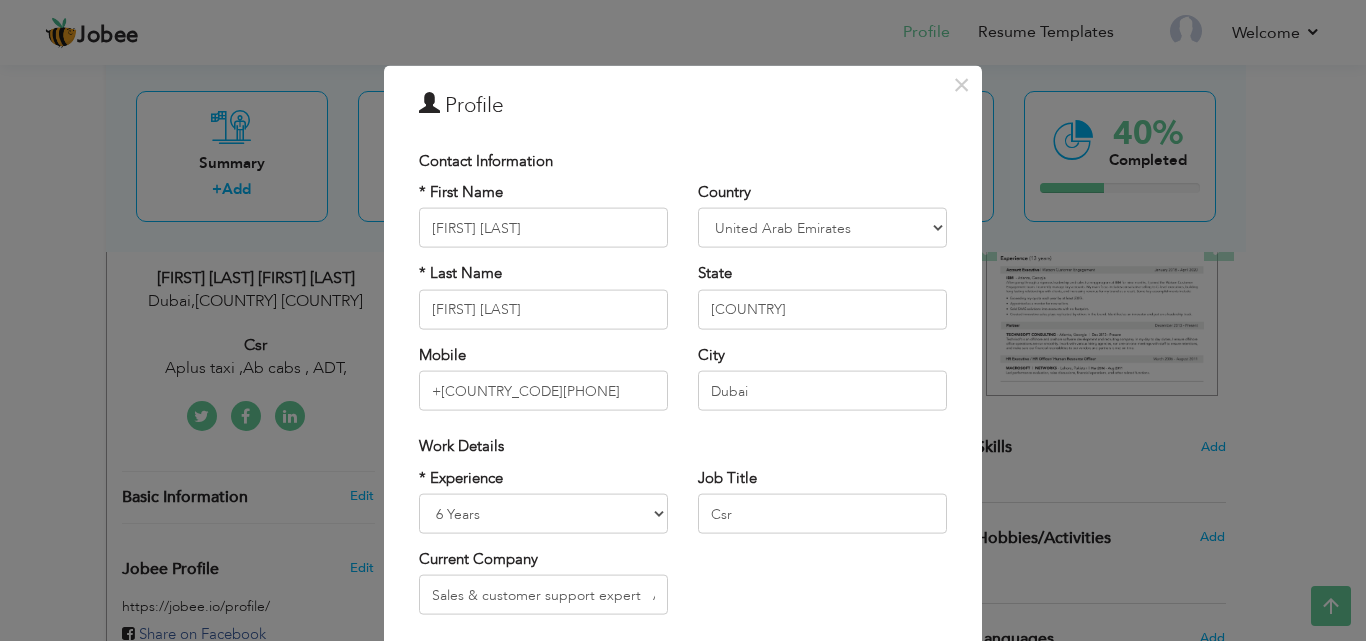 click on "* Experience
Entry Level Less than 1 Year 1 Year 2 Years 3 Years 4 Years 5 Years 6 Years 7 Years 8 Years 9 Years 10 Years 11 Years 12 Years 13 Years 14 Years 15 Years 16 Years 17 Years 18 Years 19 Years 20 Years 21 Years 22 Years 23 Years 24 Years 25 Years 26 Years 27 Years 28 Years 29 Years 30 Years 31 Years 32 Years 33 Years 34 Years 35 Years More than 35 Years
Current Company
Sales & customer support expert   Aplus taxi ,Ab  cabs , ADT
Job Title Csr" at bounding box center (683, 548) 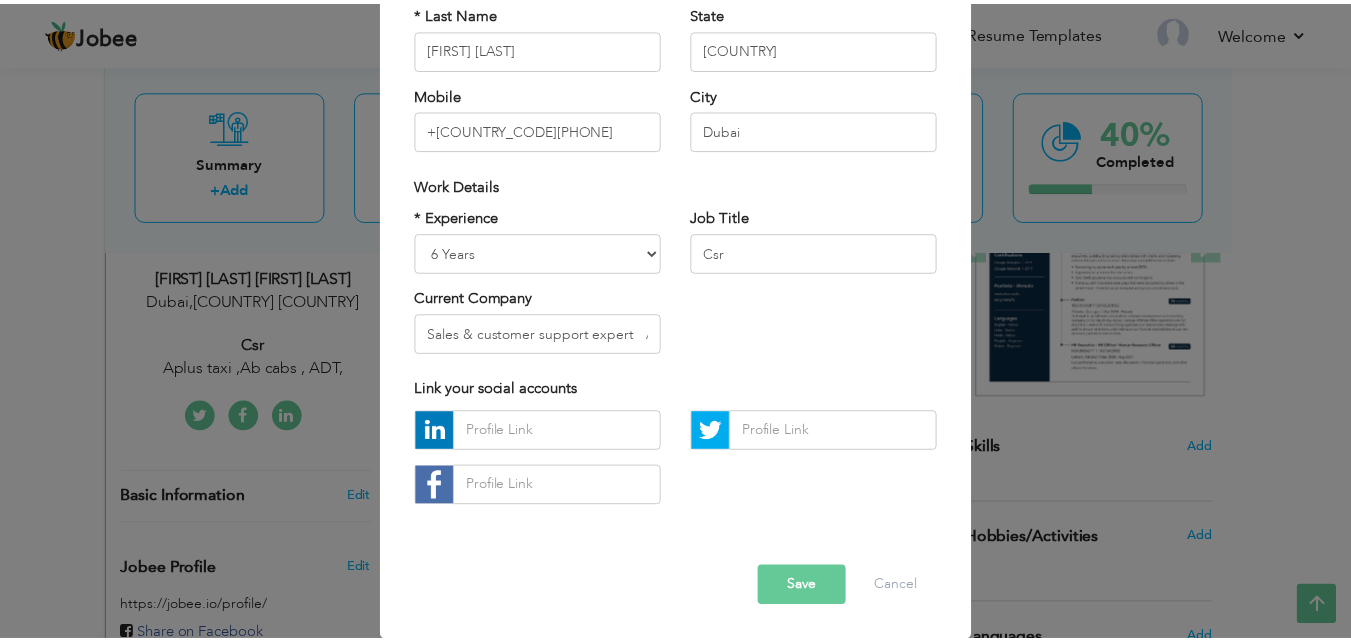 scroll, scrollTop: 261, scrollLeft: 0, axis: vertical 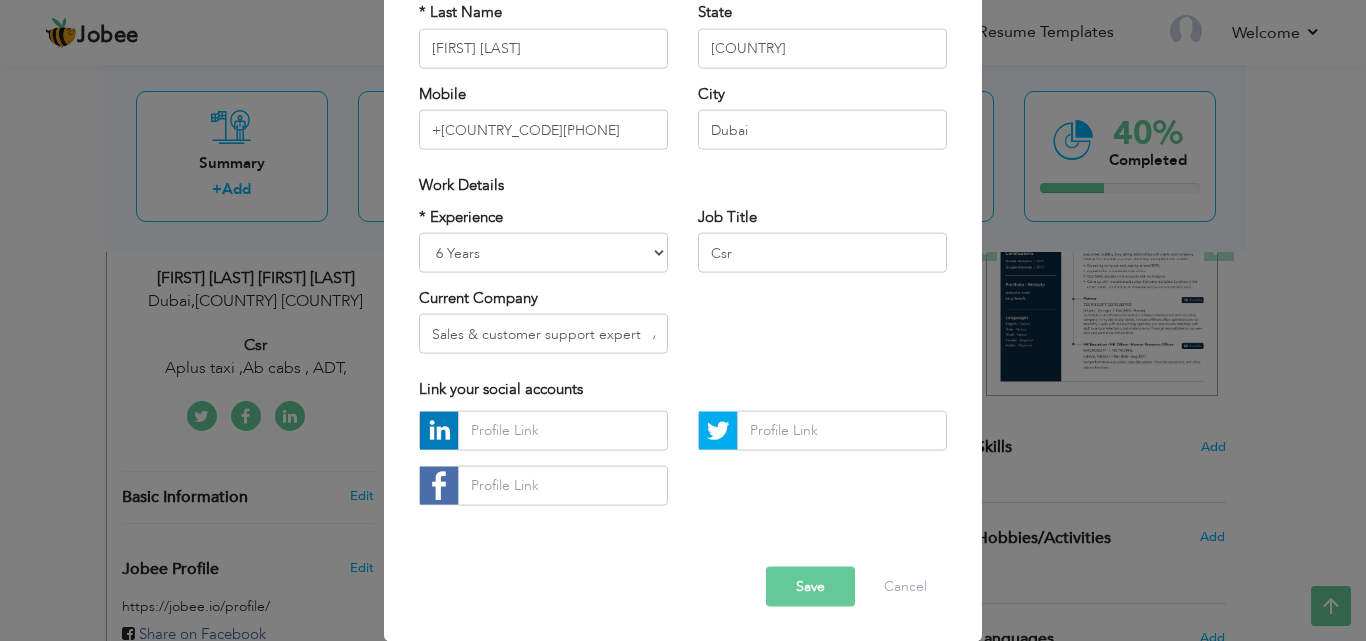 click on "Save" at bounding box center [810, 586] 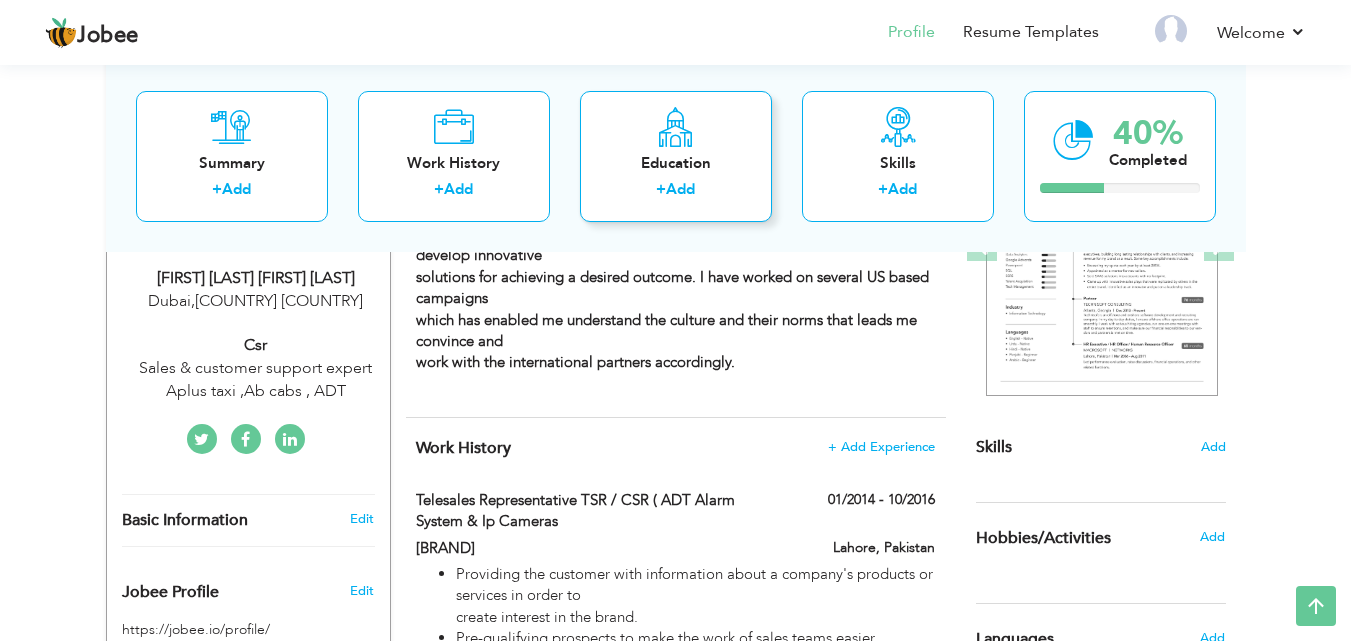 click on "Add" at bounding box center [680, 189] 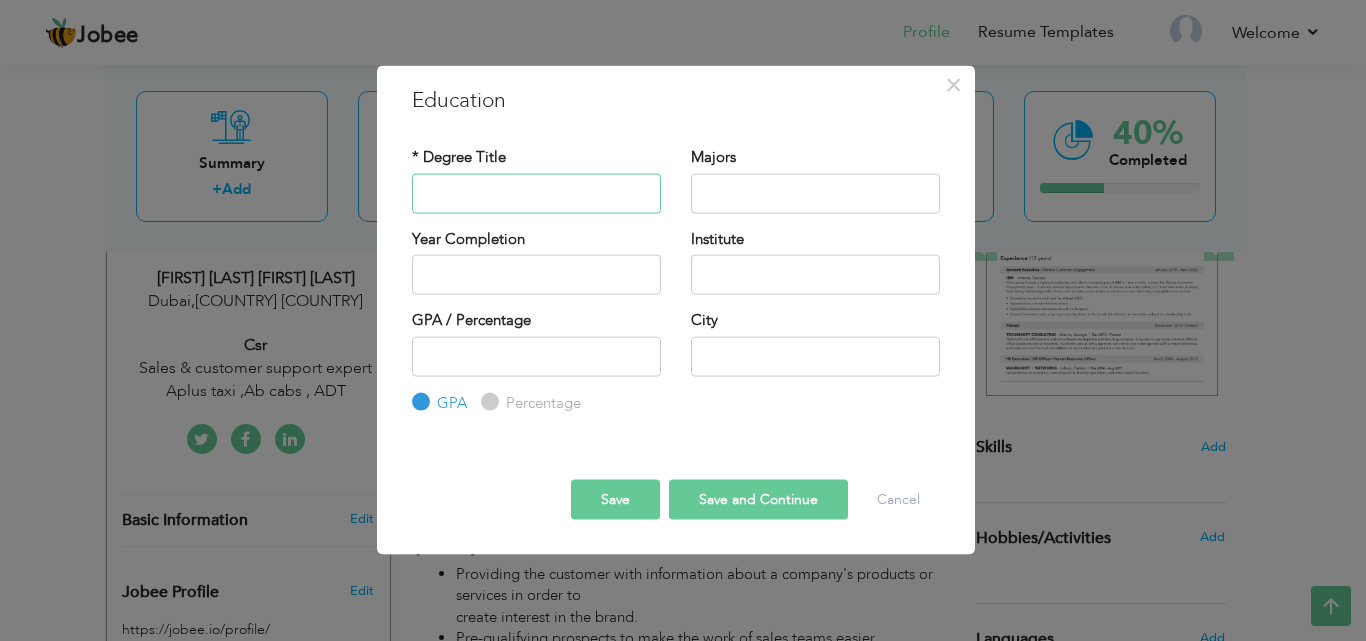 click at bounding box center [536, 193] 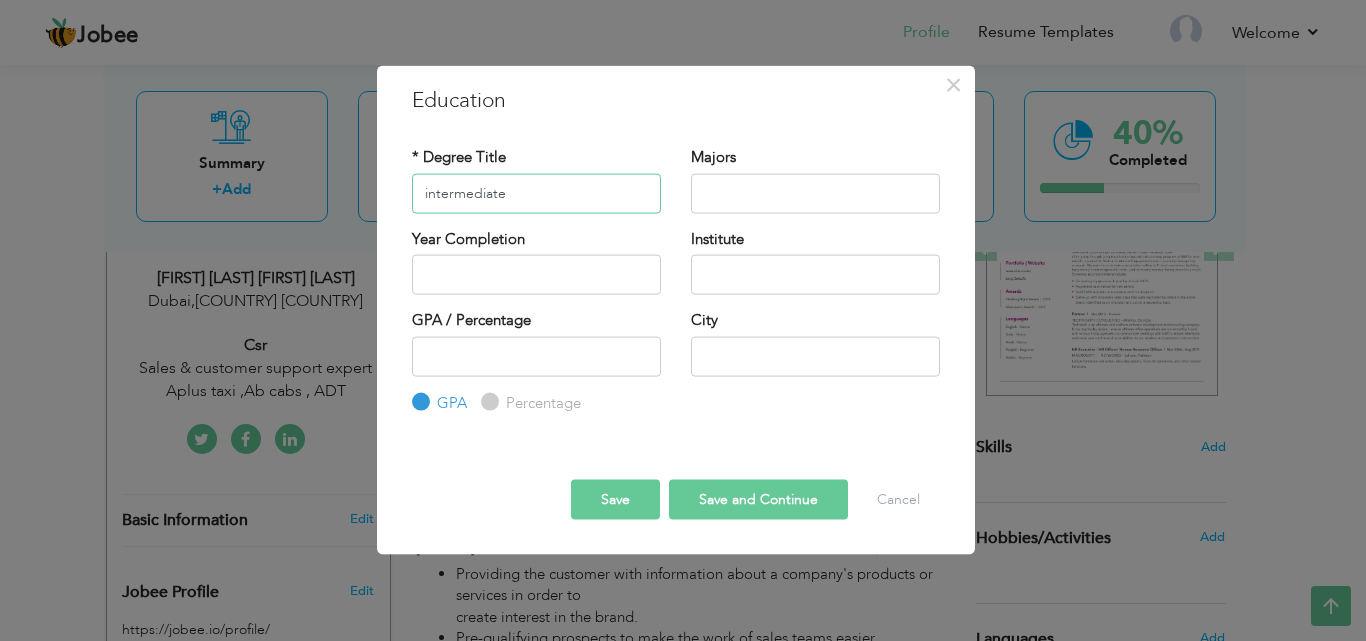type on "intermediate" 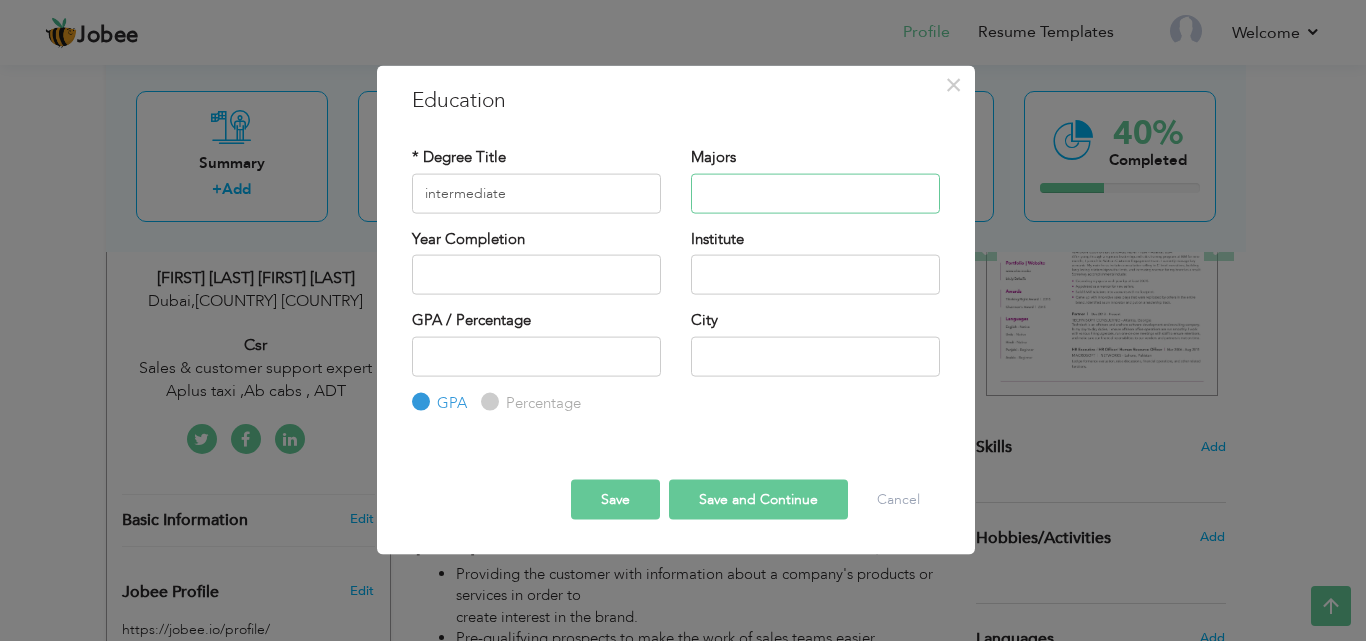 click at bounding box center [815, 193] 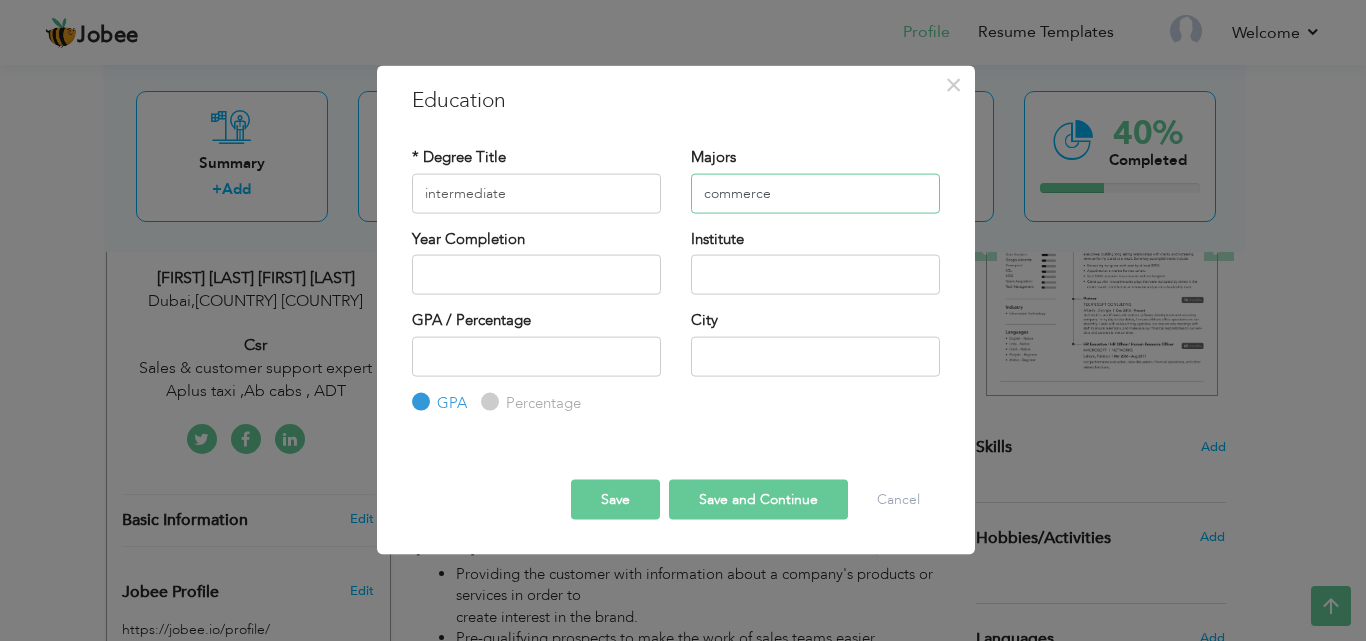 type on "commerce" 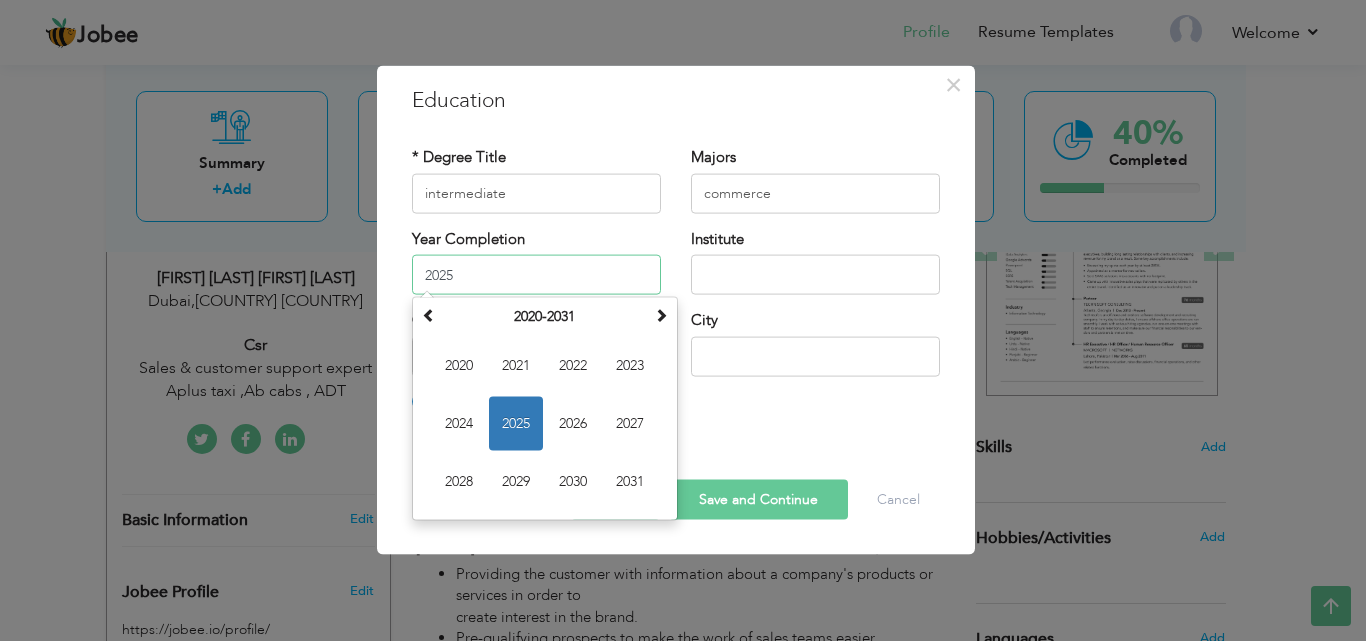 click on "2025" at bounding box center [536, 275] 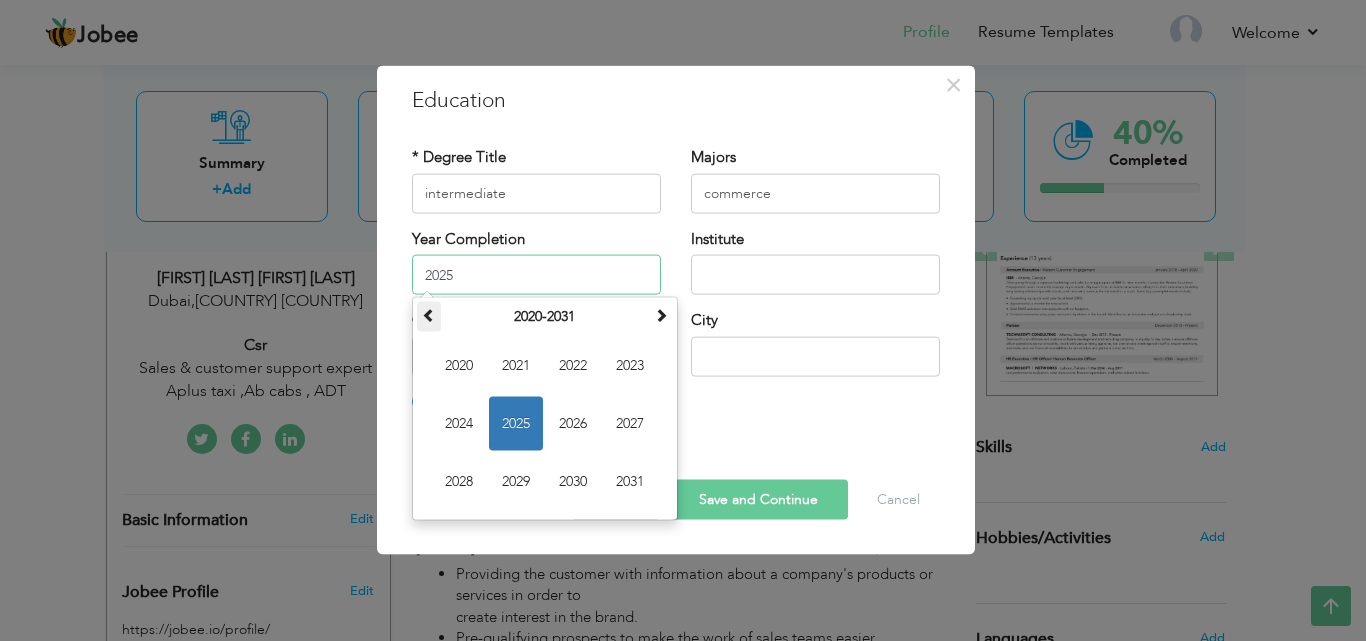 click at bounding box center (429, 315) 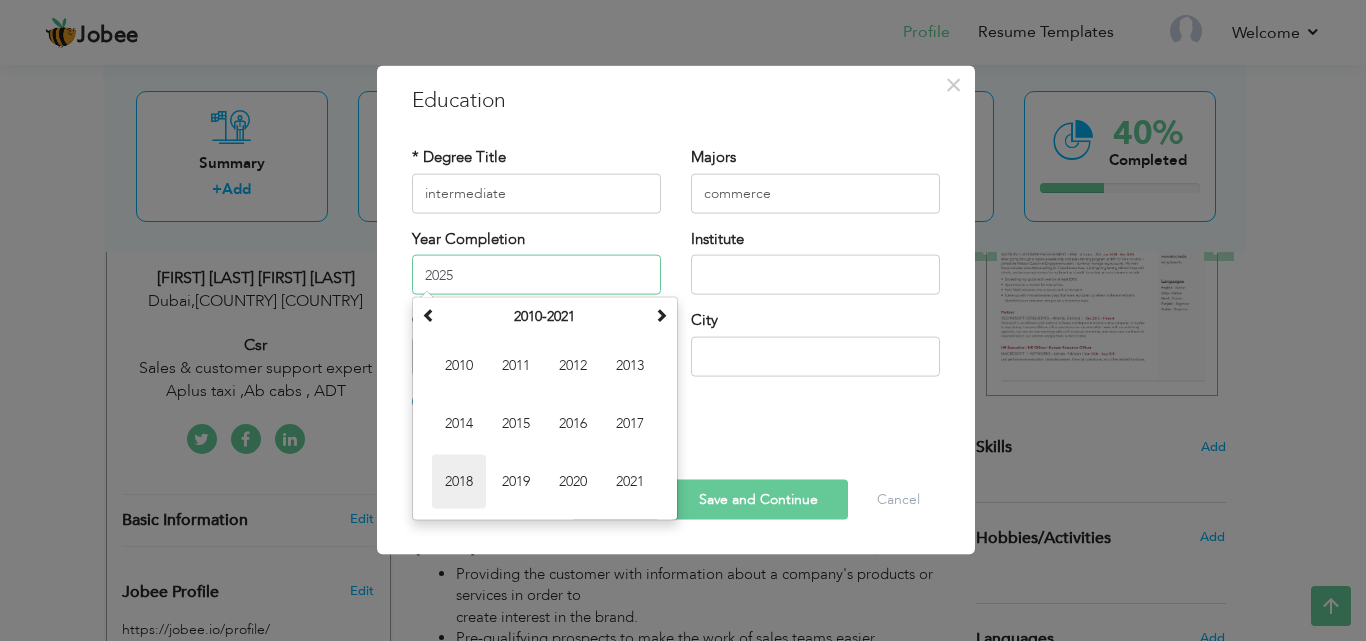 click on "2018" at bounding box center [459, 482] 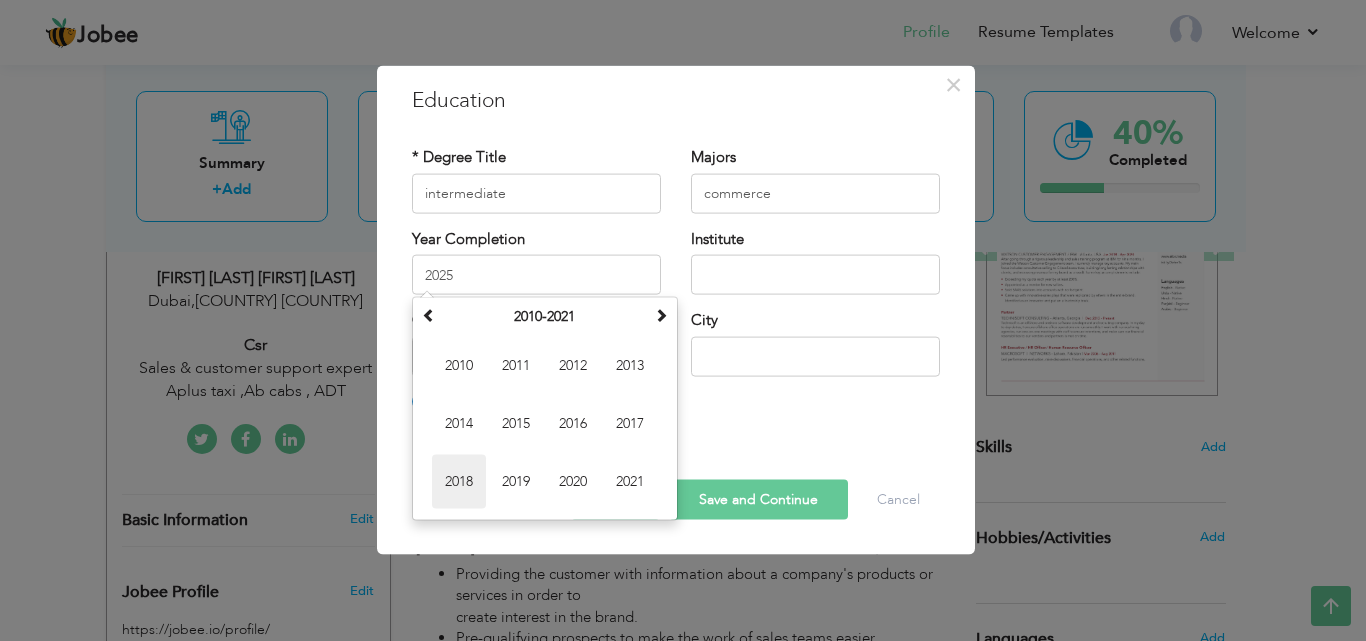 type on "2018" 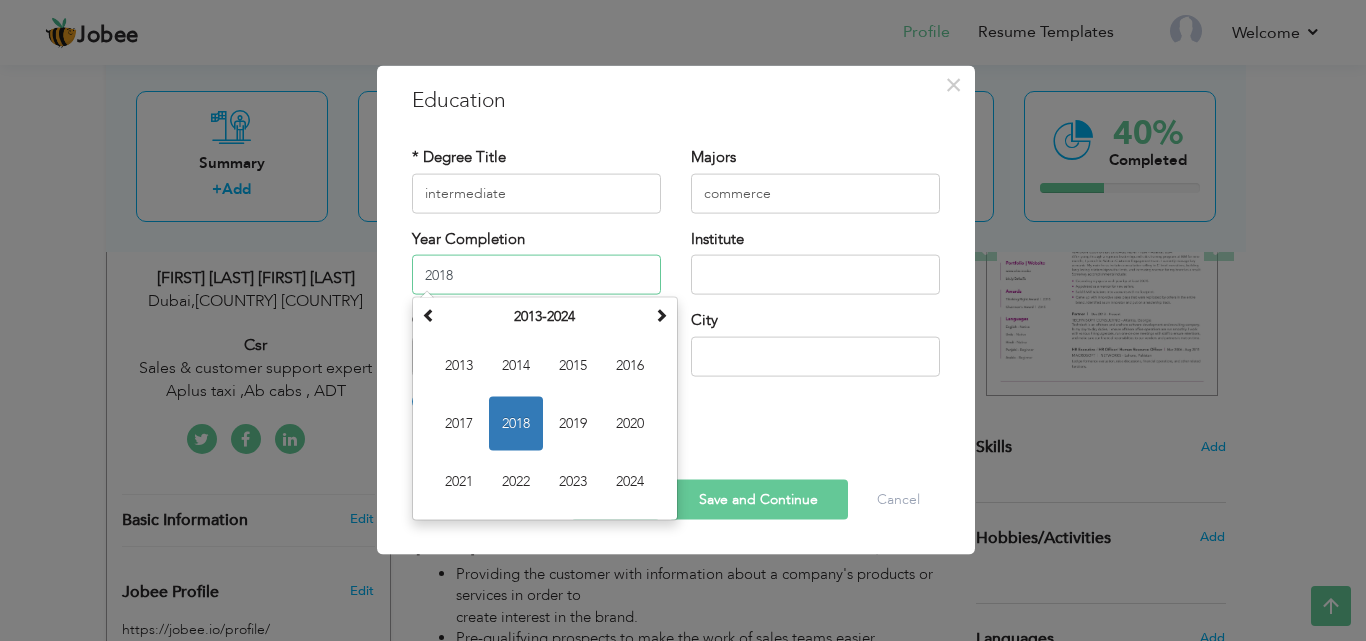 click on "2018" at bounding box center (536, 275) 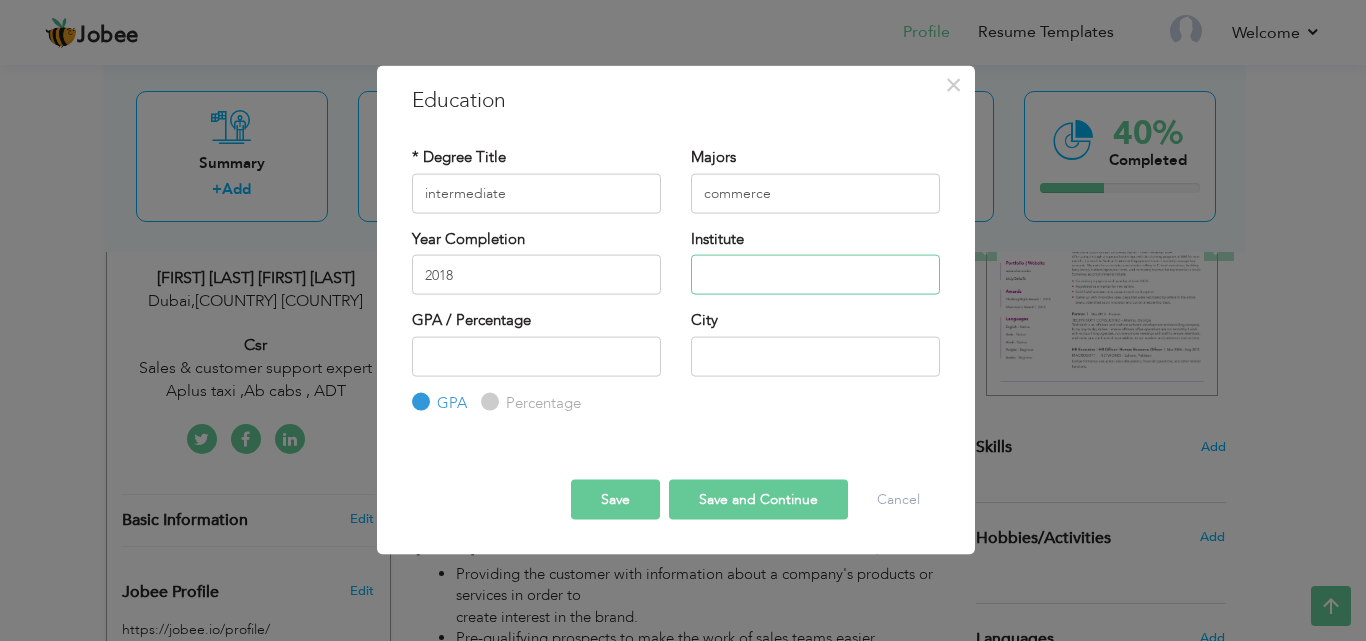 click at bounding box center [815, 275] 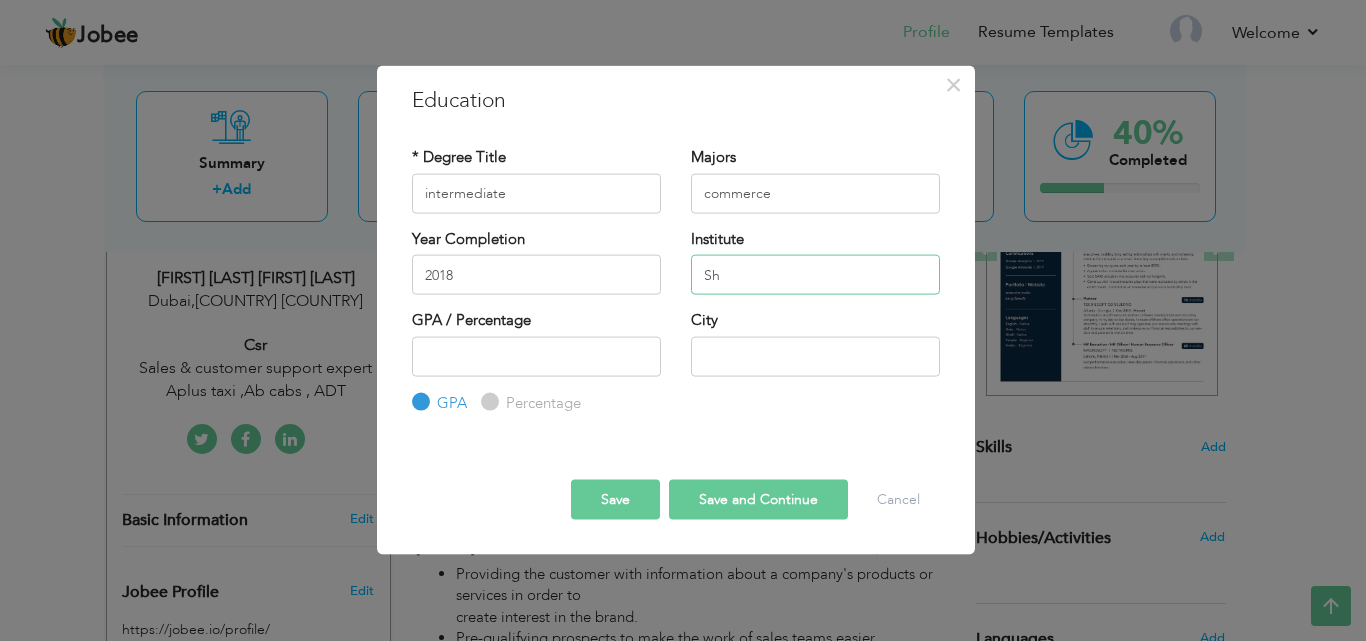 type on "S" 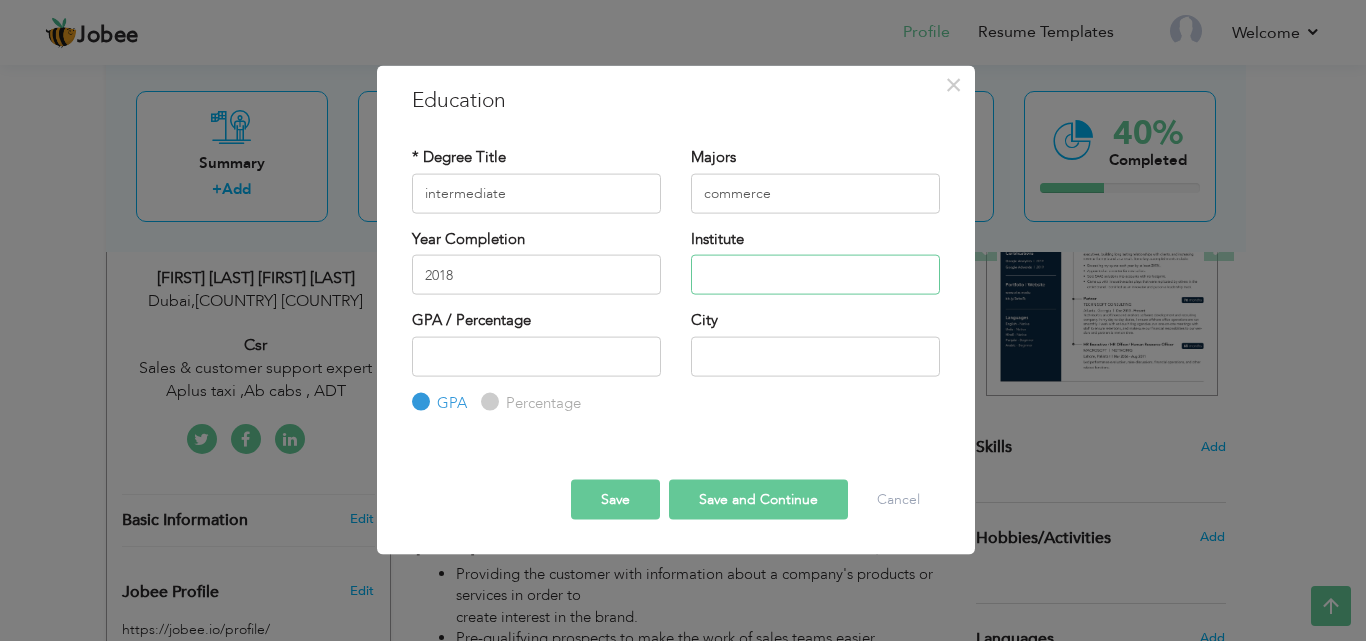 type on "p" 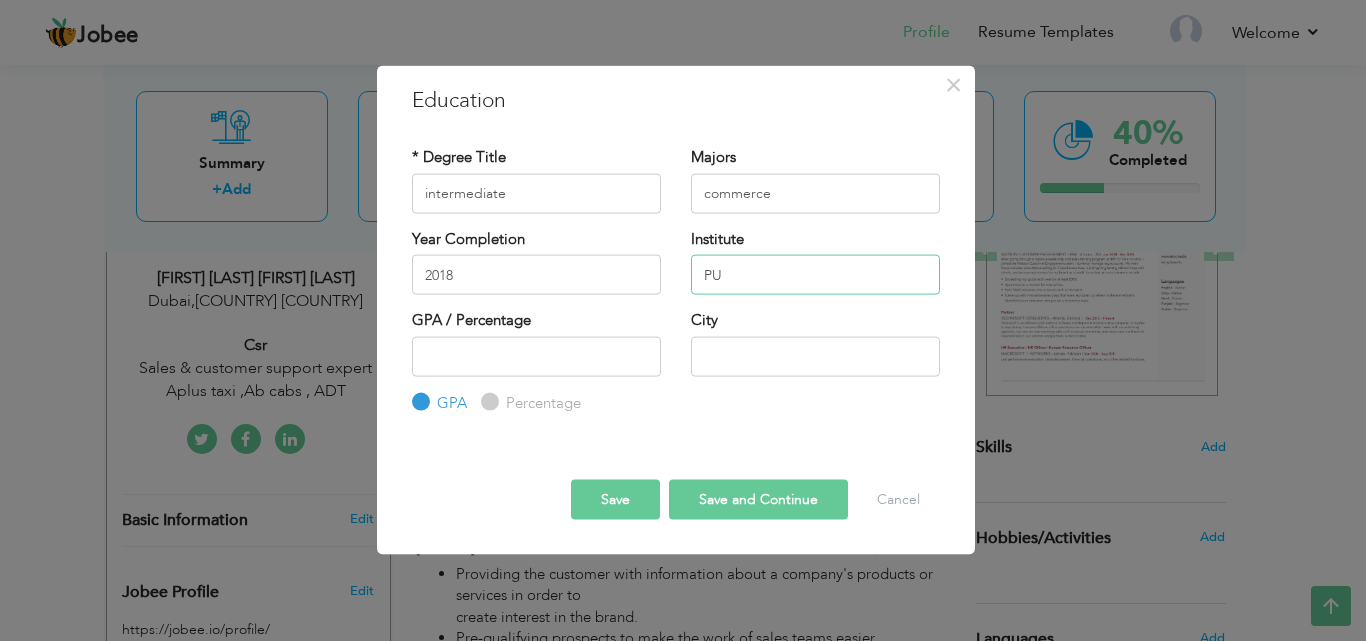 type on "P" 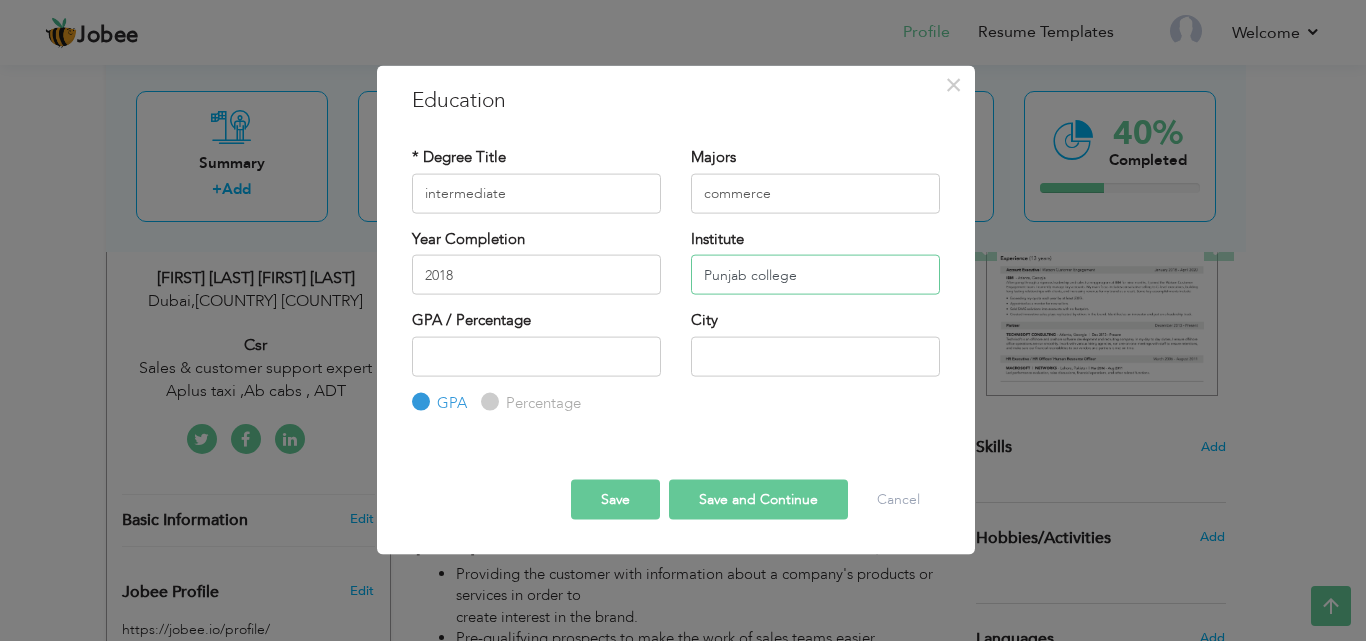 type on "Punjab college" 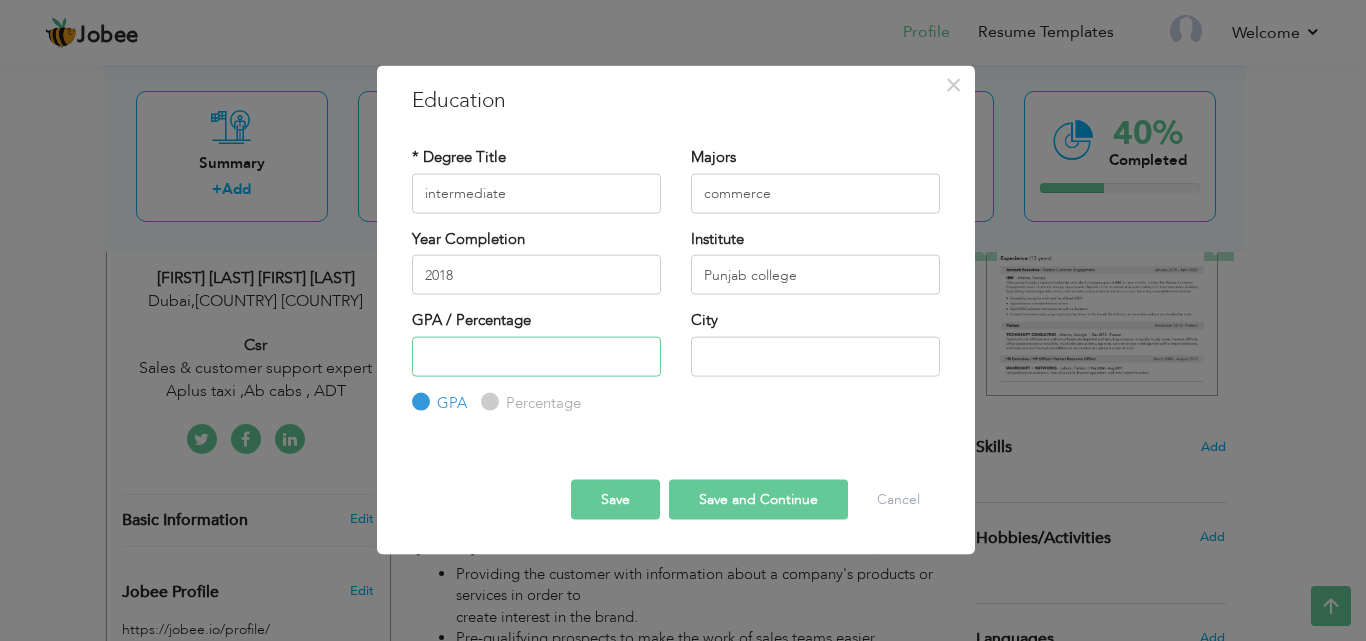 click at bounding box center (536, 356) 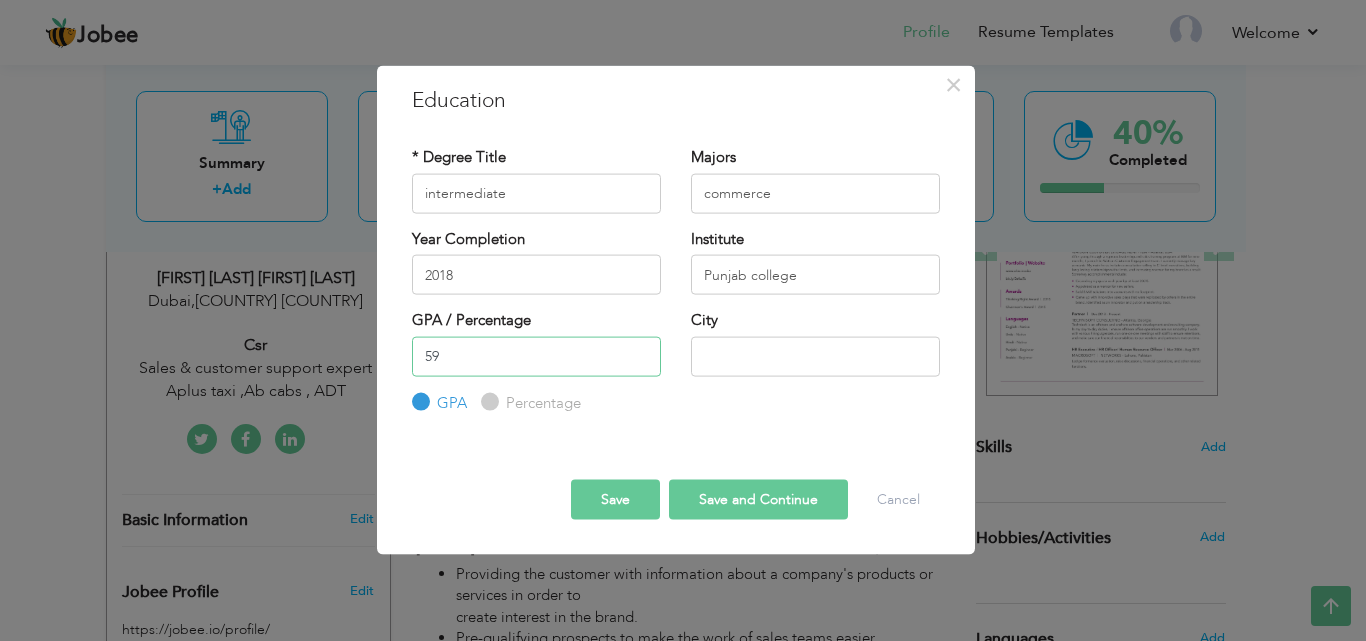 type on "59" 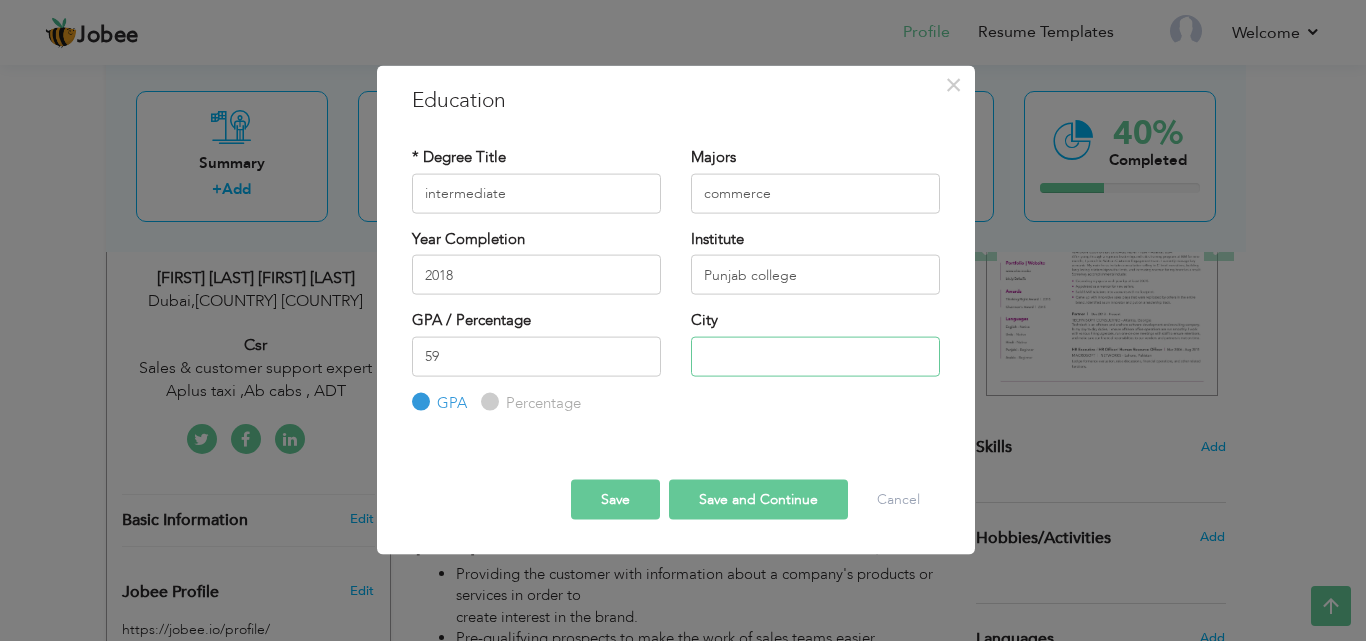 click at bounding box center (815, 356) 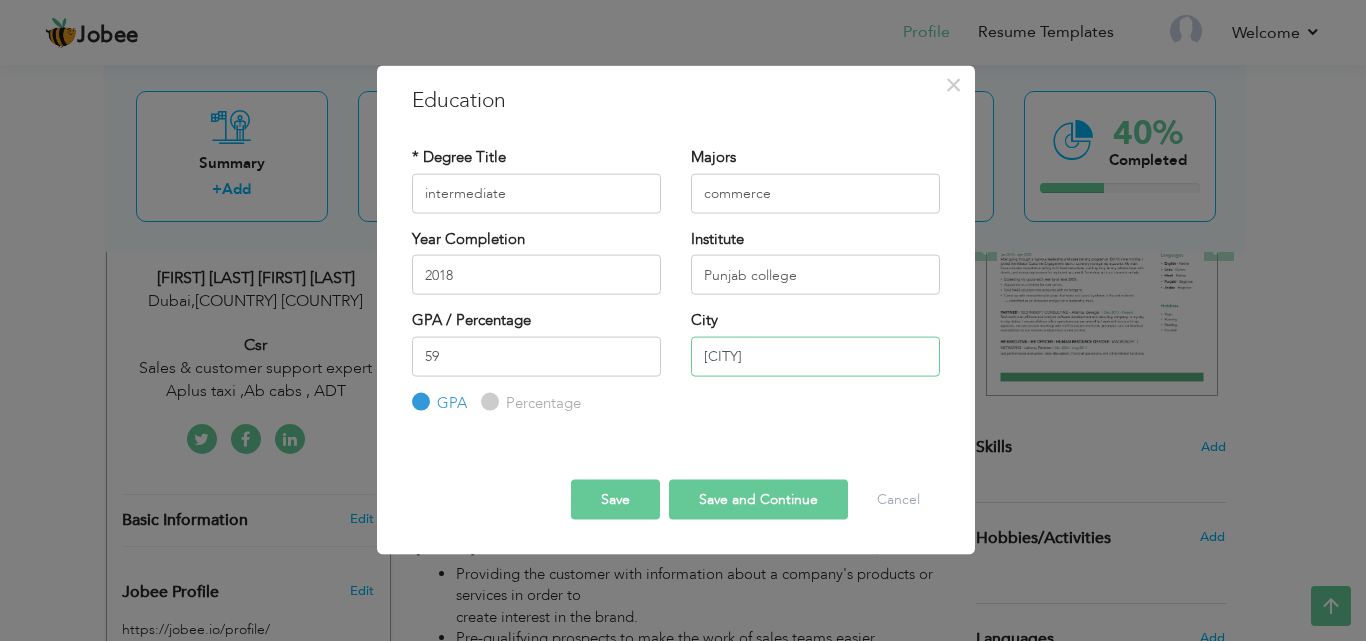 type on "[CITY]" 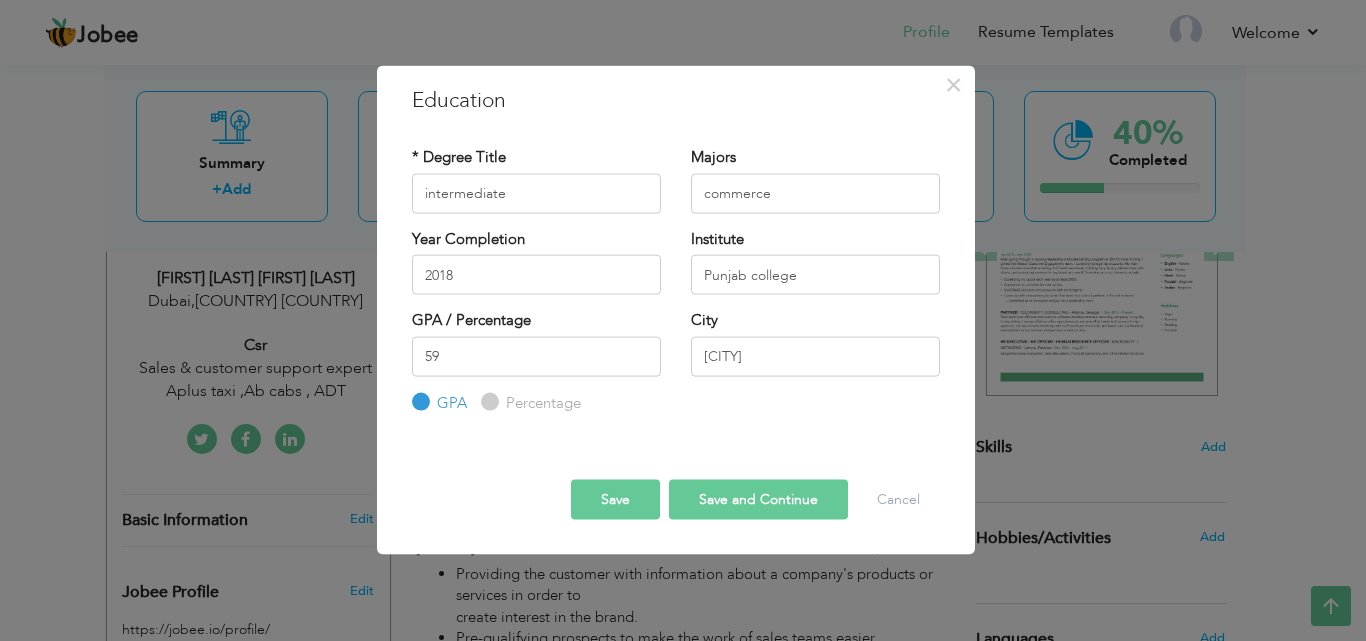 click on "Percentage" at bounding box center (541, 402) 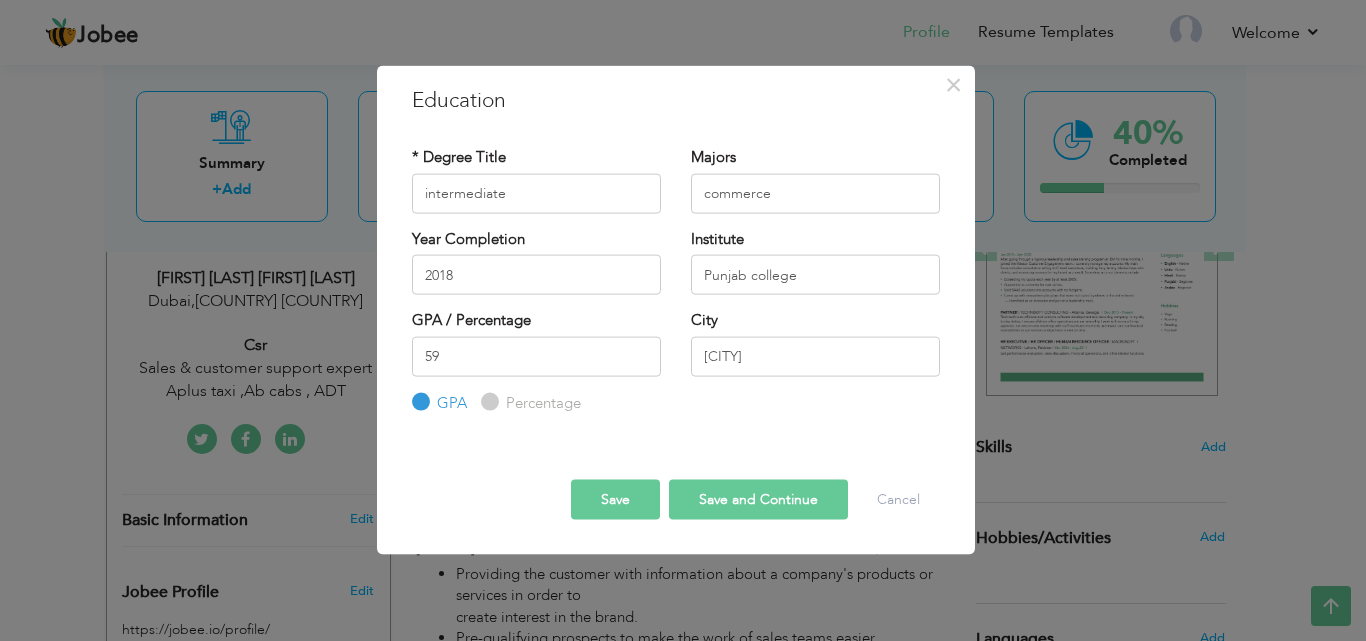 click on "Percentage" at bounding box center (487, 402) 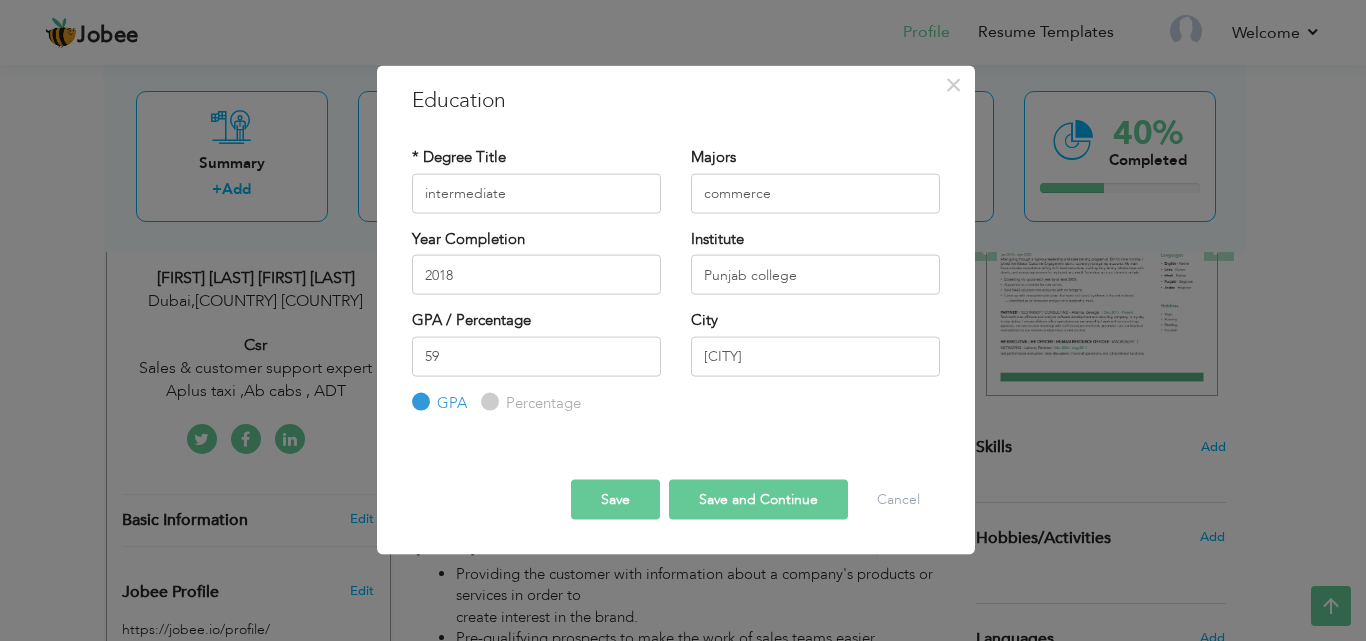 radio on "true" 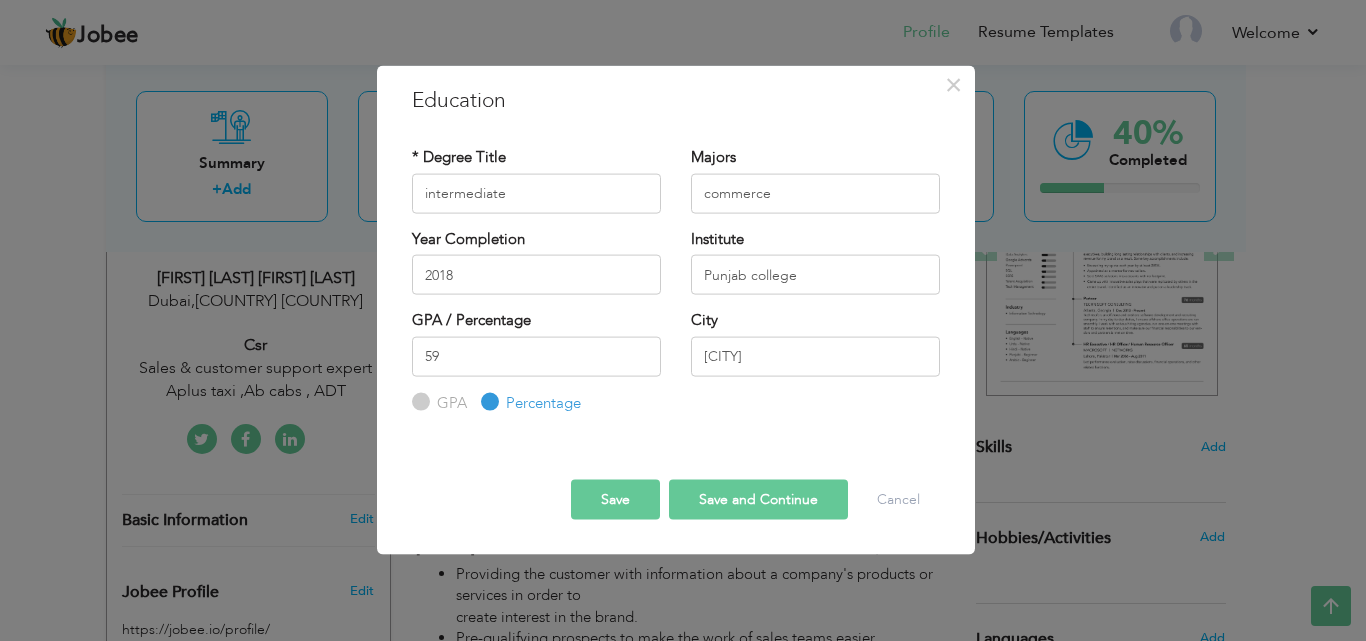 click on "Save" at bounding box center (615, 500) 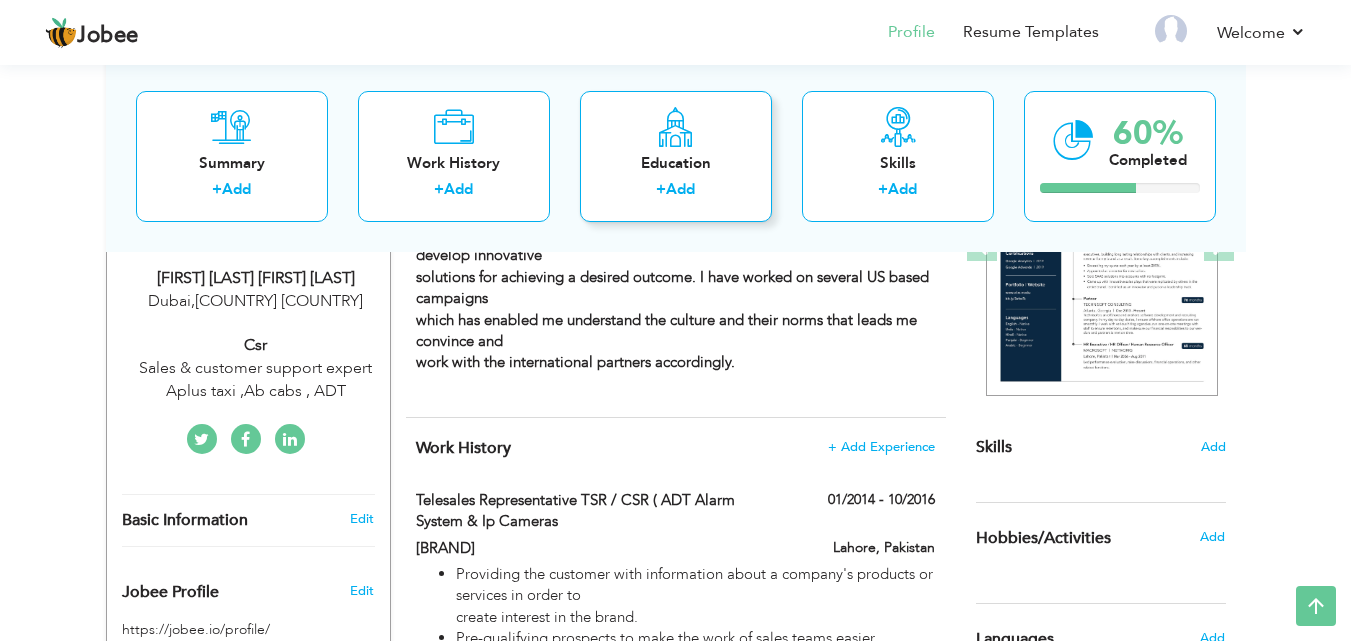drag, startPoint x: 636, startPoint y: 489, endPoint x: 678, endPoint y: 196, distance: 295.99493 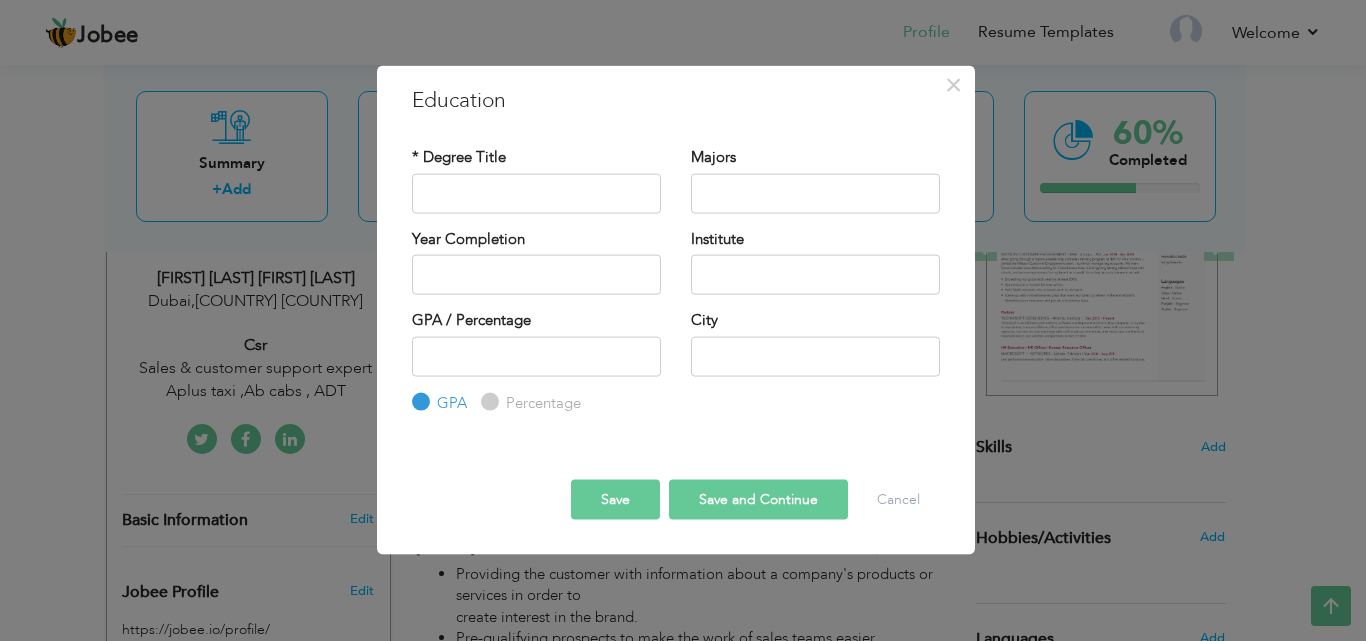 click on "Percentage" at bounding box center [487, 402] 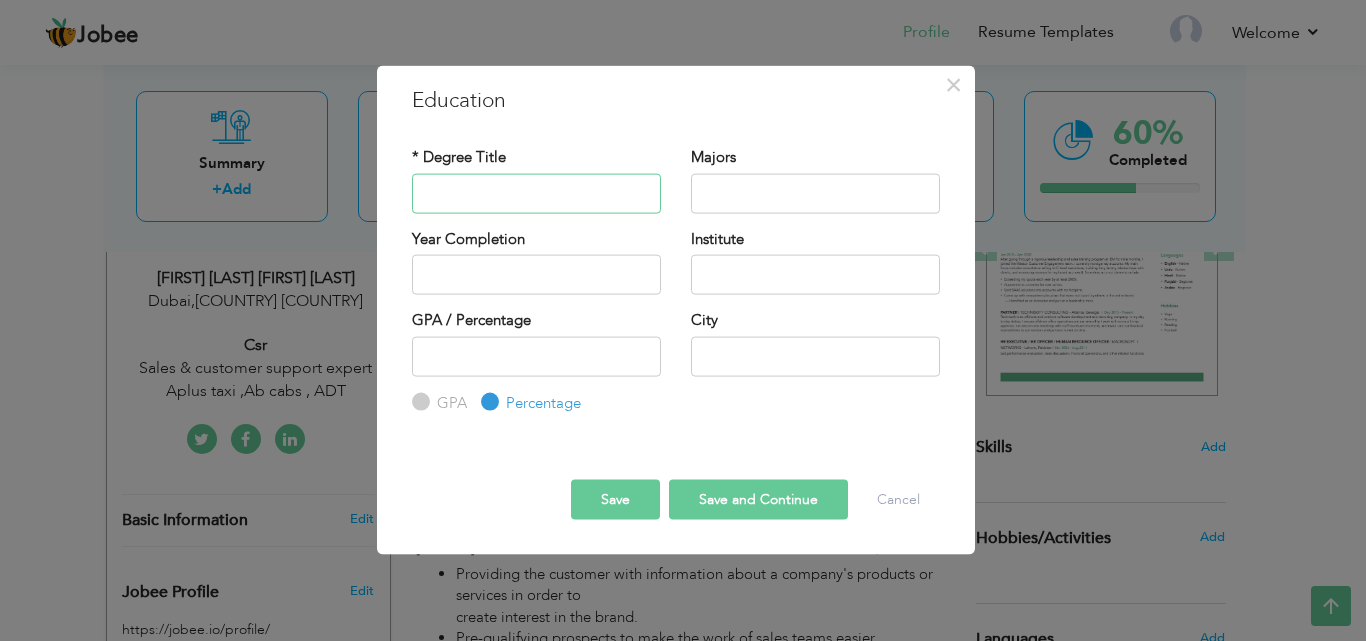 click at bounding box center [536, 193] 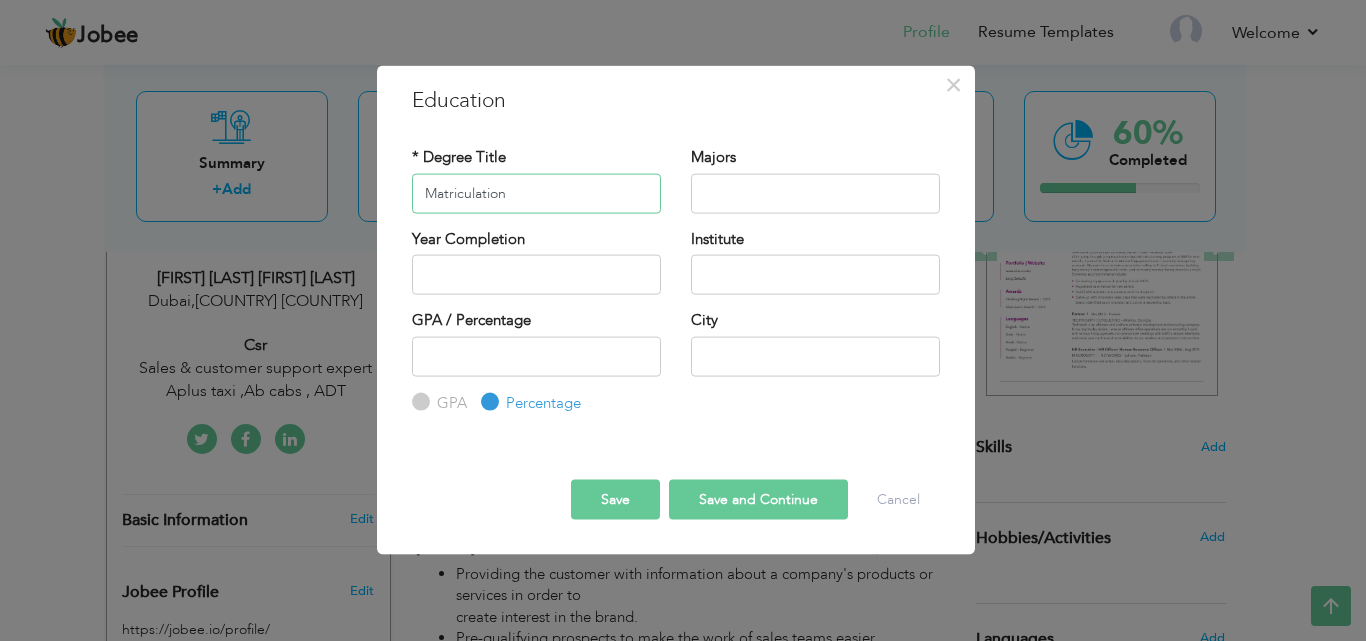 type on "Matriculation" 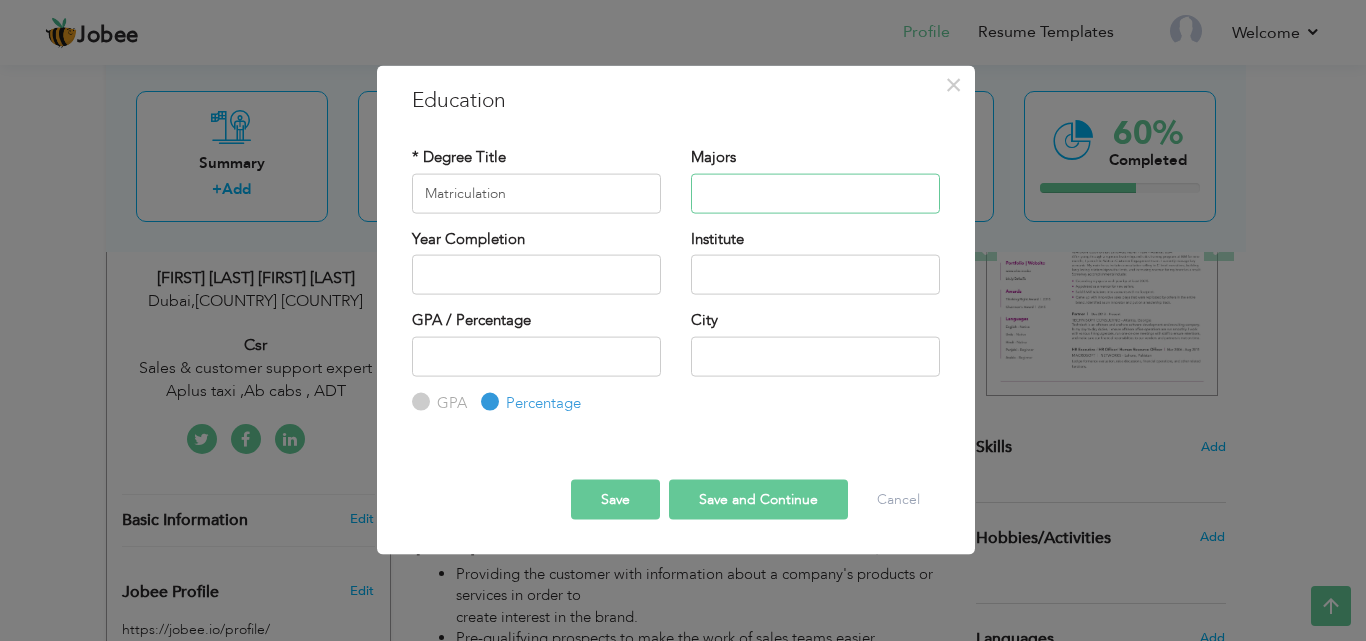 click at bounding box center [815, 193] 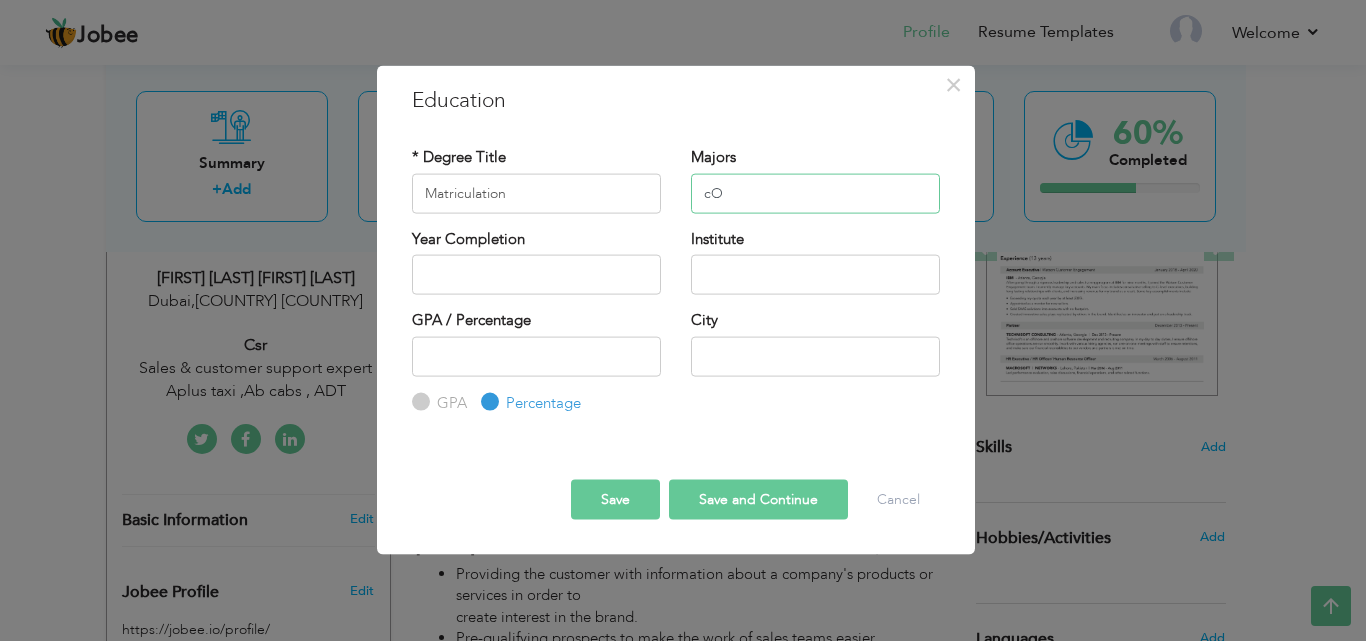 type on "c" 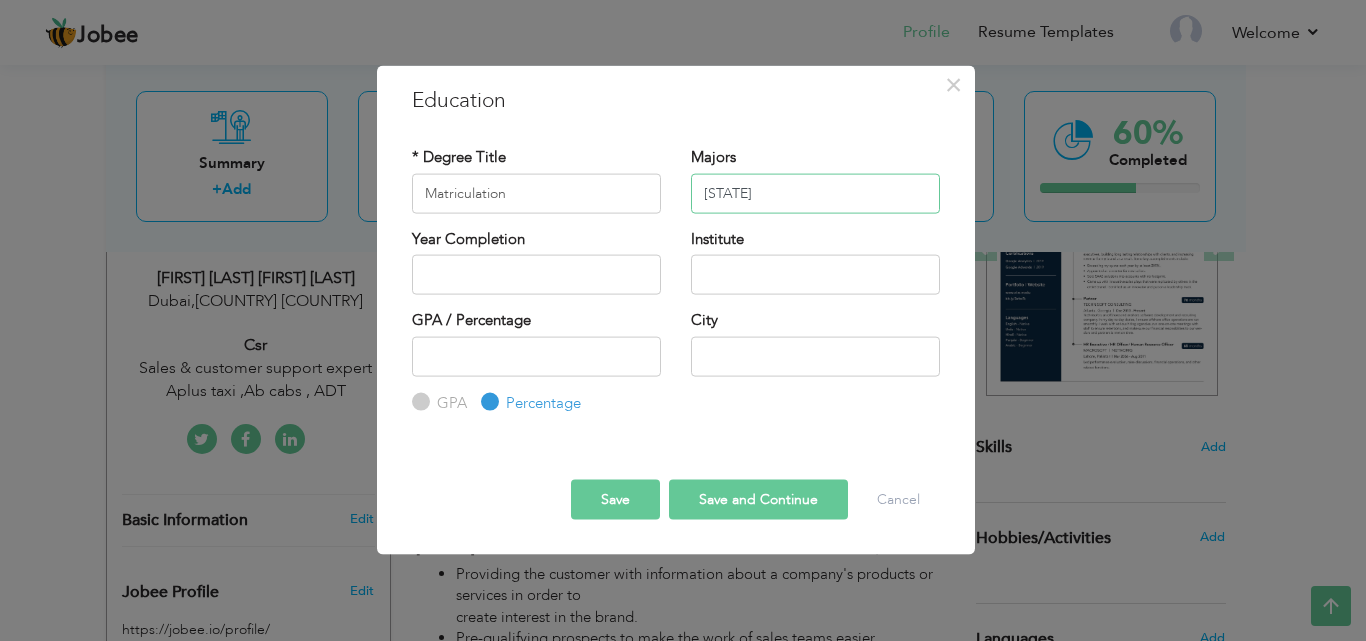type on "a" 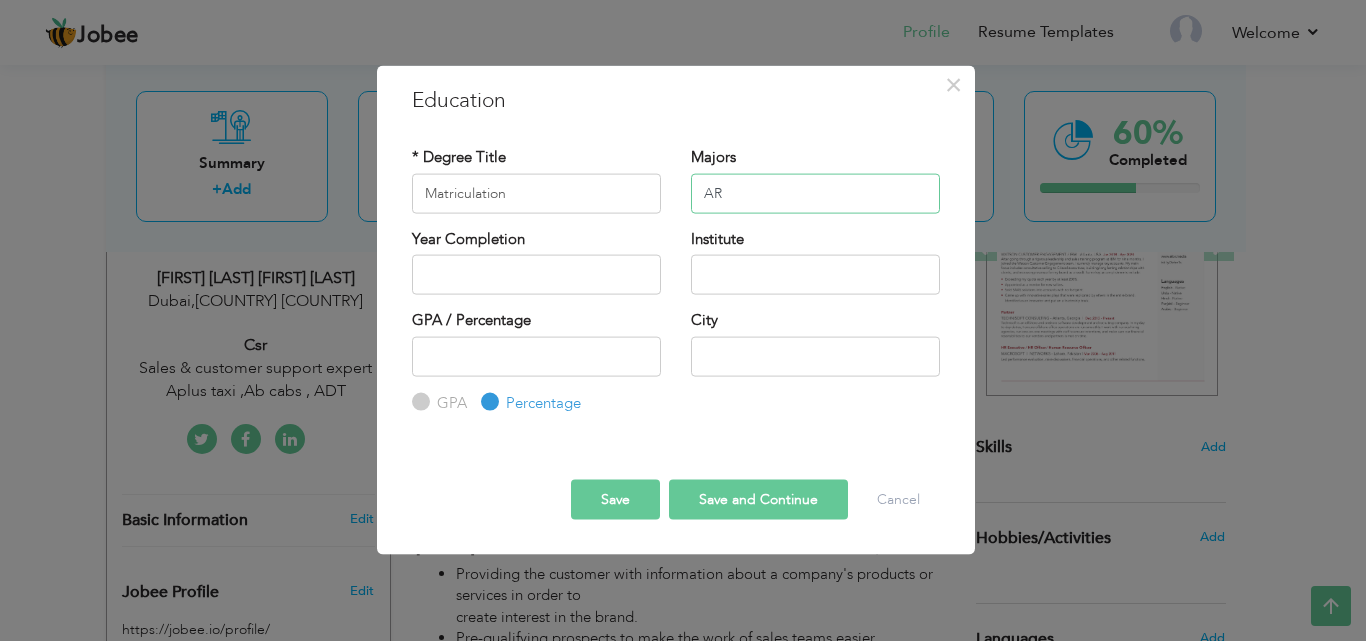 type on "A" 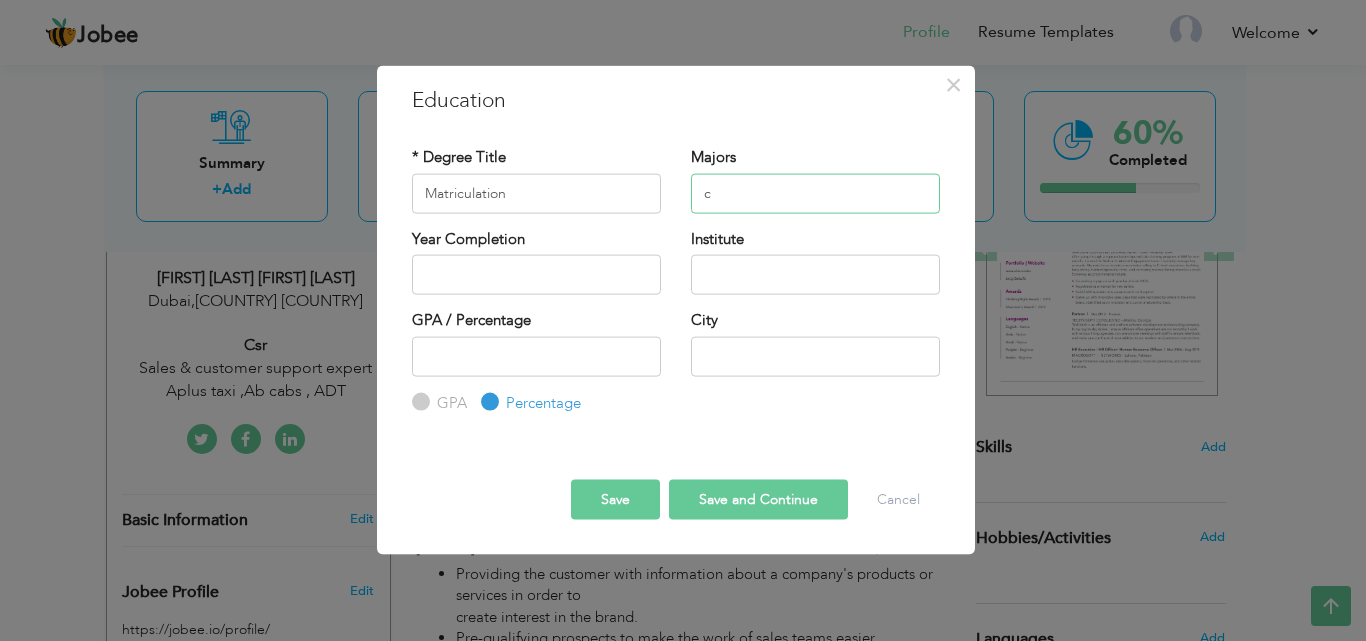 type on "c" 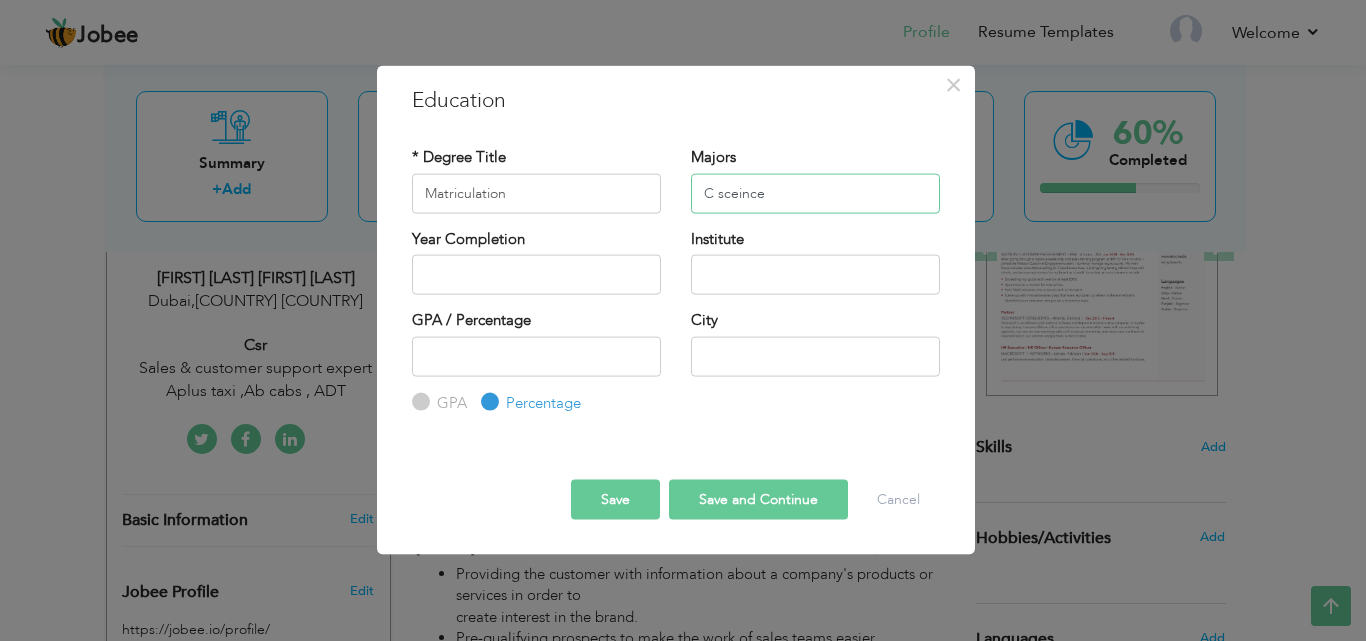 type on "C sceince" 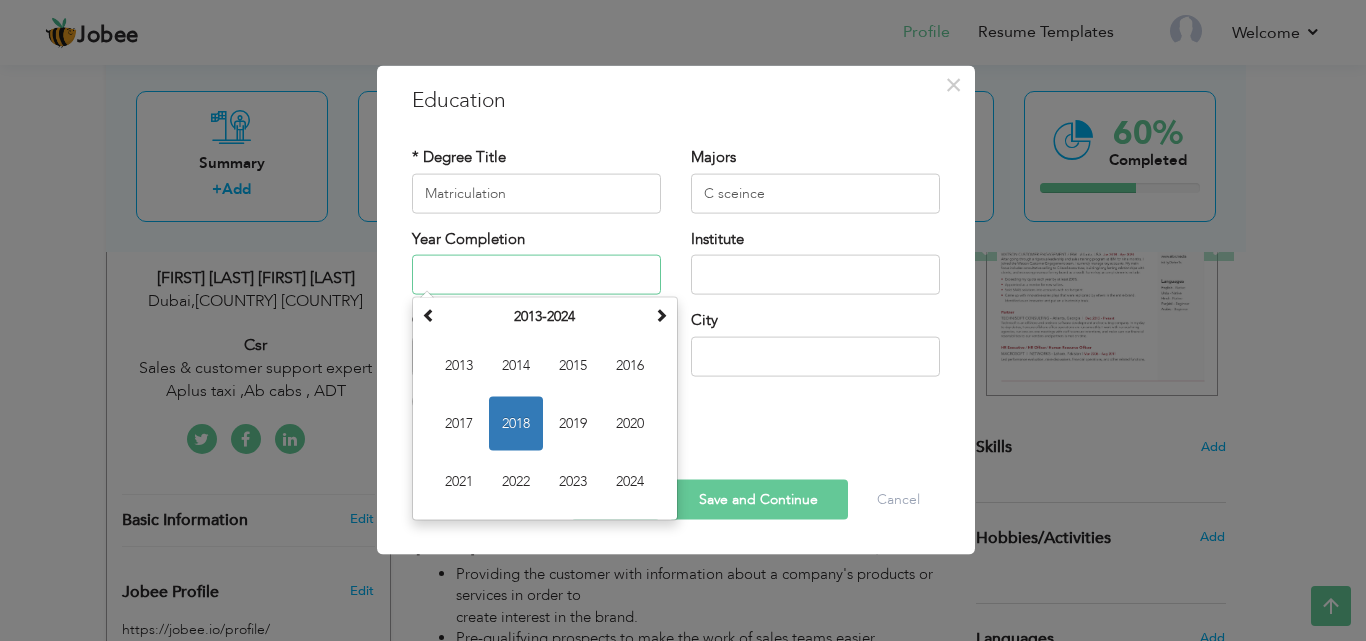 click at bounding box center [536, 275] 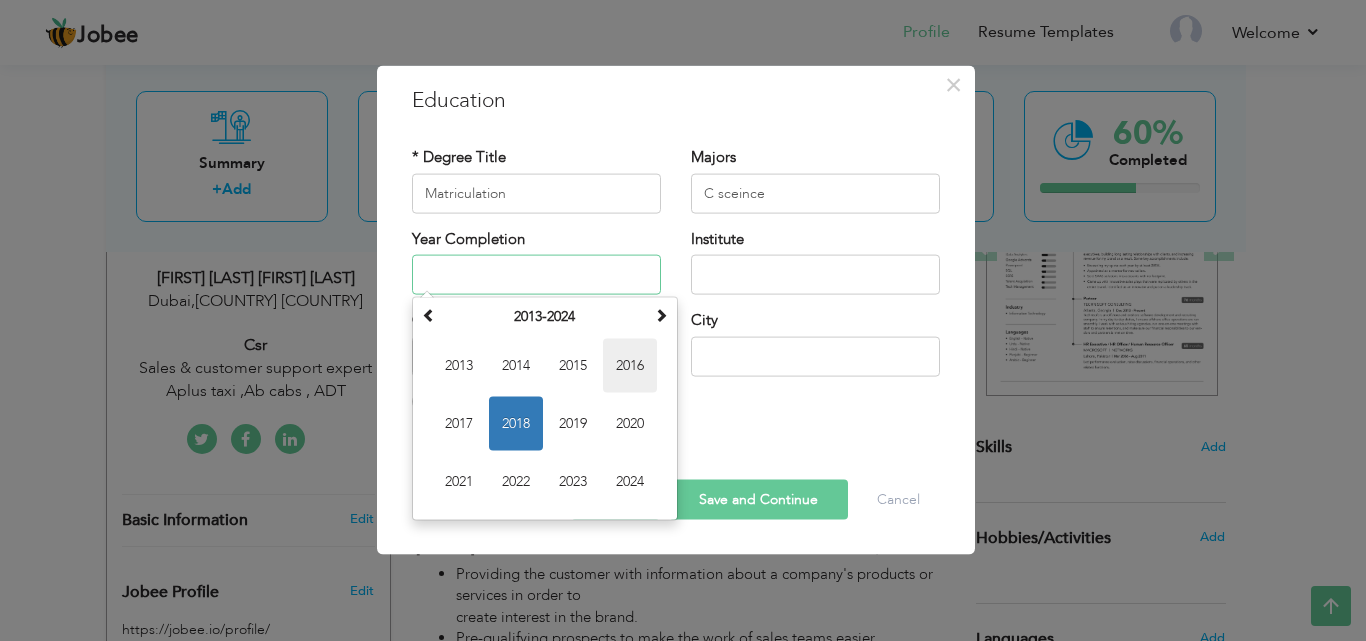 click on "2016" at bounding box center [630, 366] 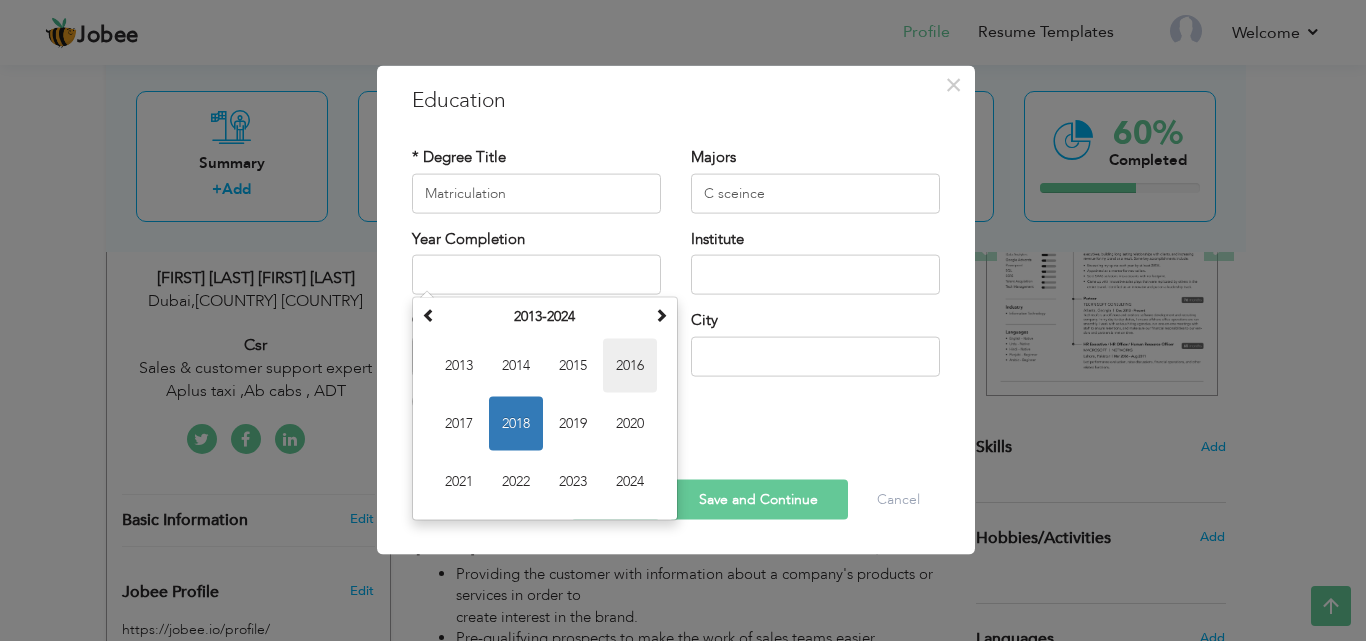type on "2016" 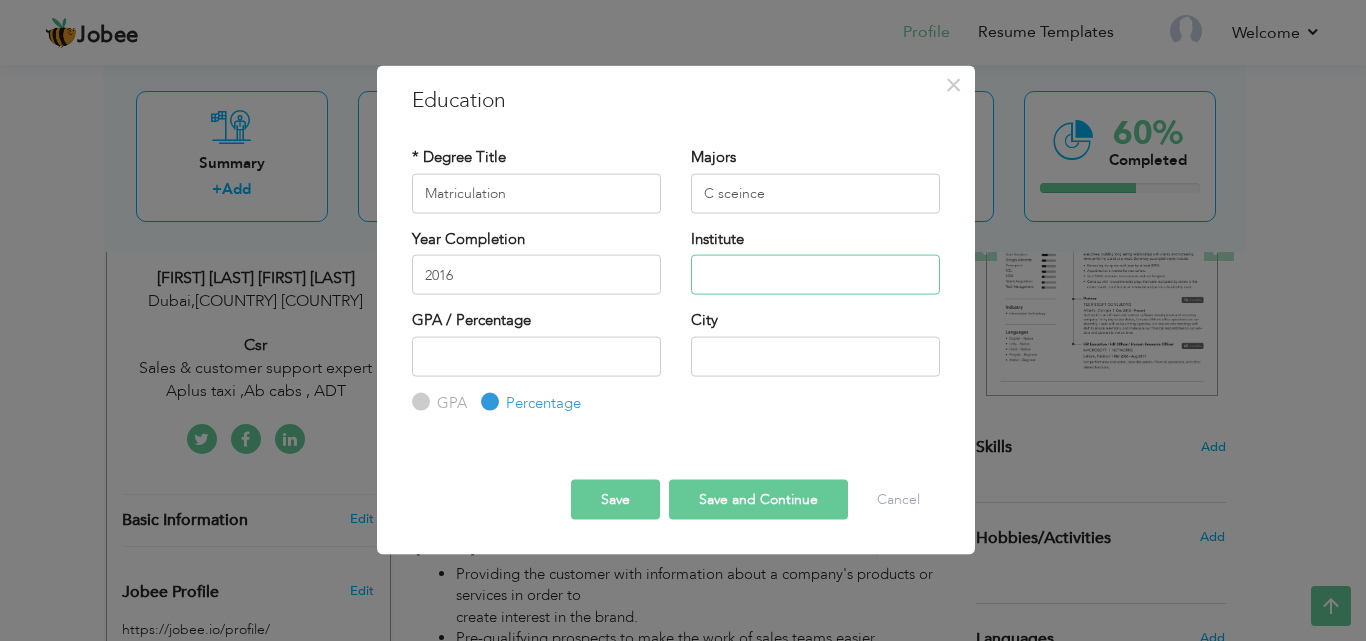 click at bounding box center (815, 275) 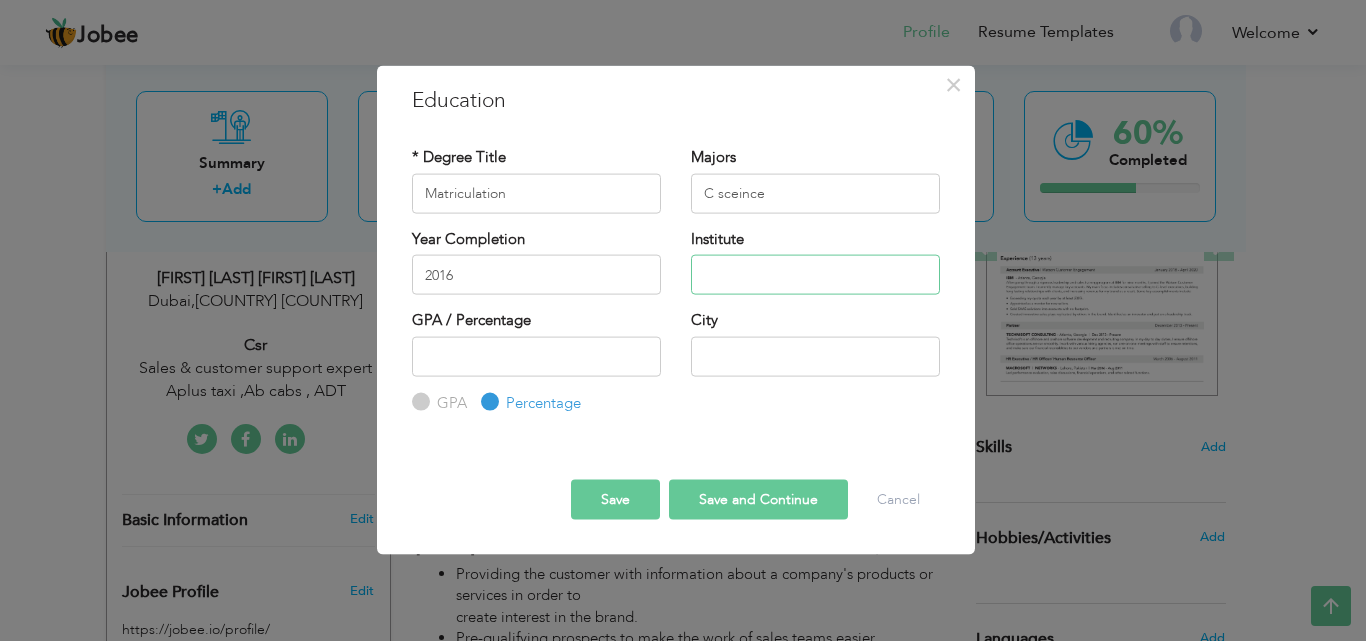 type on "I" 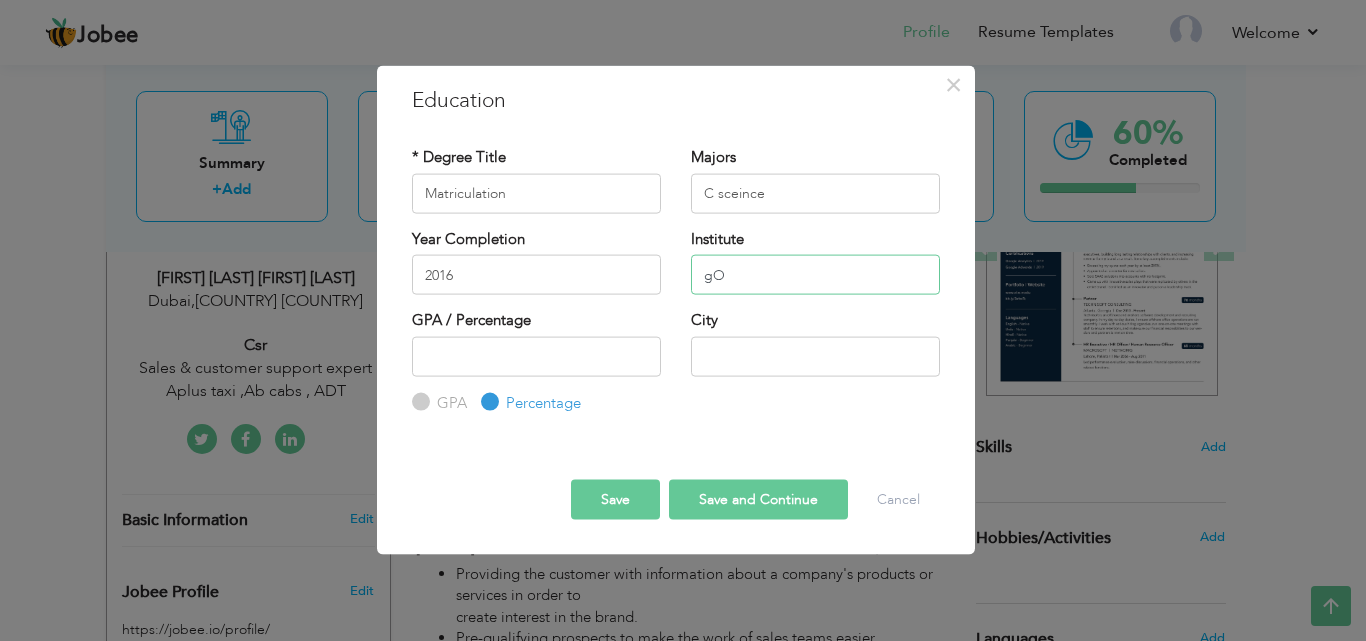 type on "g" 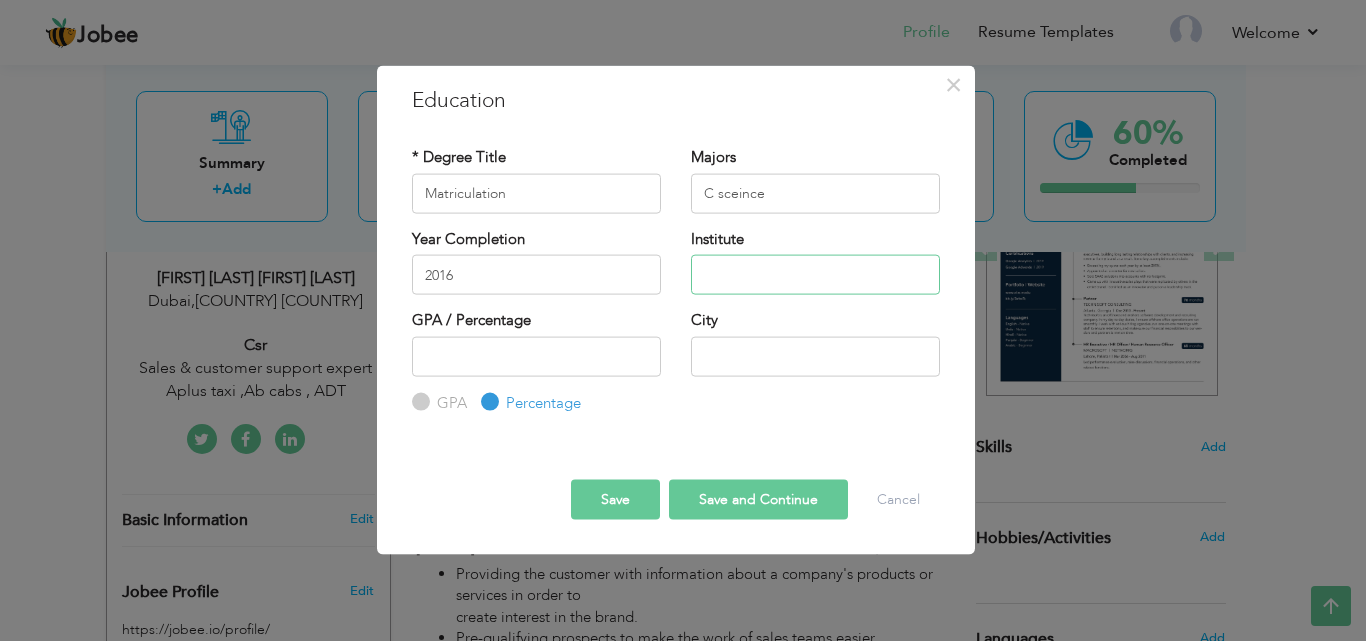 type on "g" 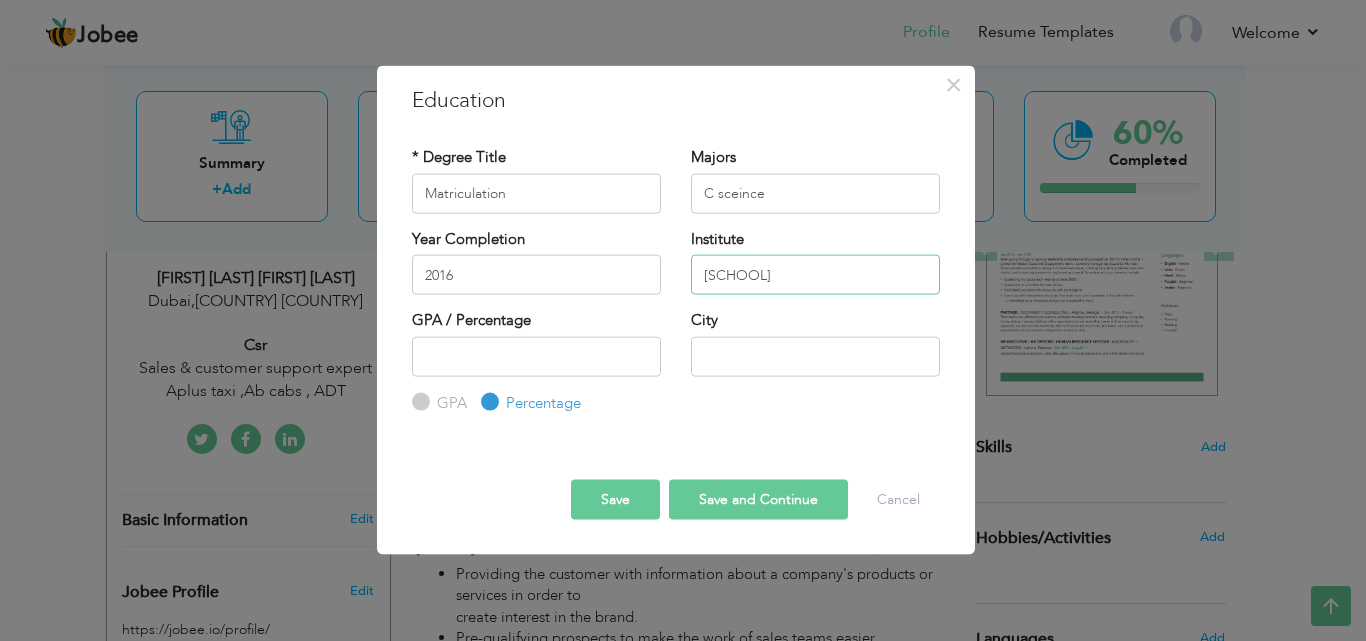 click on "Govt centerl model High scoohl" at bounding box center [815, 275] 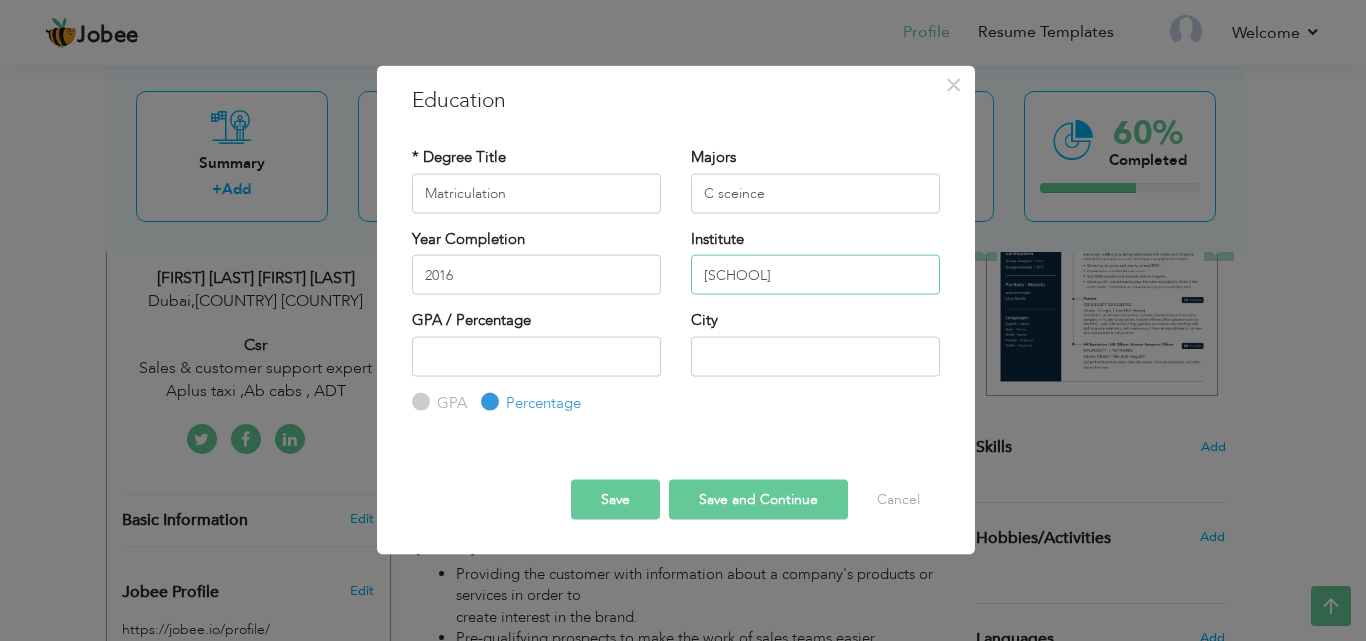 type on "Govt central  model High school" 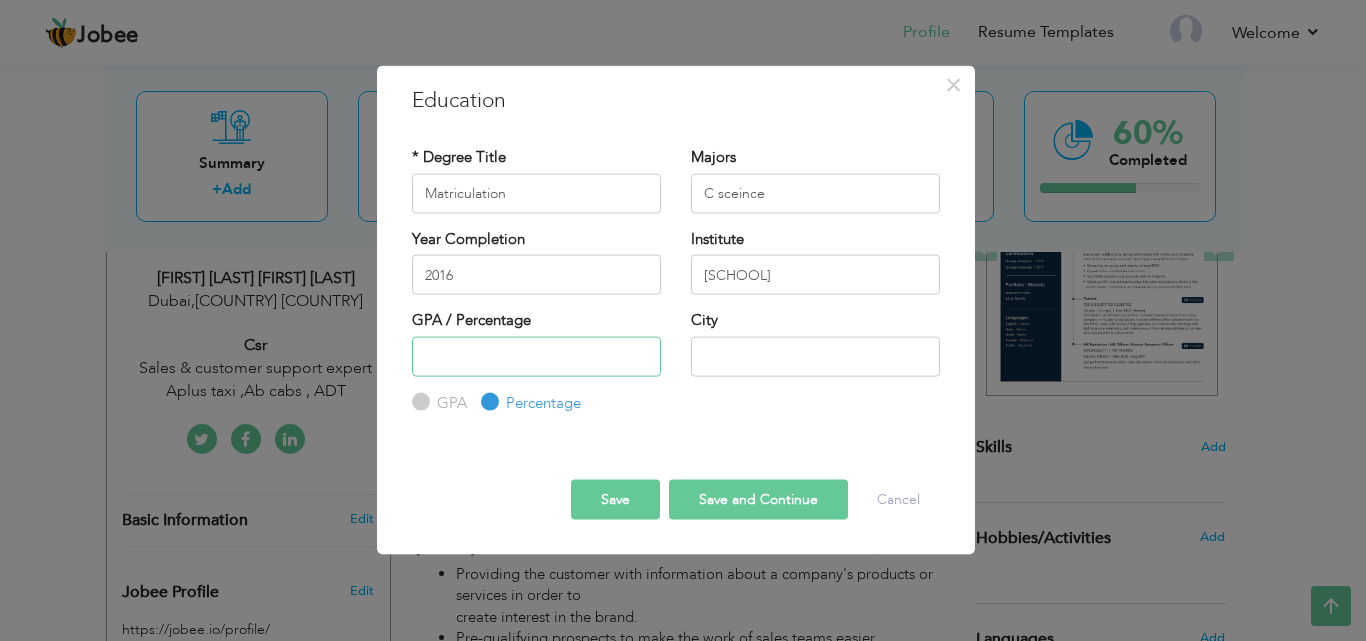 click at bounding box center [536, 356] 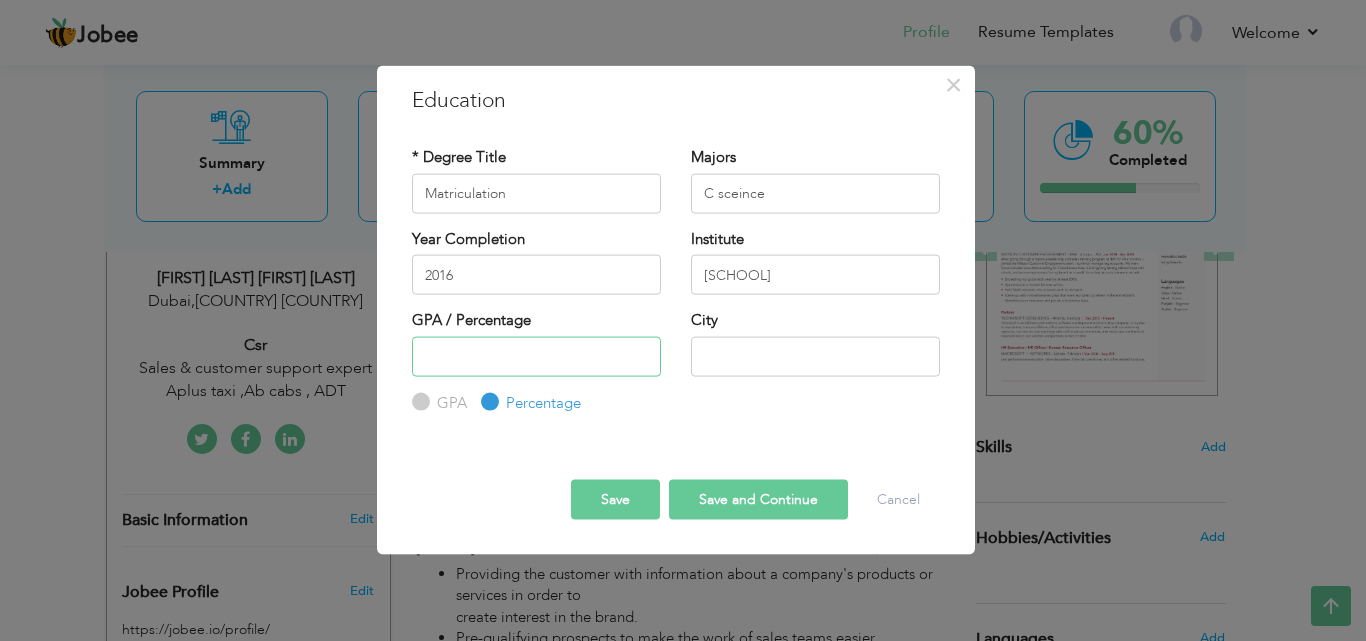click at bounding box center [536, 356] 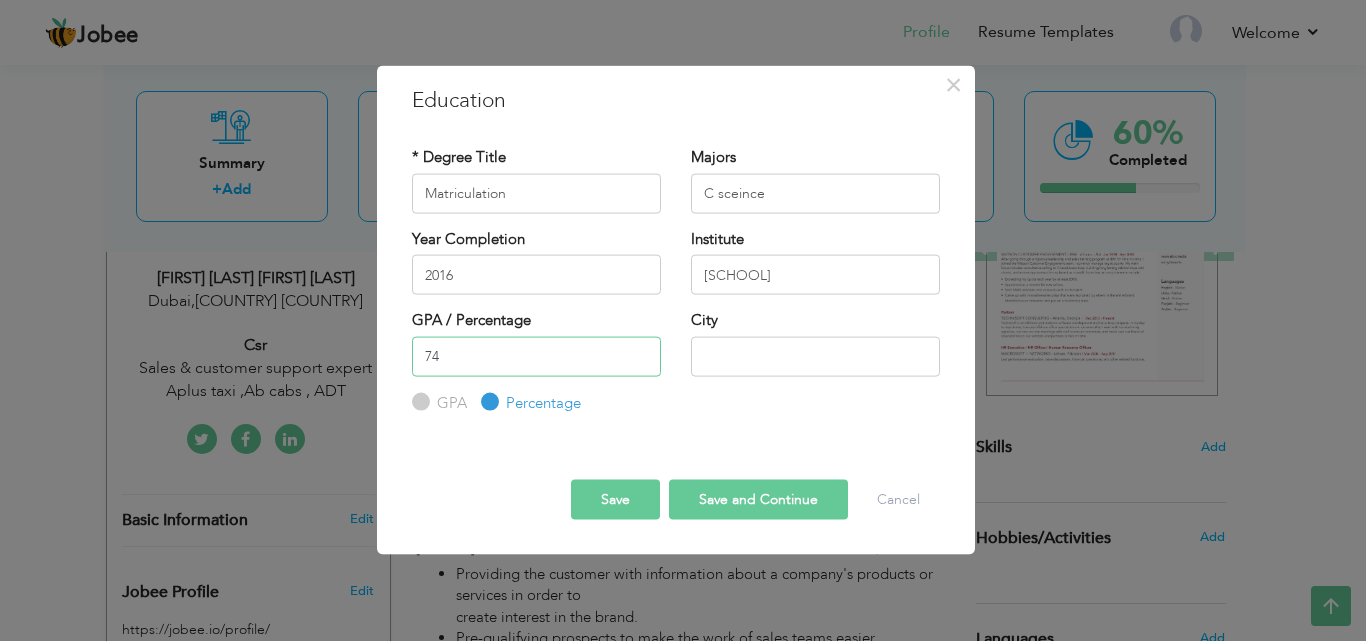 type on "74" 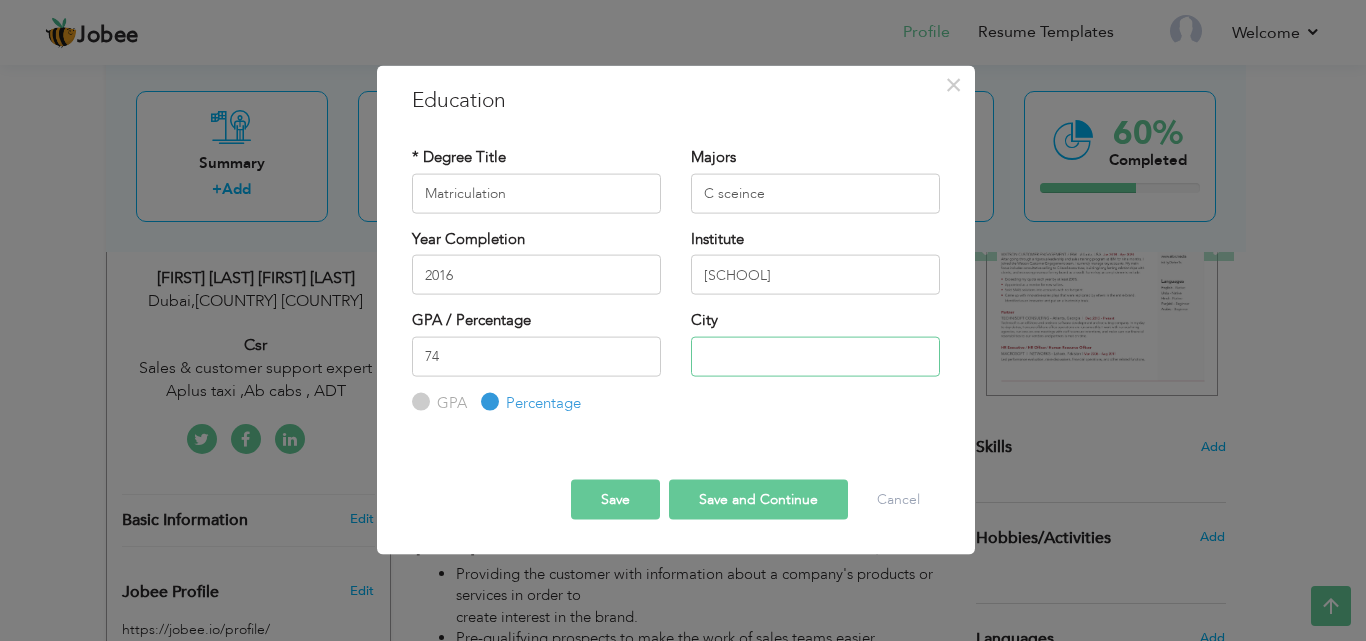 click at bounding box center [815, 356] 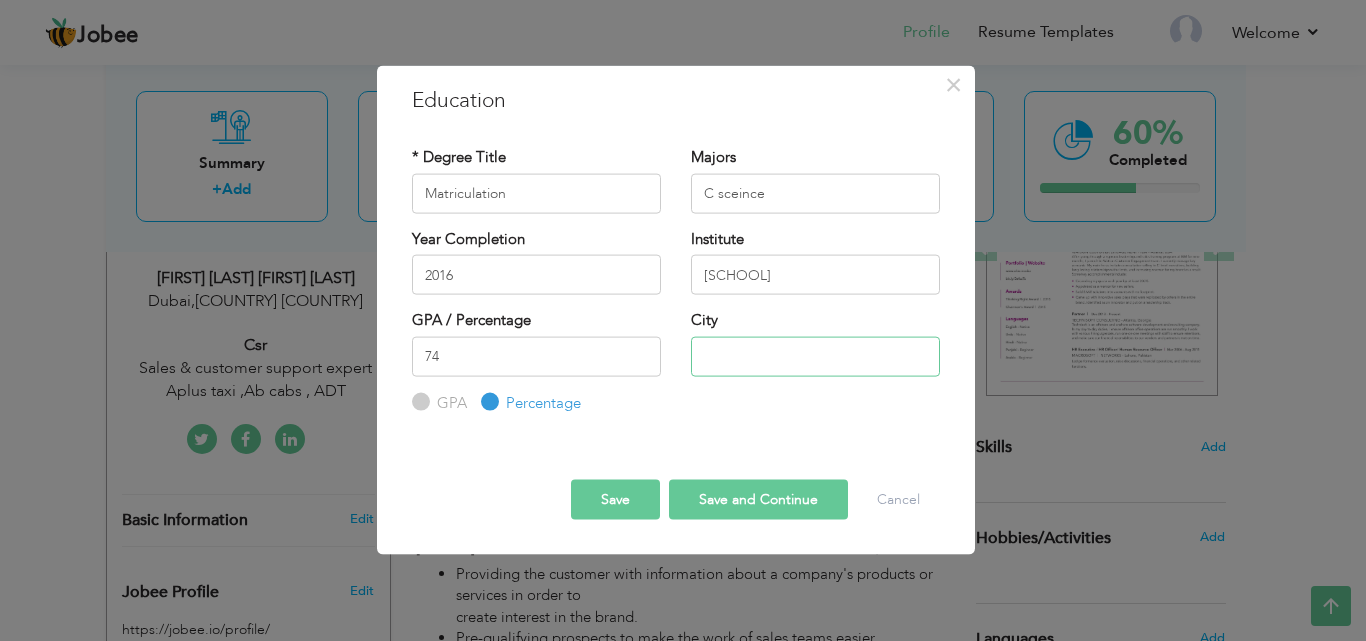 type on "[CITY]" 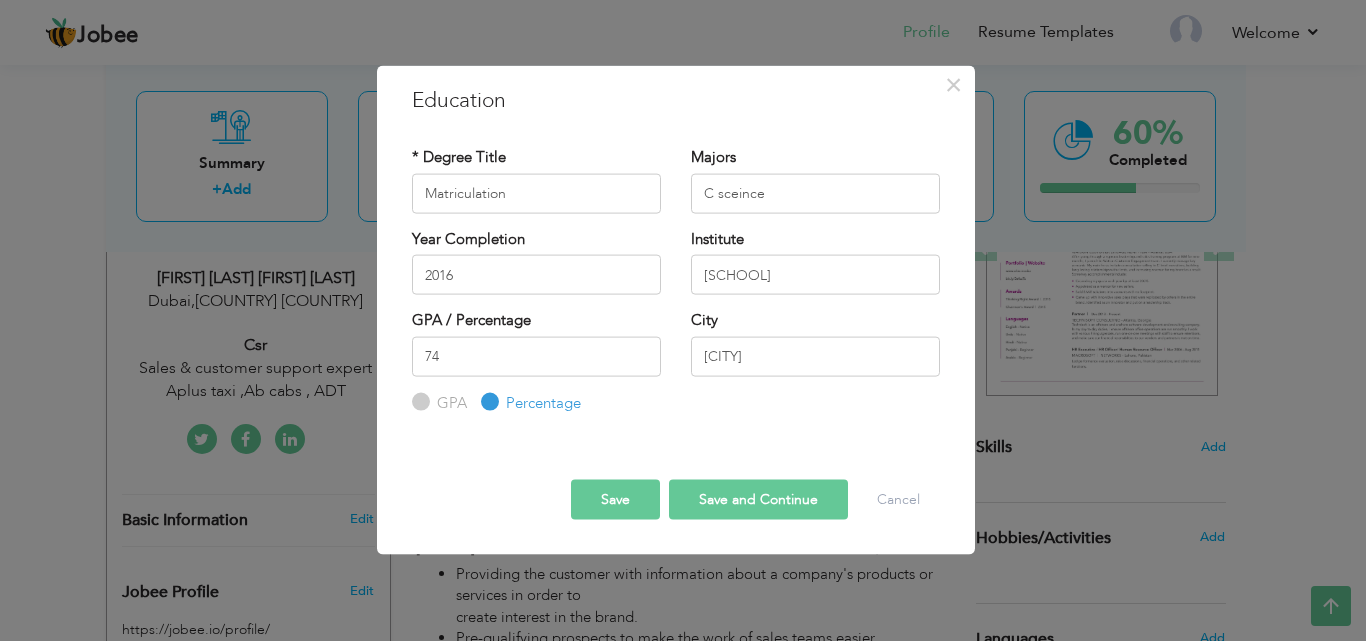 click on "Save" at bounding box center (615, 500) 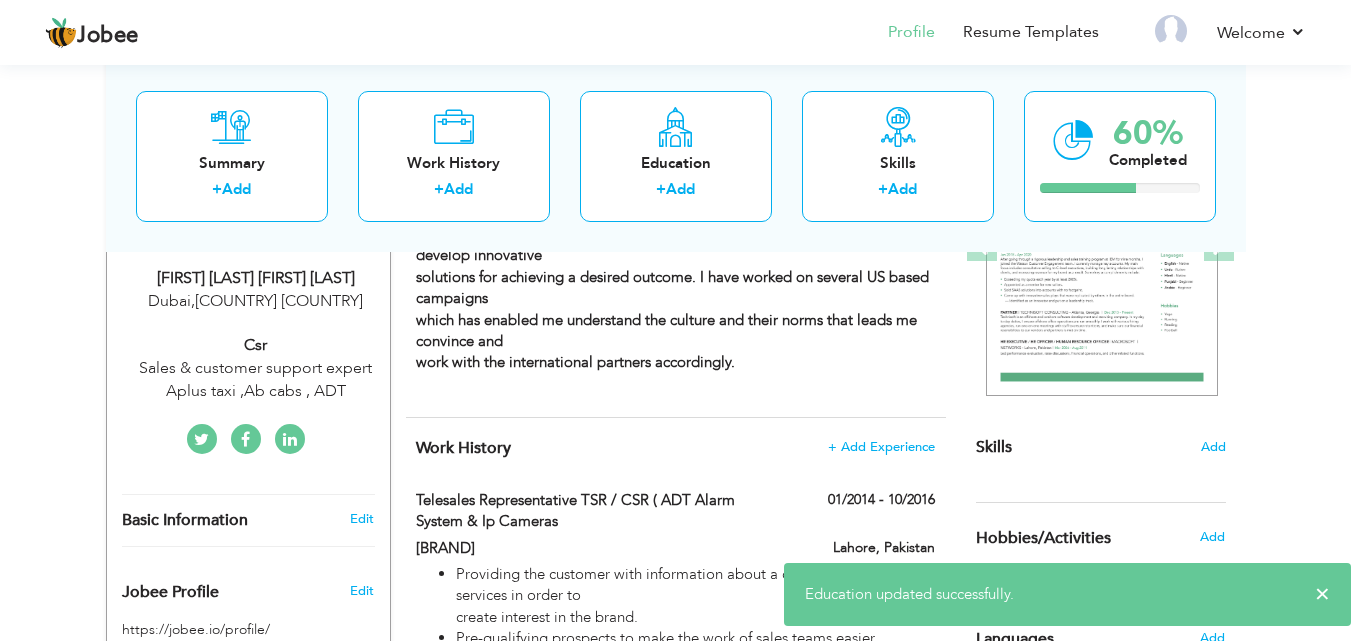 scroll, scrollTop: 893, scrollLeft: 0, axis: vertical 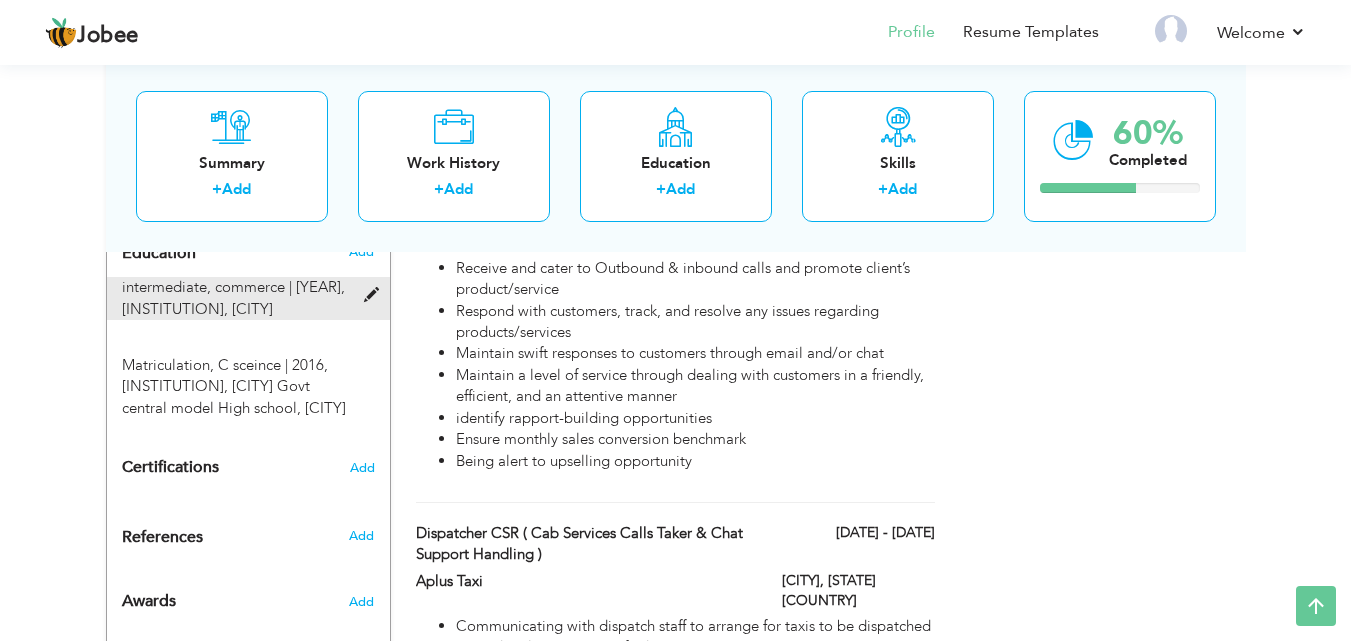 click on "intermediate,  commerce  |  2018,
Punjab college, Lahoe" at bounding box center (248, 298) 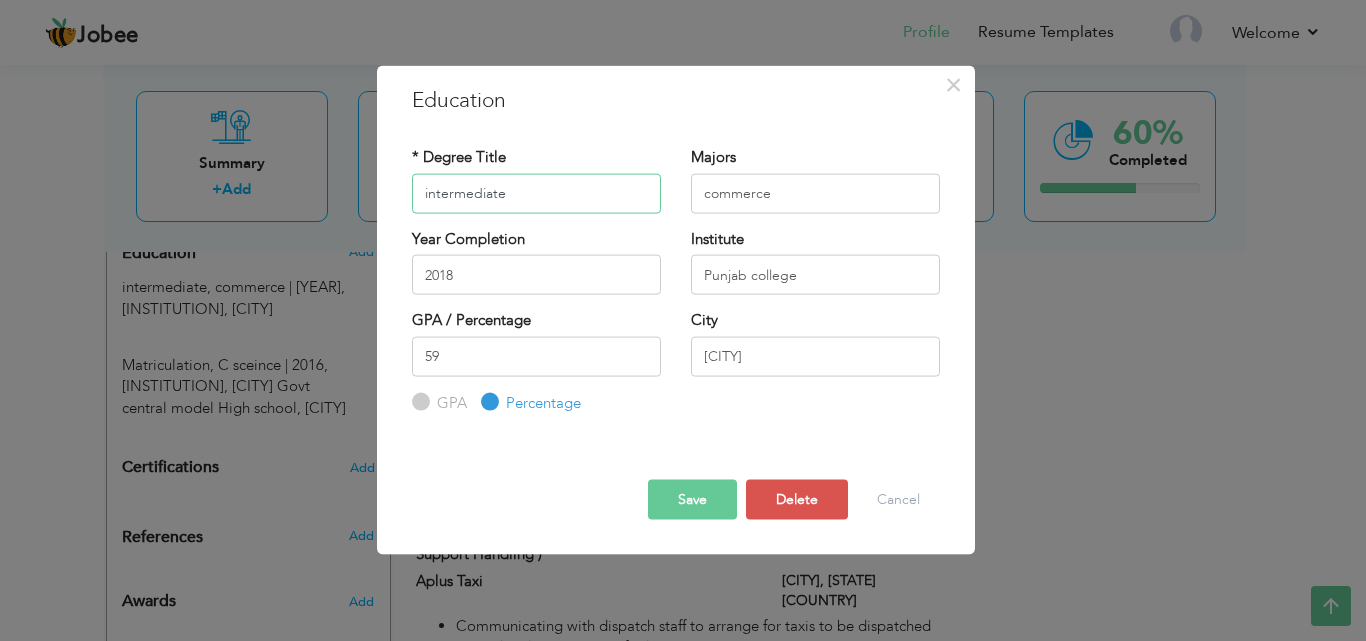 click on "intermediate" at bounding box center [536, 193] 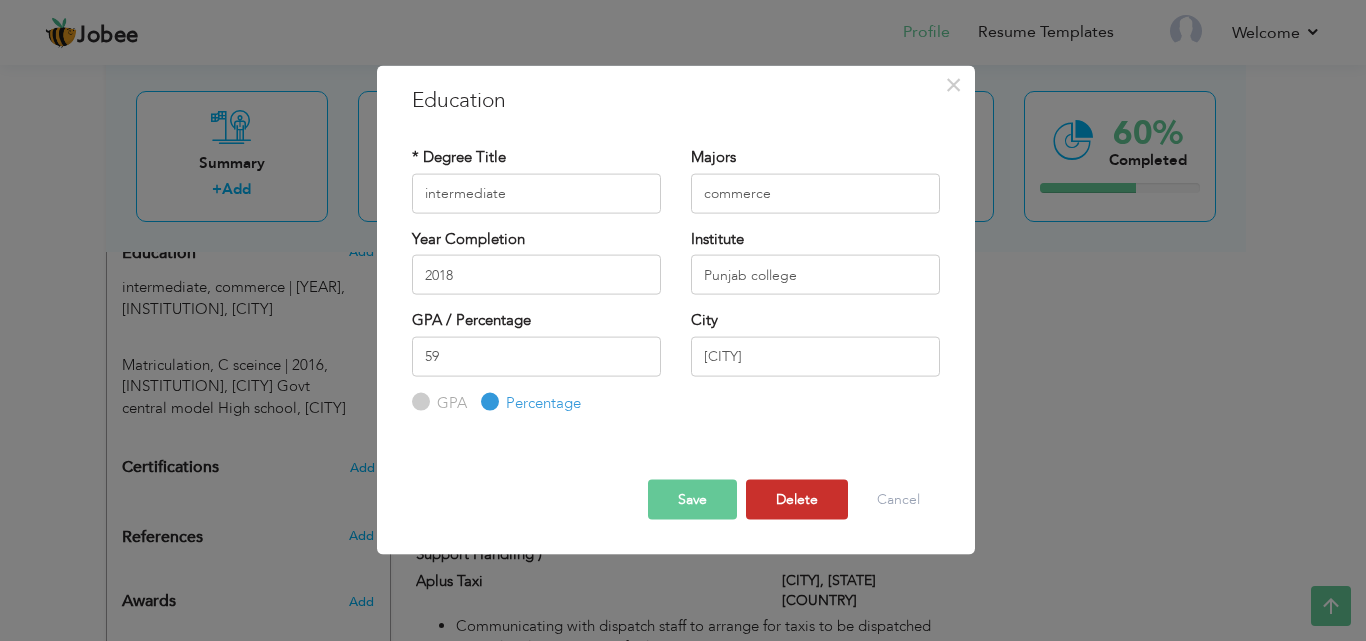 click on "Delete" at bounding box center [797, 500] 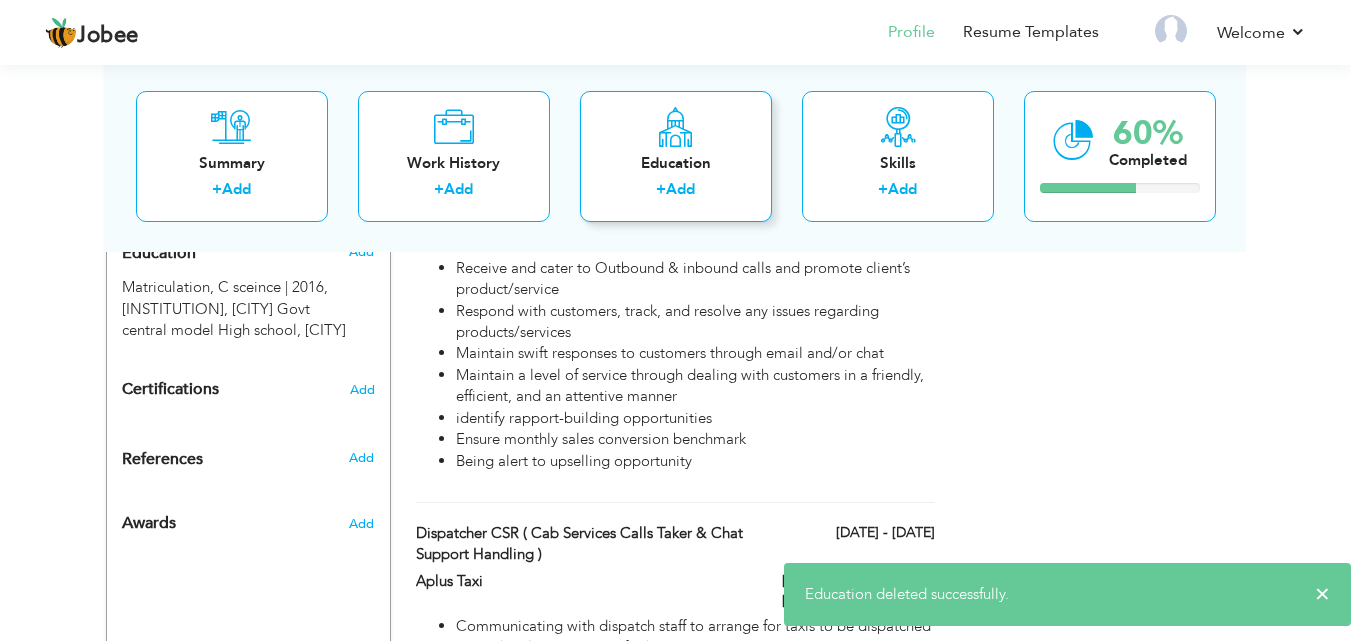 click on "Add" at bounding box center [680, 189] 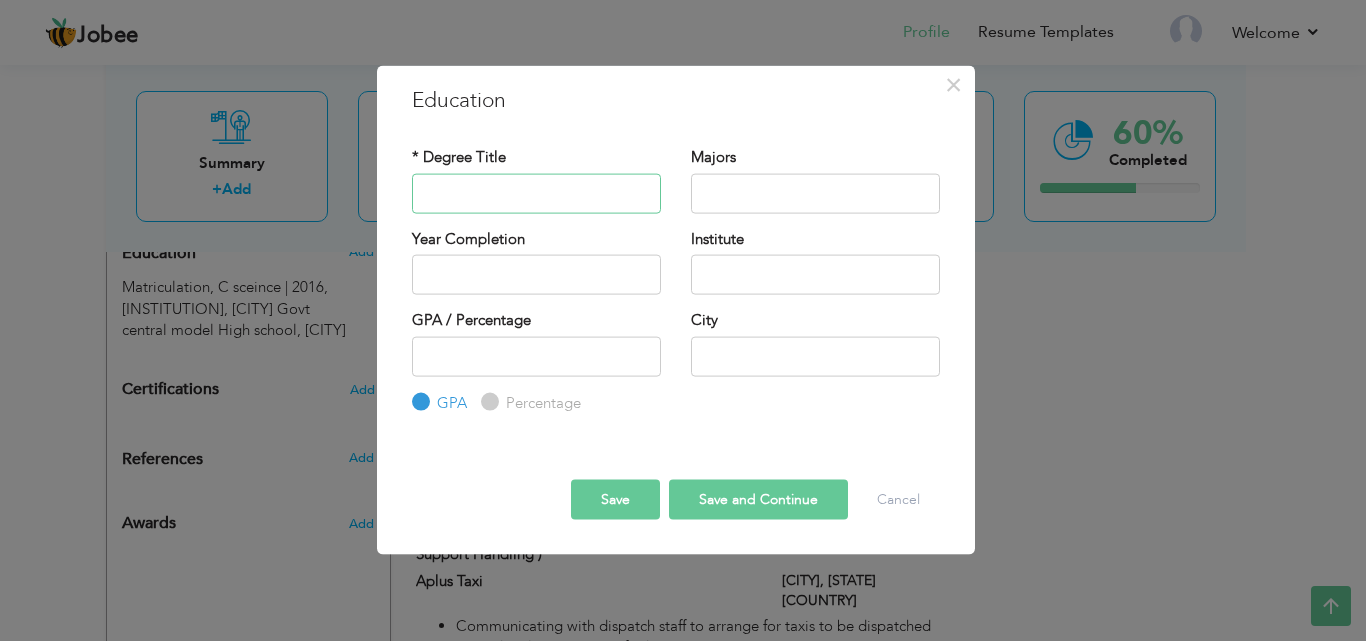 click at bounding box center [536, 193] 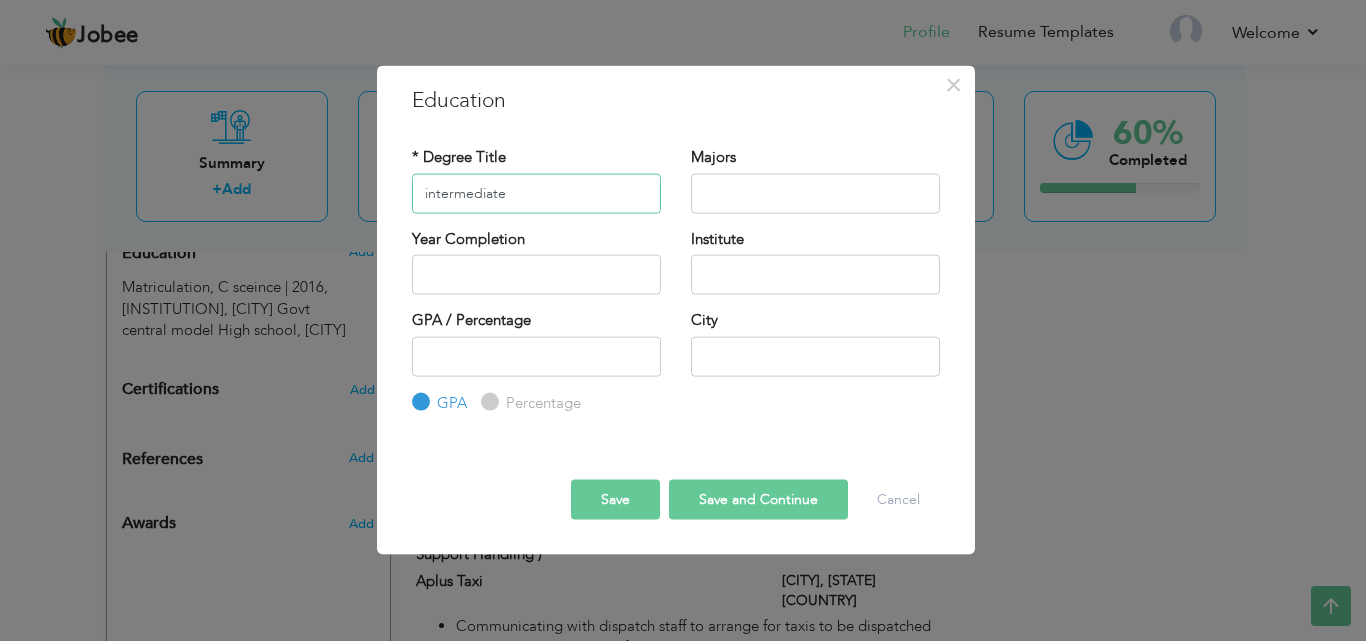 type on "intermediate" 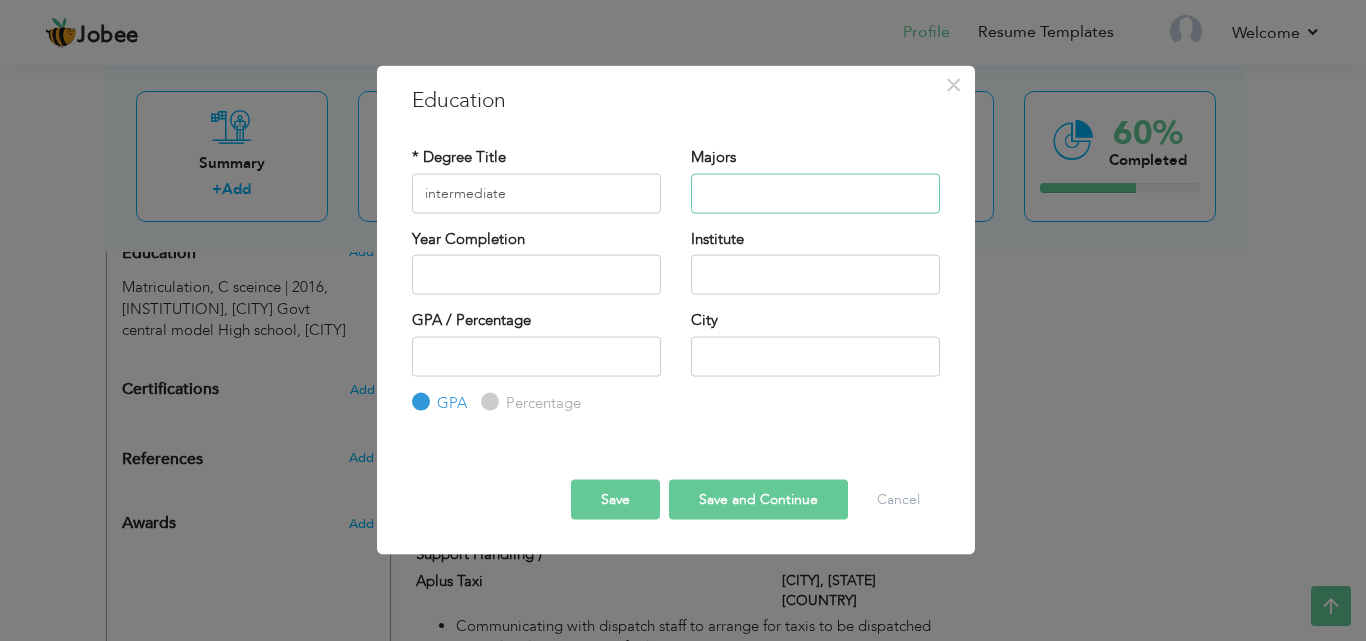 click at bounding box center [815, 193] 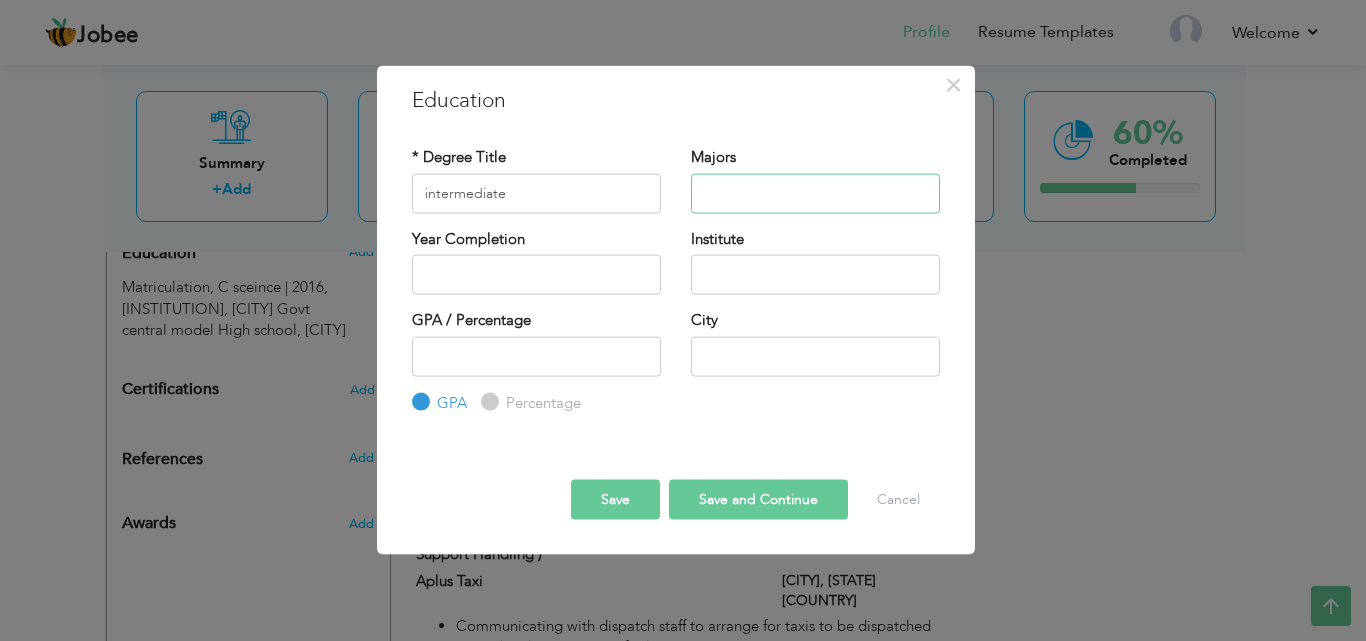 type on "commerce" 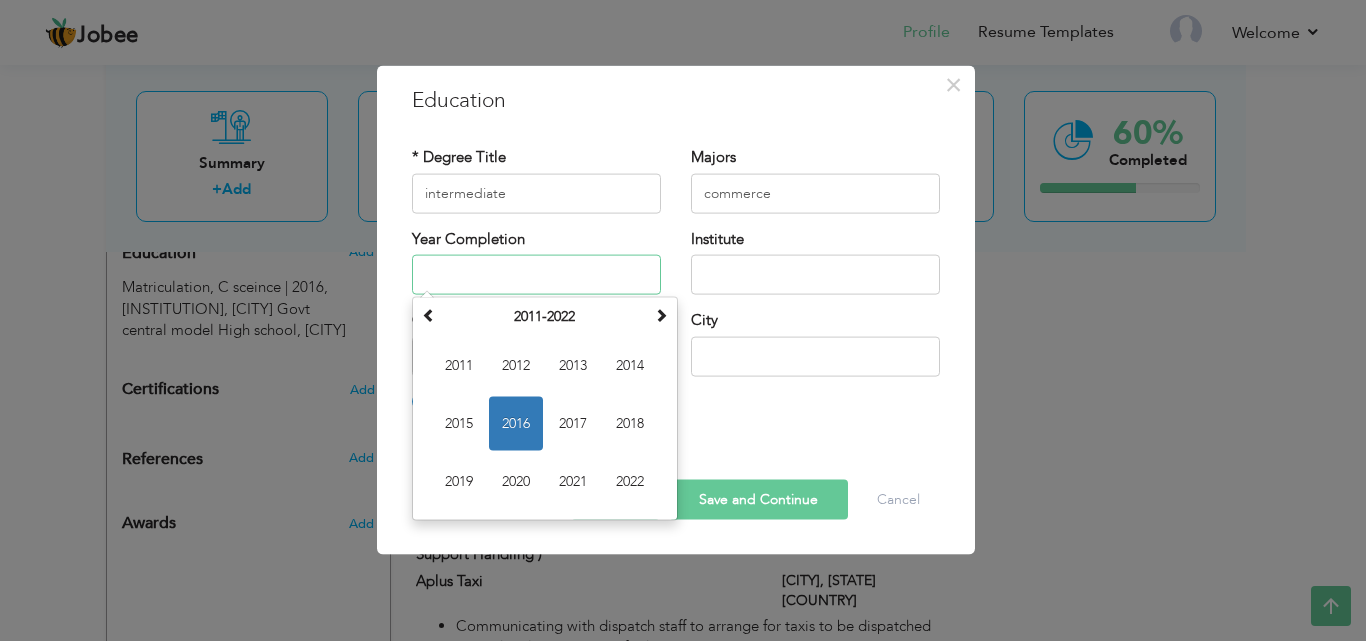 click at bounding box center (536, 275) 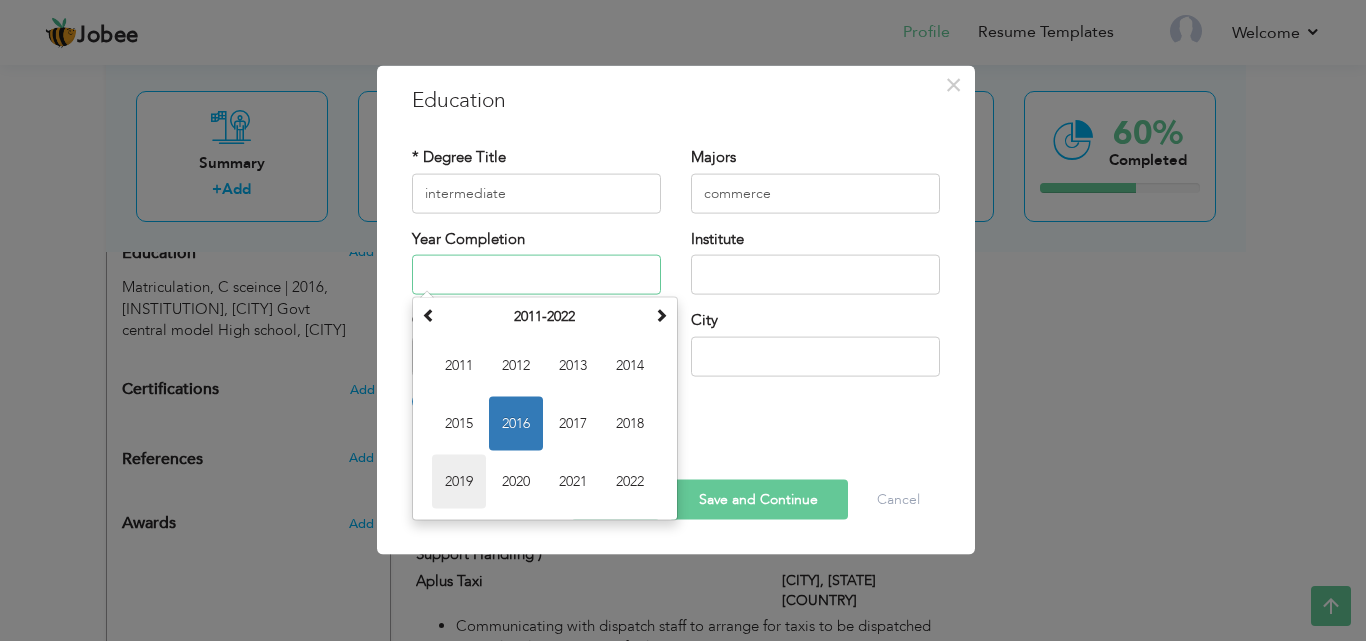 click on "2019" at bounding box center (459, 482) 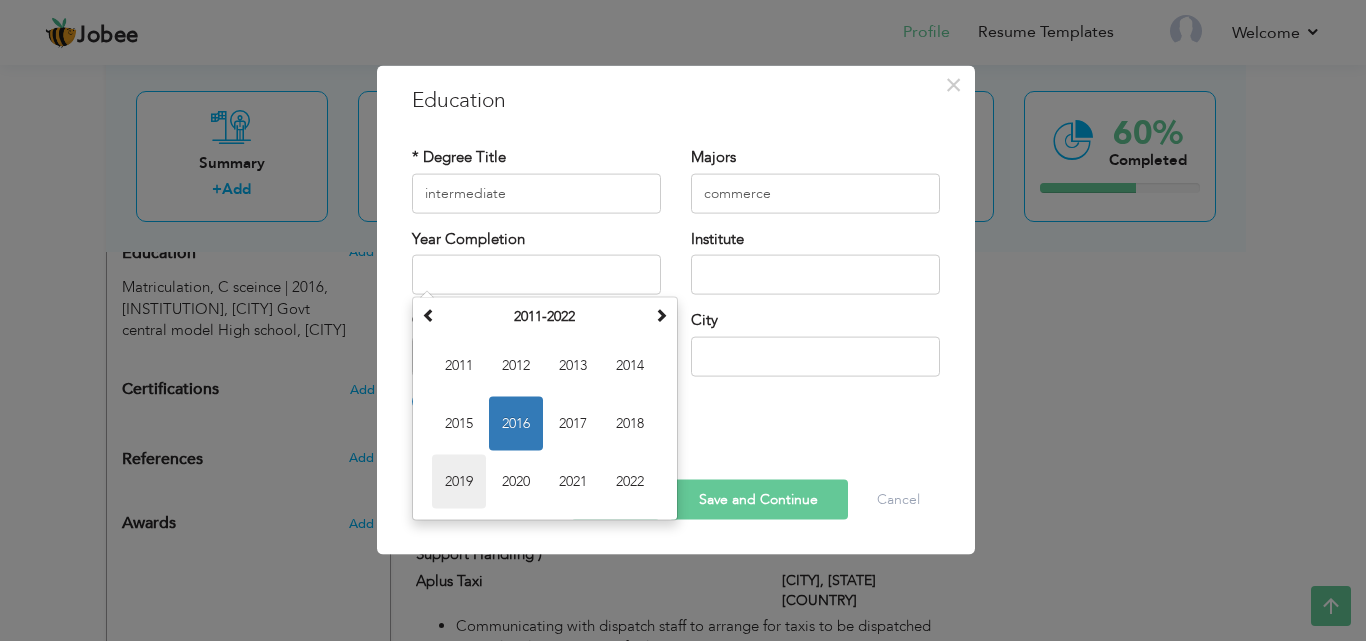 type on "2019" 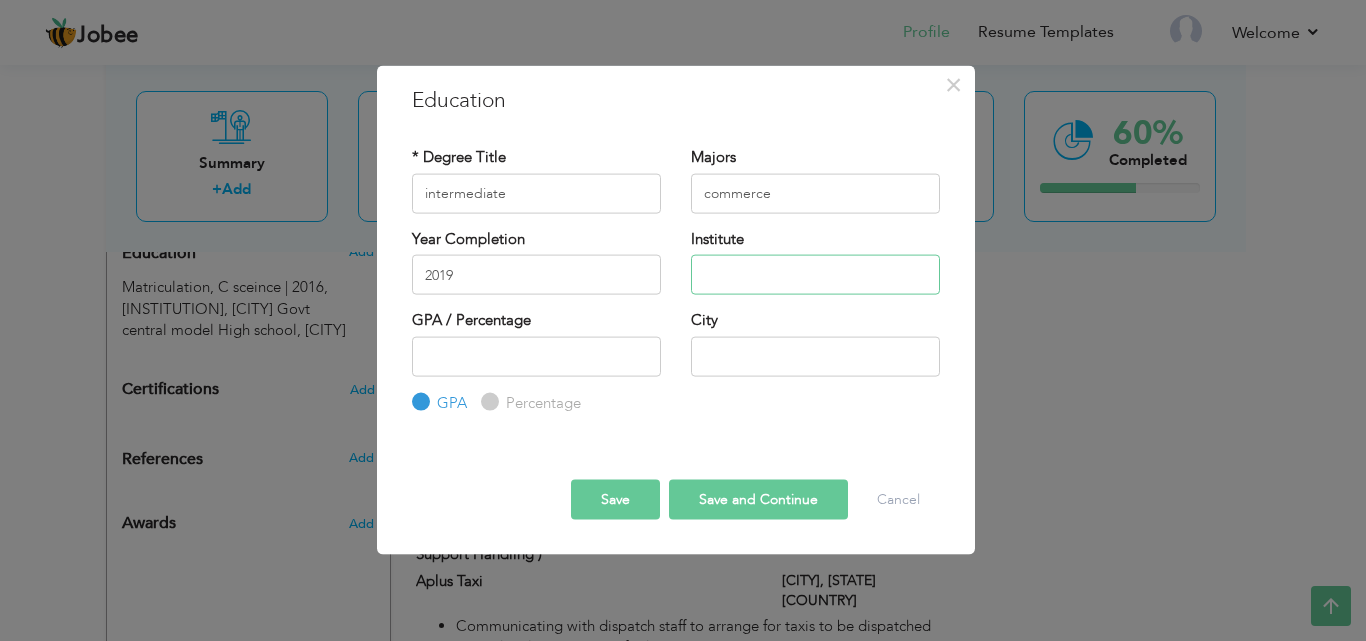 click at bounding box center [815, 275] 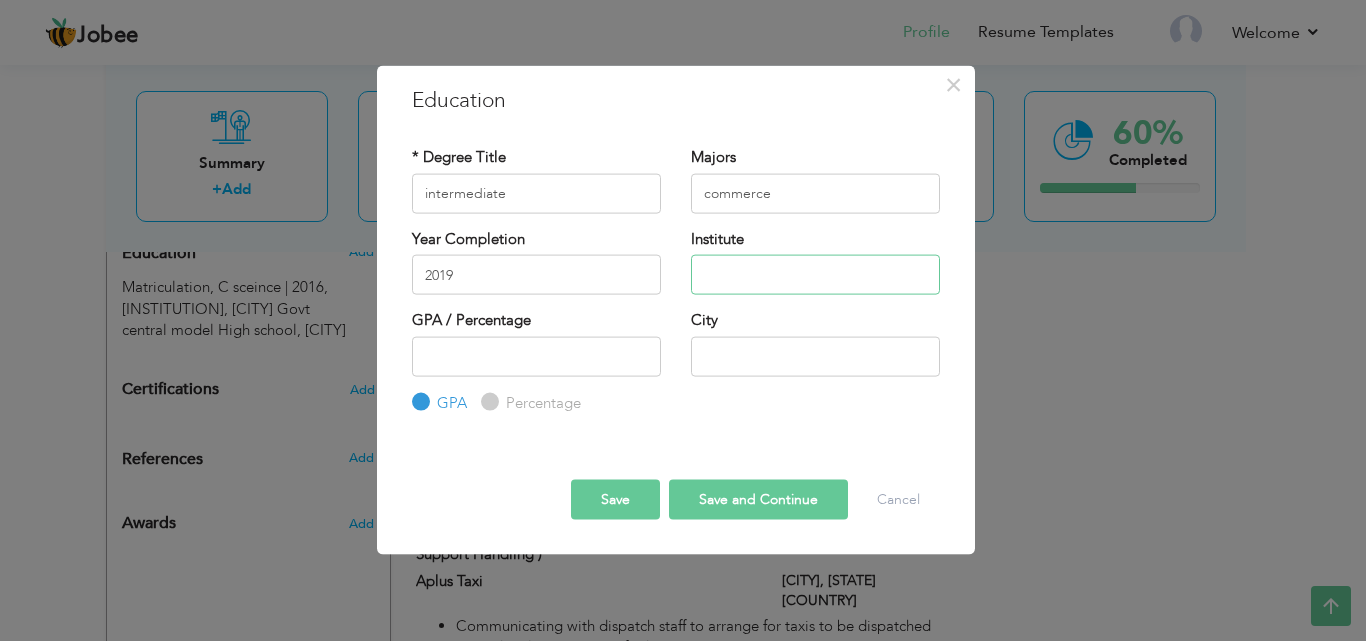 type on "Punjab college" 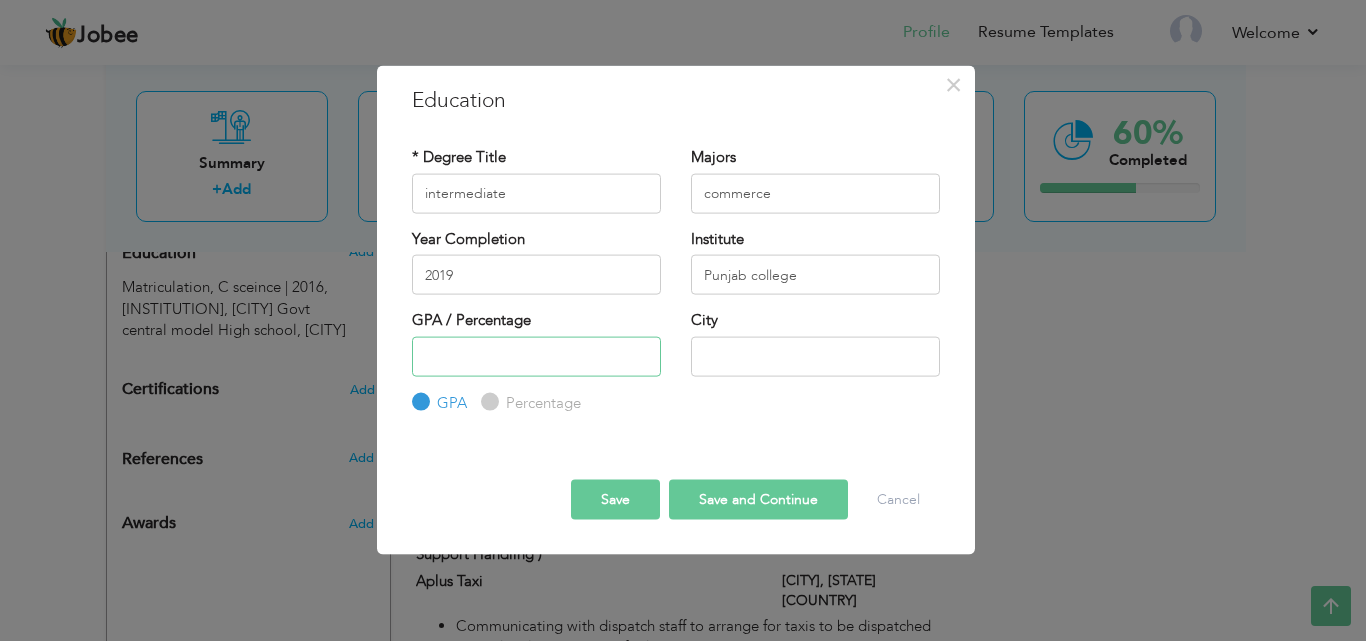 click at bounding box center [536, 356] 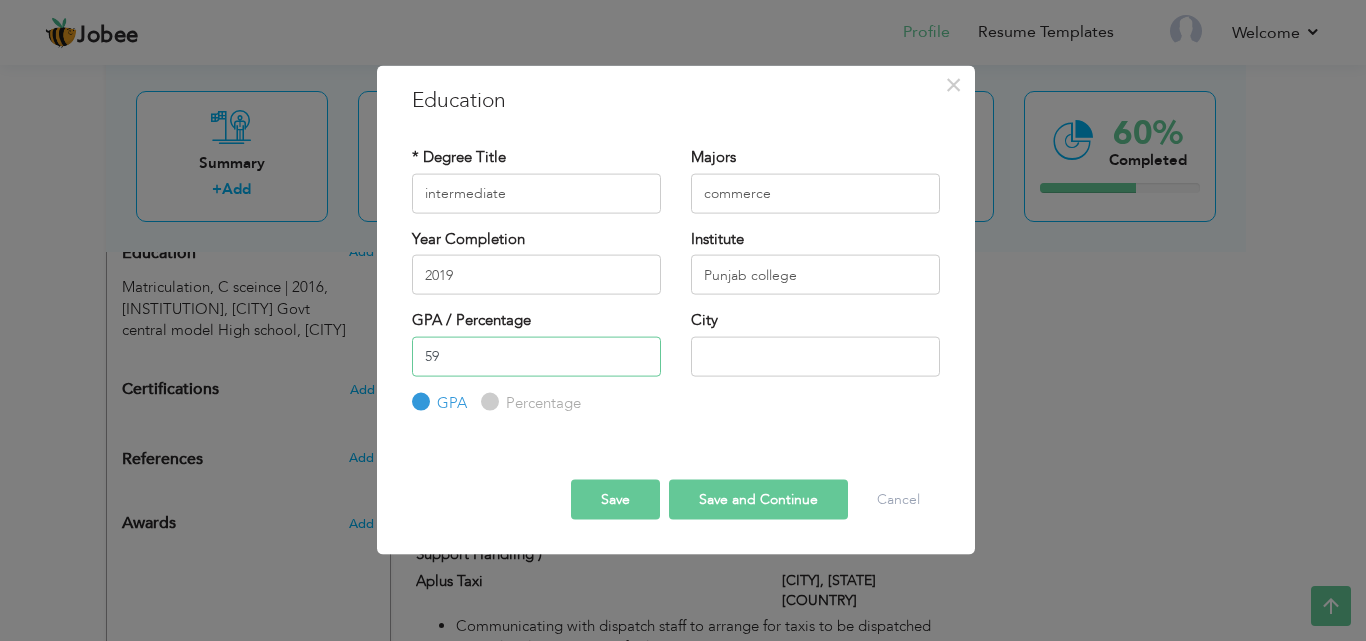 type on "59" 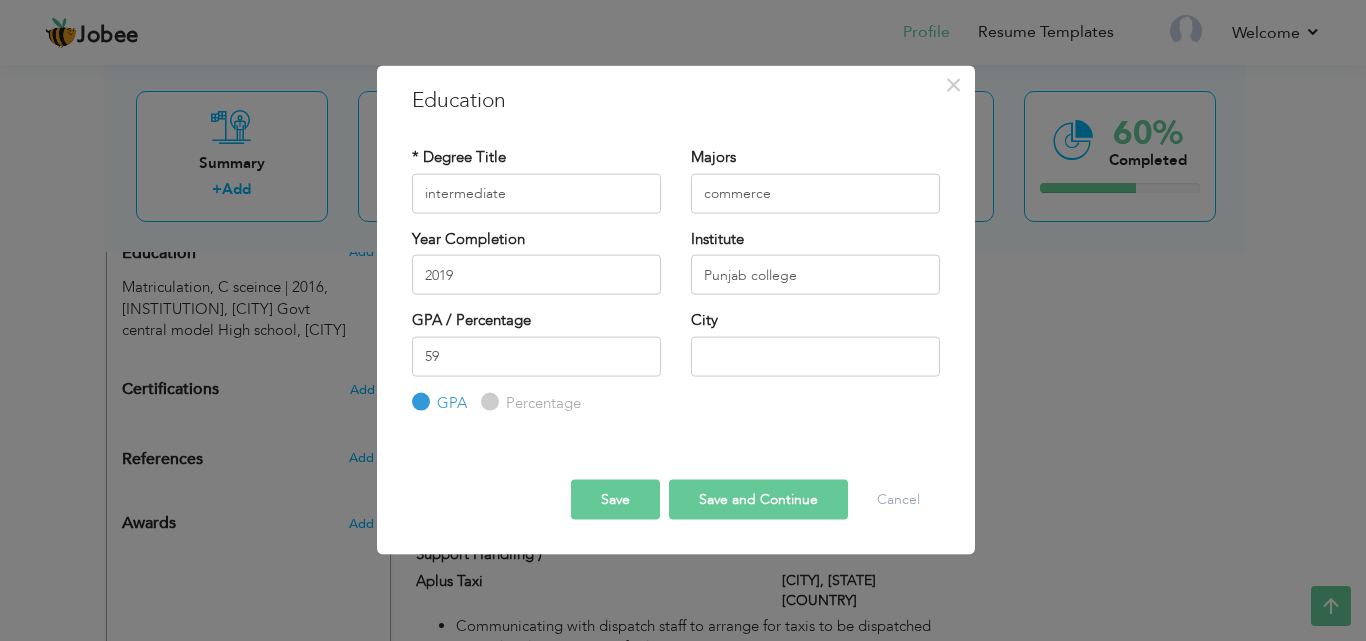 click on "Percentage" at bounding box center [541, 402] 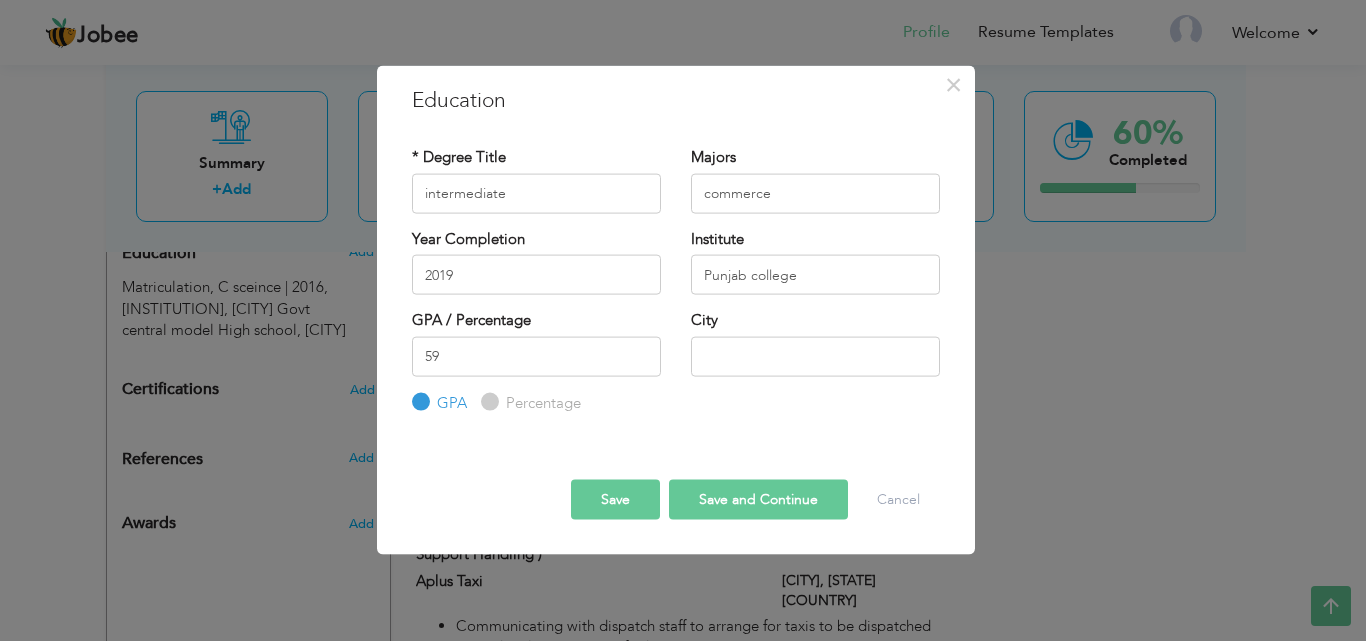 click on "Percentage" at bounding box center [487, 402] 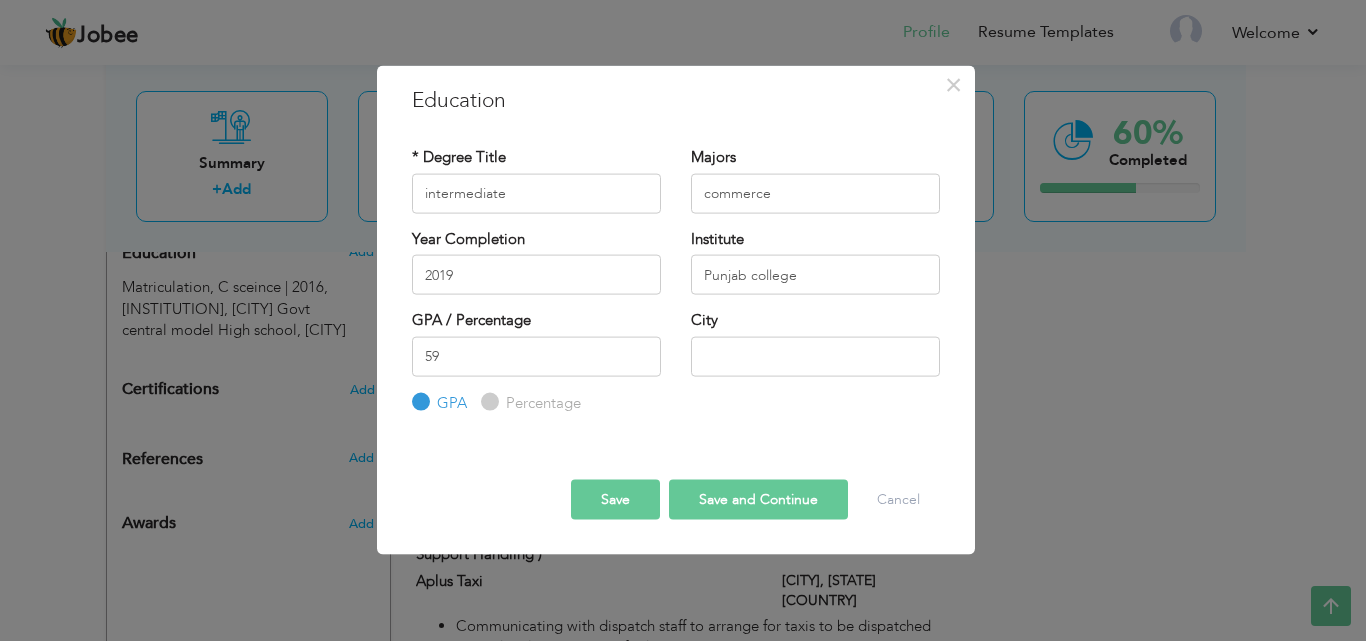 radio on "true" 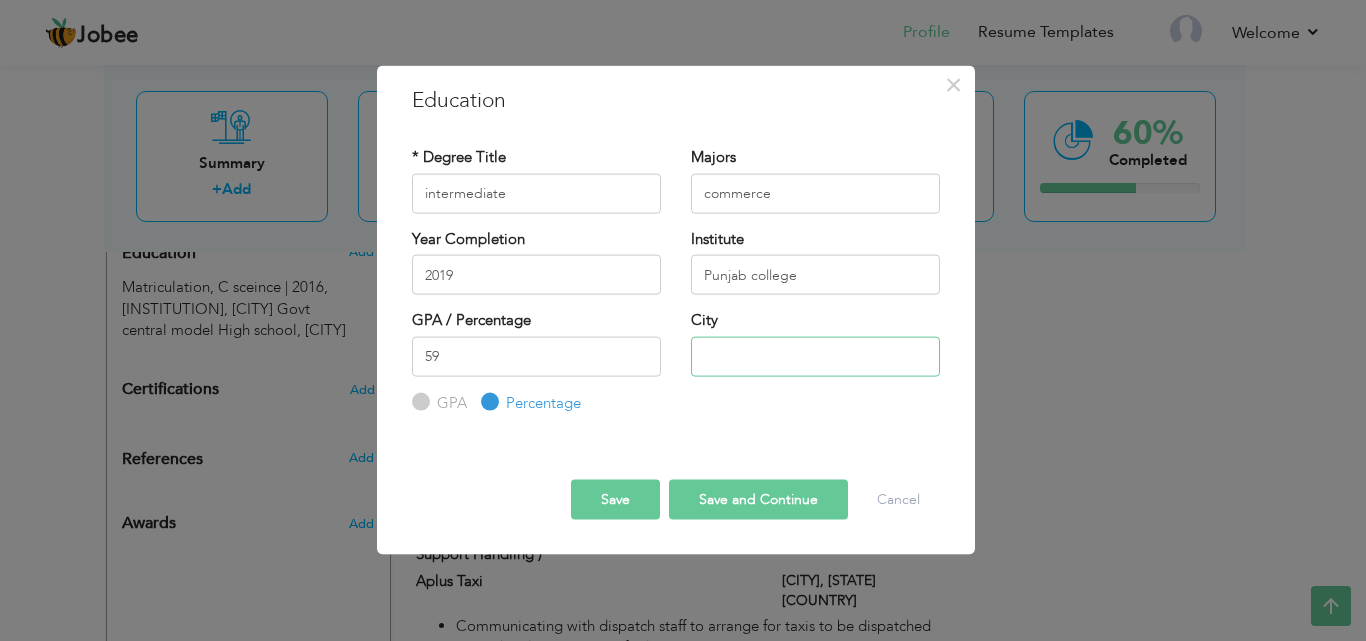 click at bounding box center [815, 356] 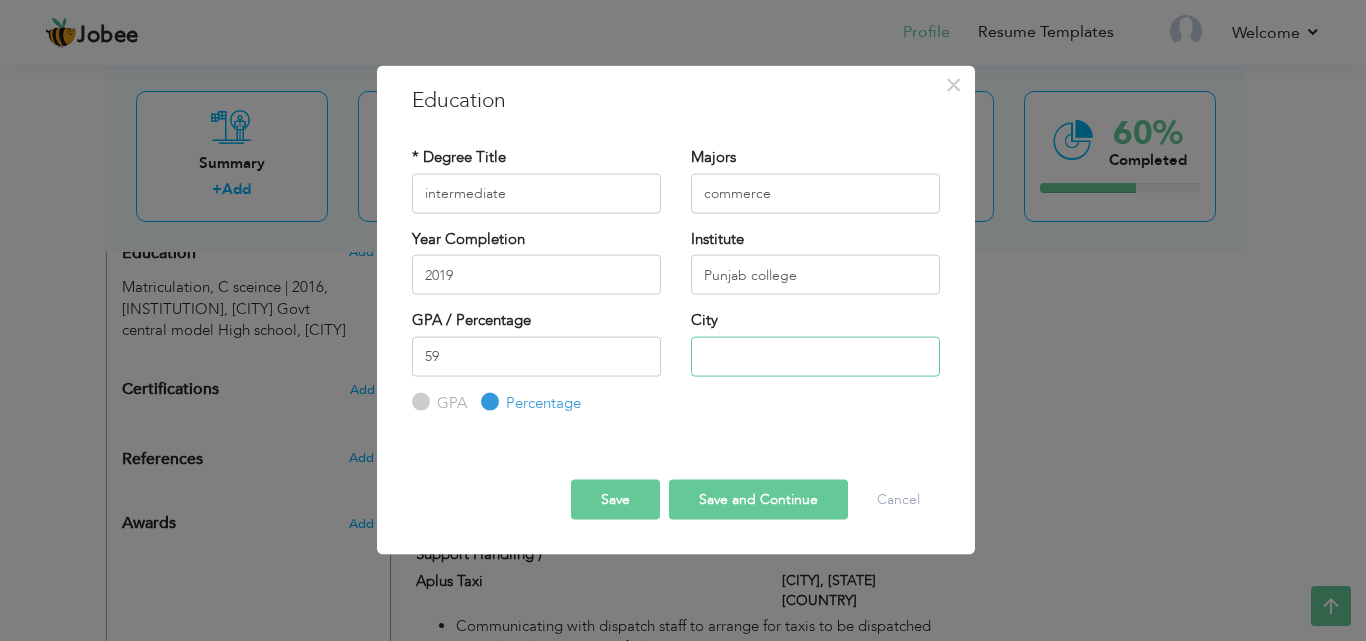 type on "[CITY]" 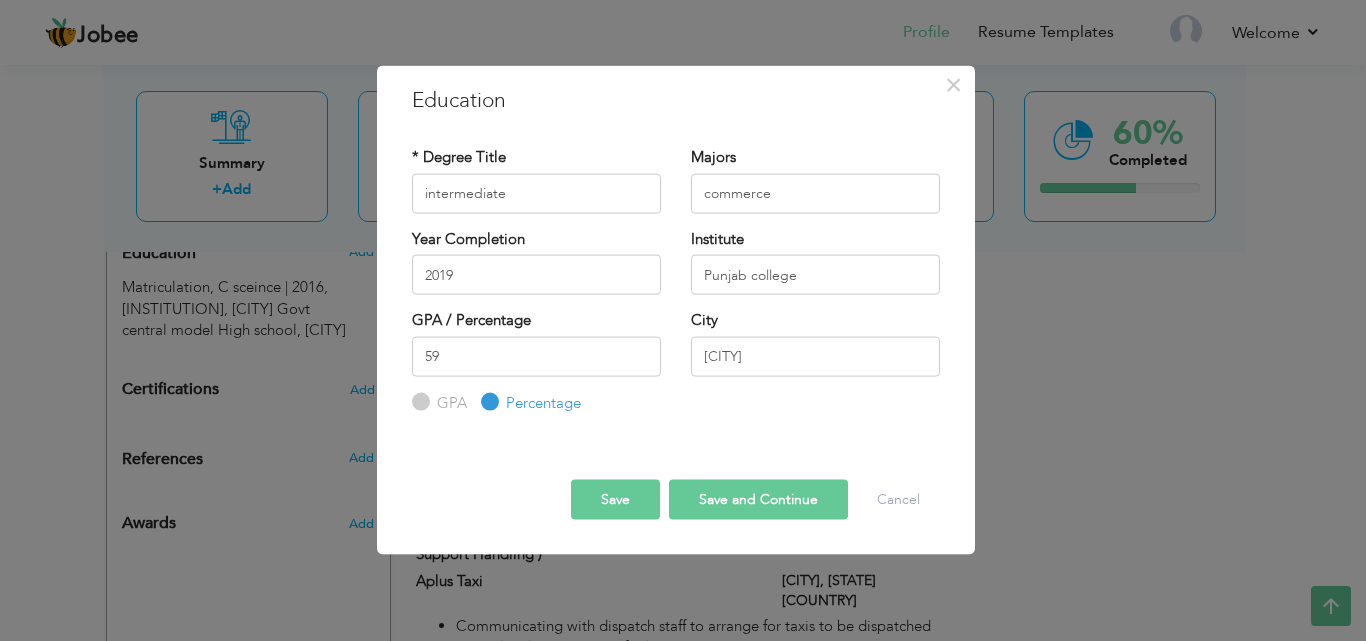 click on "Save" at bounding box center (615, 500) 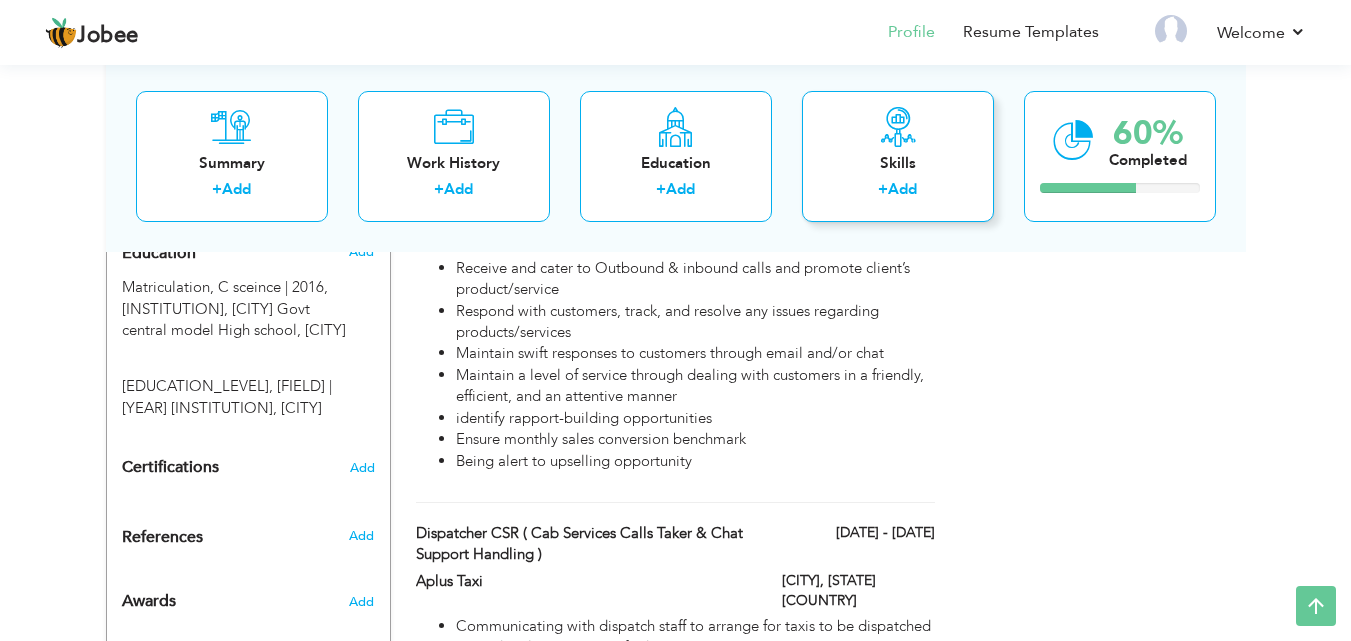 click on "Add" at bounding box center [902, 189] 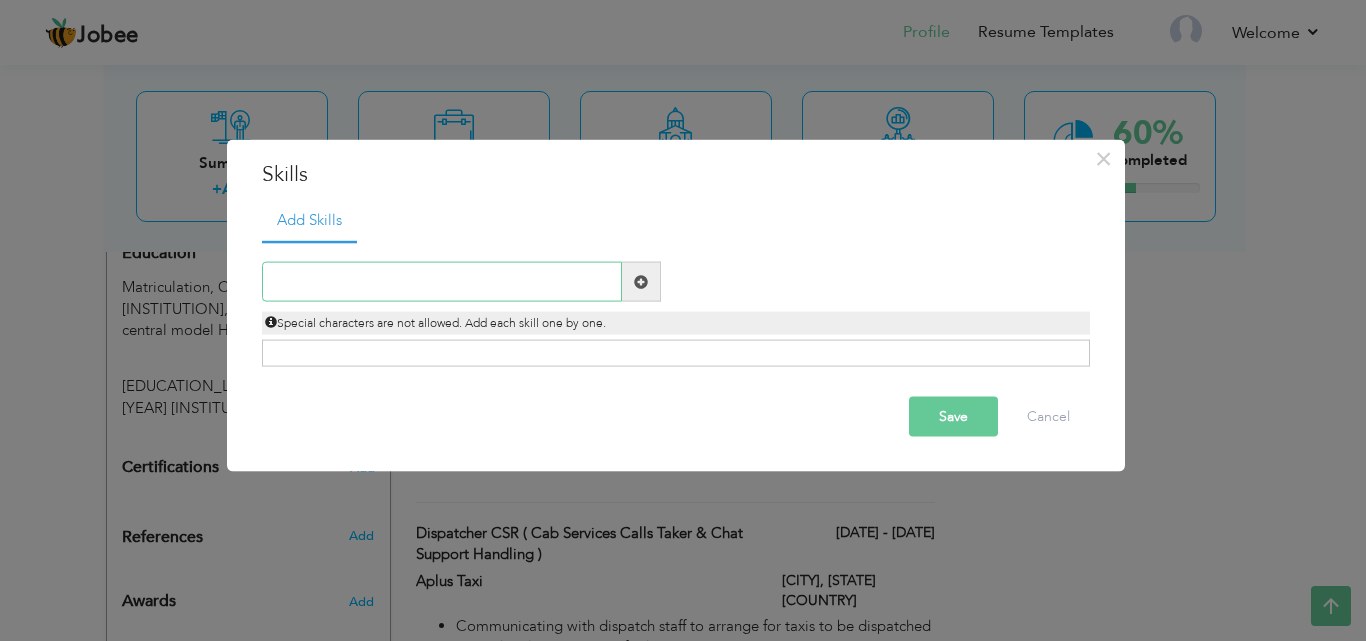 click at bounding box center (442, 282) 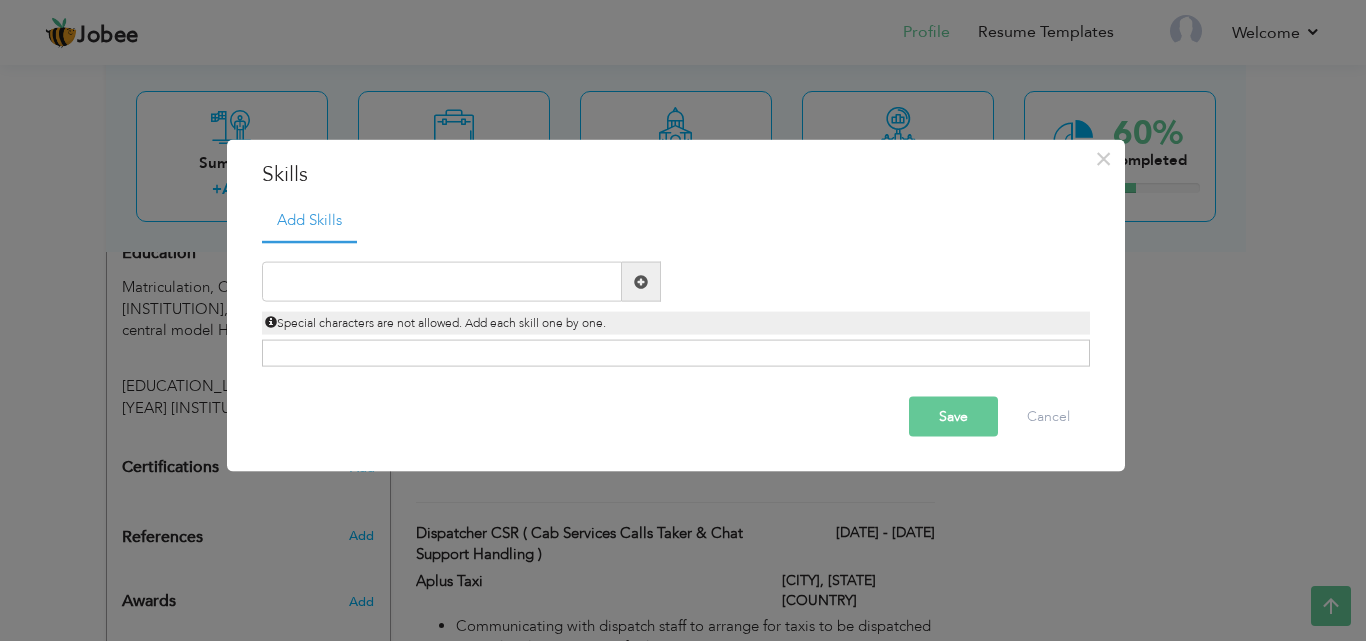 click on "Click on  , to mark skill as primary." at bounding box center [676, 353] 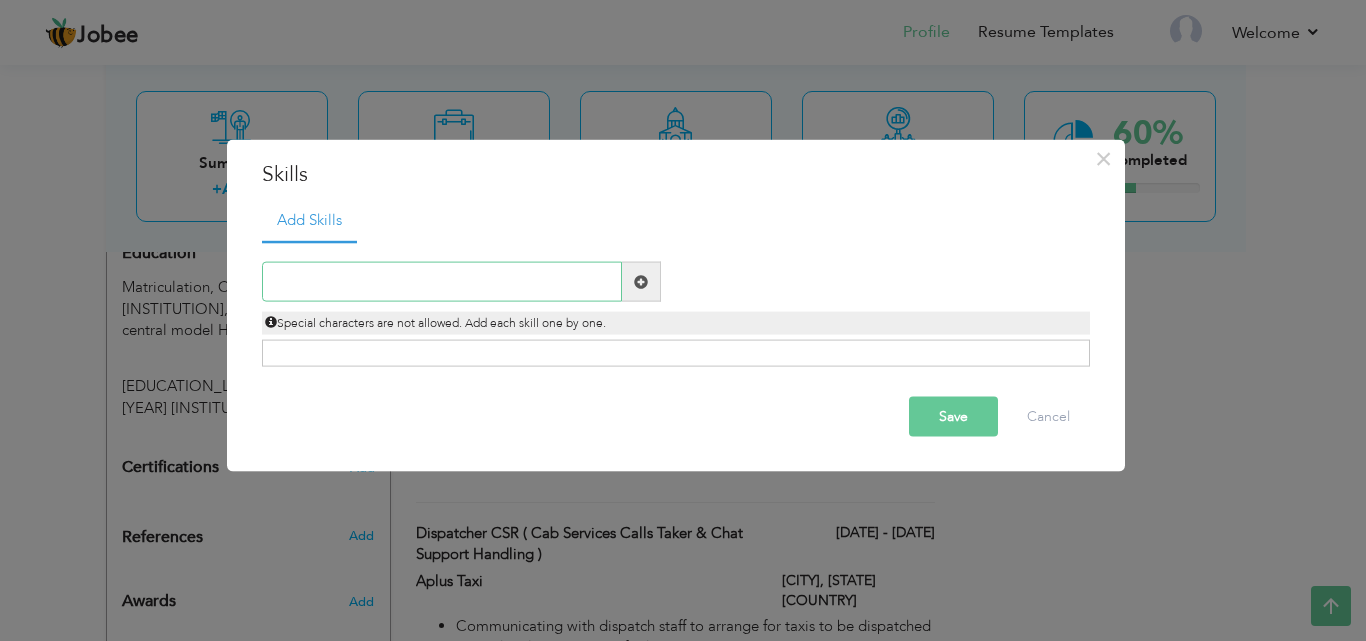 click at bounding box center (442, 282) 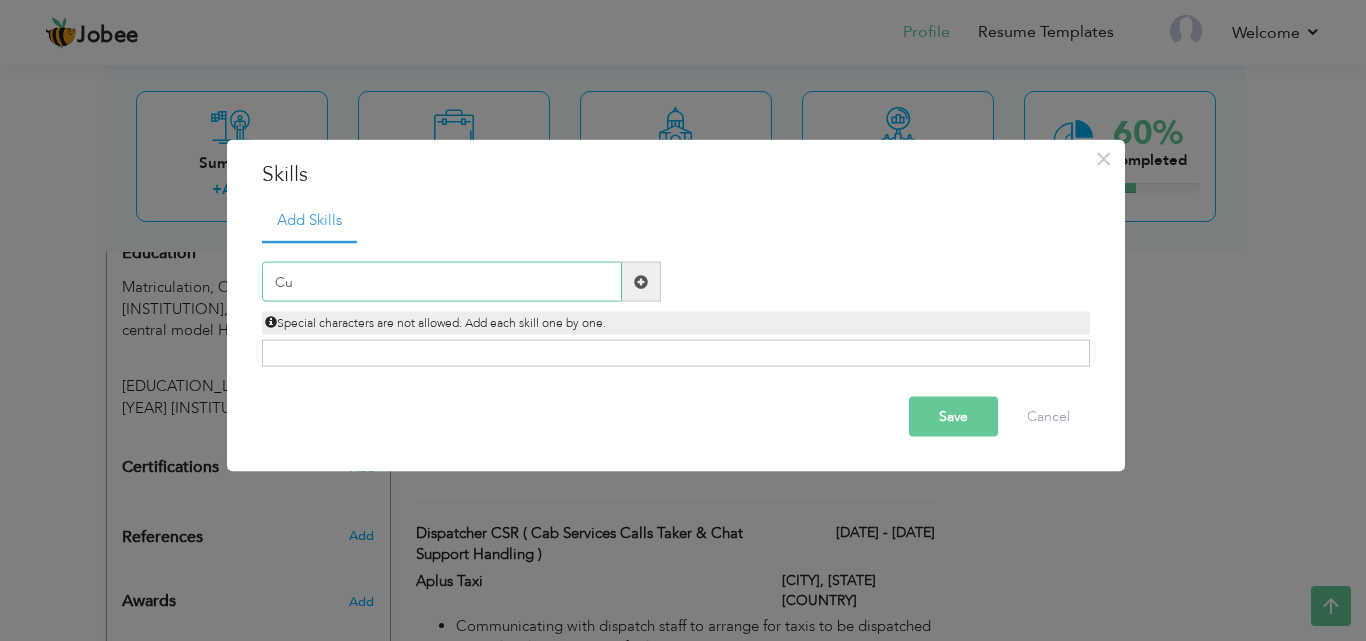 type on "C" 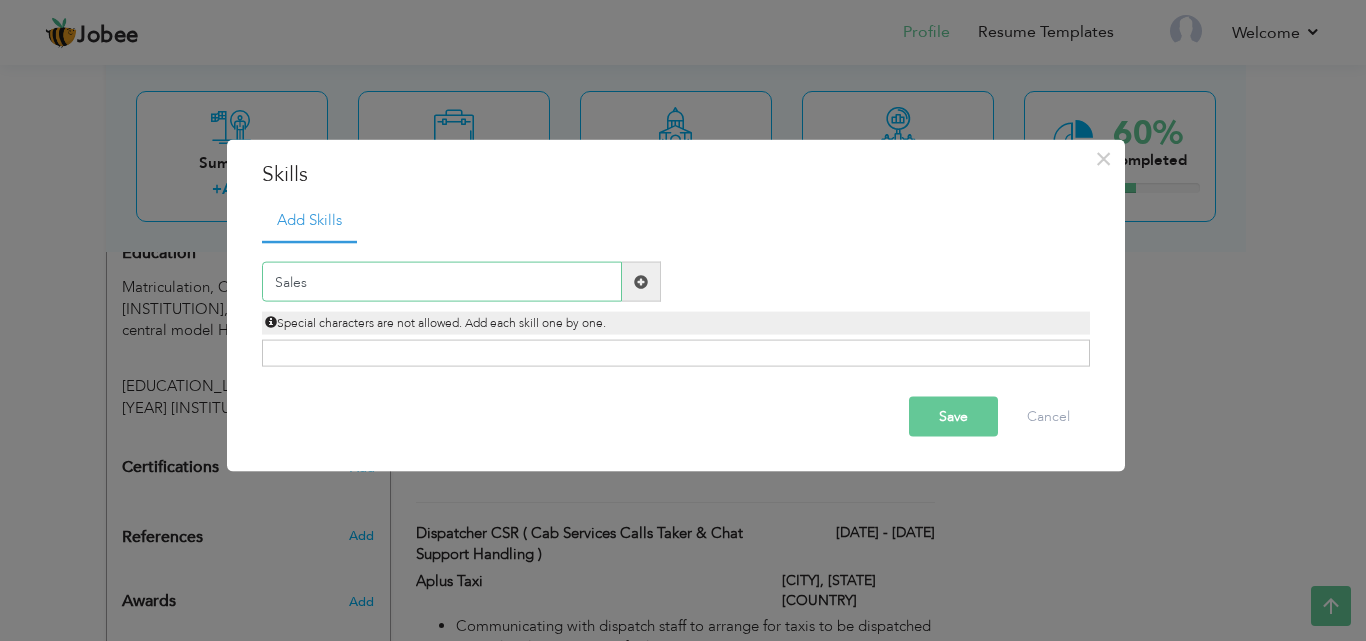 type on "Sales" 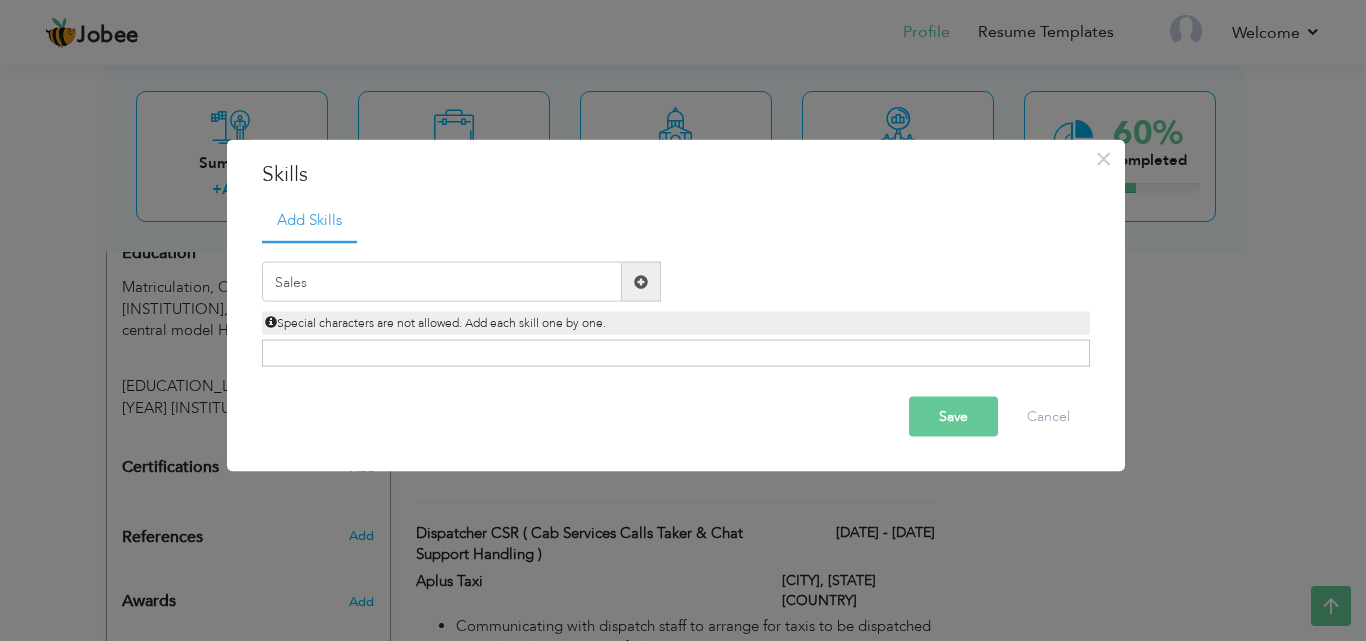 click on "Save" at bounding box center [953, 417] 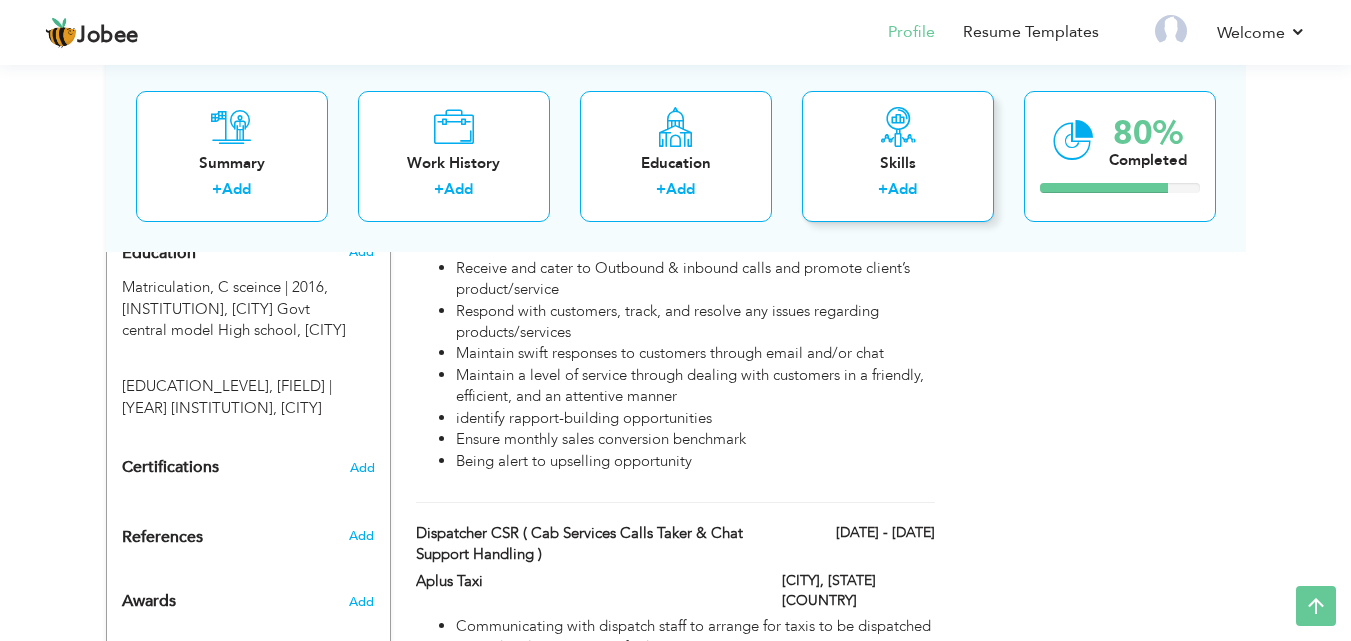 click on "+  Add" at bounding box center [898, 192] 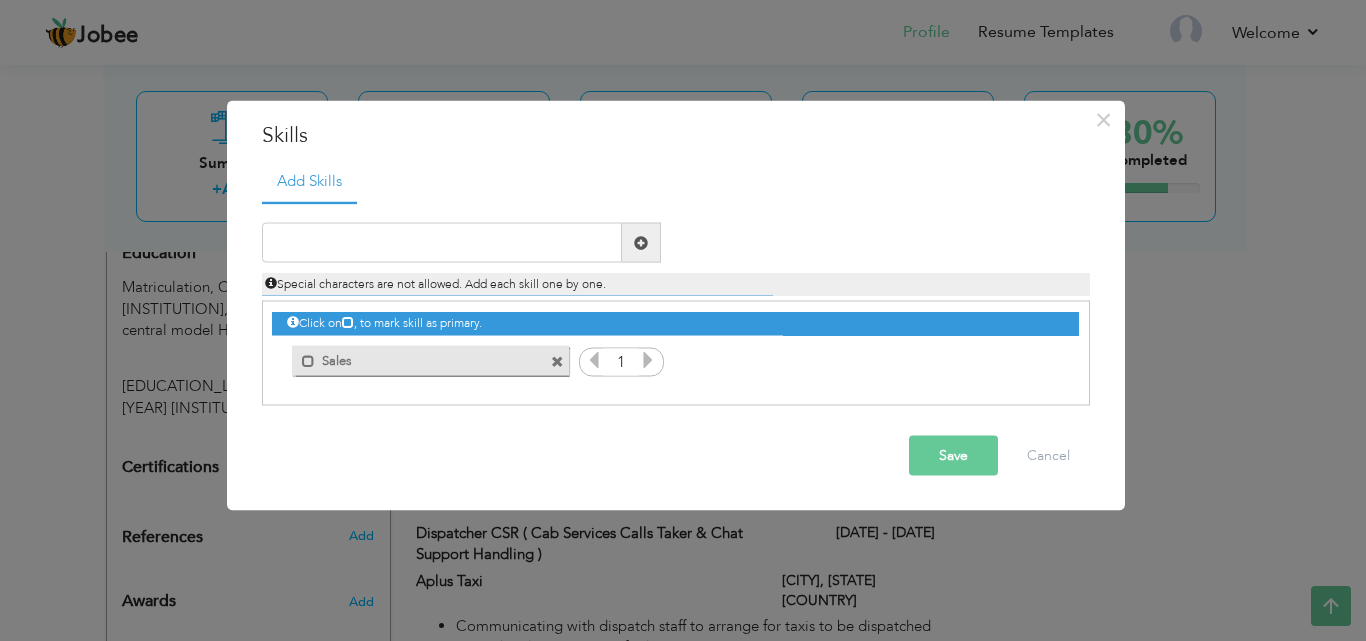 click on "Click on  , to mark skill as primary." at bounding box center [675, 323] 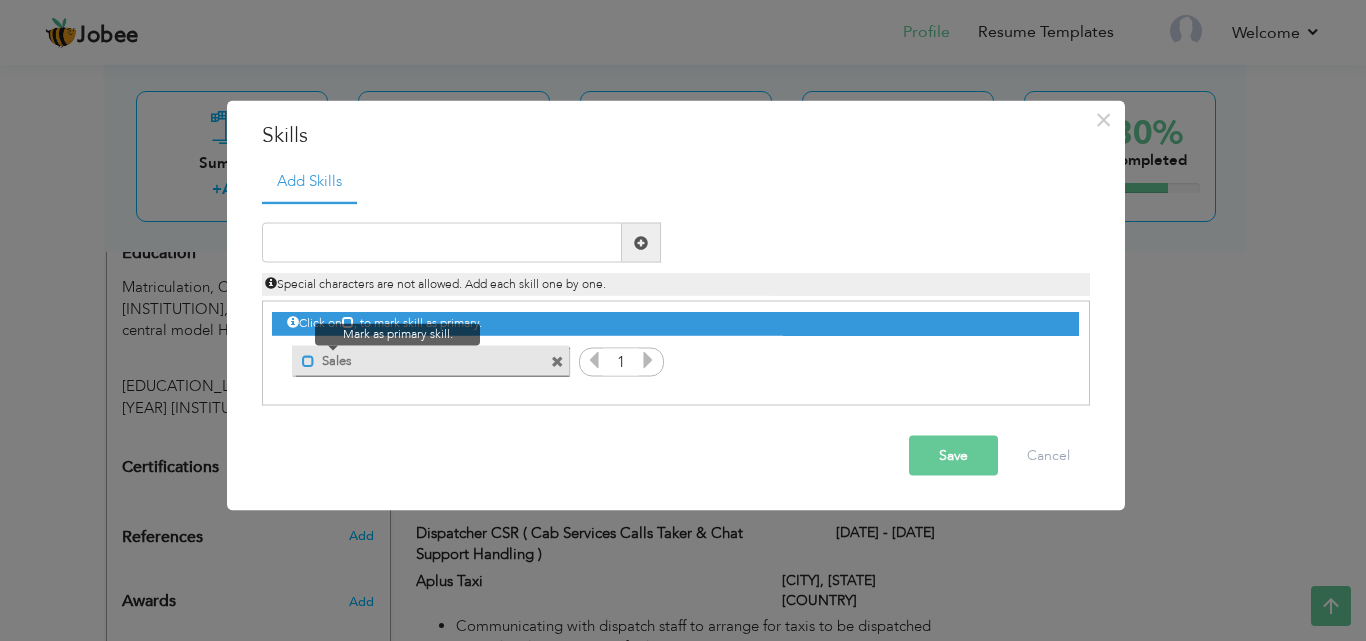 click at bounding box center (308, 360) 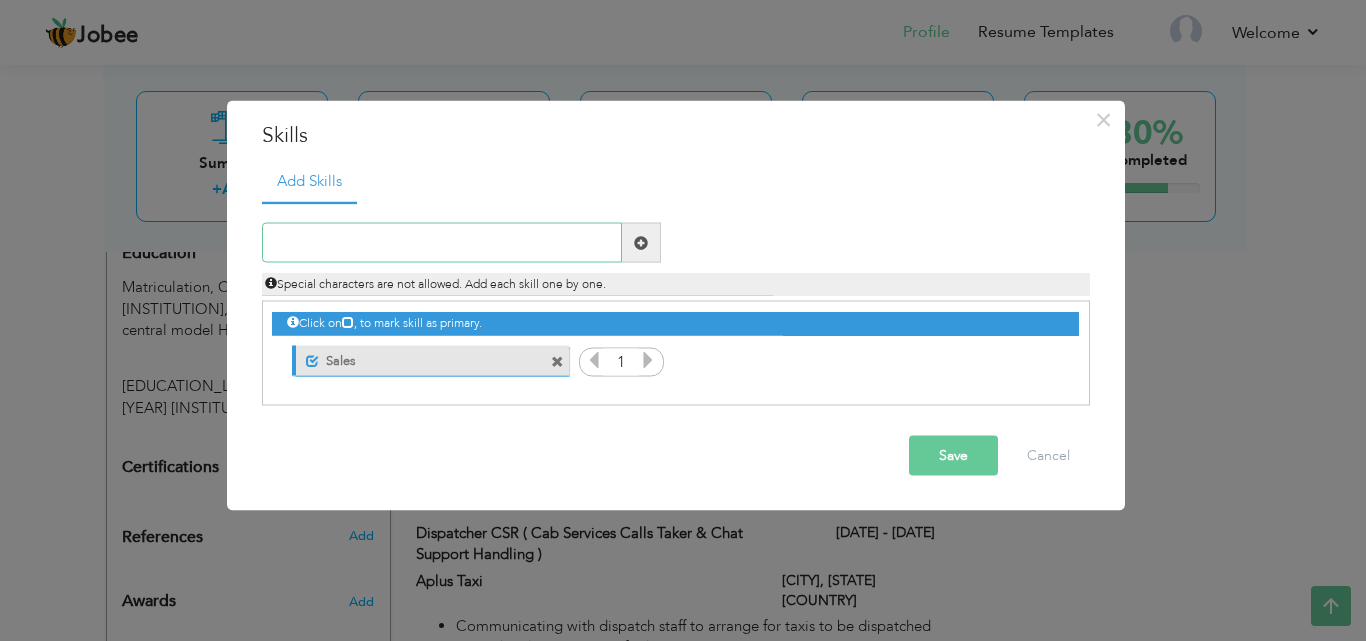 click at bounding box center [442, 243] 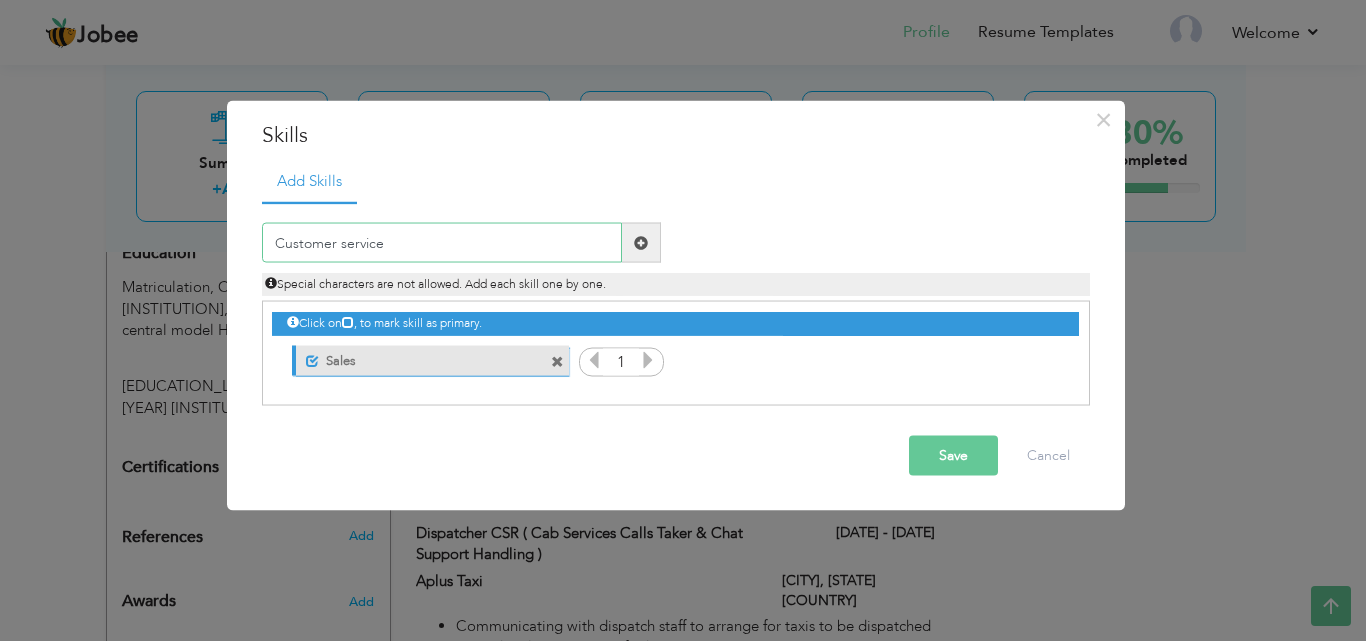 type on "Customer service" 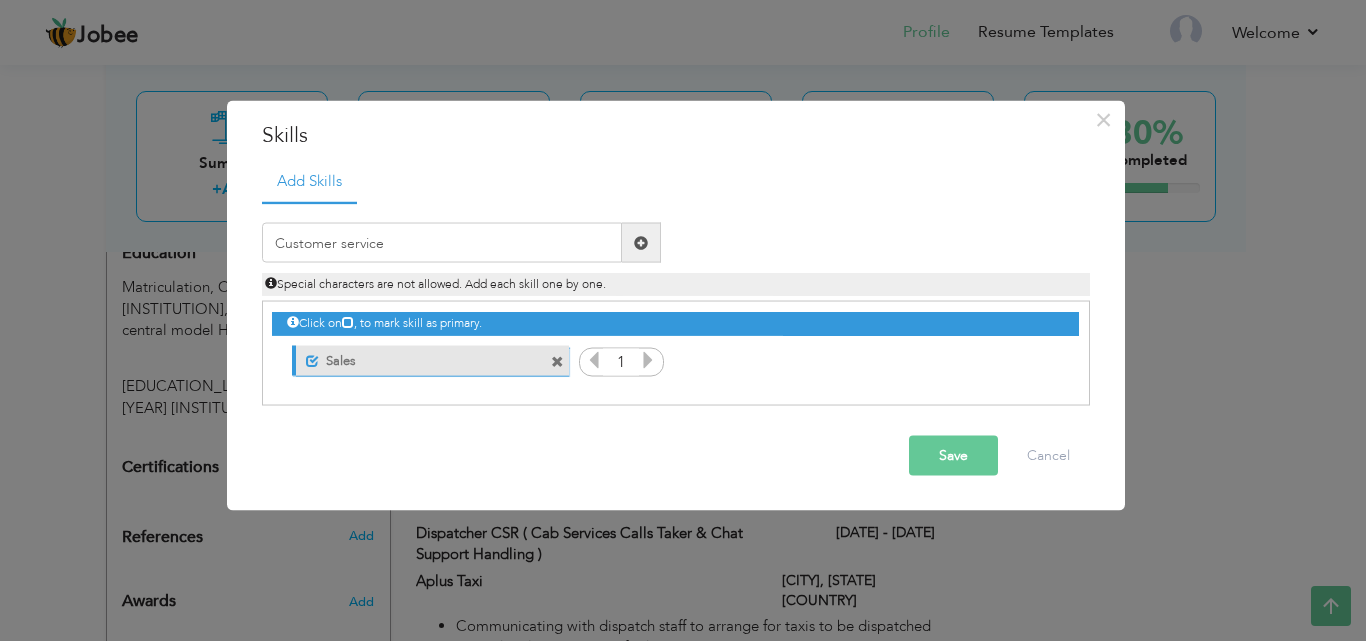 click on "Save" at bounding box center [953, 456] 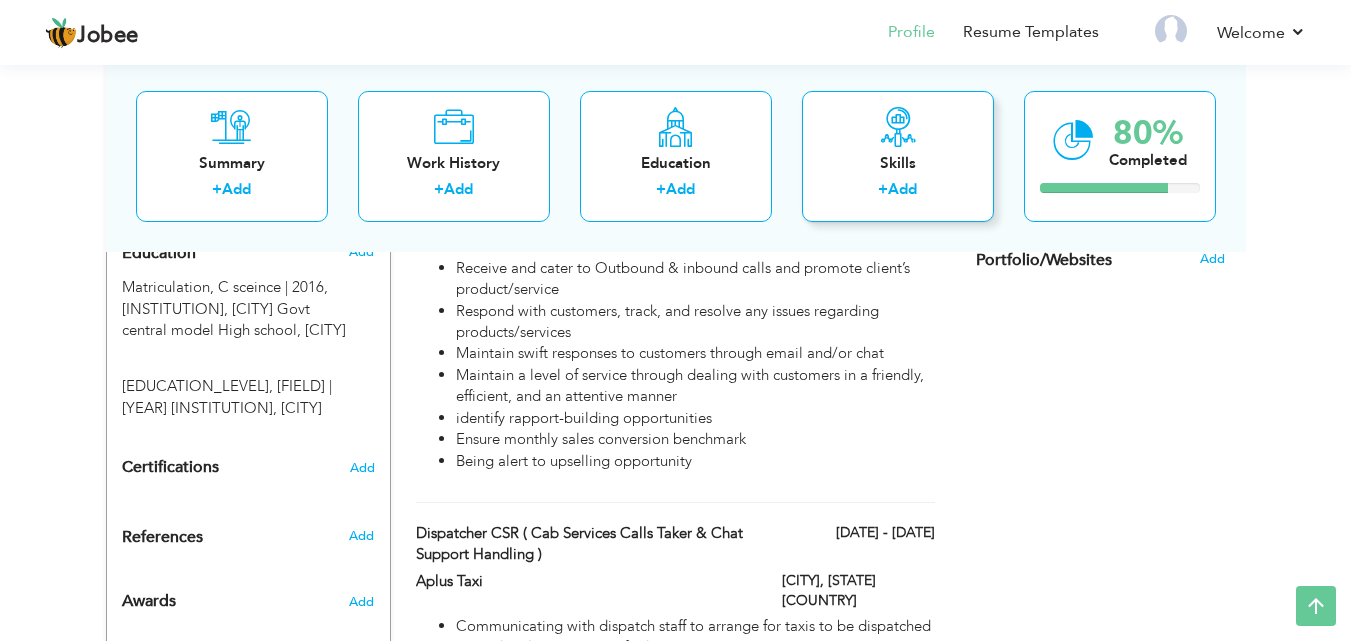 click on "Add" at bounding box center [902, 189] 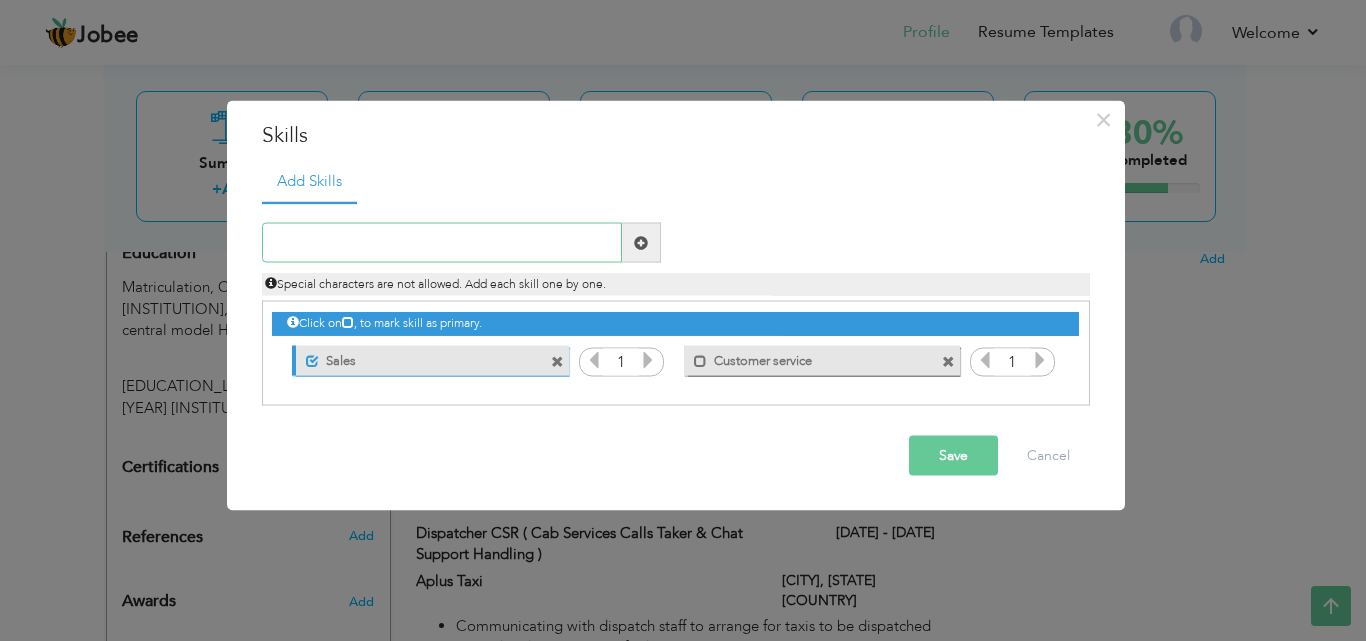 click at bounding box center (442, 243) 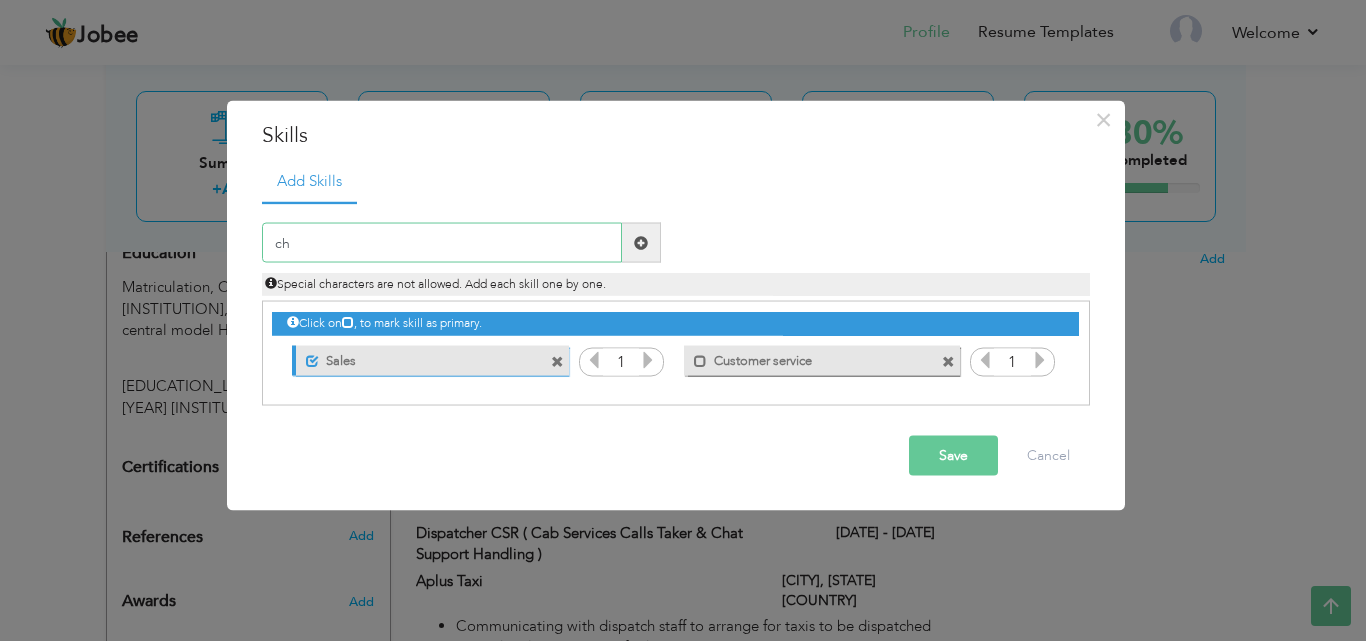 type on "c" 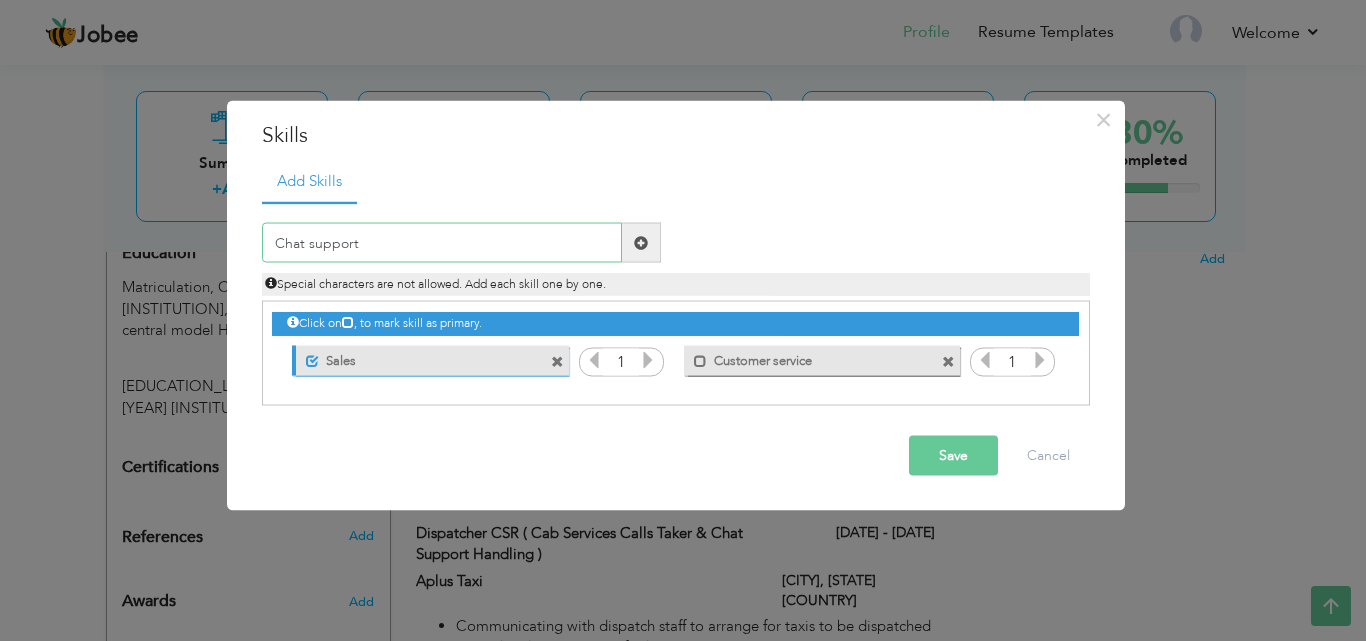 type on "Chat support" 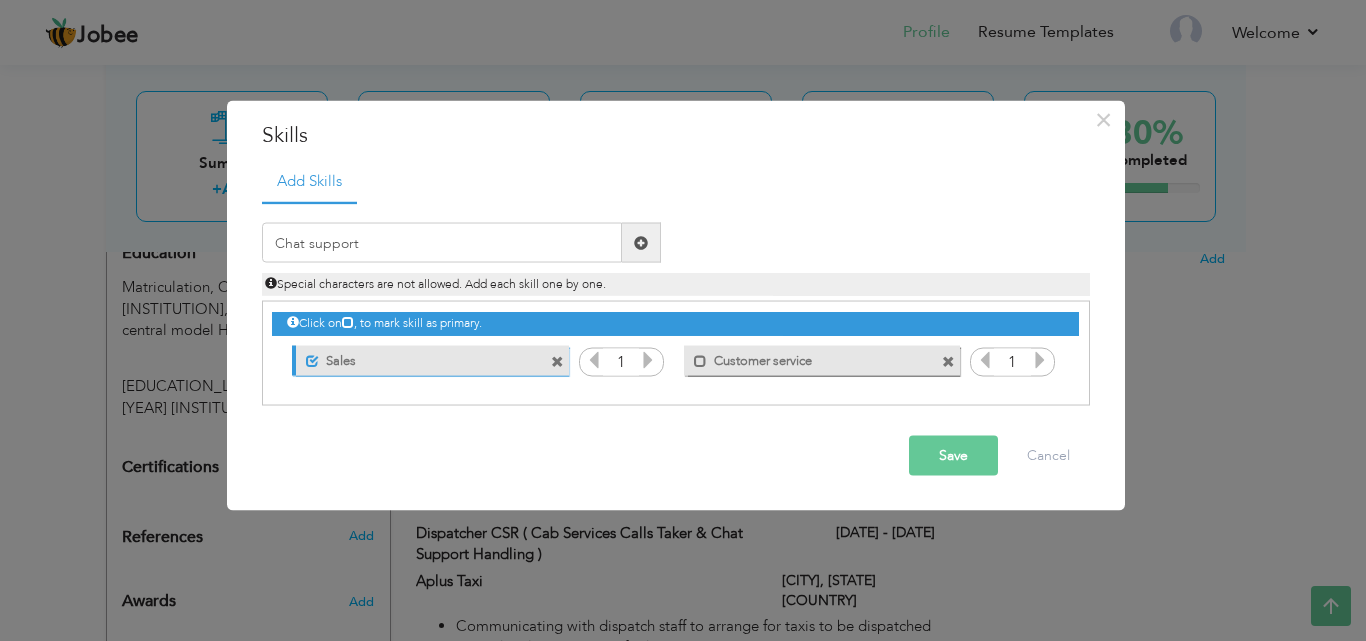 click on "Save" at bounding box center (953, 456) 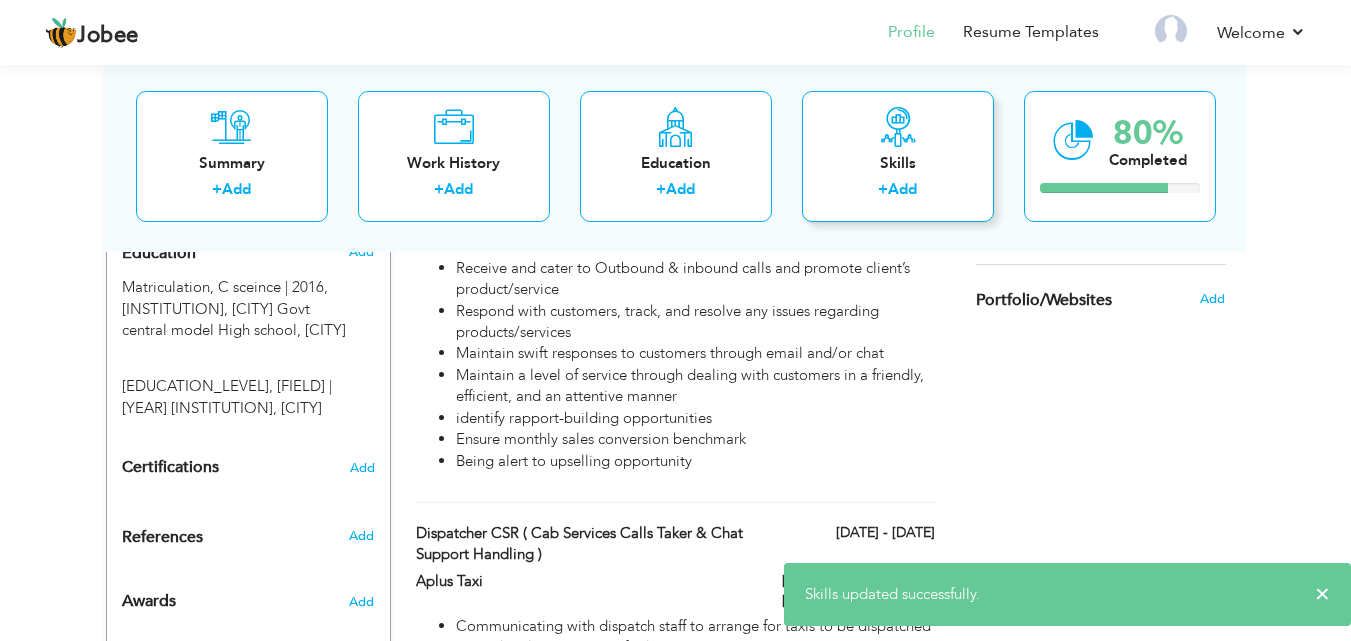 click on "Add" at bounding box center [902, 189] 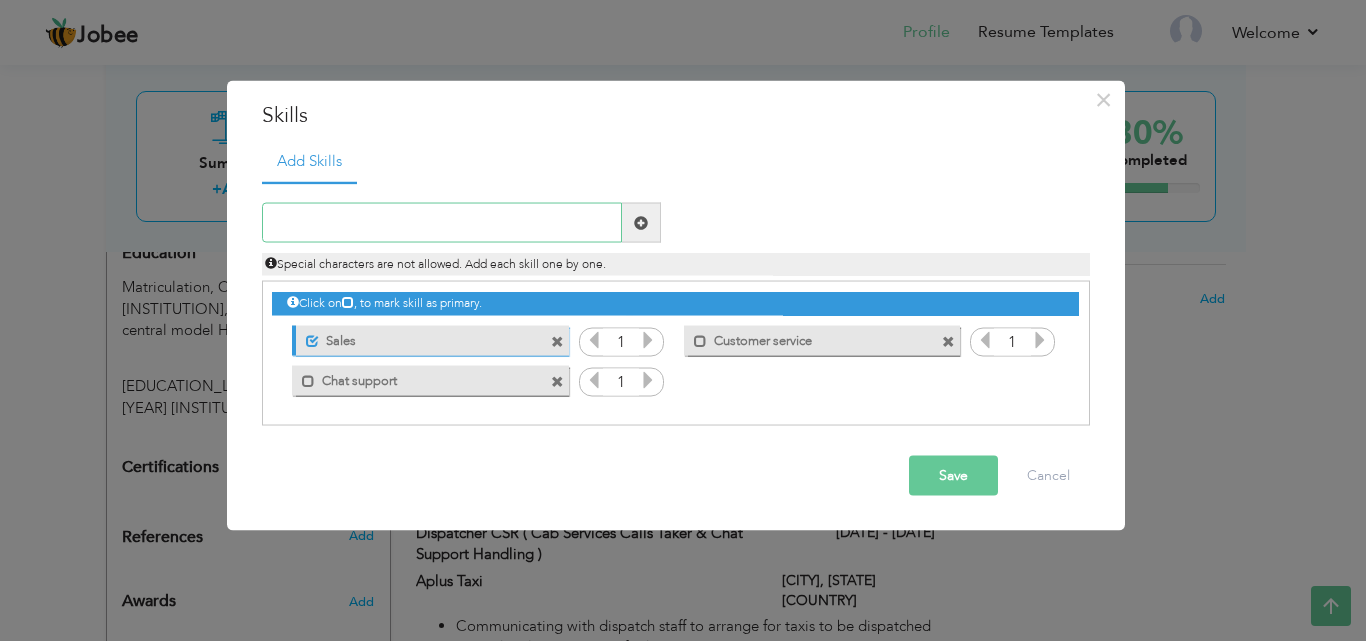 click at bounding box center (442, 223) 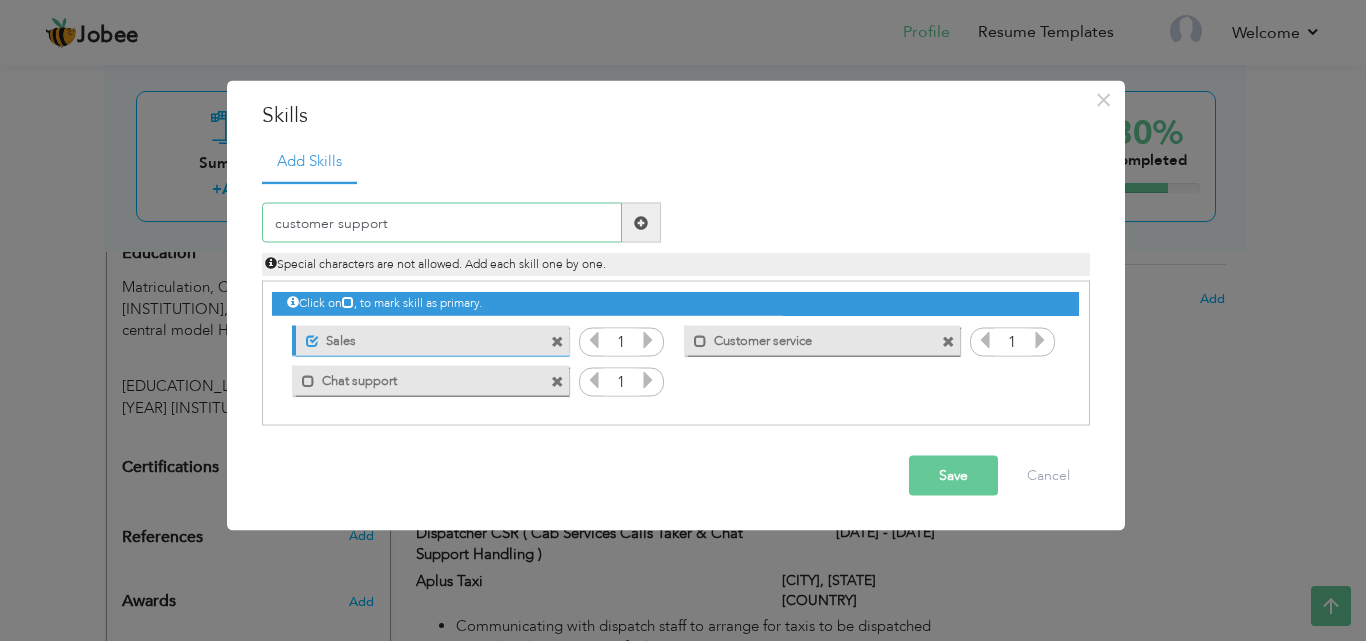 type on "customer support" 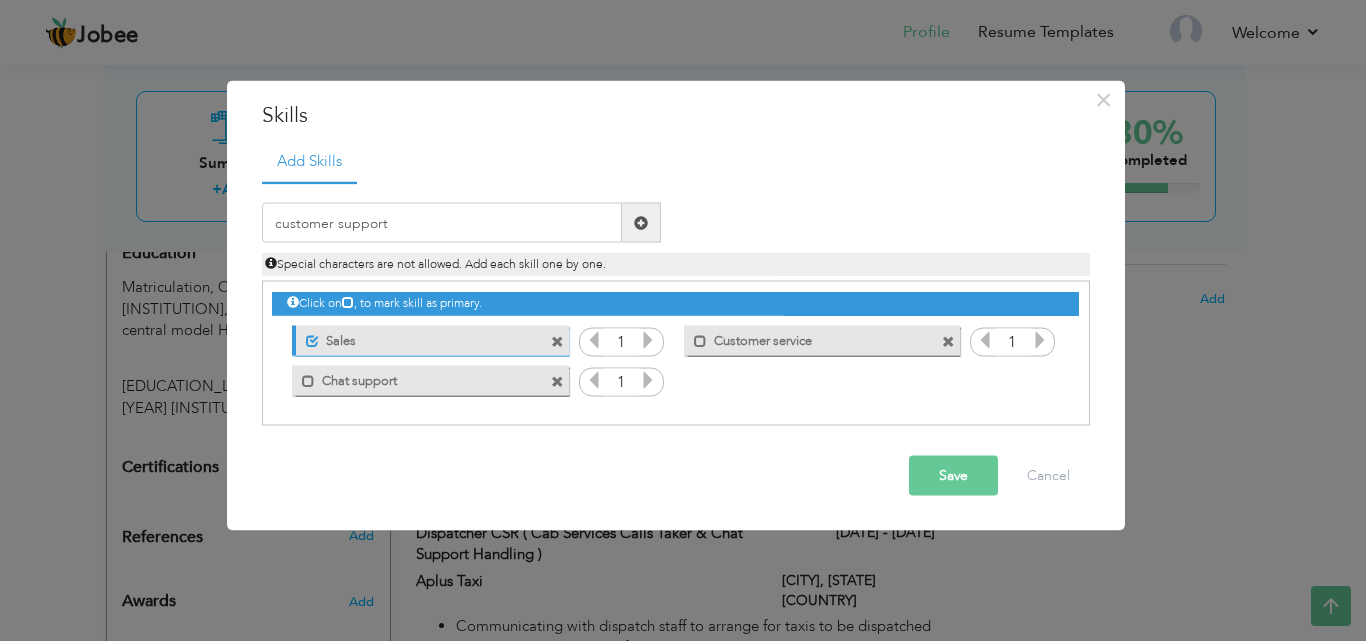 click on "Save" at bounding box center [953, 476] 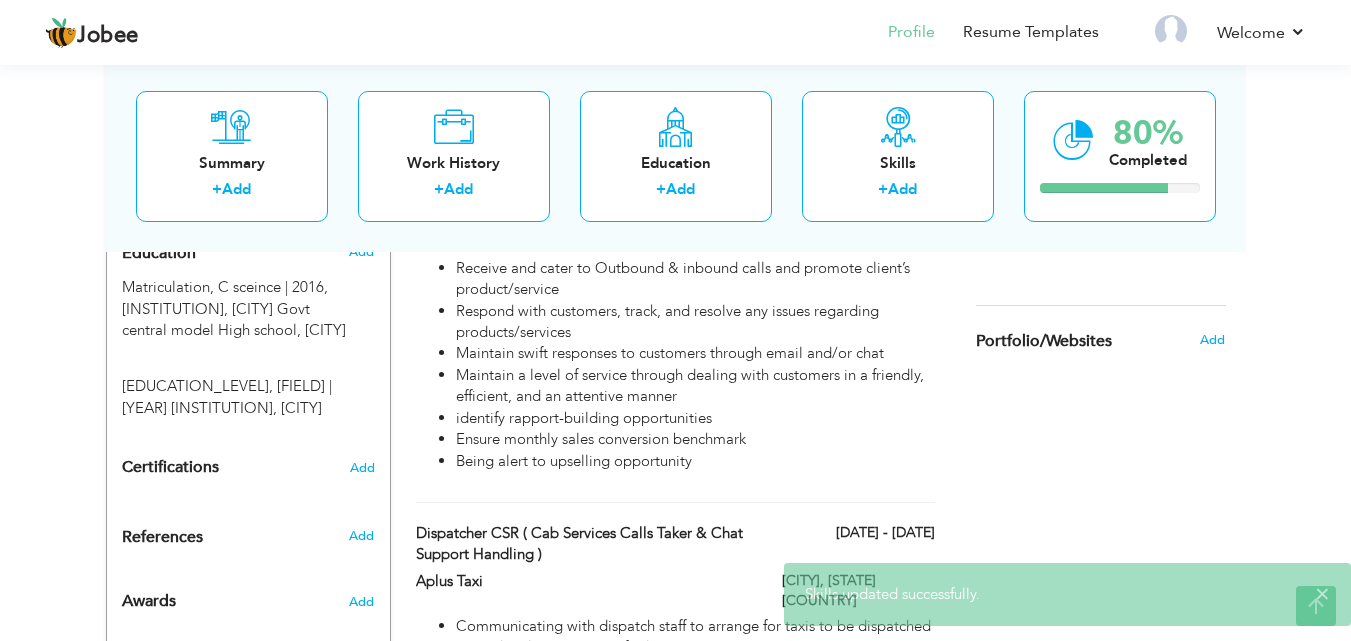 scroll, scrollTop: 1453, scrollLeft: 0, axis: vertical 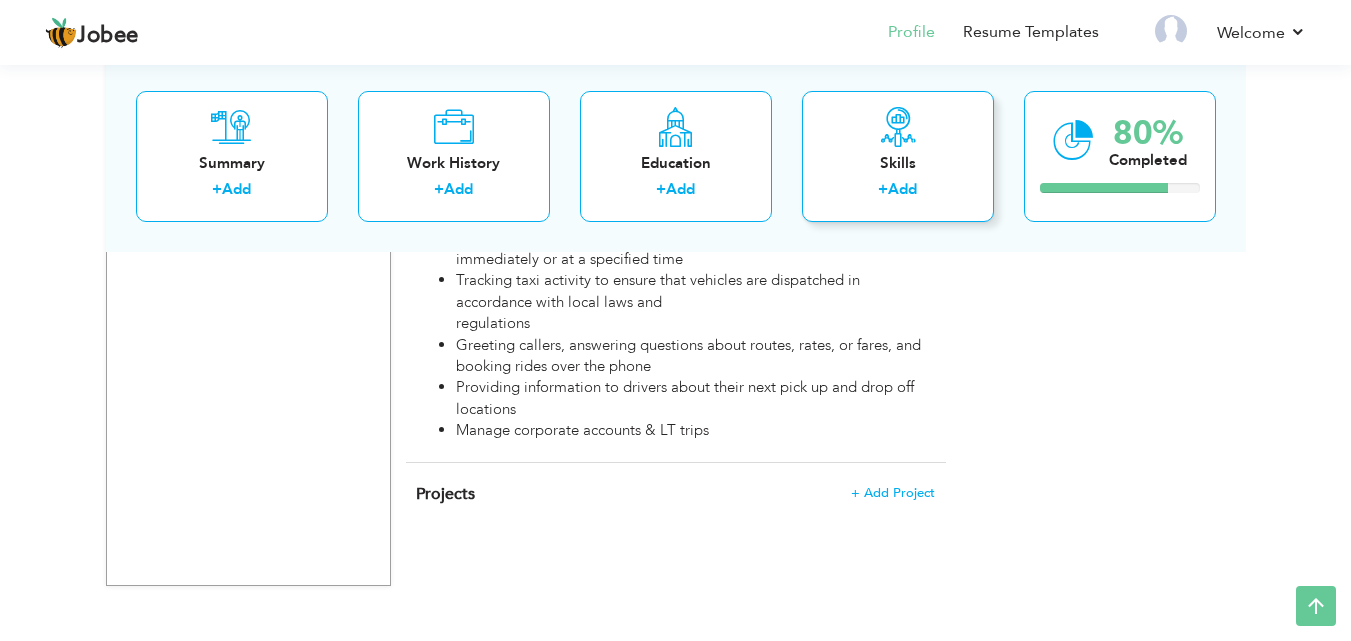 click on "Add" at bounding box center [902, 189] 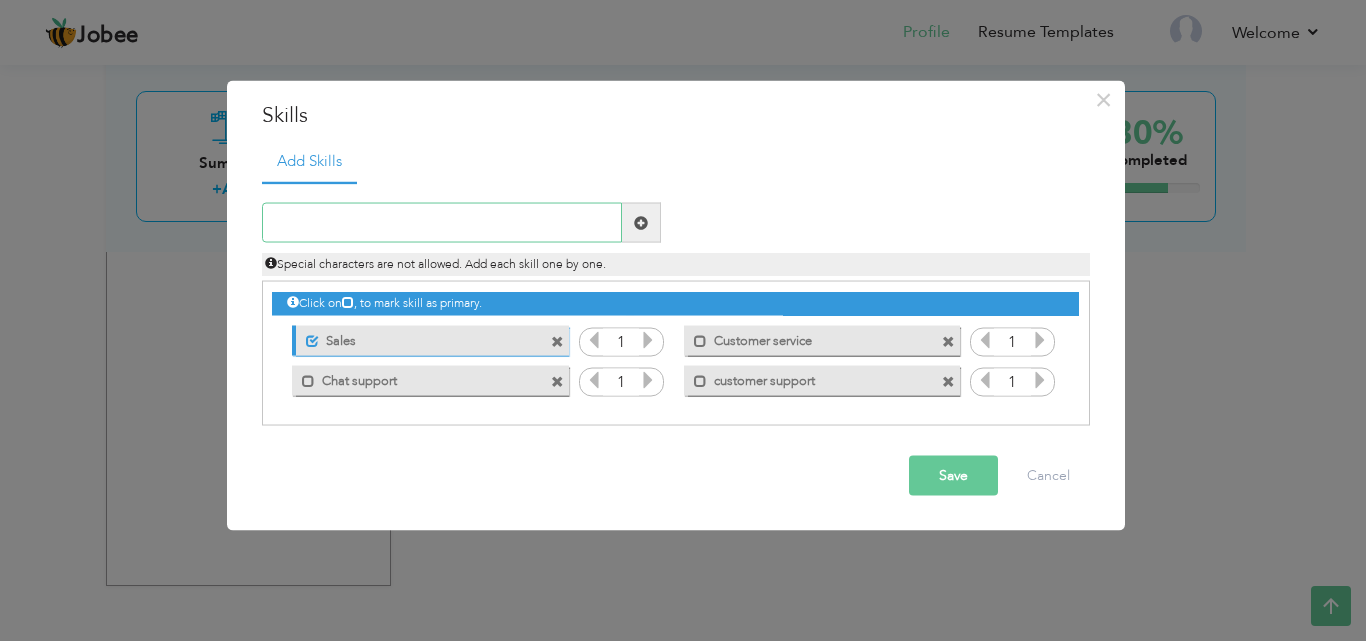 click at bounding box center (442, 223) 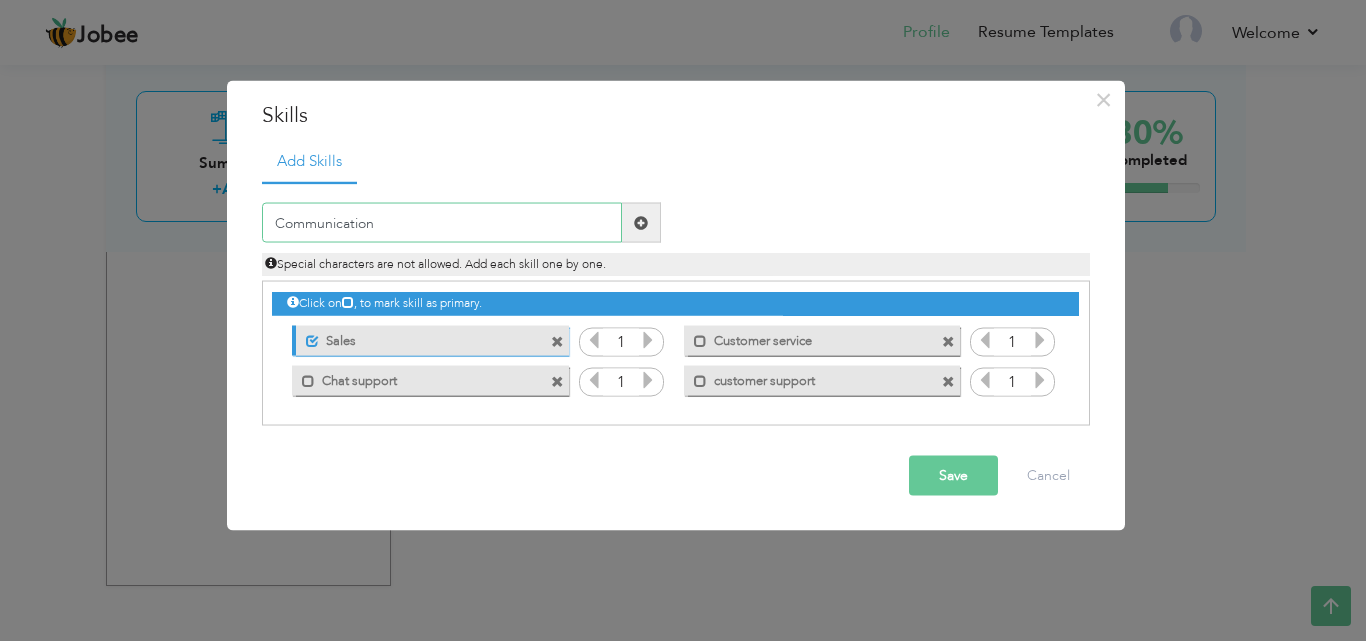 click on "Communication" at bounding box center [442, 223] 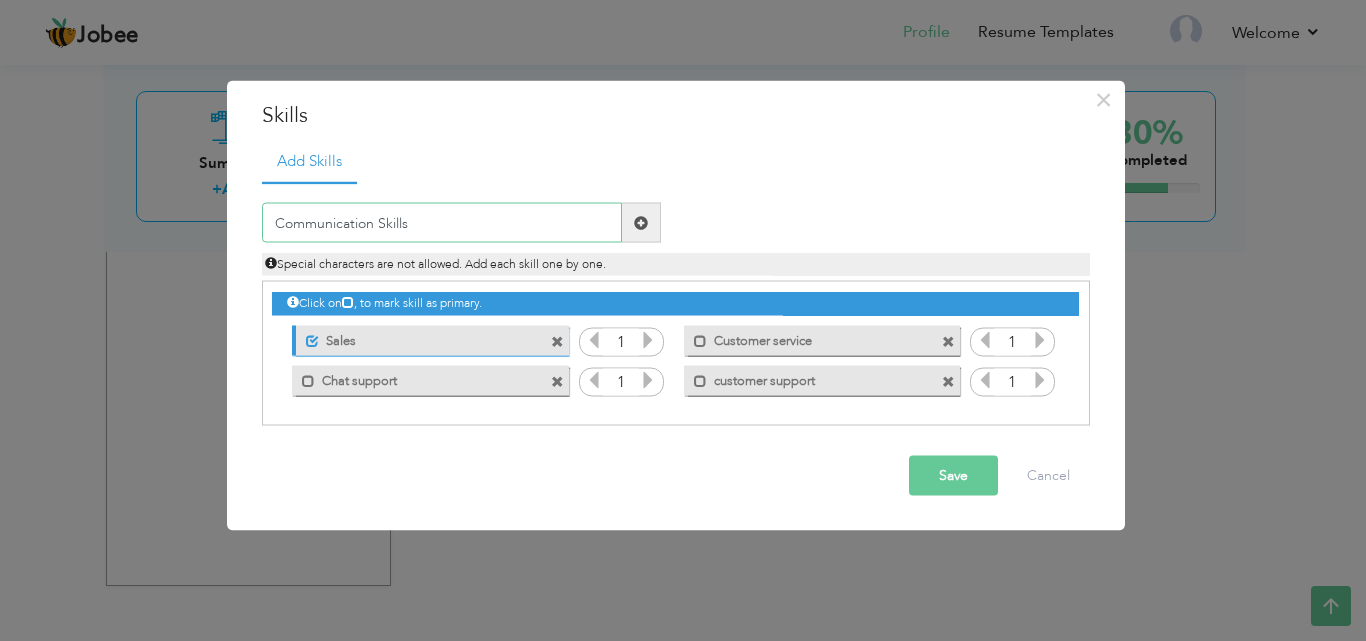 type on "Communication Skills" 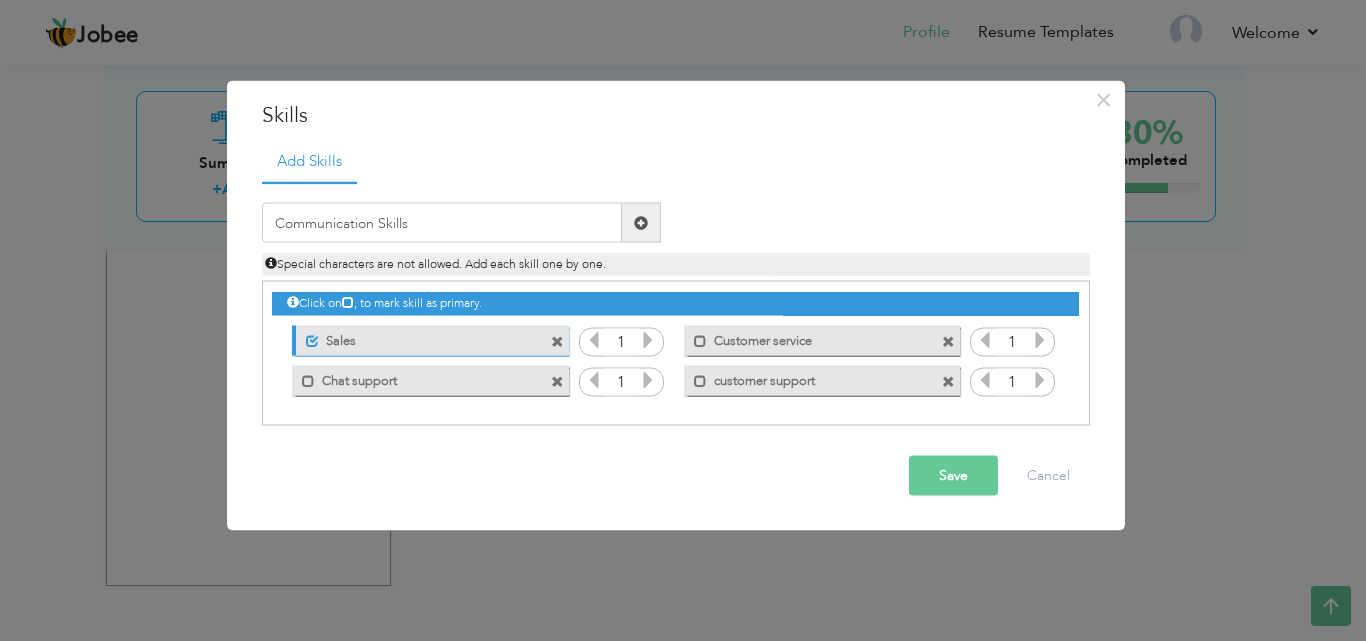 click on "Save" at bounding box center (953, 476) 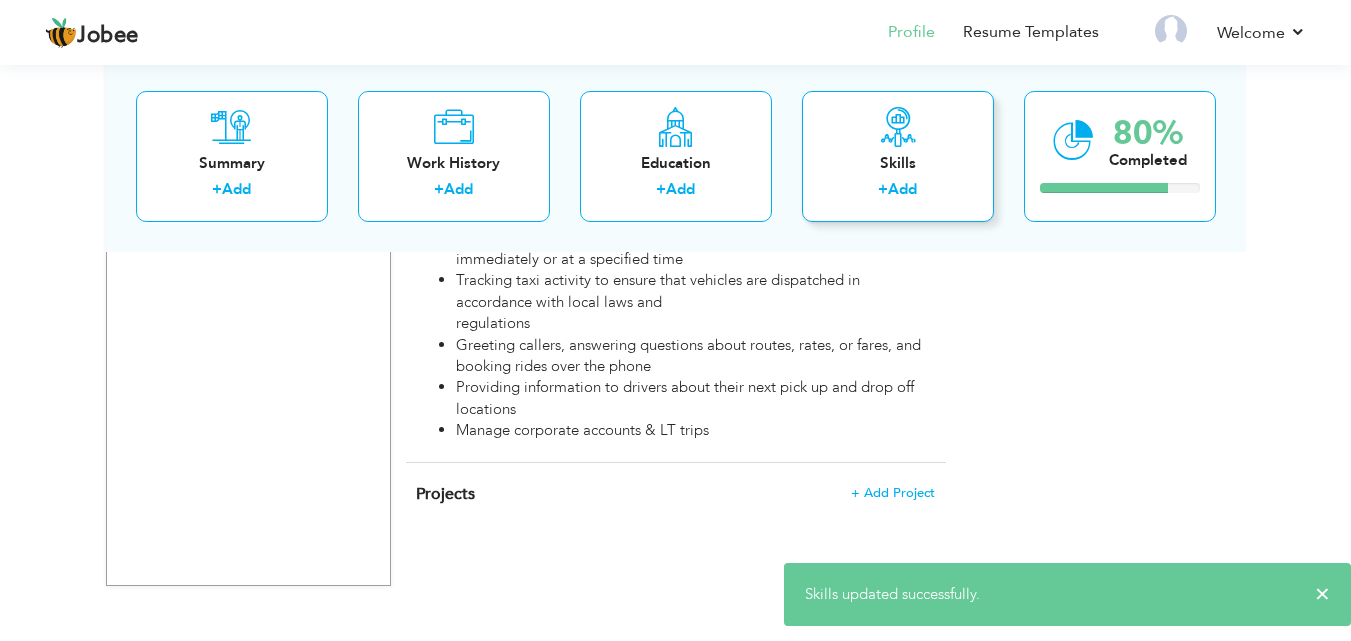 click on "Add" at bounding box center [902, 189] 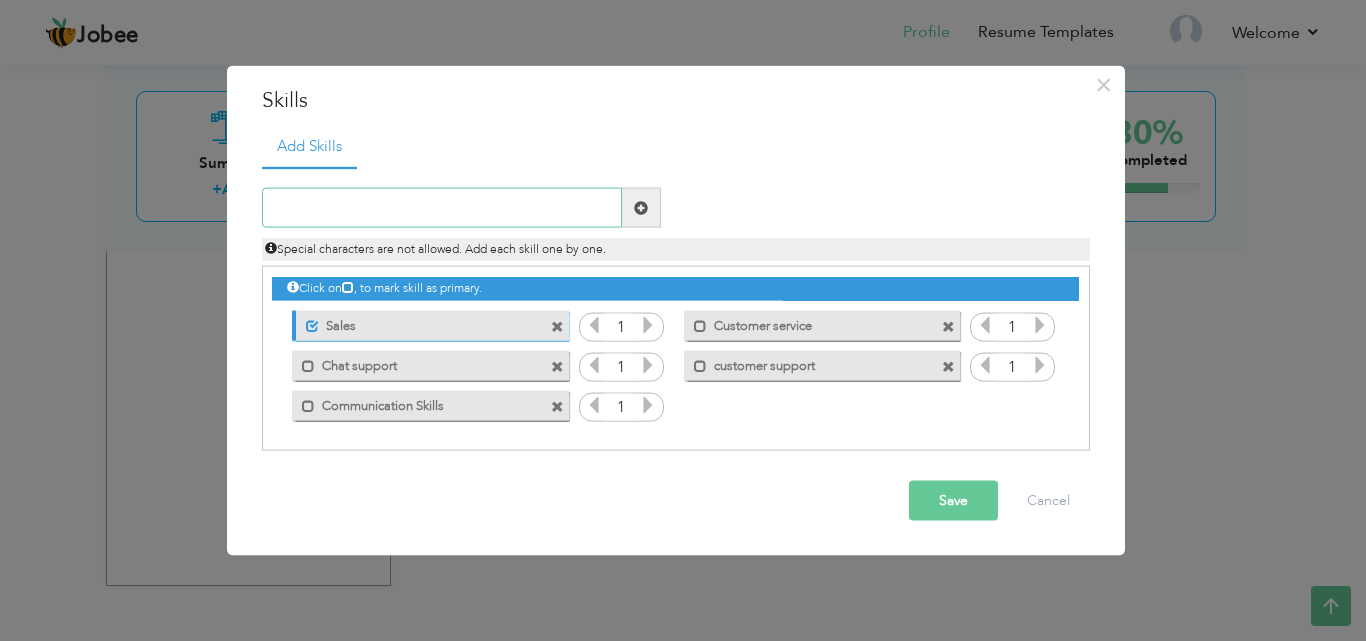 click at bounding box center (442, 208) 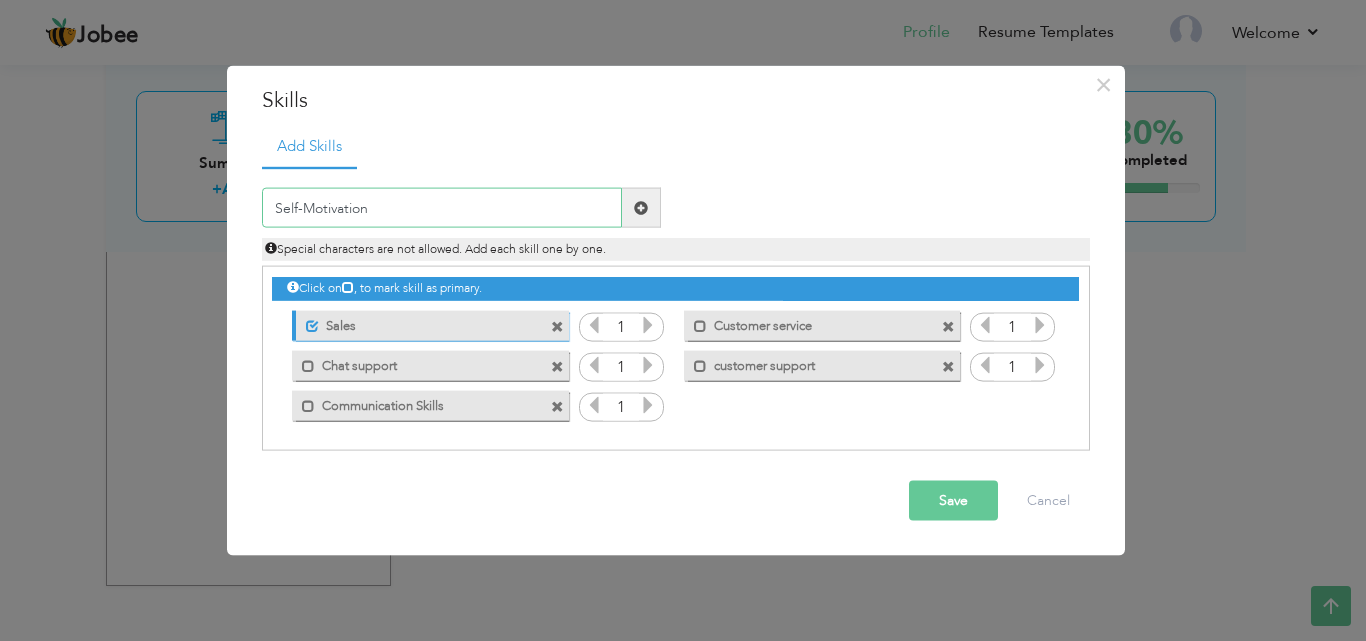 type on "Self-Motivation" 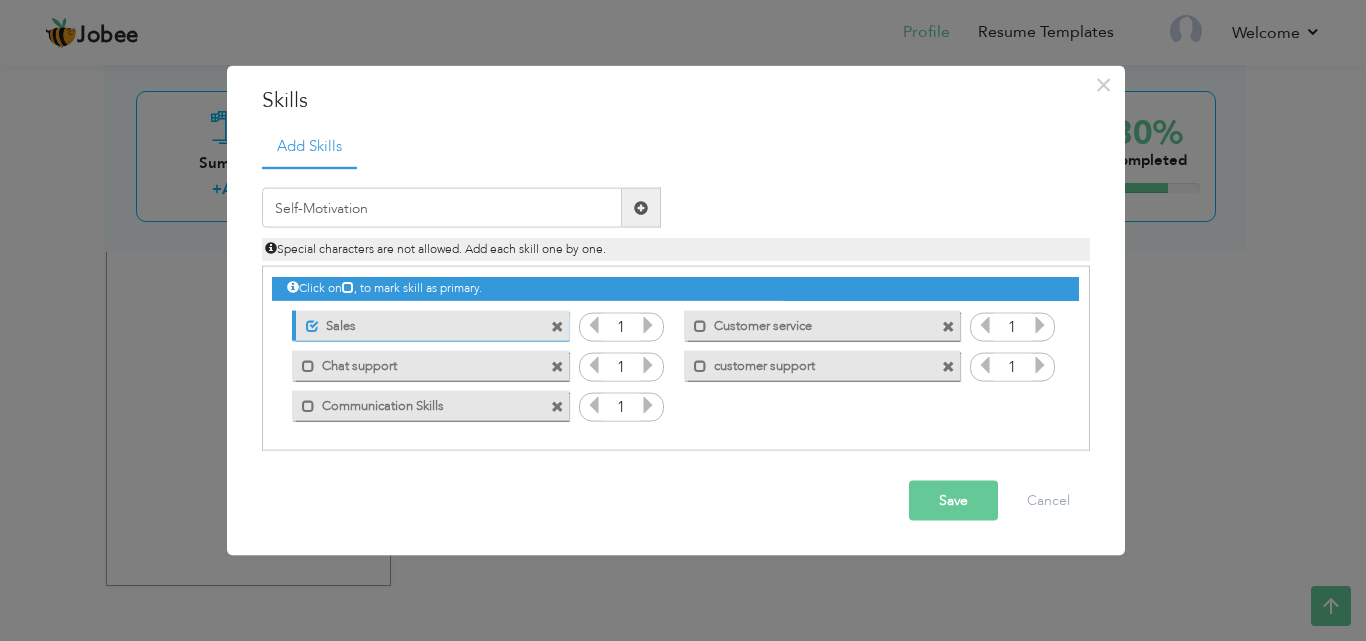 click on "Save" at bounding box center [953, 501] 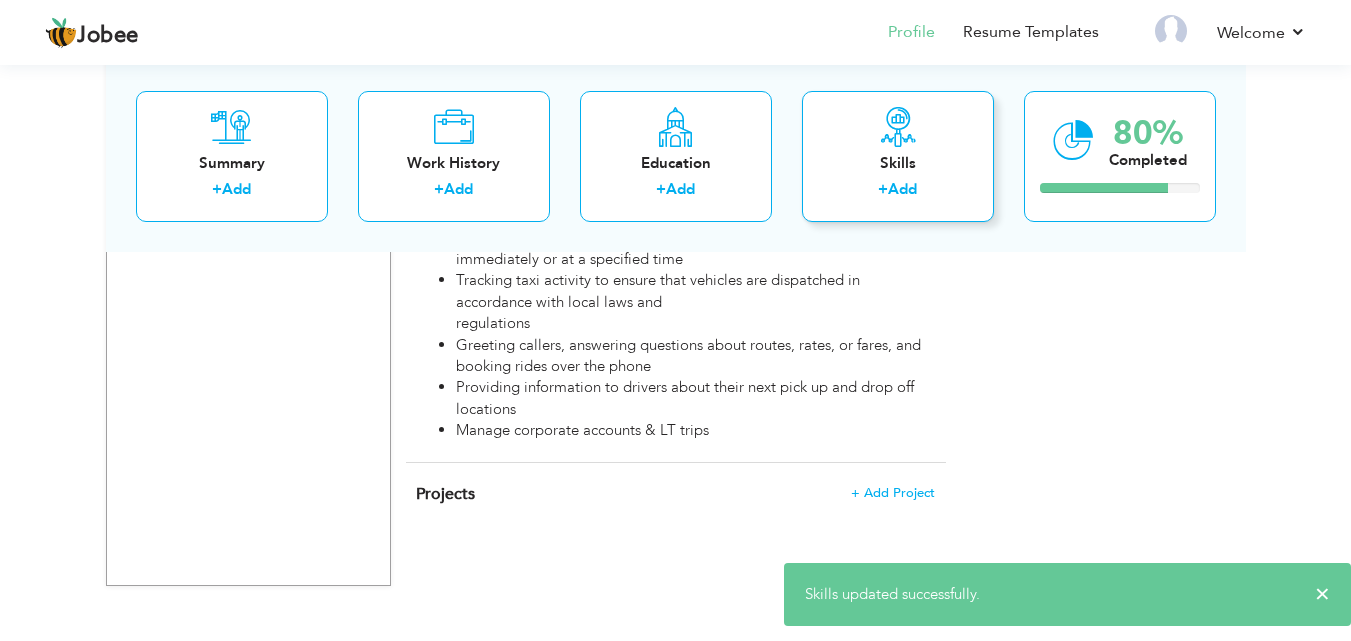 click on "Add" at bounding box center [902, 189] 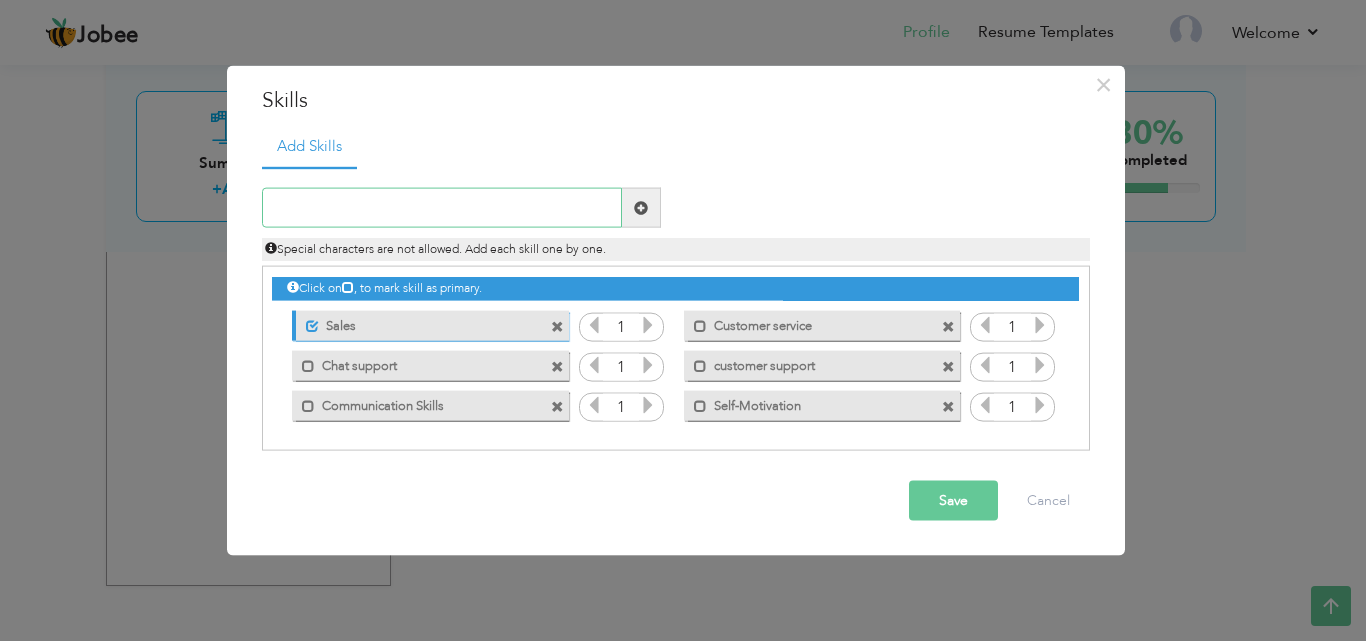 click at bounding box center [442, 208] 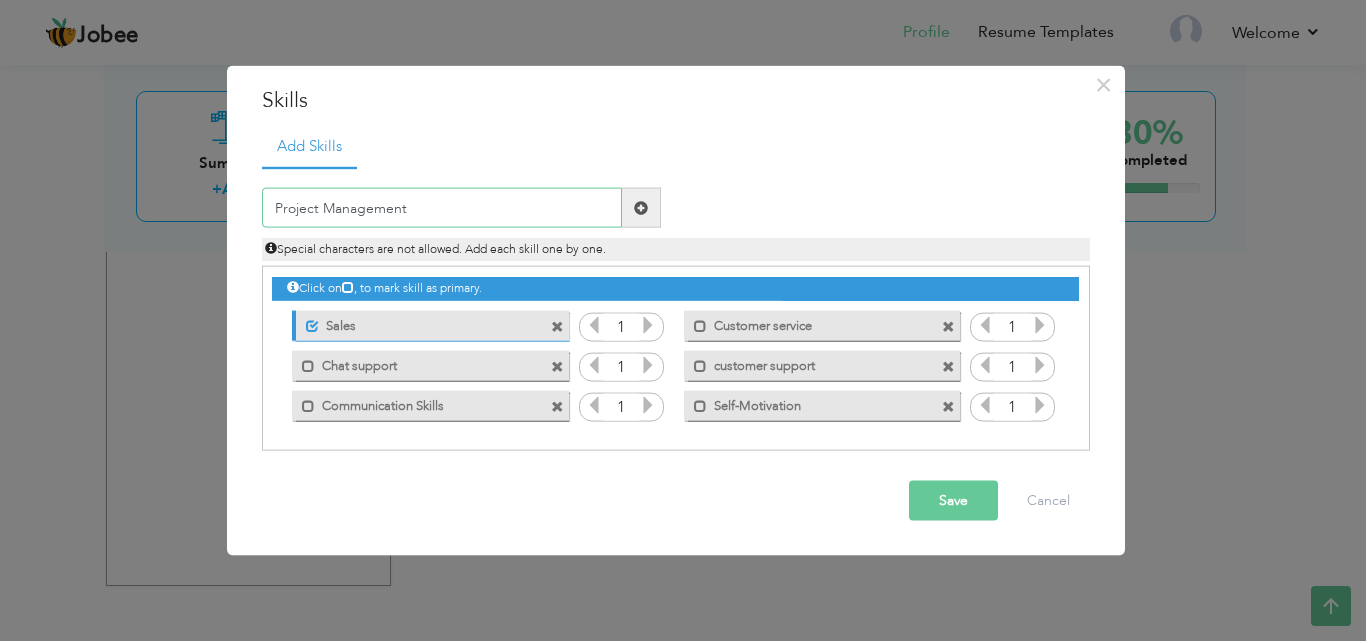 type on "Project Management" 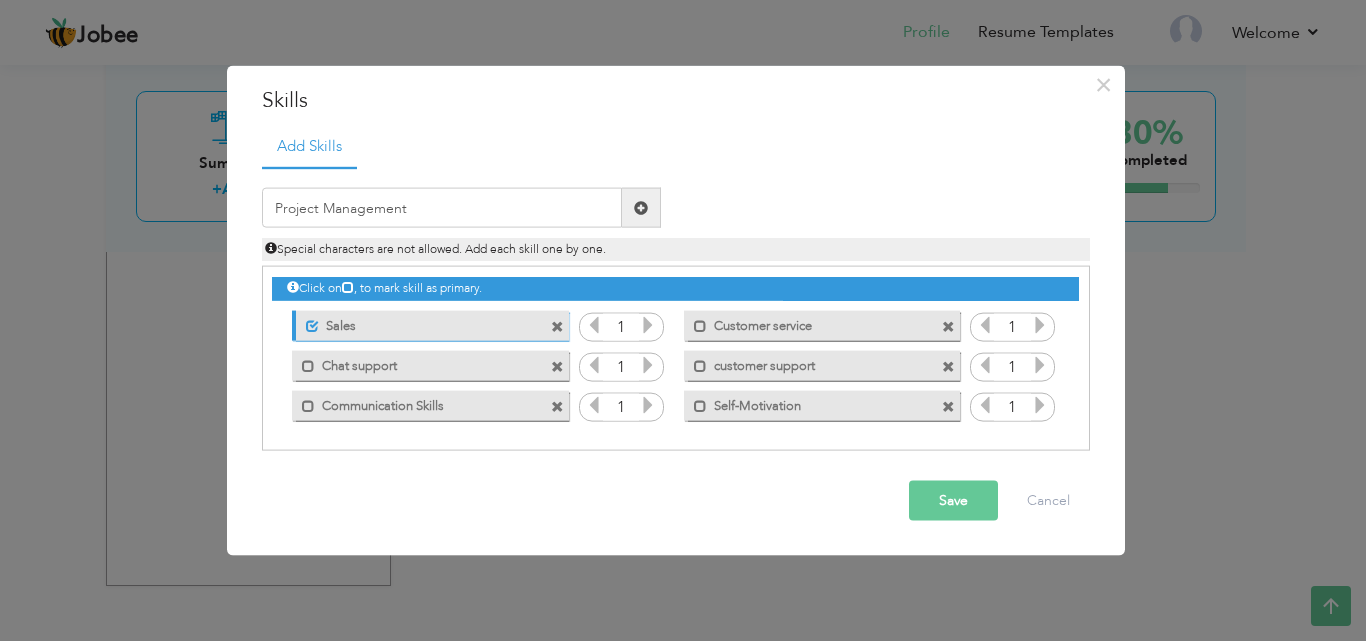 click on "Save" at bounding box center (953, 501) 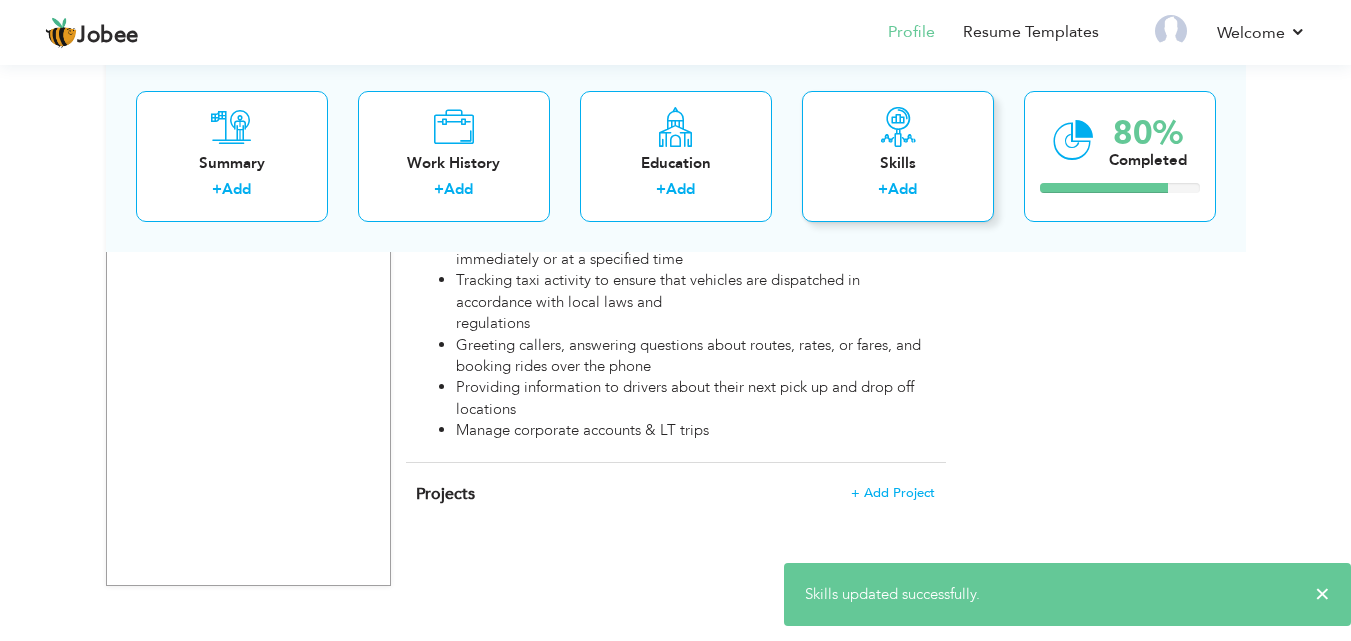 click on "Add" at bounding box center (902, 189) 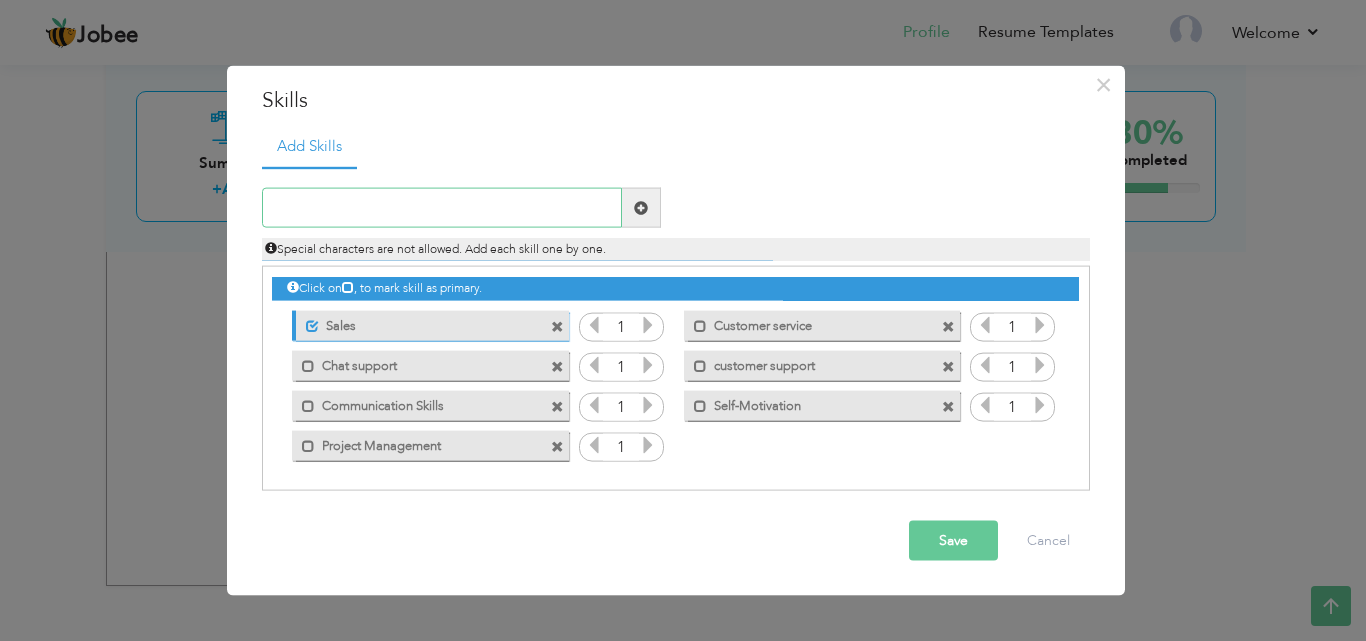 click at bounding box center [442, 208] 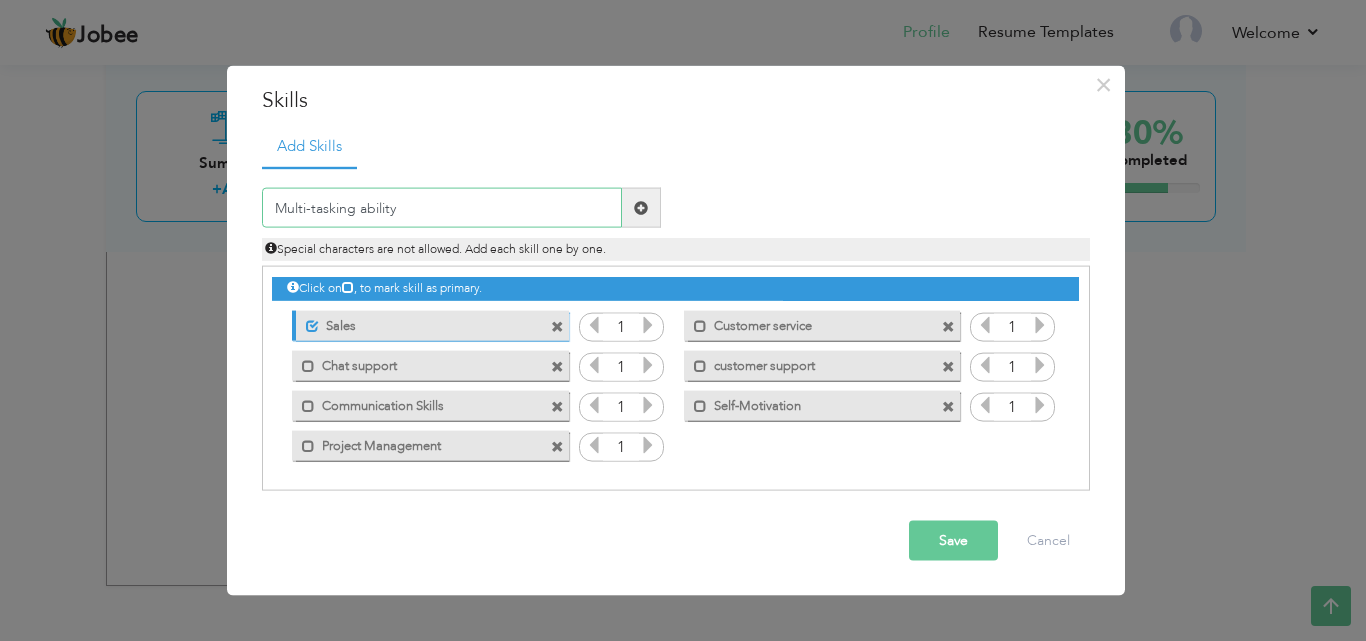 type on "Multi-tasking ability" 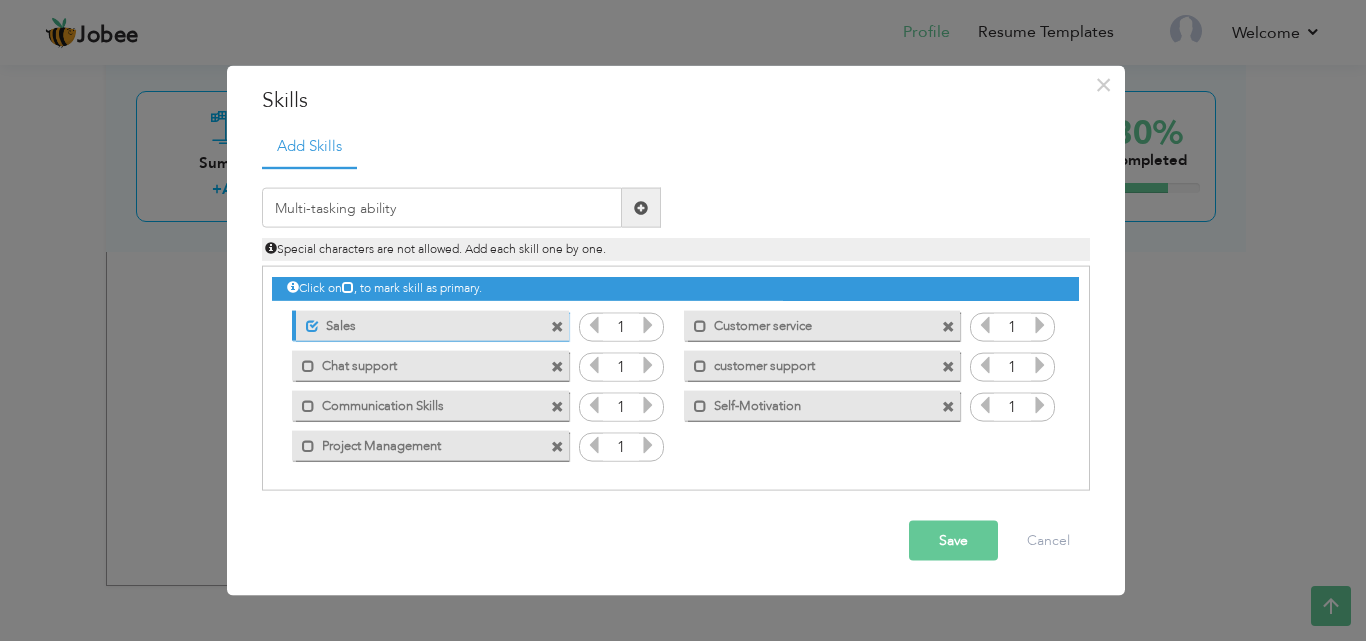 click on "Save" at bounding box center (953, 541) 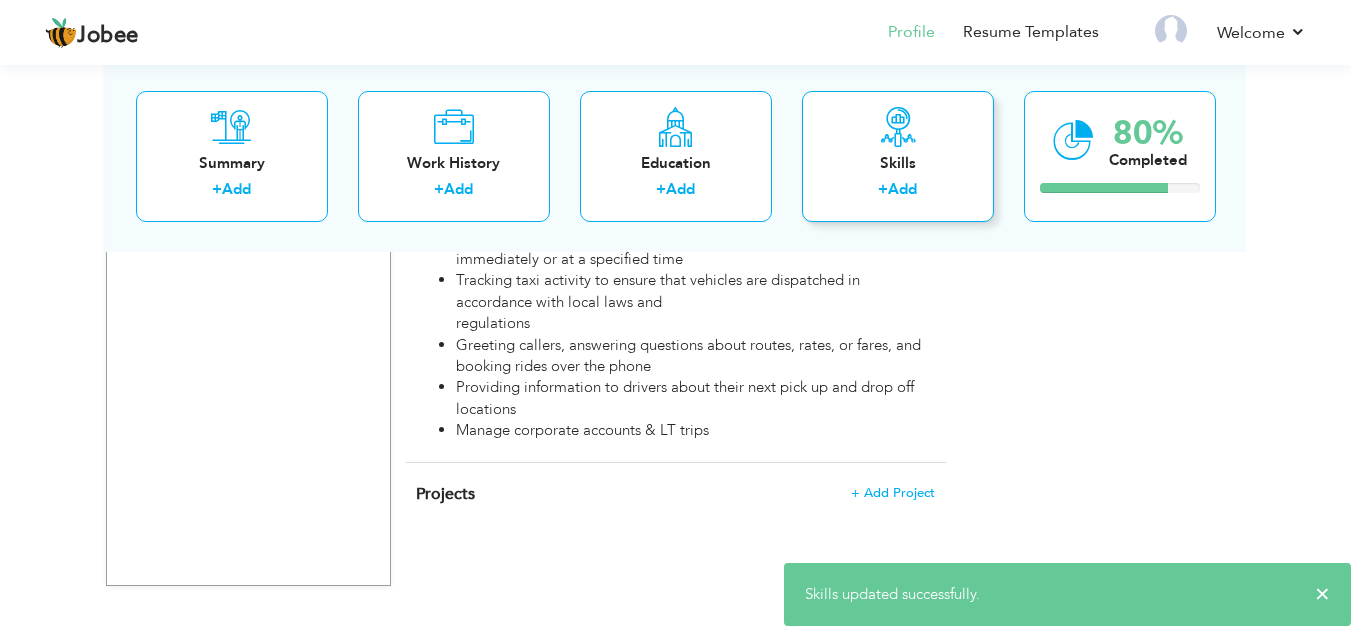 click on "+" at bounding box center [883, 189] 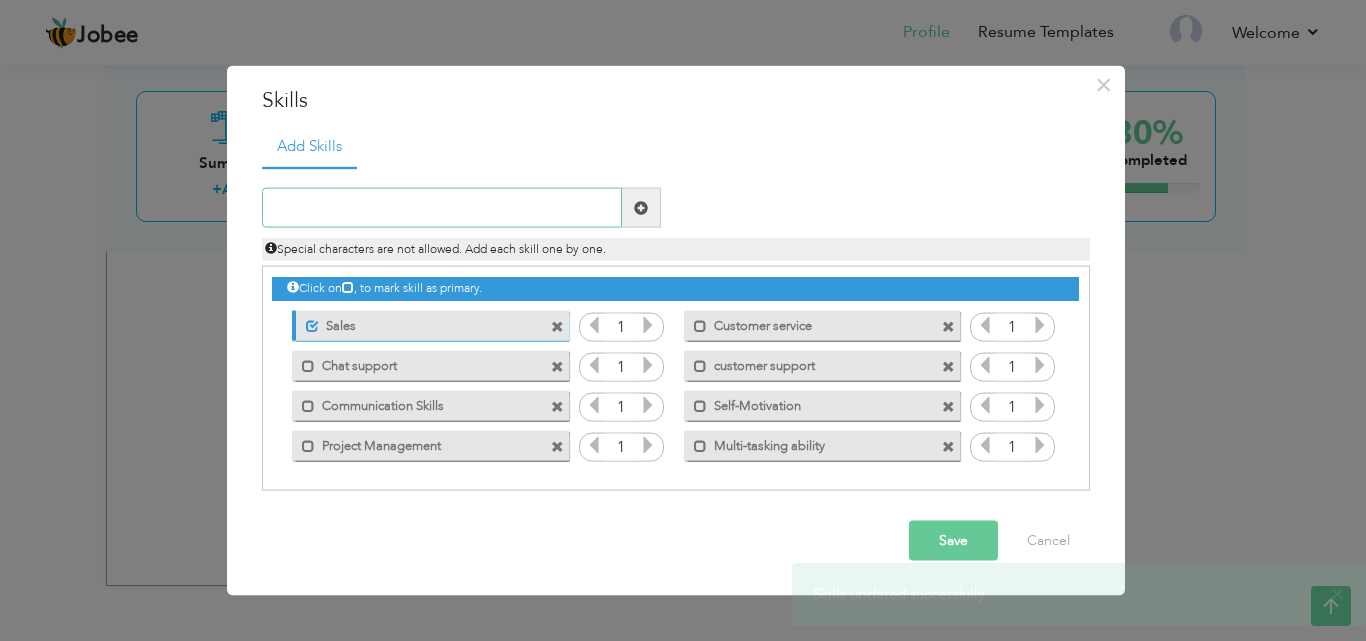 click at bounding box center (442, 208) 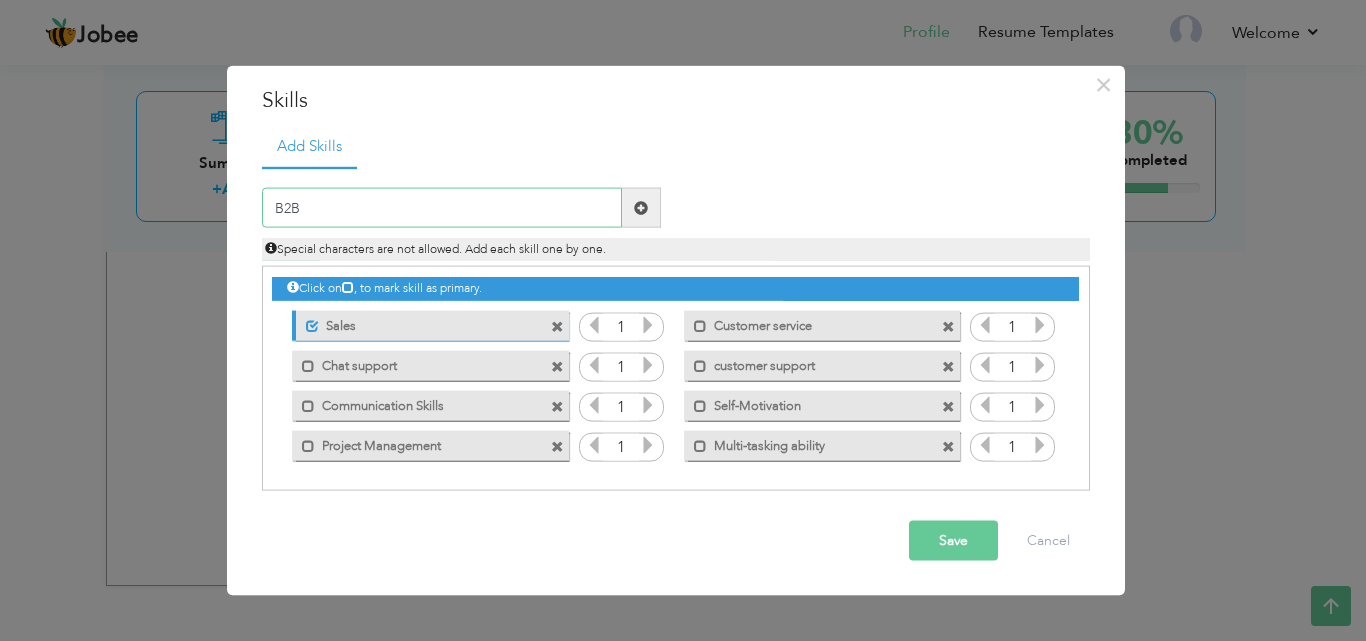 type on "B2B" 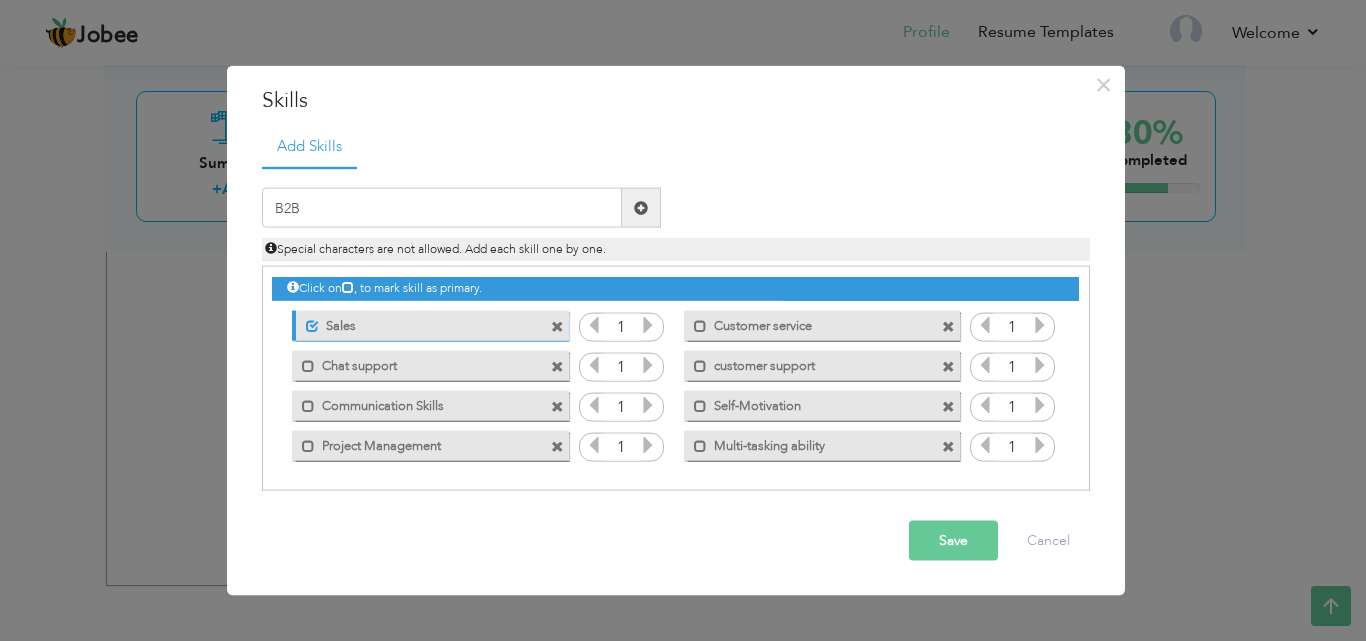 click on "Save" at bounding box center (953, 541) 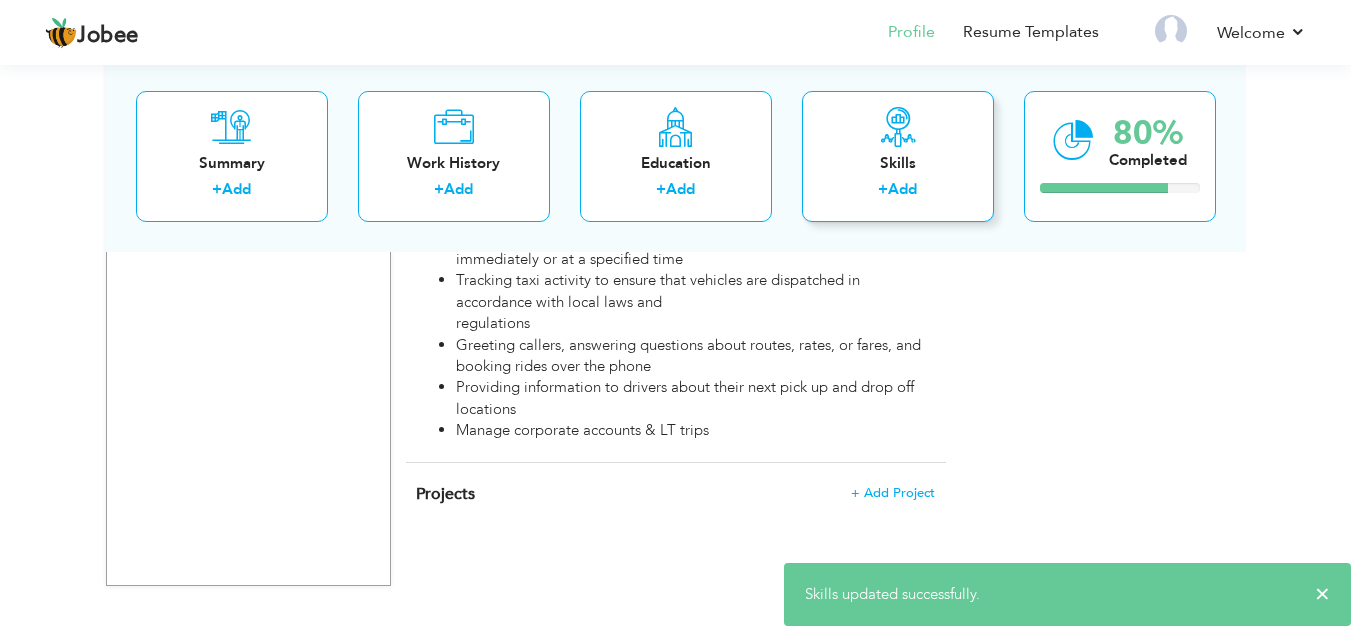 click on "+" at bounding box center [883, 189] 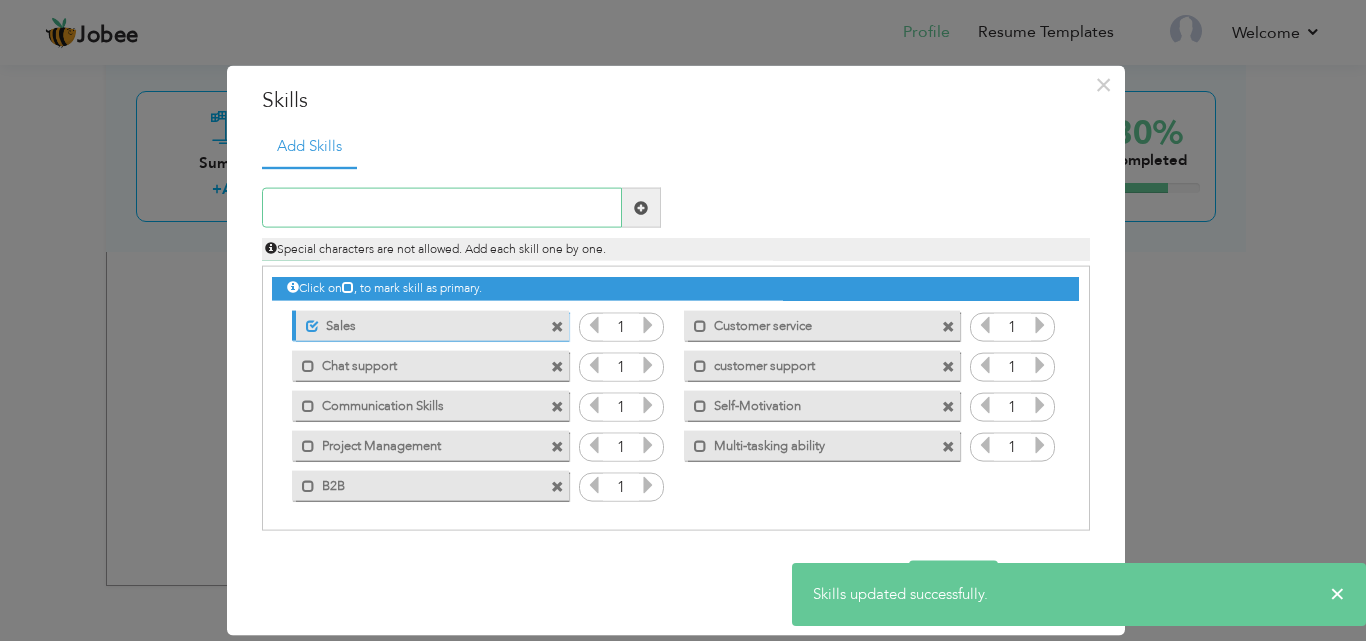 click at bounding box center (442, 208) 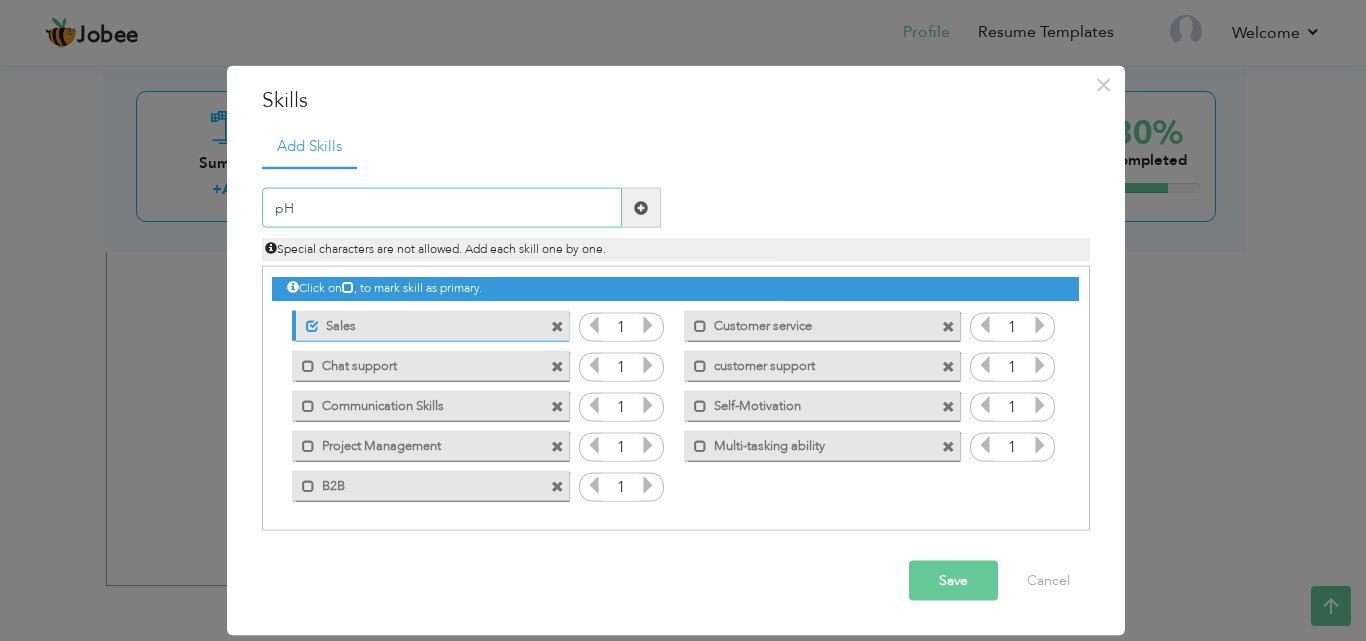 type on "p" 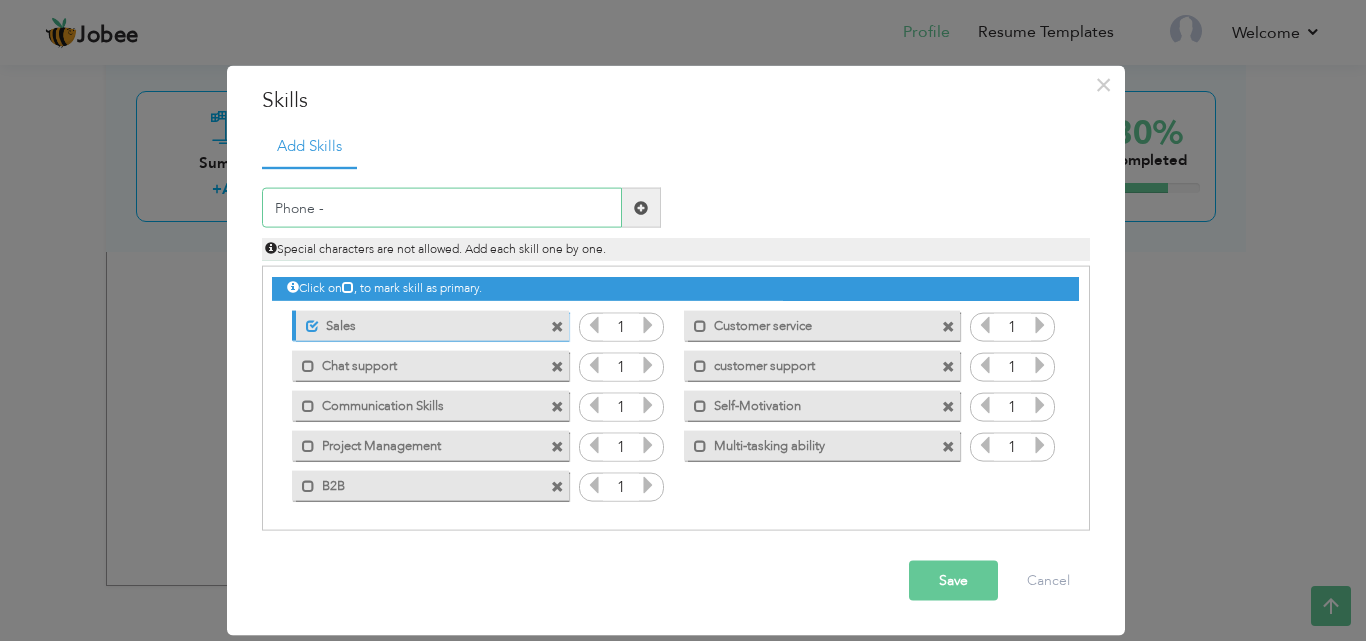 click on "Phone -" at bounding box center (442, 208) 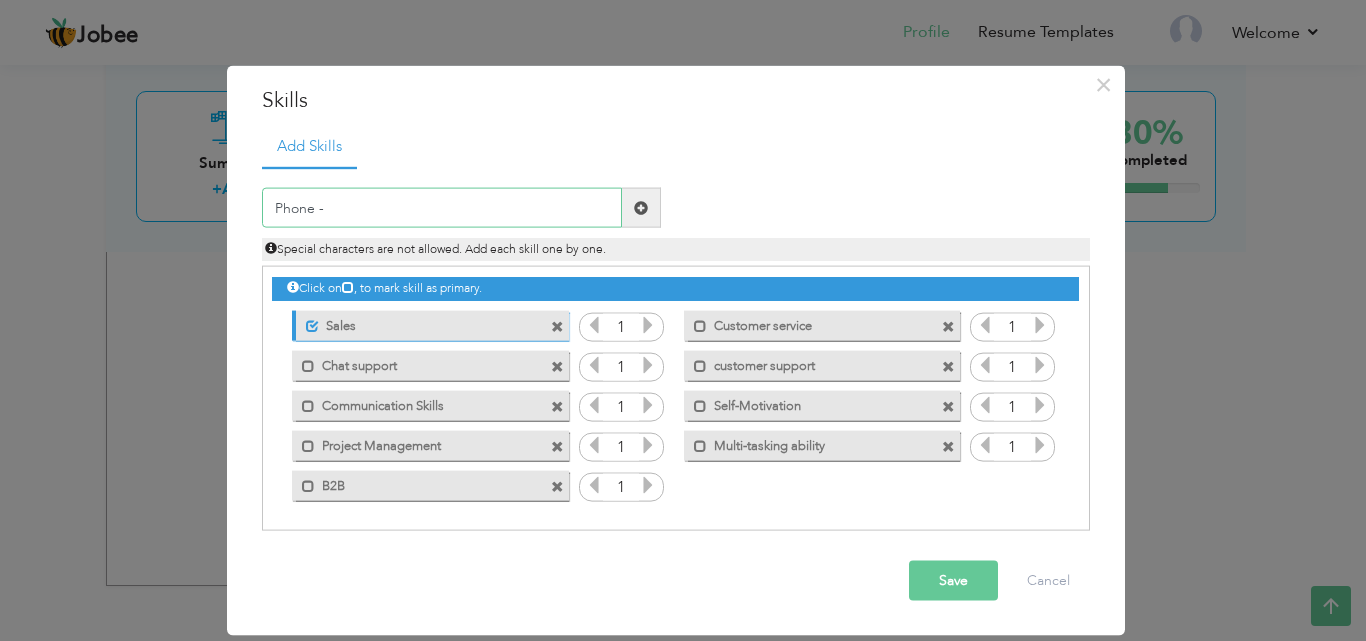 click on "Phone -" at bounding box center [442, 208] 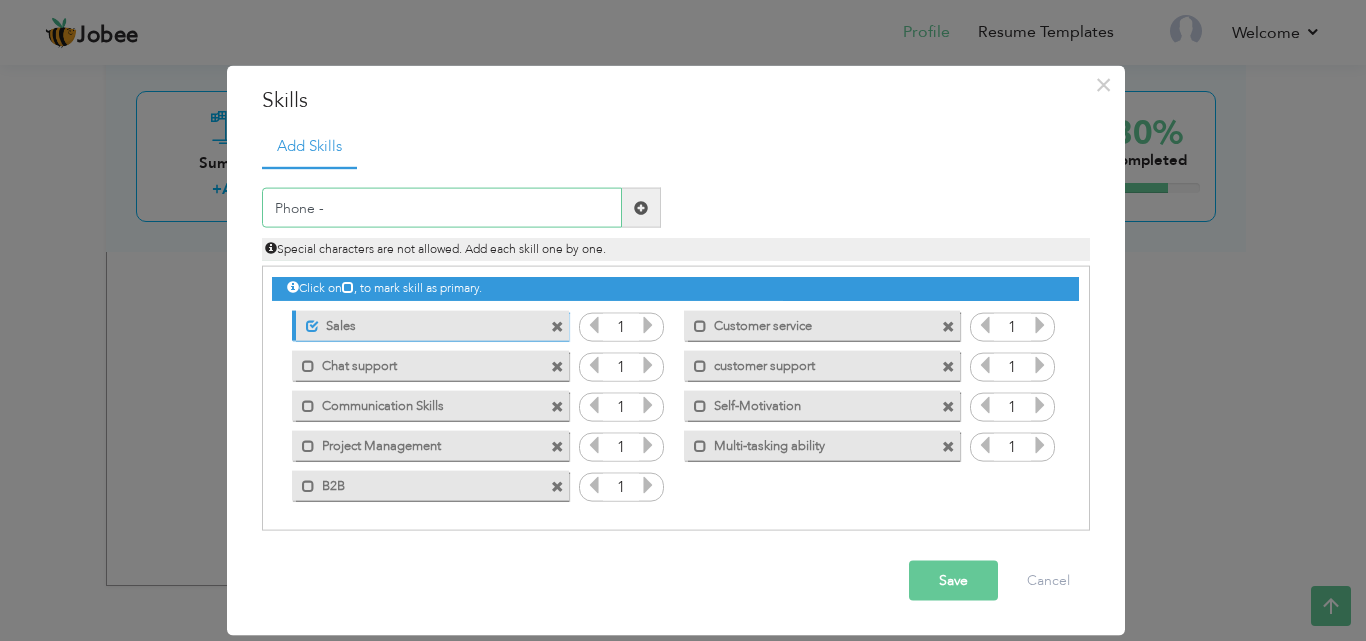 click on "Phone -" at bounding box center (442, 208) 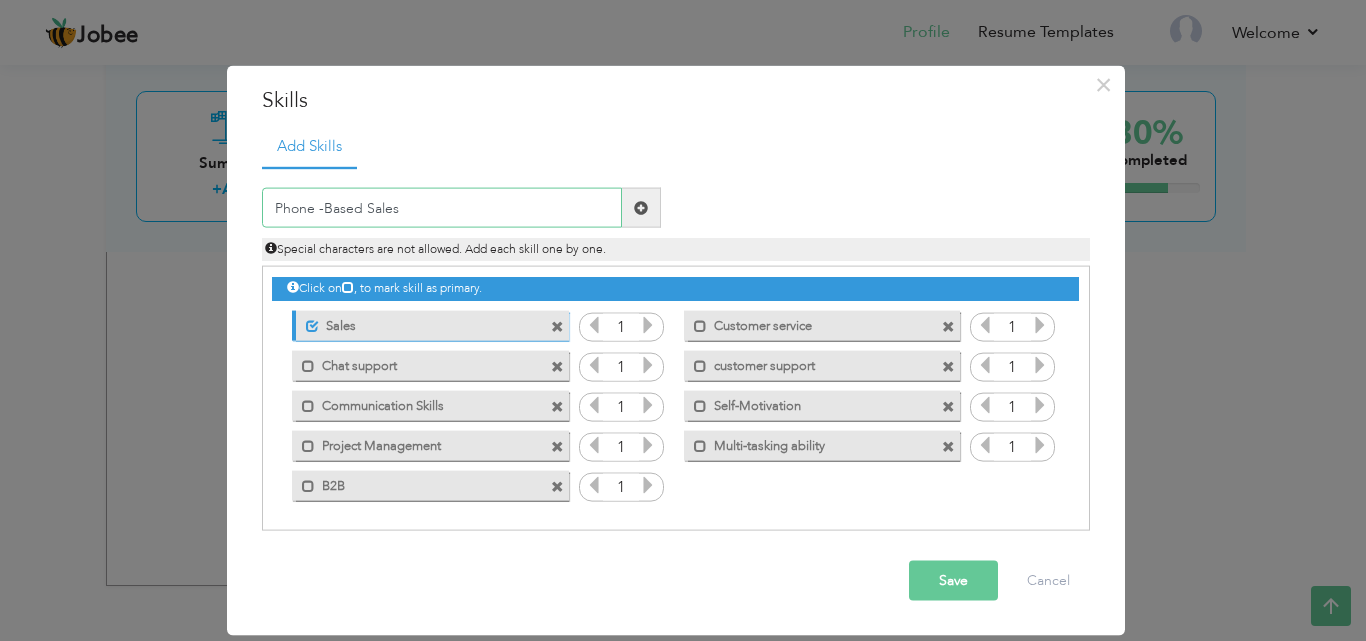 type on "Phone -Based Sales" 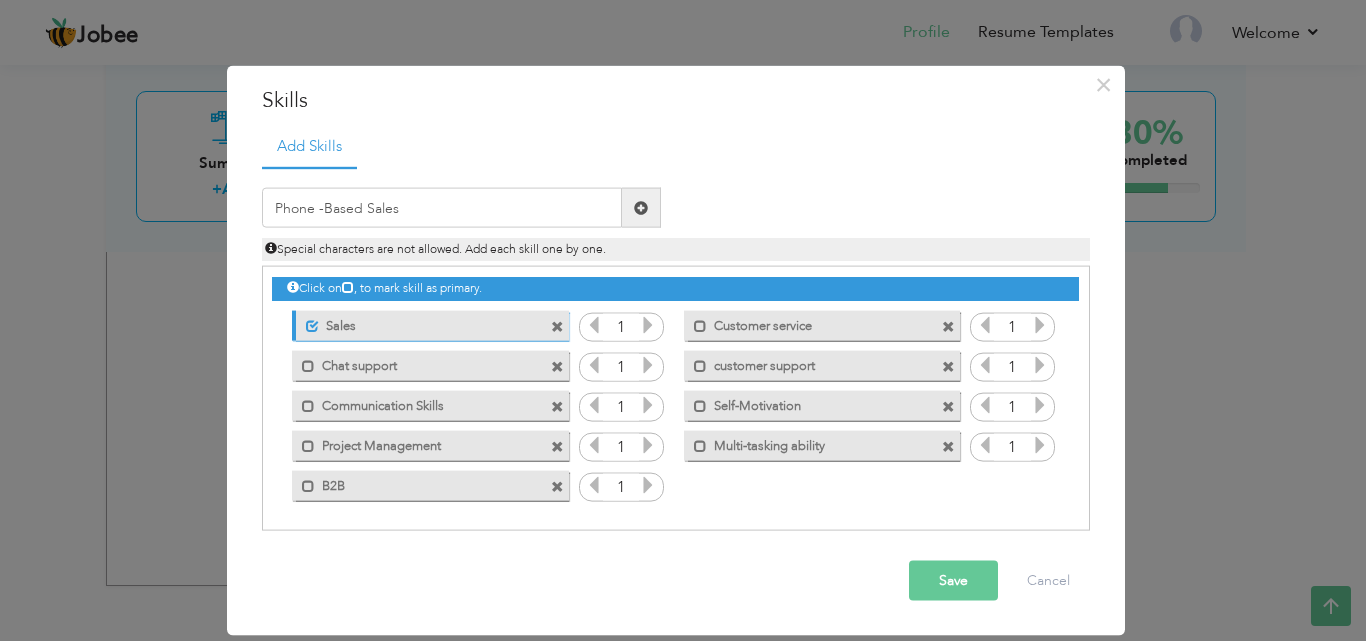 click on "Save" at bounding box center (953, 581) 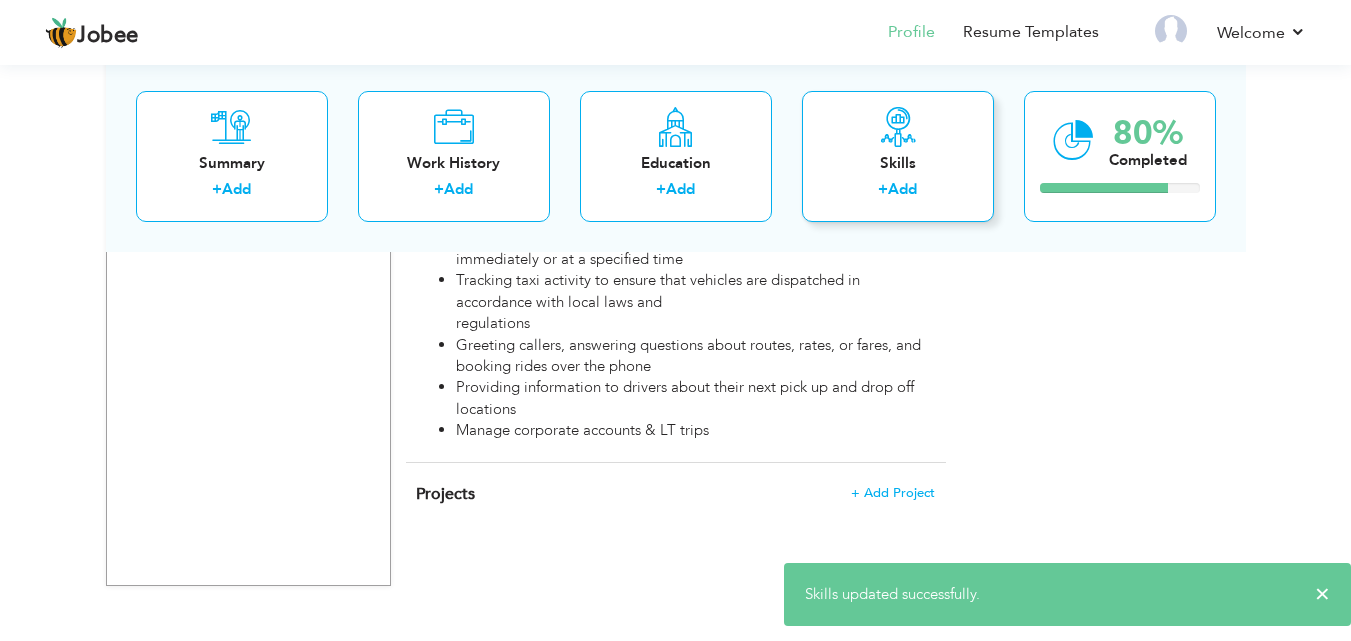 click on "Add" at bounding box center [902, 189] 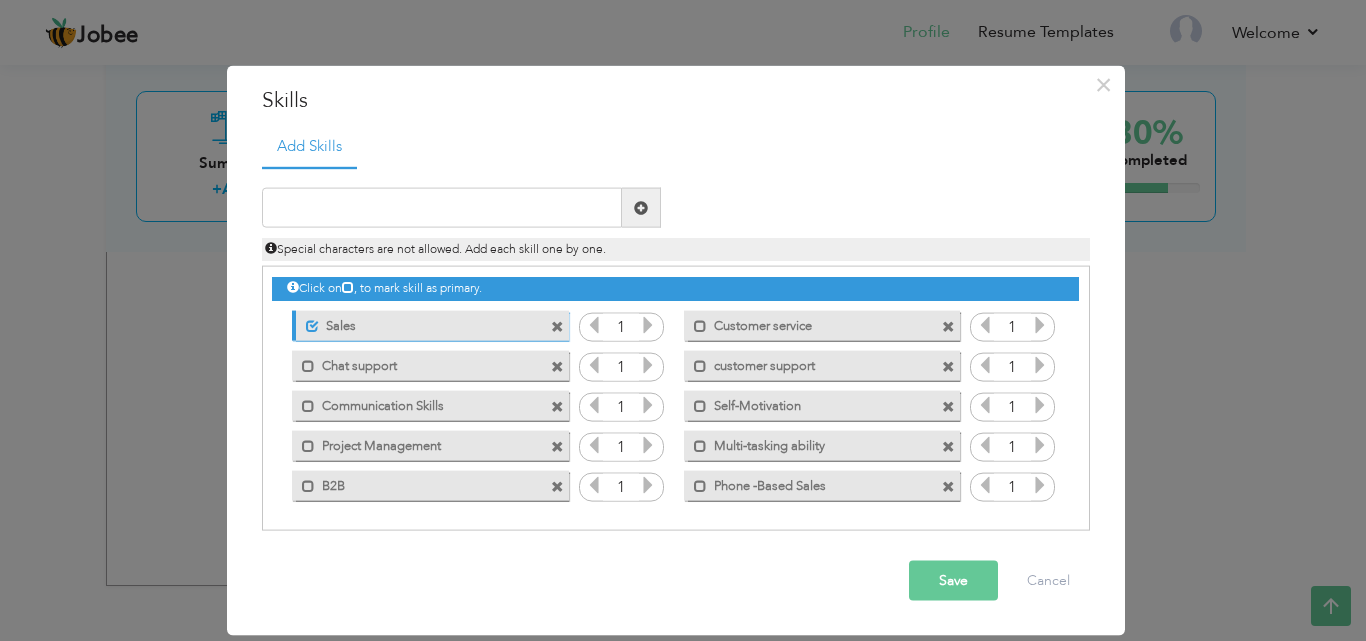 click at bounding box center [348, 287] 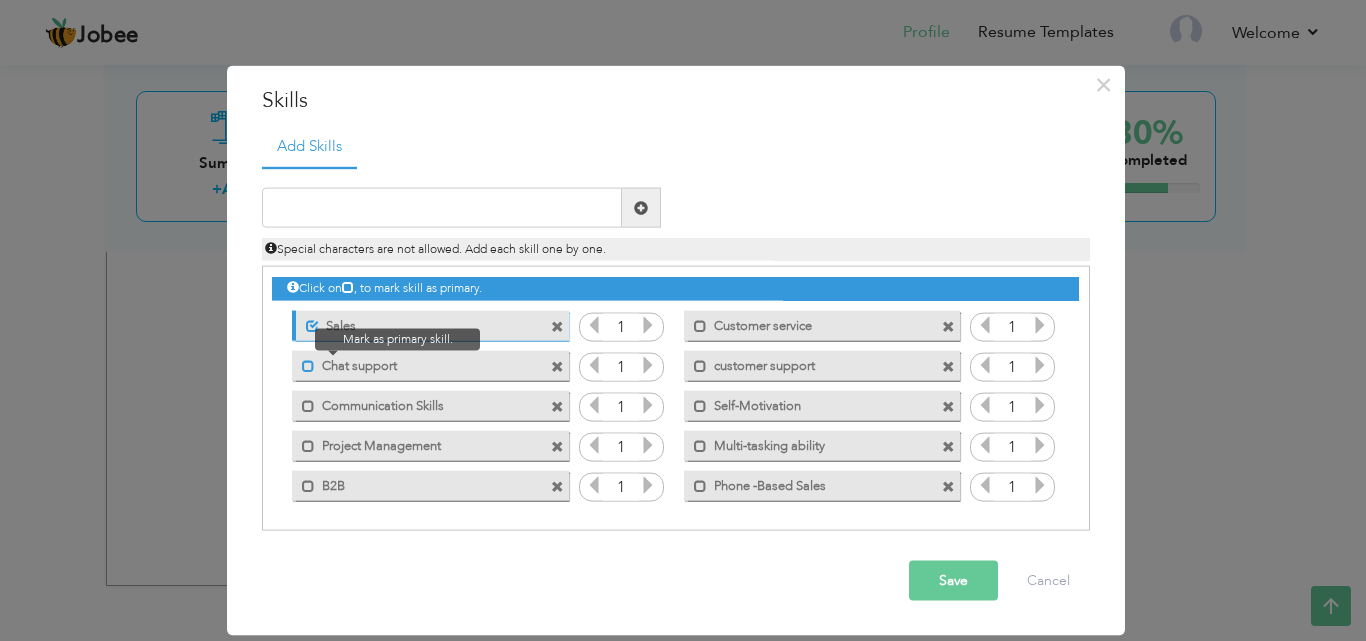 click at bounding box center (308, 365) 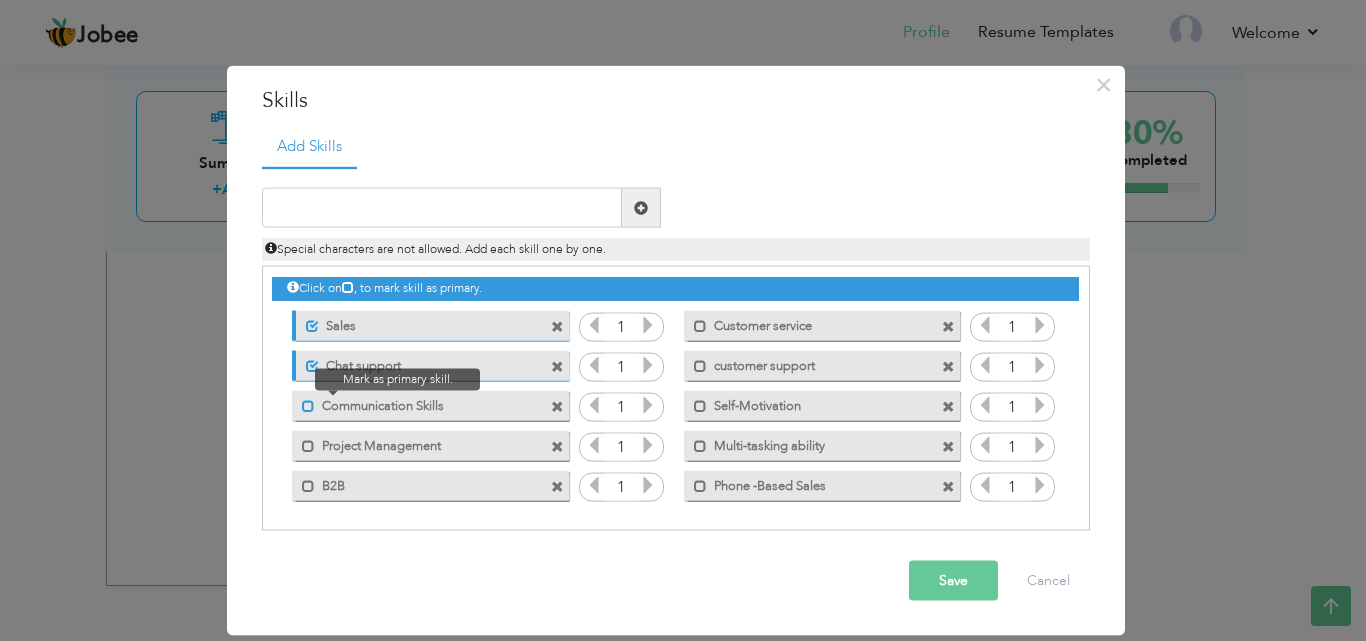 click at bounding box center (308, 405) 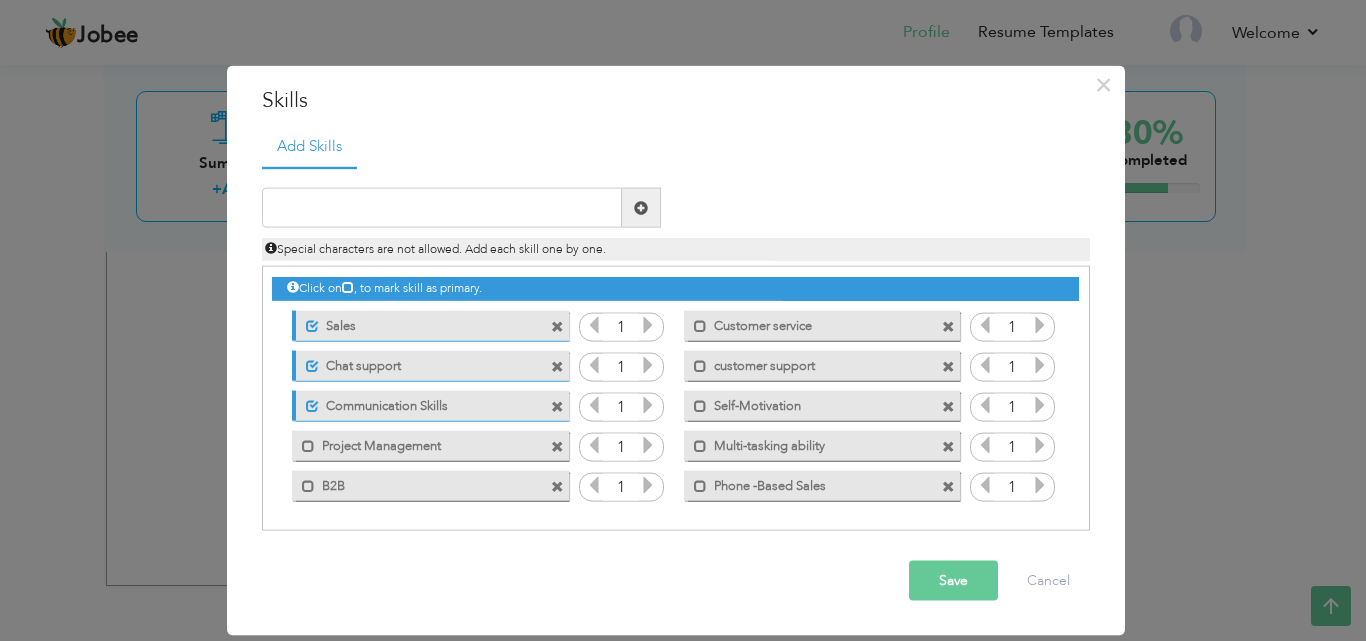 click on "Mark as primary skill.
Project Management" at bounding box center (430, 445) 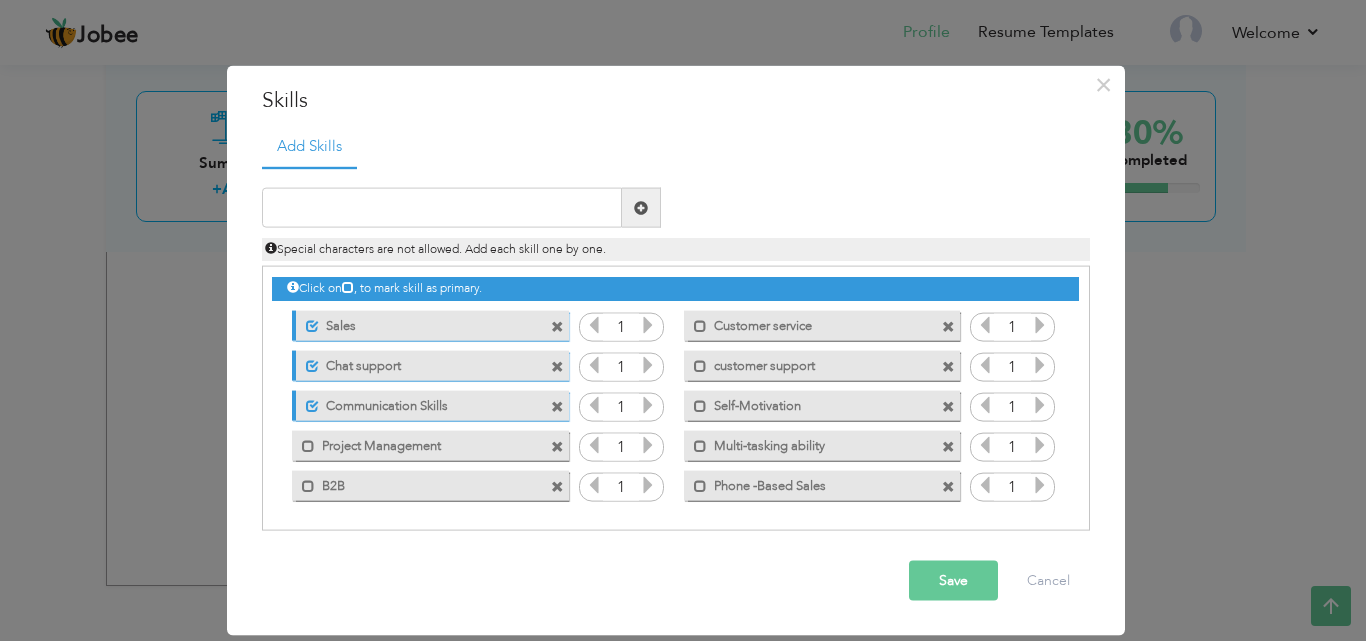 click on "Mark as primary skill.
B2B" at bounding box center [430, 485] 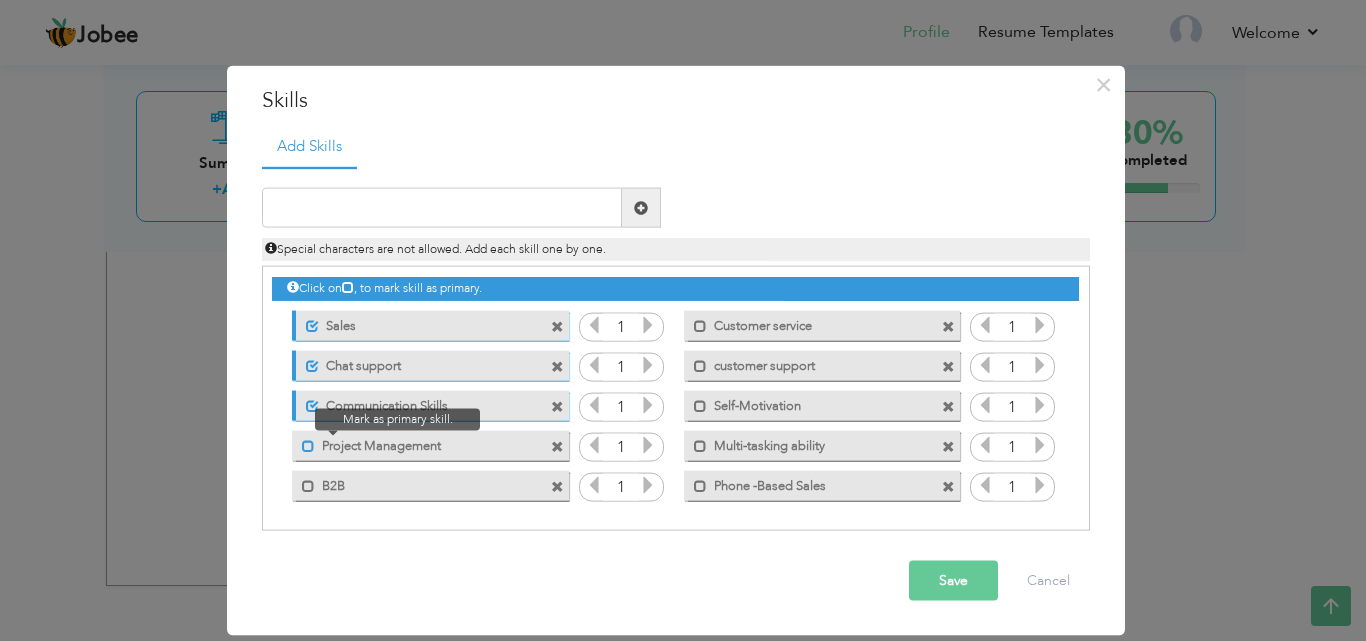 drag, startPoint x: 306, startPoint y: 487, endPoint x: 306, endPoint y: 442, distance: 45 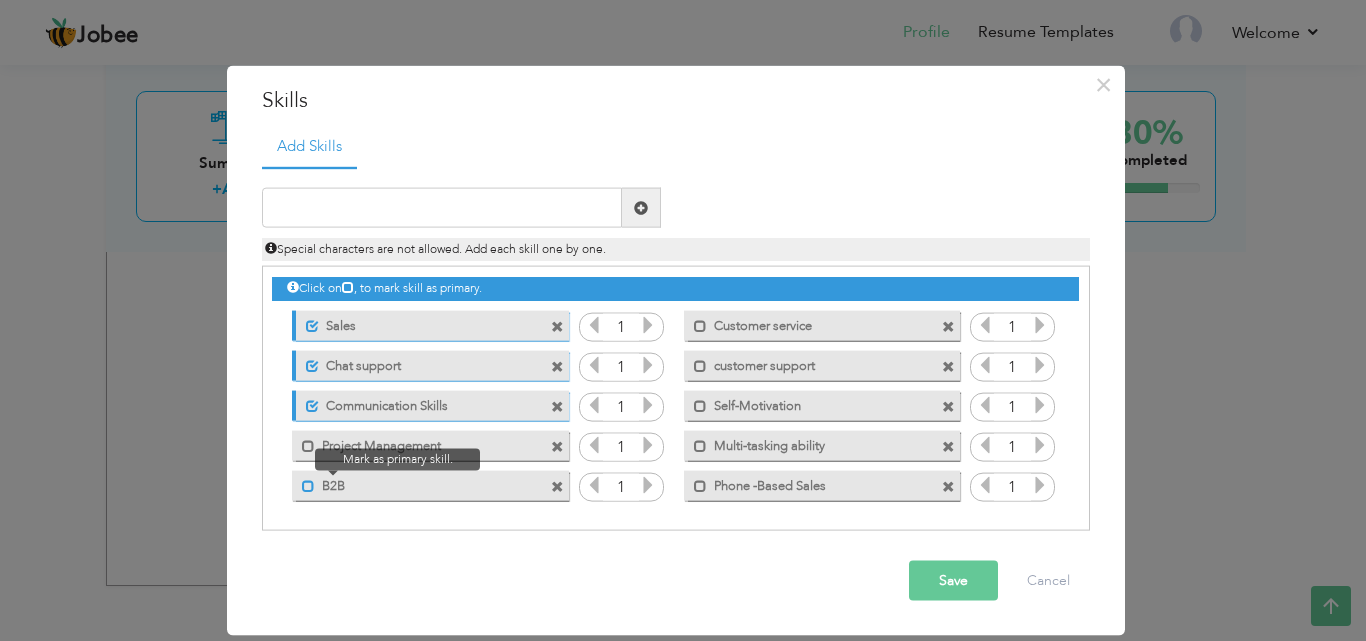 click at bounding box center (308, 485) 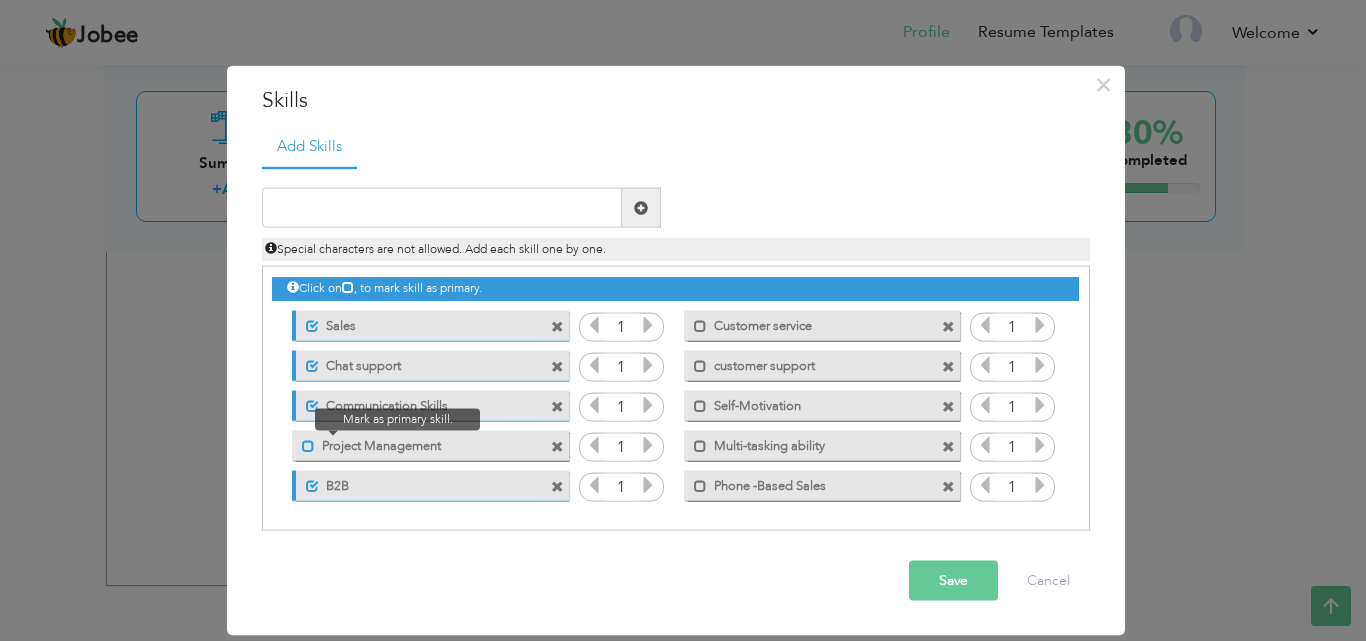 click at bounding box center (308, 445) 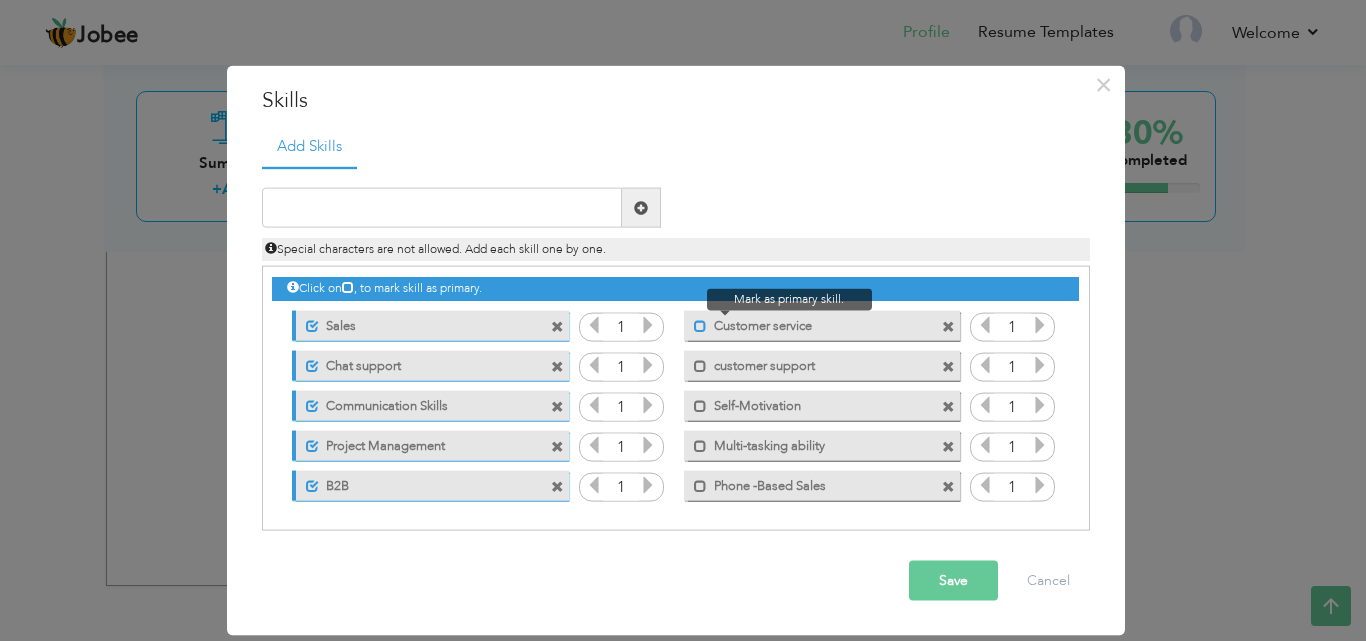 click at bounding box center [700, 325] 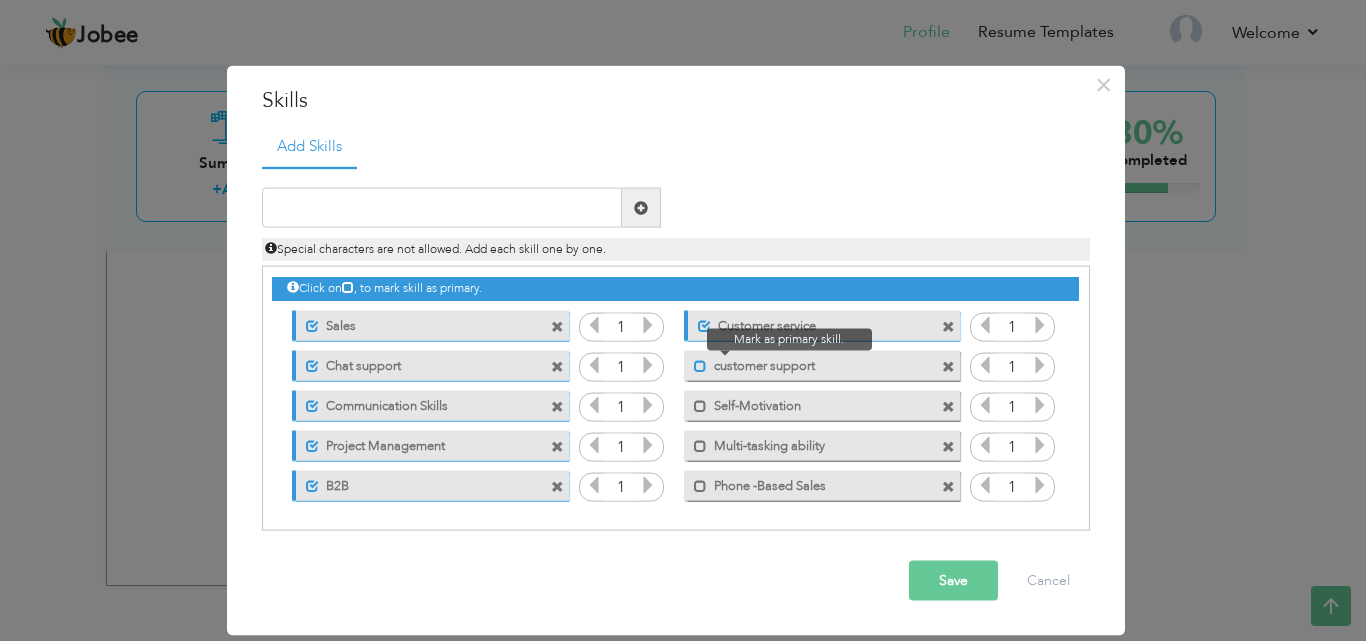 click at bounding box center [700, 365] 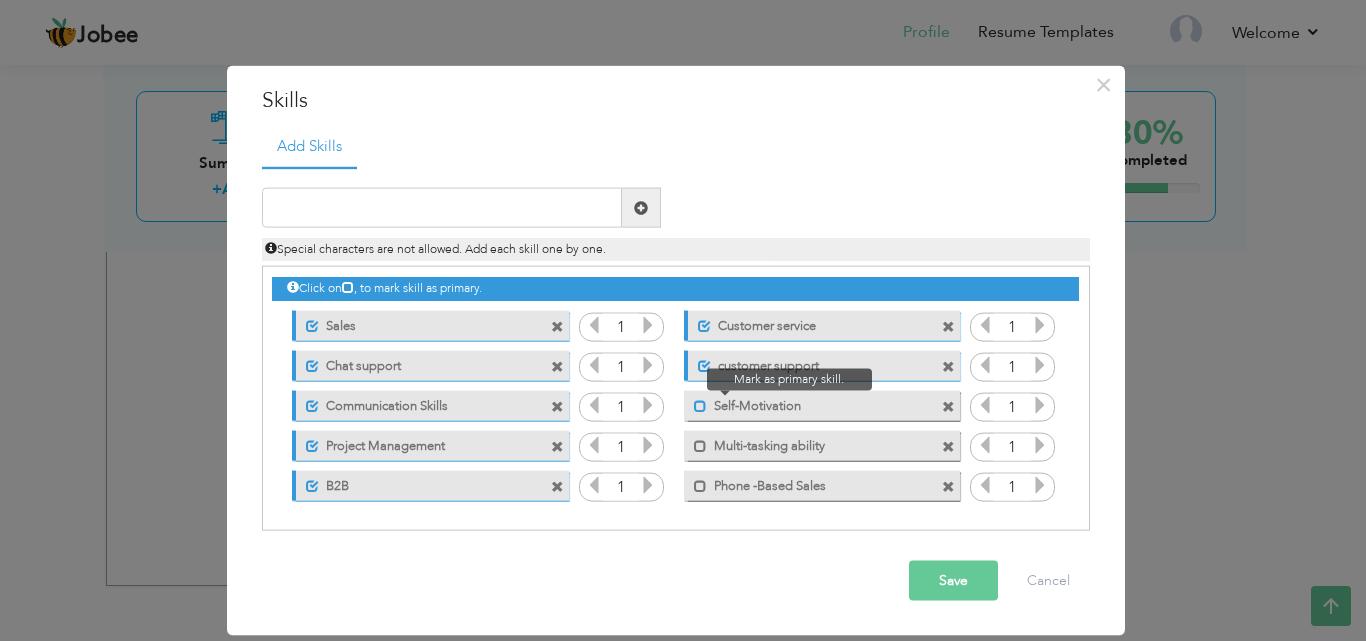 click at bounding box center (700, 405) 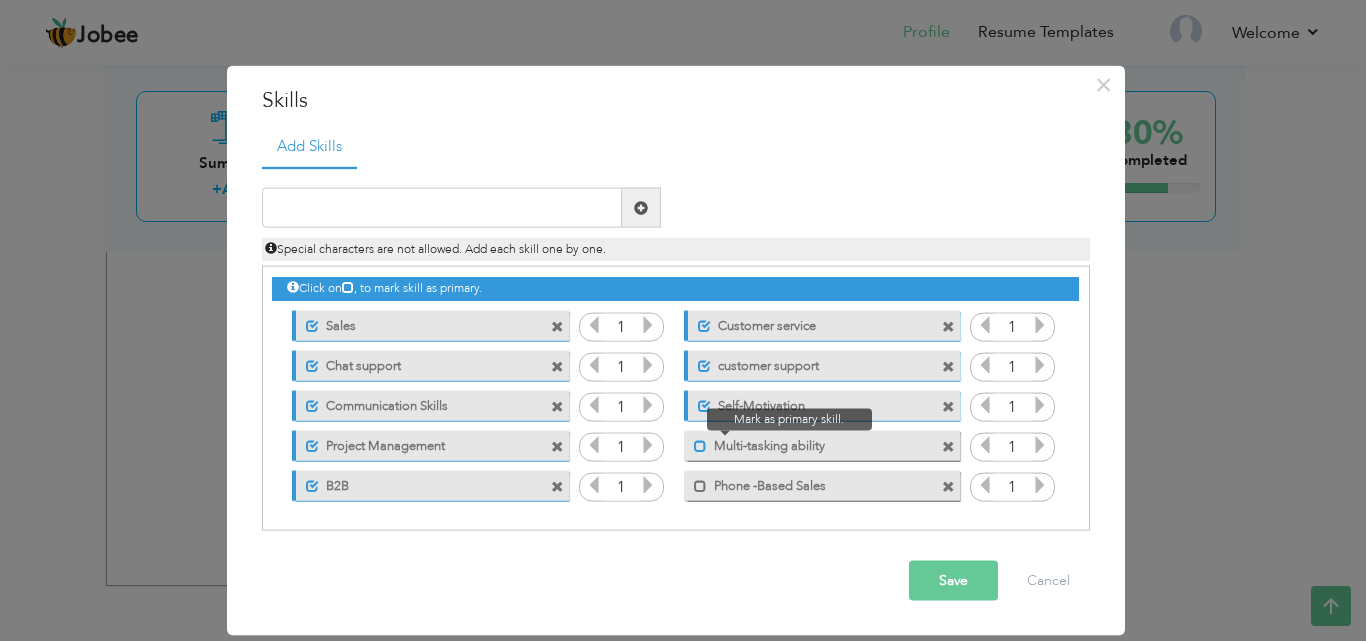 click at bounding box center (700, 445) 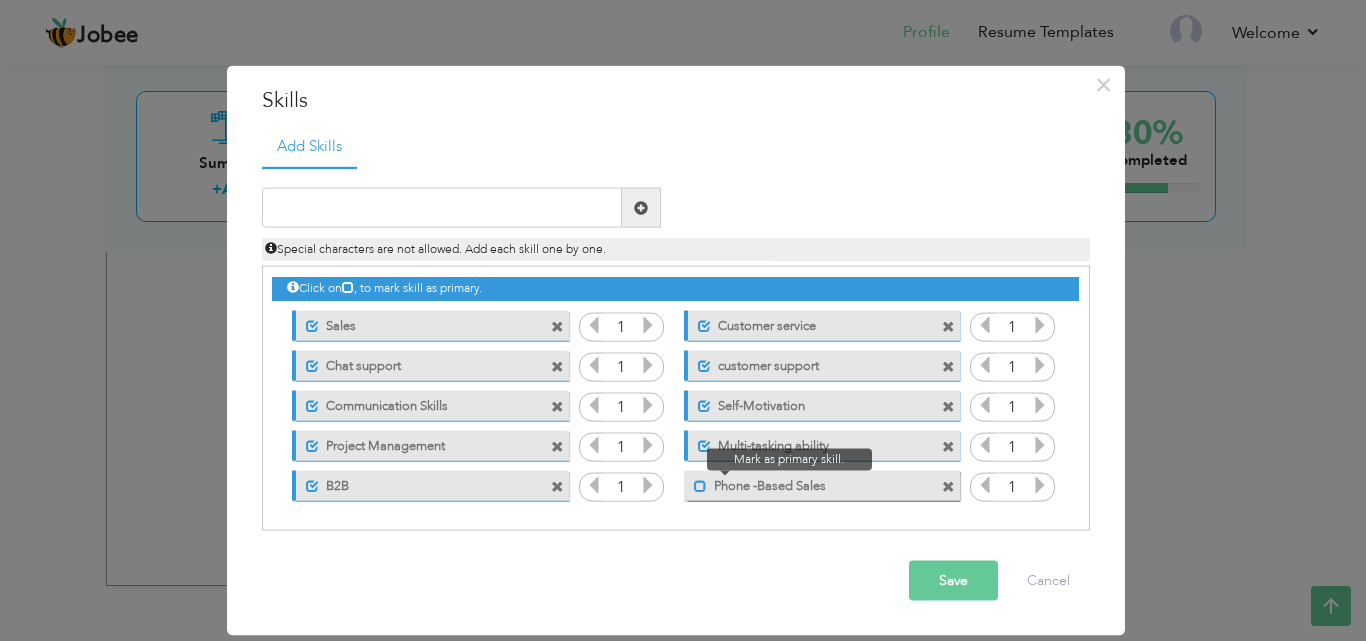 click at bounding box center [700, 485] 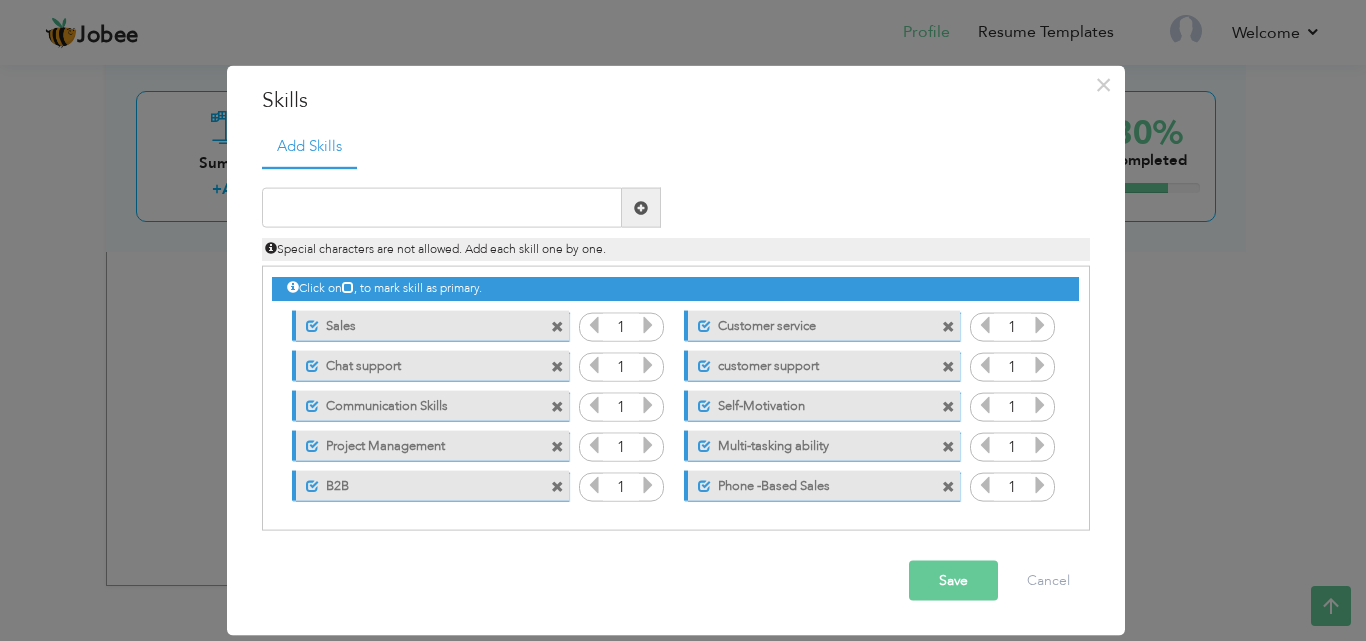 click on "Save" at bounding box center [953, 581] 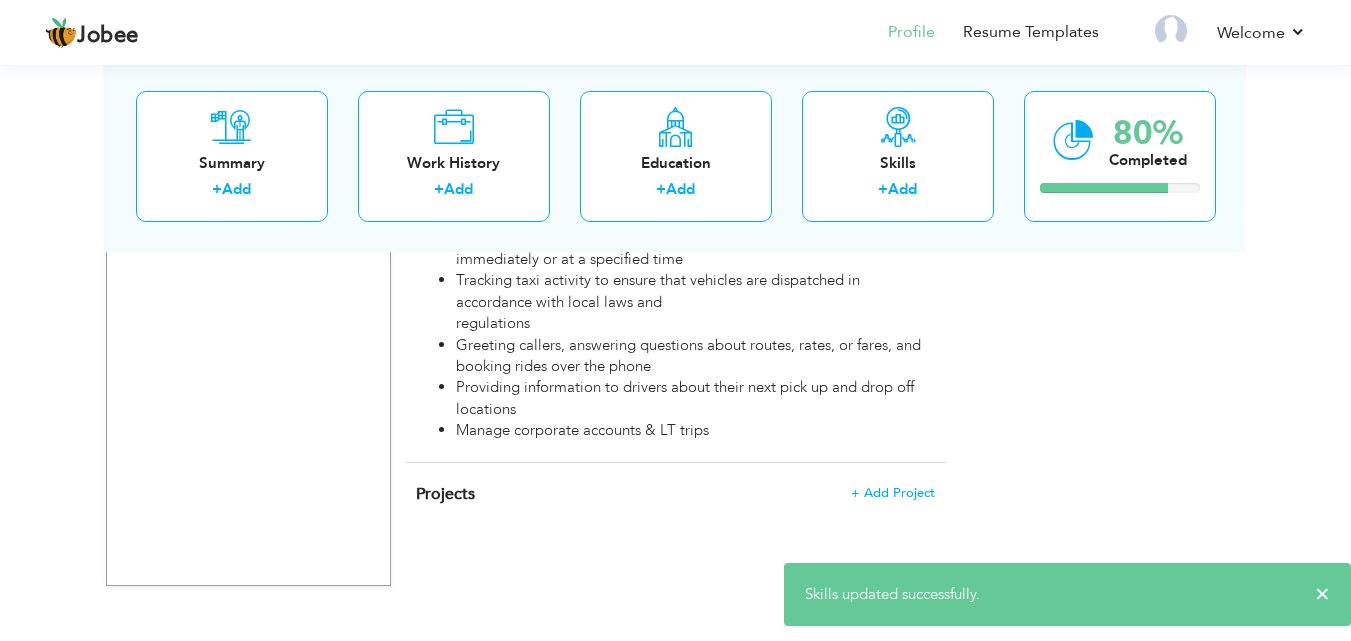 click on "Choose a Template
‹" at bounding box center (1103, -433) 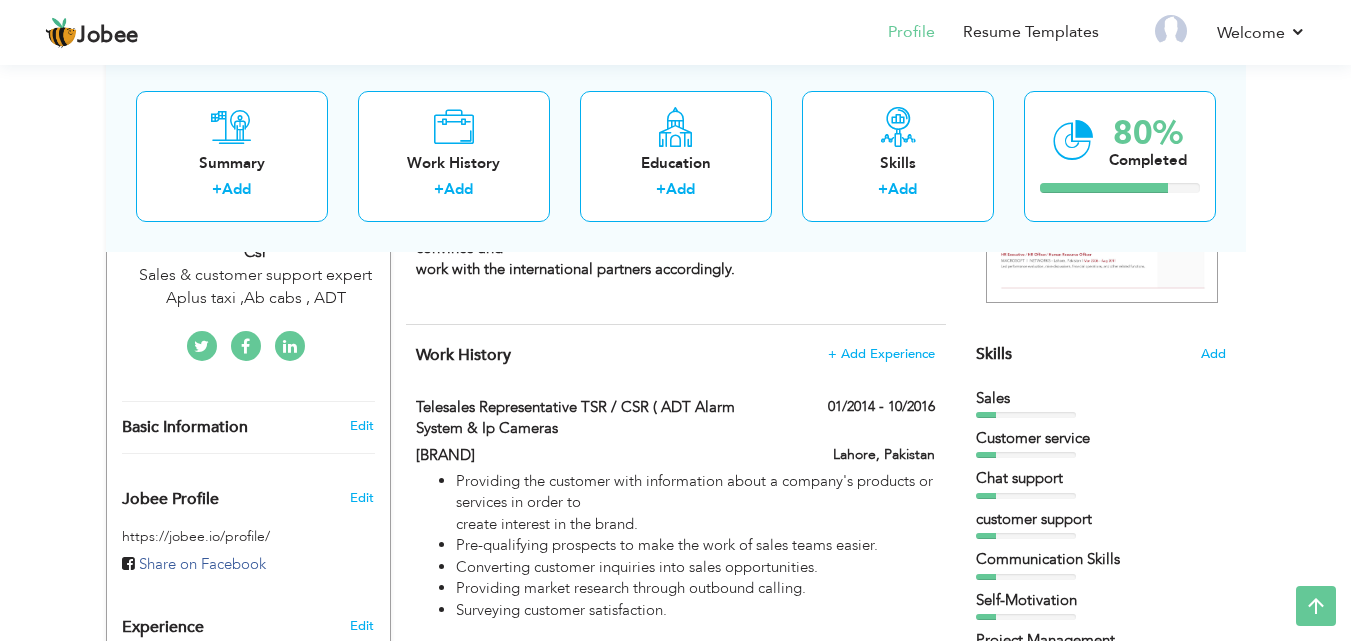 scroll, scrollTop: 429, scrollLeft: 0, axis: vertical 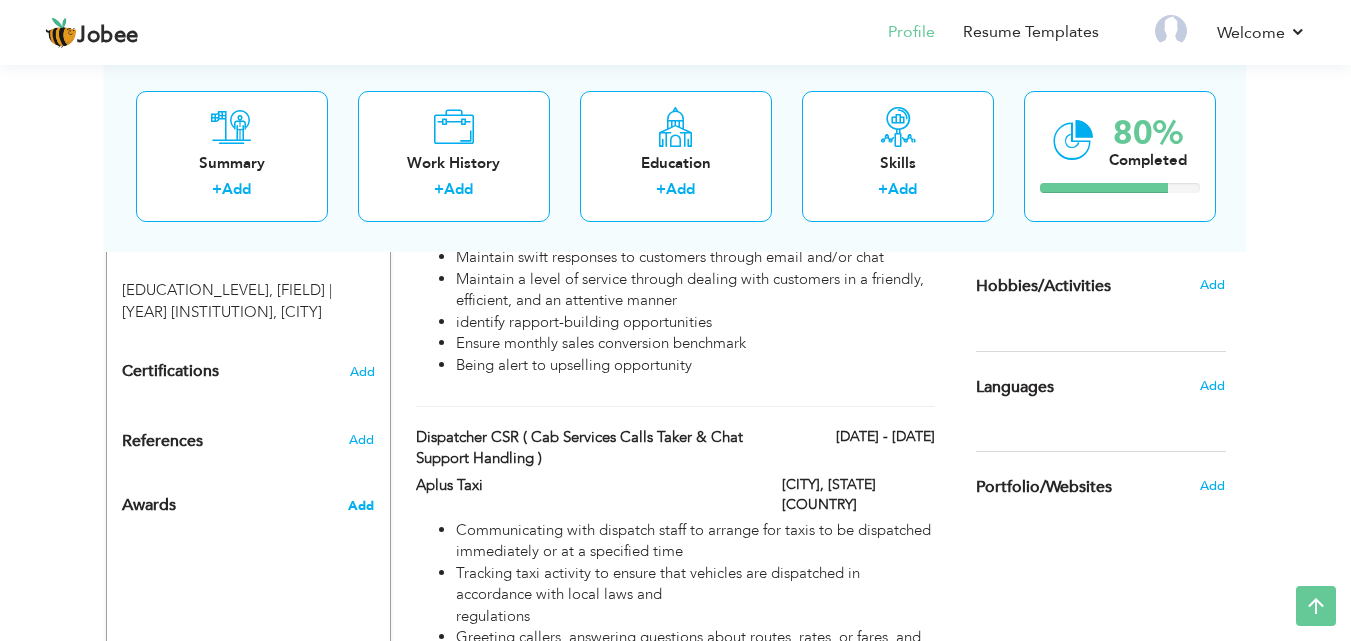 click on "Add" at bounding box center [361, 506] 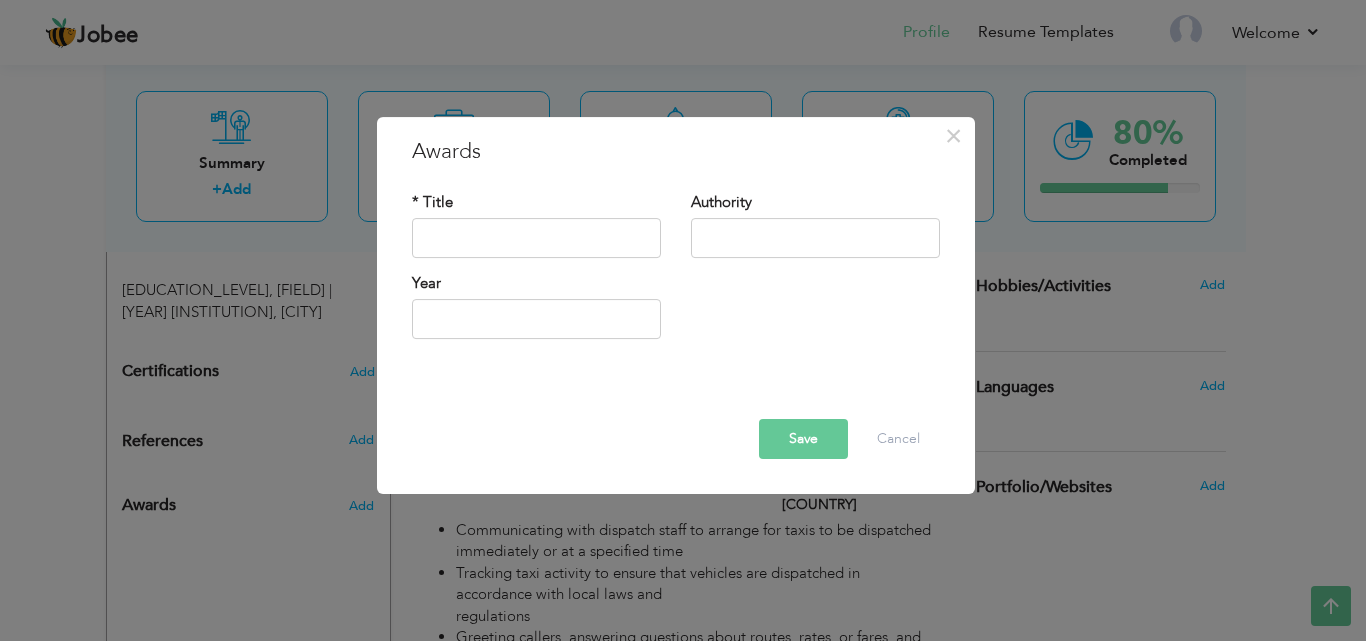 click on "* Title" at bounding box center (536, 232) 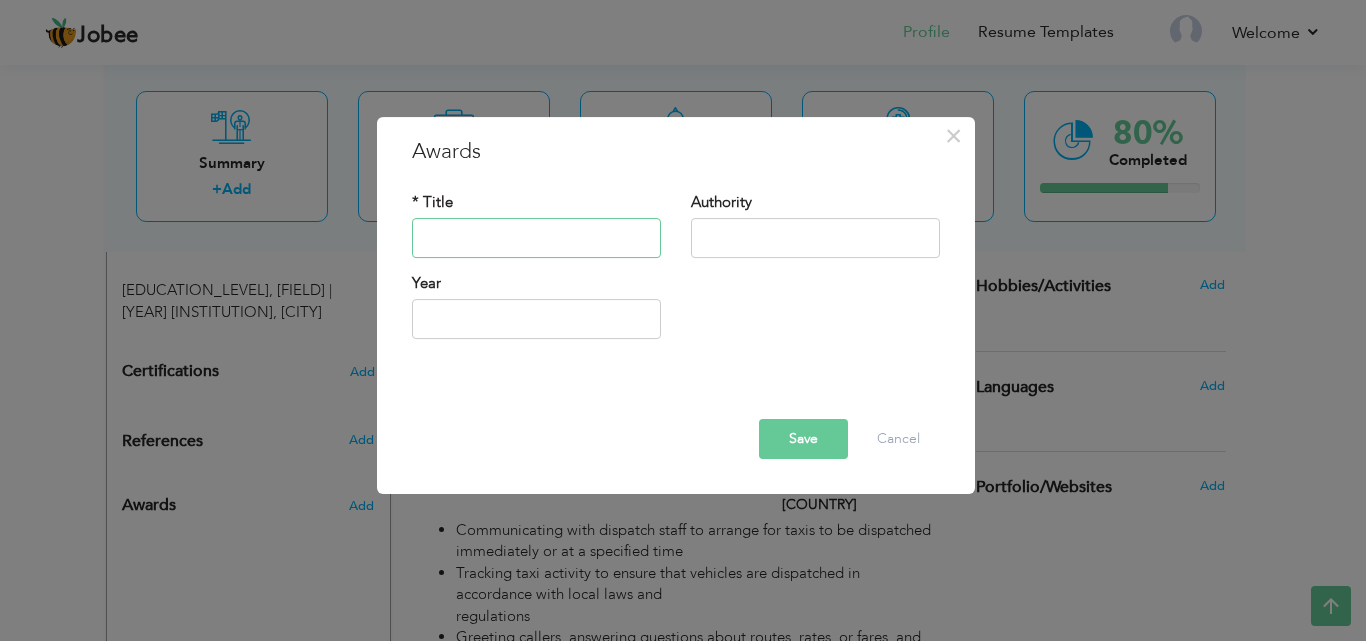 click at bounding box center (536, 238) 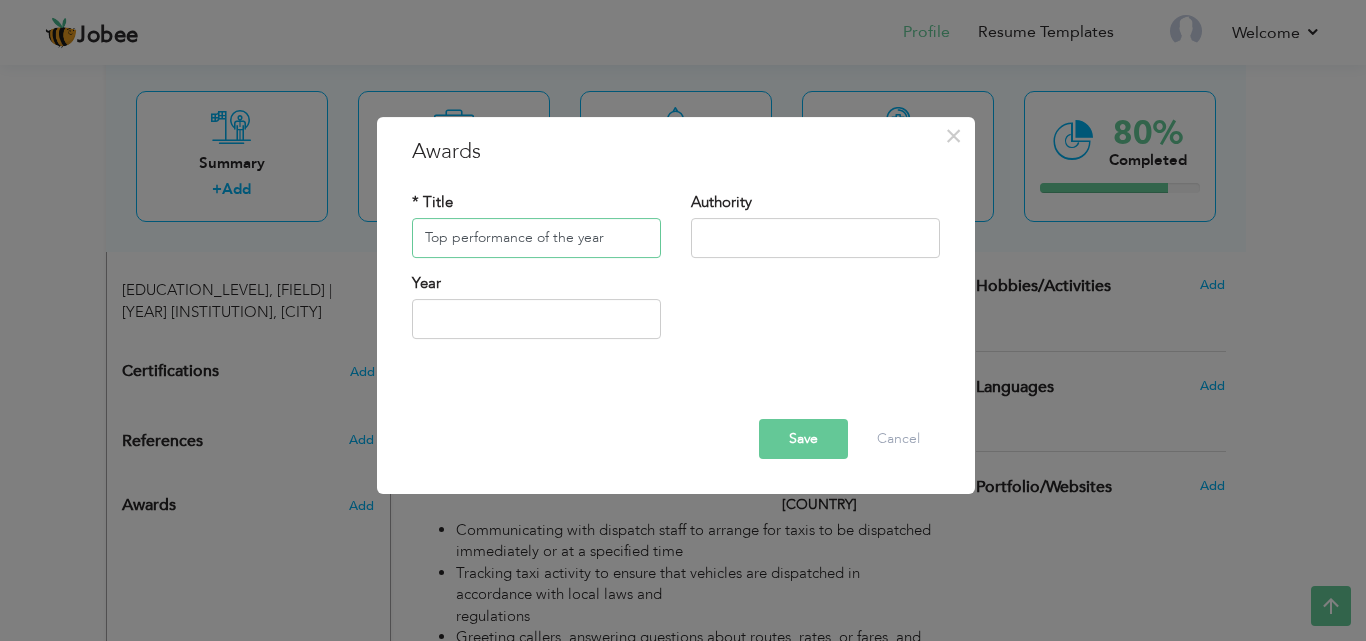 type on "Top performance of the year" 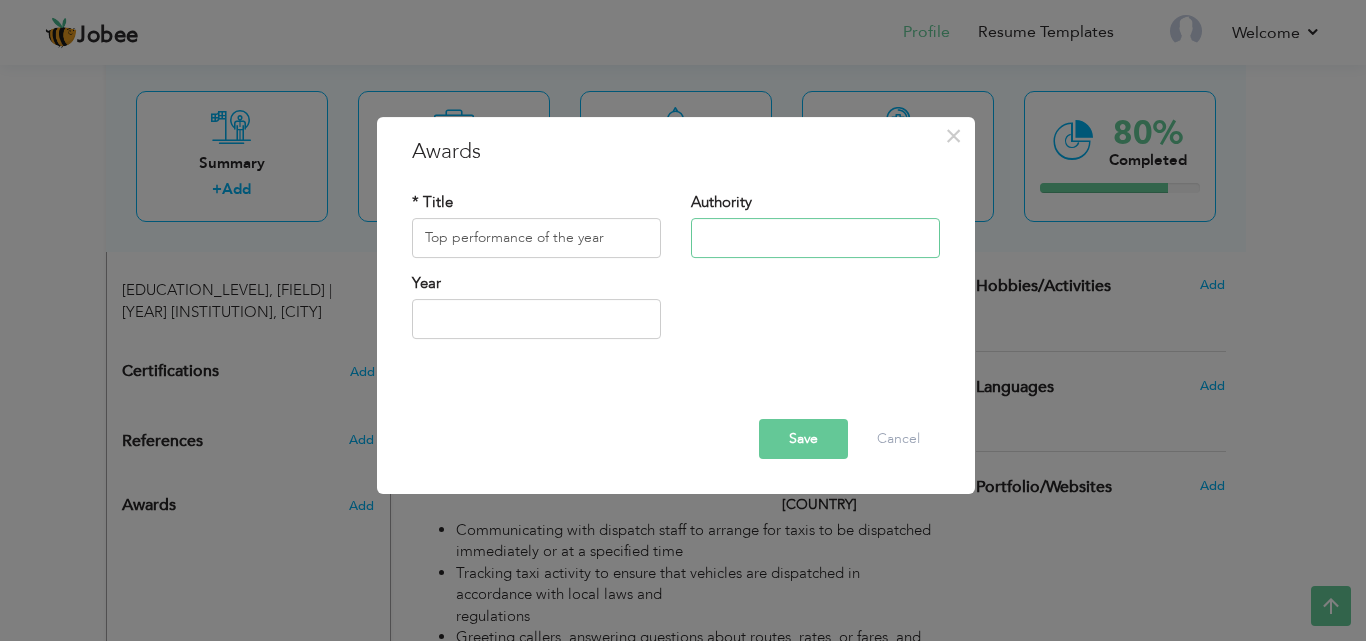 click at bounding box center [815, 238] 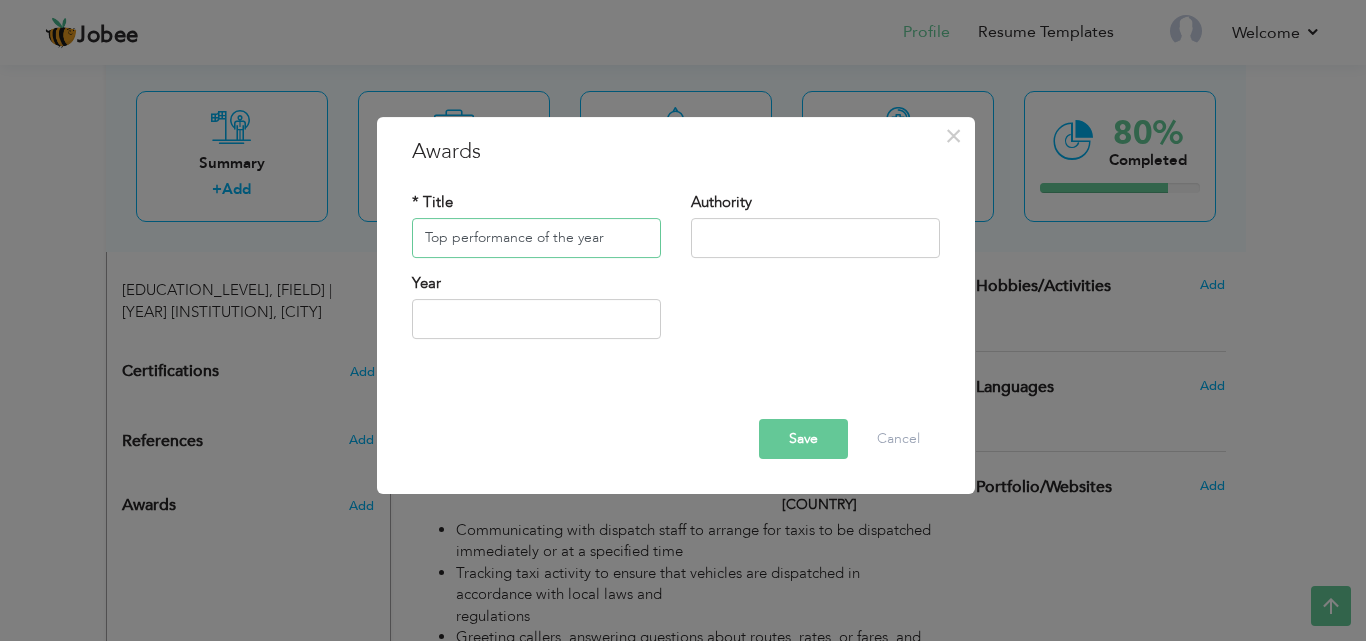 click on "Top performance of the year" at bounding box center [536, 238] 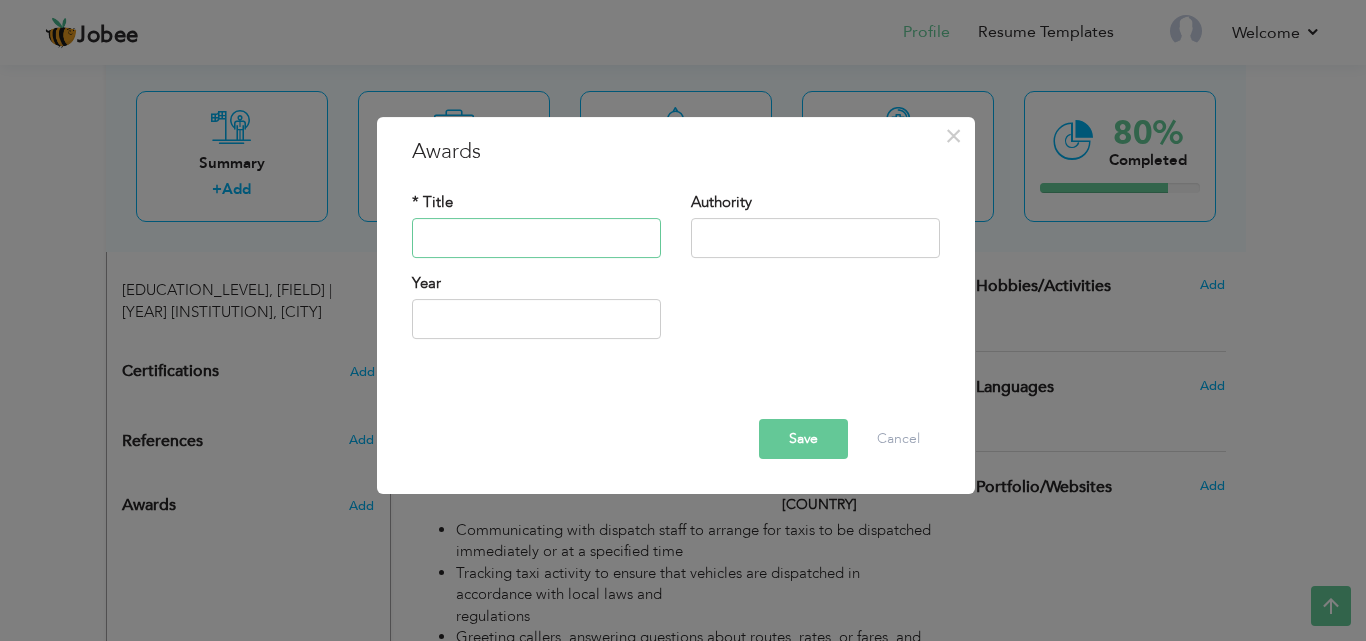 type 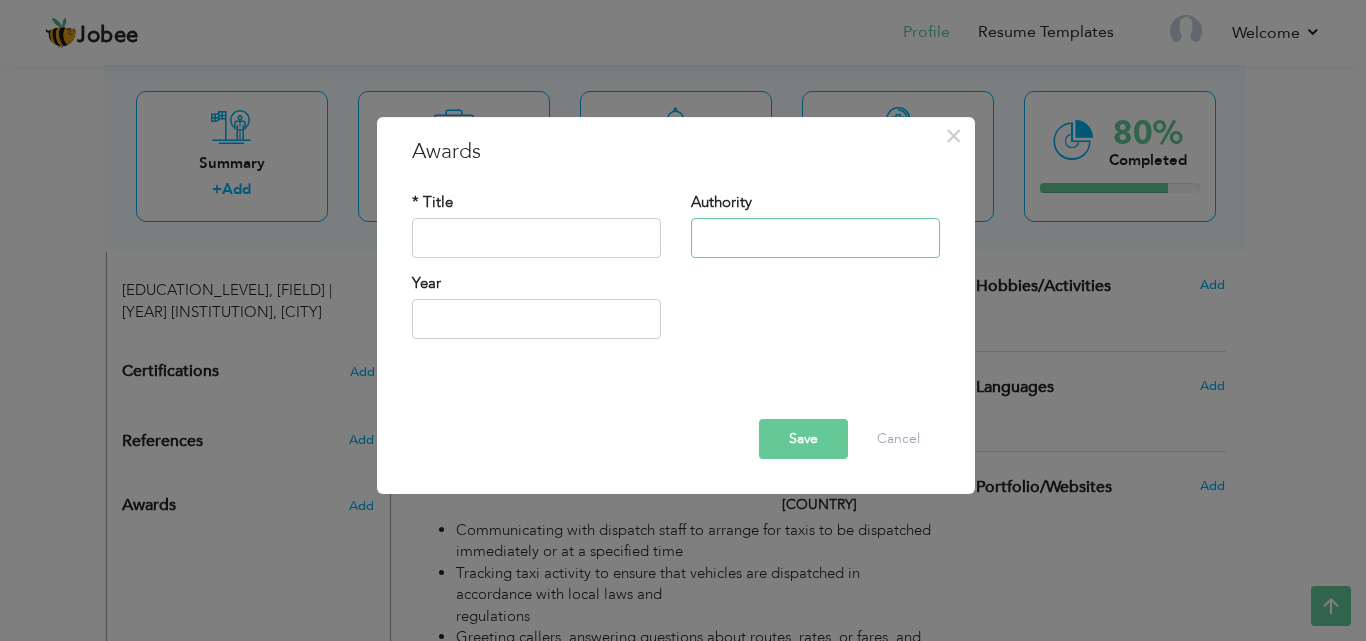 click at bounding box center [815, 238] 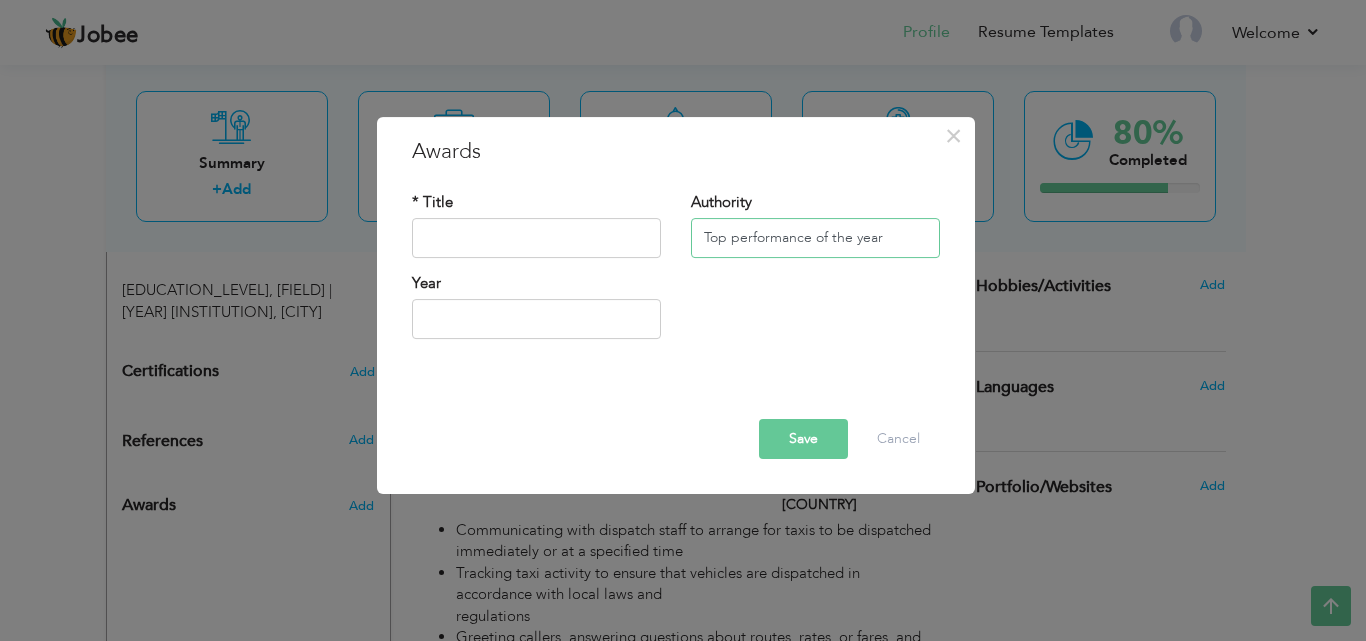type on "Top performance of the year" 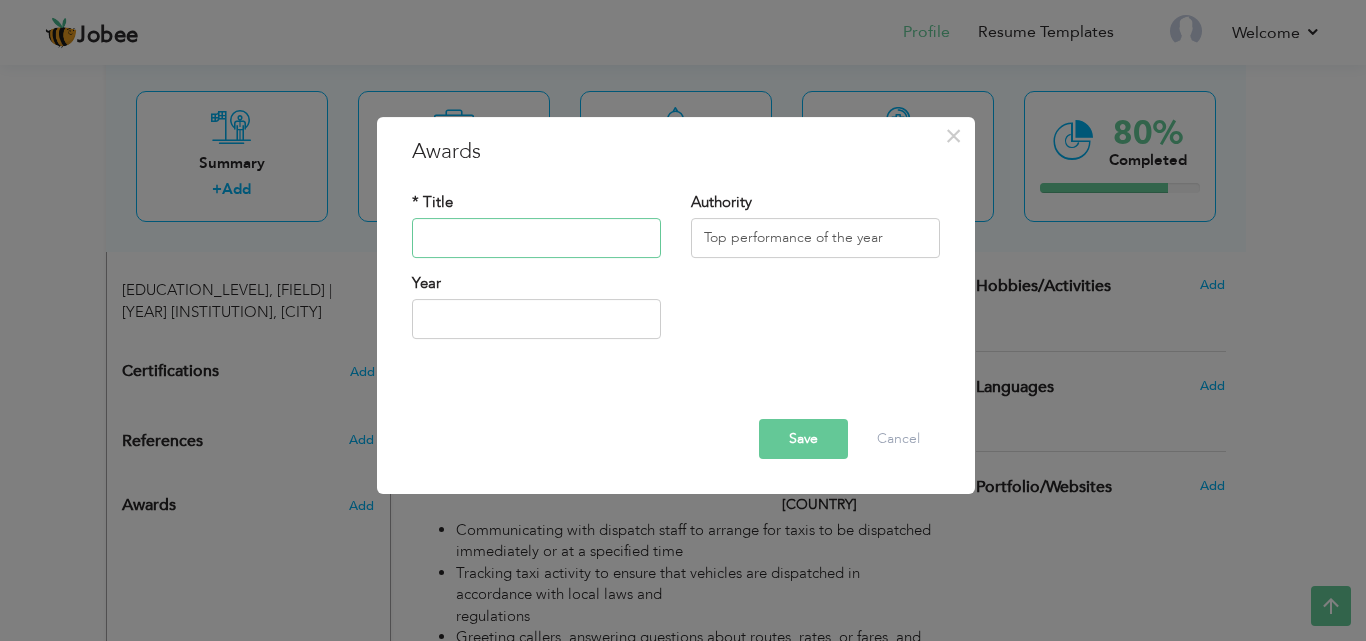 click at bounding box center [536, 238] 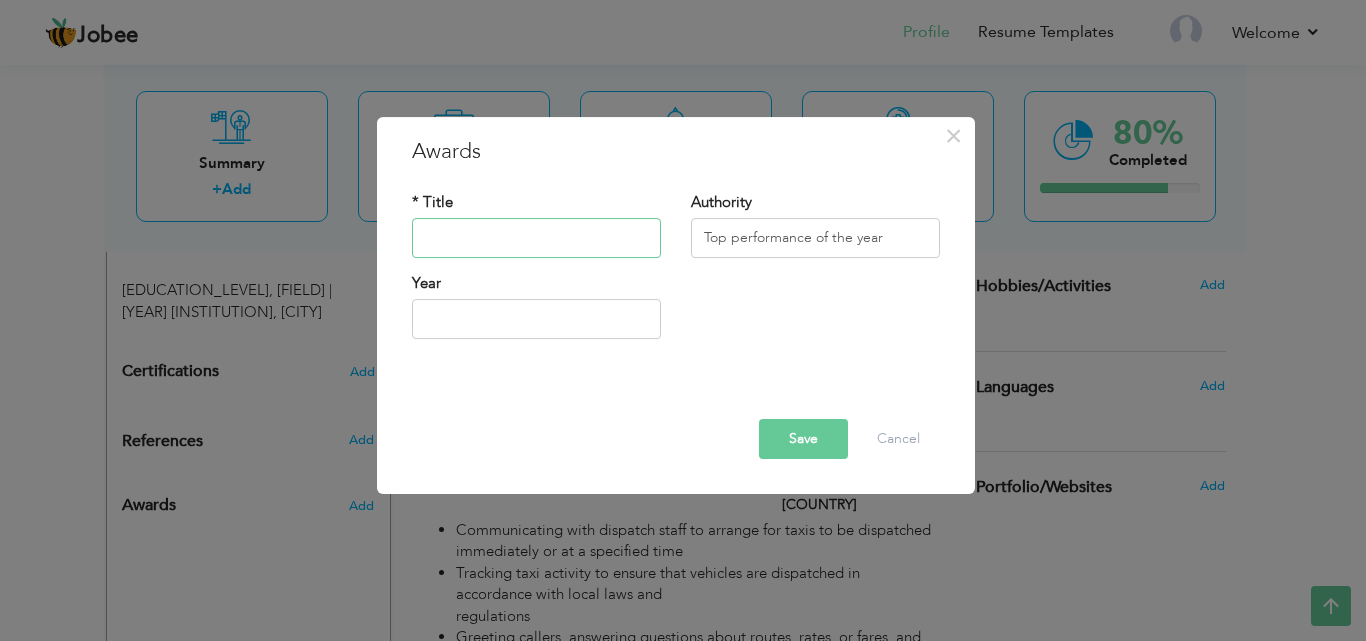 click at bounding box center (536, 238) 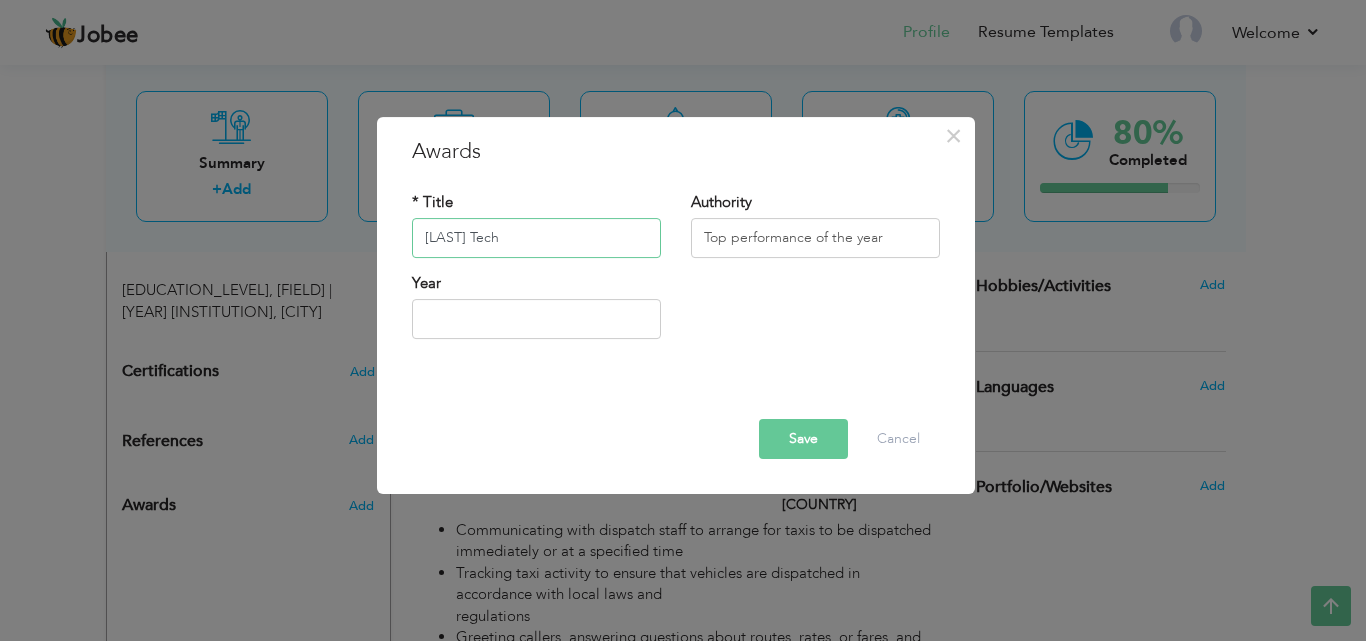 click on "Layzal Tech" at bounding box center (536, 238) 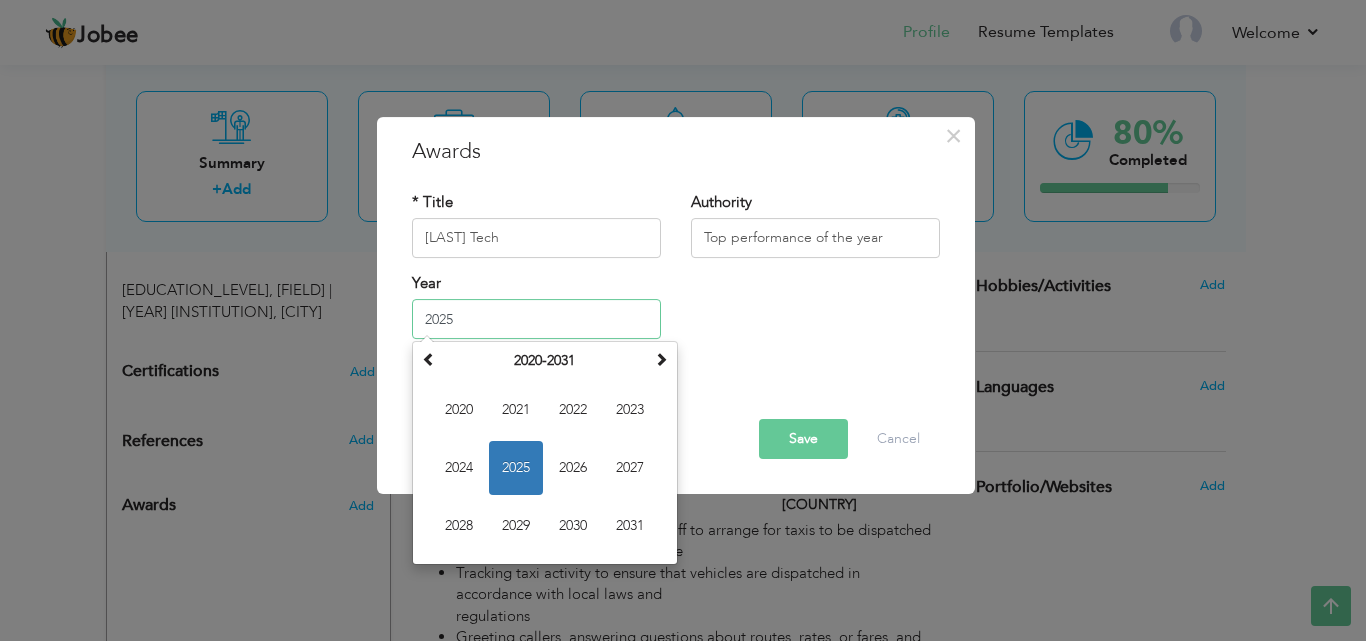 click on "2025" at bounding box center [536, 319] 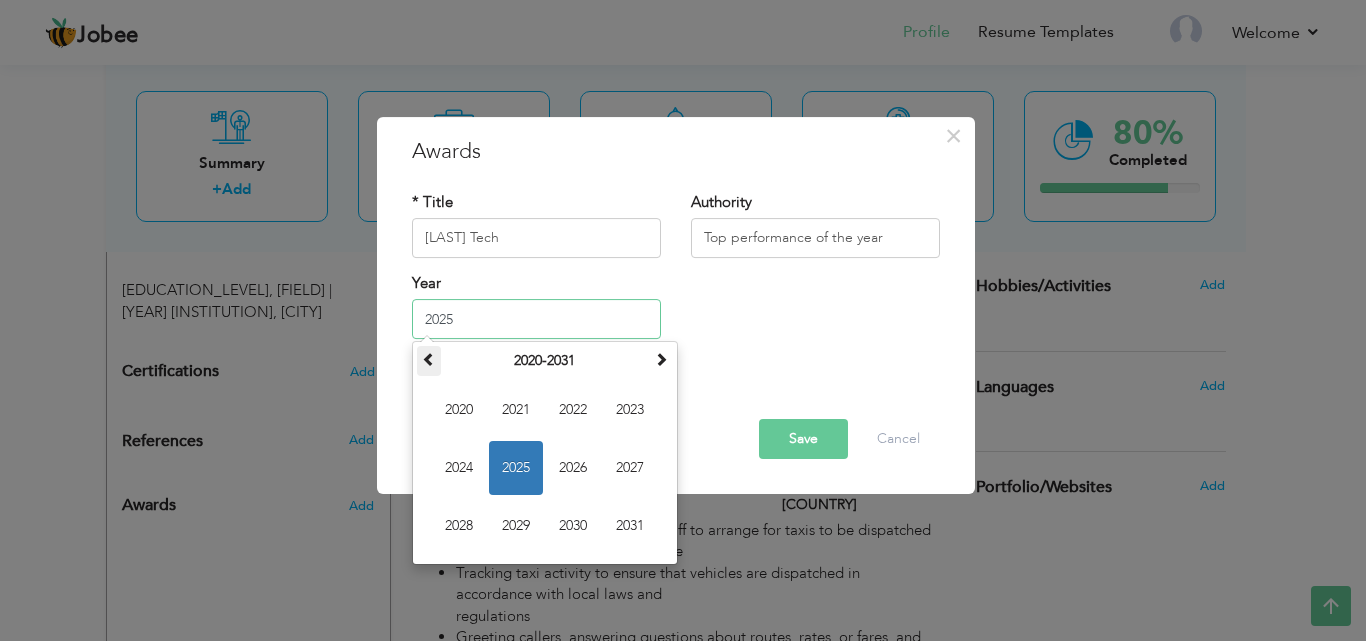 click at bounding box center [429, 359] 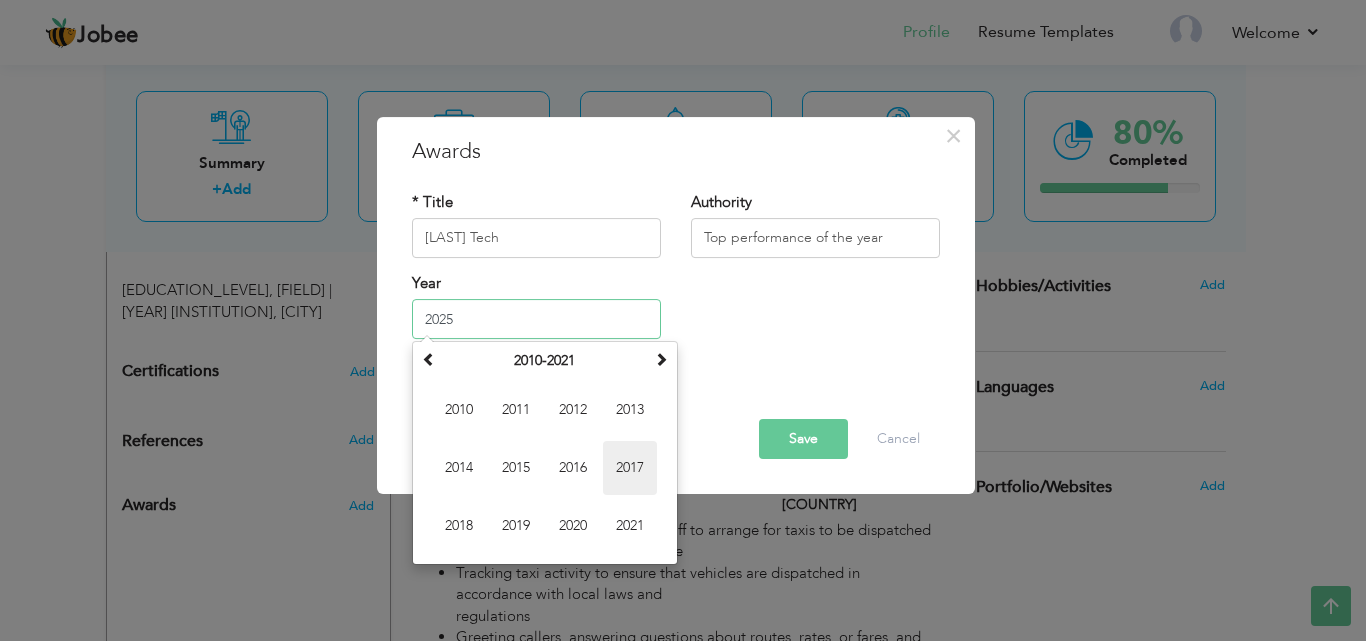 click on "2017" at bounding box center (630, 468) 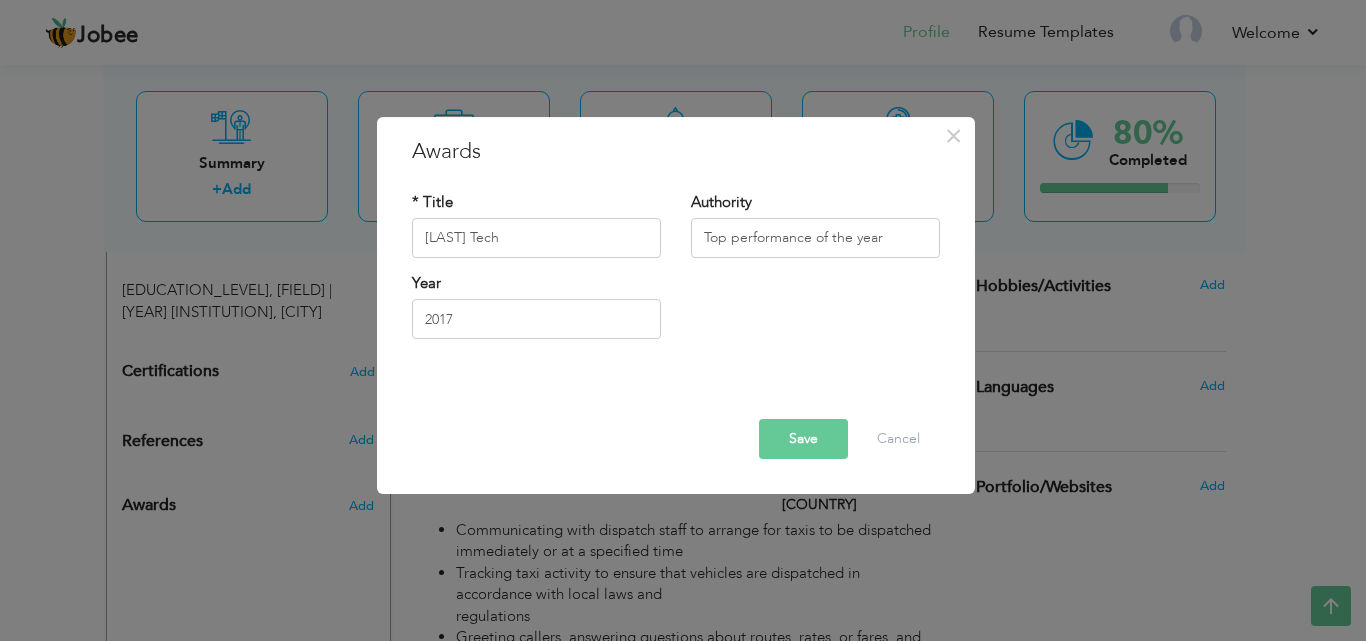 click on "Save" at bounding box center [803, 439] 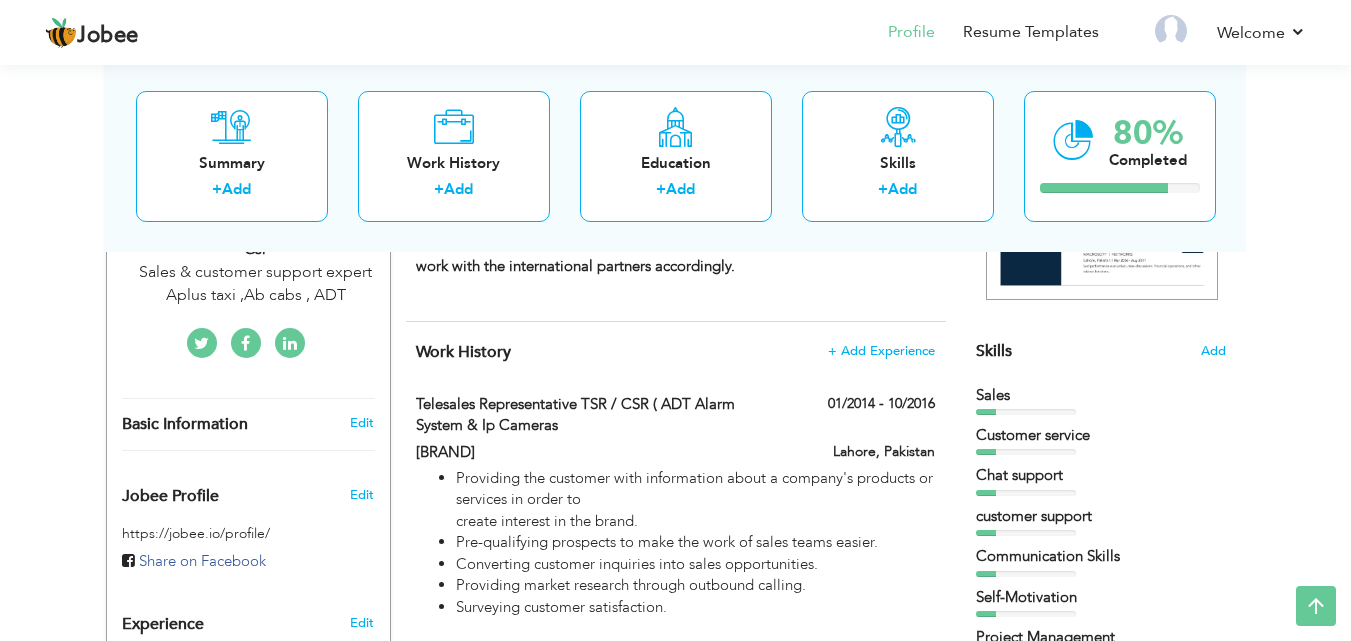 scroll, scrollTop: 989, scrollLeft: 0, axis: vertical 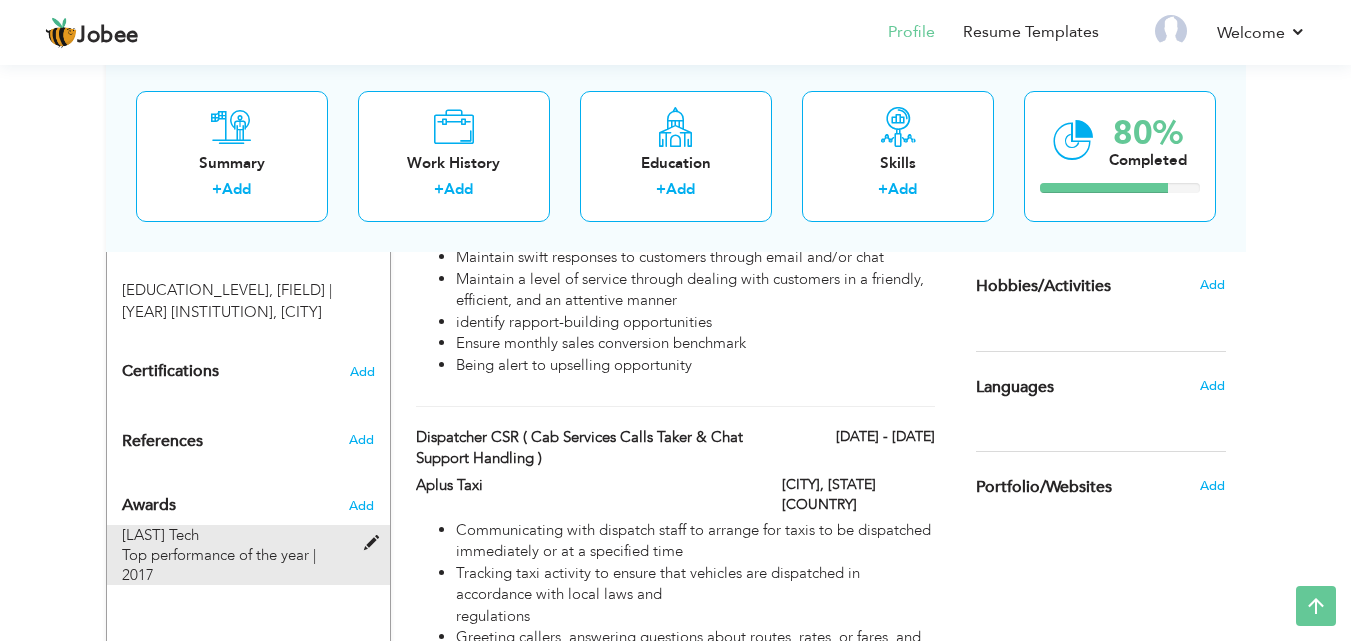 click on "Layzal Tech
Top performance of the year | 2017" at bounding box center (236, 555) 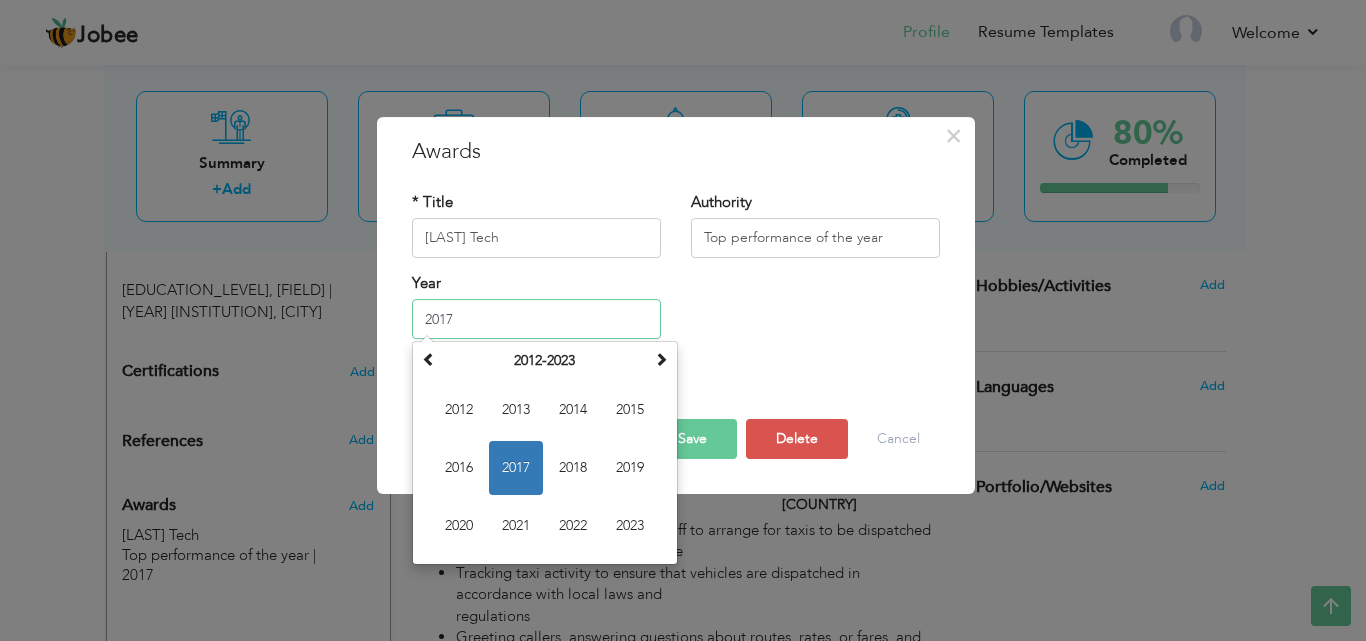 click on "2017" at bounding box center [536, 319] 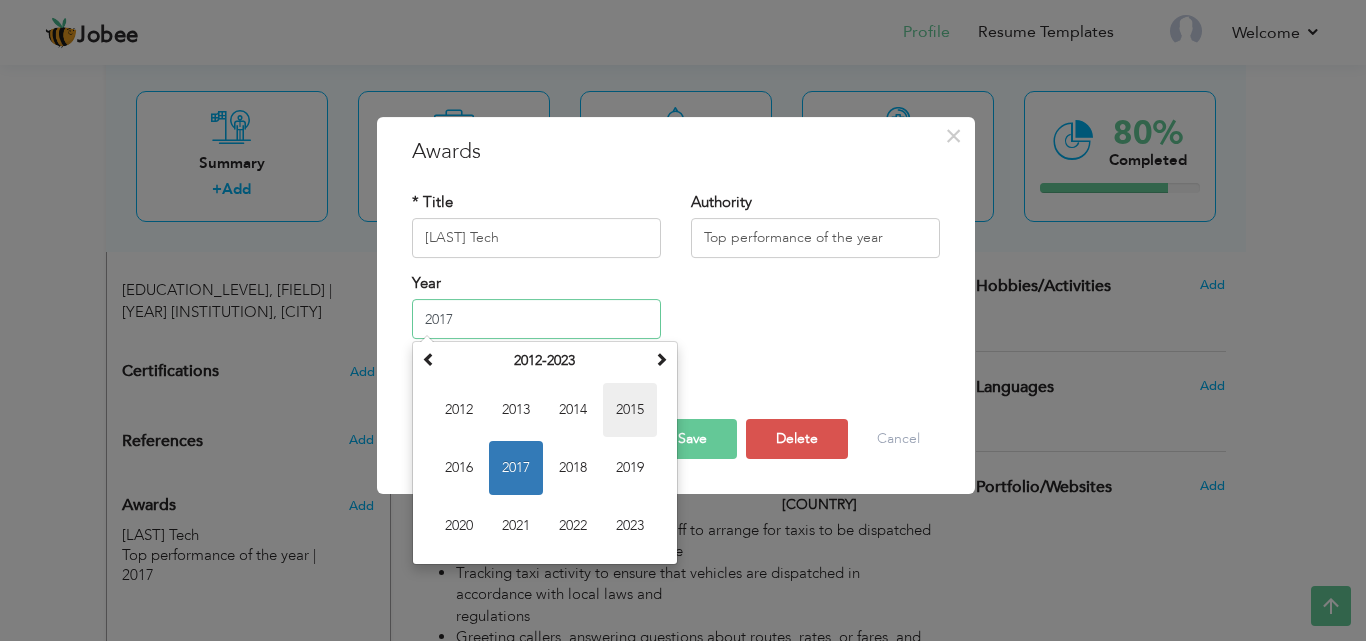 click on "2015" at bounding box center [630, 410] 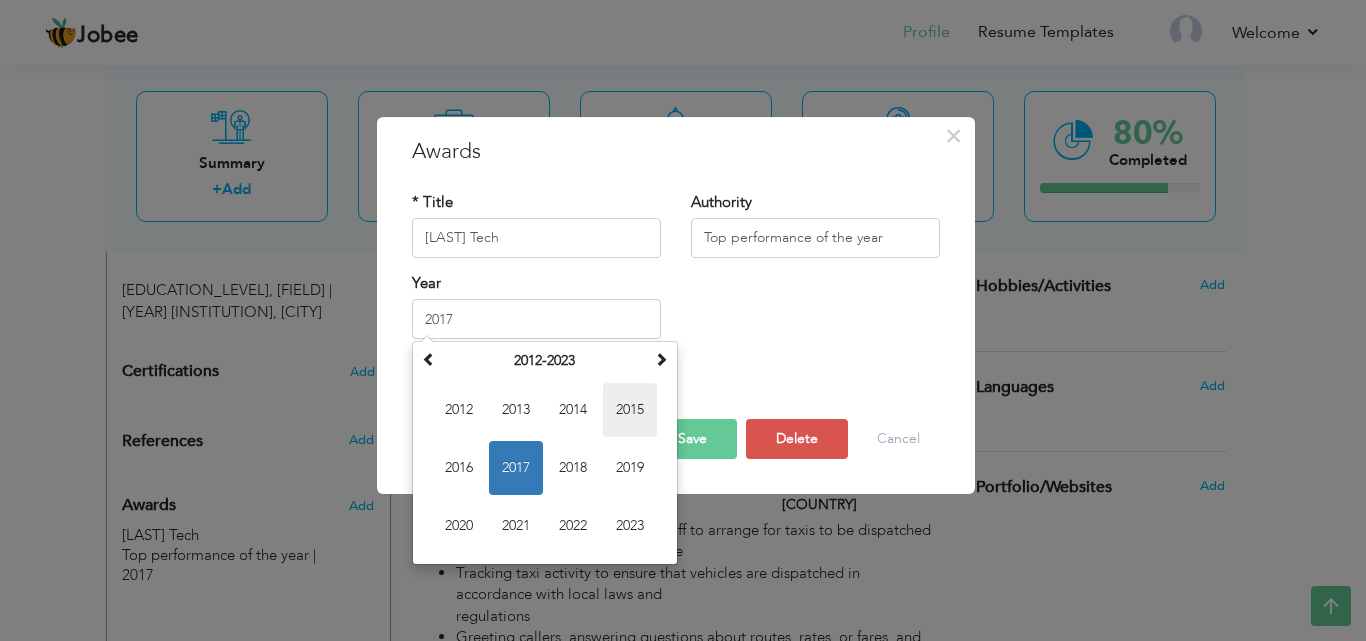 type on "2015" 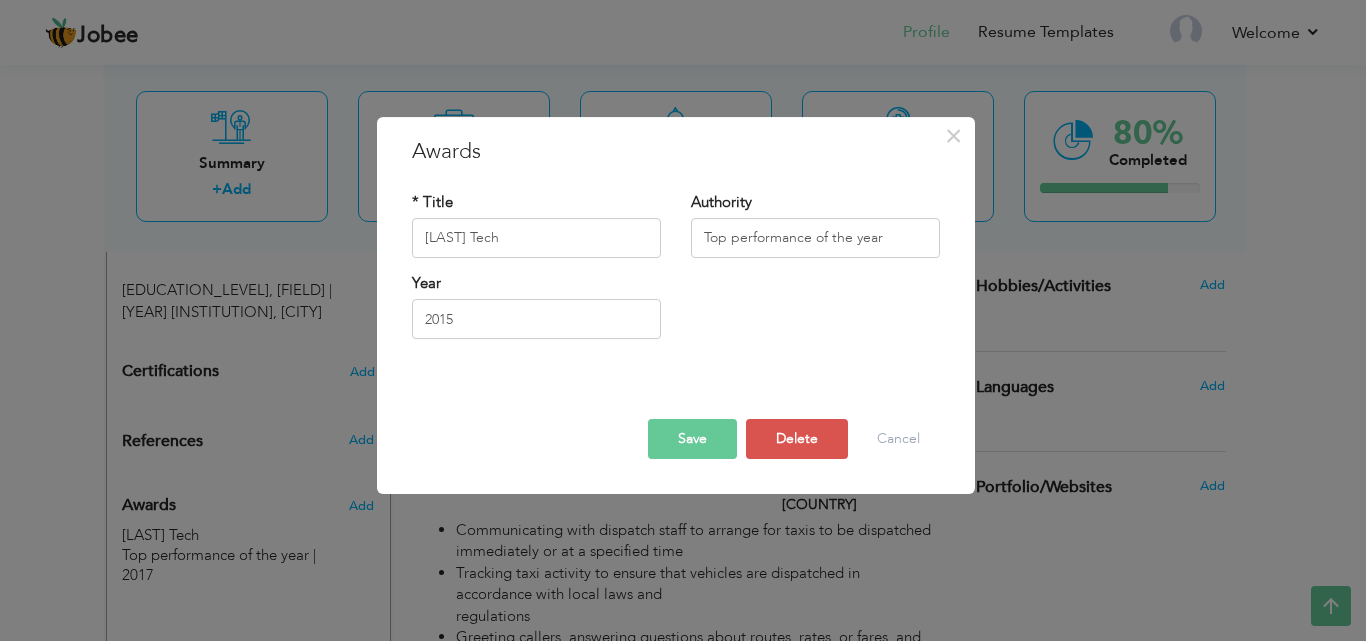 click on "Save" at bounding box center (692, 439) 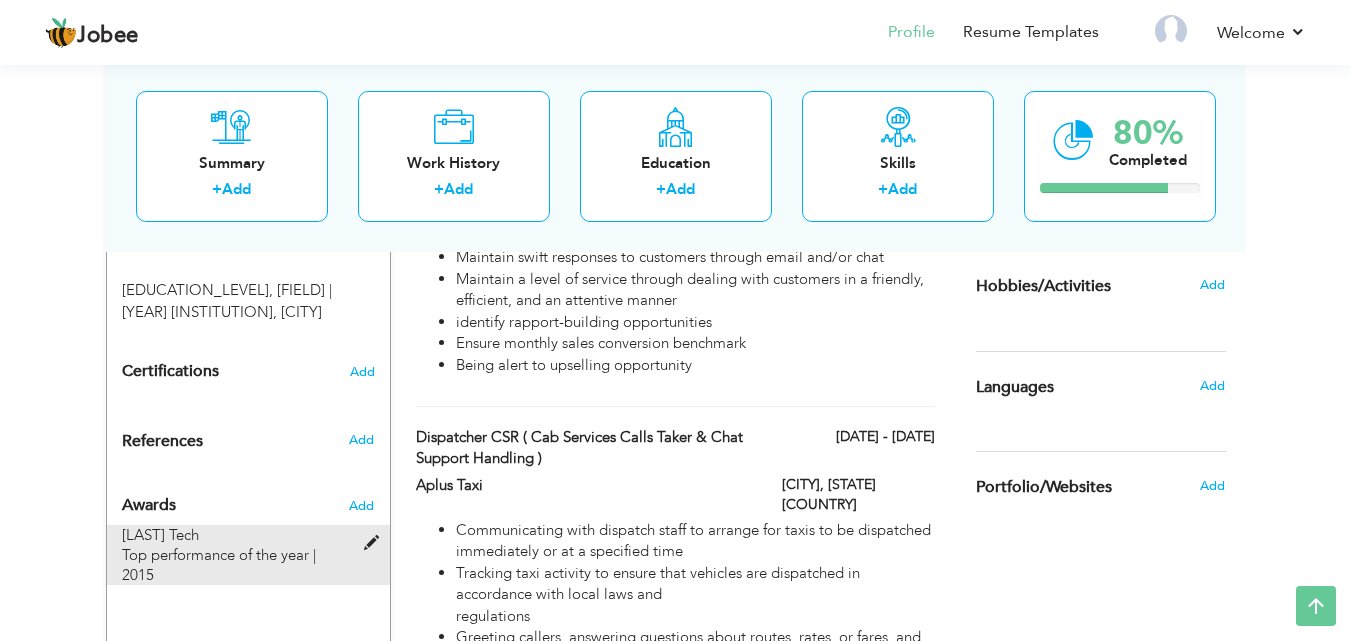 click on "Layzal Tech
Top performance of the year | 2015" at bounding box center [236, 555] 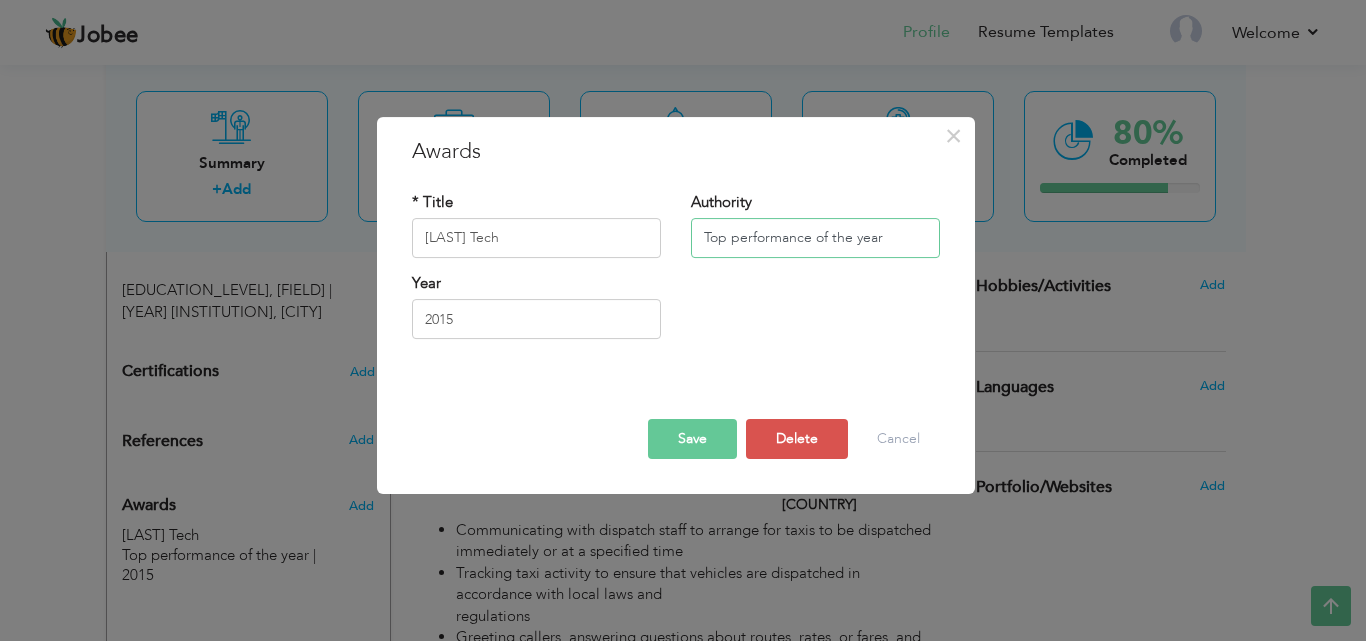 click on "Top performance of the year" at bounding box center [815, 238] 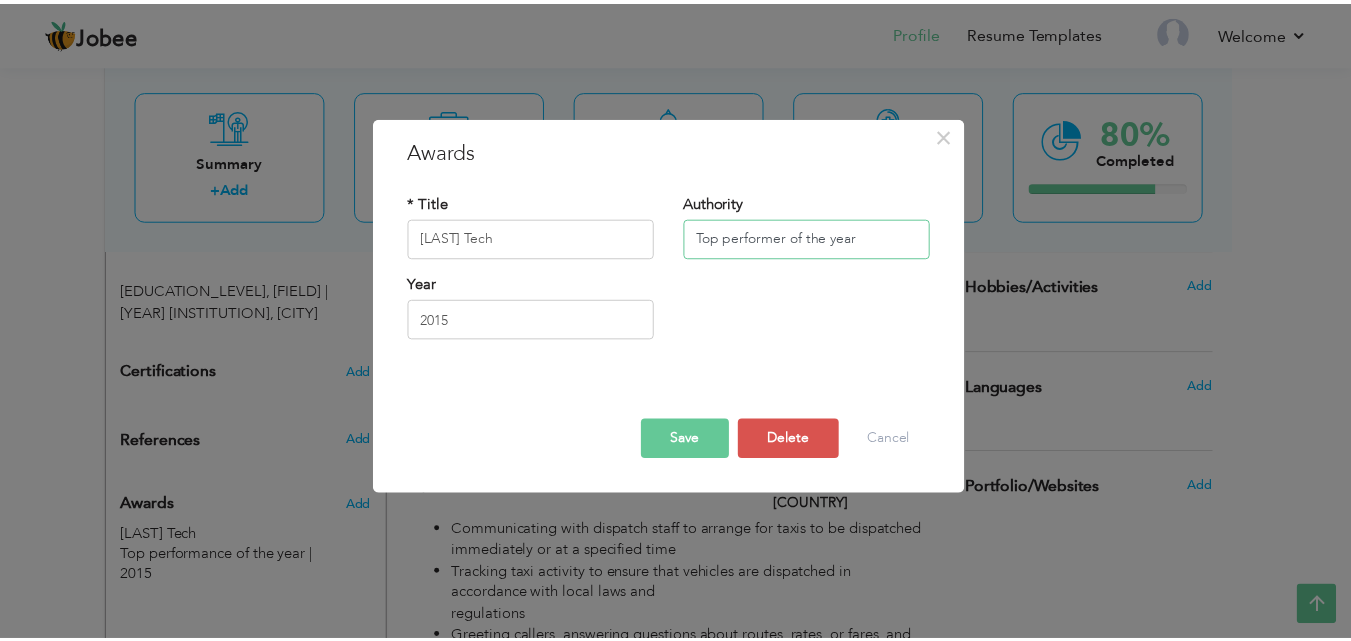 type 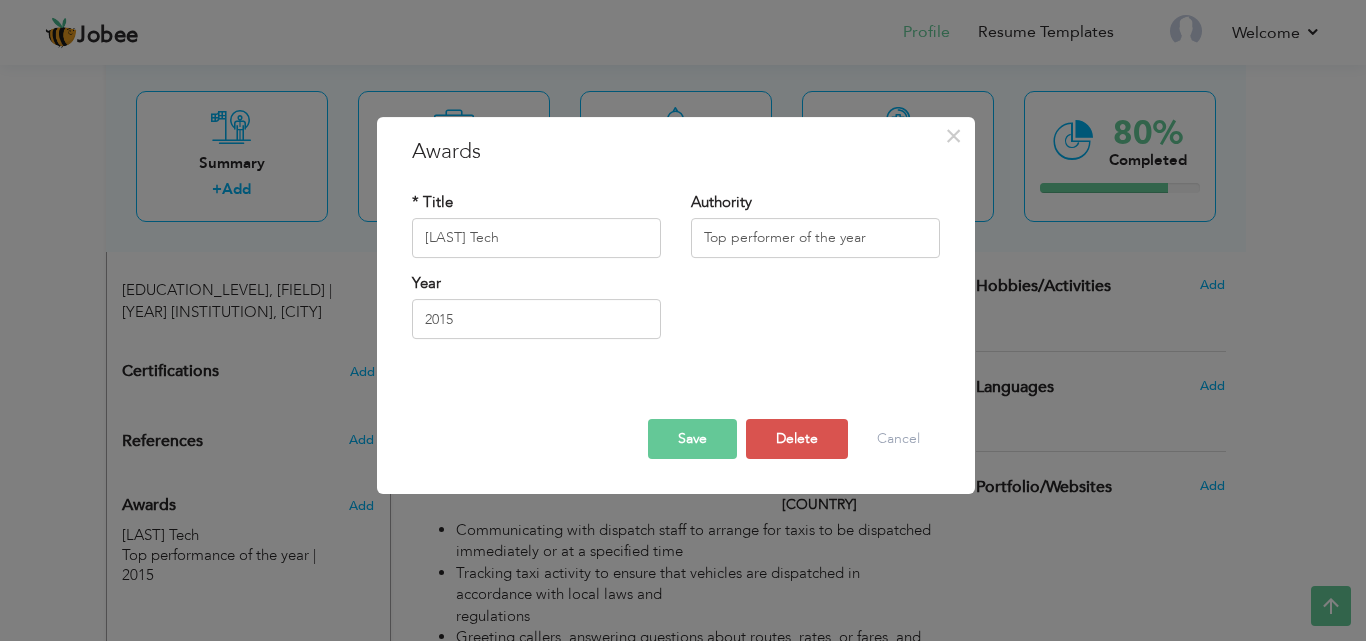 click on "Save" at bounding box center [692, 439] 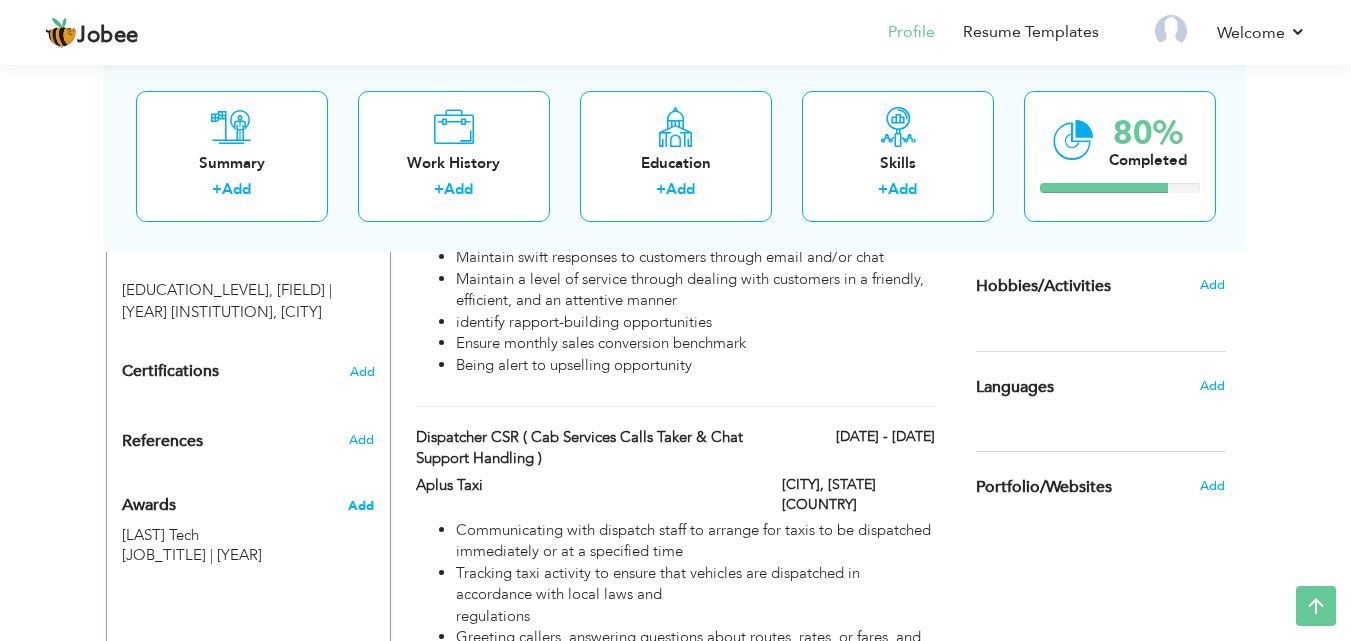 click on "Add" at bounding box center [361, 506] 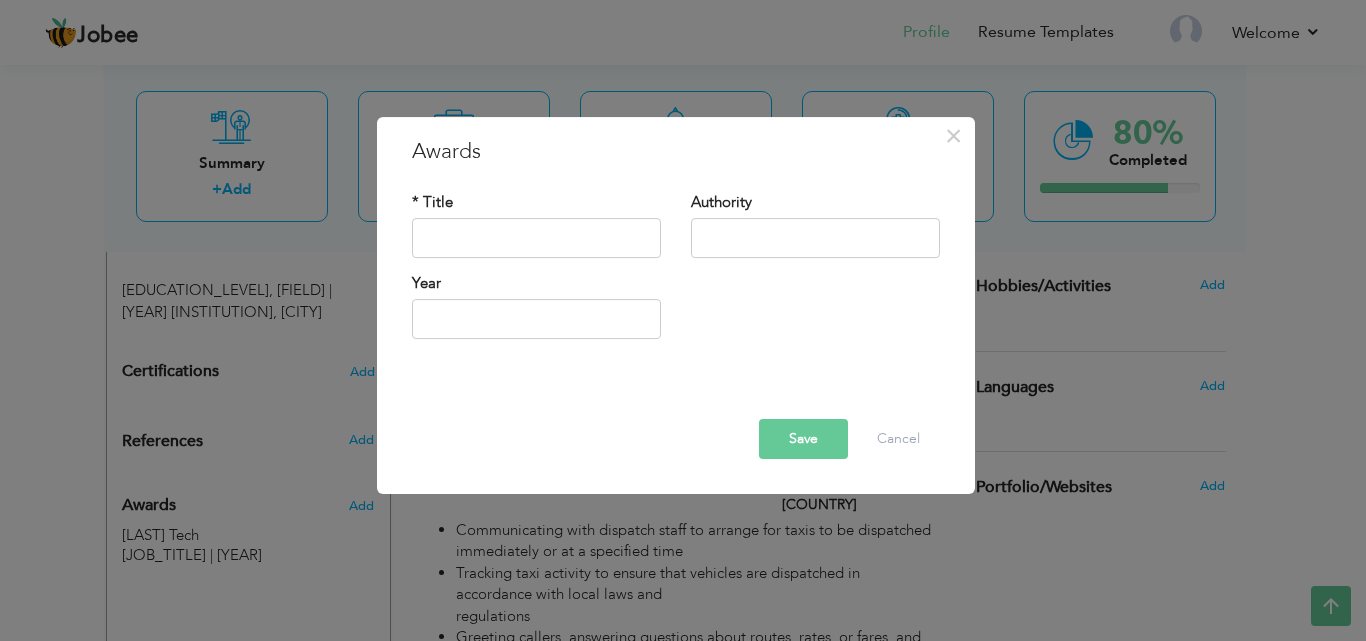 click on "×
Awards
* Title
Authority
Year" at bounding box center [683, 320] 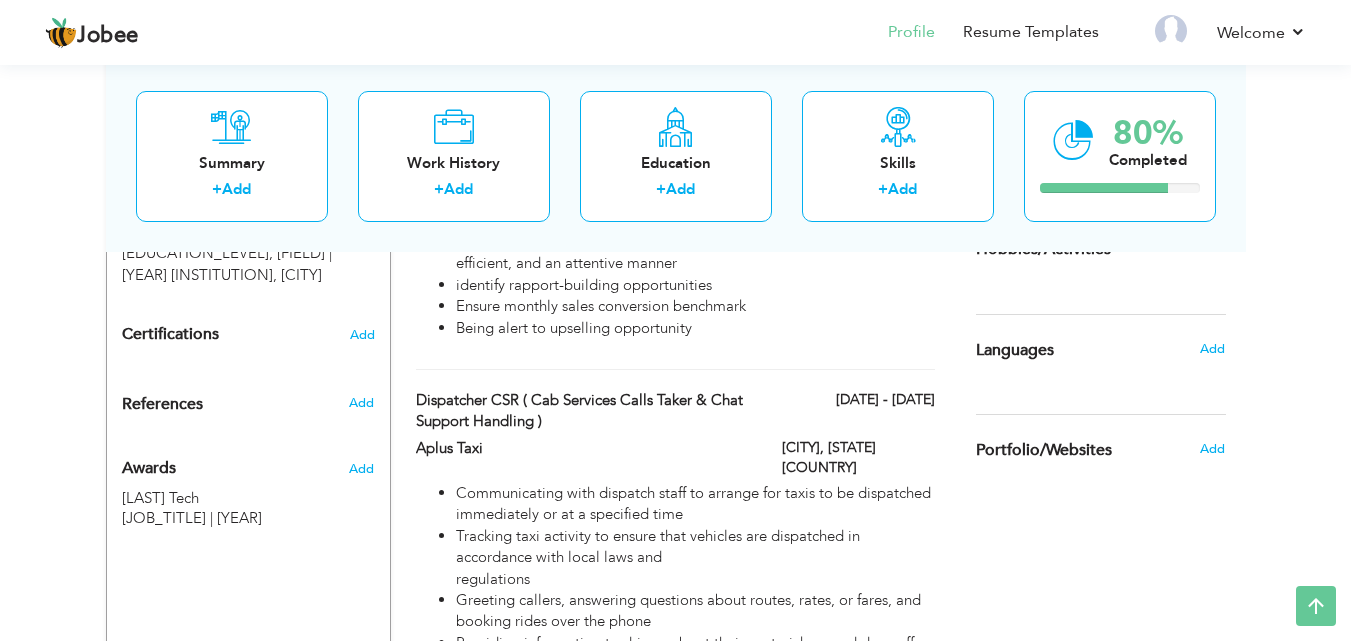 scroll, scrollTop: 1029, scrollLeft: 0, axis: vertical 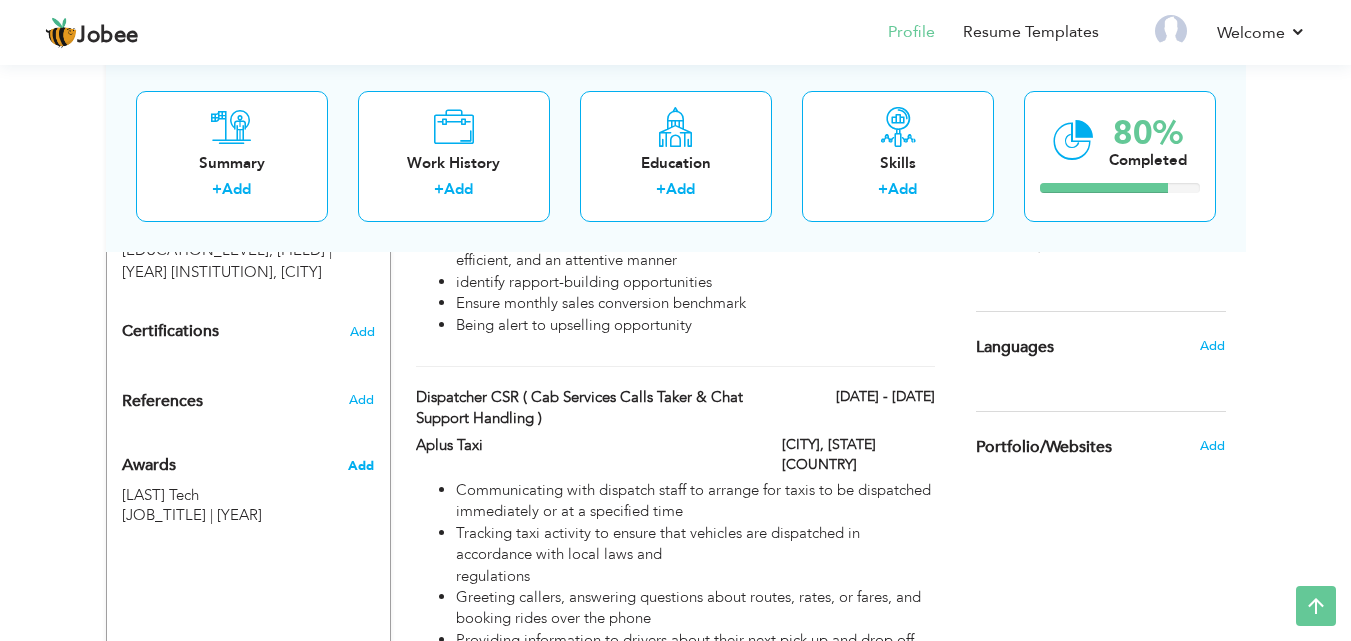 click on "Add" at bounding box center [361, 466] 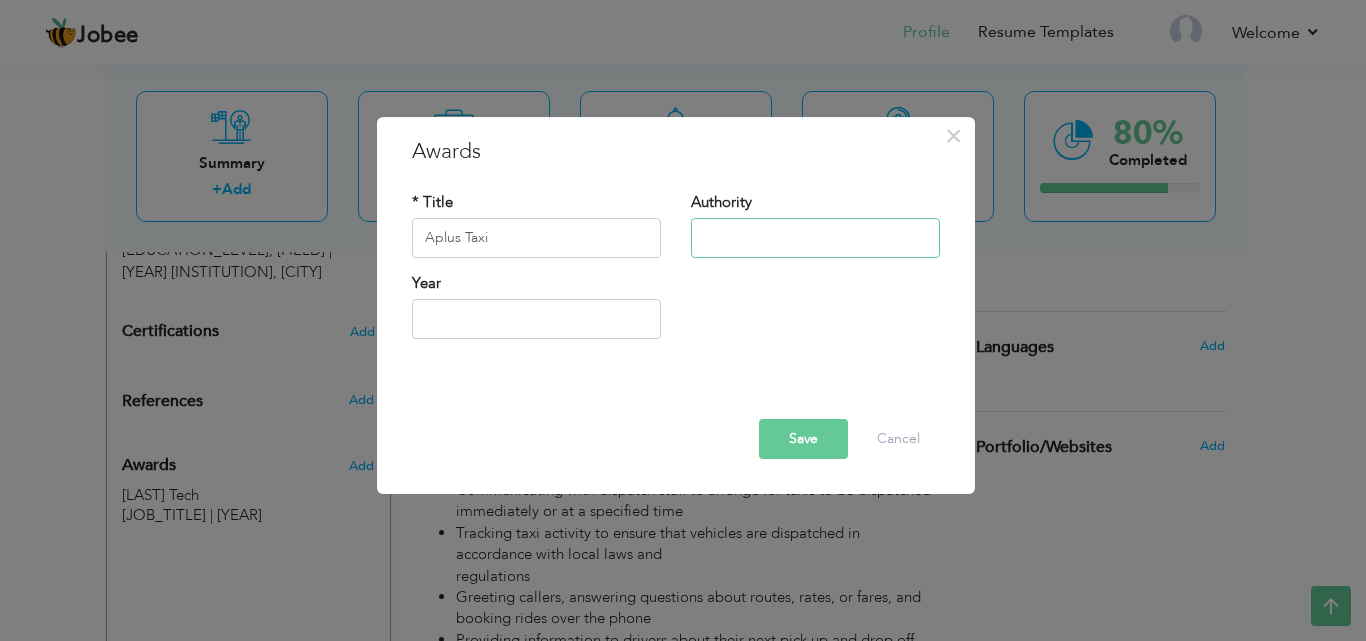 click at bounding box center [815, 238] 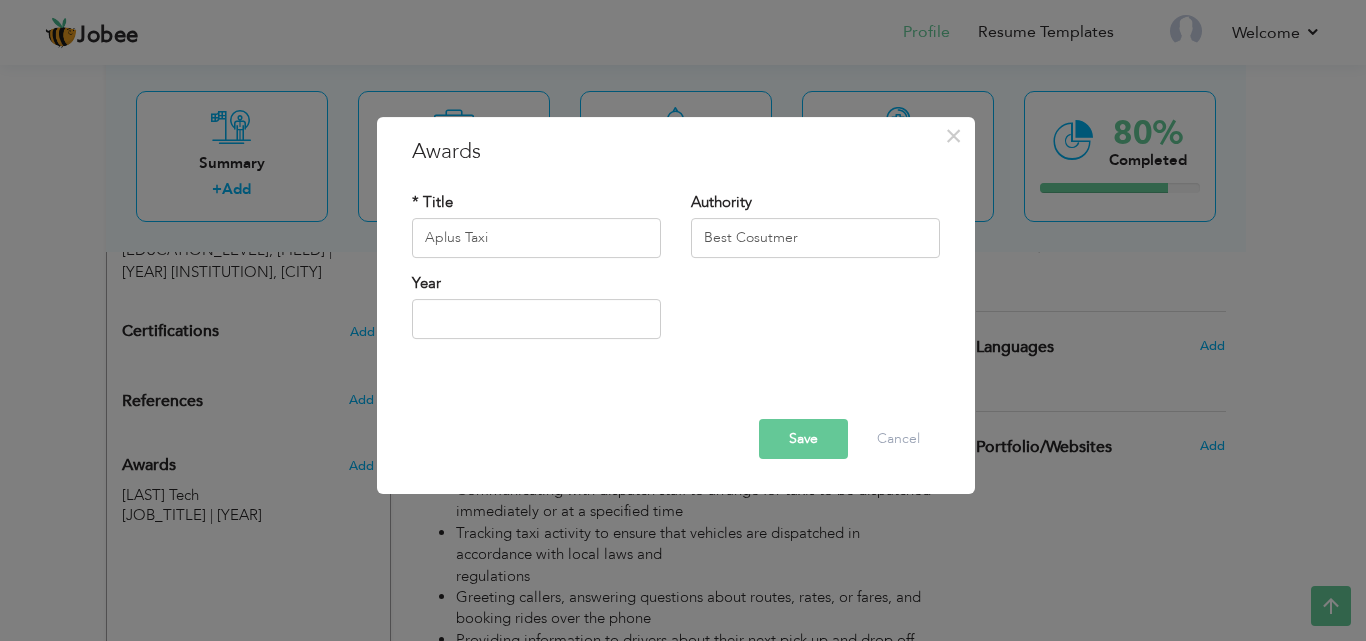 drag, startPoint x: 752, startPoint y: 240, endPoint x: 739, endPoint y: 290, distance: 51.662365 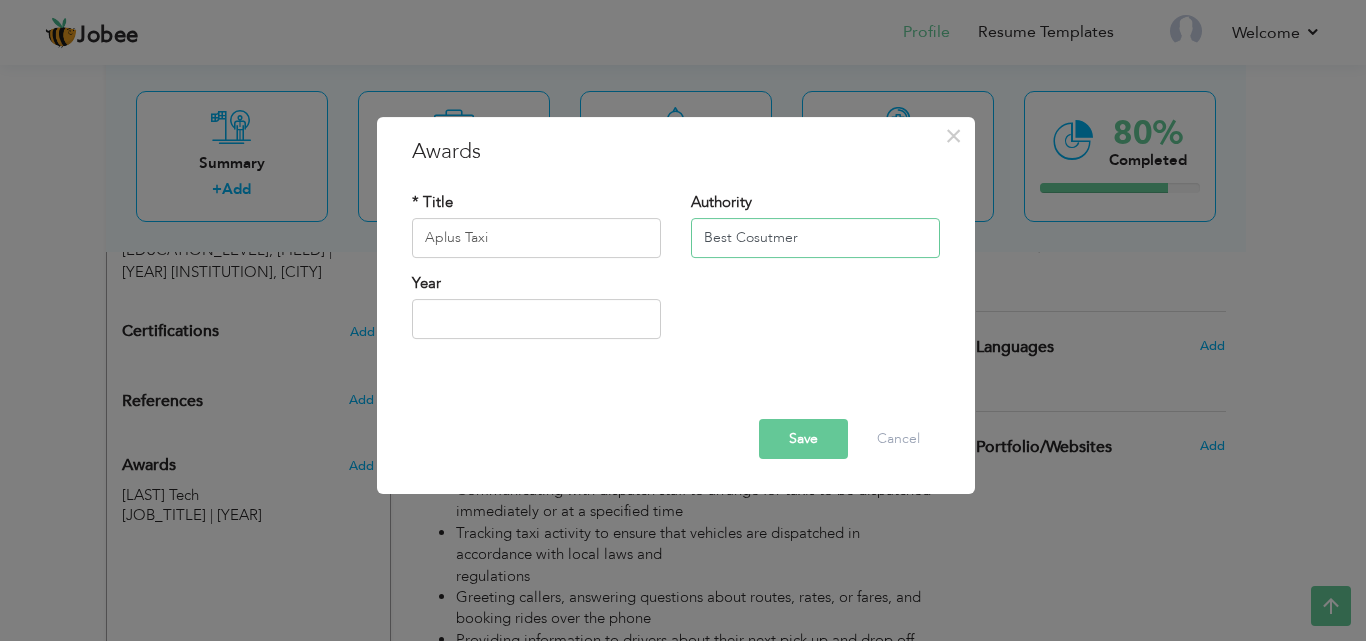click on "Best Cosutmer" at bounding box center (815, 238) 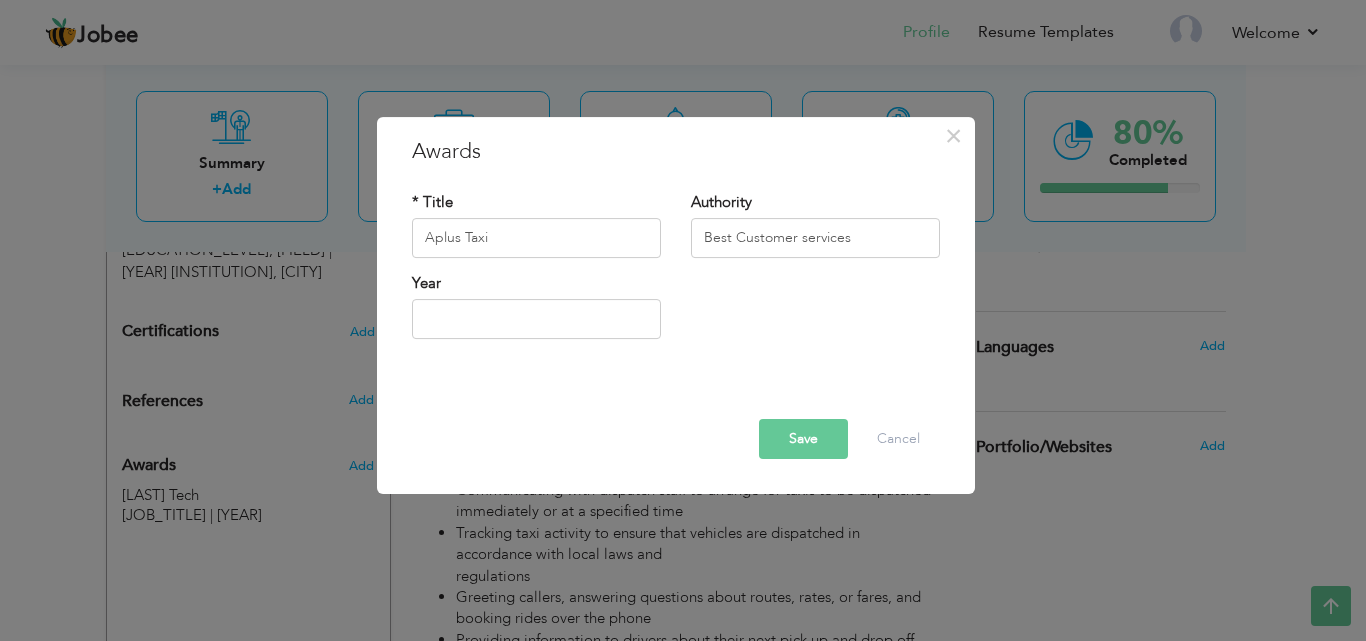 drag, startPoint x: 886, startPoint y: 163, endPoint x: 870, endPoint y: 234, distance: 72.780495 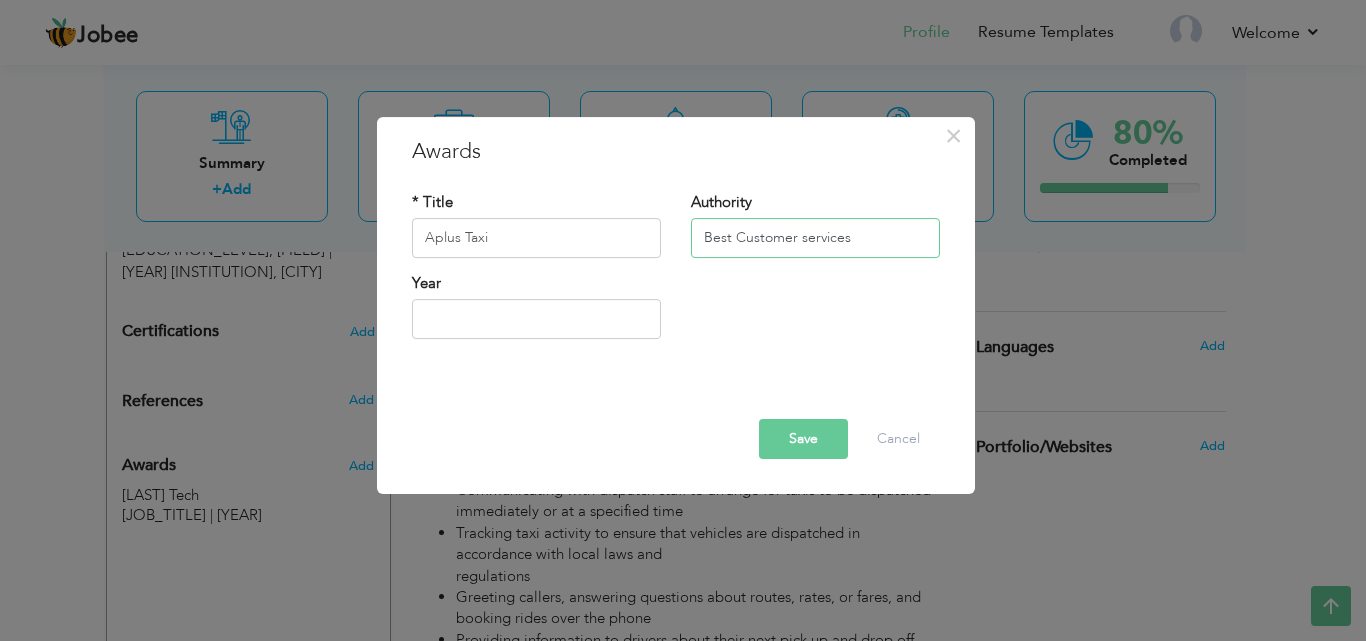 click on "Best Customer services" at bounding box center [815, 238] 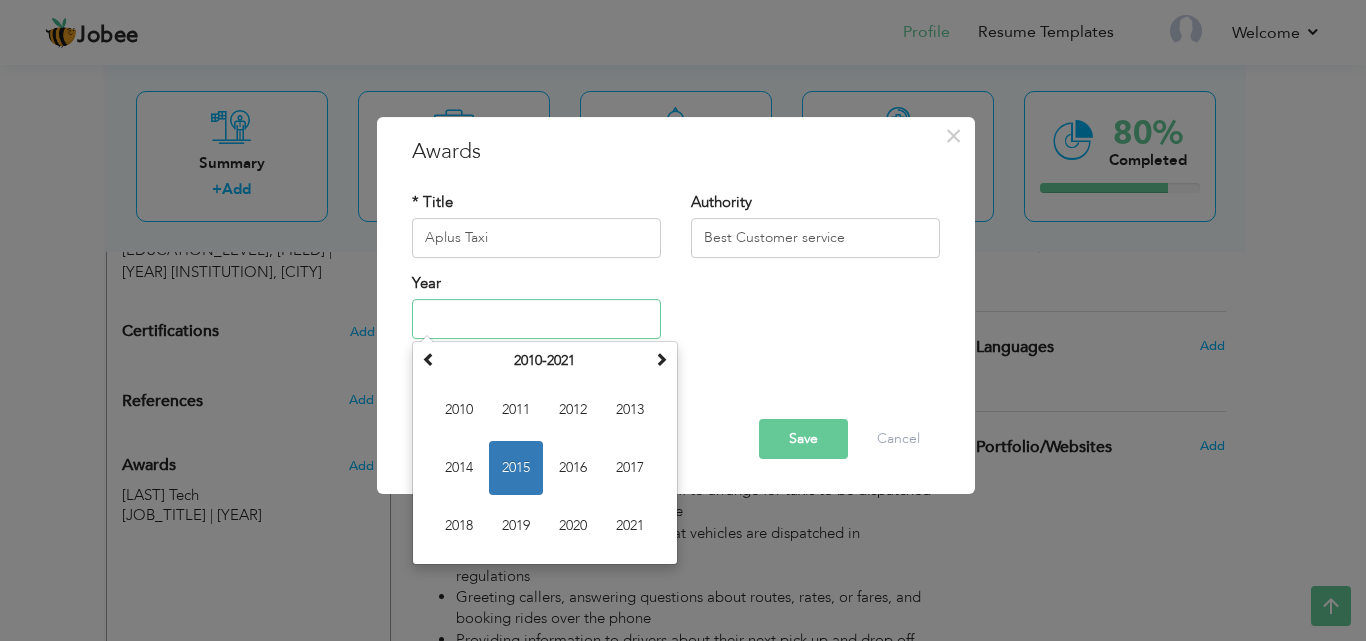 click at bounding box center (536, 319) 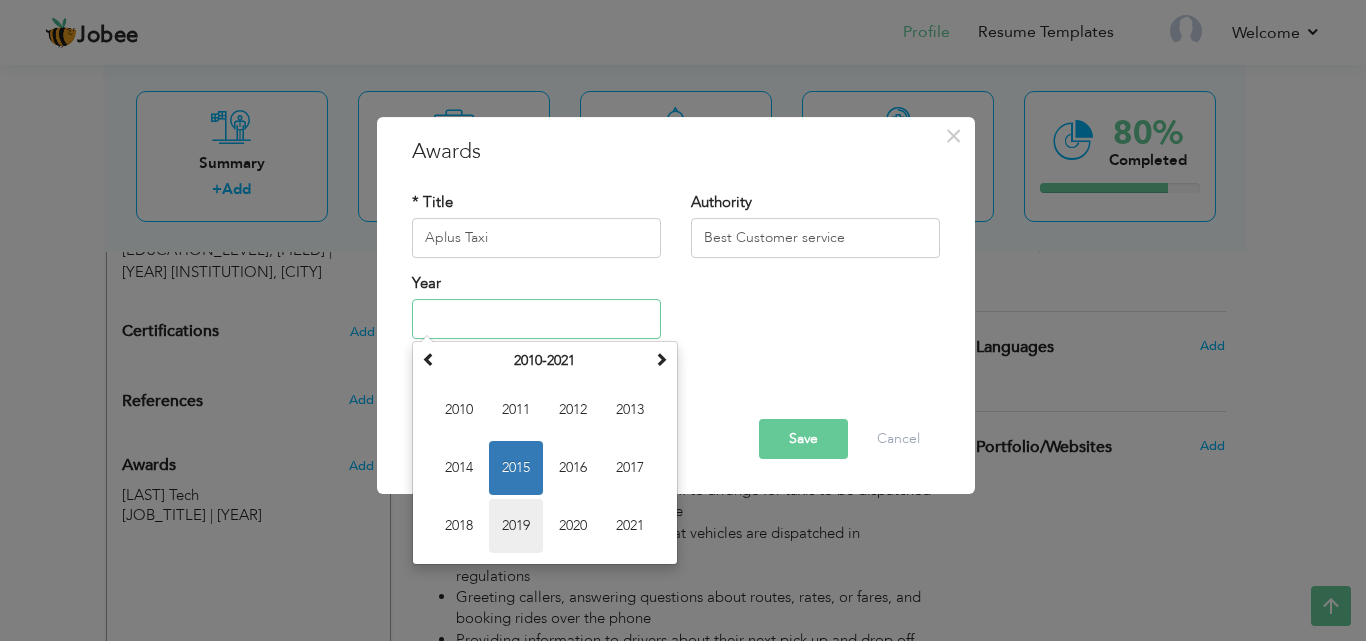 click on "2019" at bounding box center [516, 526] 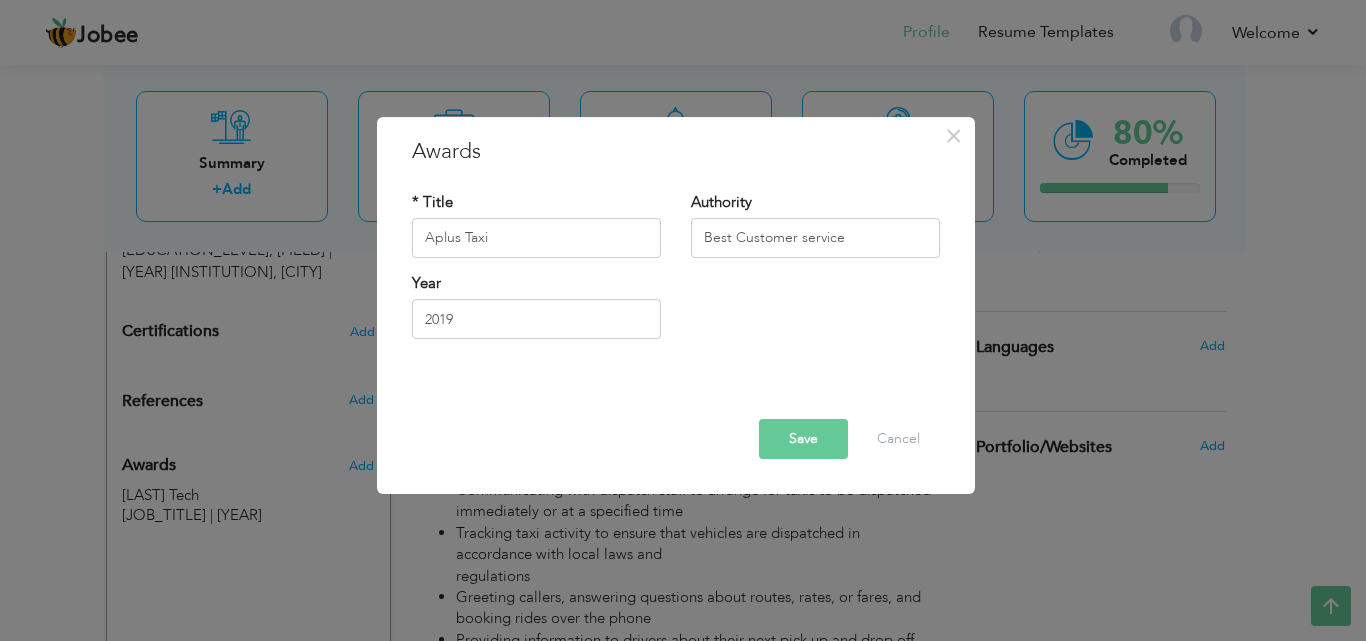 click on "Save" at bounding box center [803, 439] 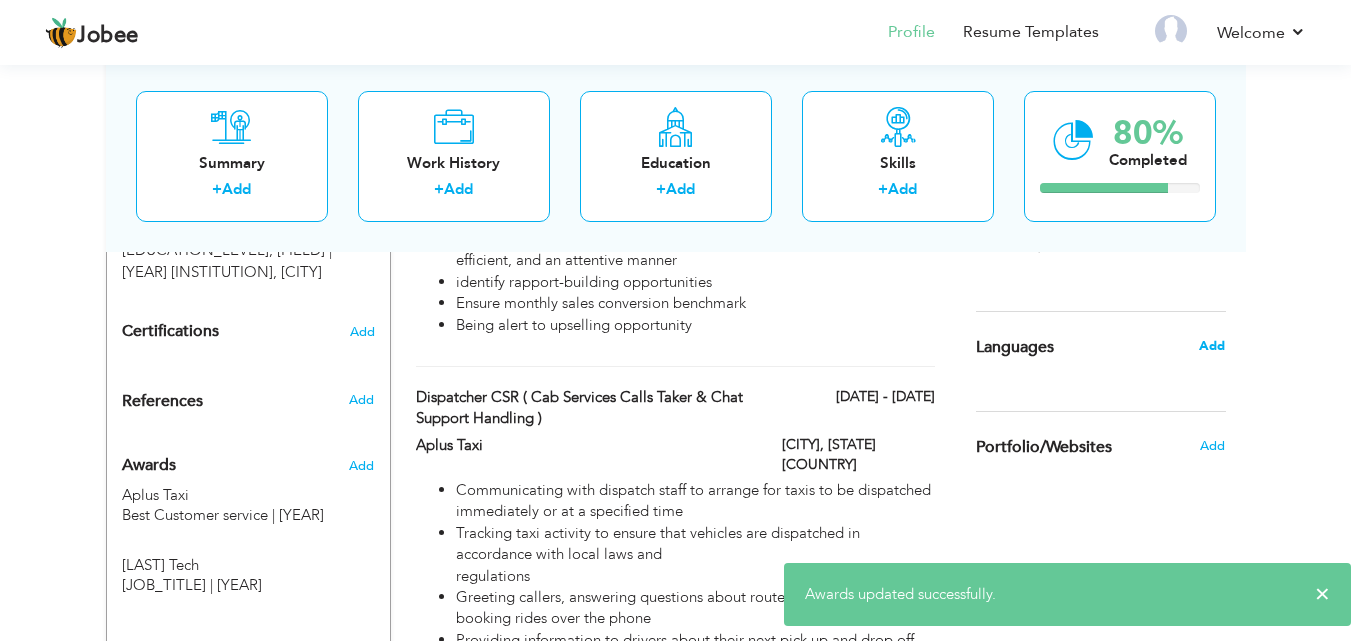 click on "Add" at bounding box center (1212, 346) 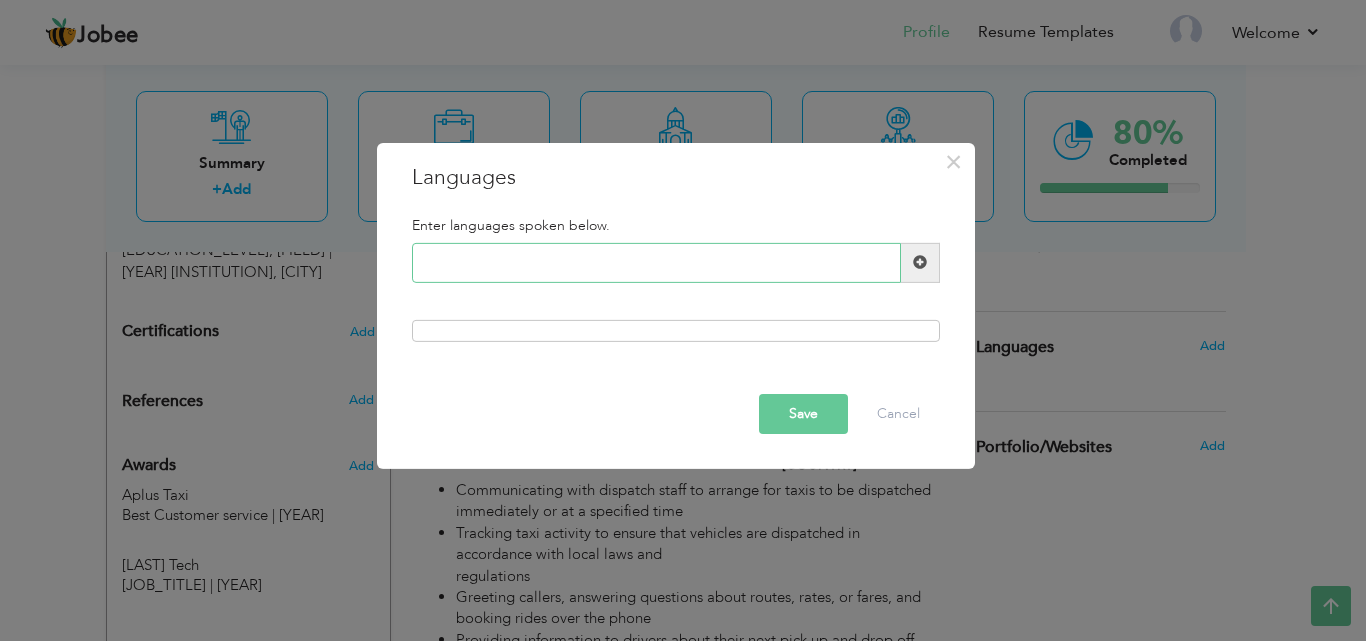 click at bounding box center [656, 263] 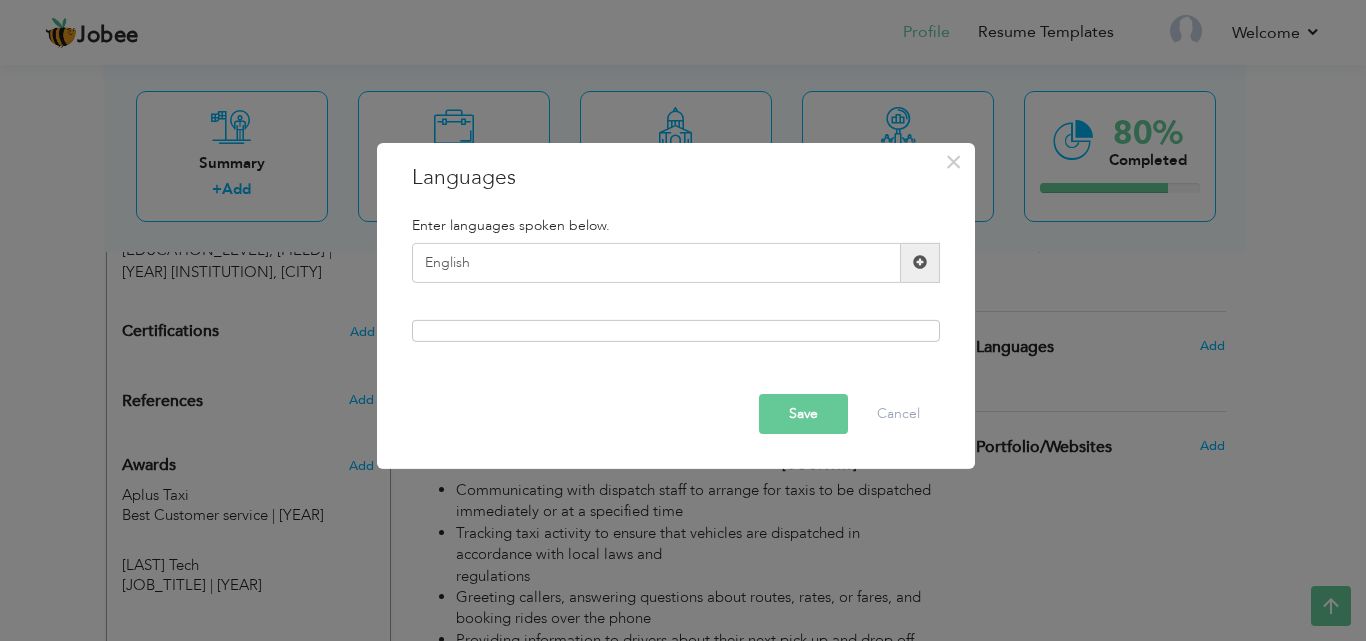 click on "Save" at bounding box center [803, 414] 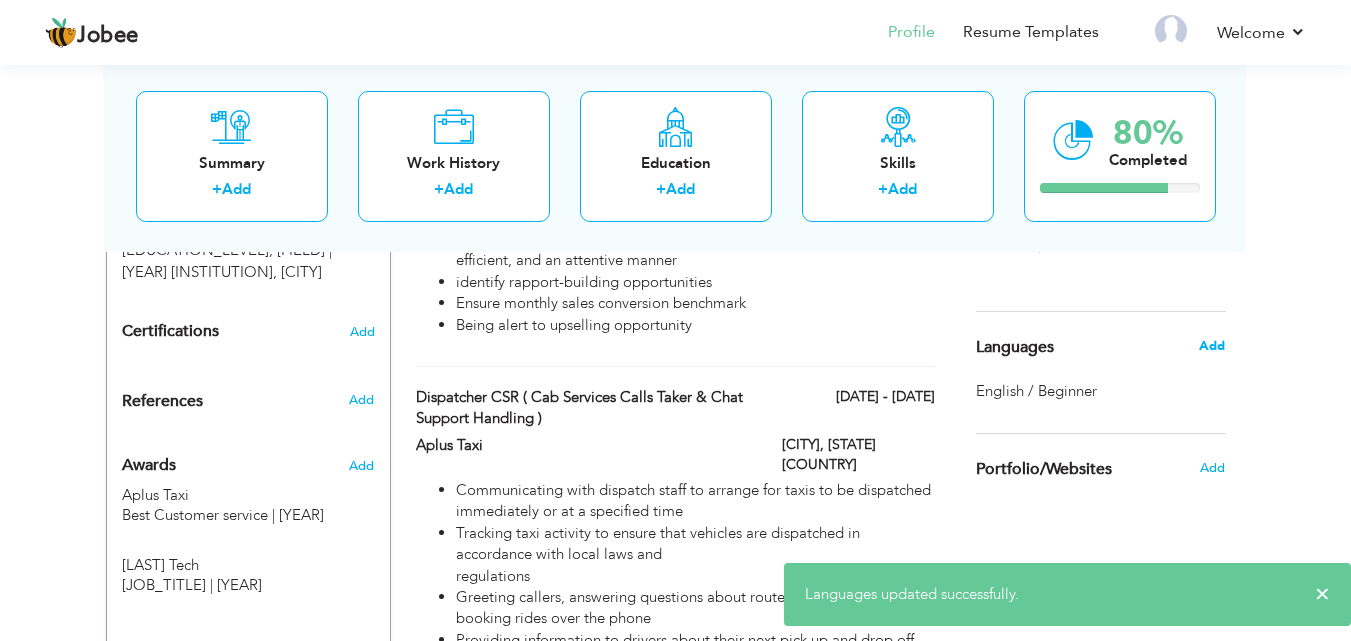 click on "Add" at bounding box center [1212, 346] 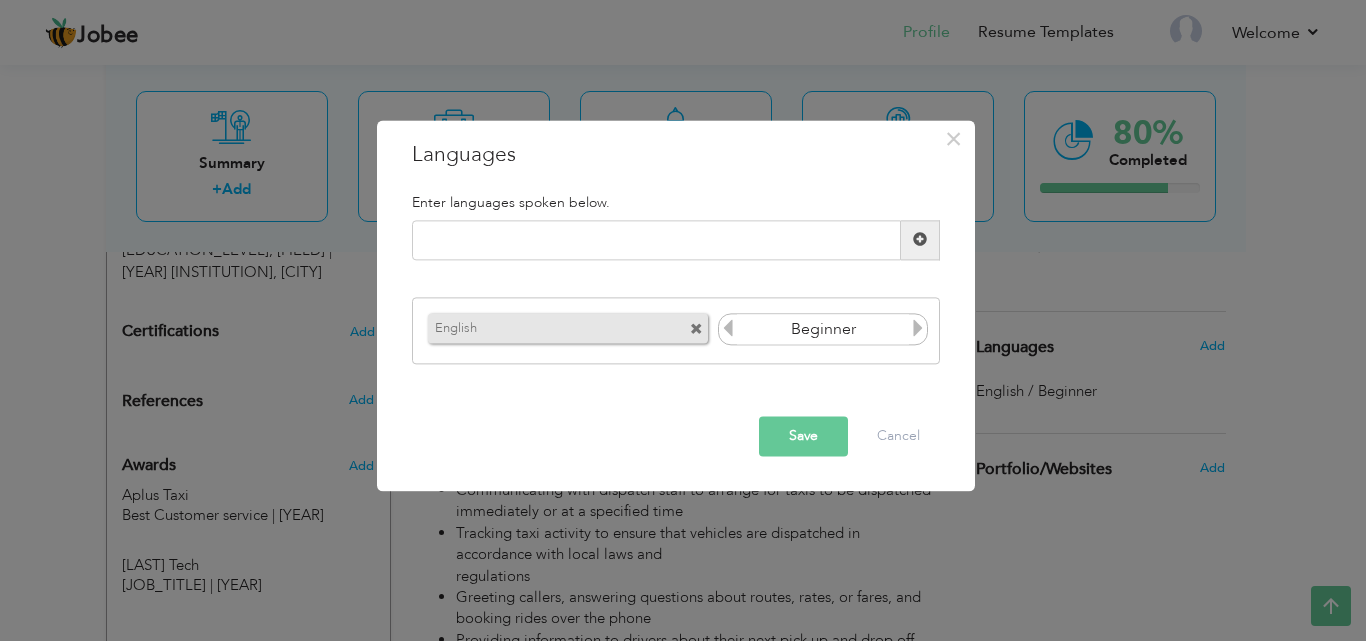 click at bounding box center (918, 329) 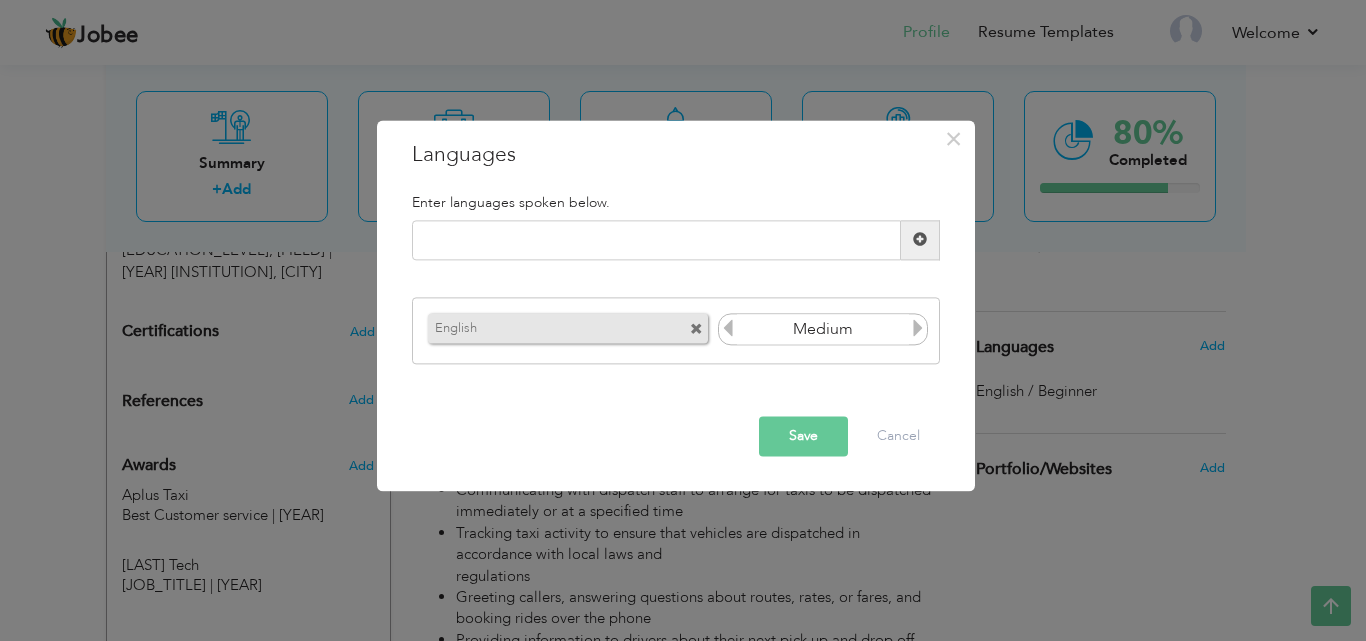 click at bounding box center [918, 329] 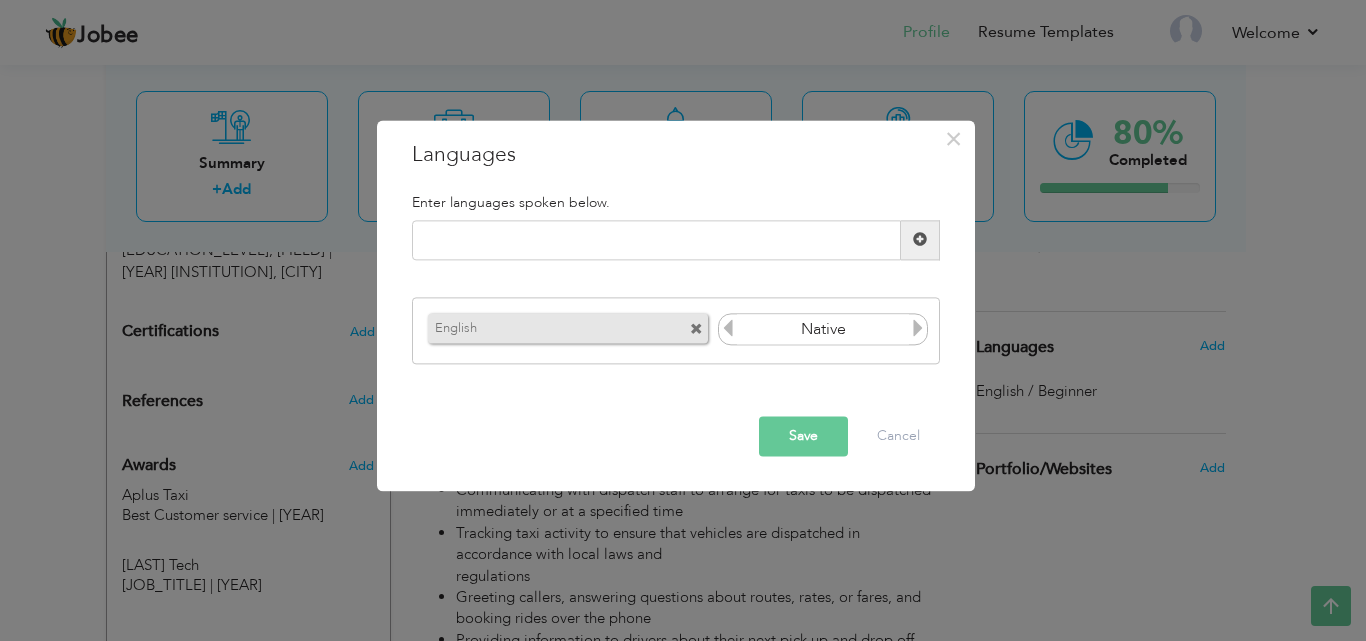 click on "Save" at bounding box center (803, 436) 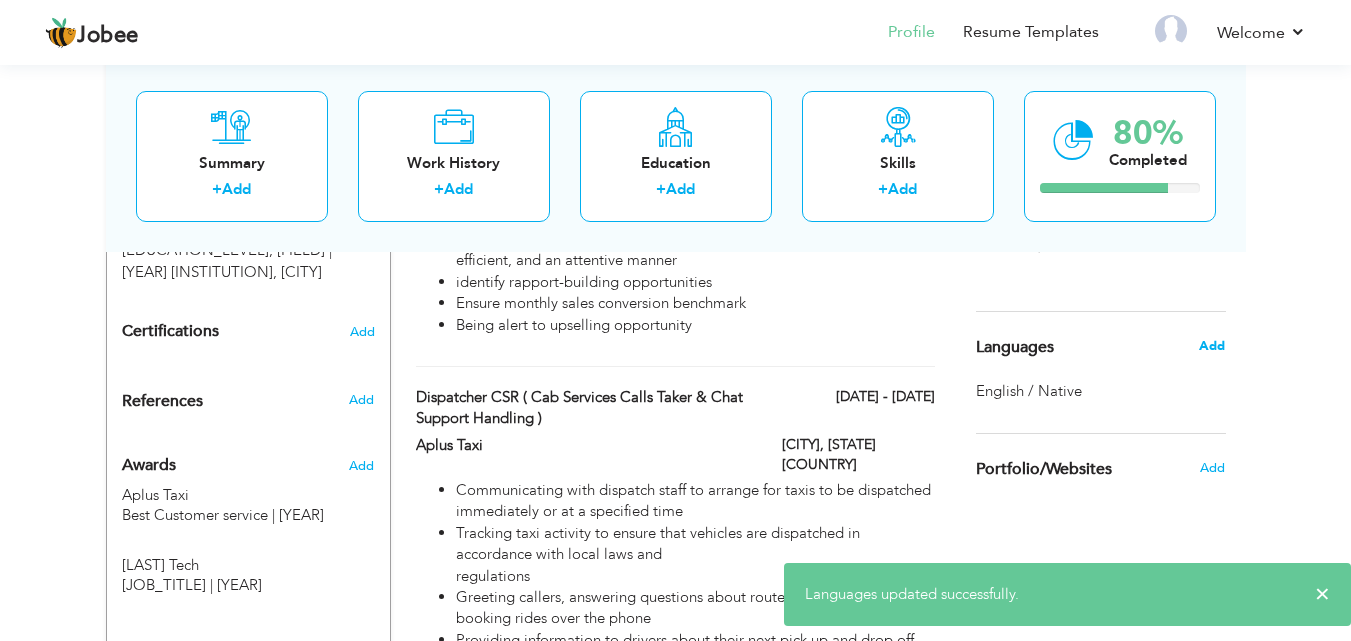 click on "Add" at bounding box center (1212, 346) 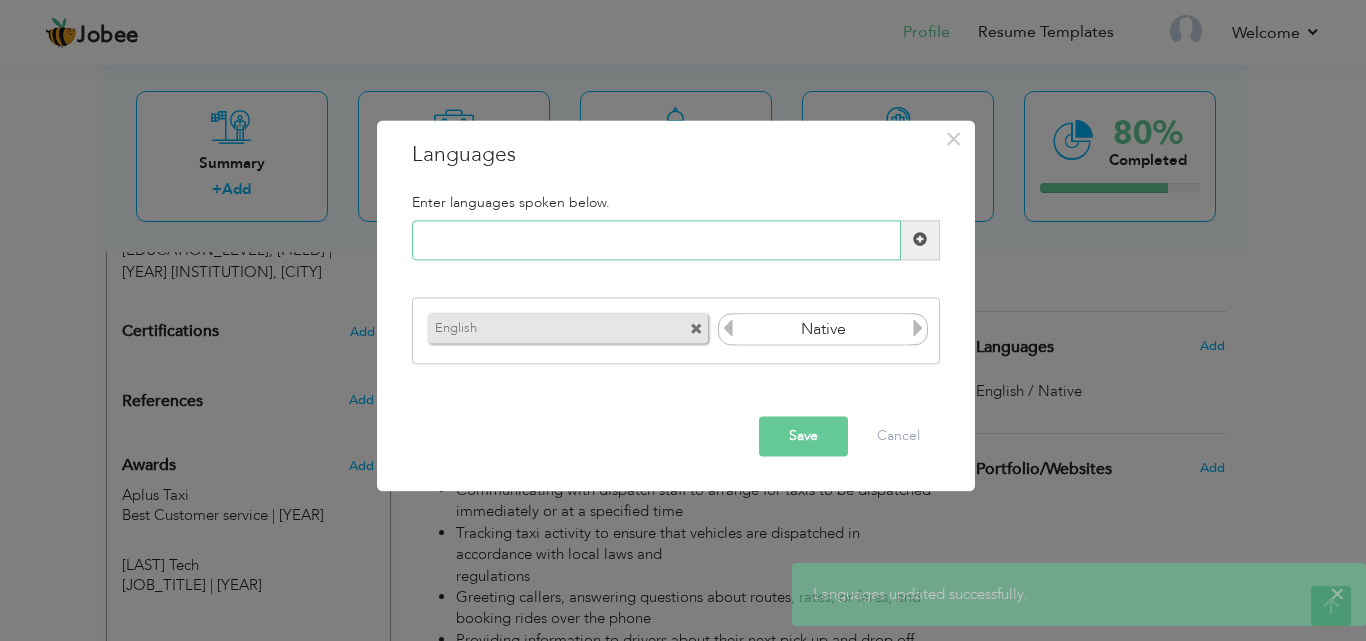 click at bounding box center (656, 240) 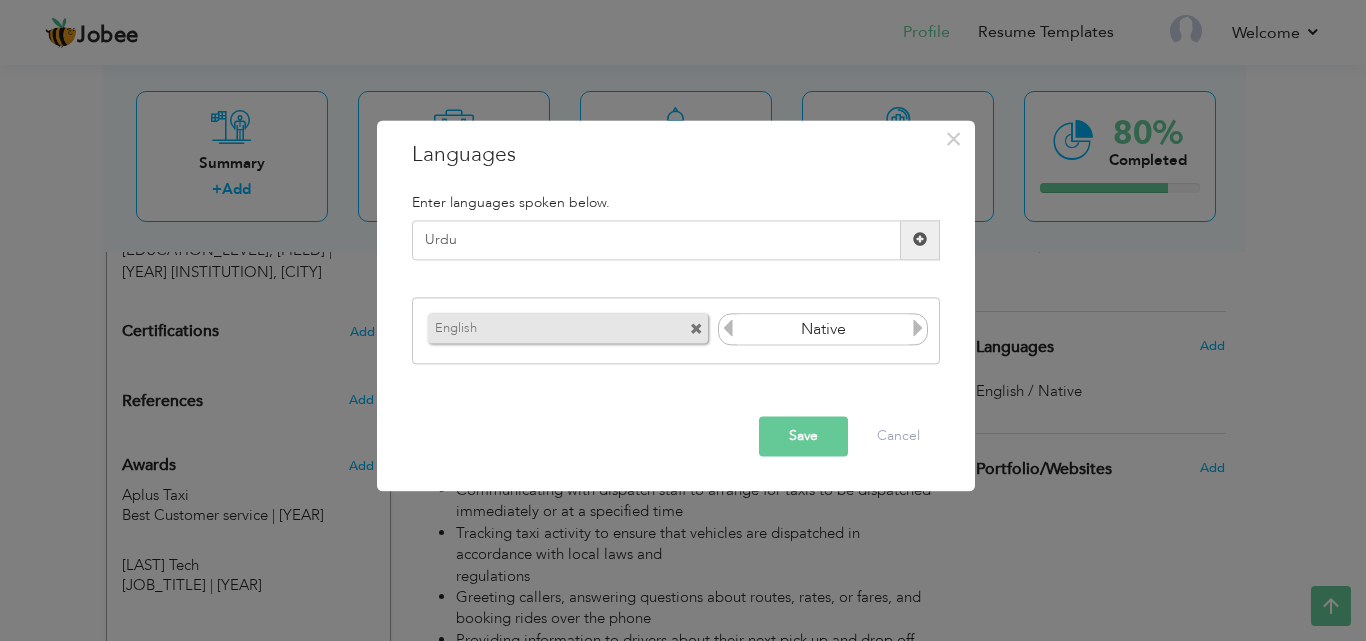 click on "Save" at bounding box center [803, 436] 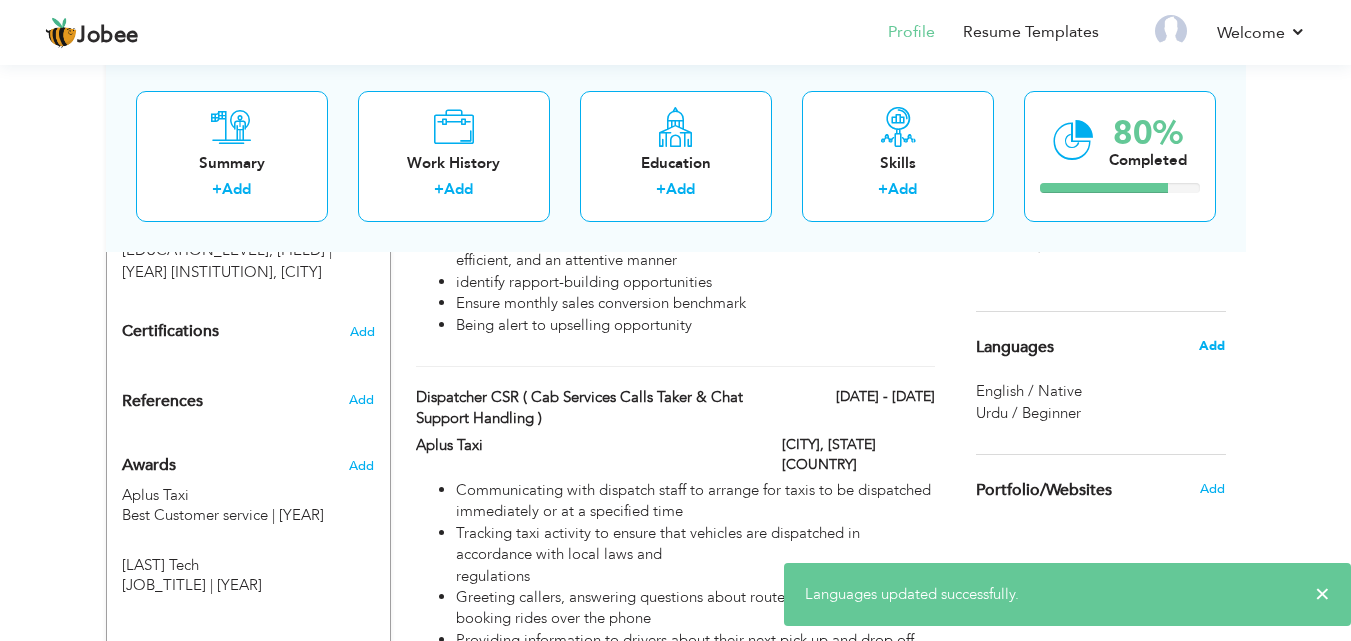 click on "Add" at bounding box center (1212, 346) 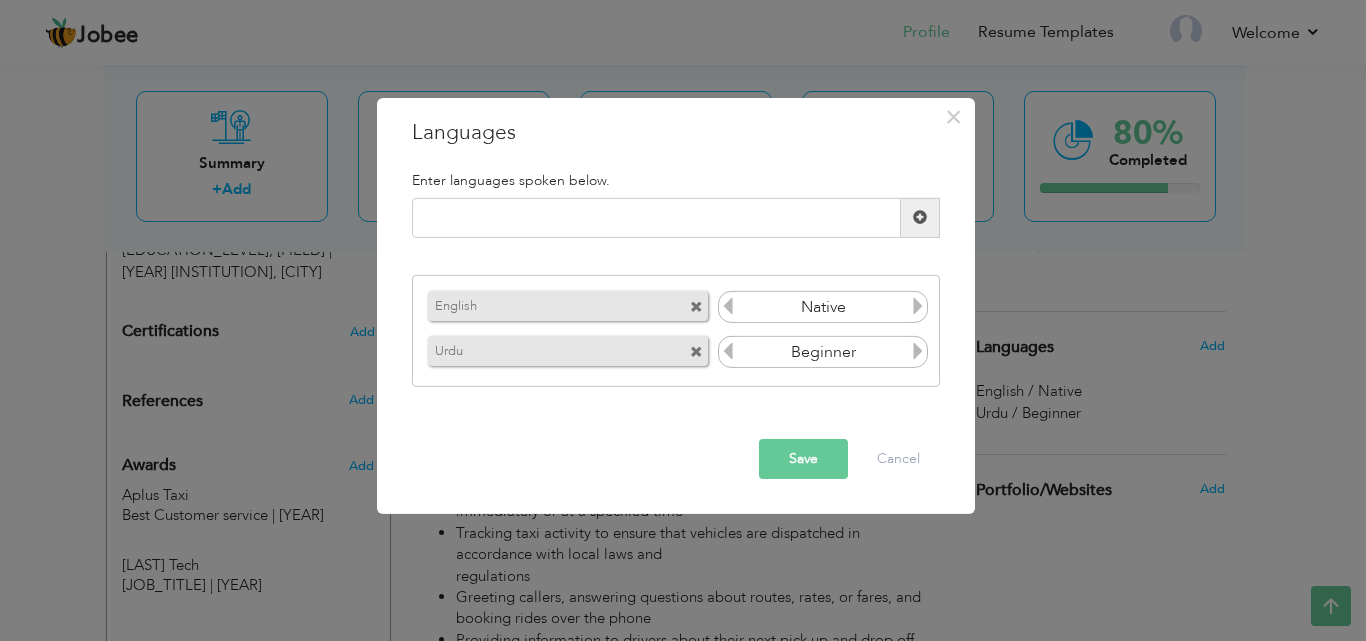 click at bounding box center [918, 351] 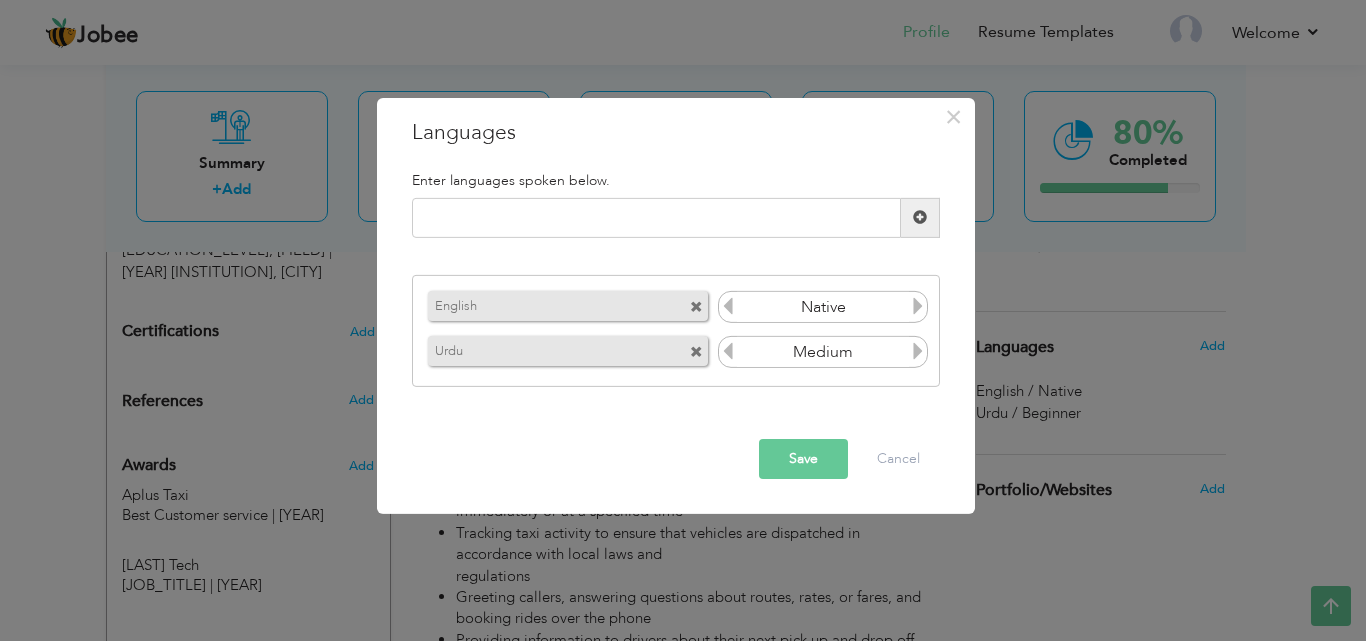 click at bounding box center (918, 351) 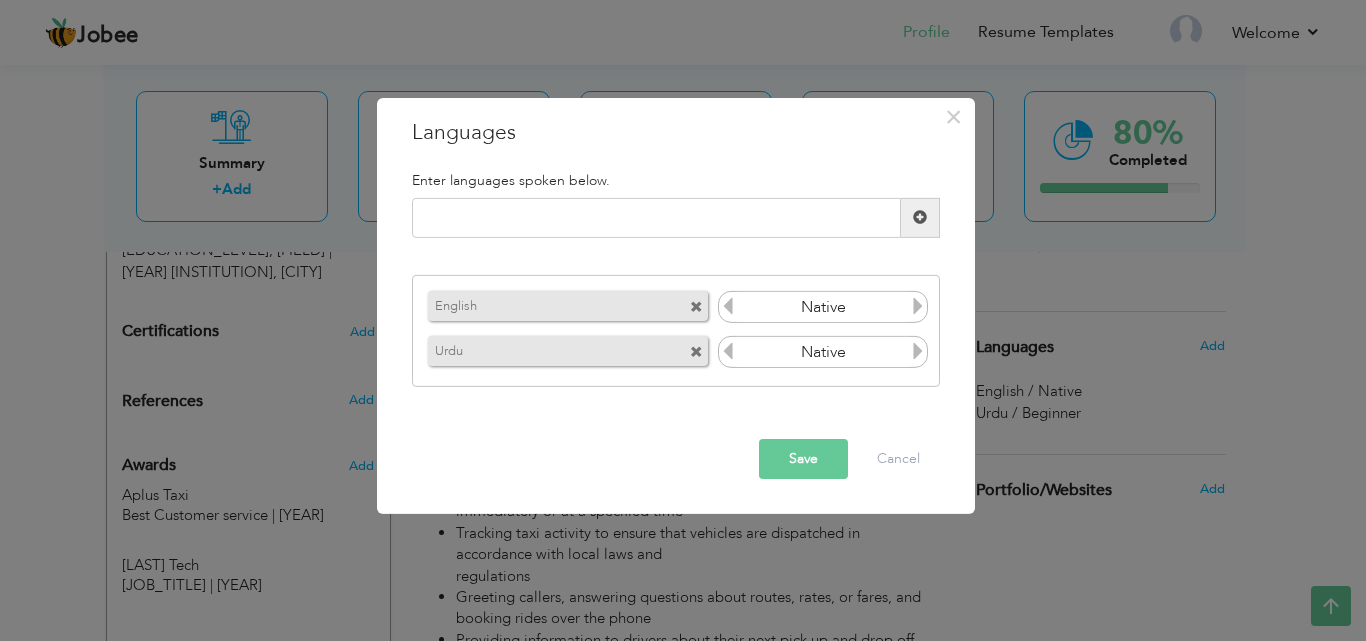 click on "Save" at bounding box center [803, 459] 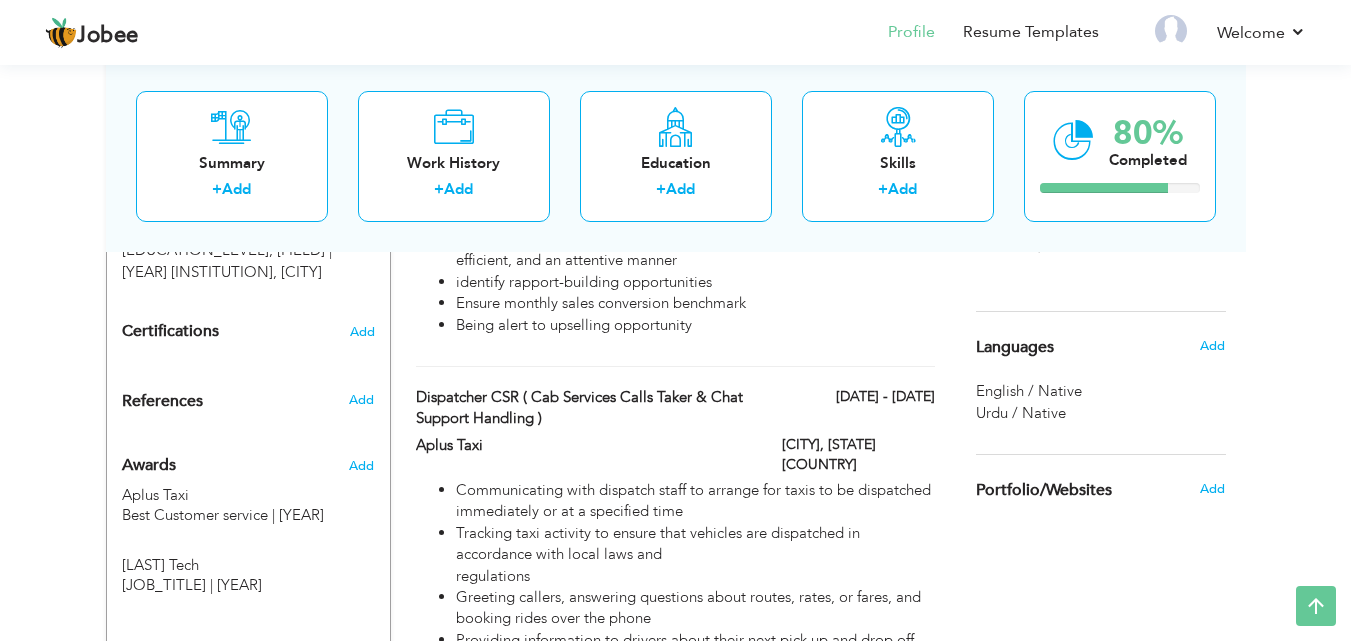 click on "Add" at bounding box center (1212, 346) 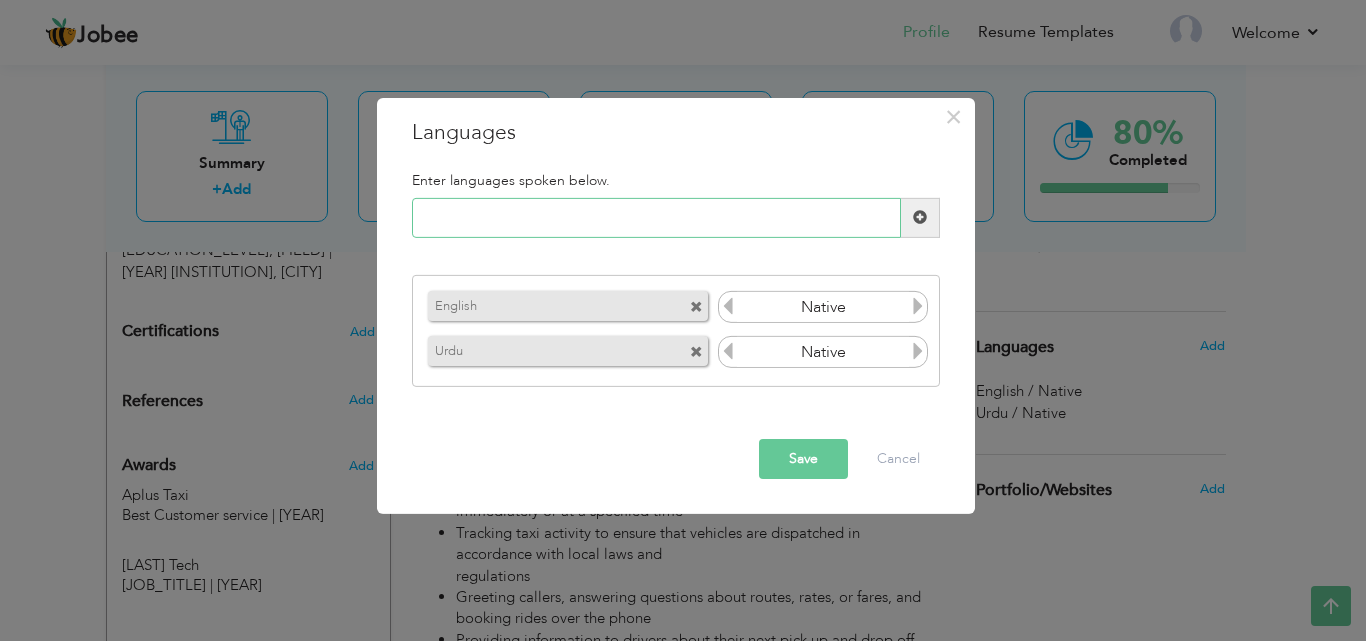 click at bounding box center (656, 218) 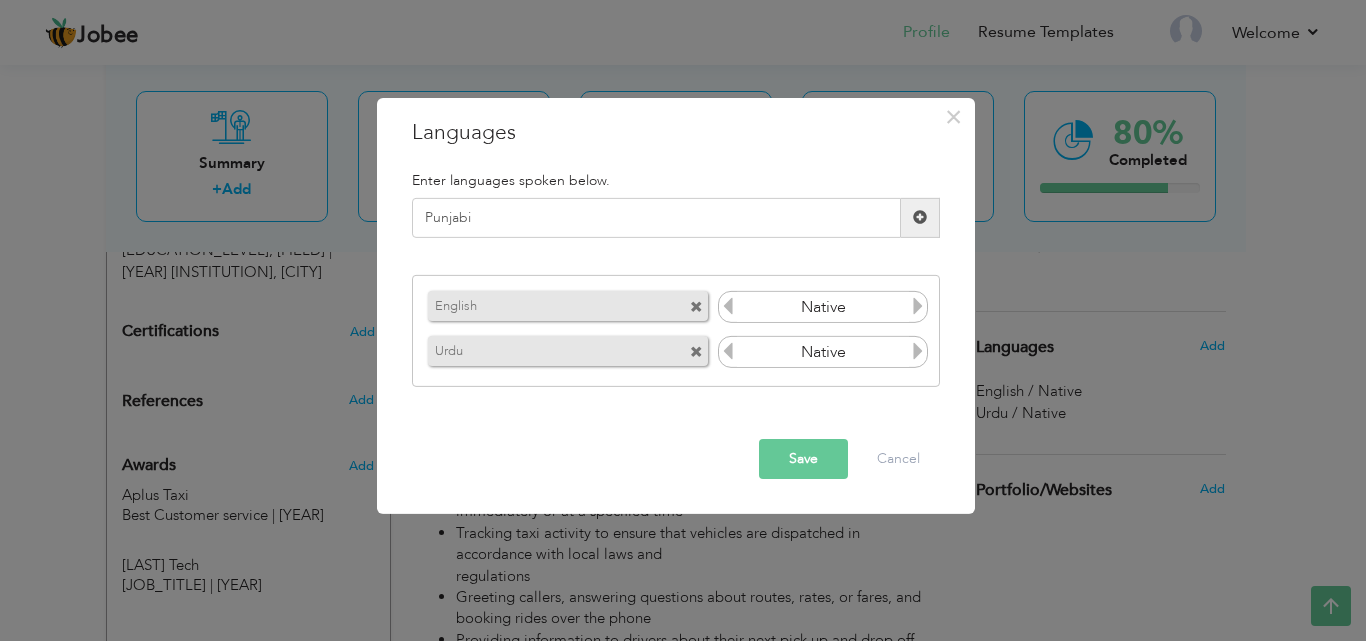 click on "Save" at bounding box center (803, 459) 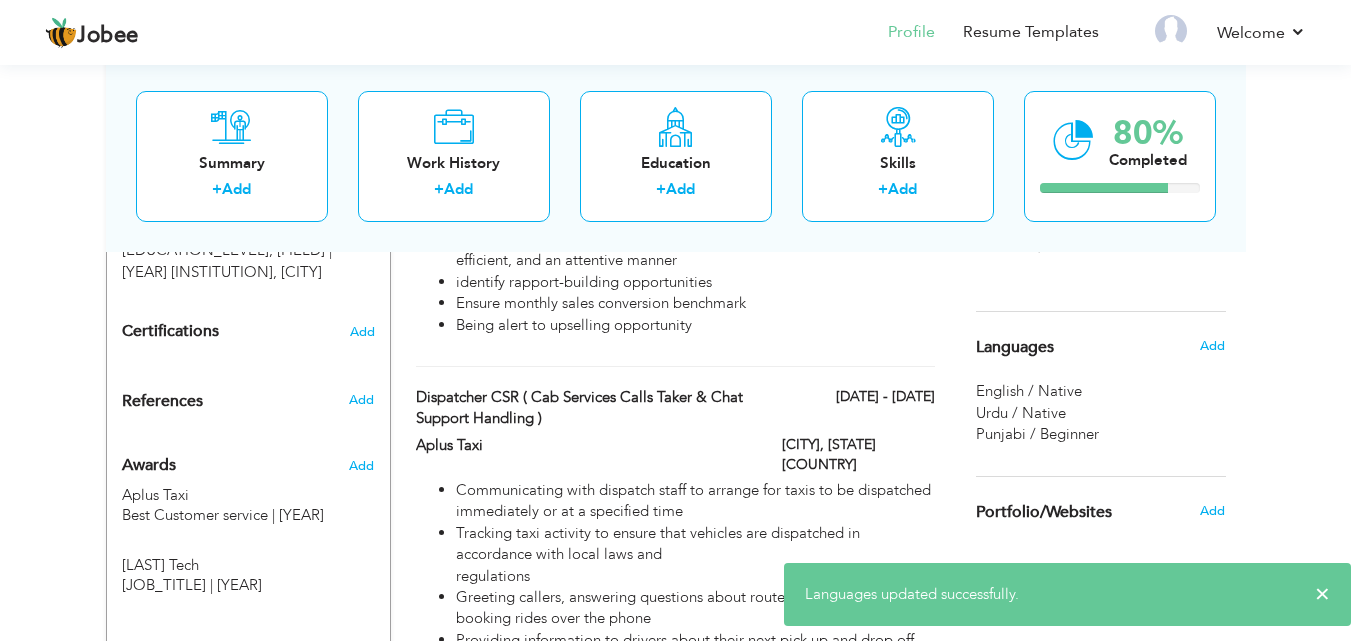 click on "Urdu / Native" at bounding box center (1101, 413) 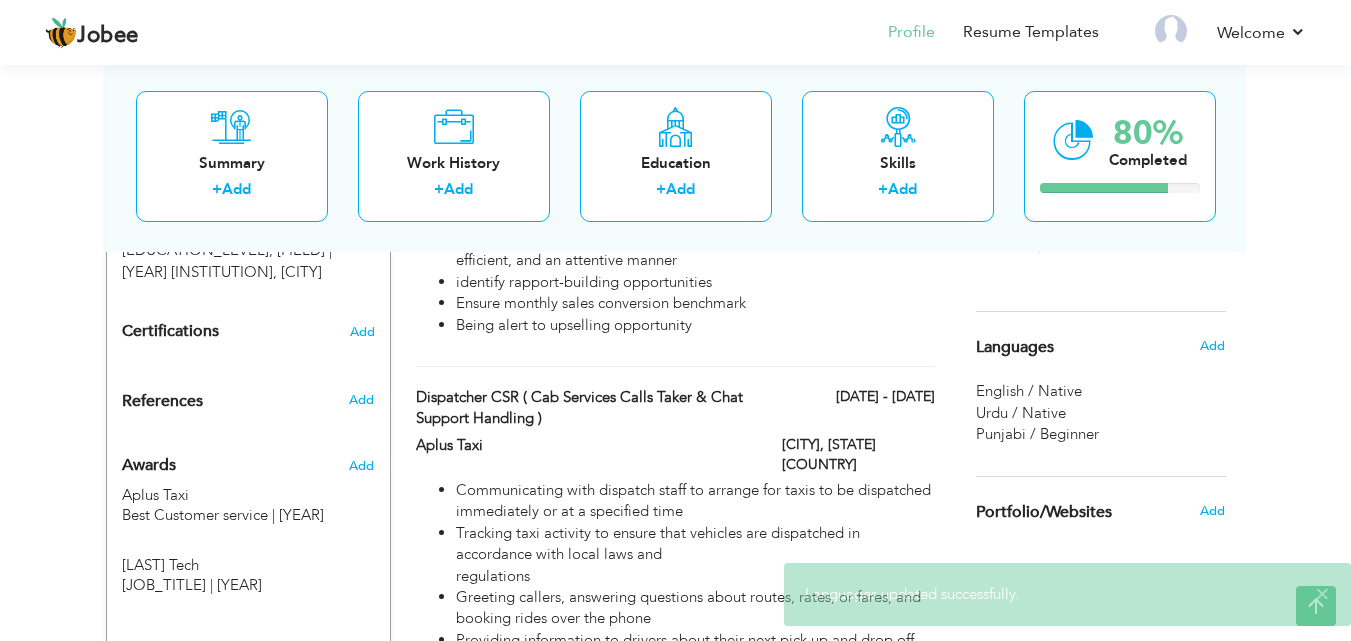 click on "Urdu / Native" at bounding box center (1021, 413) 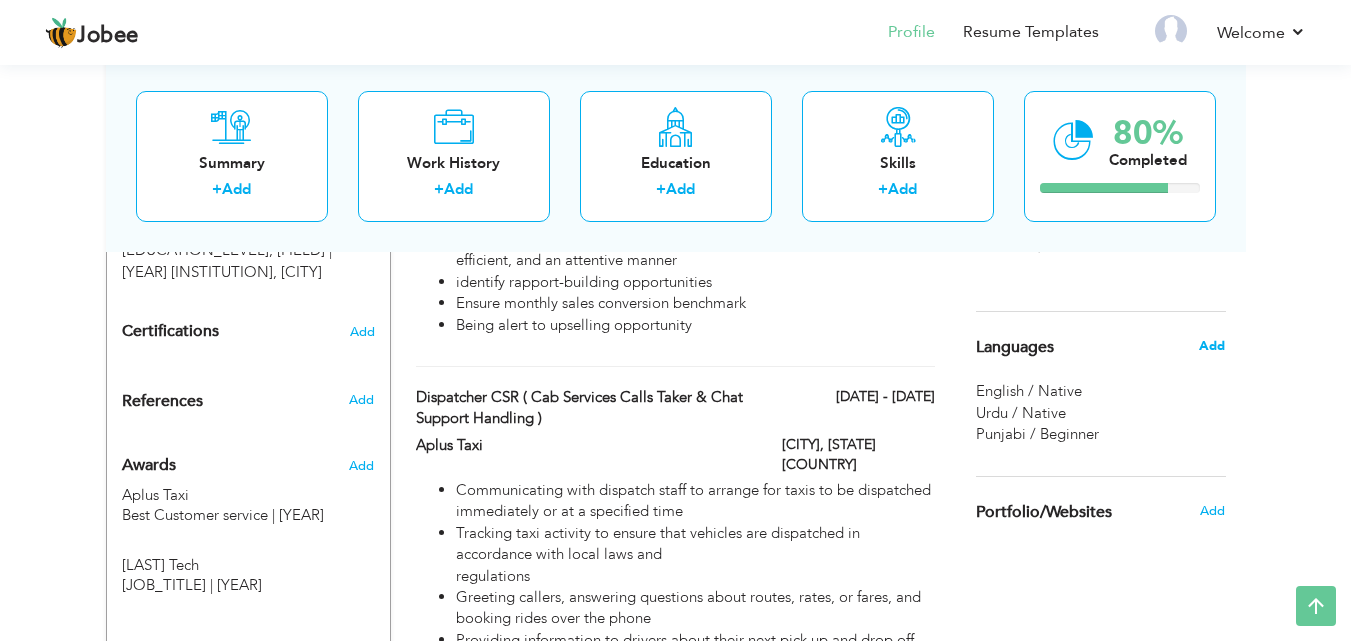 click on "Add" at bounding box center [1212, 346] 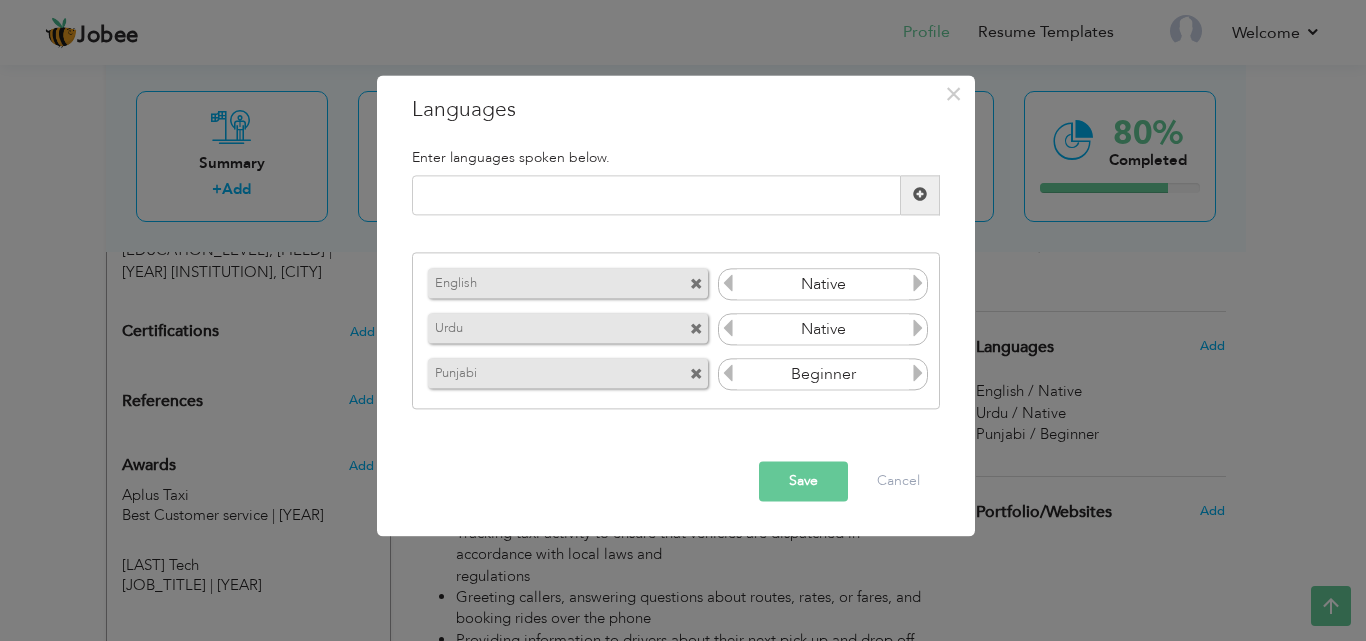 click at bounding box center [918, 374] 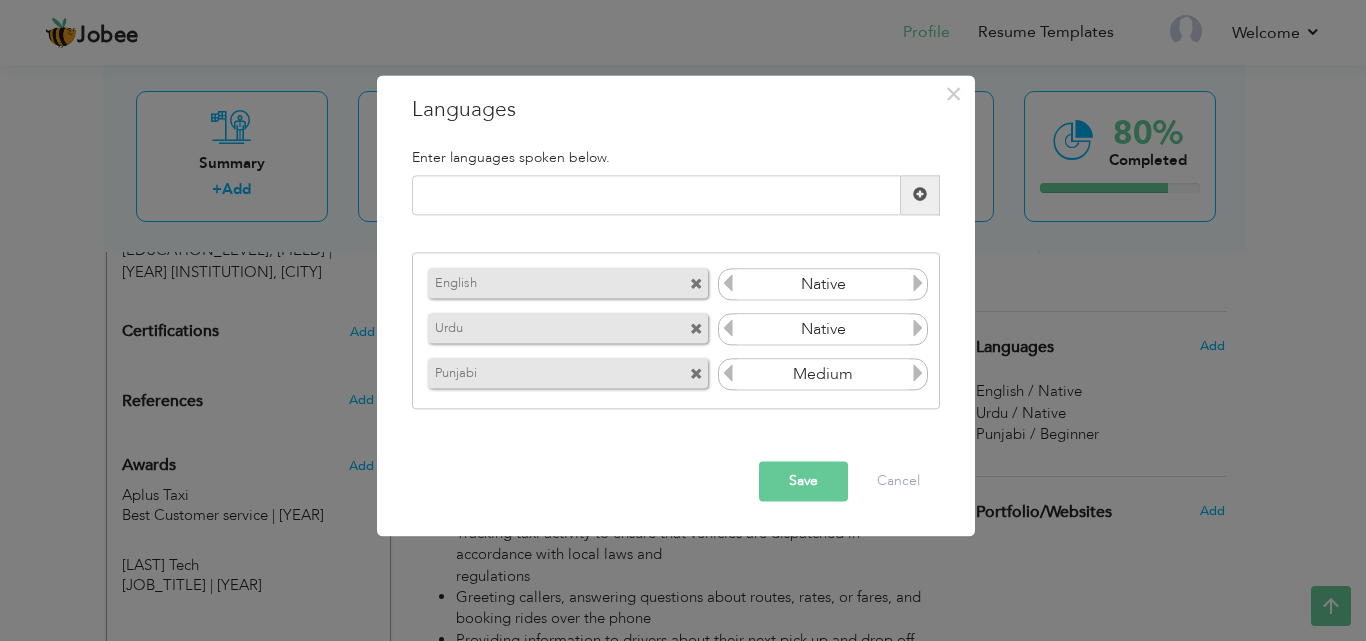 click at bounding box center (918, 374) 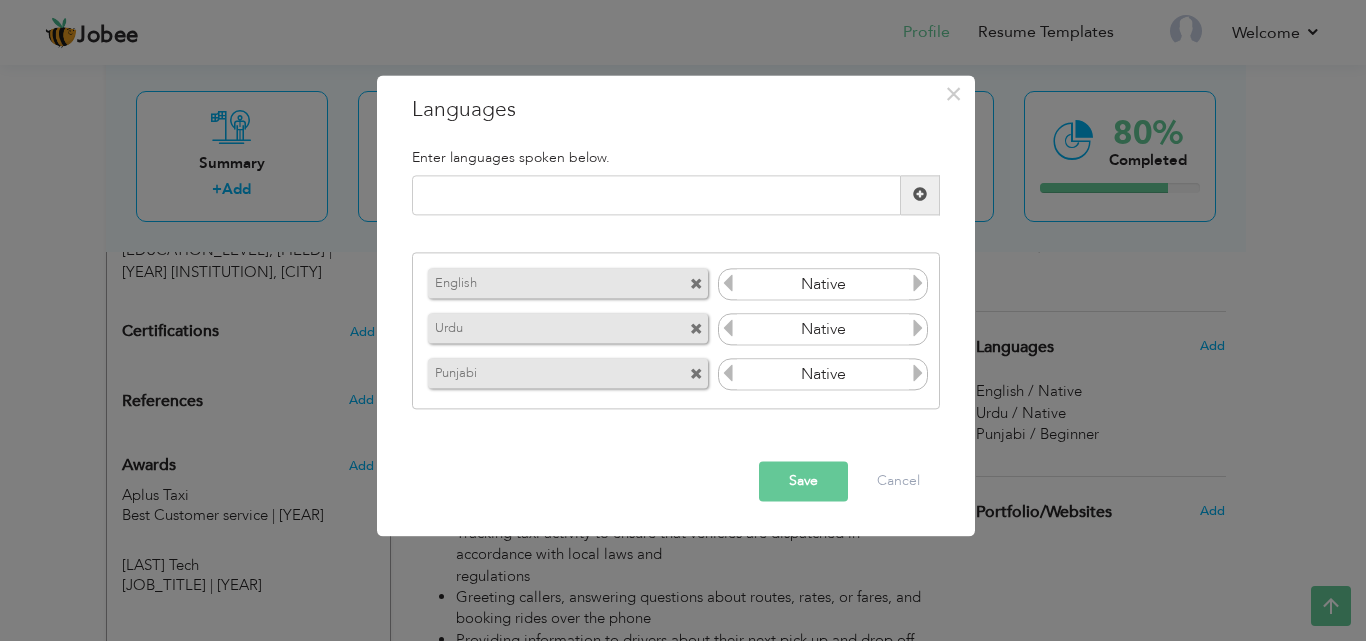 click on "Save" at bounding box center [803, 481] 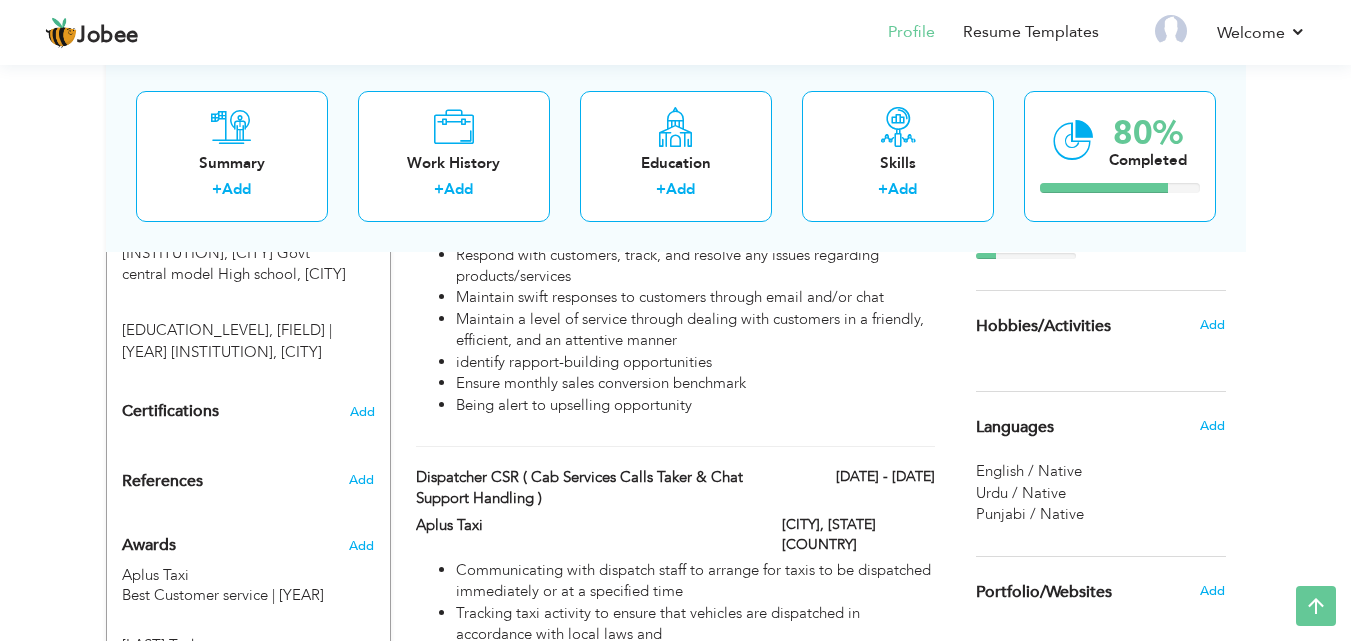 scroll, scrollTop: 909, scrollLeft: 0, axis: vertical 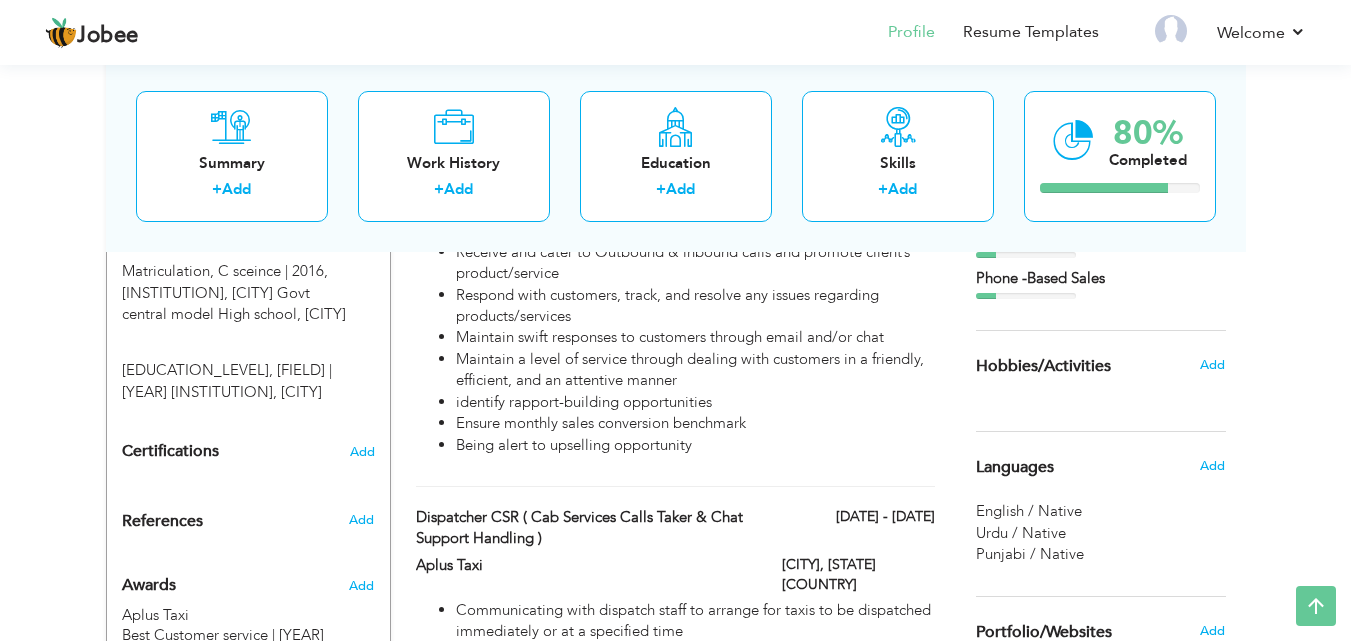 click on "Add" at bounding box center [1217, 365] 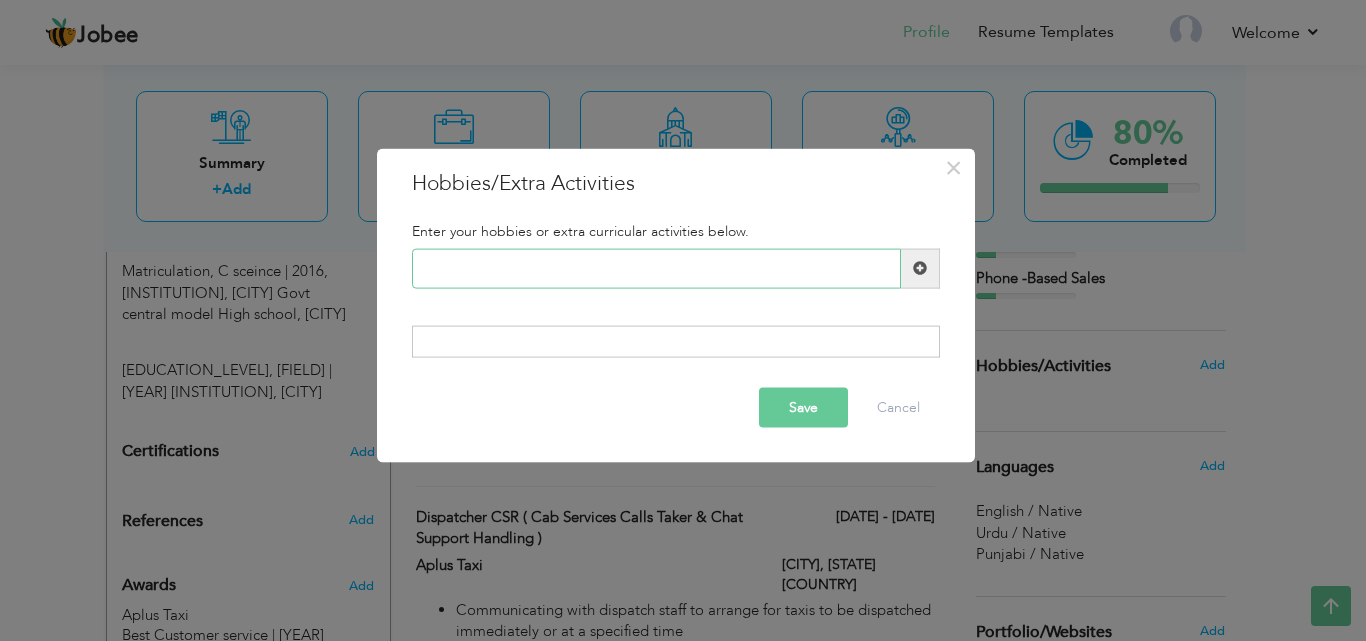 click at bounding box center [656, 268] 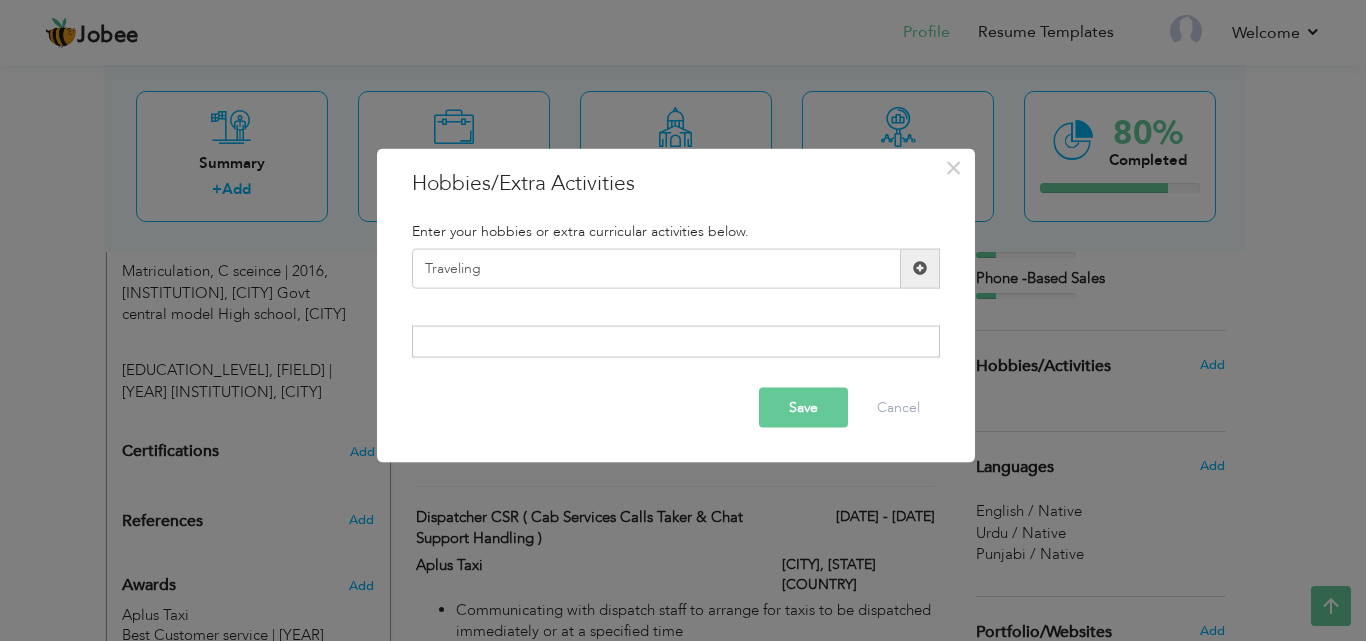 click on "Save" at bounding box center (803, 408) 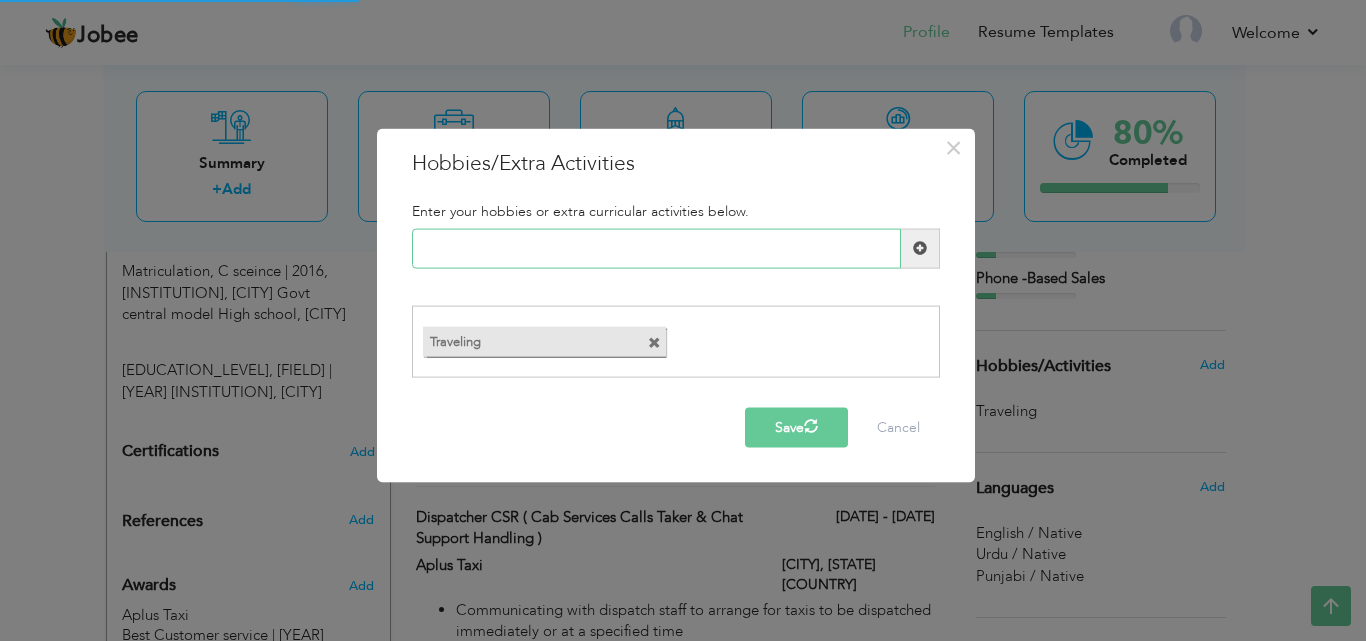 click at bounding box center [656, 248] 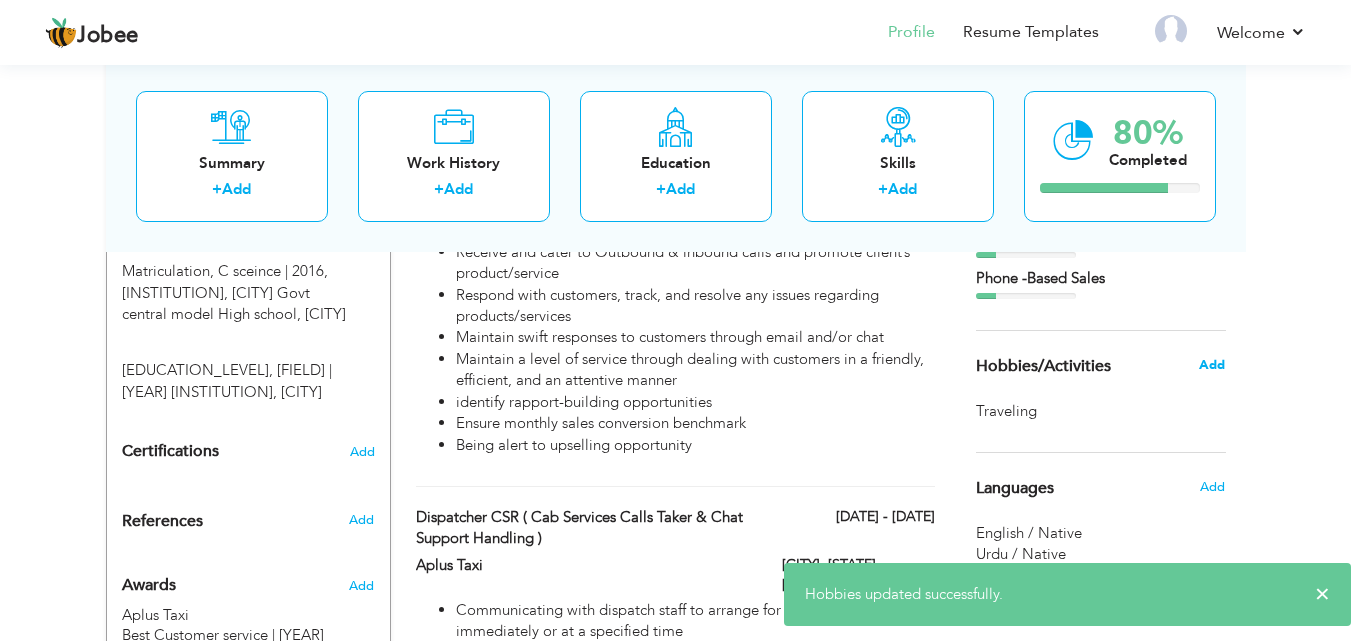 click on "Add" at bounding box center (1212, 365) 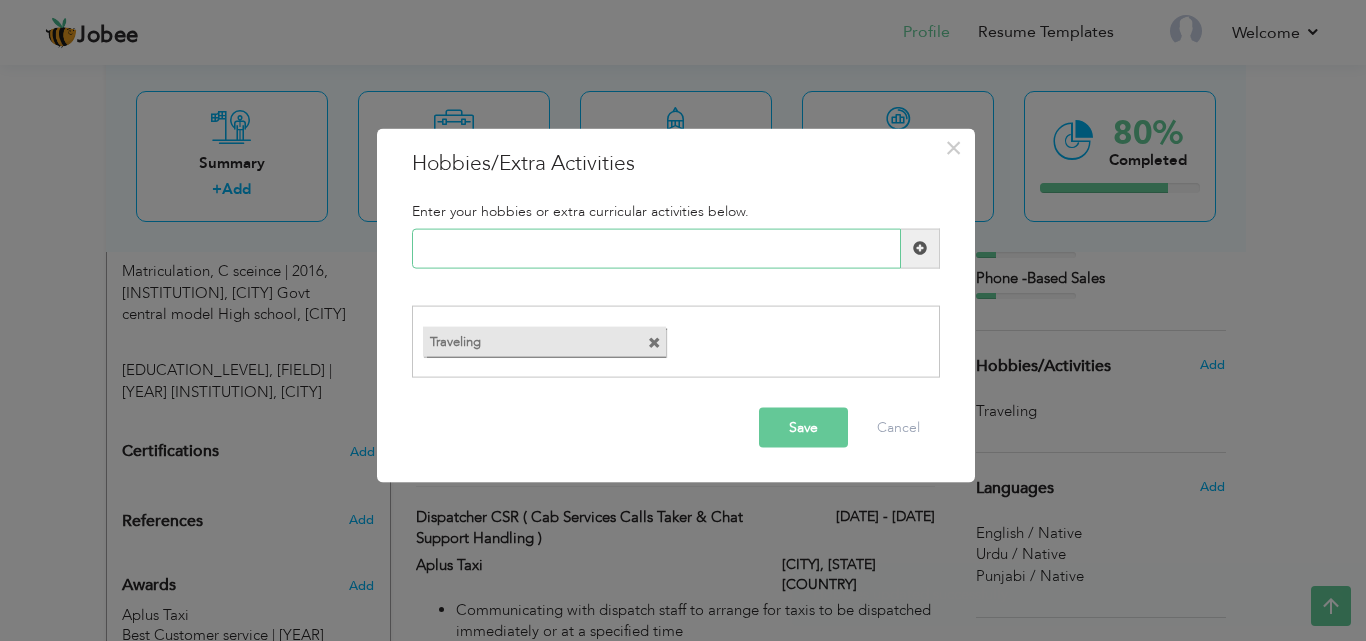 click at bounding box center (656, 248) 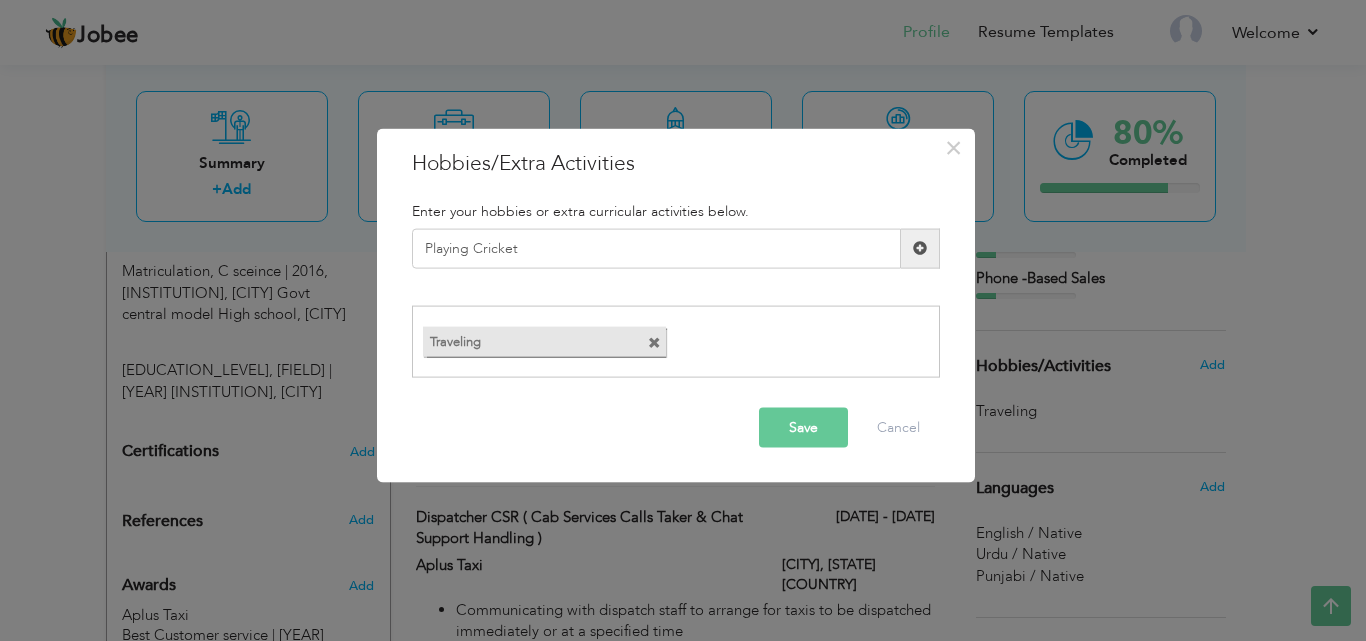 click on "Save" at bounding box center [803, 428] 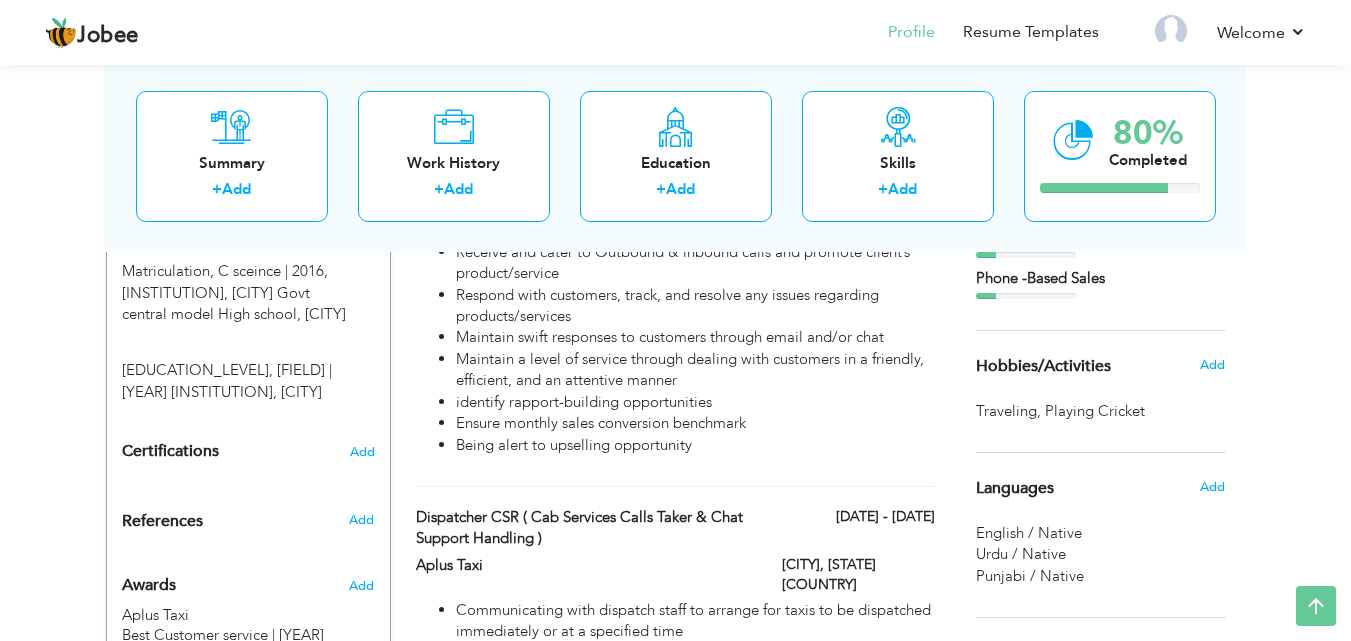 scroll, scrollTop: 1469, scrollLeft: 0, axis: vertical 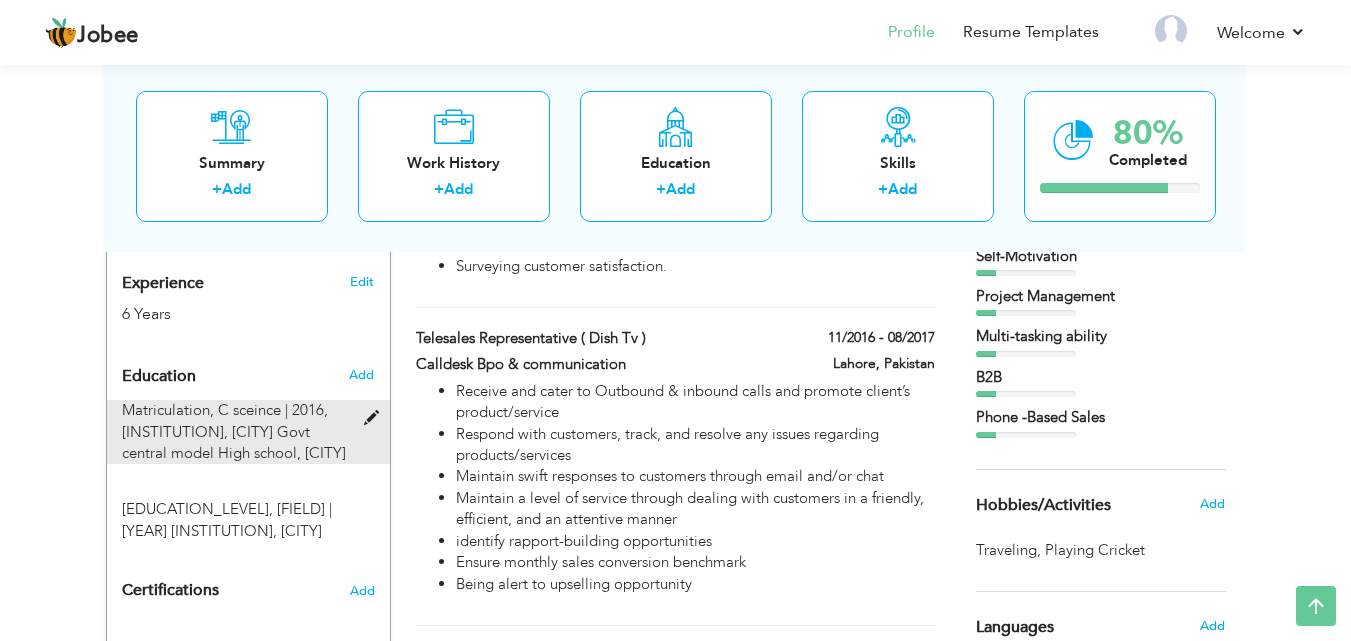 click on "Matriculation,  C sceince  |  2016," at bounding box center (225, 420) 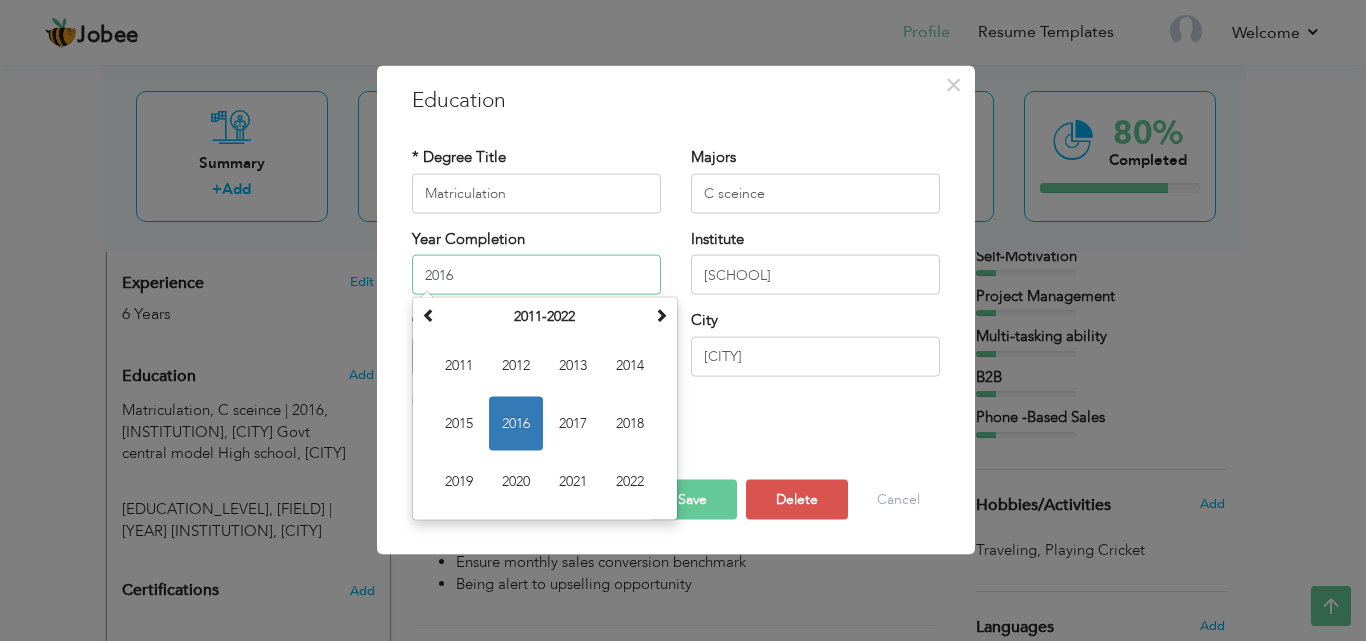 click on "2016" at bounding box center [536, 275] 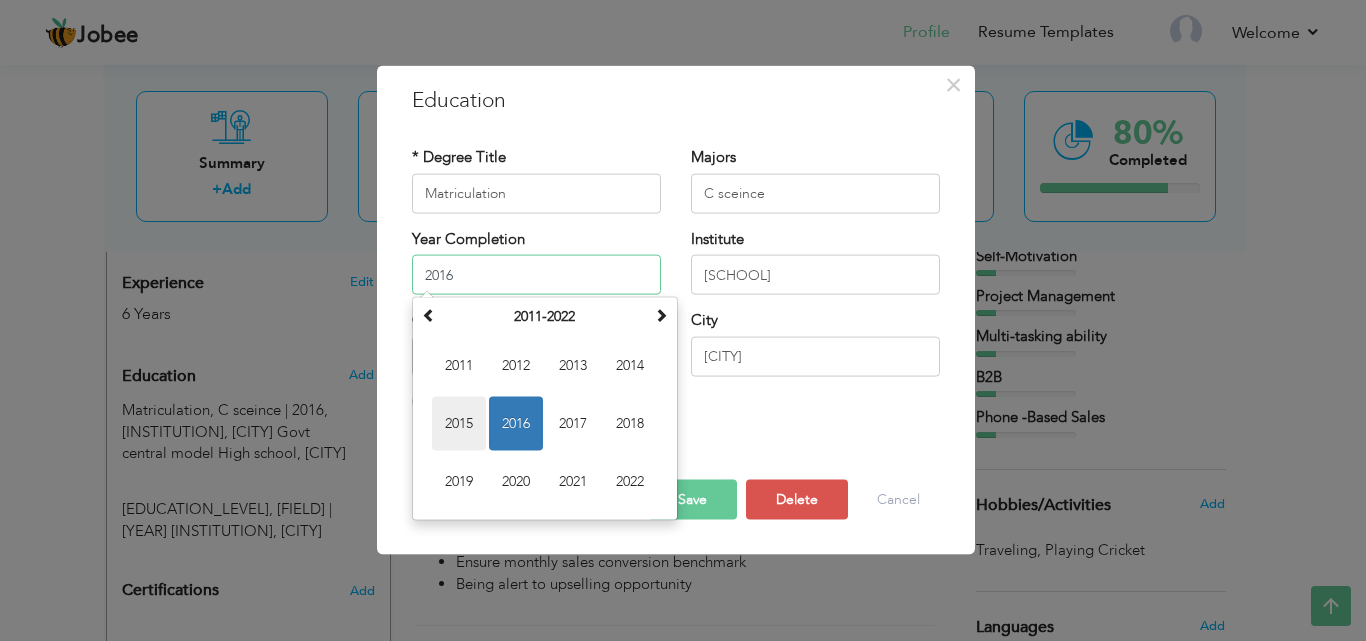 click on "2015" at bounding box center (459, 424) 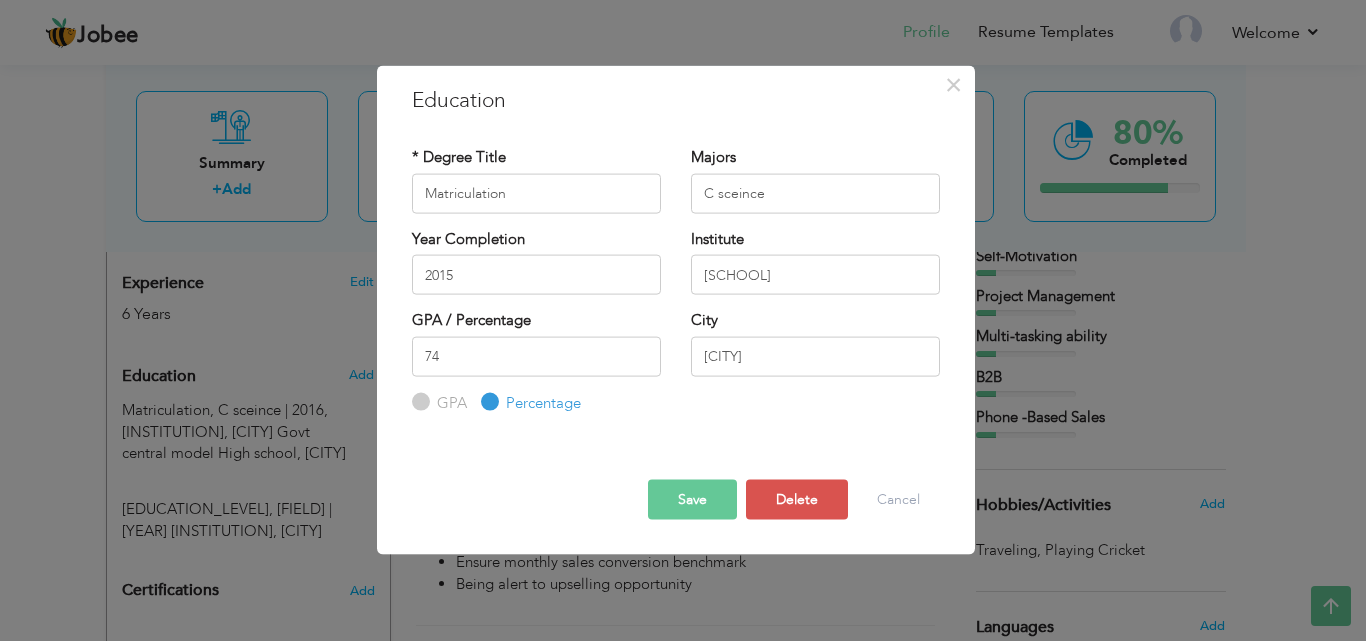 click on "Save" at bounding box center [692, 500] 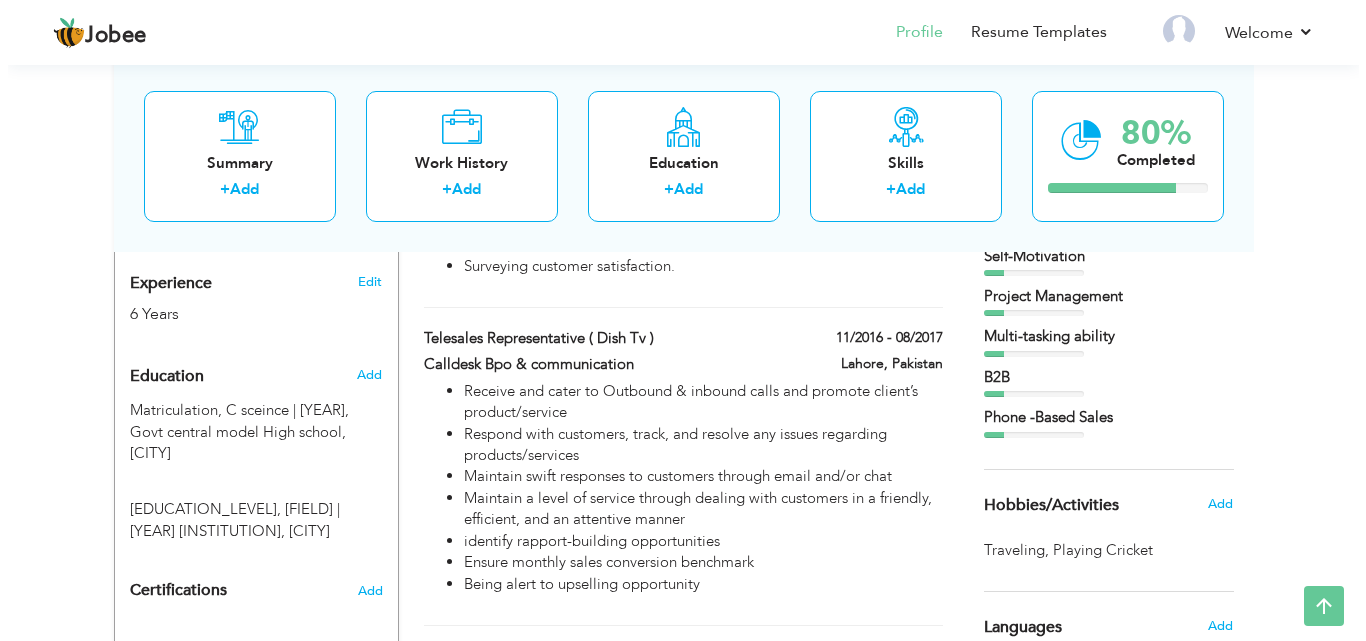 scroll, scrollTop: 210, scrollLeft: 0, axis: vertical 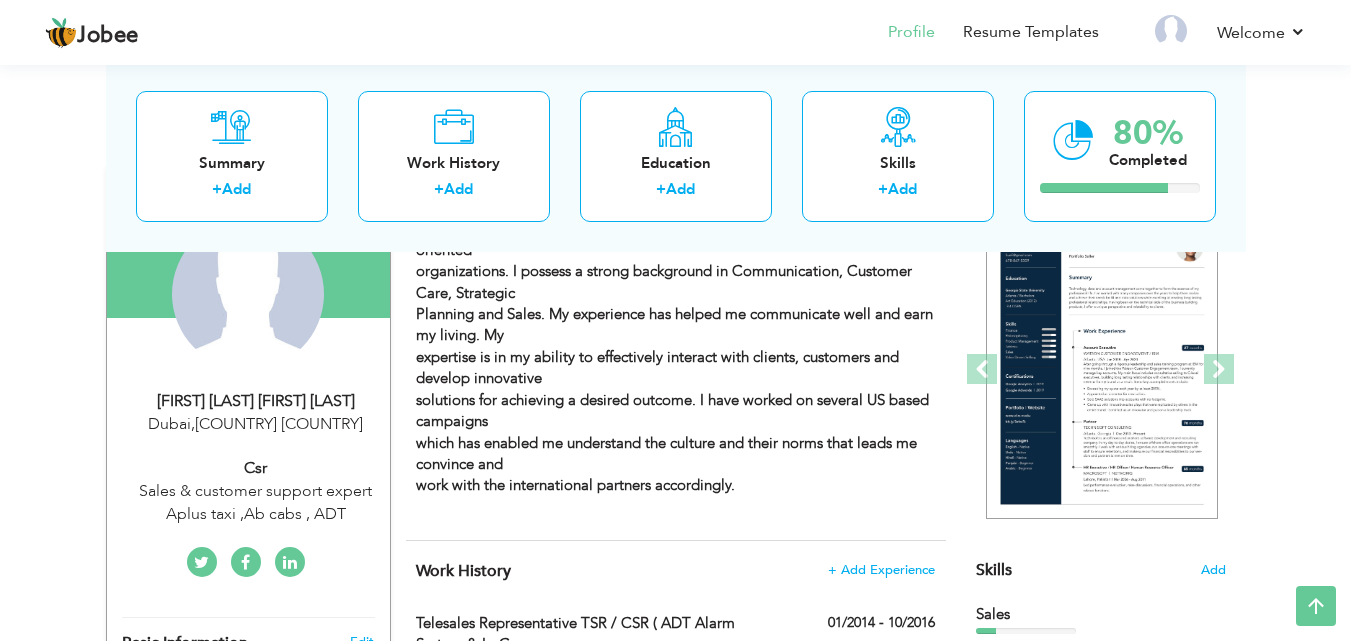 click on "Dubai ,  United Arab  EMIRATES United Arab Emirates" at bounding box center (256, 424) 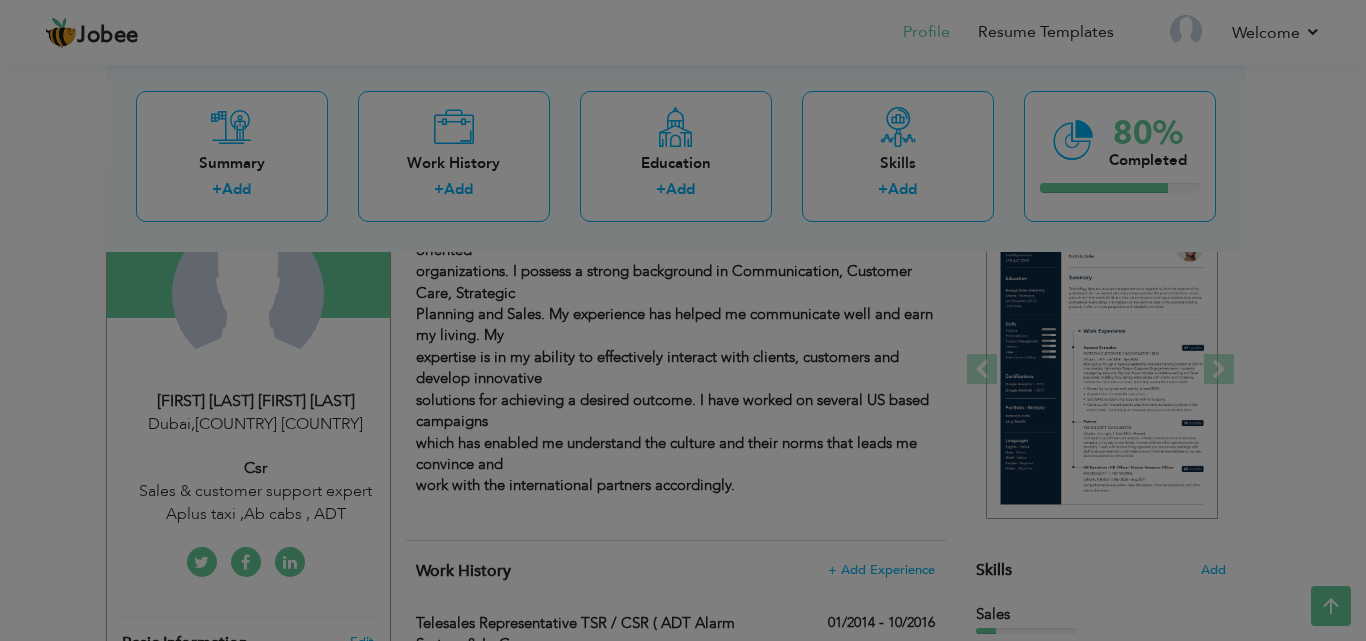 scroll, scrollTop: 0, scrollLeft: 0, axis: both 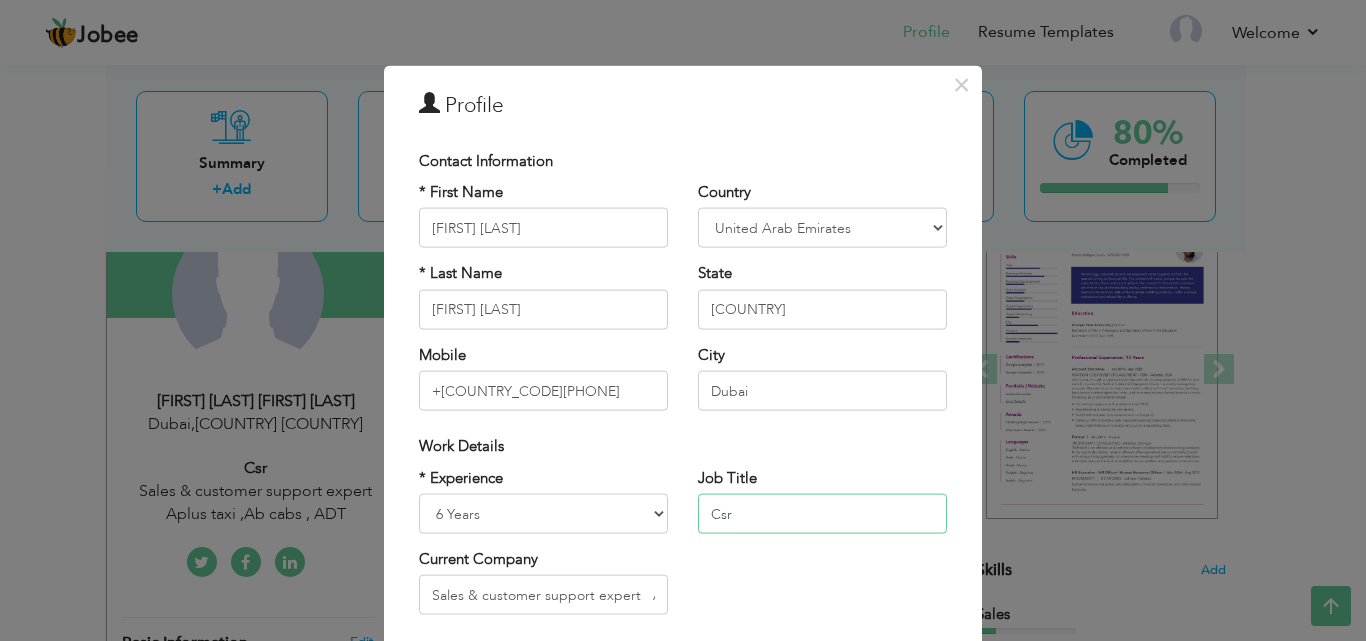 click on "Csr" at bounding box center (822, 514) 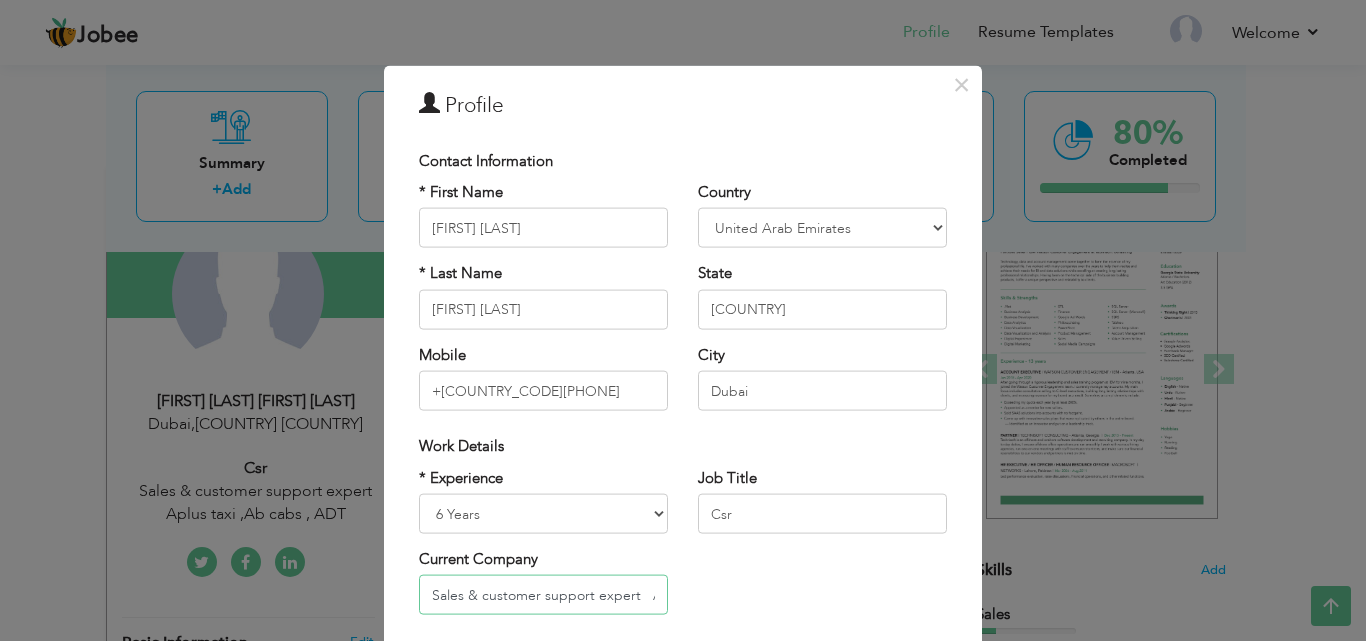 click on "Sales & customer support expert   Aplus taxi ,Ab  cabs , ADT" at bounding box center (543, 595) 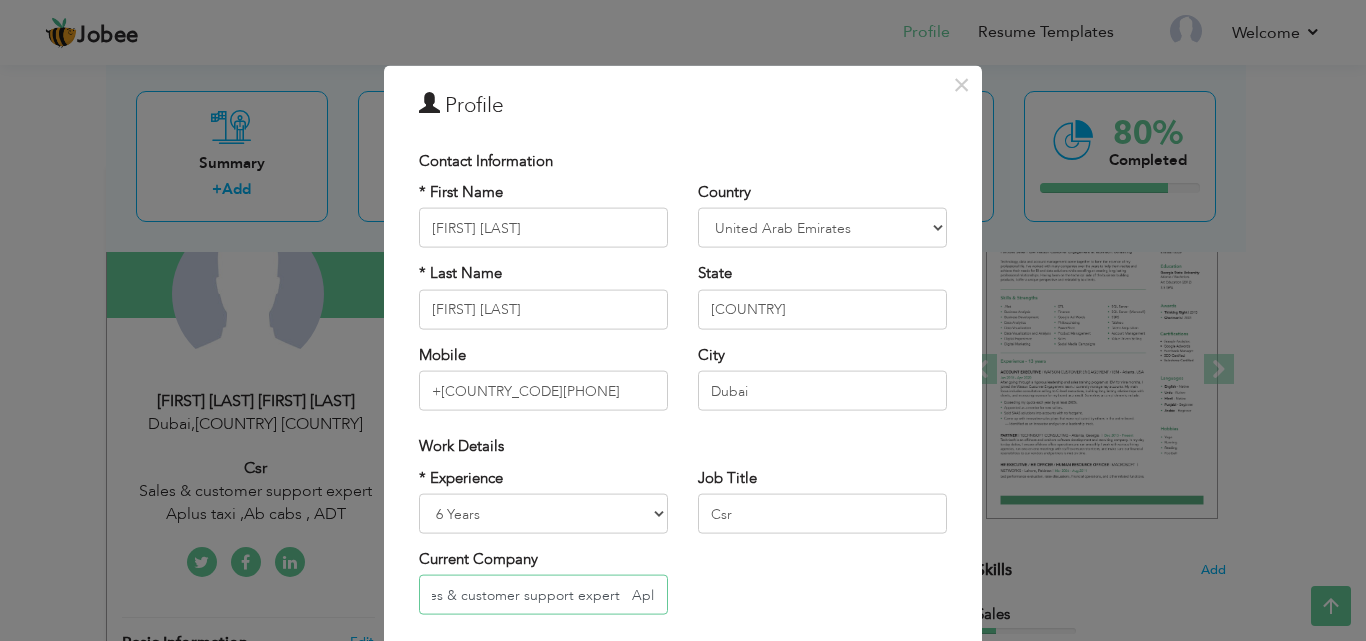 scroll, scrollTop: 0, scrollLeft: 0, axis: both 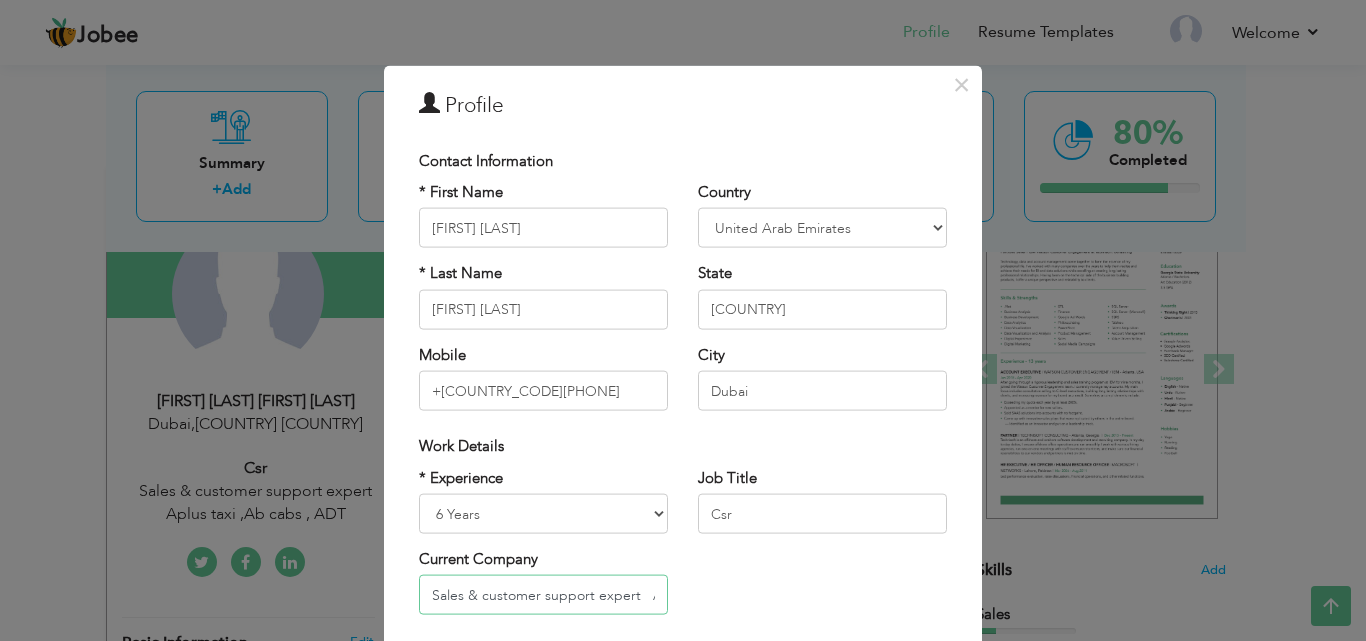 drag, startPoint x: 578, startPoint y: 597, endPoint x: 433, endPoint y: 599, distance: 145.0138 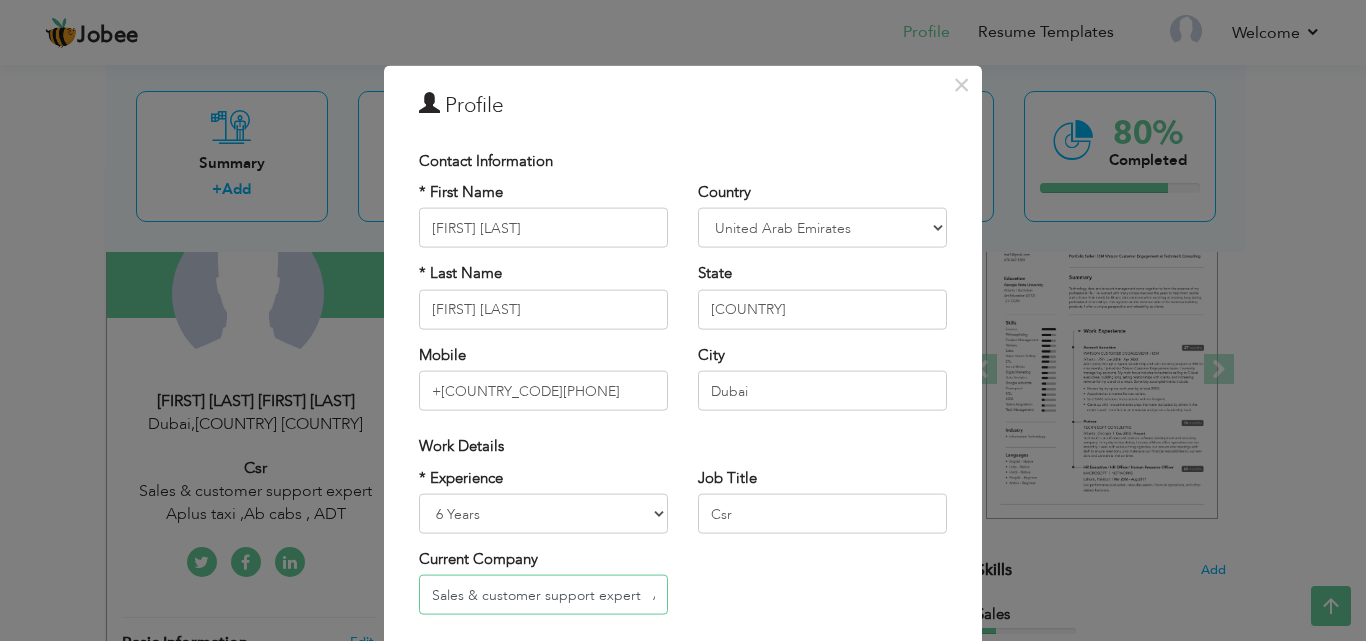 click on "Sales & customer support expert   Aplus taxi ,Ab  cabs , ADT" at bounding box center [543, 595] 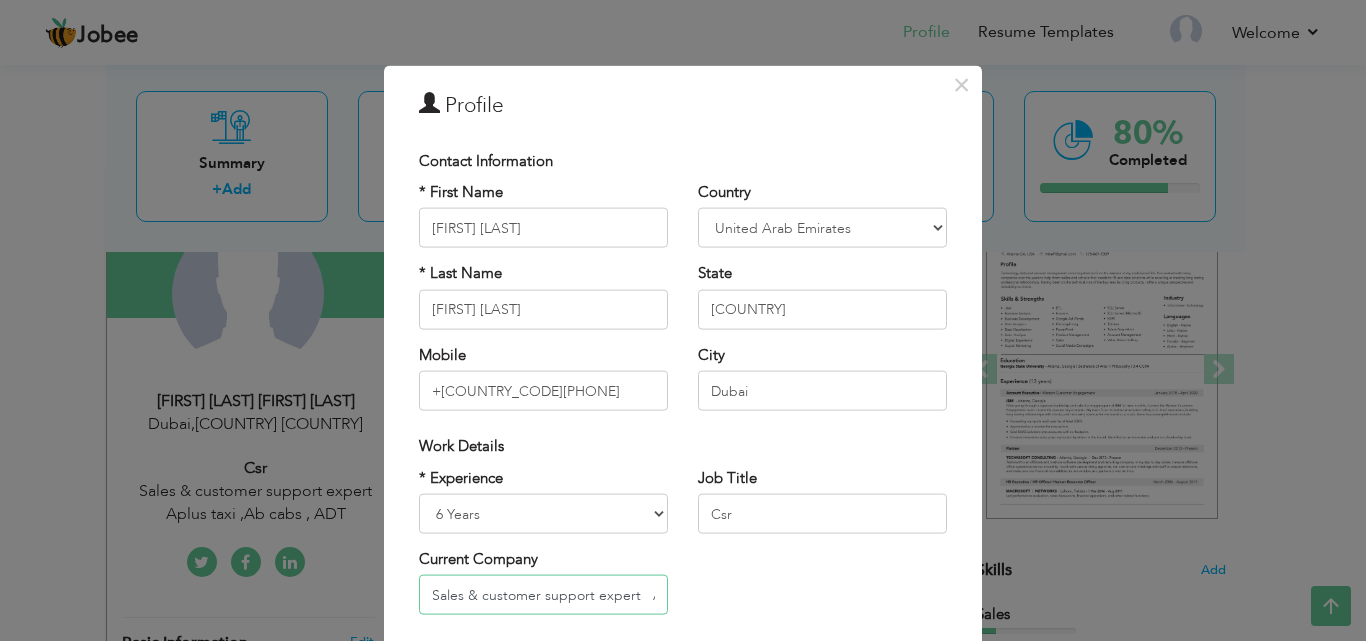 drag, startPoint x: 625, startPoint y: 597, endPoint x: 361, endPoint y: 597, distance: 264 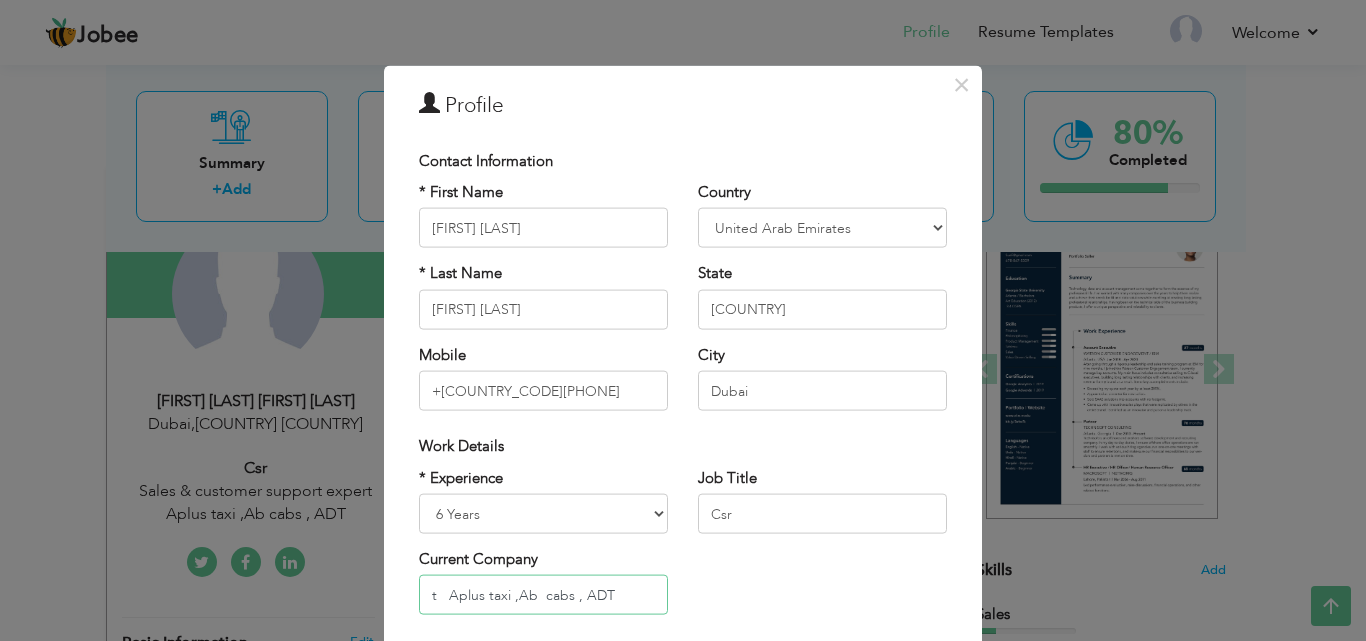 click on "t   Aplus taxi ,Ab  cabs , ADT" at bounding box center (543, 595) 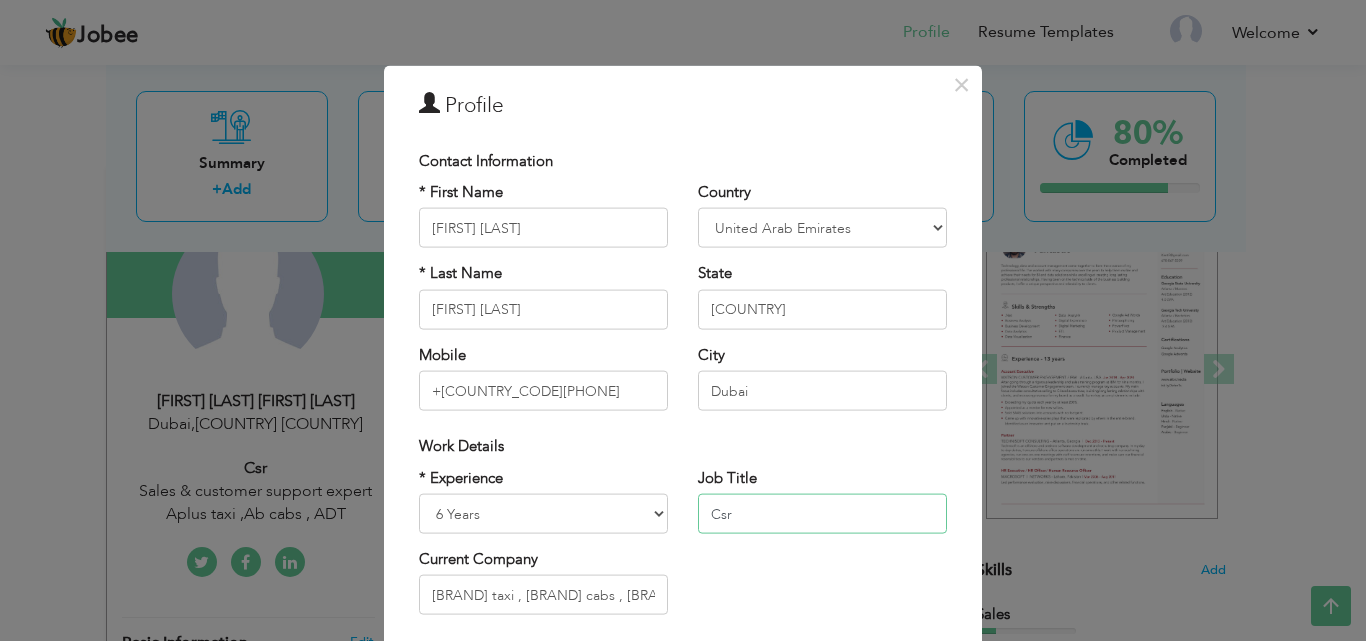 click on "Csr" at bounding box center (822, 514) 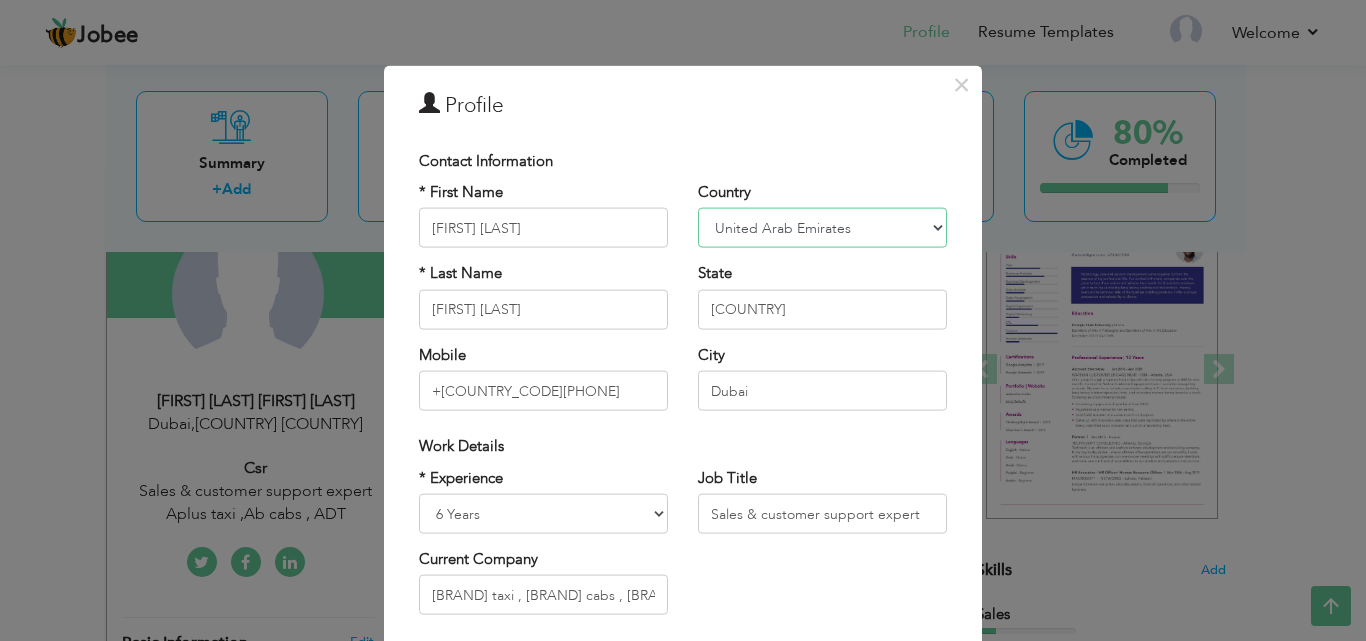 click on "Afghanistan Albania Algeria American Samoa Andorra Angola Anguilla Antarctica Antigua and Barbuda Argentina Armenia Aruba Australia Austria Azerbaijan Bahamas Bahrain Bangladesh Barbados Belarus Belgium Belize Benin Bermuda Bhutan Bolivia Bosnia-Herzegovina Botswana Bouvet Island Brazil British Indian Ocean Territory Brunei Darussalam Bulgaria Burkina Faso Burundi Cambodia Cameroon Canada Cape Verde Cayman Islands Central African Republic Chad Chile China Christmas Island Cocos (Keeling) Islands Colombia Comoros Congo Congo, Dem. Republic Cook Islands Costa Rica Croatia Cuba Cyprus Czech Rep Denmark Djibouti Dominica Dominican Republic Ecuador Egypt El Salvador Equatorial Guinea Eritrea Estonia Ethiopia European Union Falkland Islands (Malvinas) Faroe Islands Fiji Finland France French Guiana French Southern Territories Gabon Gambia Georgia Germany Ghana Gibraltar Great Britain Greece Greenland Grenada Guadeloupe (French) Guam (USA) Guatemala Guernsey Guinea Guinea Bissau Guyana Haiti Honduras Hong Kong India" at bounding box center (822, 228) 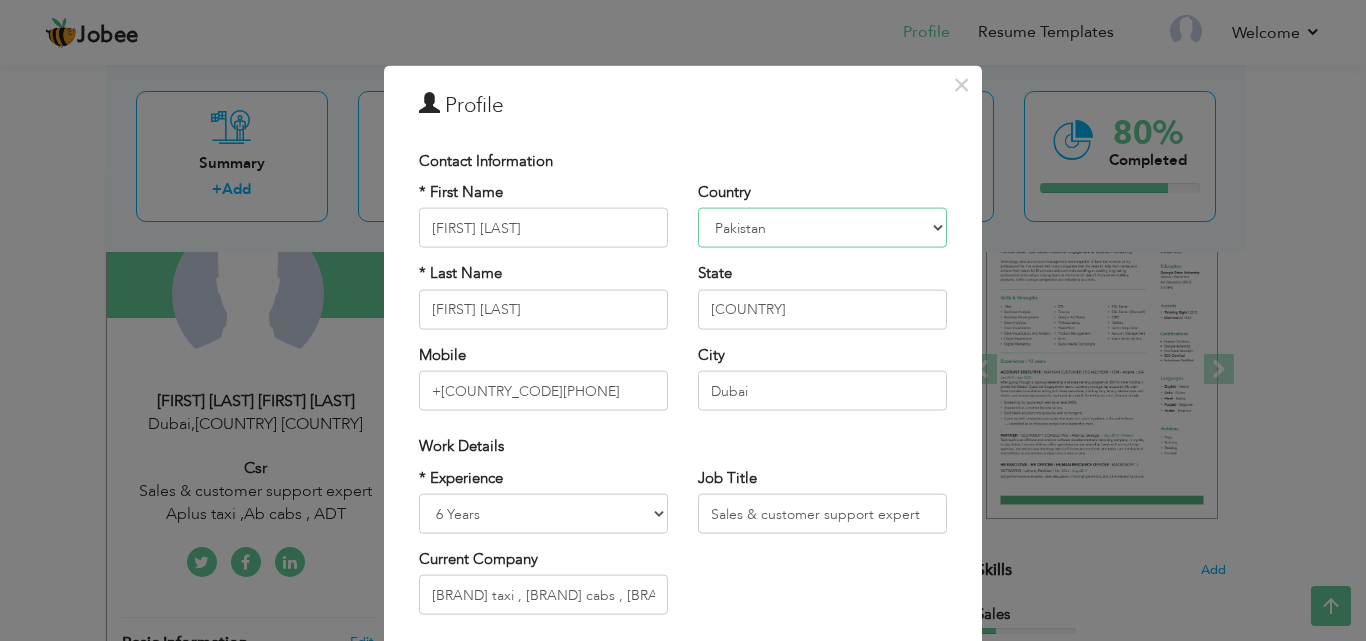 click on "Afghanistan Albania Algeria American Samoa Andorra Angola Anguilla Antarctica Antigua and Barbuda Argentina Armenia Aruba Australia Austria Azerbaijan Bahamas Bahrain Bangladesh Barbados Belarus Belgium Belize Benin Bermuda Bhutan Bolivia Bosnia-Herzegovina Botswana Bouvet Island Brazil British Indian Ocean Territory Brunei Darussalam Bulgaria Burkina Faso Burundi Cambodia Cameroon Canada Cape Verde Cayman Islands Central African Republic Chad Chile China Christmas Island Cocos (Keeling) Islands Colombia Comoros Congo Congo, Dem. Republic Cook Islands Costa Rica Croatia Cuba Cyprus Czech Rep Denmark Djibouti Dominica Dominican Republic Ecuador Egypt El Salvador Equatorial Guinea Eritrea Estonia Ethiopia European Union Falkland Islands (Malvinas) Faroe Islands Fiji Finland France French Guiana French Southern Territories Gabon Gambia Georgia Germany Ghana Gibraltar Great Britain Greece Greenland Grenada Guadeloupe (French) Guam (USA) Guatemala Guernsey Guinea Guinea Bissau Guyana Haiti Honduras Hong Kong India" at bounding box center (822, 228) 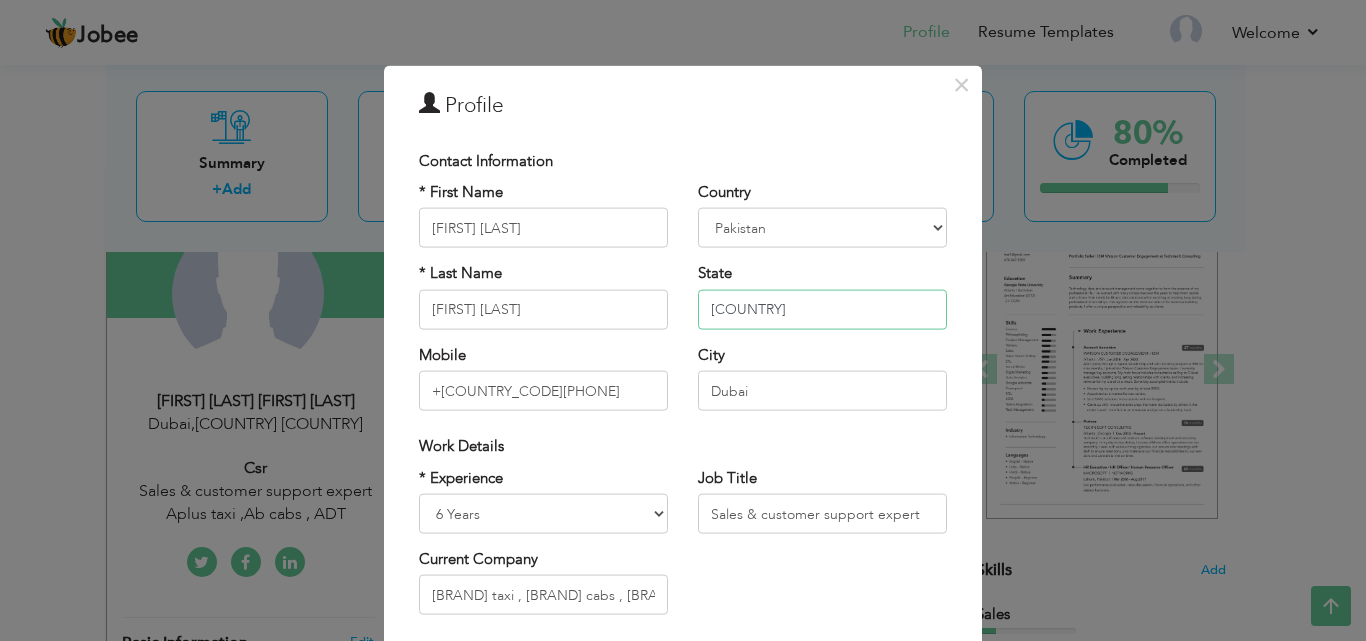 click on "United Arab  EMIRATES" at bounding box center [822, 309] 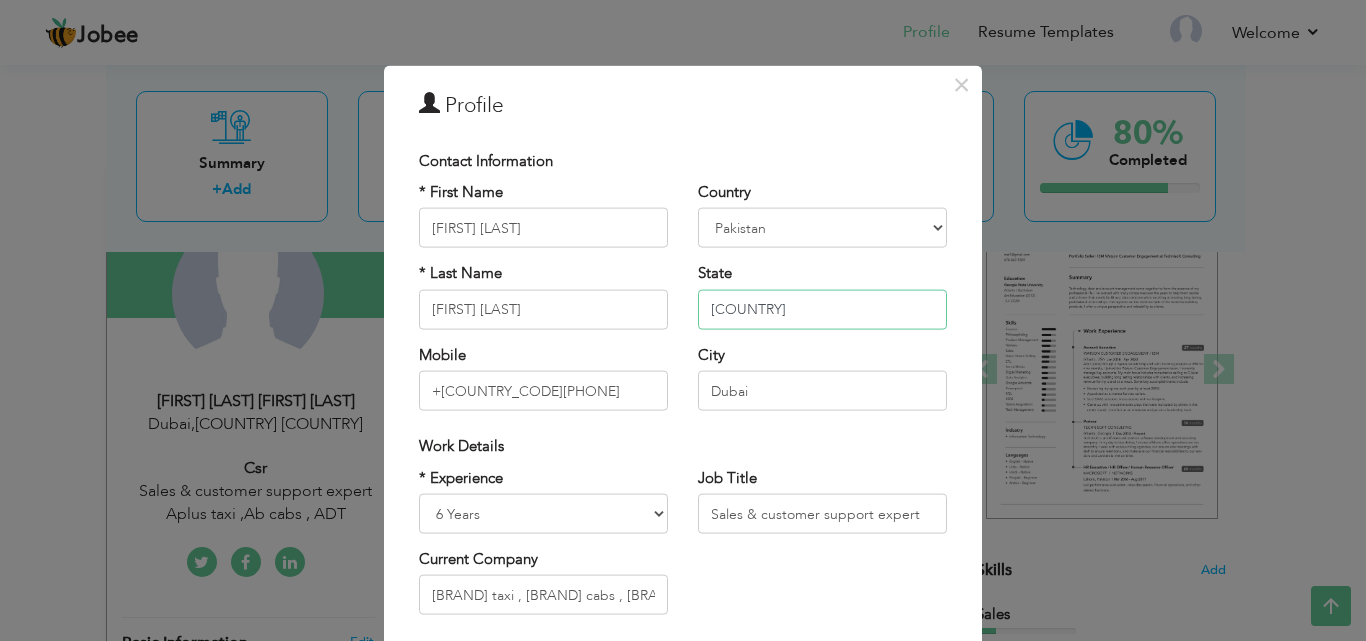 click on "United Arab  EMIRATES" at bounding box center [822, 309] 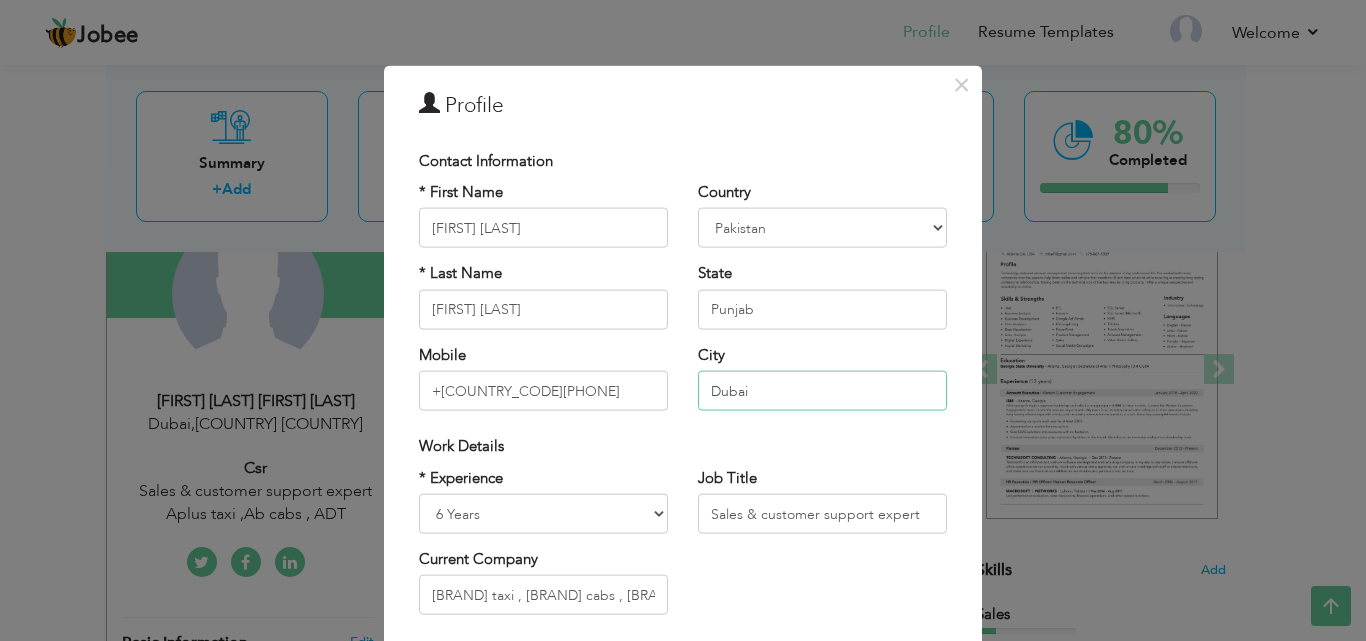 click on "Dubai" at bounding box center (822, 391) 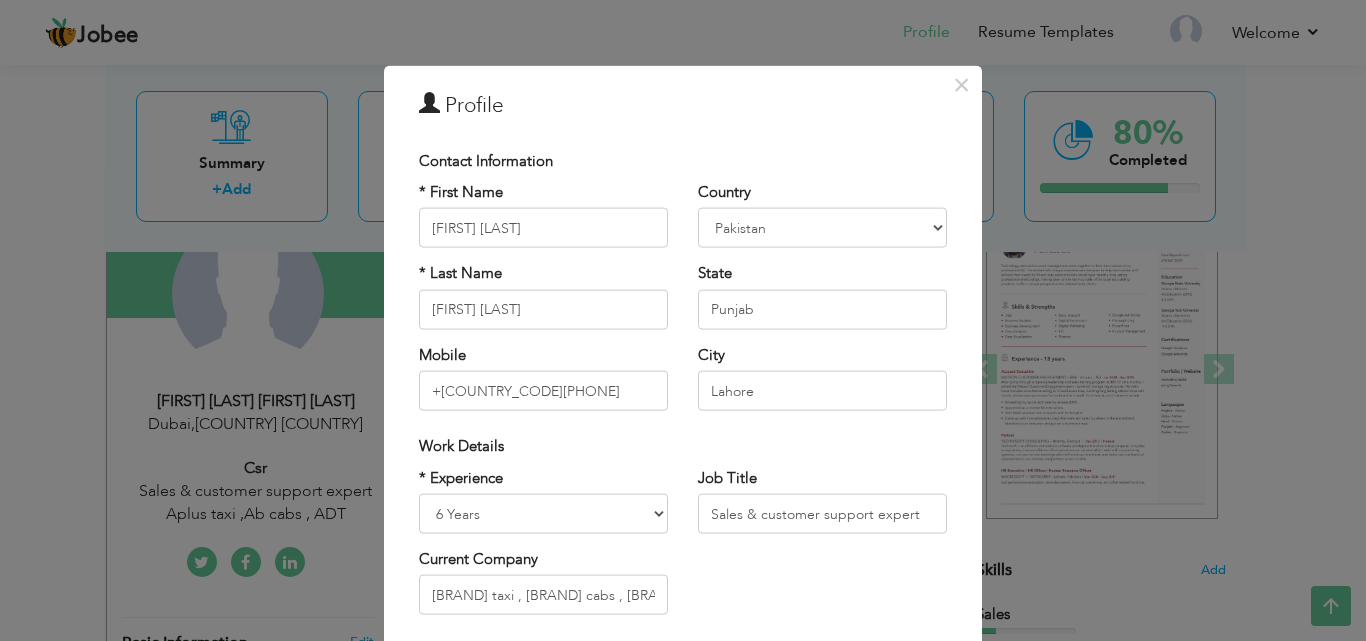click on "×
Profile
Contact Information
* First Name
Muhammad Mustafa
* Last Name
Muhammad kamal  Mobile  +971568203299  Country  Aruba" at bounding box center [683, 483] 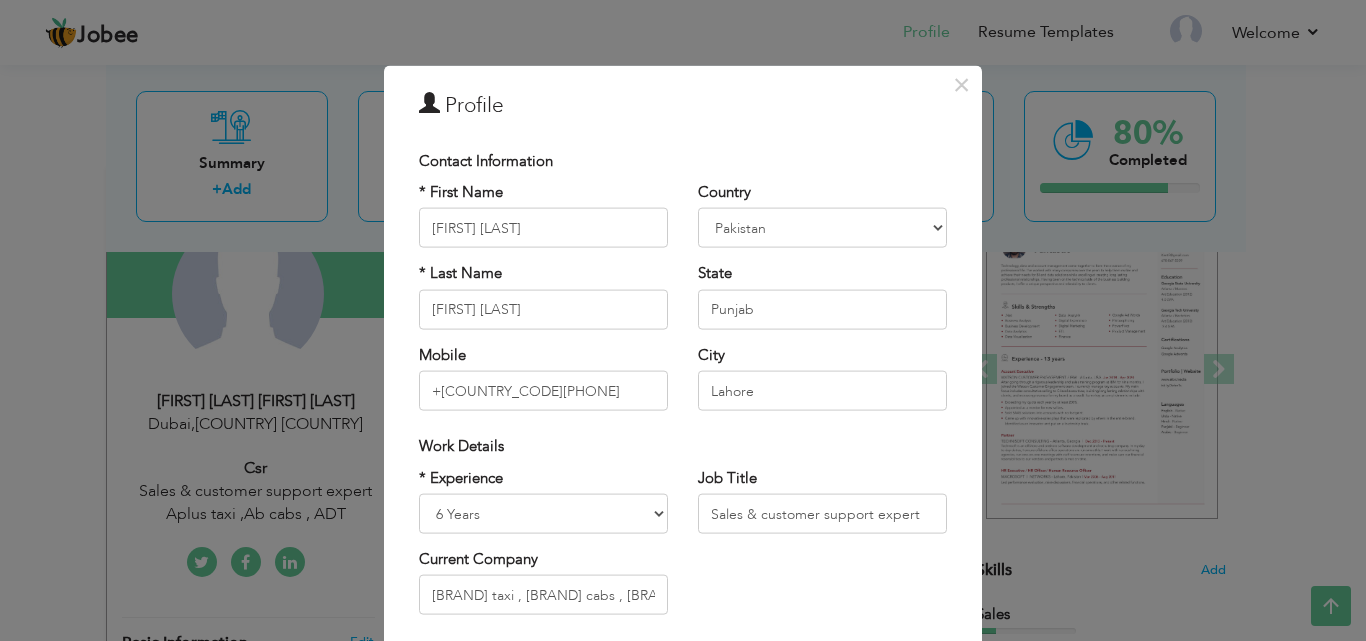 drag, startPoint x: 969, startPoint y: 594, endPoint x: 964, endPoint y: 620, distance: 26.476404 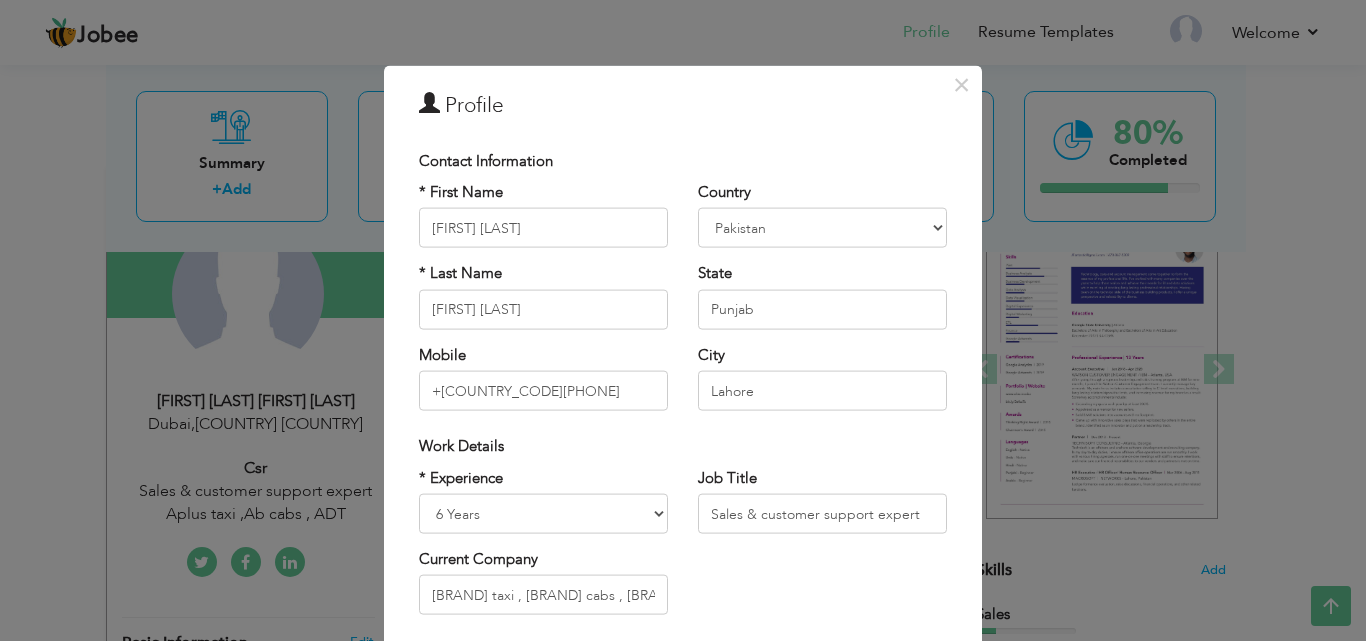 scroll, scrollTop: 261, scrollLeft: 0, axis: vertical 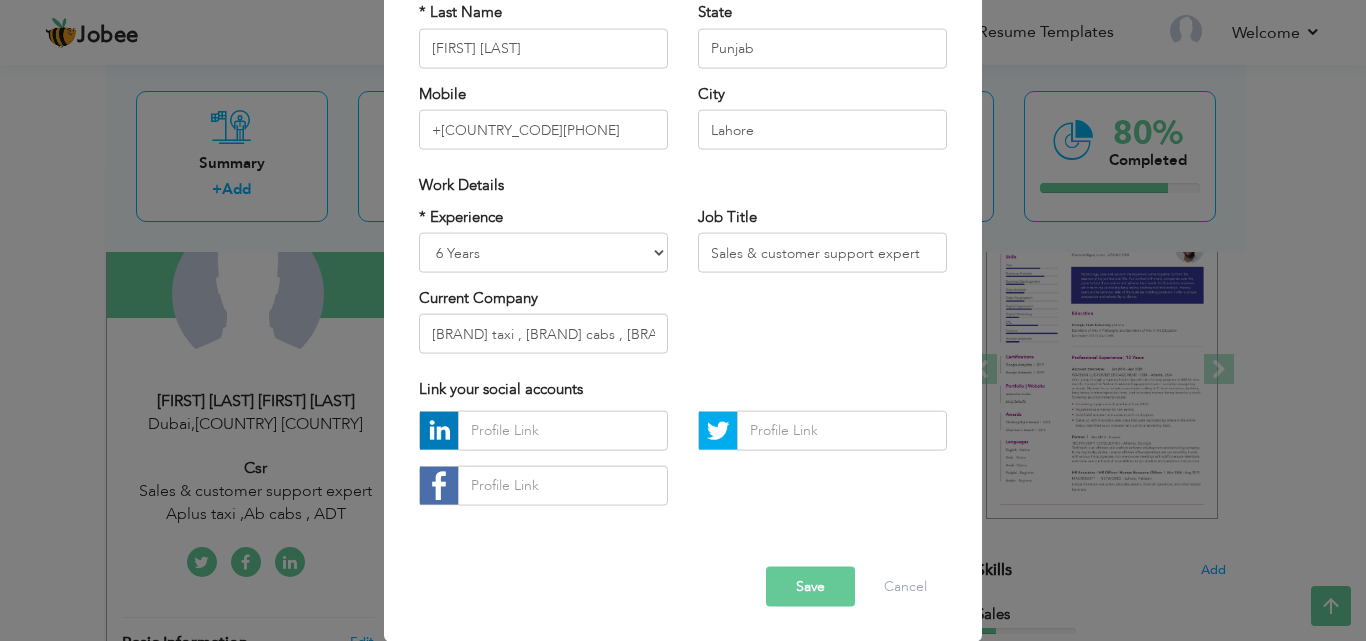 click on "Save" at bounding box center [810, 586] 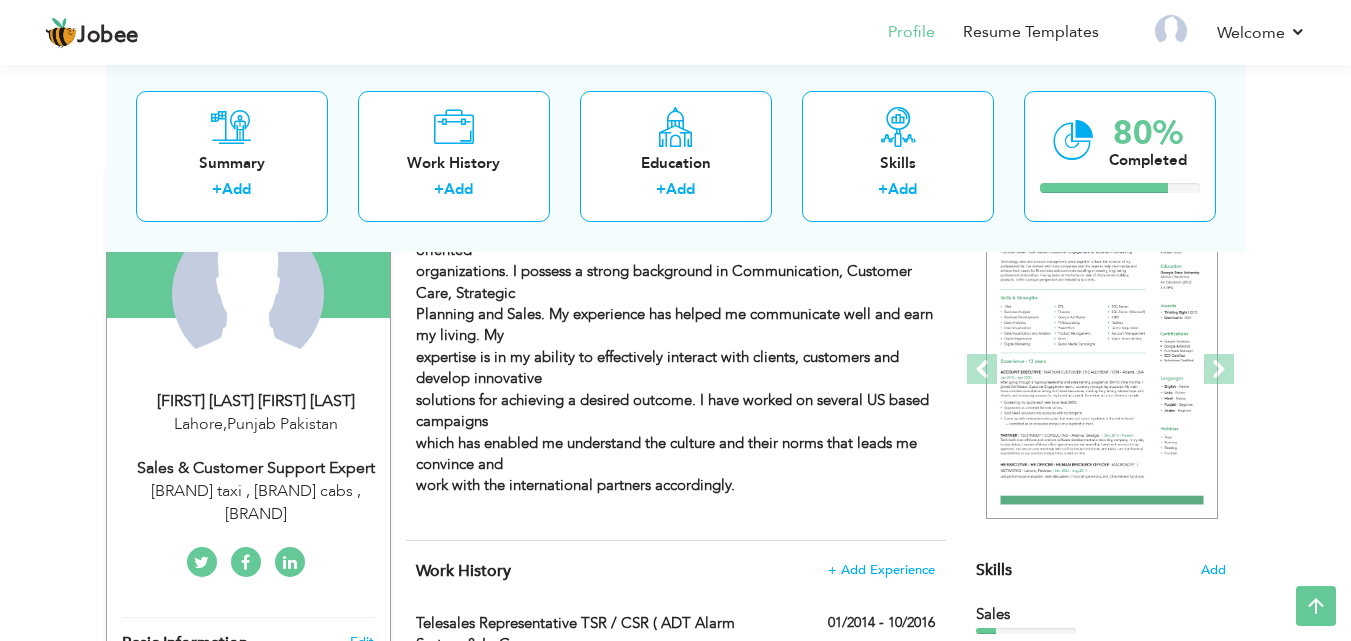 click on "Lahore ,  Punjab Pakistan" at bounding box center [256, 424] 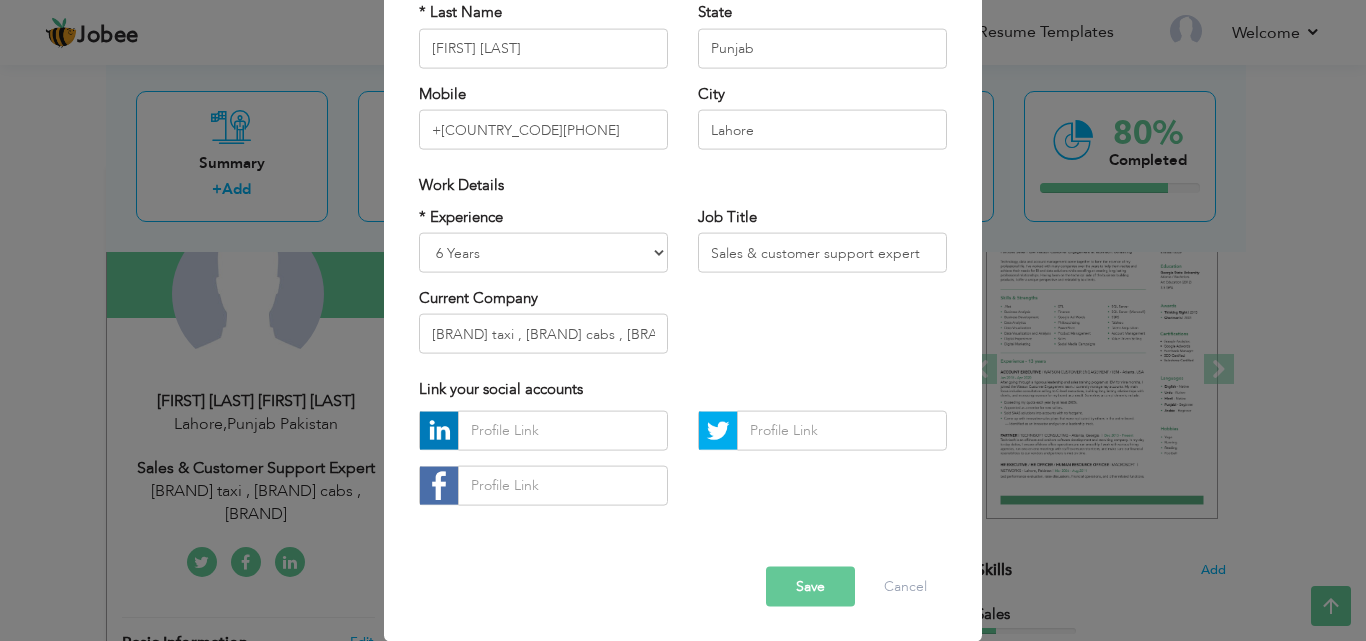scroll, scrollTop: 0, scrollLeft: 0, axis: both 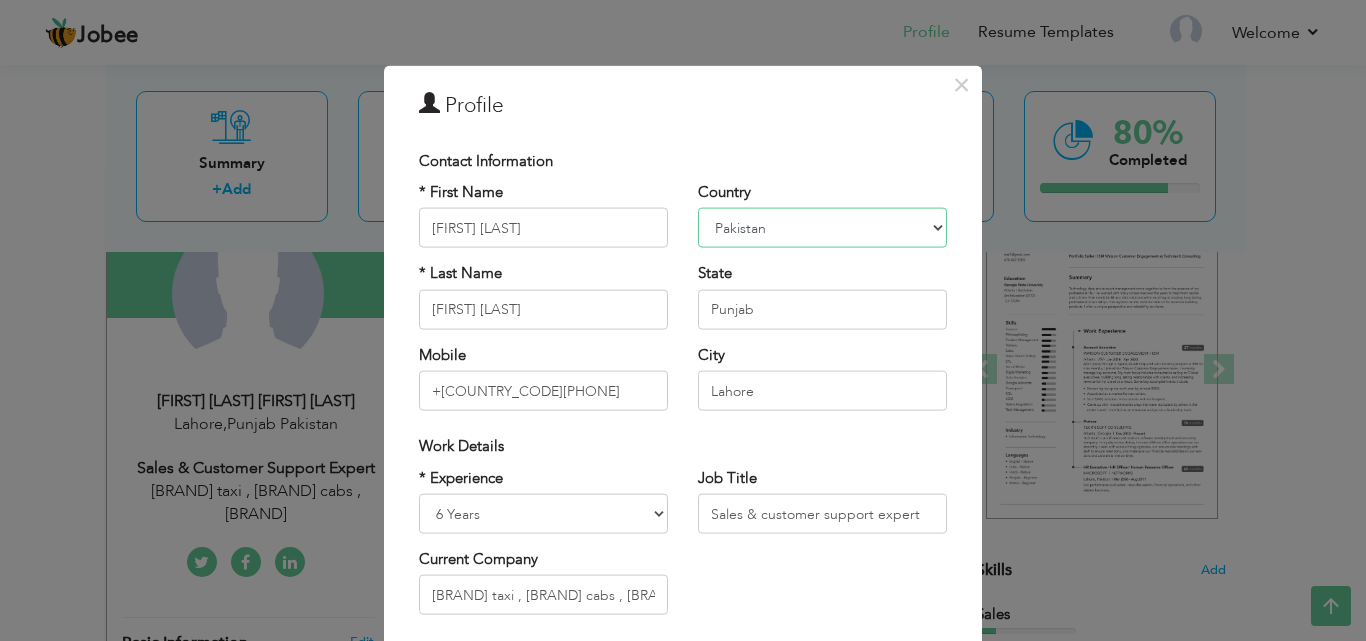 click on "Afghanistan Albania Algeria American Samoa Andorra Angola Anguilla Antarctica Antigua and Barbuda Argentina Armenia Aruba Australia Austria Azerbaijan Bahamas Bahrain Bangladesh Barbados Belarus Belgium Belize Benin Bermuda Bhutan Bolivia Bosnia-Herzegovina Botswana Bouvet Island Brazil British Indian Ocean Territory Brunei Darussalam Bulgaria Burkina Faso Burundi Cambodia Cameroon Canada Cape Verde Cayman Islands Central African Republic Chad Chile China Christmas Island Cocos (Keeling) Islands Colombia Comoros Congo Congo, Dem. Republic Cook Islands Costa Rica Croatia Cuba Cyprus Czech Rep Denmark Djibouti Dominica Dominican Republic Ecuador Egypt El Salvador Equatorial Guinea Eritrea Estonia Ethiopia European Union Falkland Islands (Malvinas) Faroe Islands Fiji Finland France French Guiana French Southern Territories Gabon Gambia Georgia Germany Ghana Gibraltar Great Britain Greece Greenland Grenada Guadeloupe (French) Guam (USA) Guatemala Guernsey Guinea Guinea Bissau Guyana Haiti Honduras Hong Kong India" at bounding box center (822, 228) 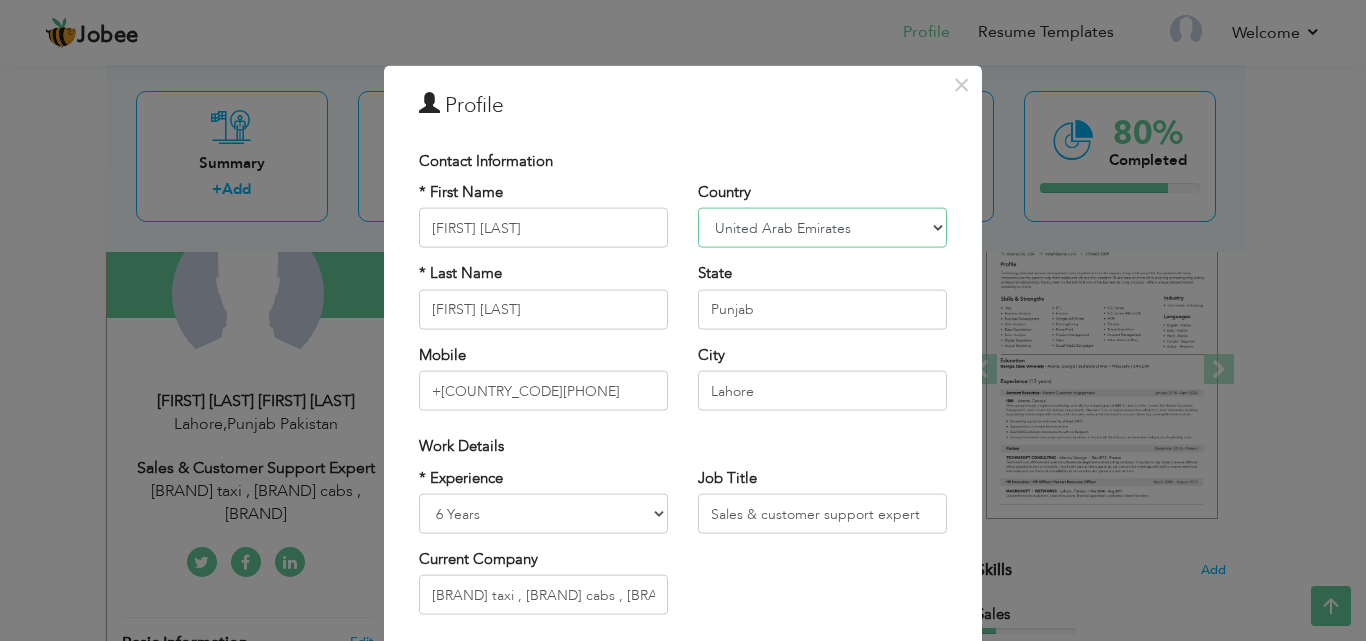 click on "Afghanistan Albania Algeria American Samoa Andorra Angola Anguilla Antarctica Antigua and Barbuda Argentina Armenia Aruba Australia Austria Azerbaijan Bahamas Bahrain Bangladesh Barbados Belarus Belgium Belize Benin Bermuda Bhutan Bolivia Bosnia-Herzegovina Botswana Bouvet Island Brazil British Indian Ocean Territory Brunei Darussalam Bulgaria Burkina Faso Burundi Cambodia Cameroon Canada Cape Verde Cayman Islands Central African Republic Chad Chile China Christmas Island Cocos (Keeling) Islands Colombia Comoros Congo Congo, Dem. Republic Cook Islands Costa Rica Croatia Cuba Cyprus Czech Rep Denmark Djibouti Dominica Dominican Republic Ecuador Egypt El Salvador Equatorial Guinea Eritrea Estonia Ethiopia European Union Falkland Islands (Malvinas) Faroe Islands Fiji Finland France French Guiana French Southern Territories Gabon Gambia Georgia Germany Ghana Gibraltar Great Britain Greece Greenland Grenada Guadeloupe (French) Guam (USA) Guatemala Guernsey Guinea Guinea Bissau Guyana Haiti Honduras Hong Kong India" at bounding box center (822, 228) 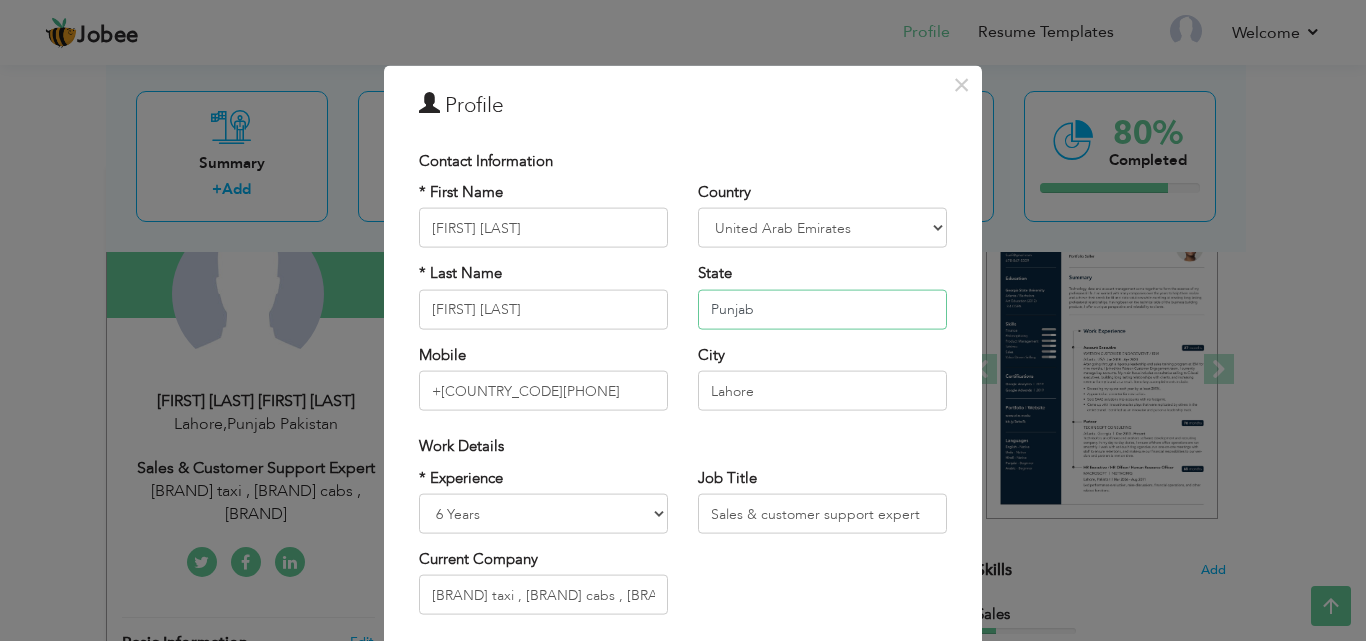 click on "Punjab" at bounding box center [822, 309] 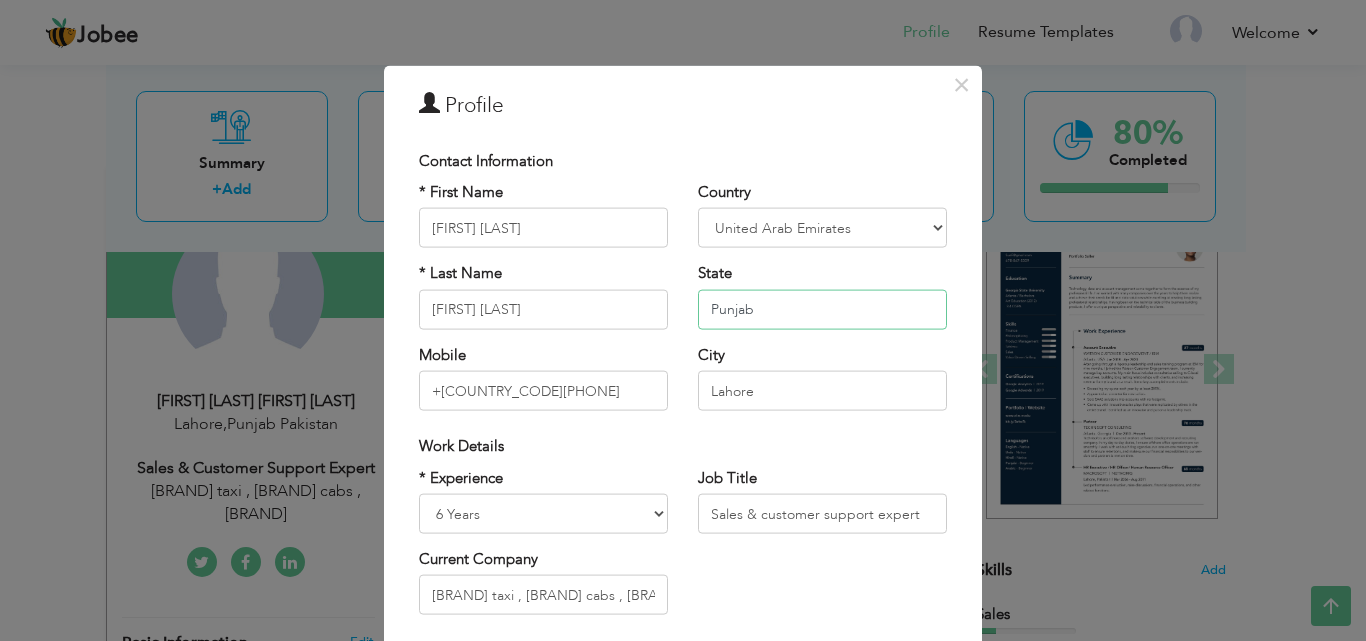 click on "Punjab" at bounding box center [822, 309] 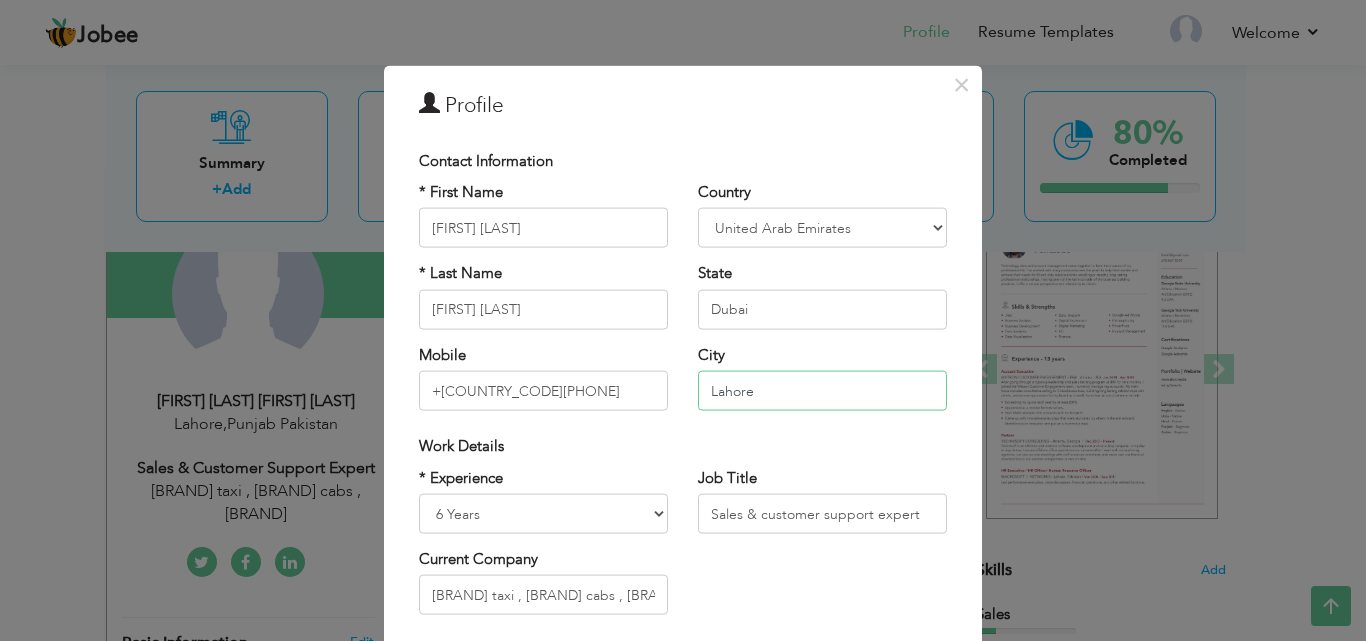 click on "Lahore" at bounding box center [822, 391] 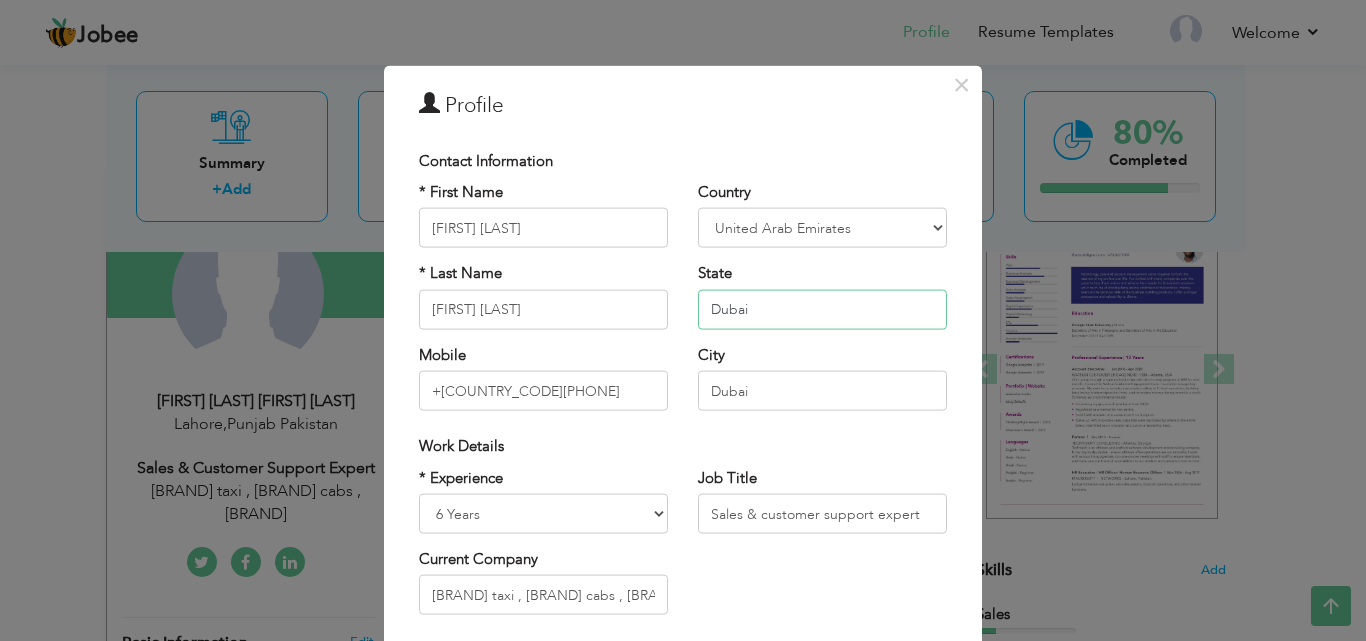 click on "Dubai" at bounding box center (822, 309) 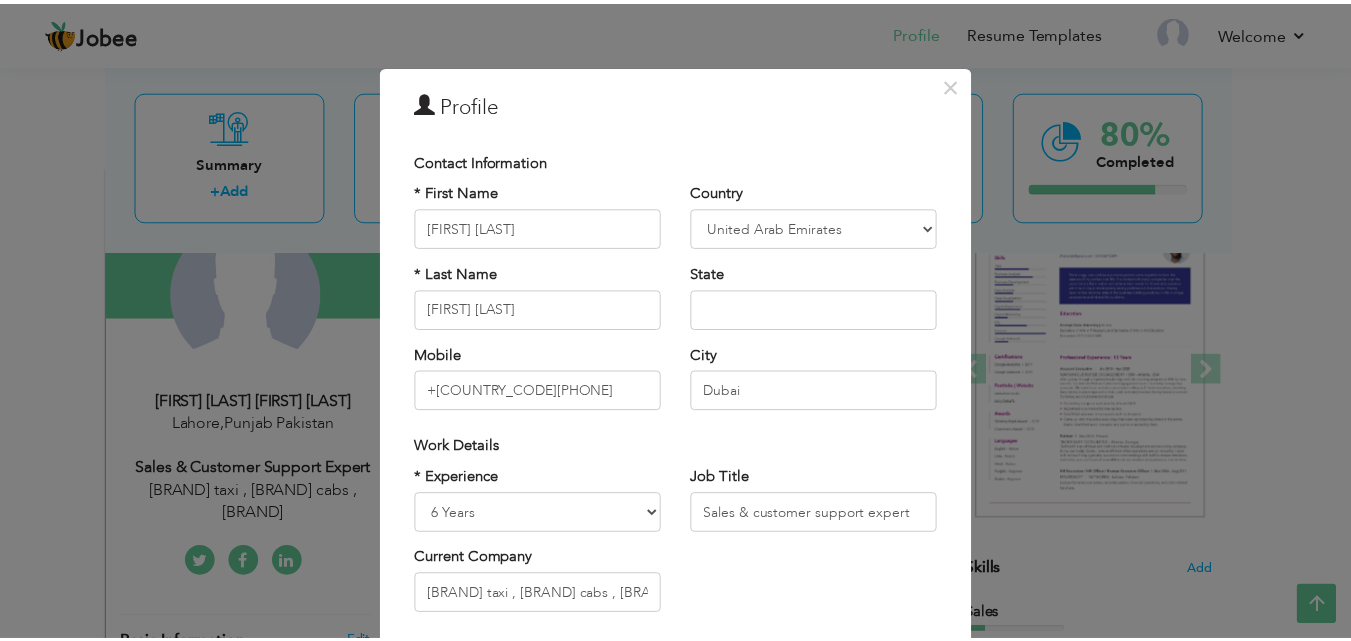 scroll, scrollTop: 261, scrollLeft: 0, axis: vertical 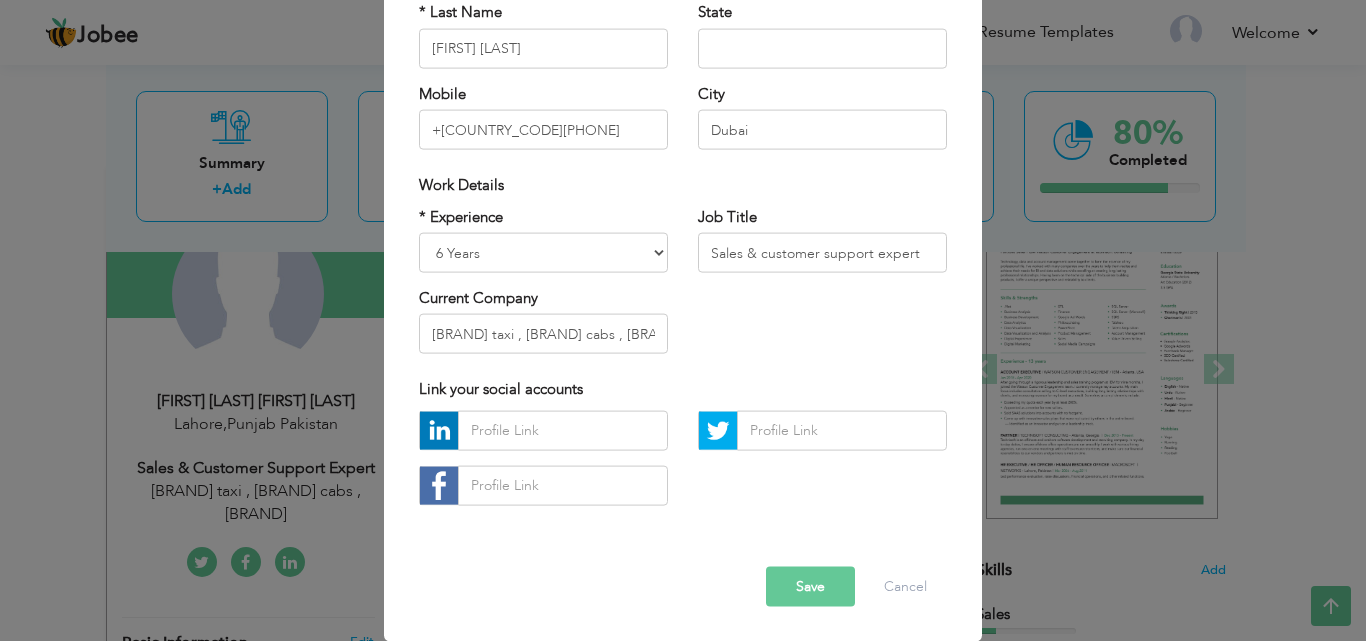 click on "Save" at bounding box center [810, 586] 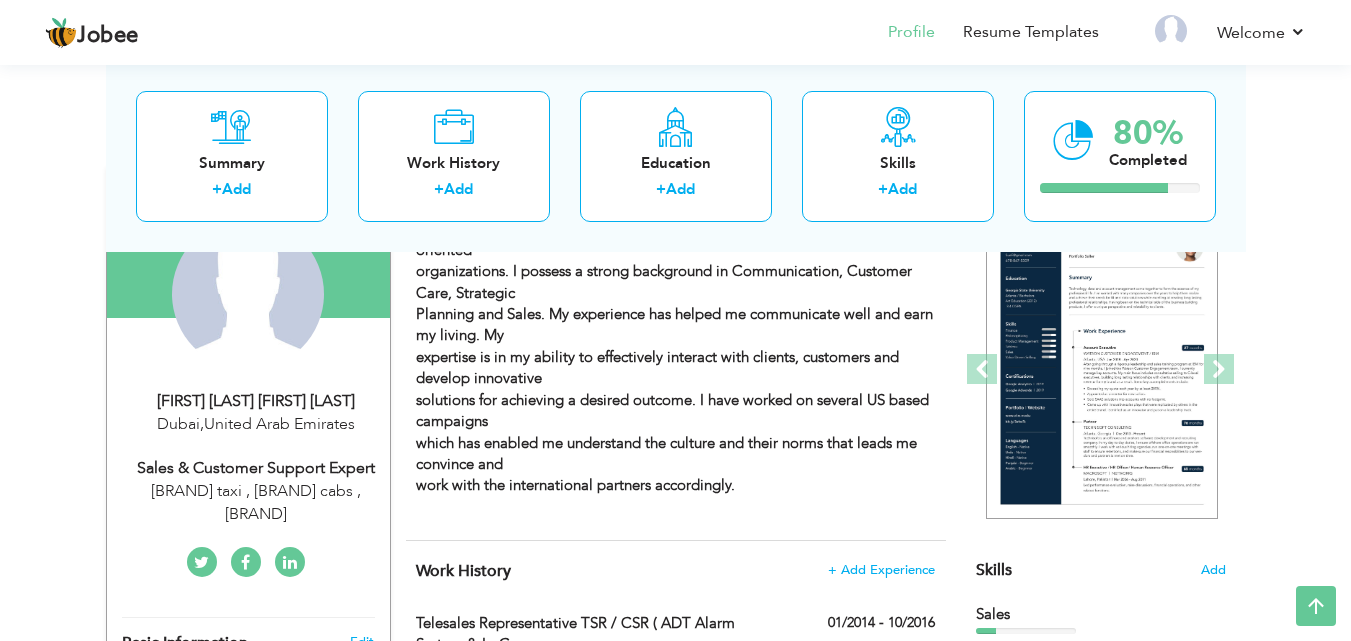 scroll, scrollTop: 770, scrollLeft: 0, axis: vertical 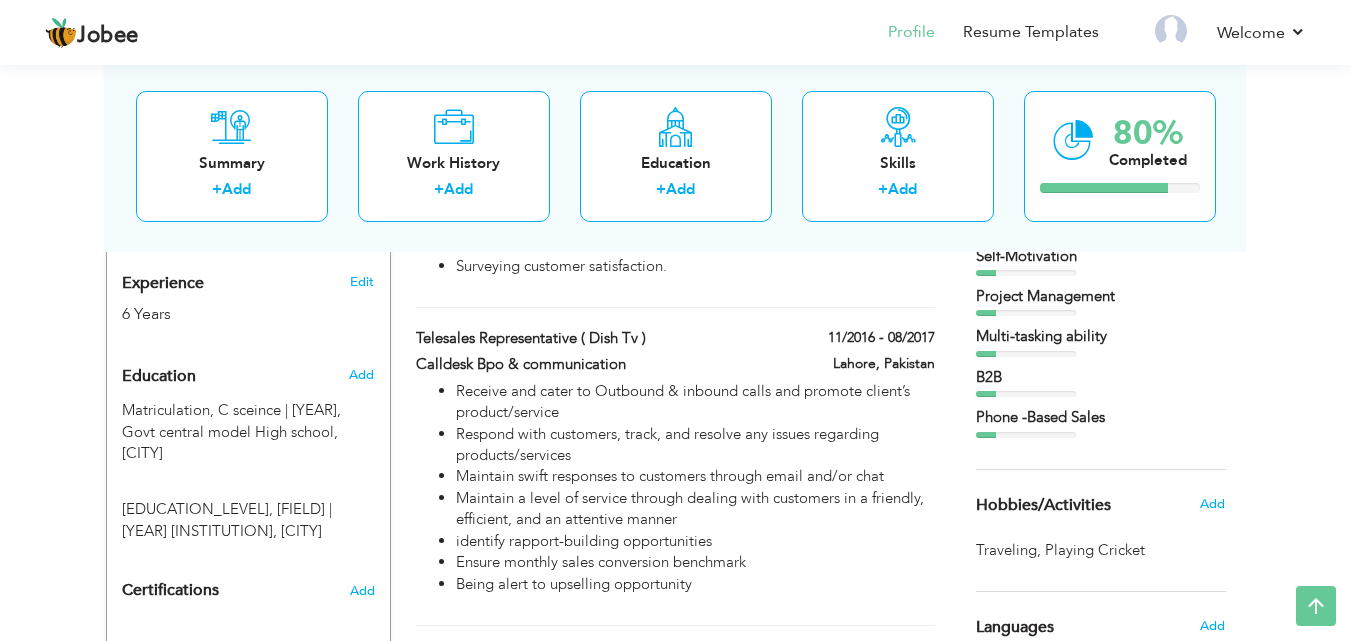 click on "Phone -Based Sales" at bounding box center [1101, 417] 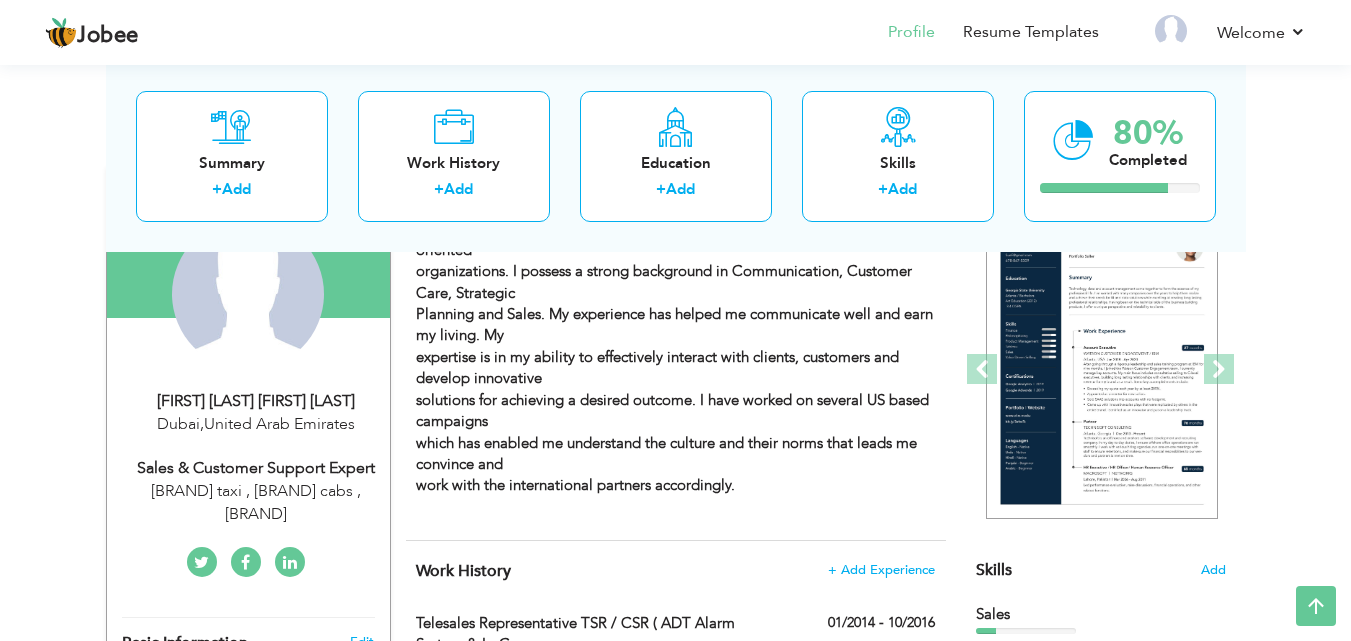 click on "Skills
Add" at bounding box center (1101, 374) 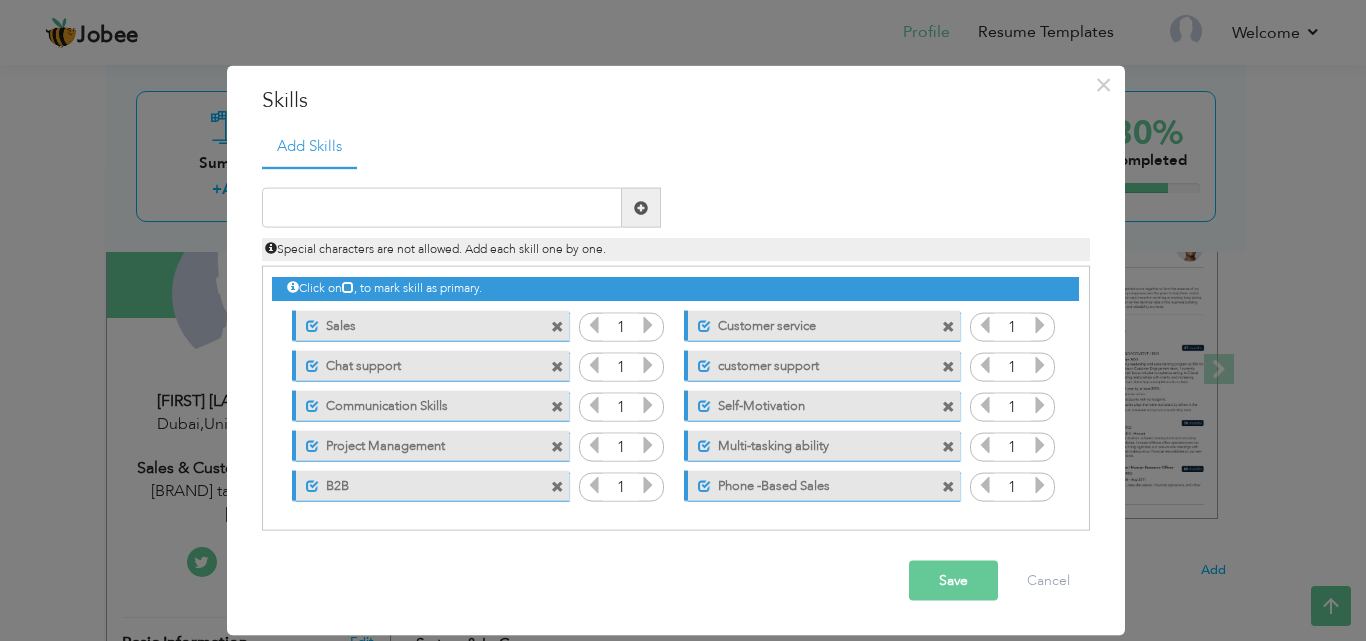 click at bounding box center [348, 287] 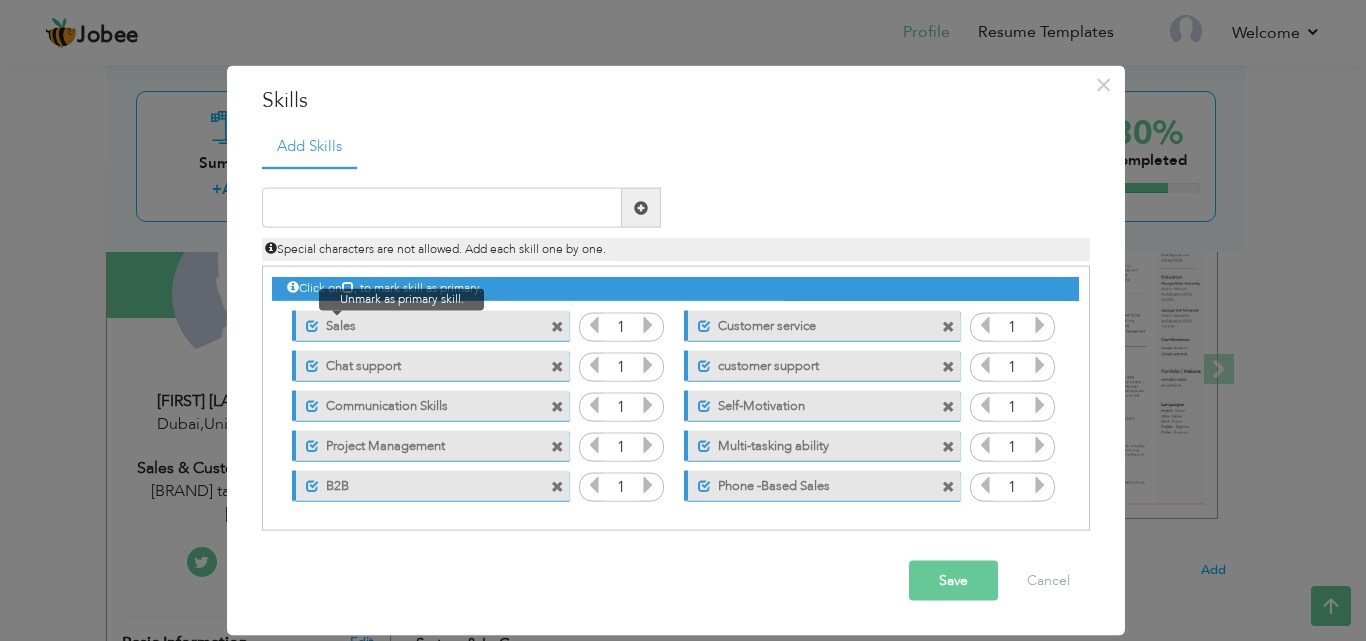click at bounding box center [312, 325] 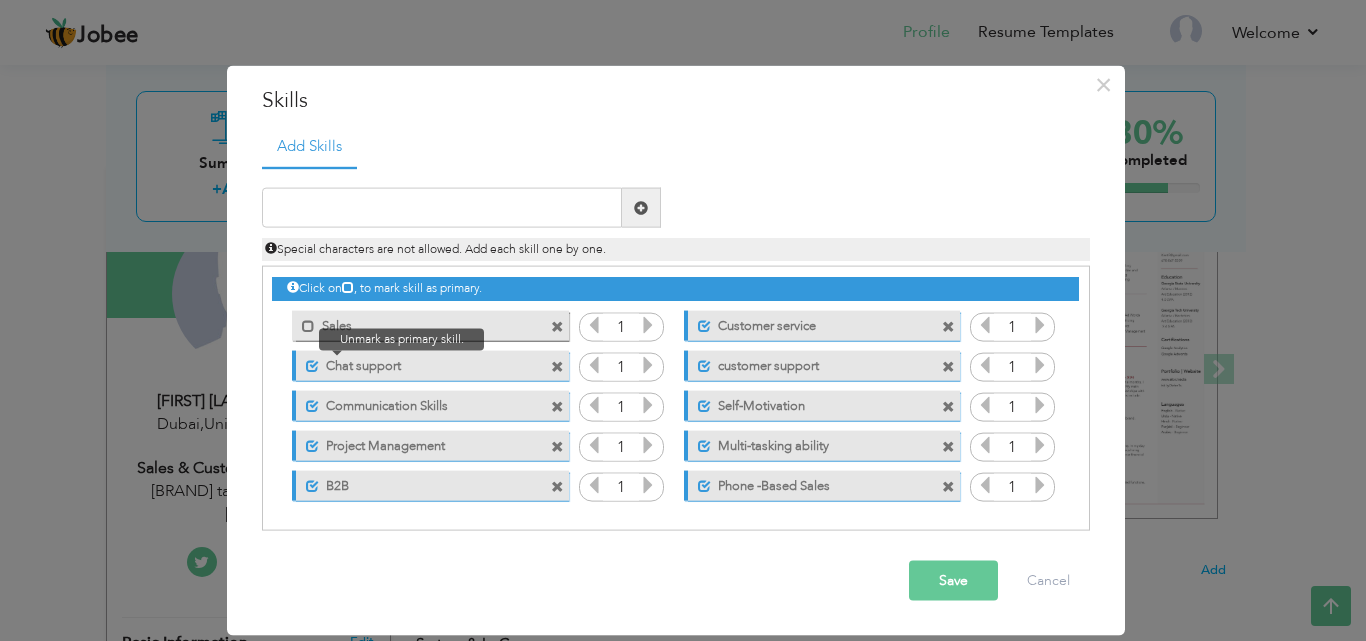 click at bounding box center (312, 365) 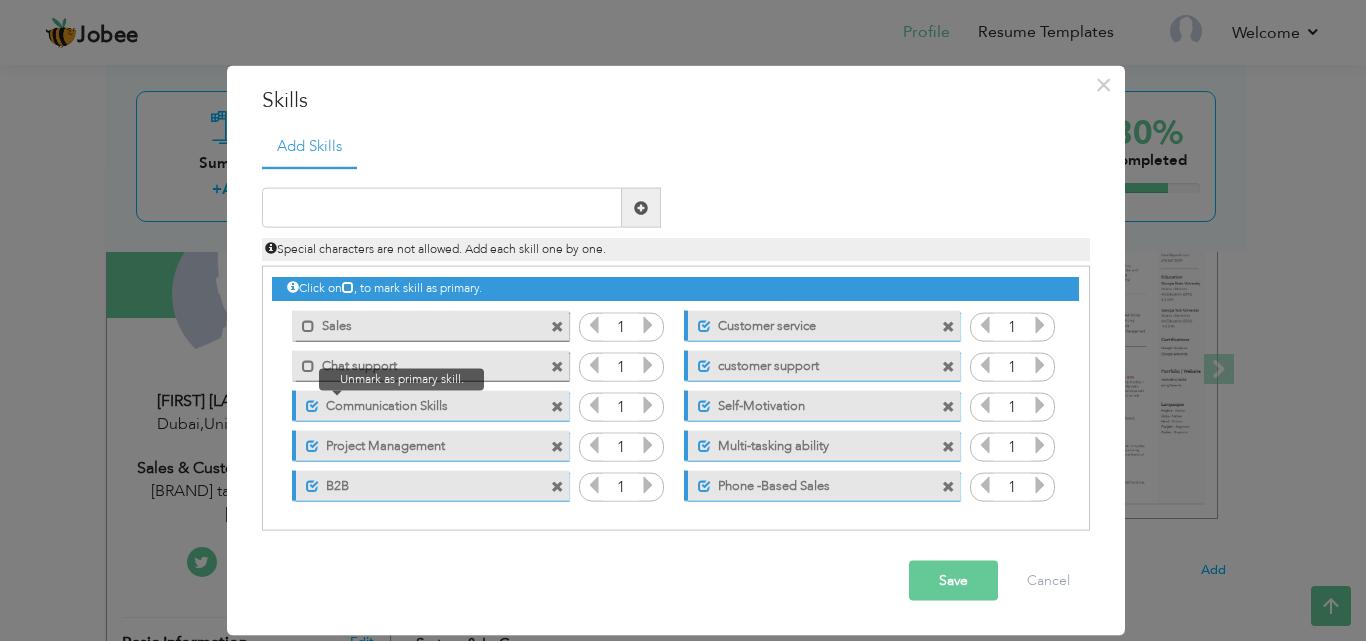 click at bounding box center [312, 405] 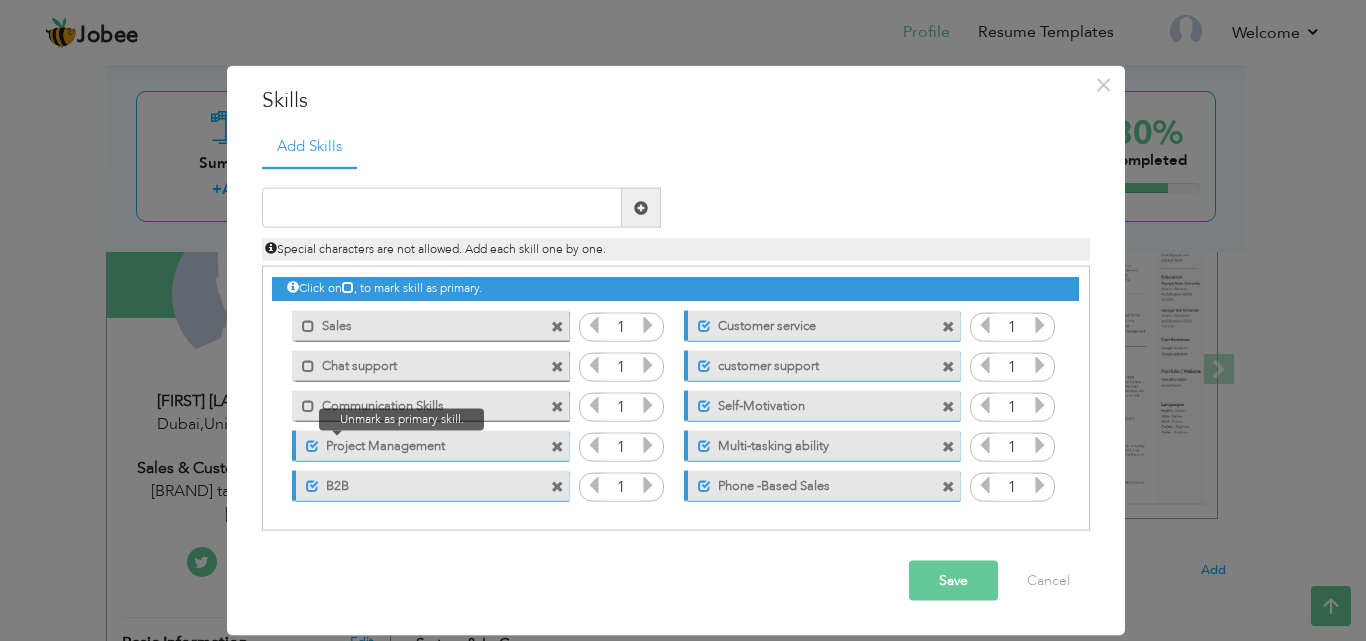 click at bounding box center [312, 445] 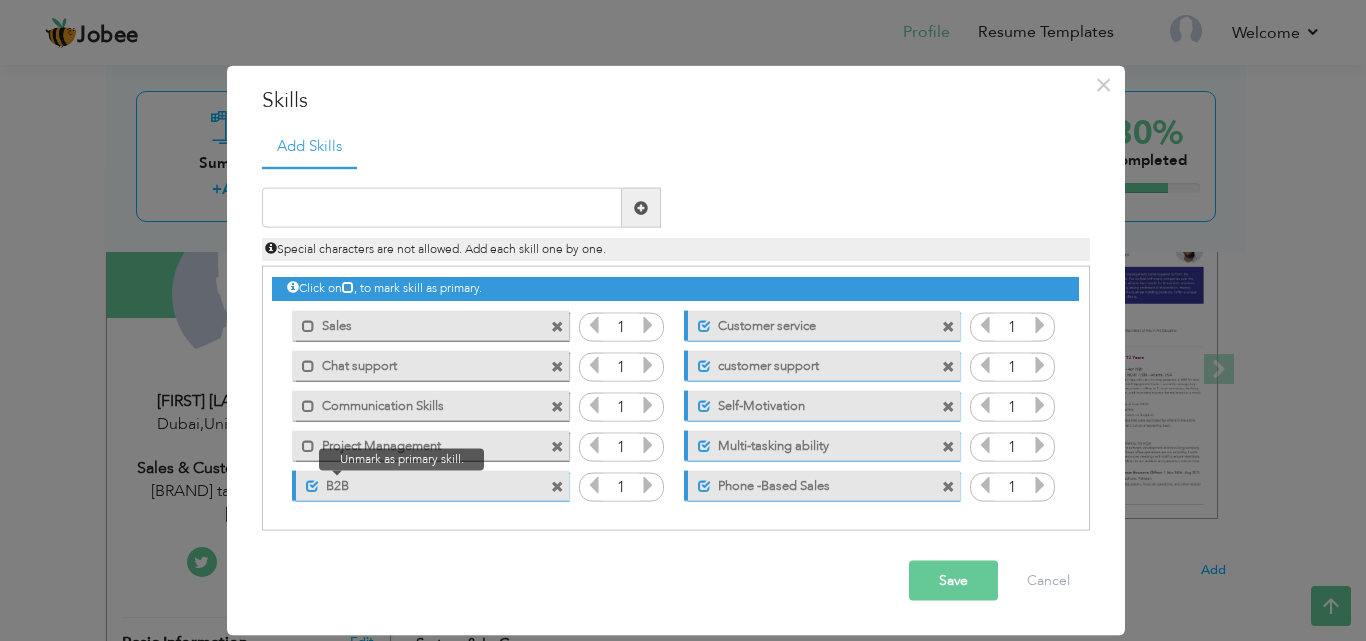 click at bounding box center (312, 485) 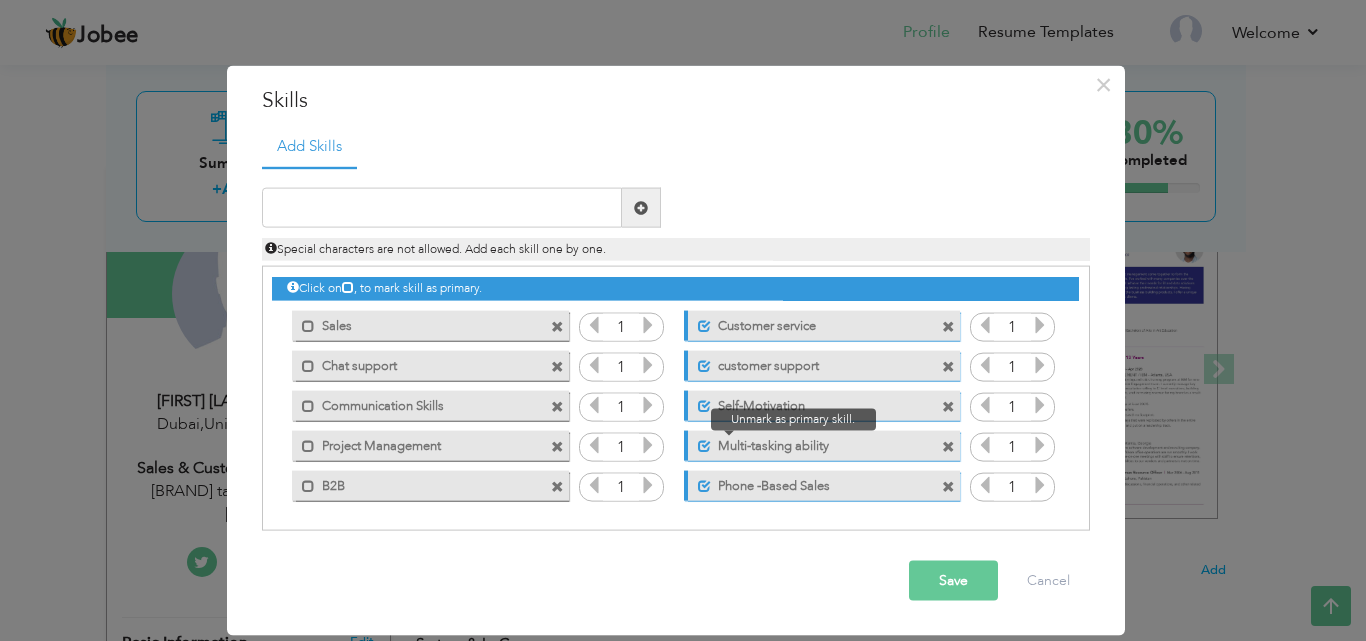 drag, startPoint x: 701, startPoint y: 482, endPoint x: 703, endPoint y: 452, distance: 30.066593 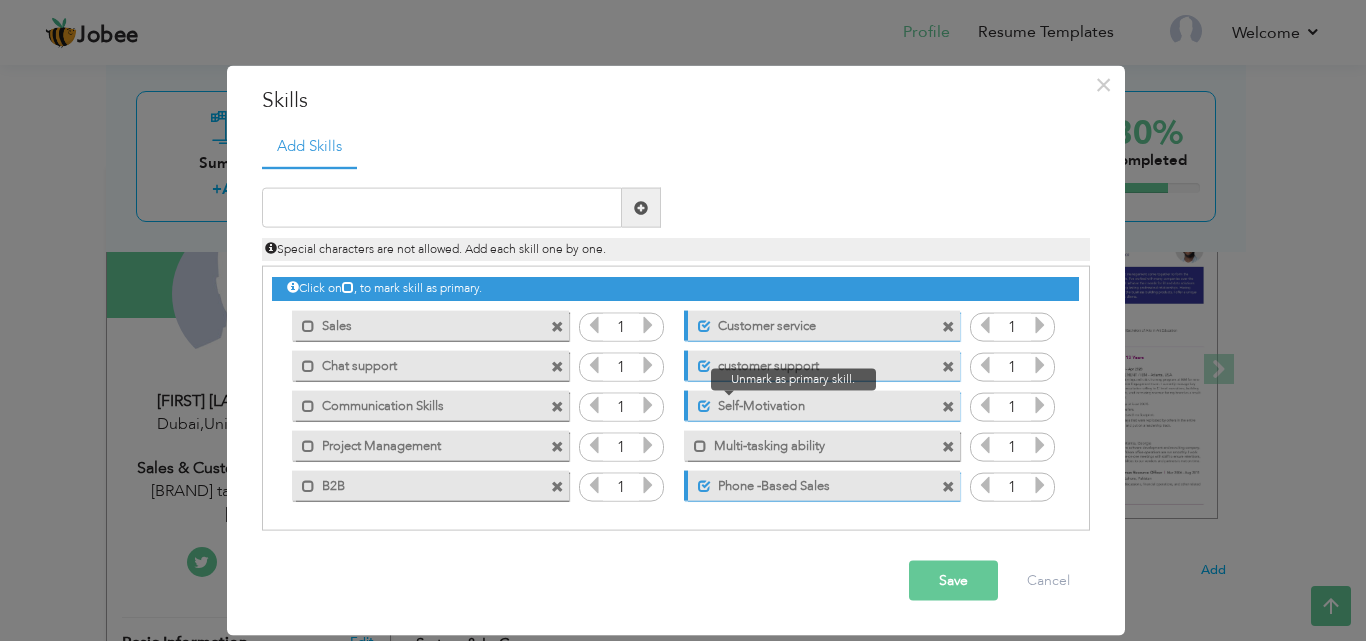 click at bounding box center [704, 405] 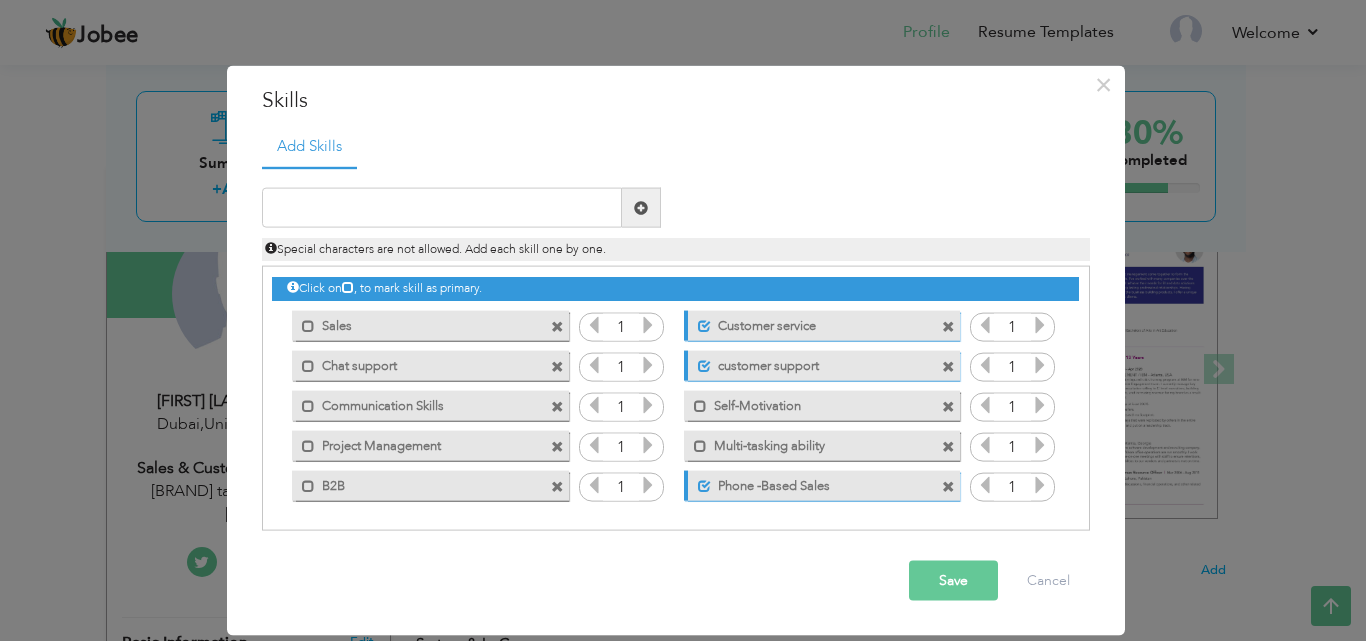click on "Unmark as primary skill.
customer support" at bounding box center (822, 365) 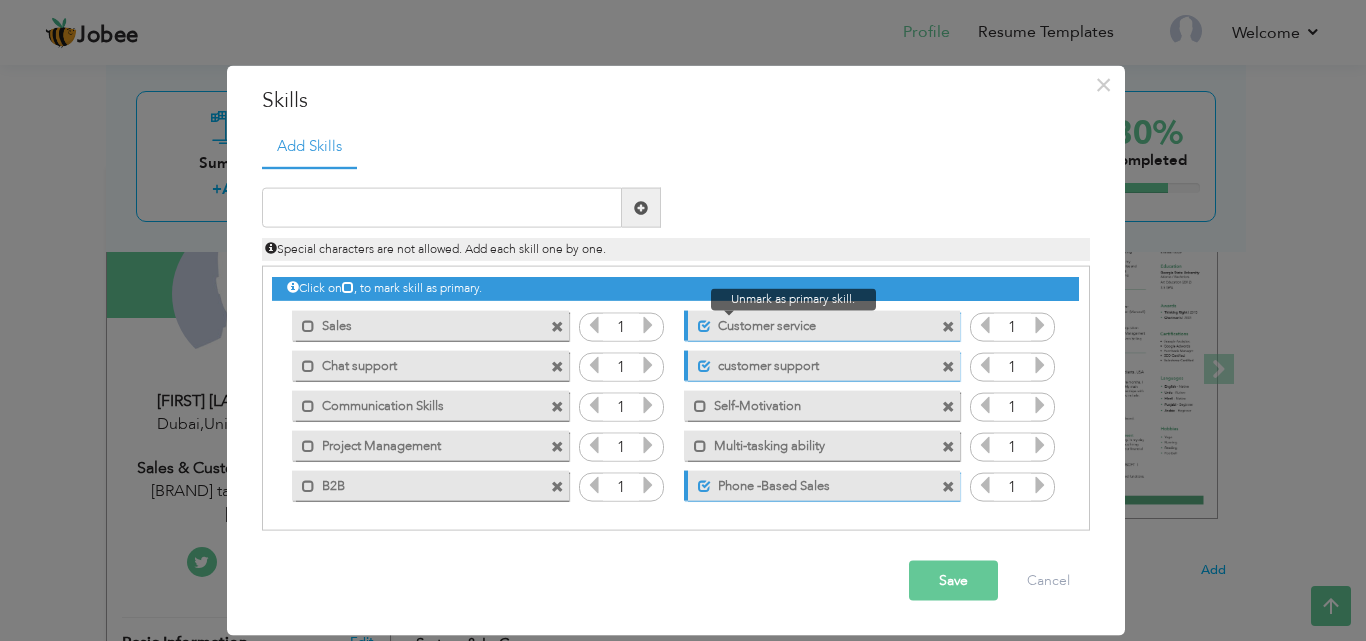 click at bounding box center [704, 325] 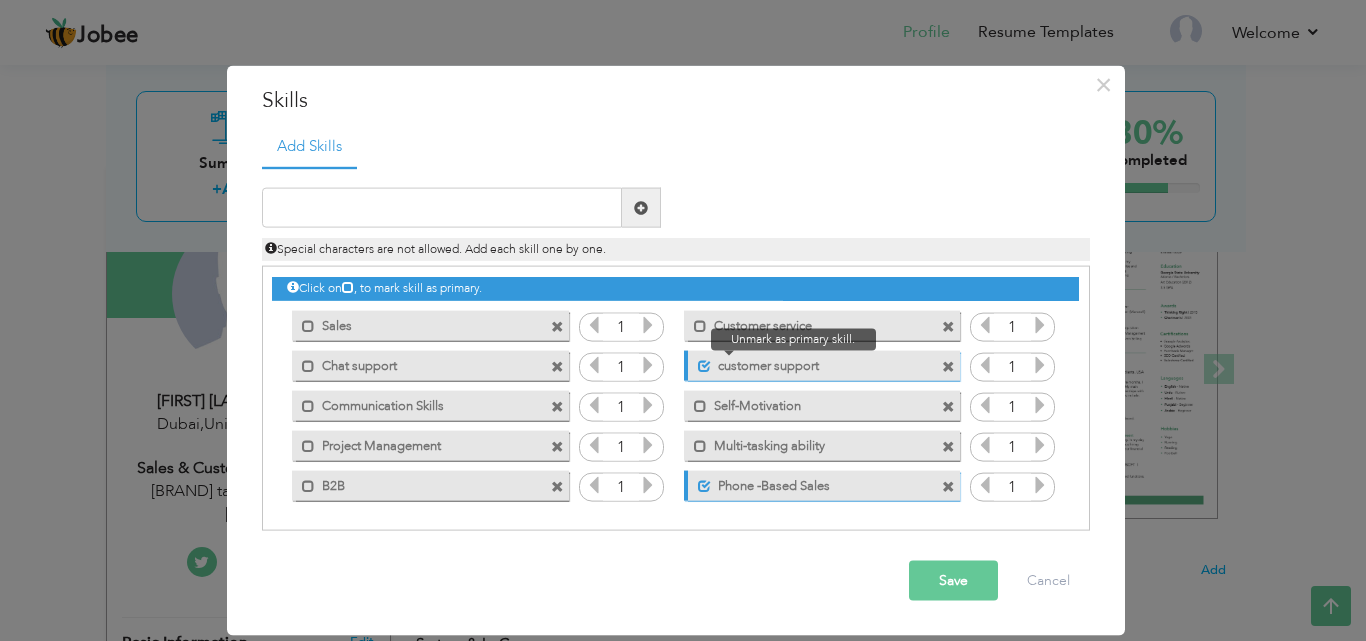 click at bounding box center (704, 365) 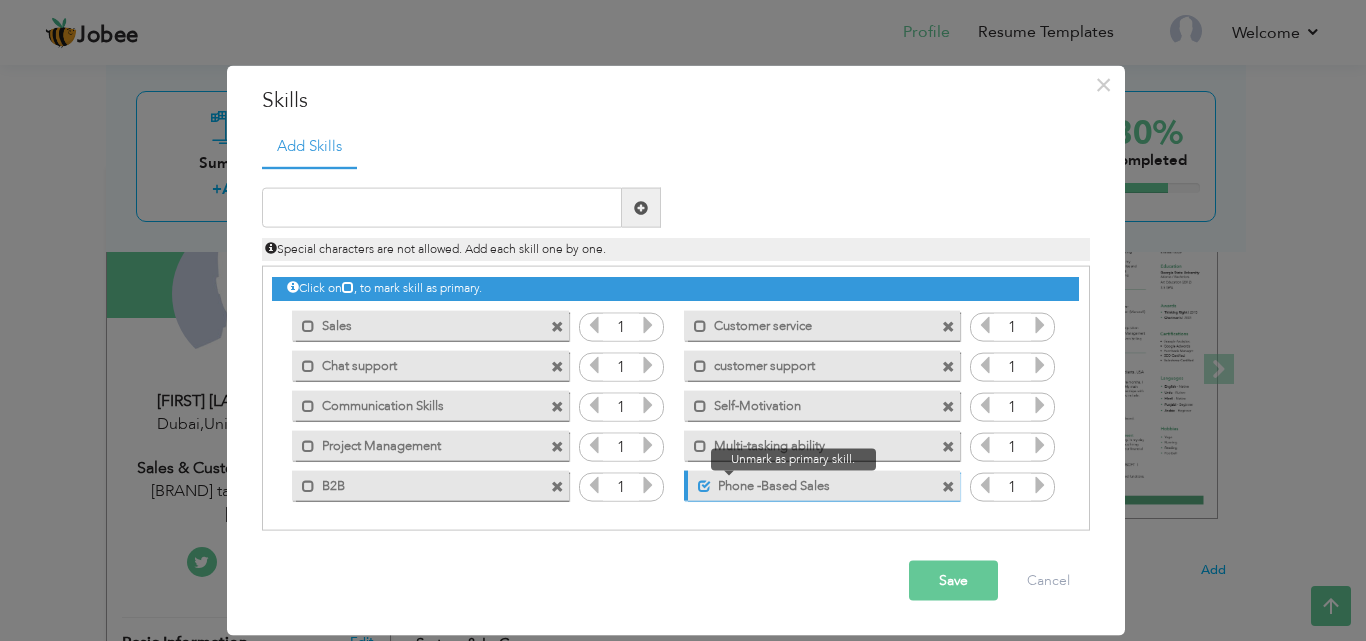 click at bounding box center [704, 485] 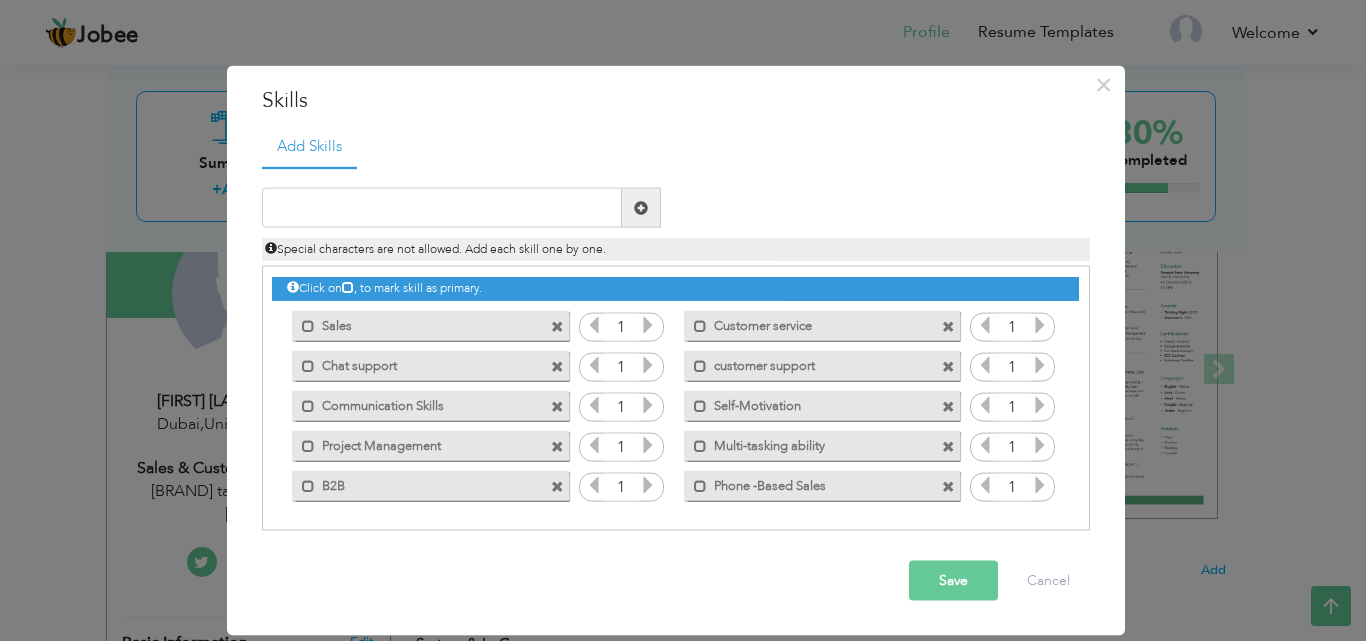 click on "Save" at bounding box center [953, 581] 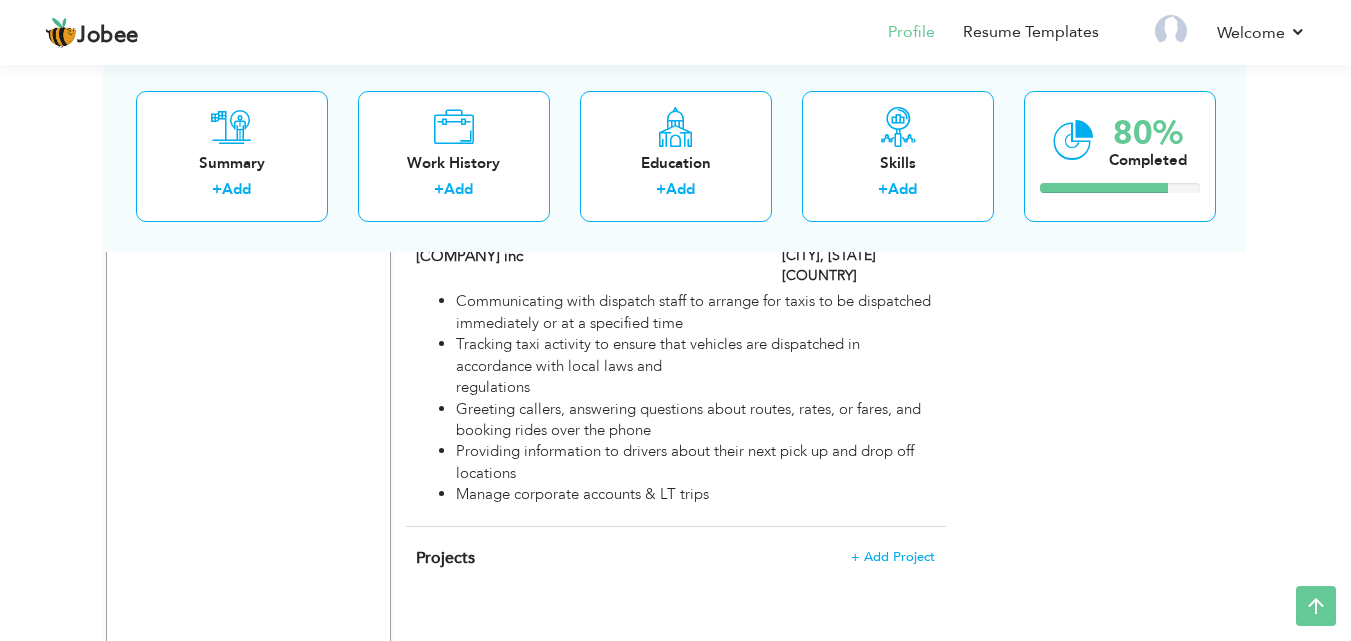 scroll, scrollTop: 1829, scrollLeft: 0, axis: vertical 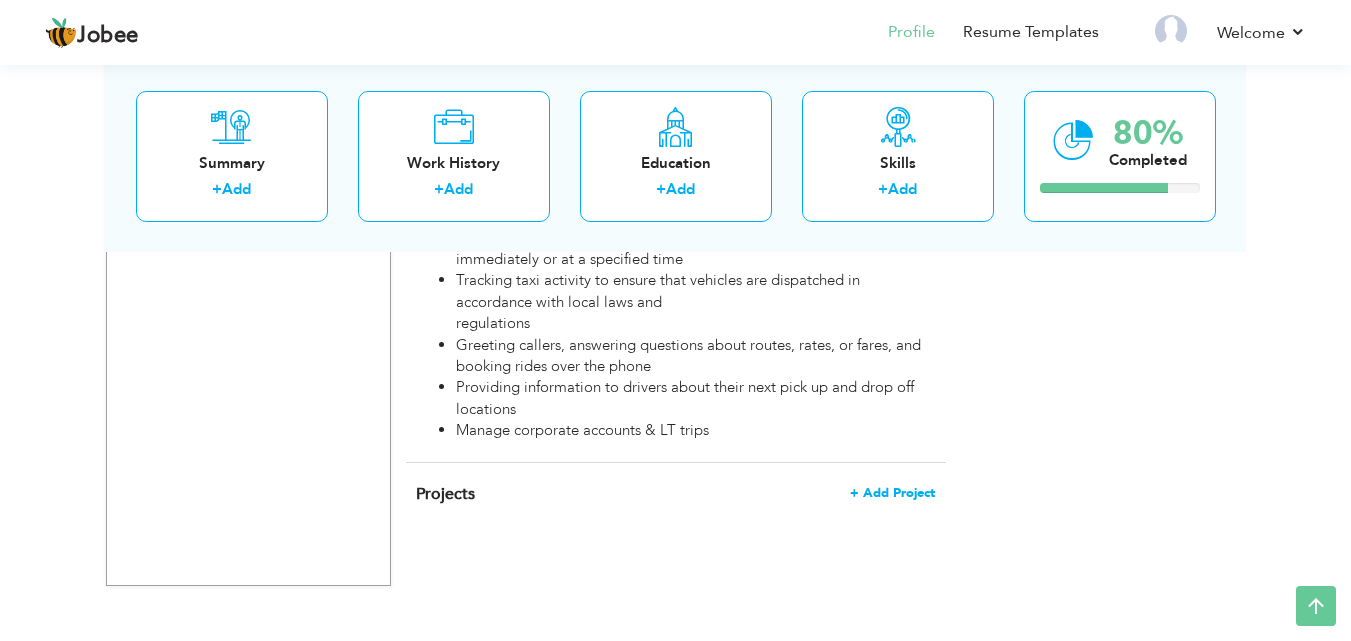 click on "+ Add Project" at bounding box center [892, 493] 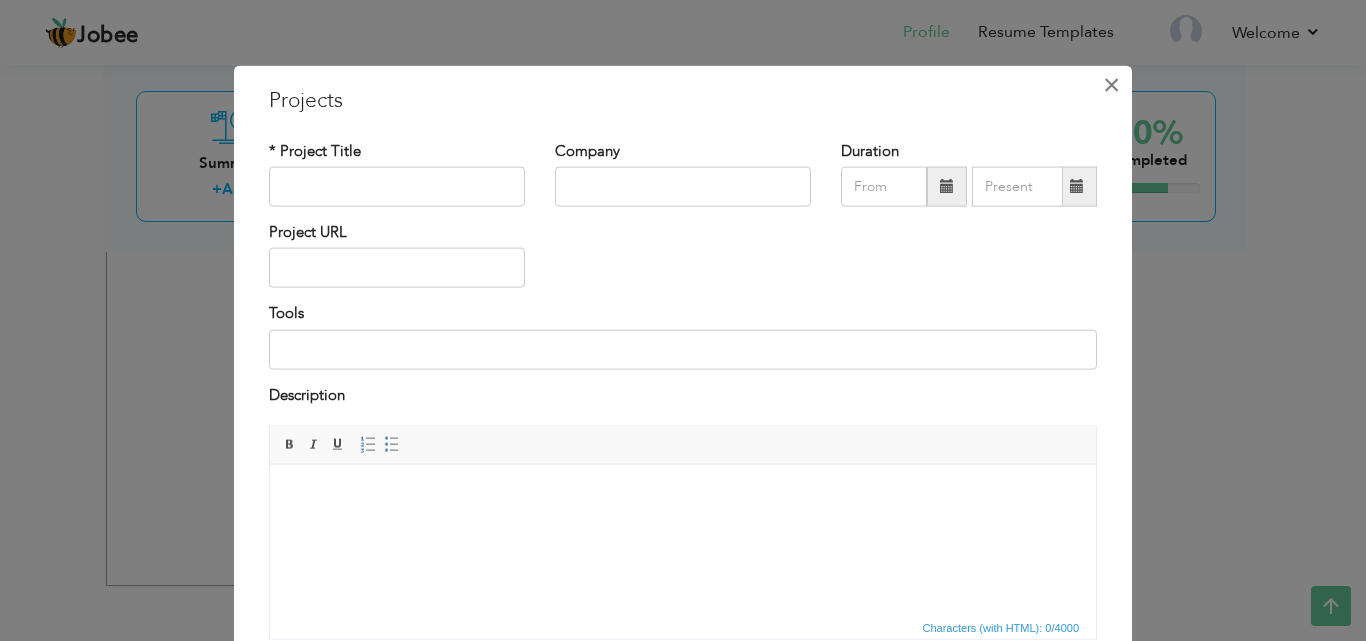click on "×" at bounding box center (1111, 84) 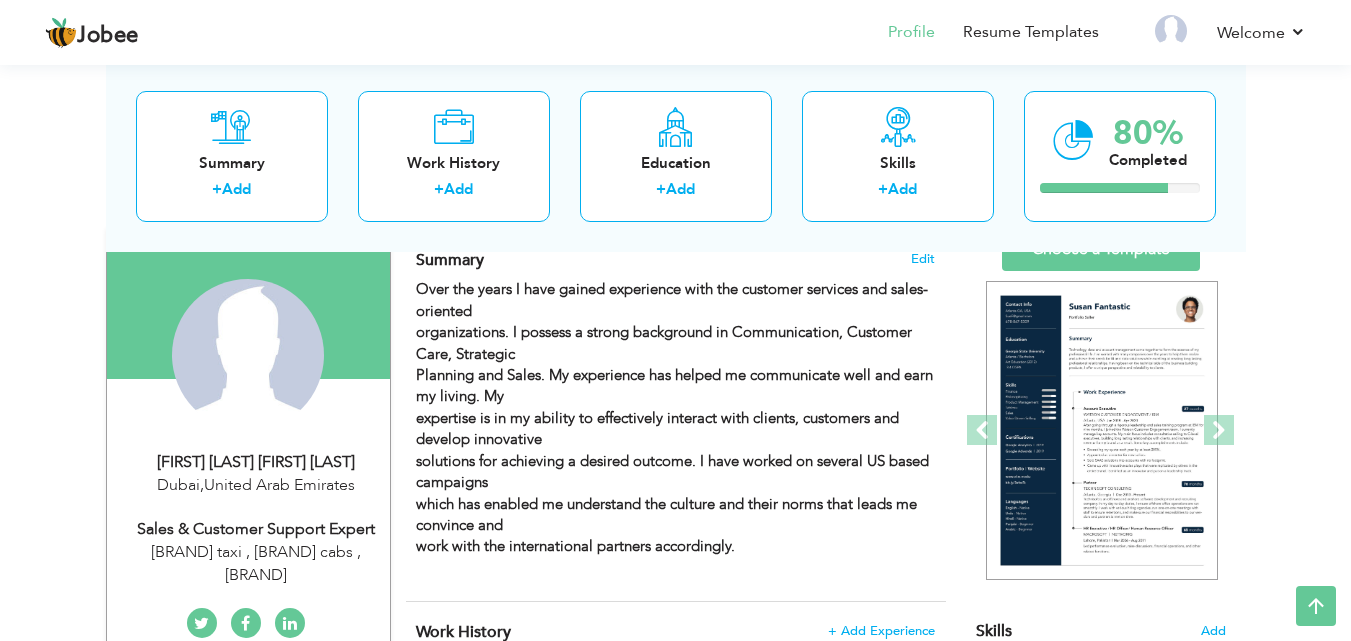 scroll, scrollTop: 0, scrollLeft: 0, axis: both 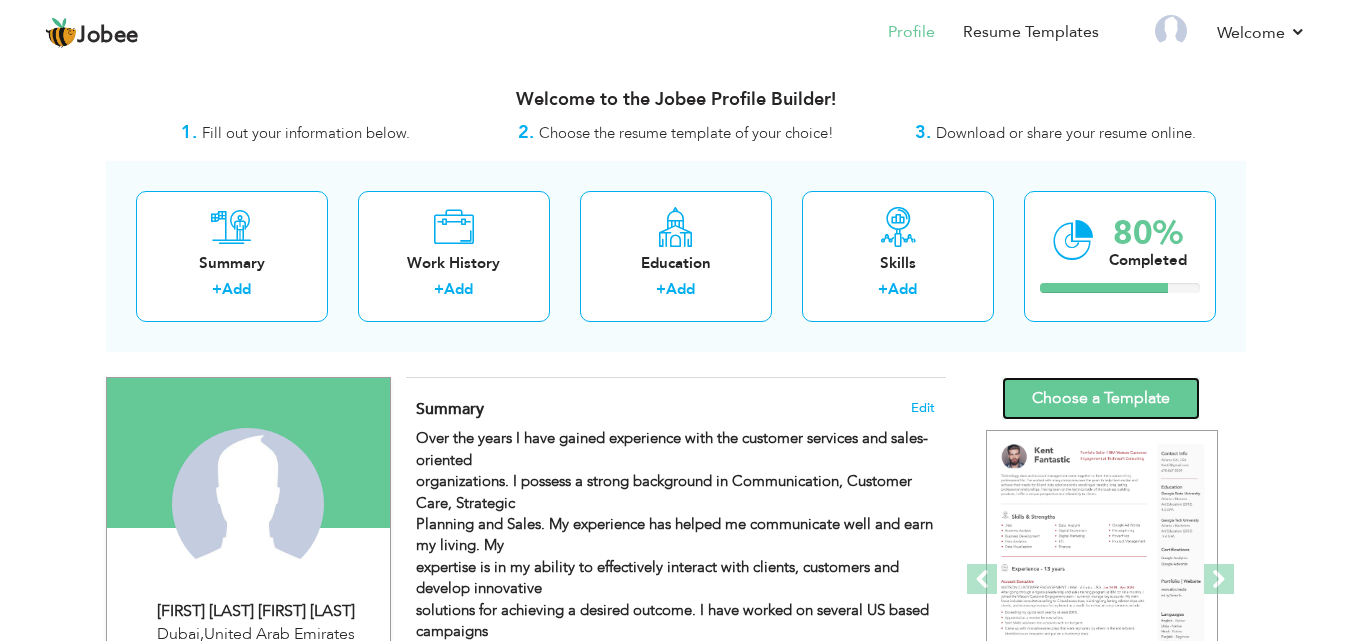click on "Choose a Template" at bounding box center [1101, 398] 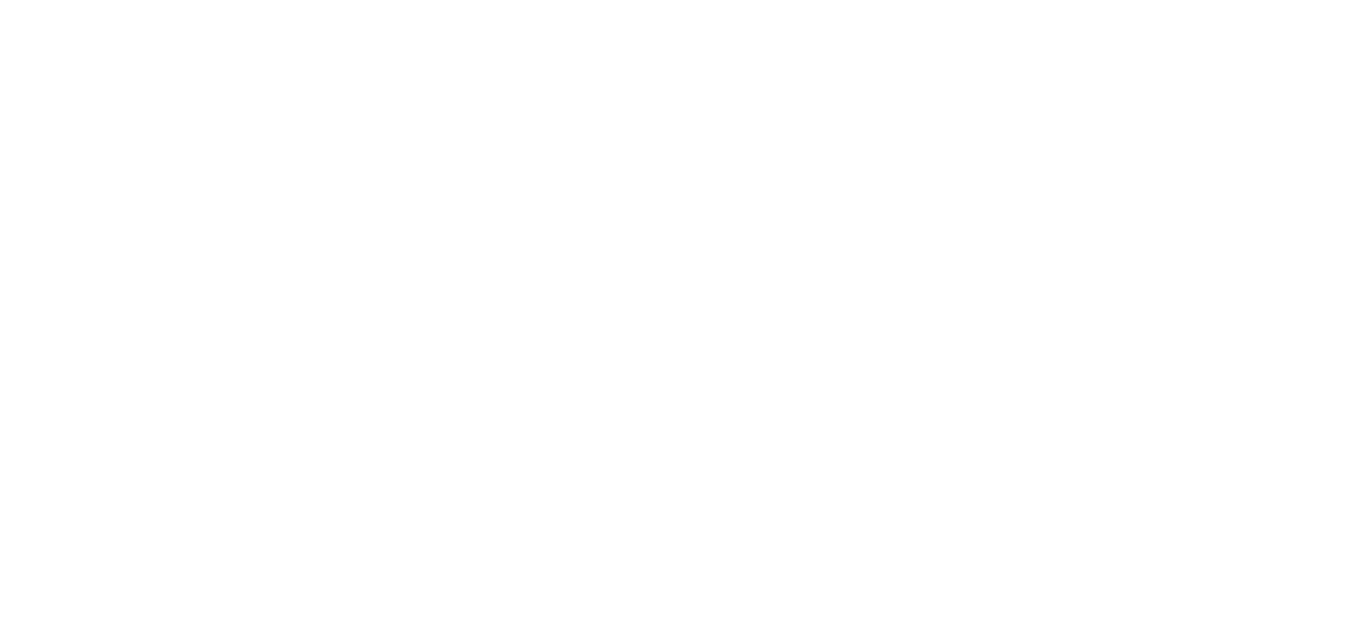 scroll, scrollTop: 0, scrollLeft: 0, axis: both 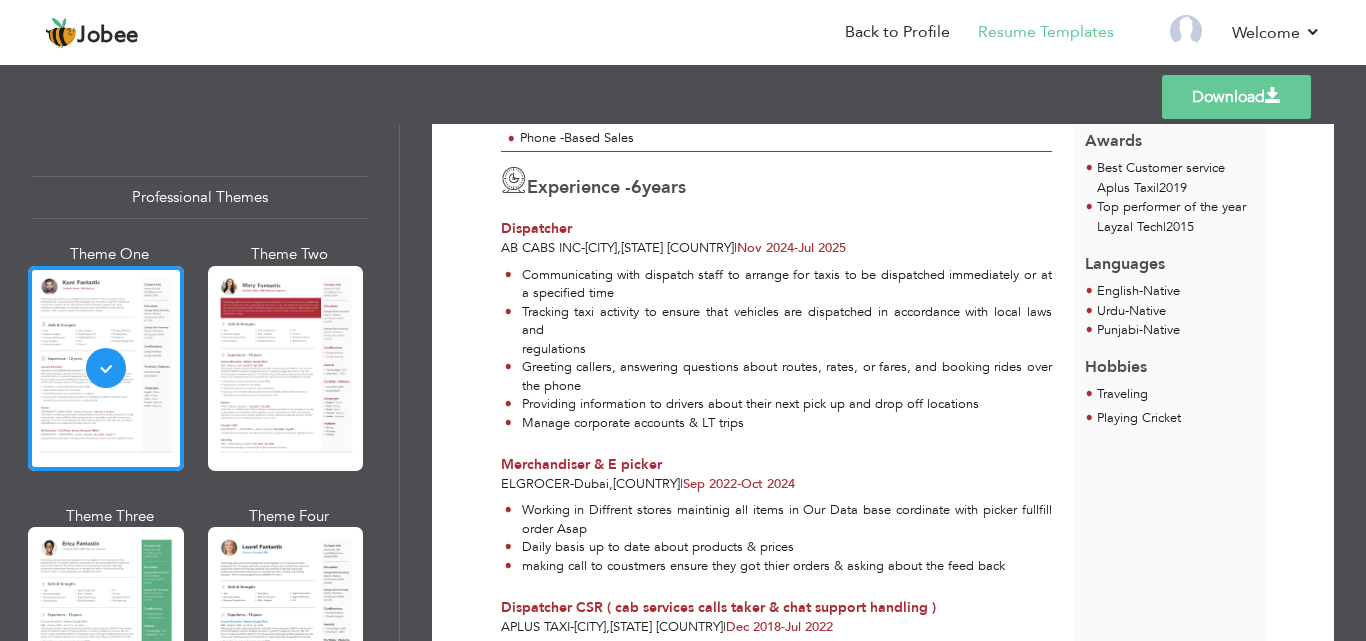 click on "Professional Themes
Theme One
Theme Two
Theme Three
Theme Six" at bounding box center (199, 382) 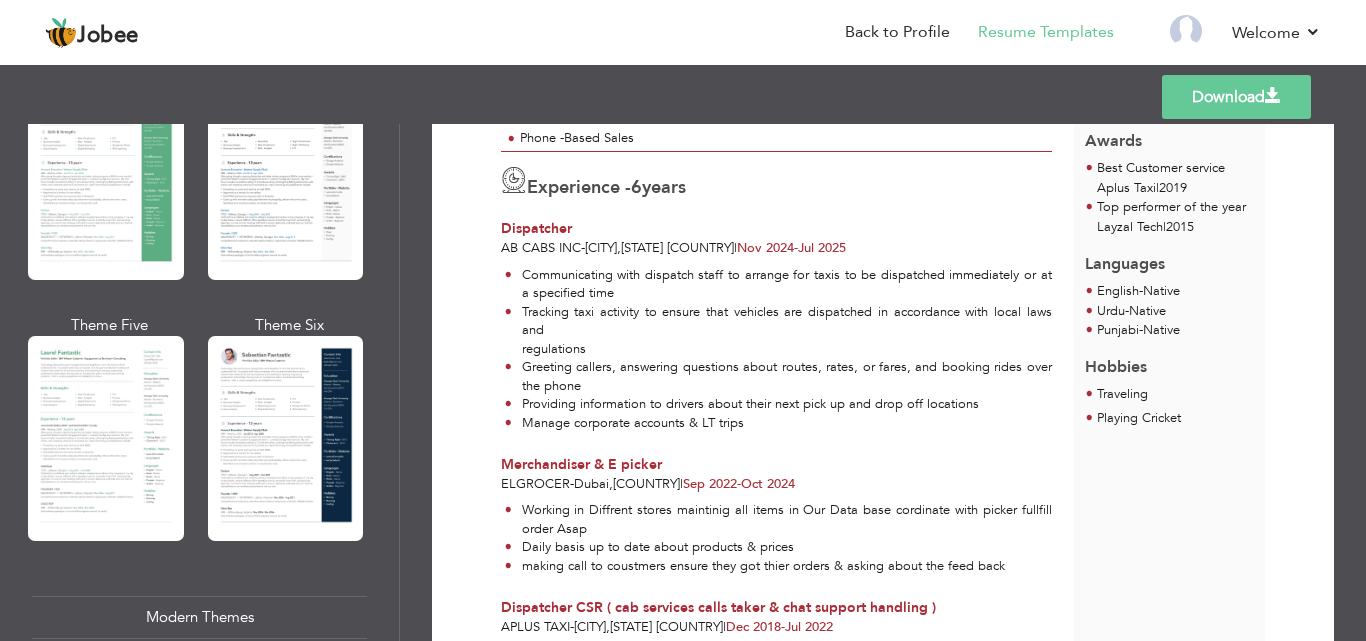 scroll, scrollTop: 905, scrollLeft: 0, axis: vertical 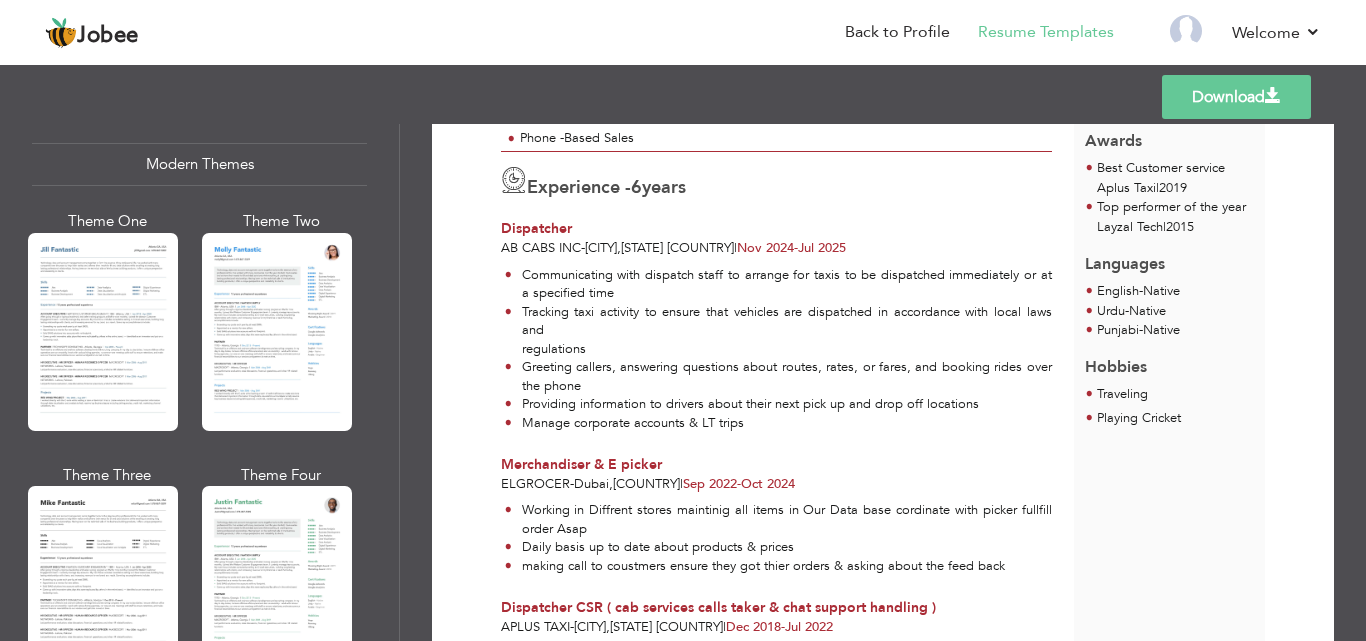 click on "Download
Muhammad Mustafa   Muhammad kamal
Sales & customer support expert  at Aplus taxi ,Ab  cabs , ADT
Over the years I have gained experience with the customer services and sales-oriented
6" at bounding box center [883, 382] 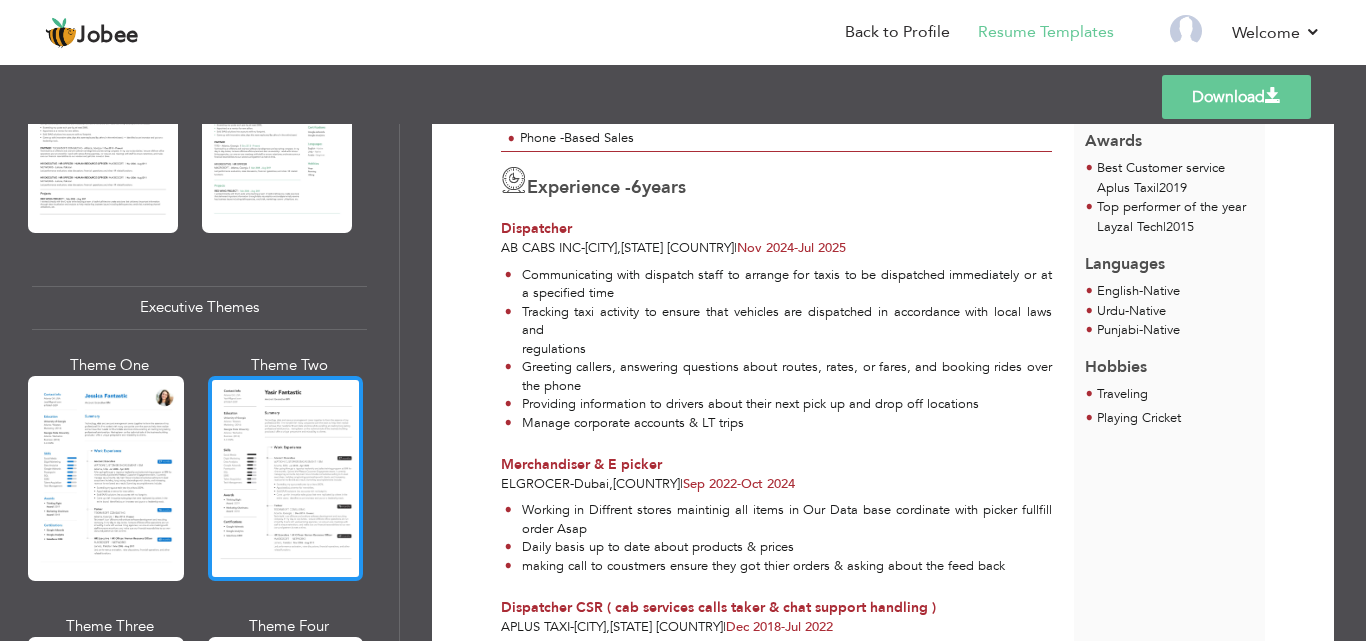 click at bounding box center [286, 478] 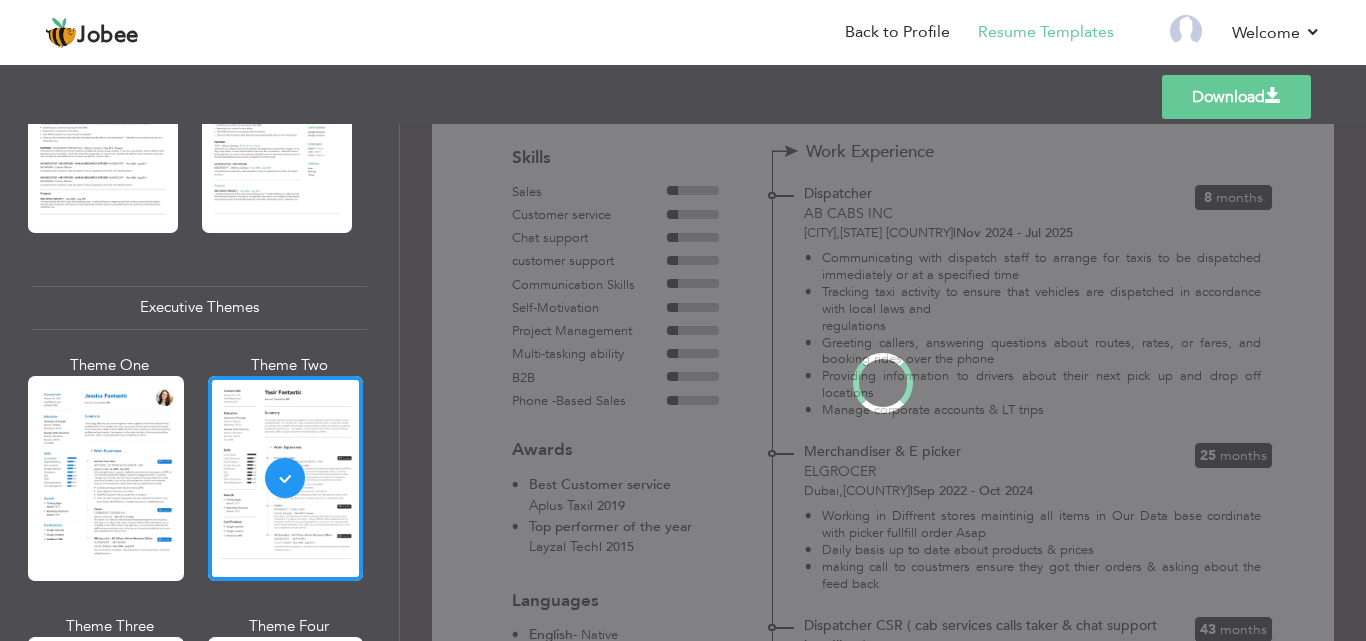 scroll, scrollTop: 0, scrollLeft: 0, axis: both 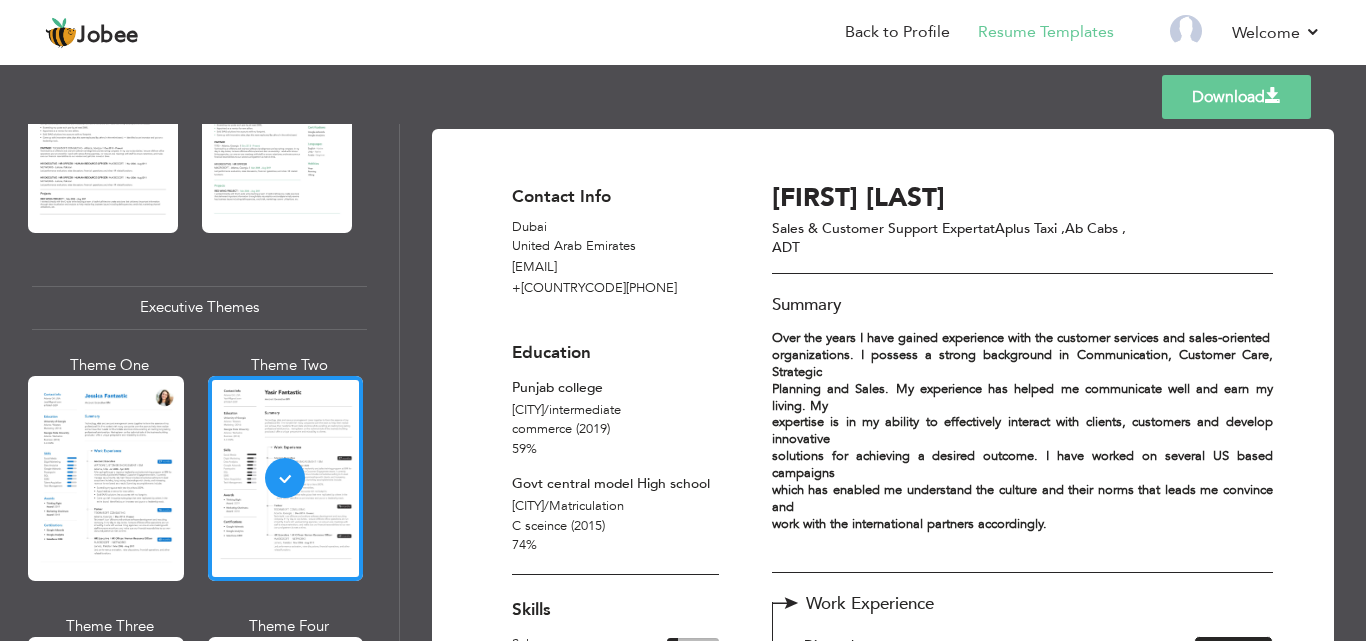 click on "Download
Contact Info
Dubai   United Arab Emirates
mustafakr321@gmail.com
+971568203299
Education
Punjab college
Lahoe
/
intermediate
commerce
(2019)
59%" at bounding box center (883, 382) 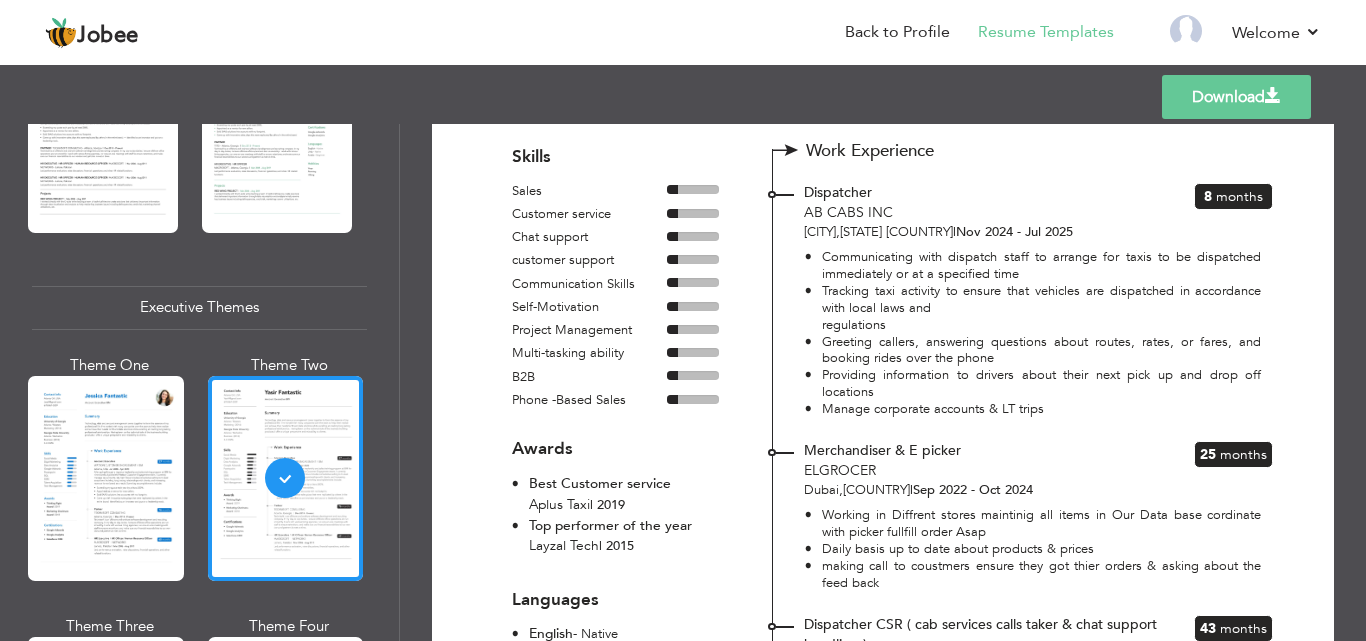 click on "Professional Themes
Theme One
Theme Two
Theme Three
Theme Six" at bounding box center (199, 382) 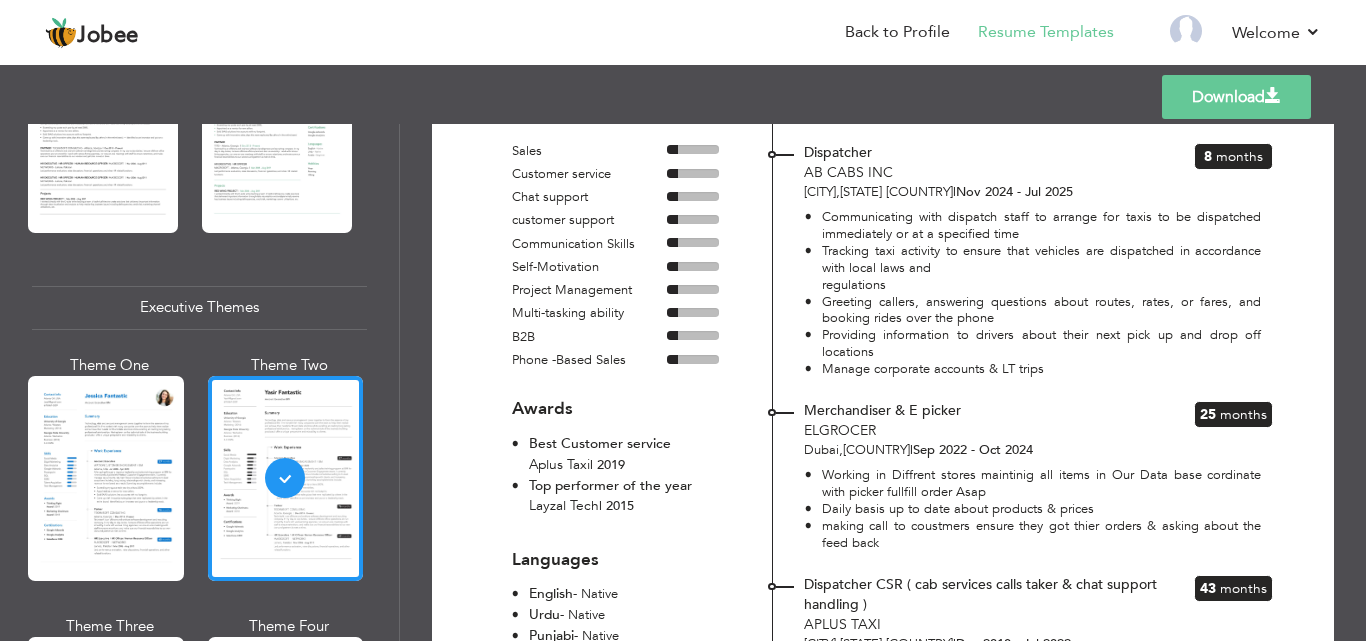 scroll, scrollTop: 533, scrollLeft: 0, axis: vertical 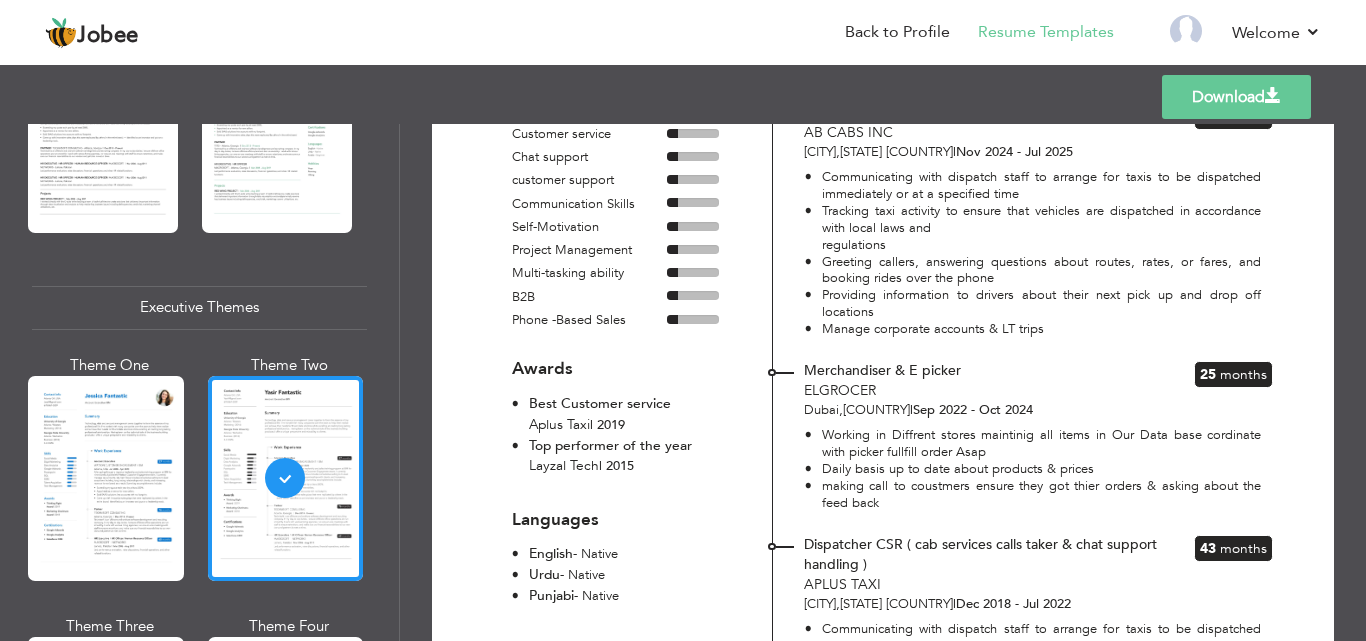 click on "Professional Themes
Theme One
Theme Two
Theme Three
Theme Six" at bounding box center [199, 382] 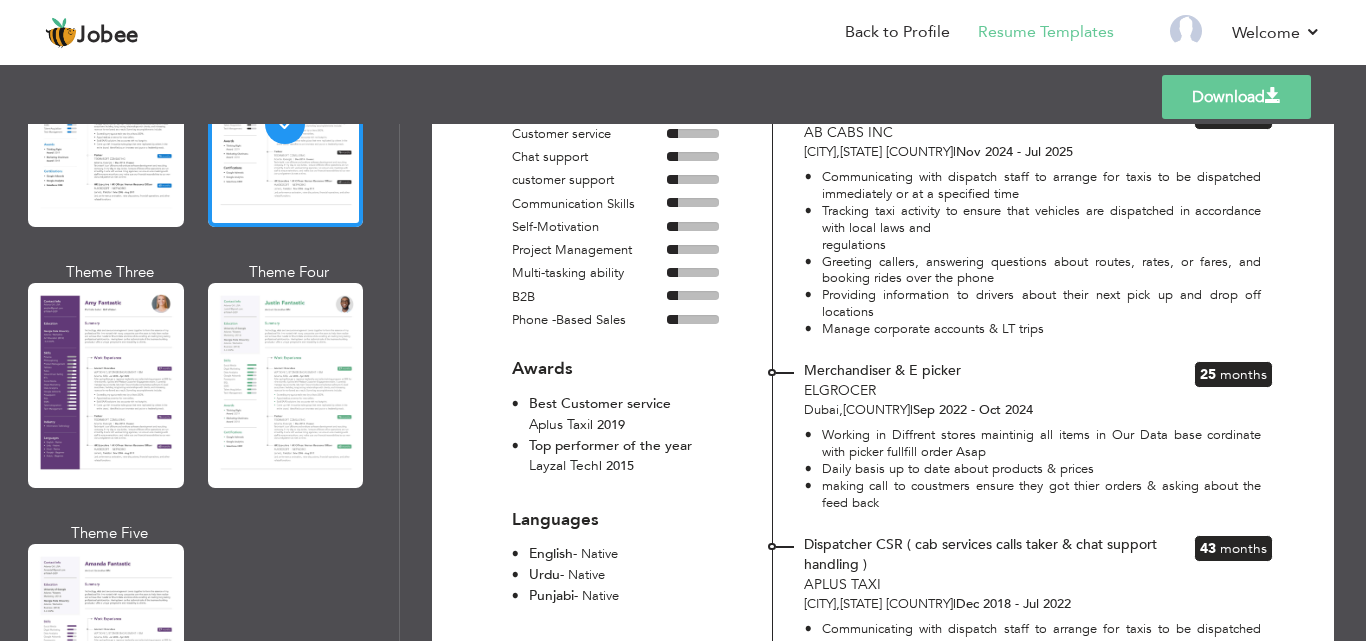 scroll, scrollTop: 1717, scrollLeft: 0, axis: vertical 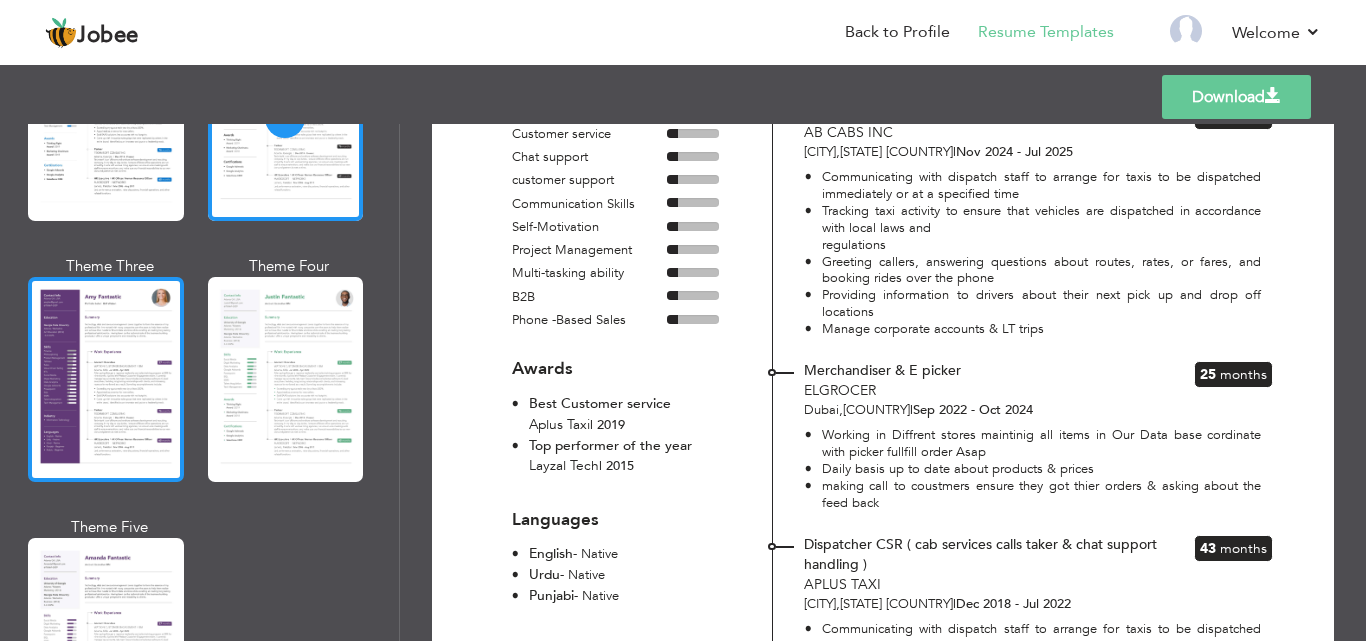click at bounding box center (106, 379) 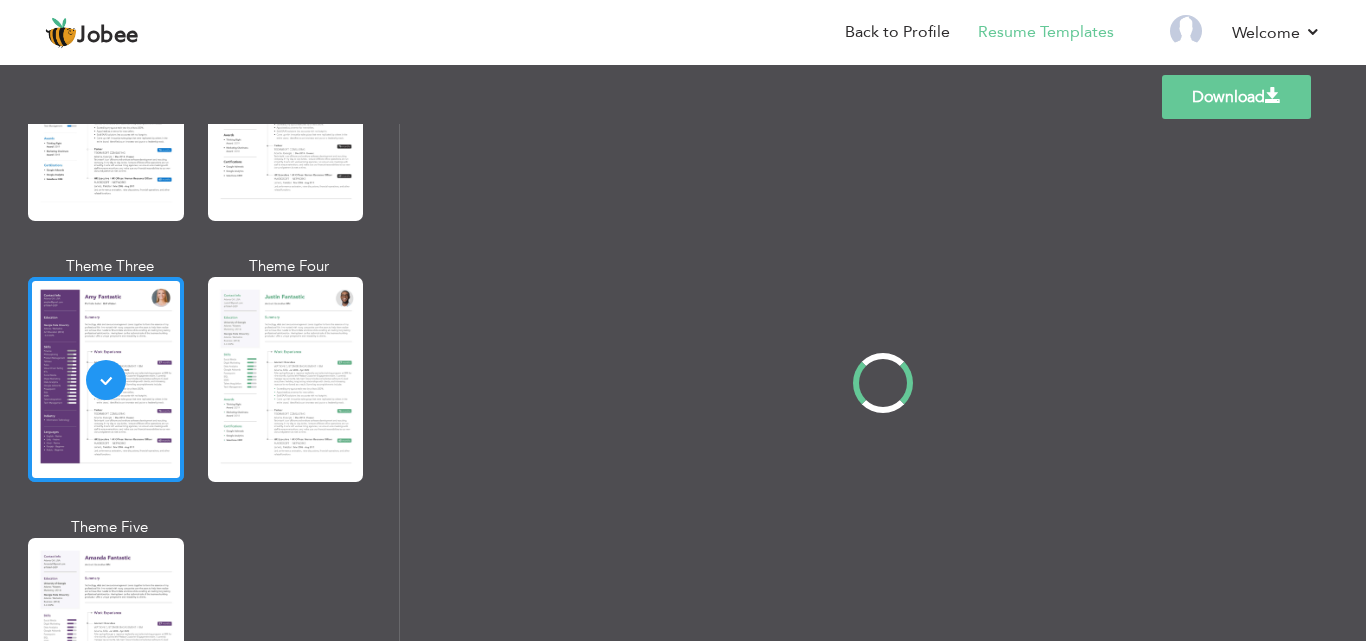 scroll, scrollTop: 0, scrollLeft: 0, axis: both 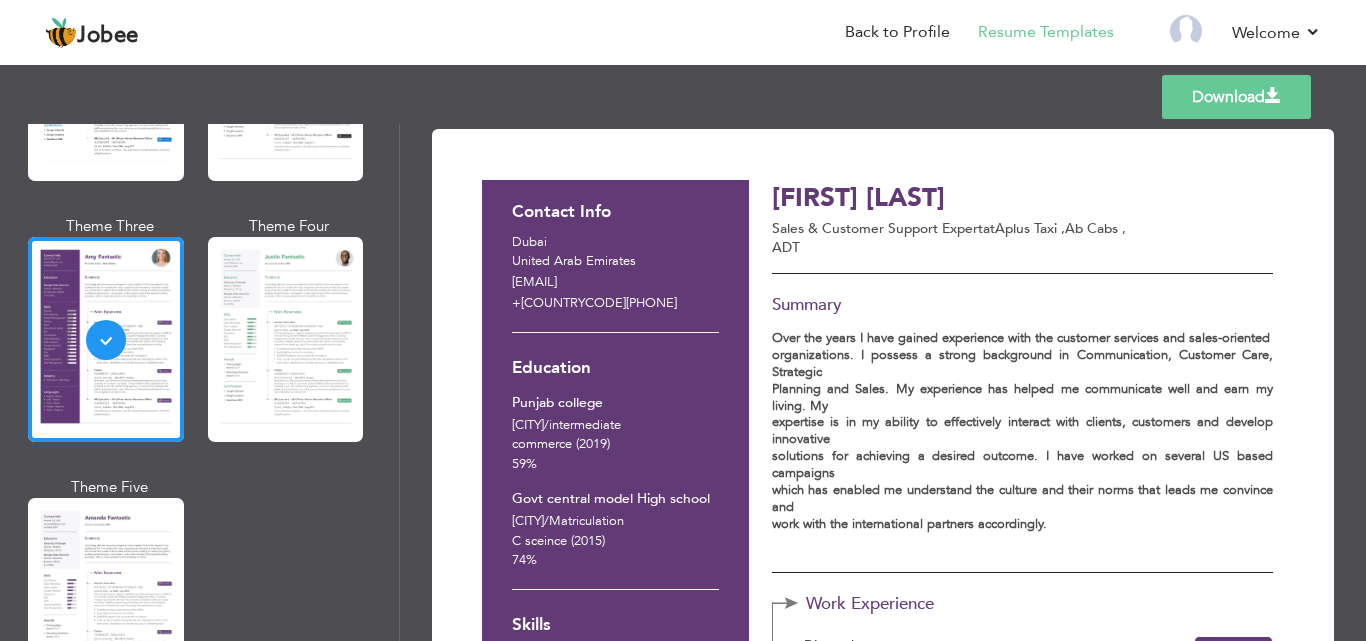 click at bounding box center (1210, 221) 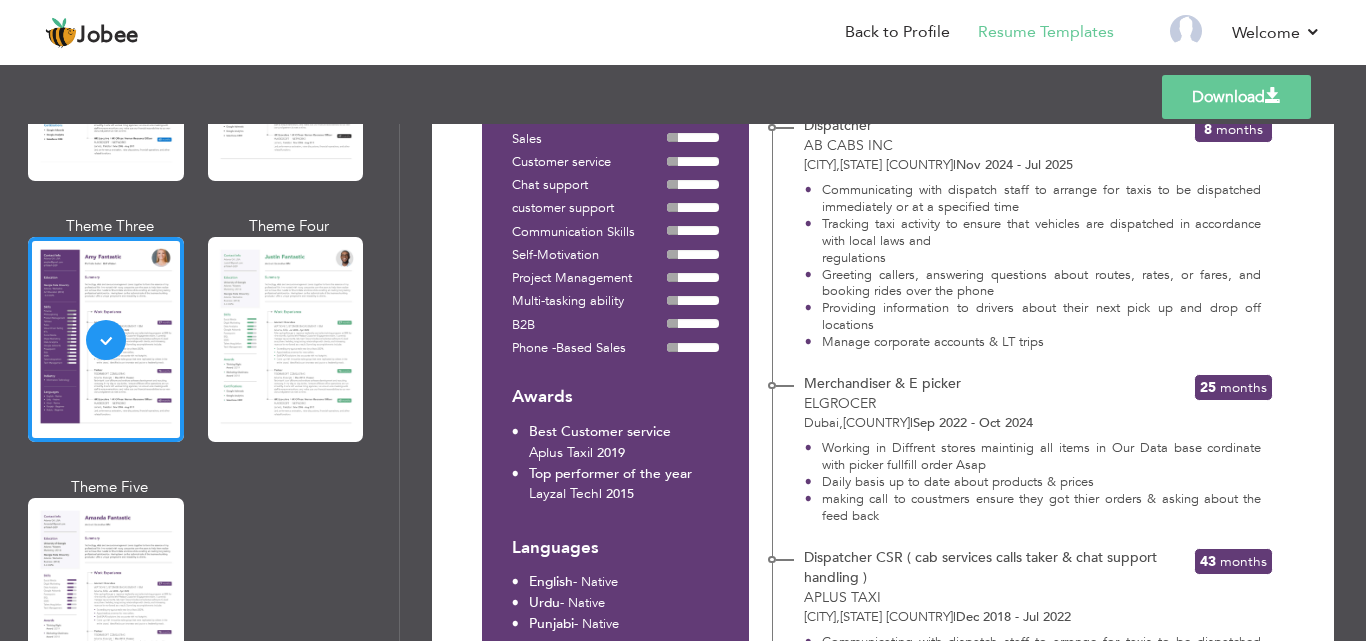scroll, scrollTop: 560, scrollLeft: 0, axis: vertical 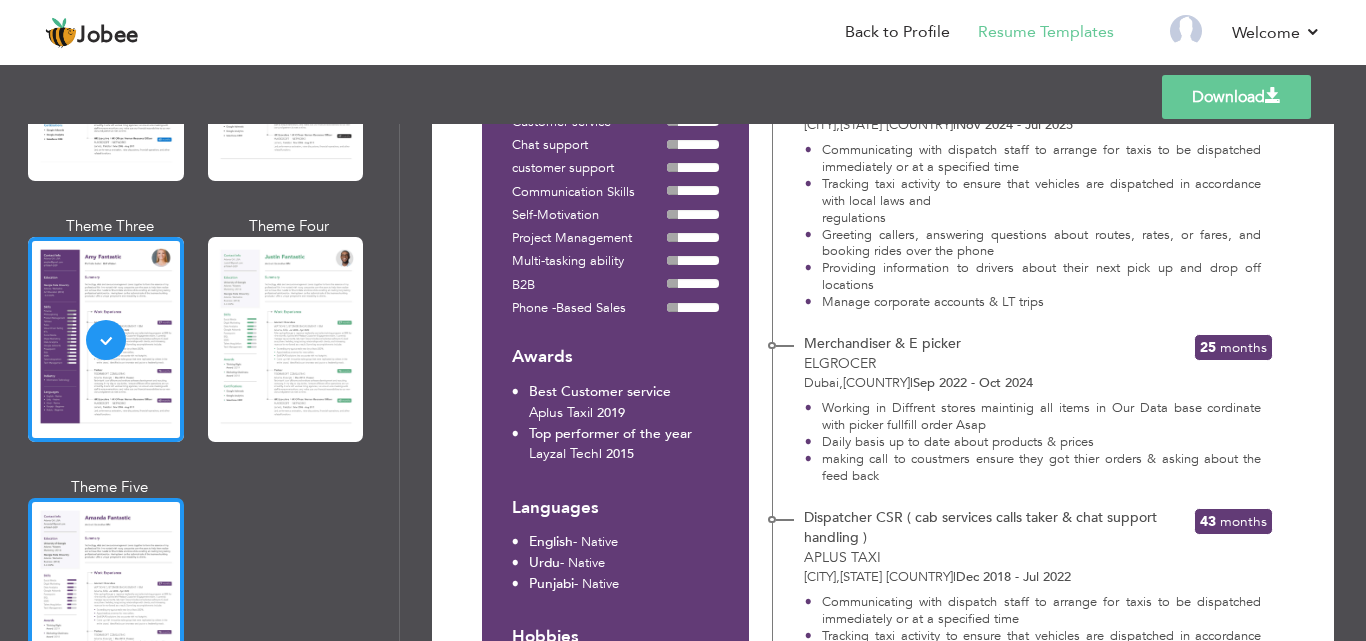 click at bounding box center (106, 600) 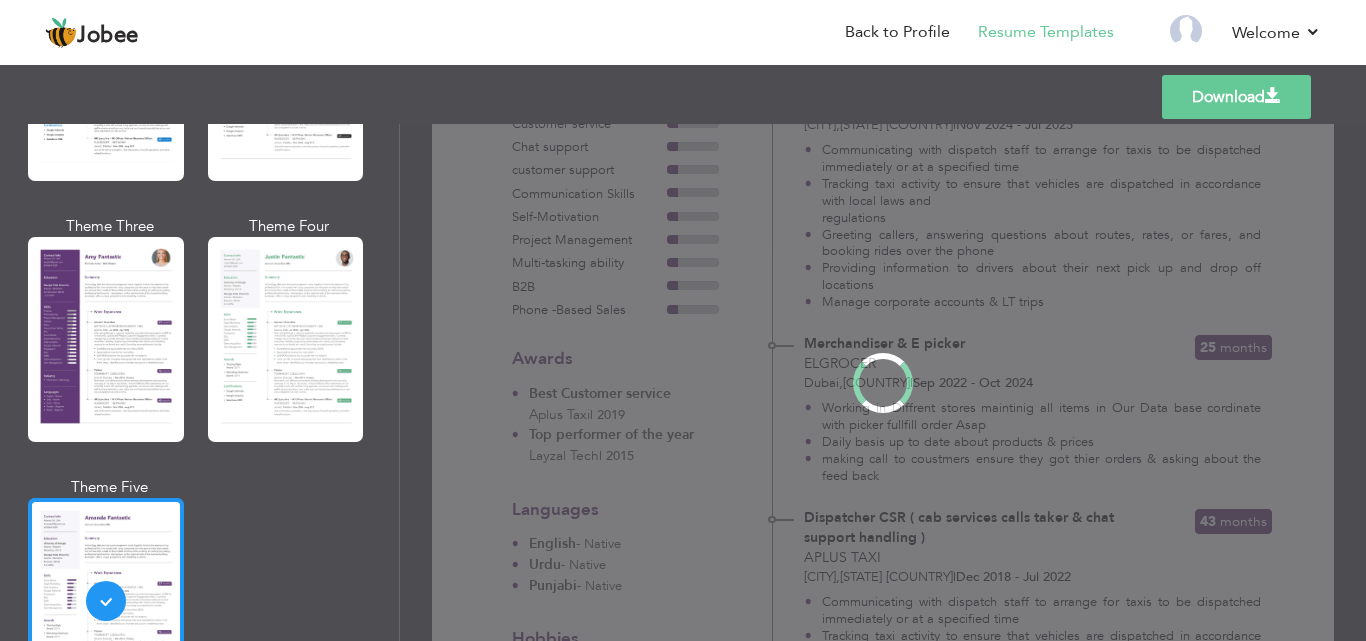 scroll, scrollTop: 0, scrollLeft: 0, axis: both 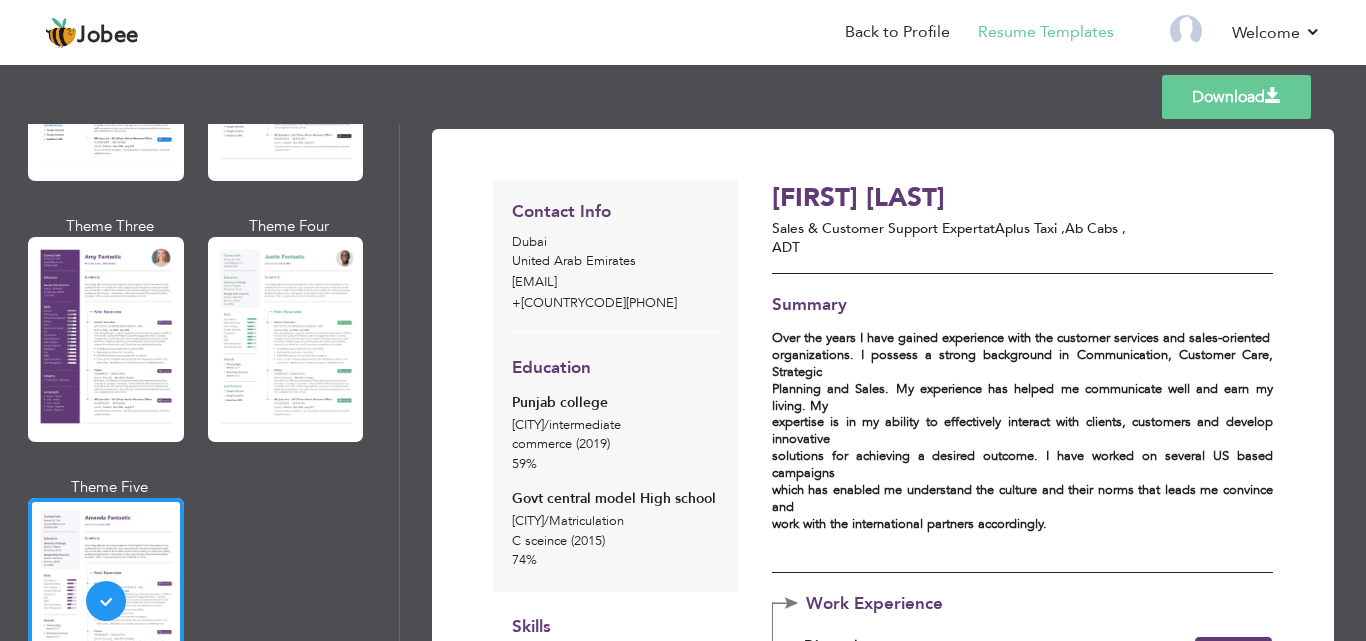 click on "Professional Themes
Theme One
Theme Two
Theme Three
Theme Six" at bounding box center (199, 382) 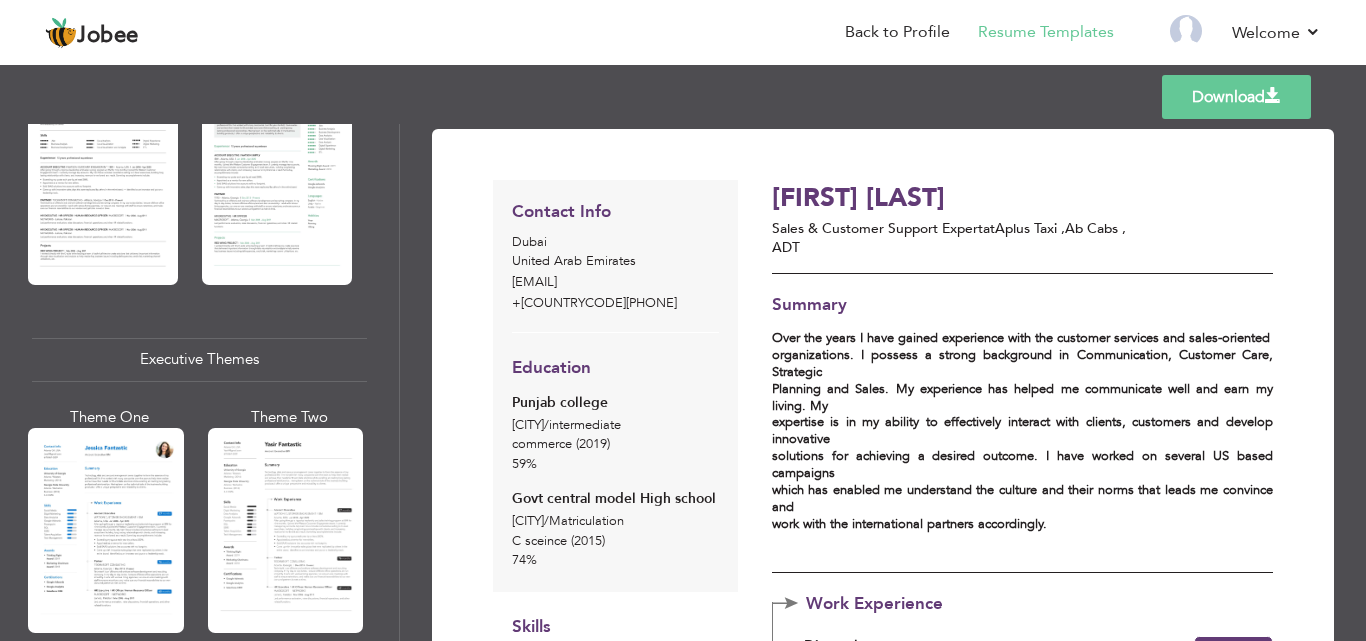 scroll, scrollTop: 852, scrollLeft: 0, axis: vertical 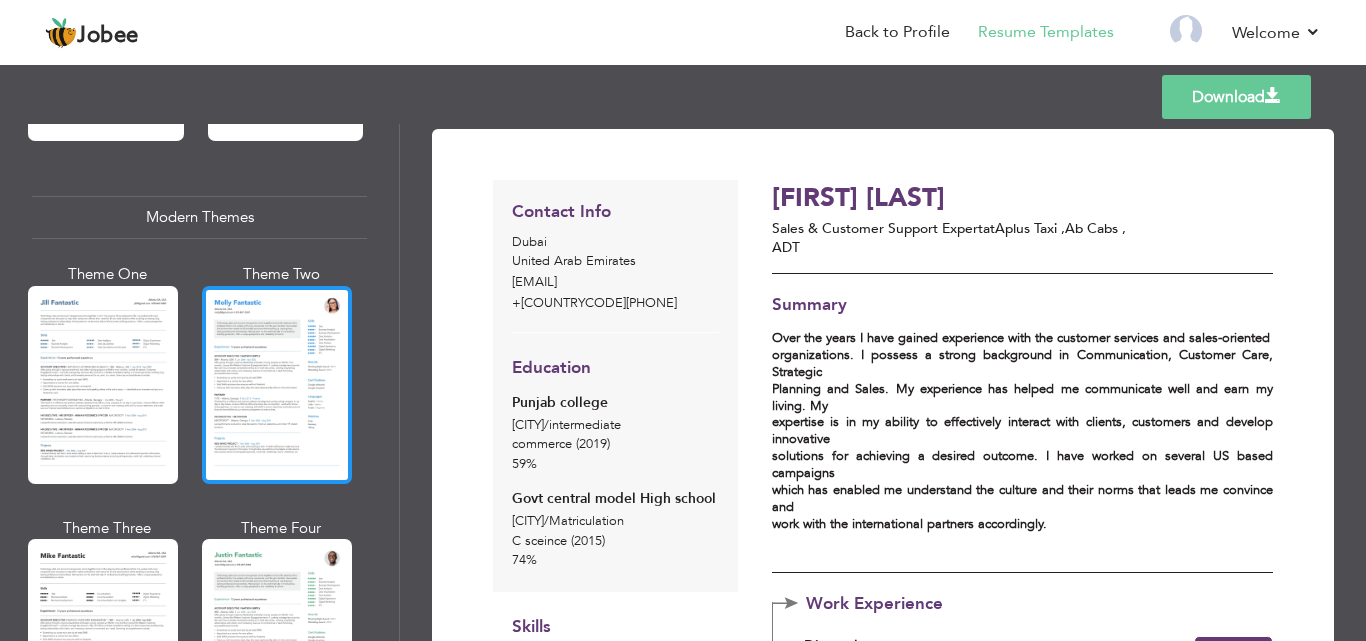 click at bounding box center [277, 385] 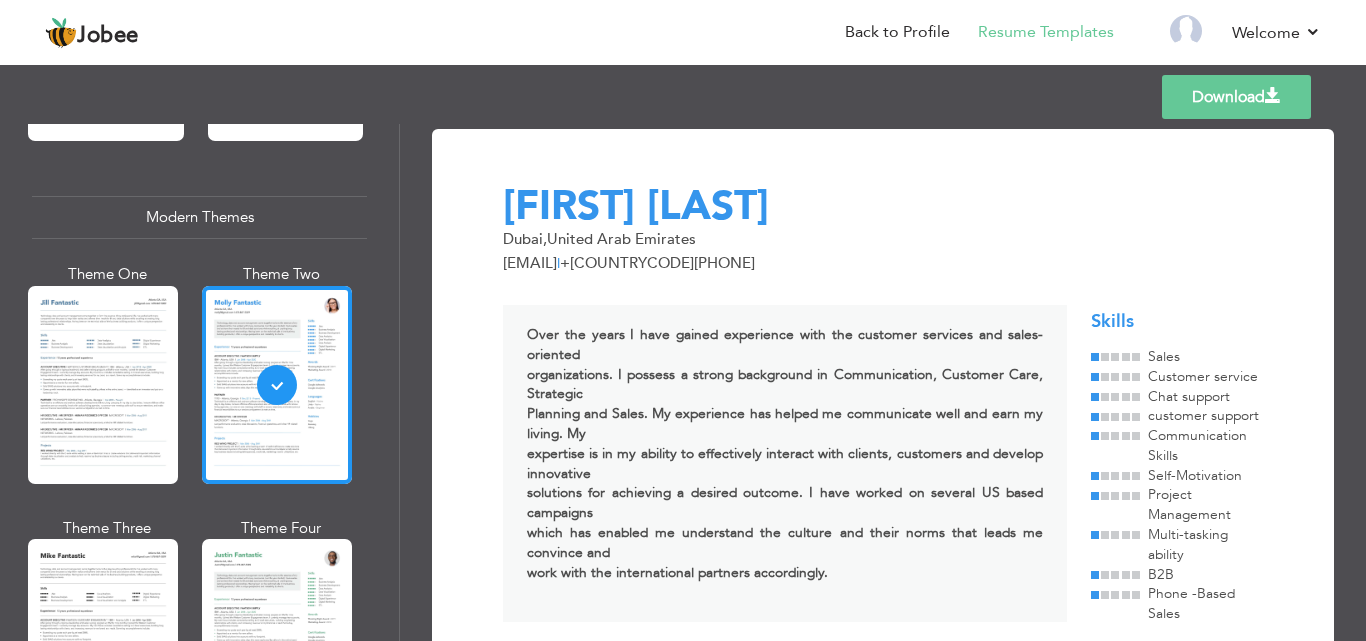 click on "Skills" at bounding box center (1176, 322) 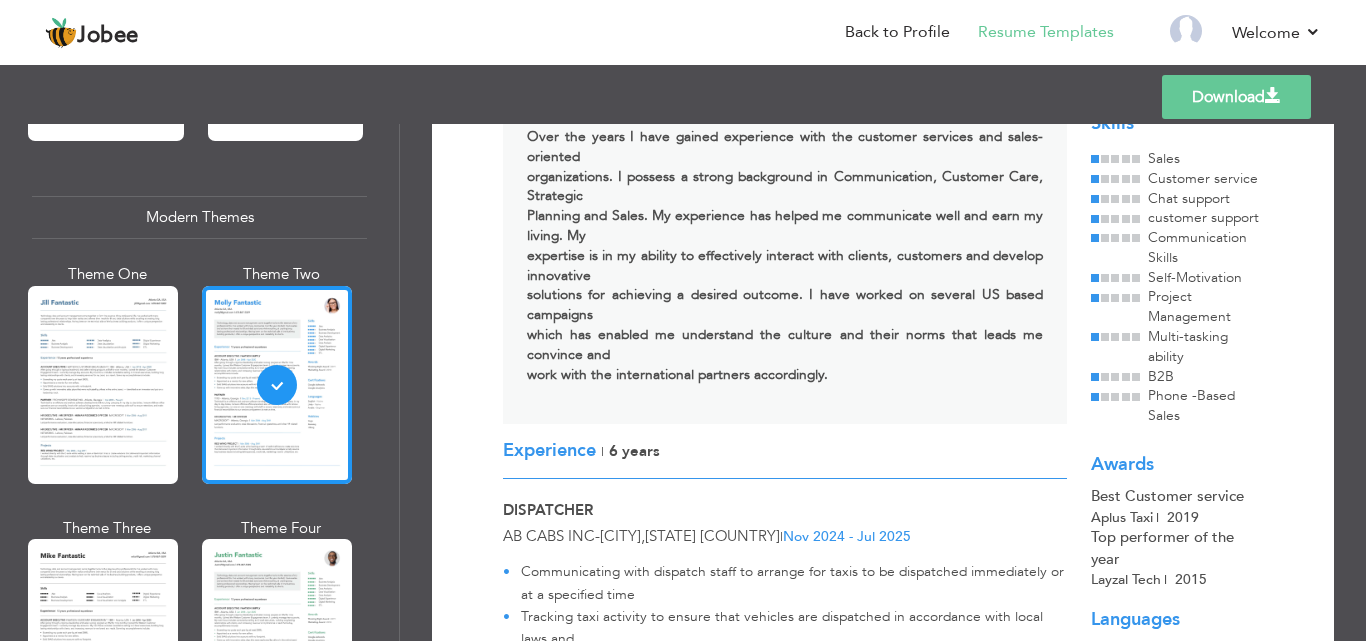 scroll, scrollTop: 200, scrollLeft: 0, axis: vertical 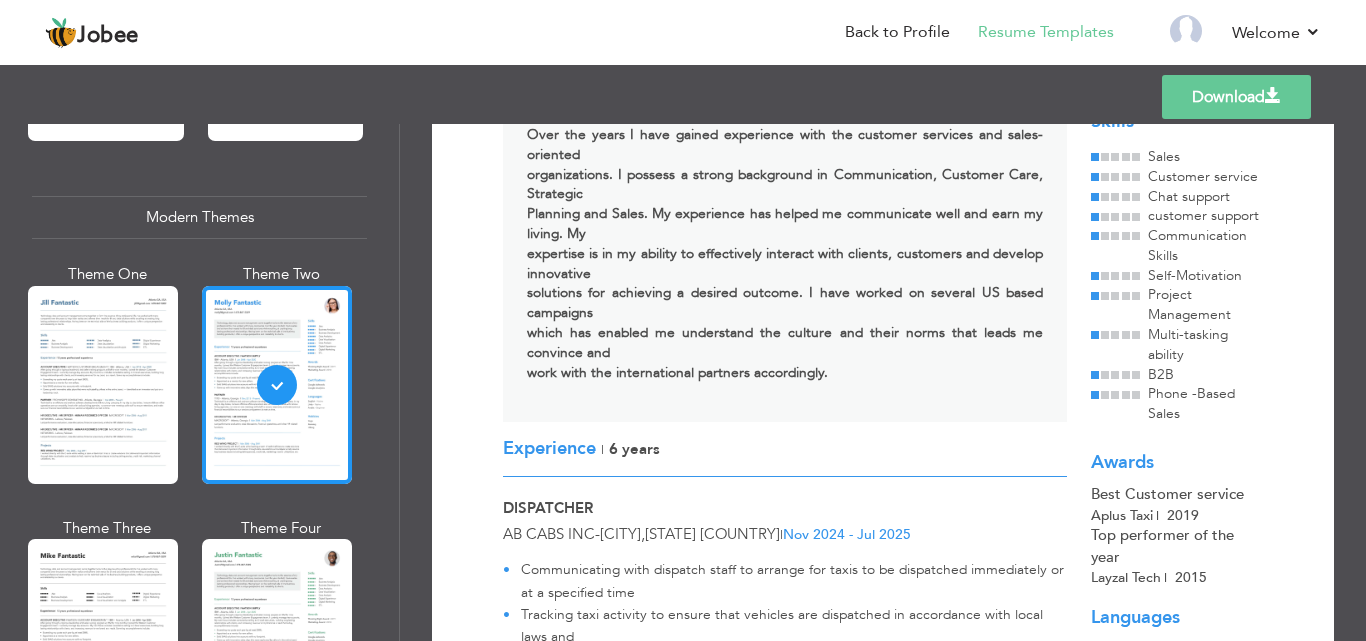 click on "Templates
Download" at bounding box center (683, 97) 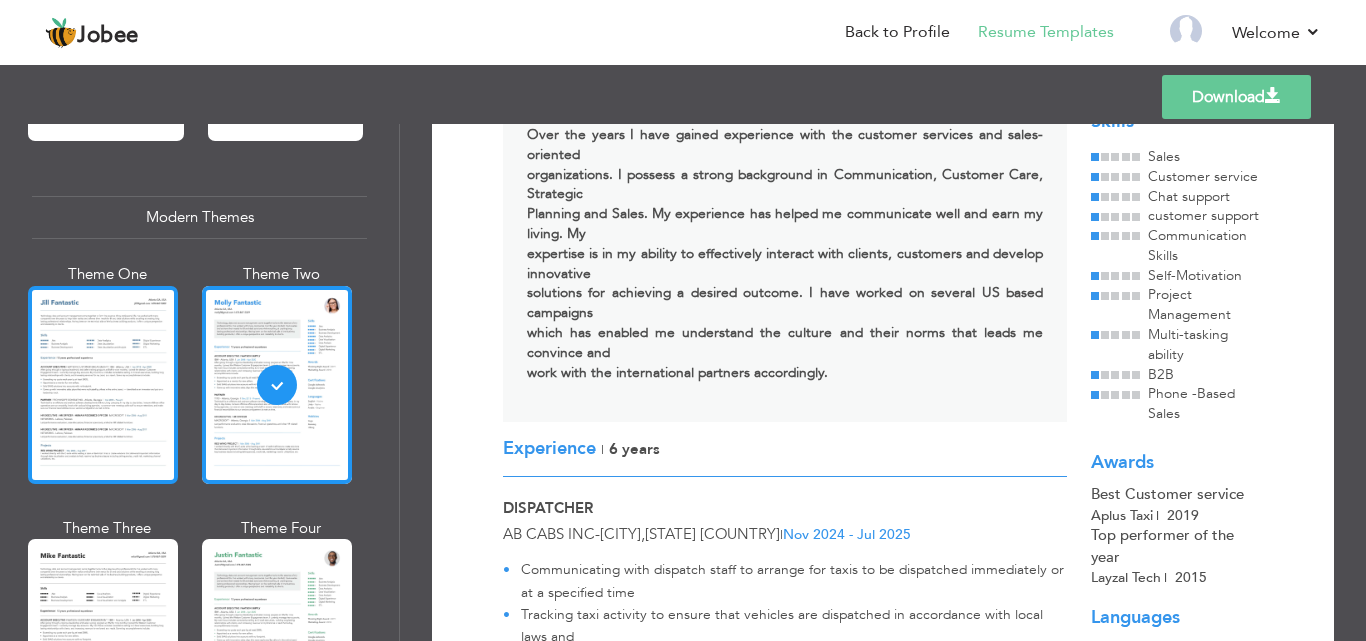 click at bounding box center [103, 385] 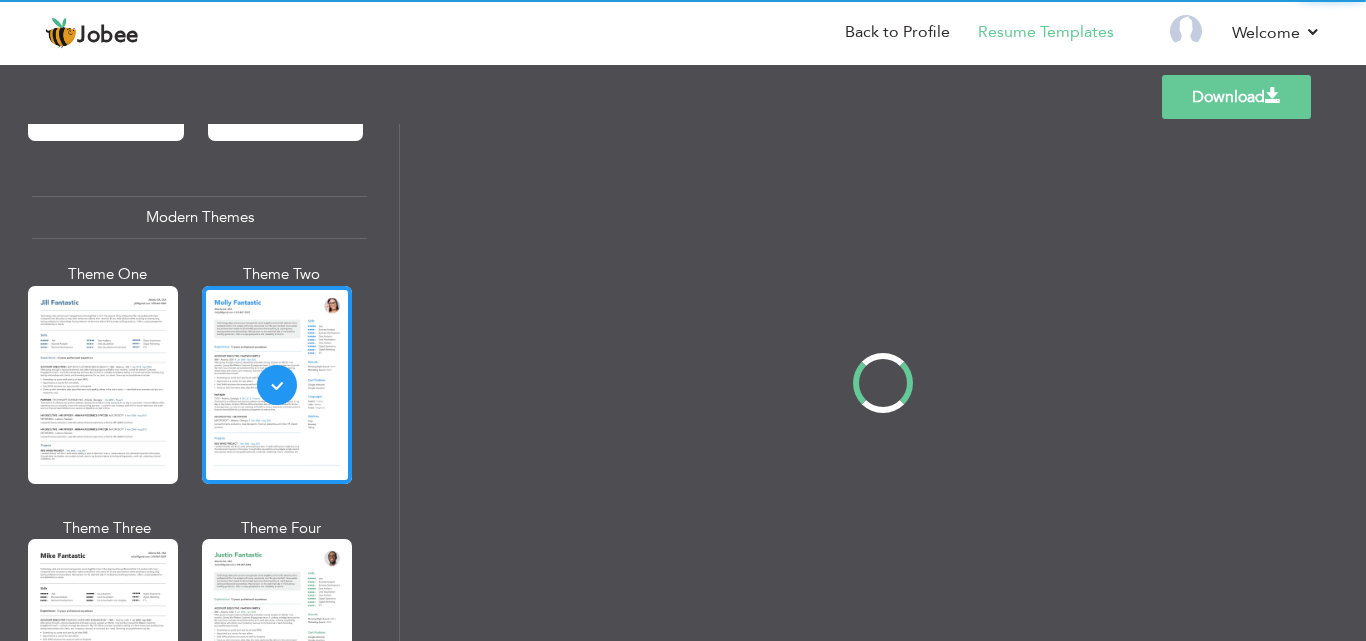 scroll, scrollTop: 0, scrollLeft: 0, axis: both 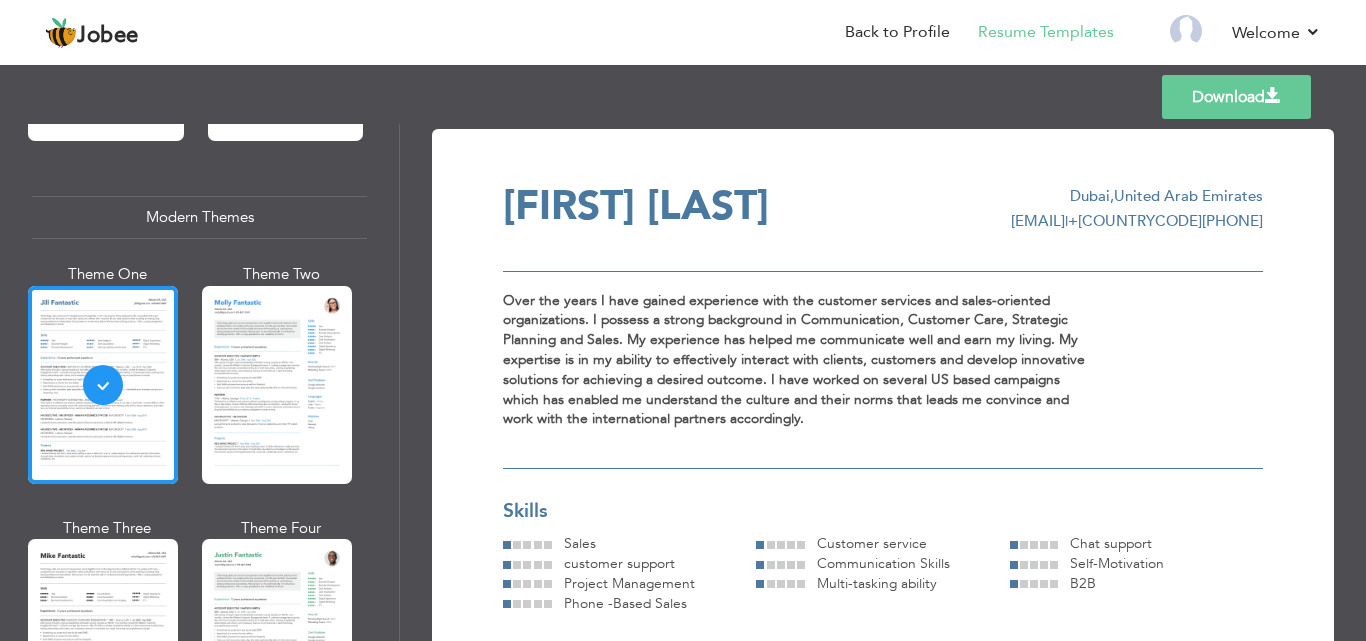 click on "Download
Muhammad Mustafa Muhammad kamal
Dubai ,   United Arab Emirates
mustafakr321@gmail.com  |  +971568203299
Over the years I have gained experience with the customer services and sales-oriented
organizations. I possess a strong background in Communication, Customer Care, Strategic
Planning and Sales. My experience has helped me communicate well and earn my living. My
expertise is in my ability to effectively interact with clients, customers and develop innovative
solutions for achieving a desired outcome. I have worked on several US based campaigns
work with the international partners accordingly.
Sales" at bounding box center (883, 1165) 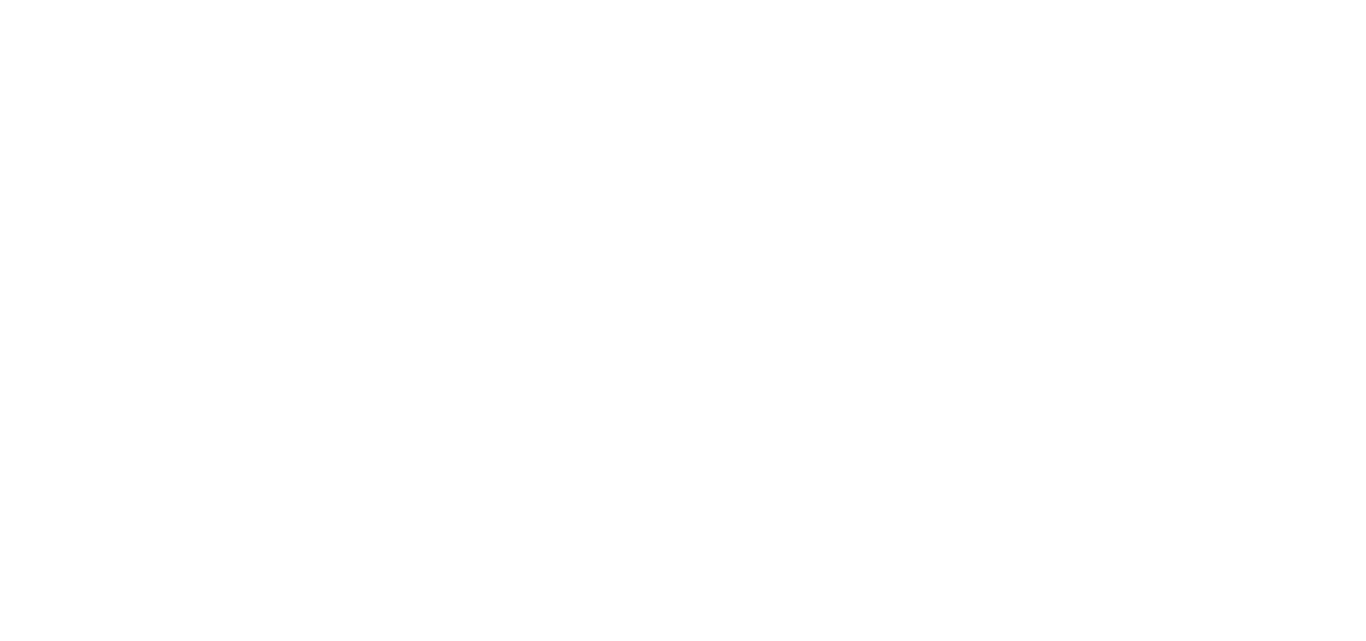 scroll, scrollTop: 0, scrollLeft: 0, axis: both 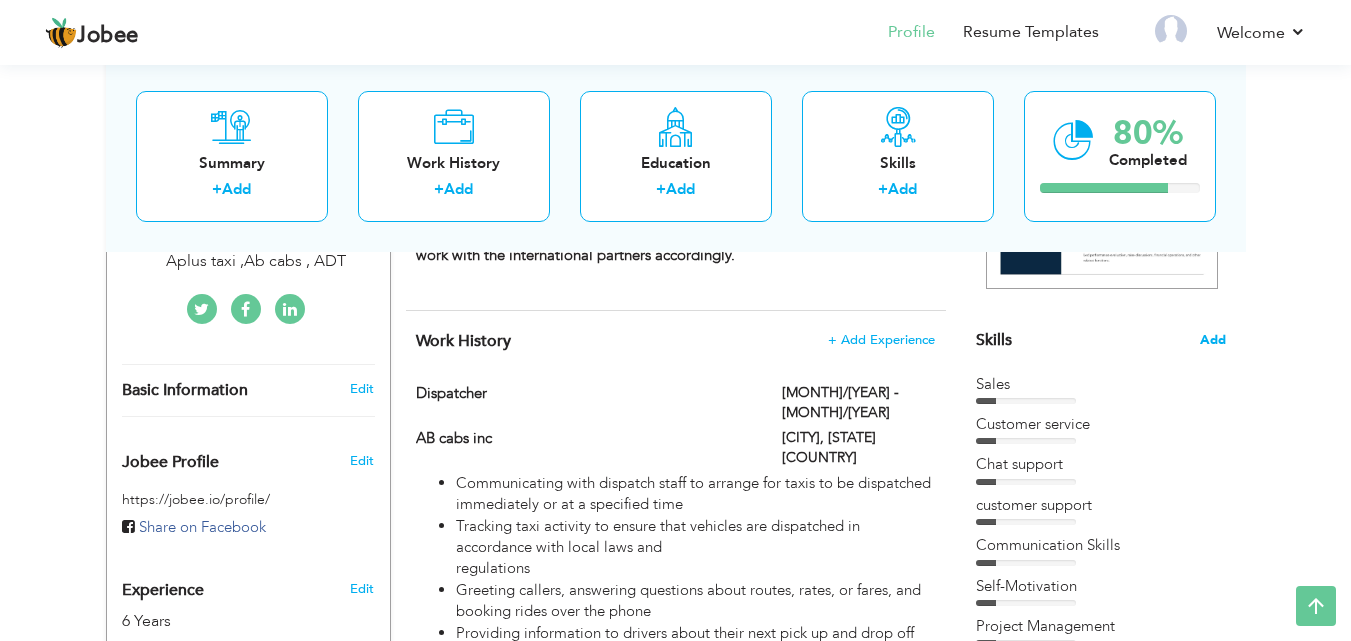 click on "Add" at bounding box center [1213, 340] 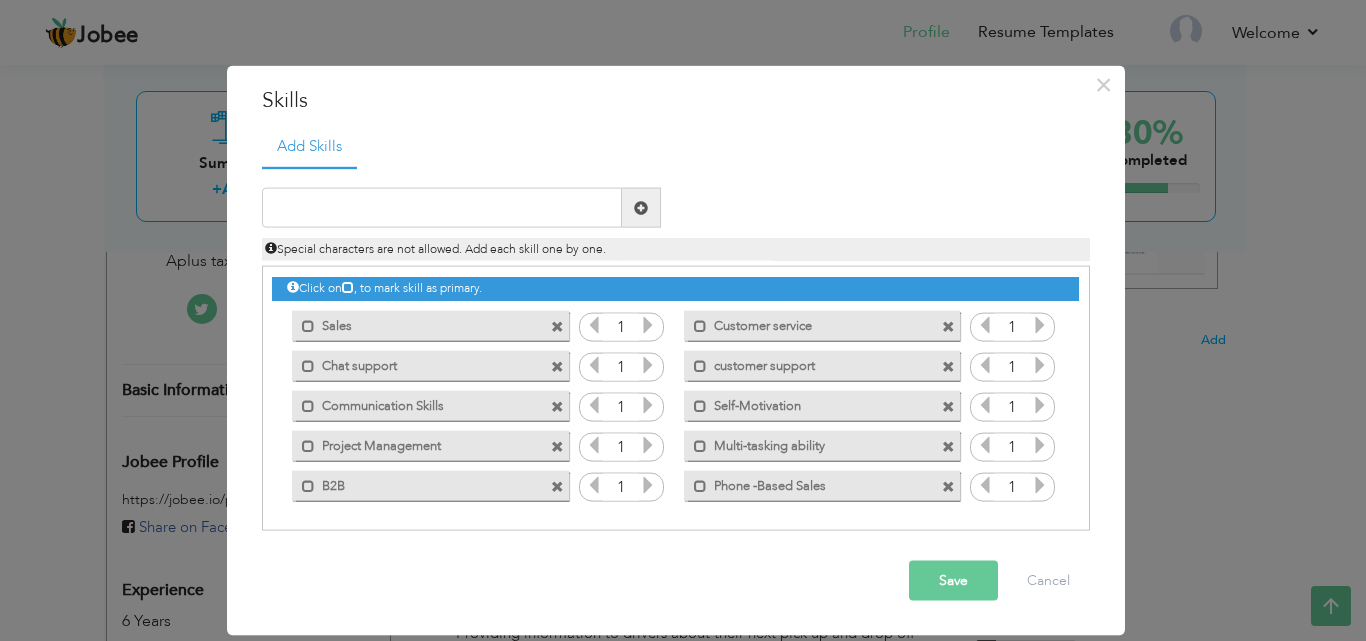 click at bounding box center (648, 325) 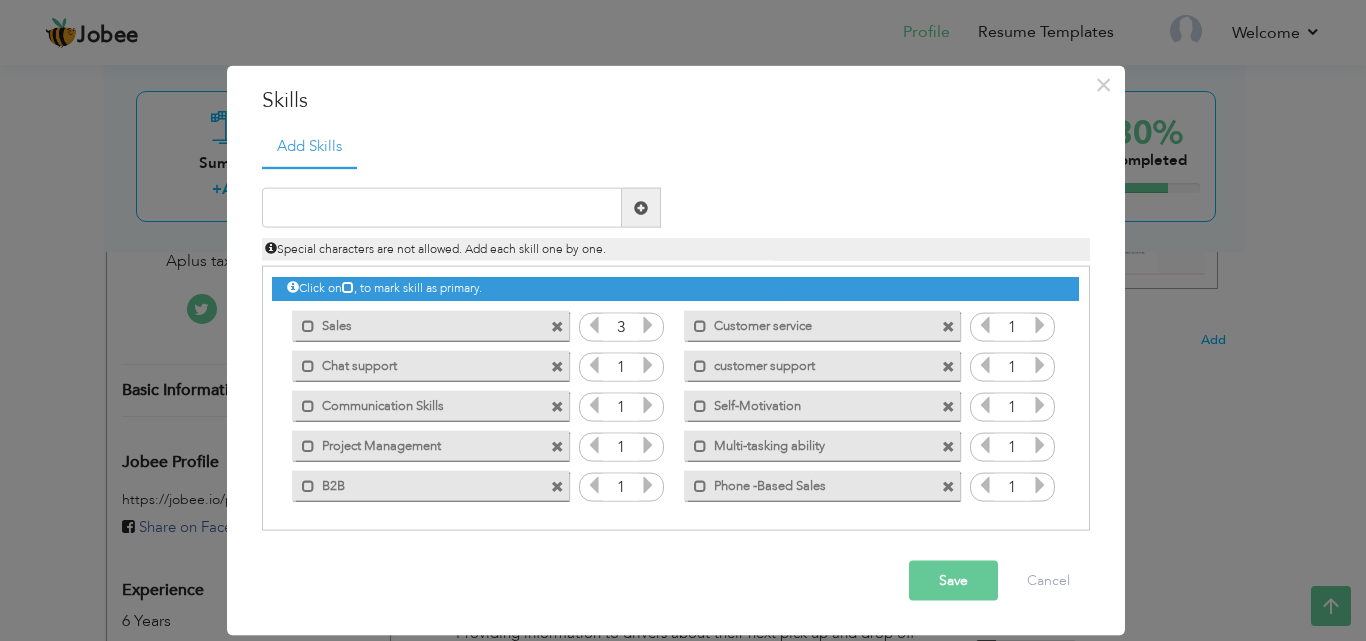 click at bounding box center (648, 325) 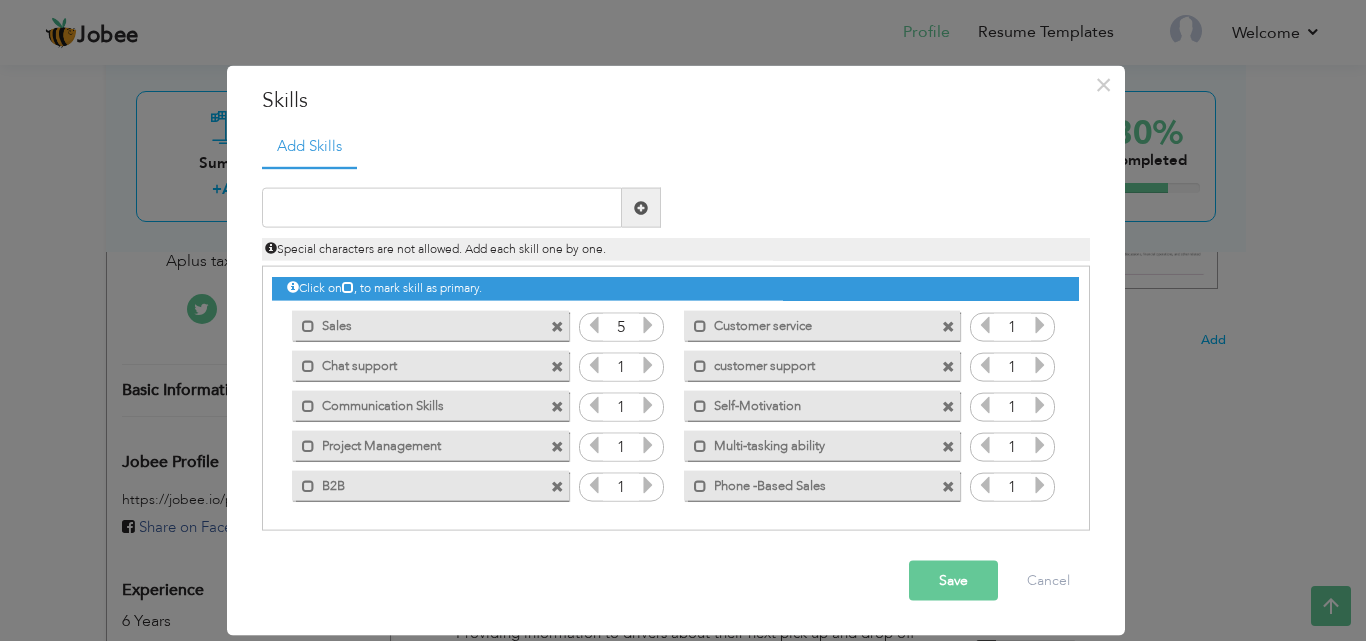 click at bounding box center (648, 365) 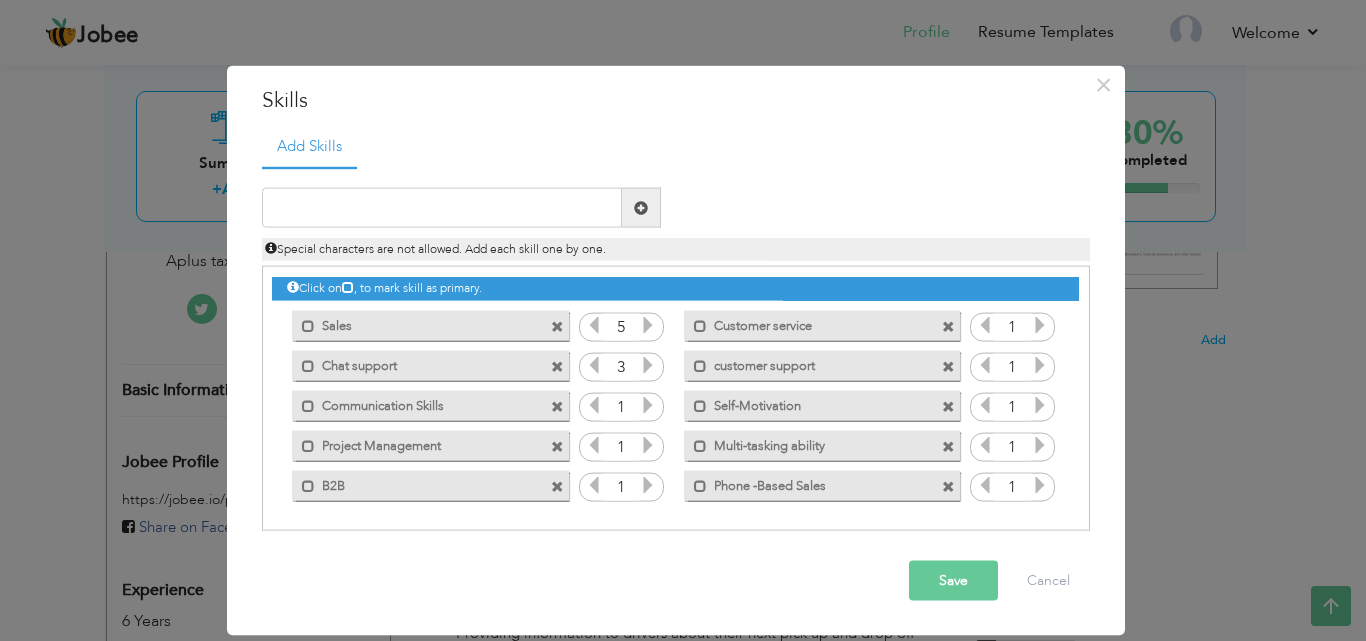click at bounding box center [648, 365] 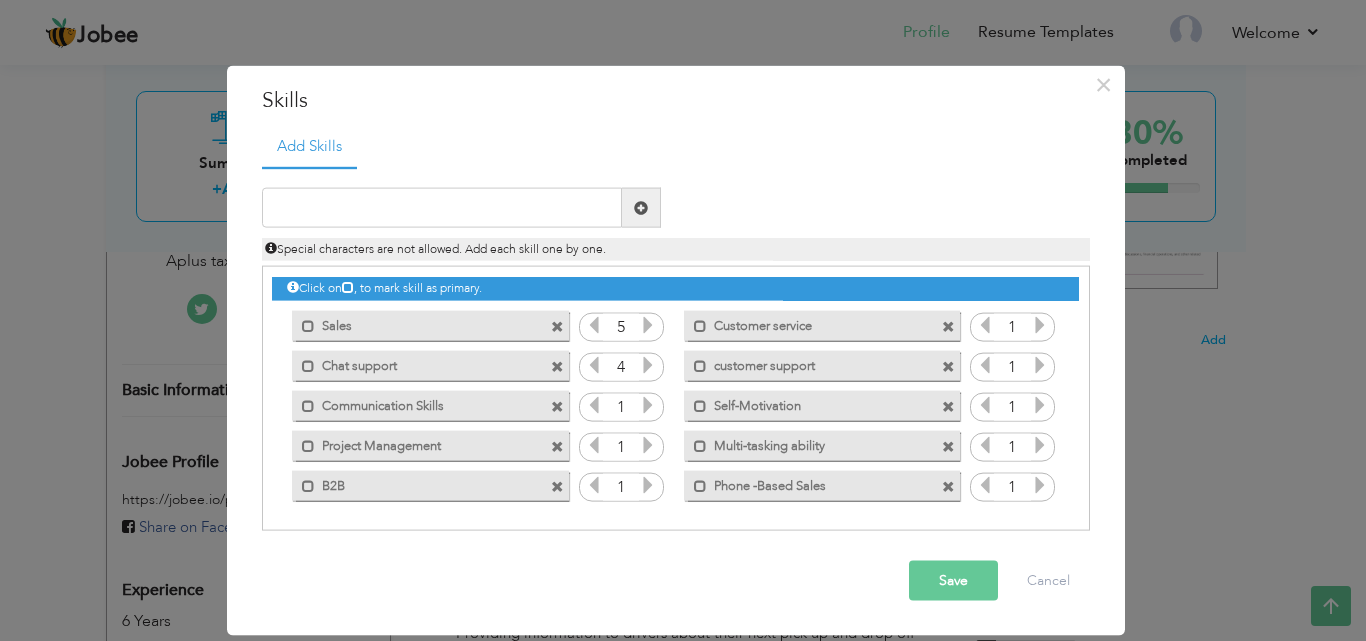 click at bounding box center [648, 365] 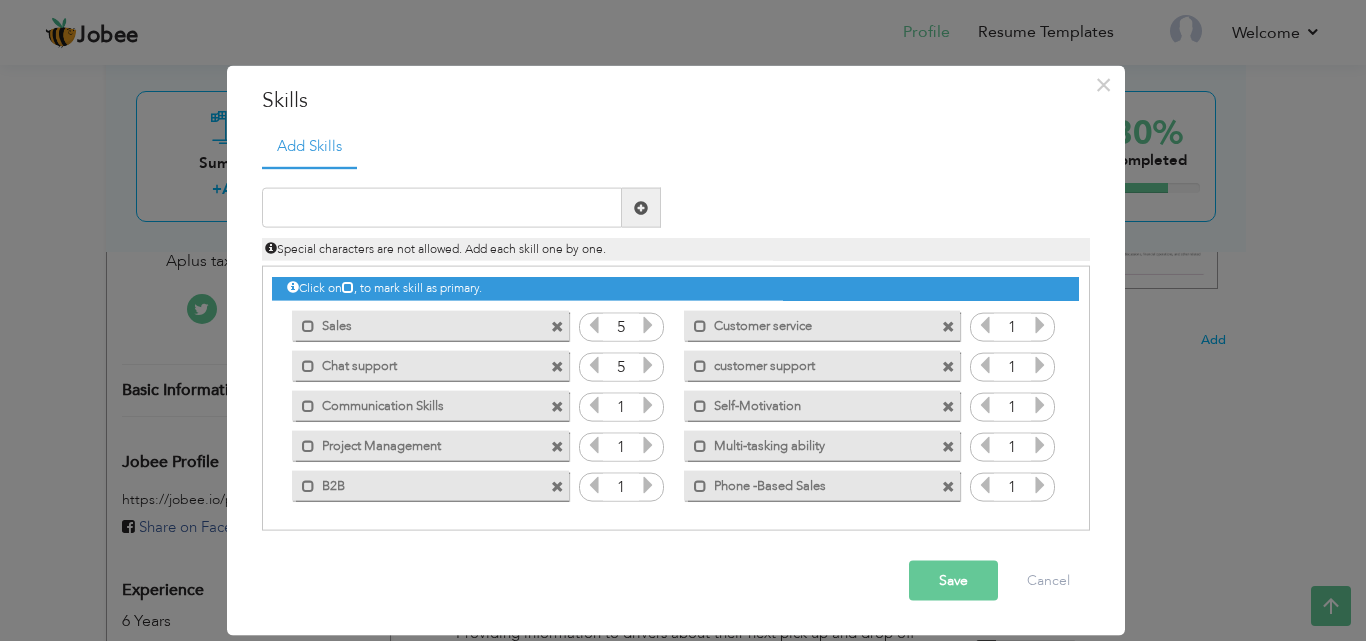 click at bounding box center (648, 405) 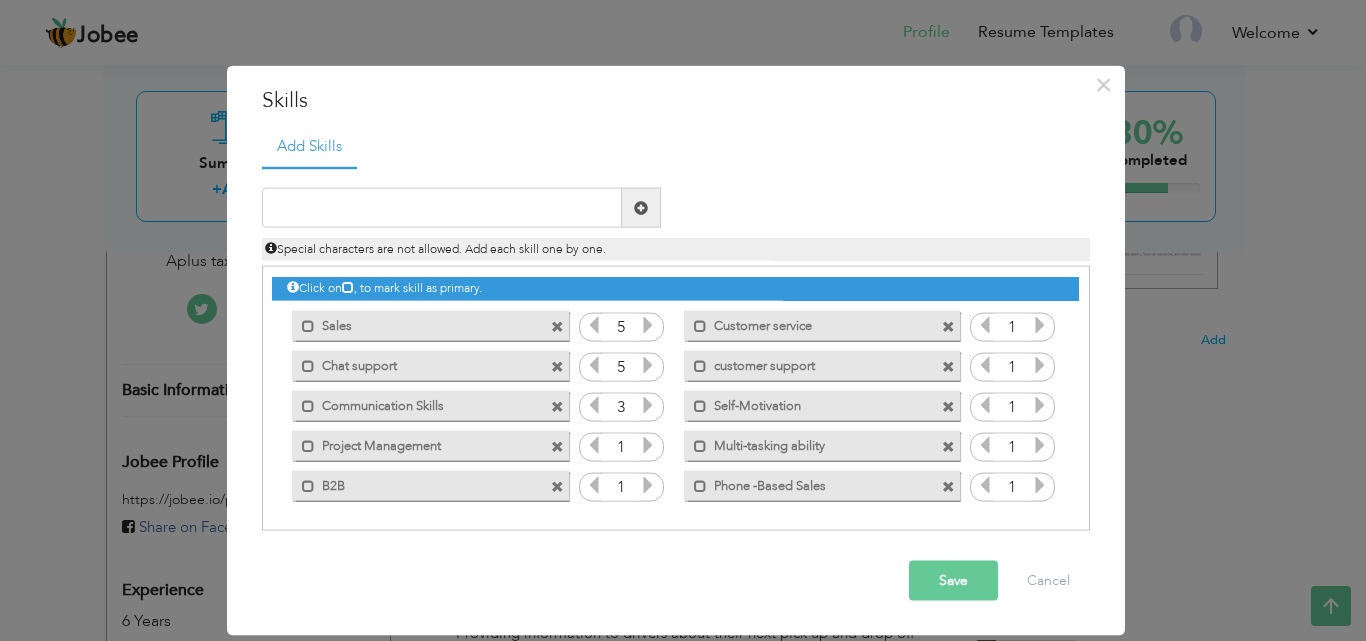 click at bounding box center (648, 405) 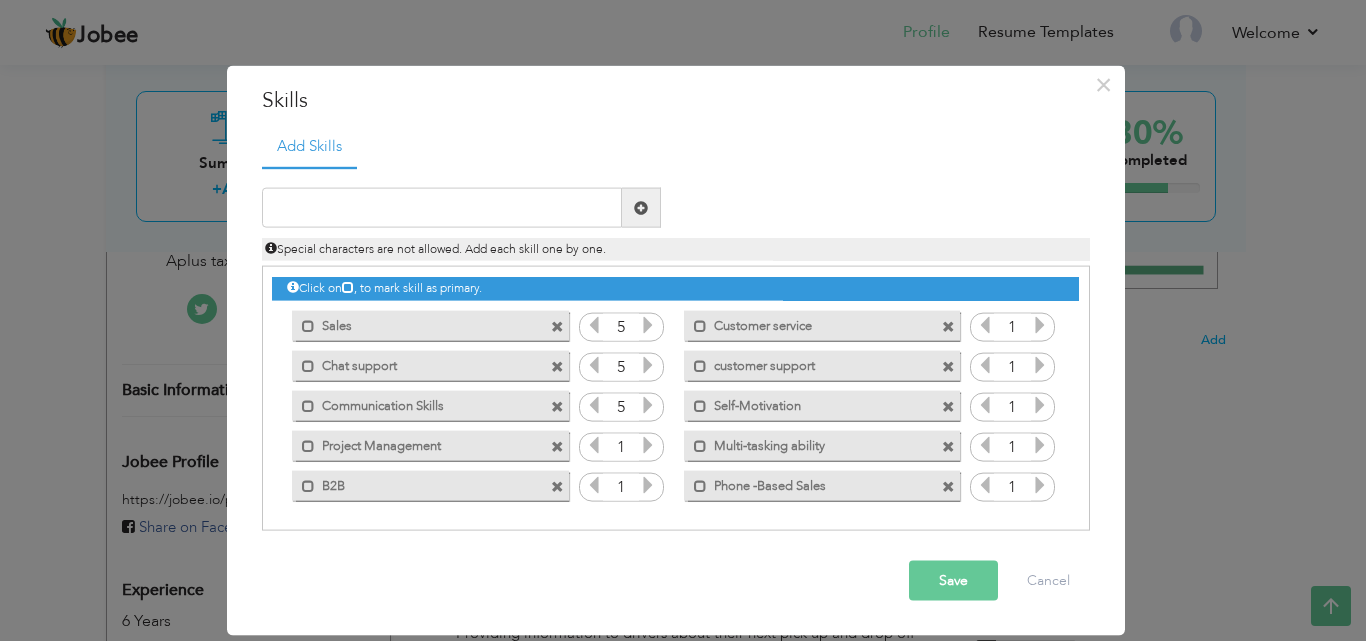 click at bounding box center [648, 445] 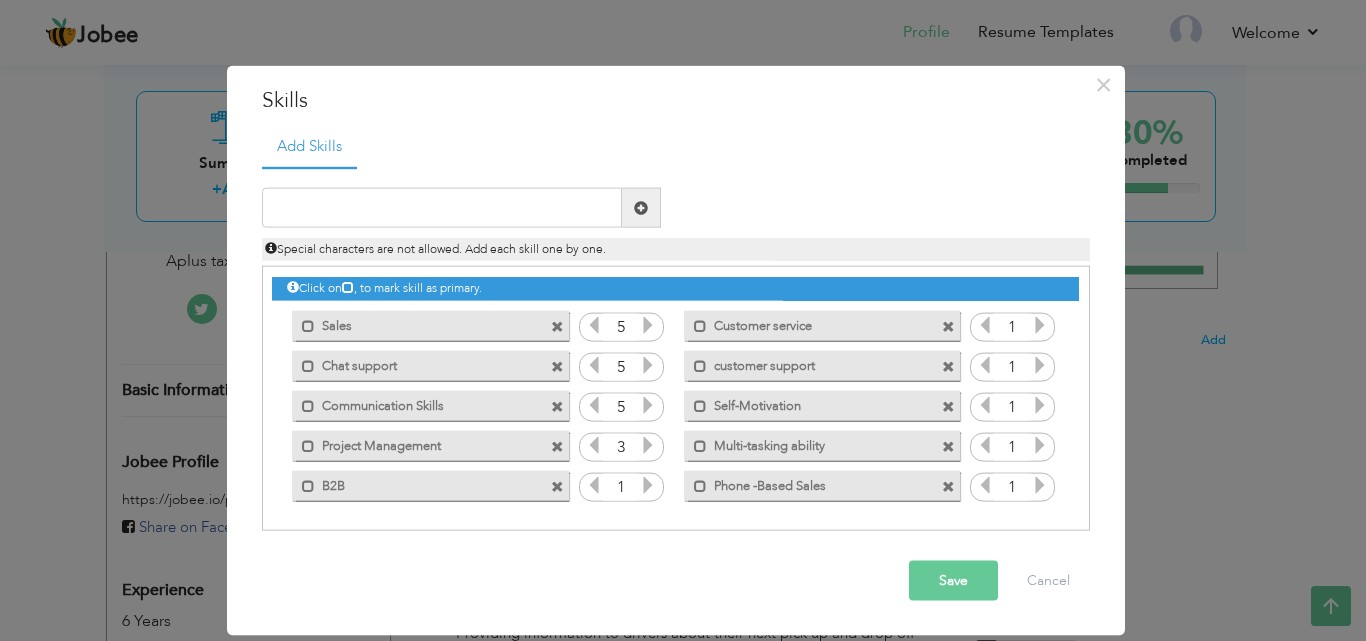 click at bounding box center (648, 445) 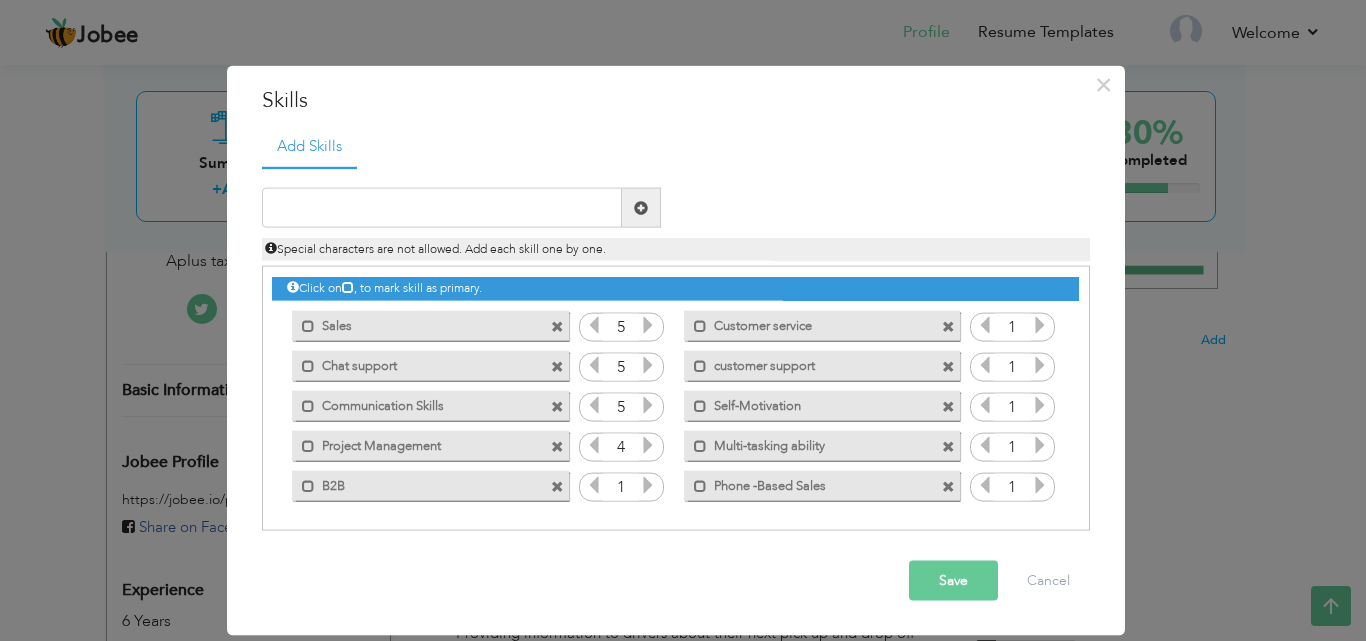 click at bounding box center [648, 485] 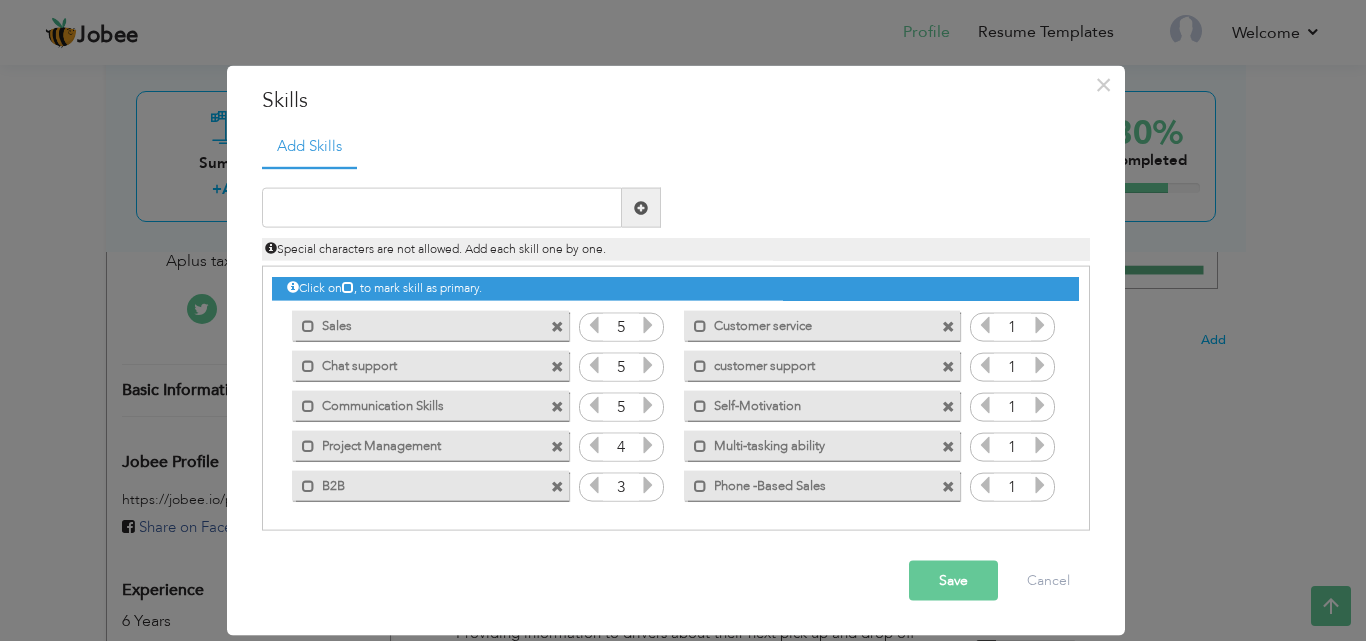 click at bounding box center (648, 485) 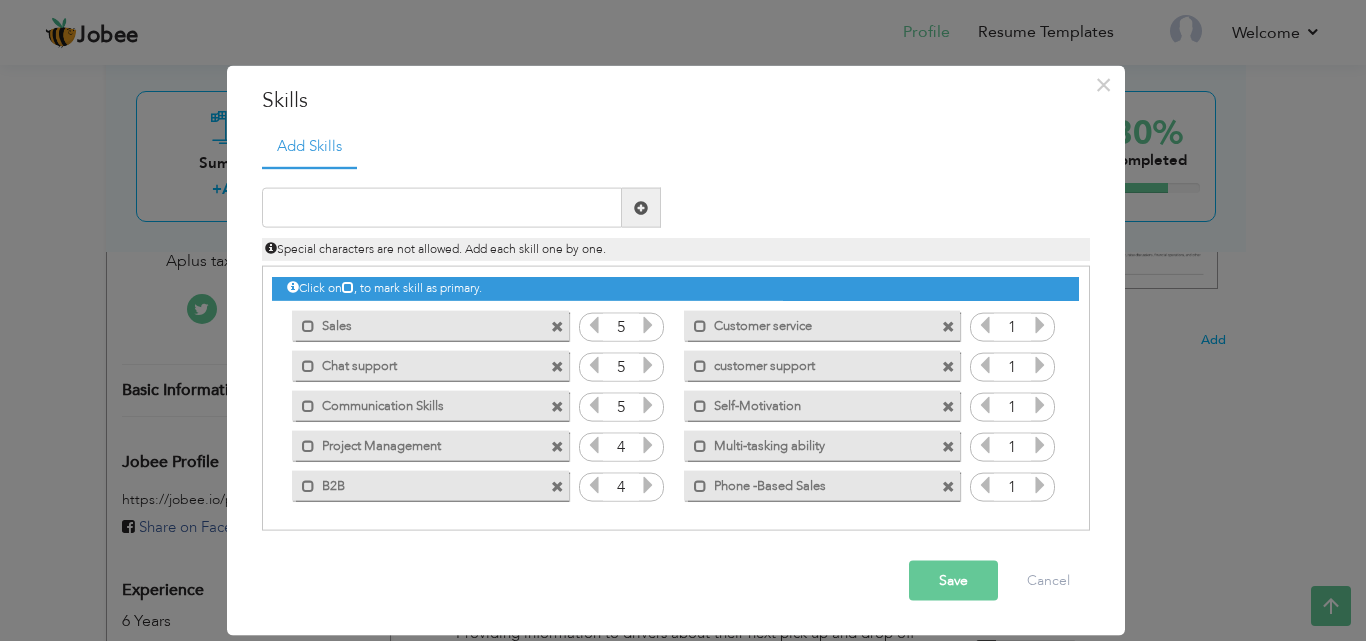 click at bounding box center (1040, 325) 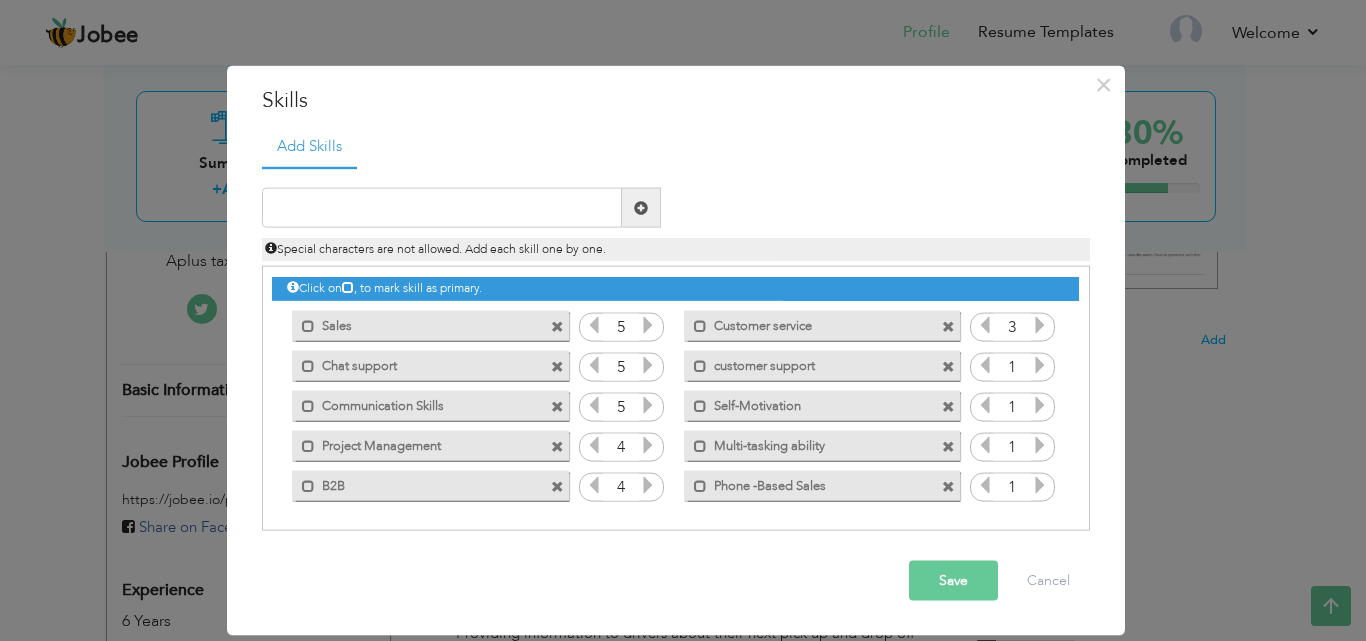 click at bounding box center (1040, 325) 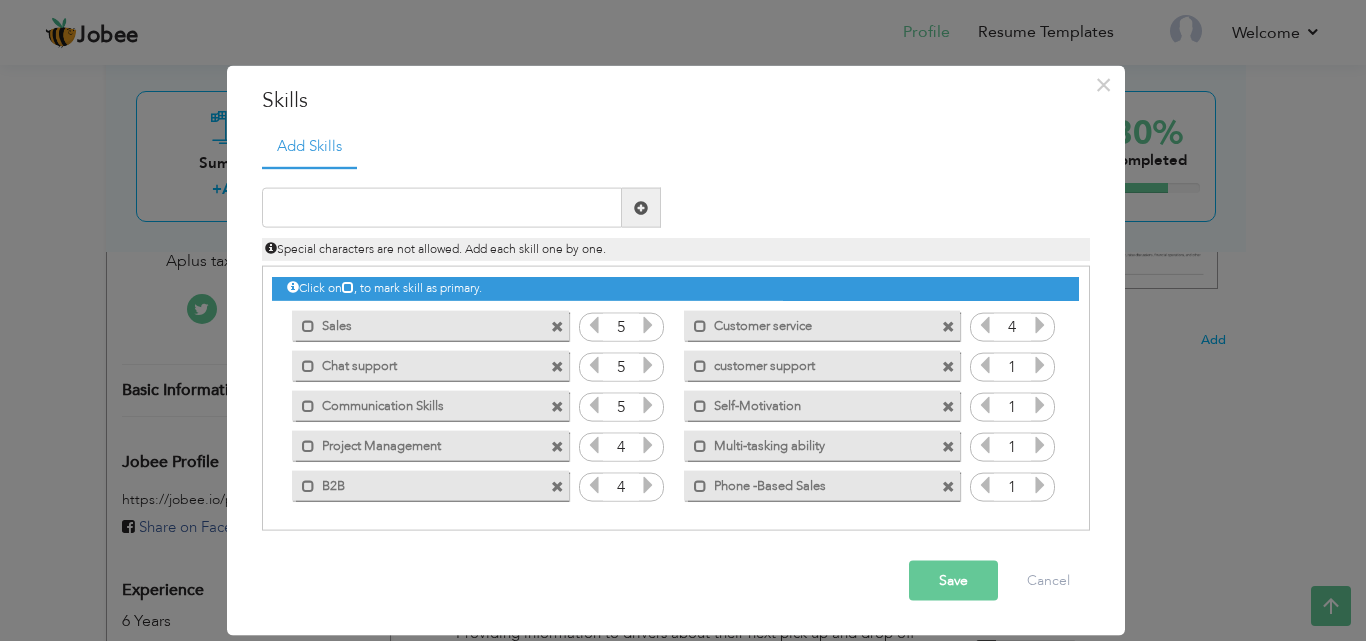 click at bounding box center (1040, 325) 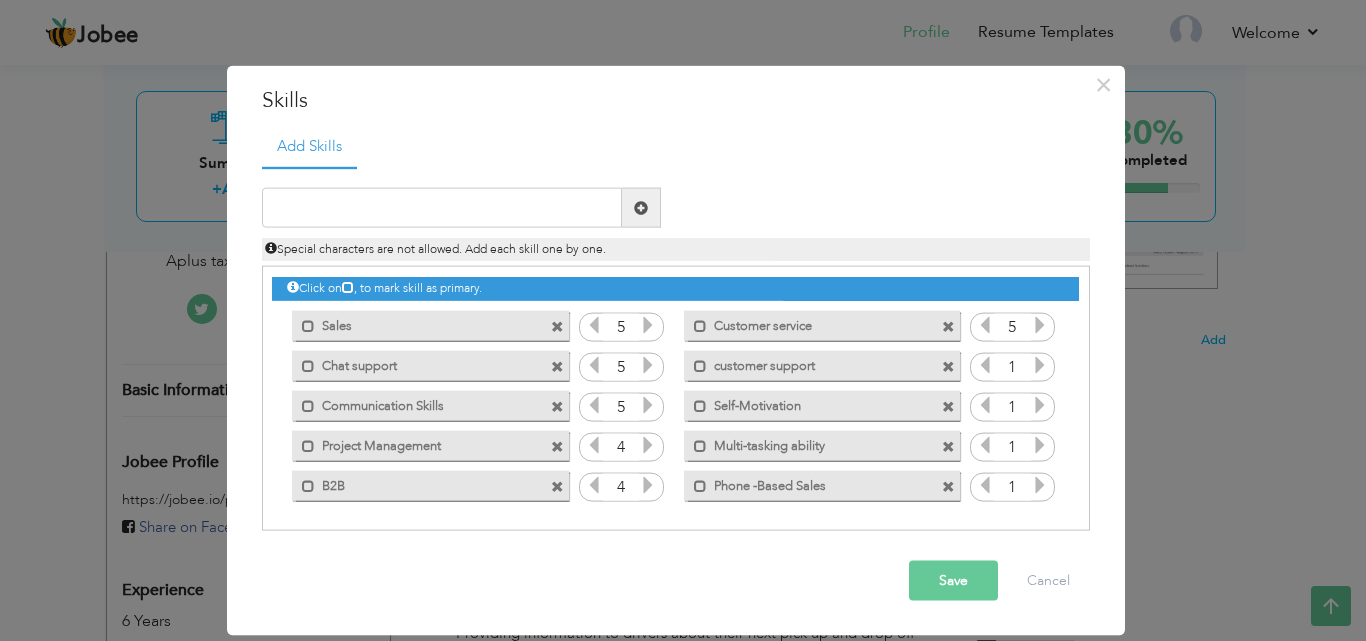 click at bounding box center (1040, 368) 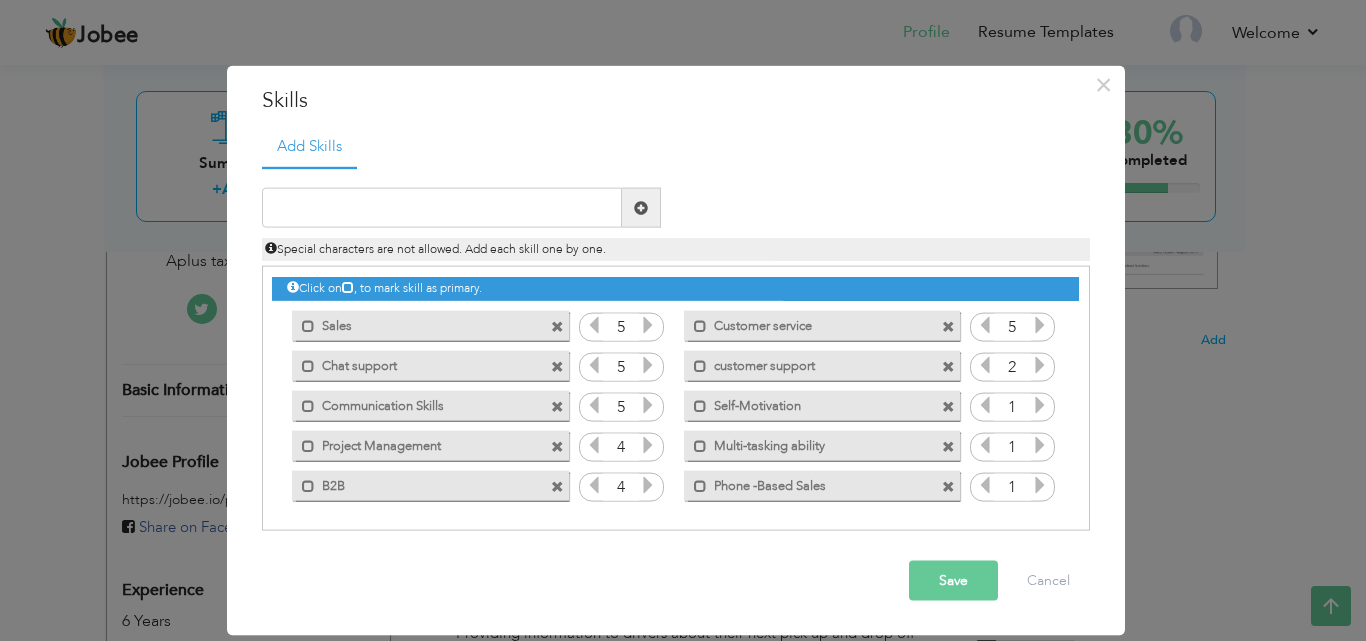 click at bounding box center (1040, 368) 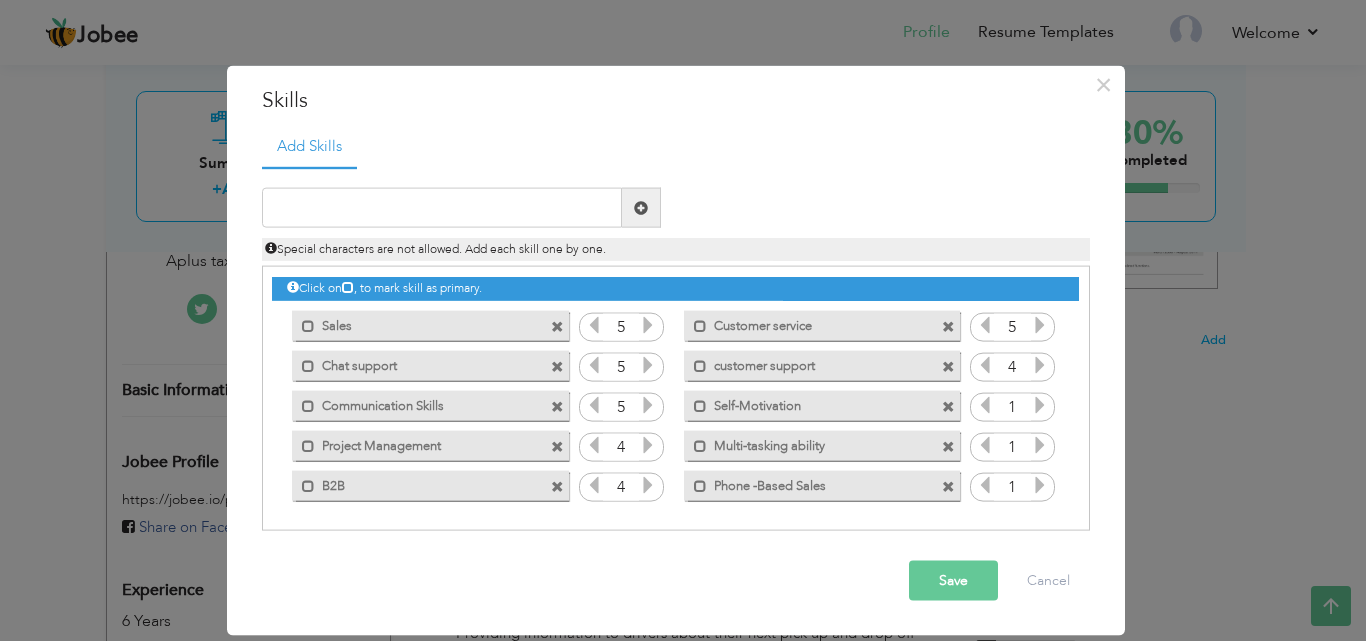 click at bounding box center (1040, 368) 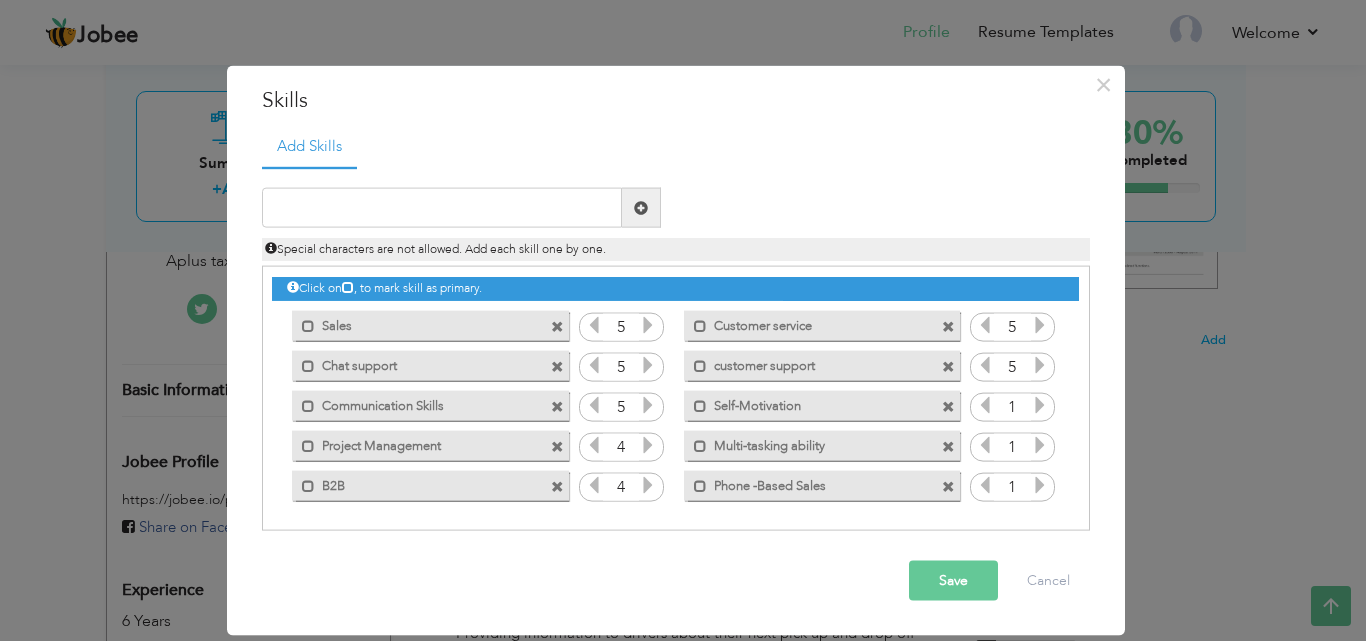 click at bounding box center (1040, 405) 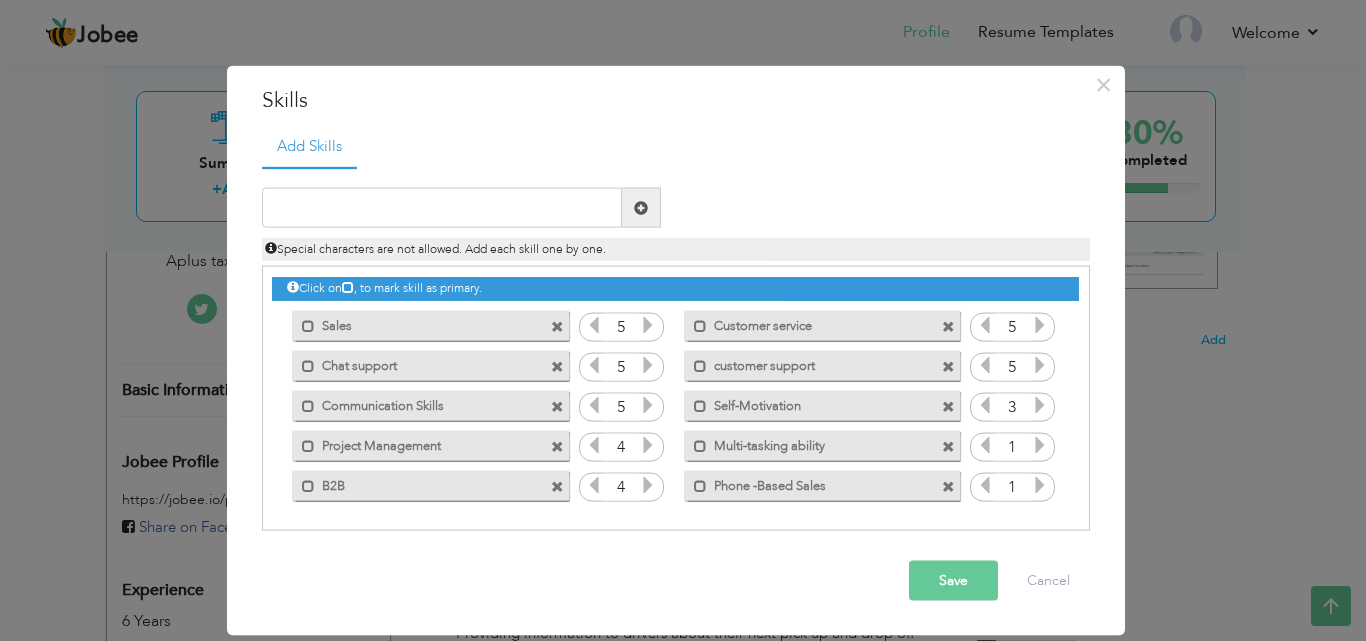 click at bounding box center [1040, 405] 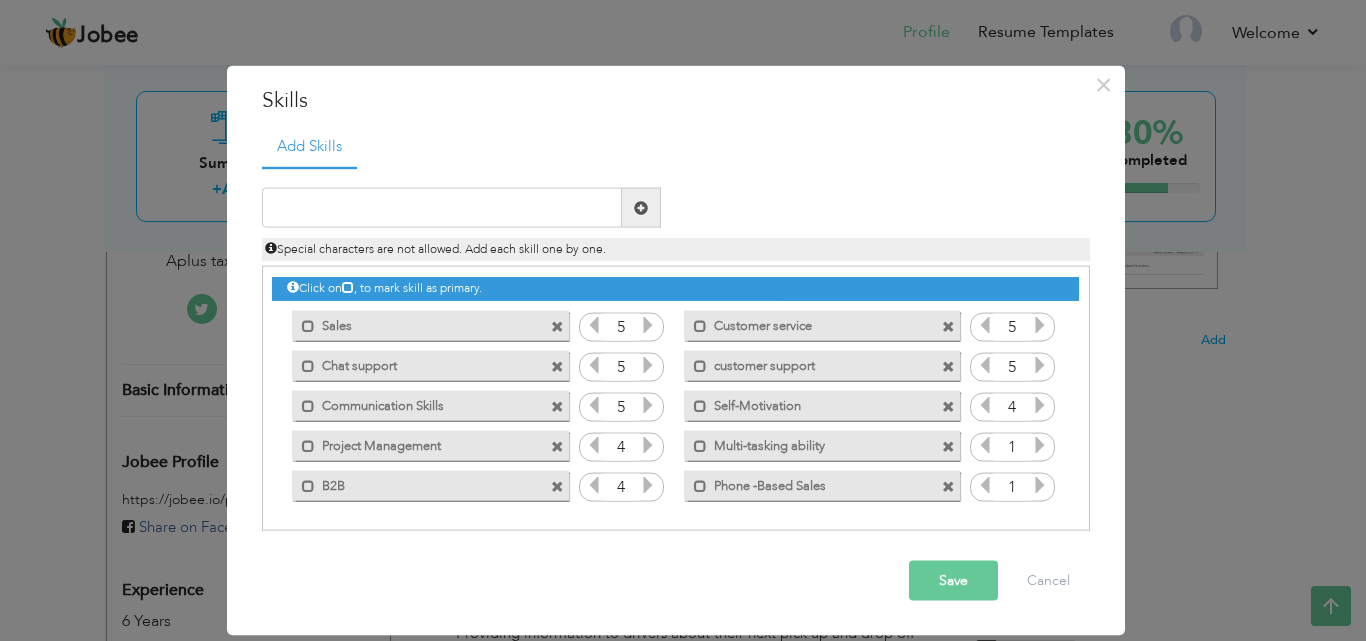 click at bounding box center (1040, 405) 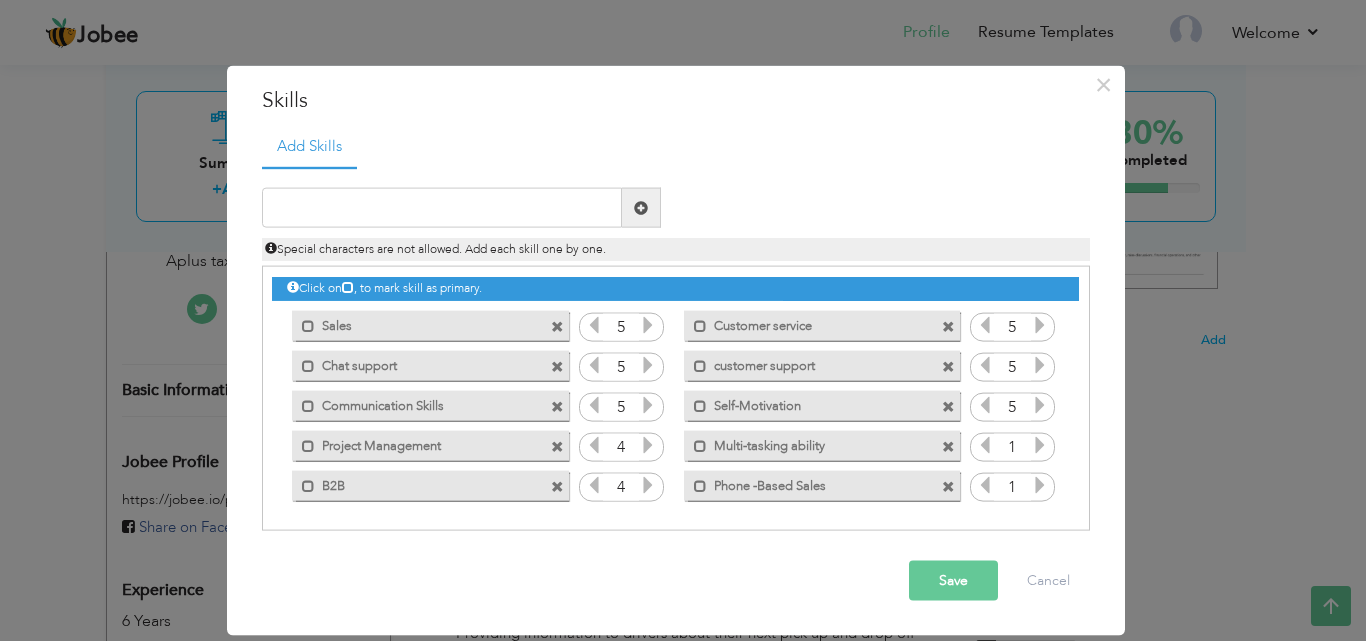 click at bounding box center [1040, 445] 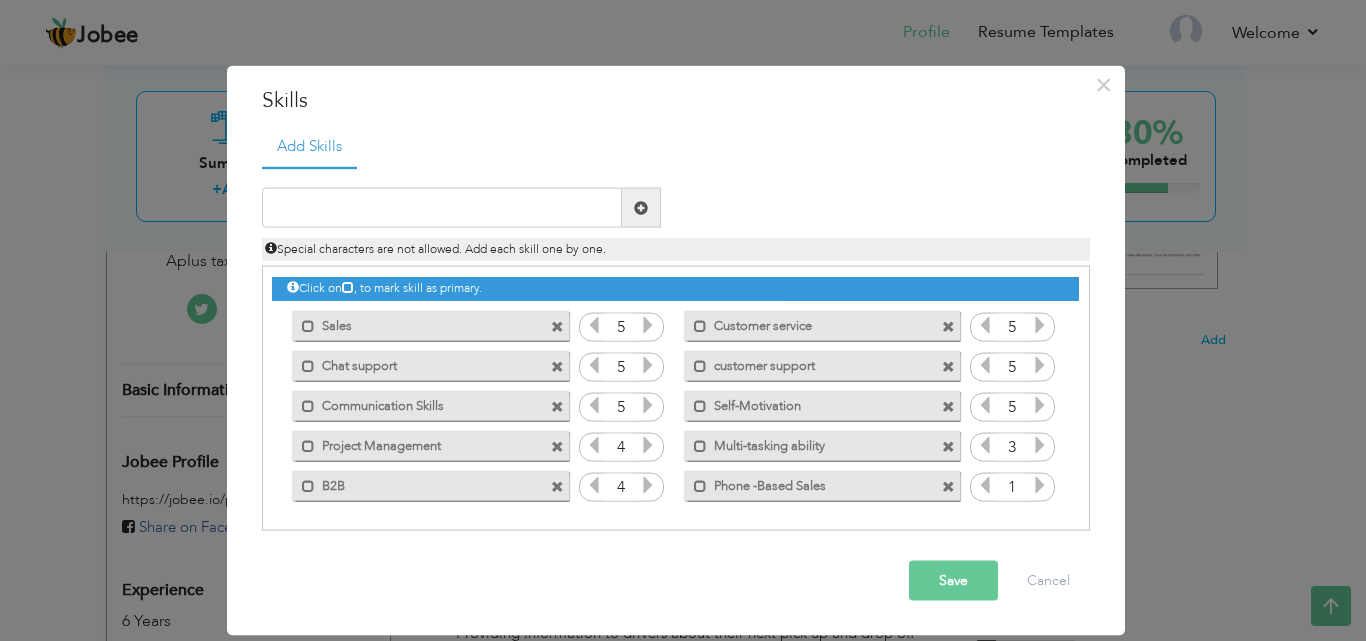 click at bounding box center [1040, 445] 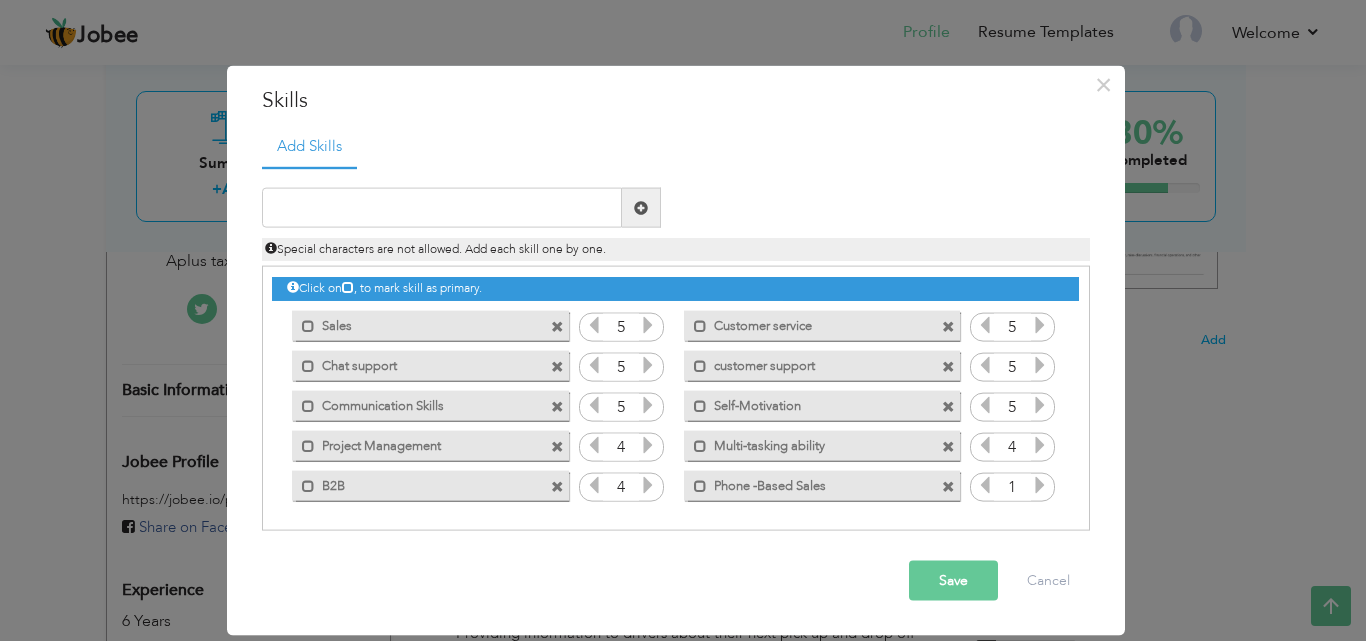 drag, startPoint x: 1041, startPoint y: 442, endPoint x: 1038, endPoint y: 476, distance: 34.132095 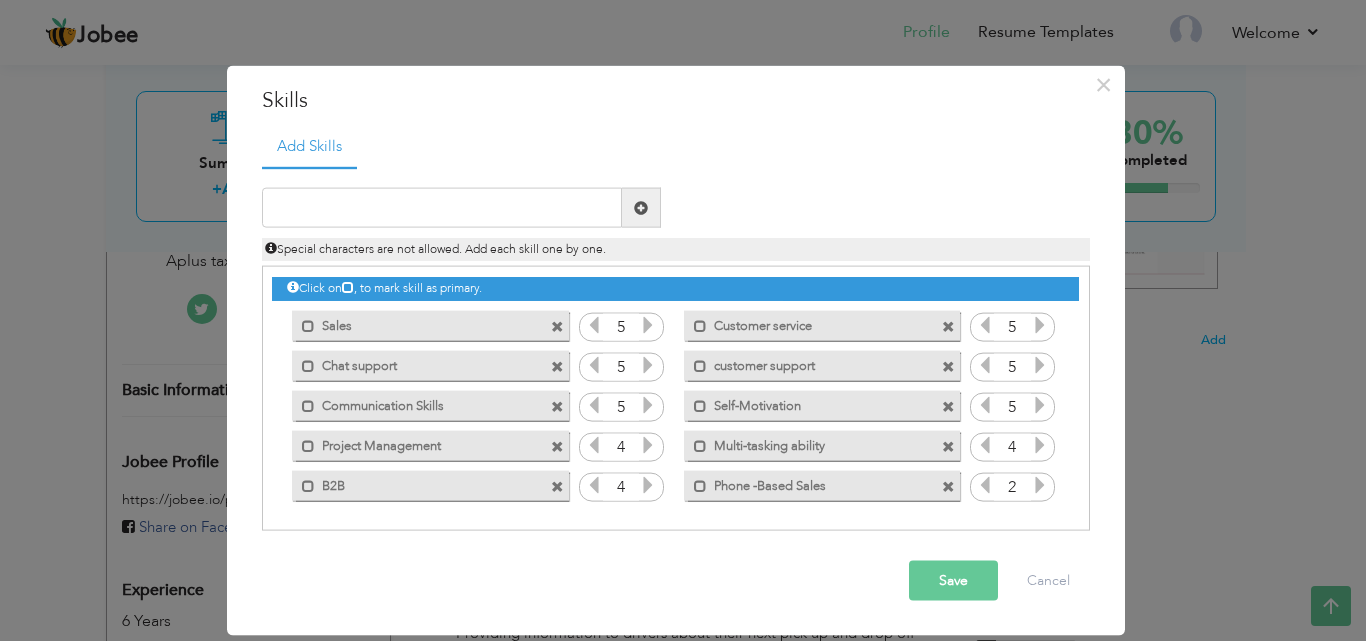 click at bounding box center [1040, 485] 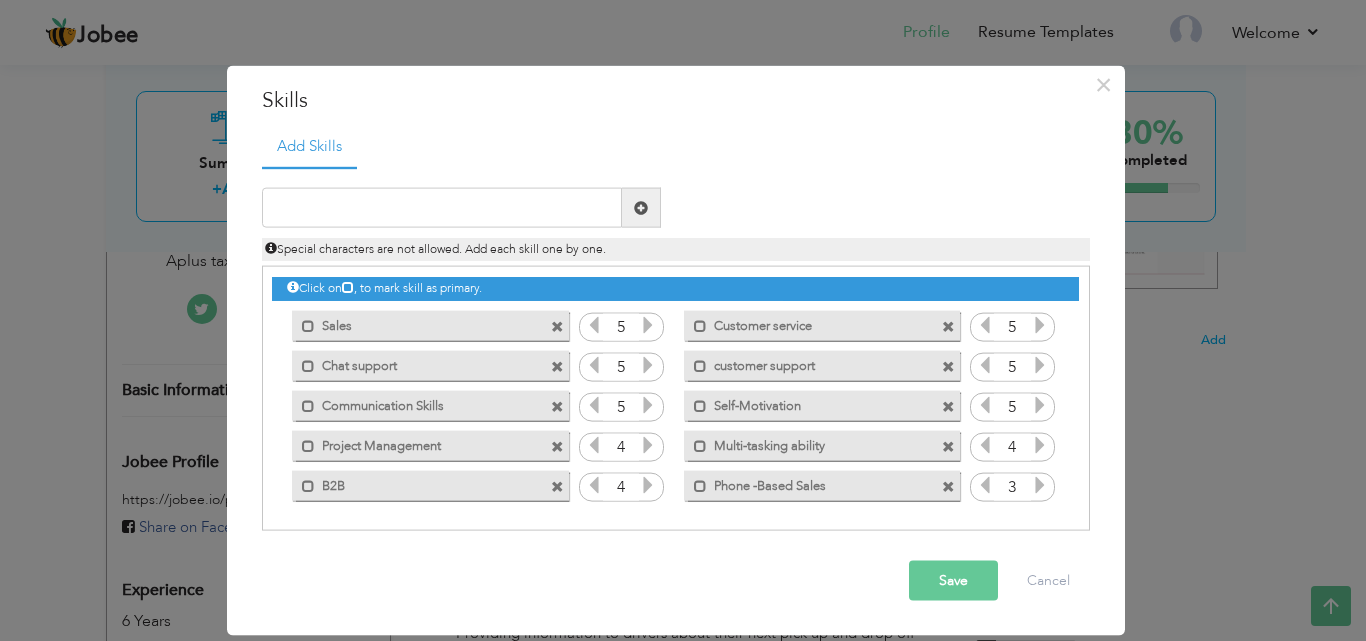 click at bounding box center (1040, 485) 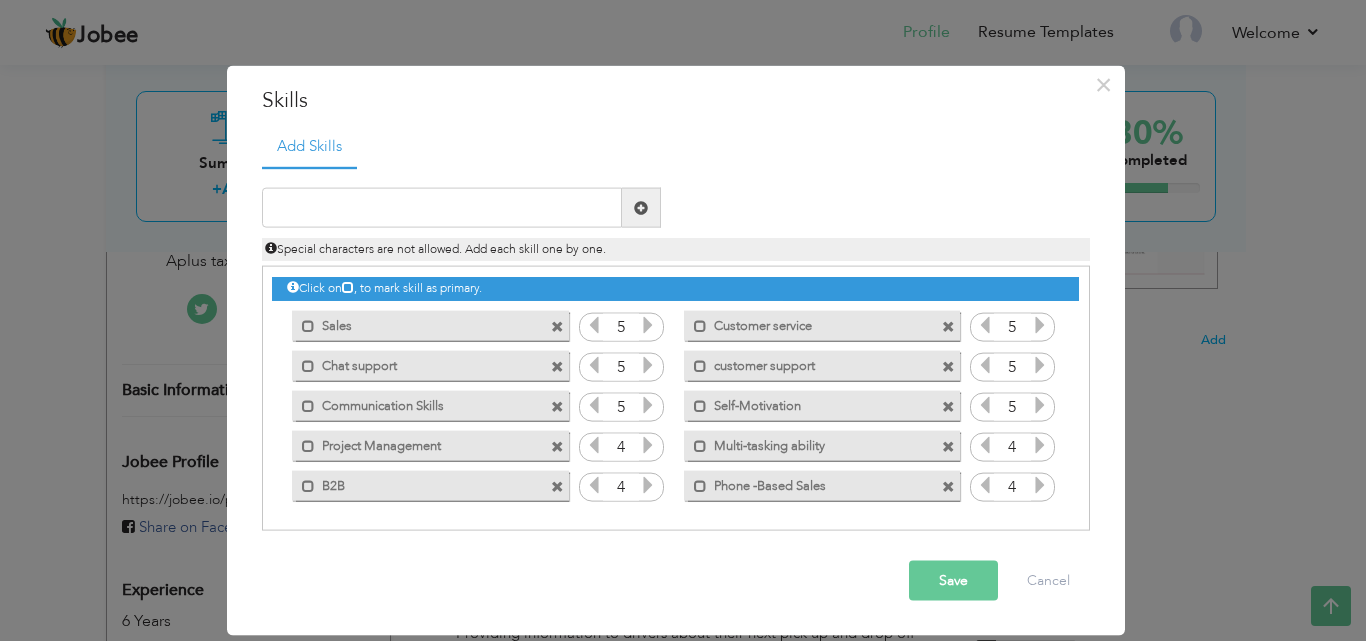 click at bounding box center [1040, 485] 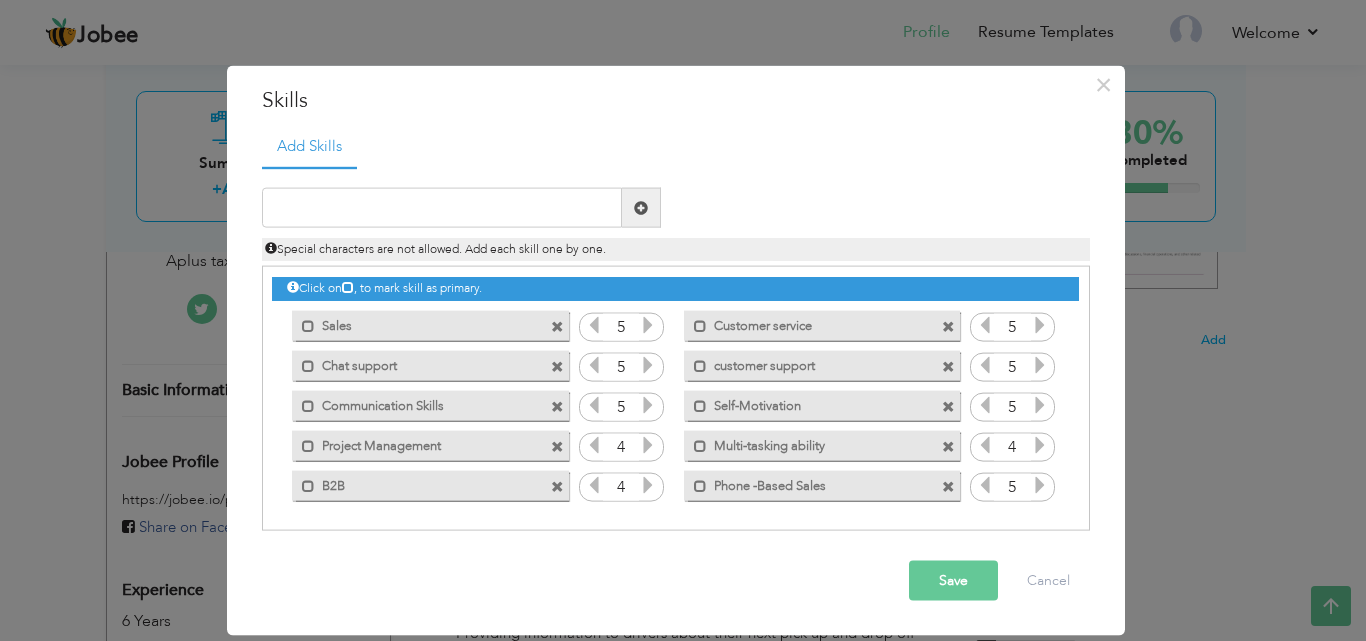 click at bounding box center [1040, 445] 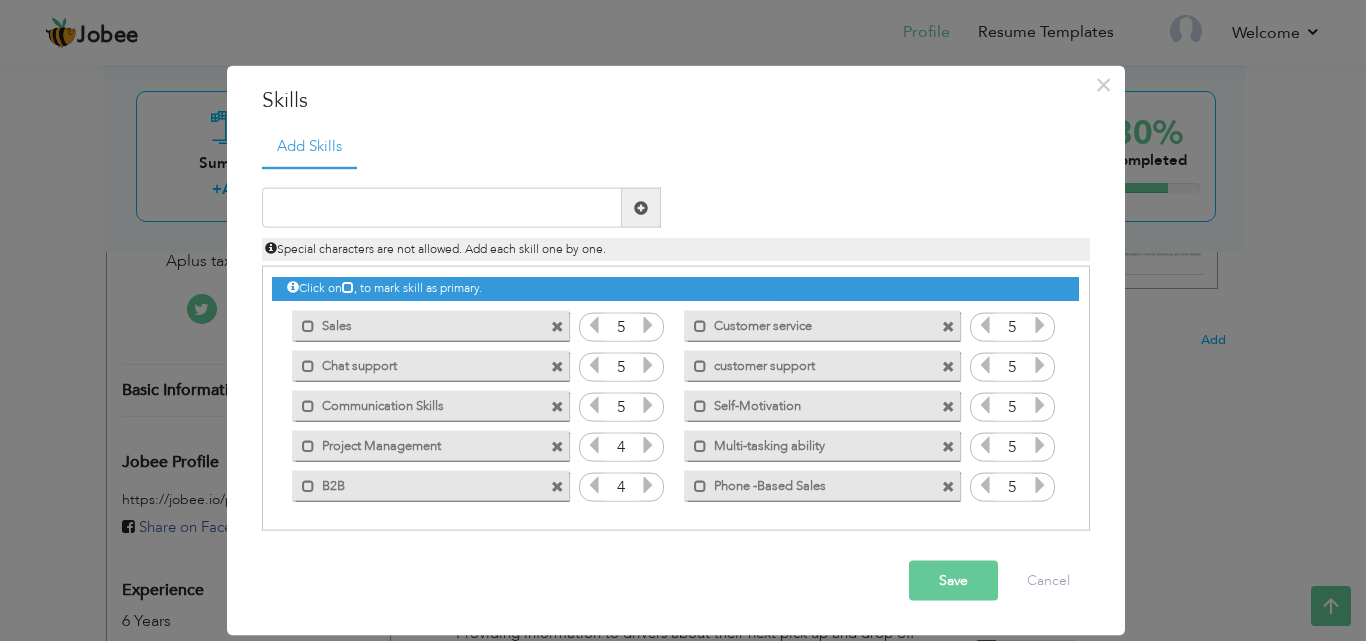 click at bounding box center (648, 445) 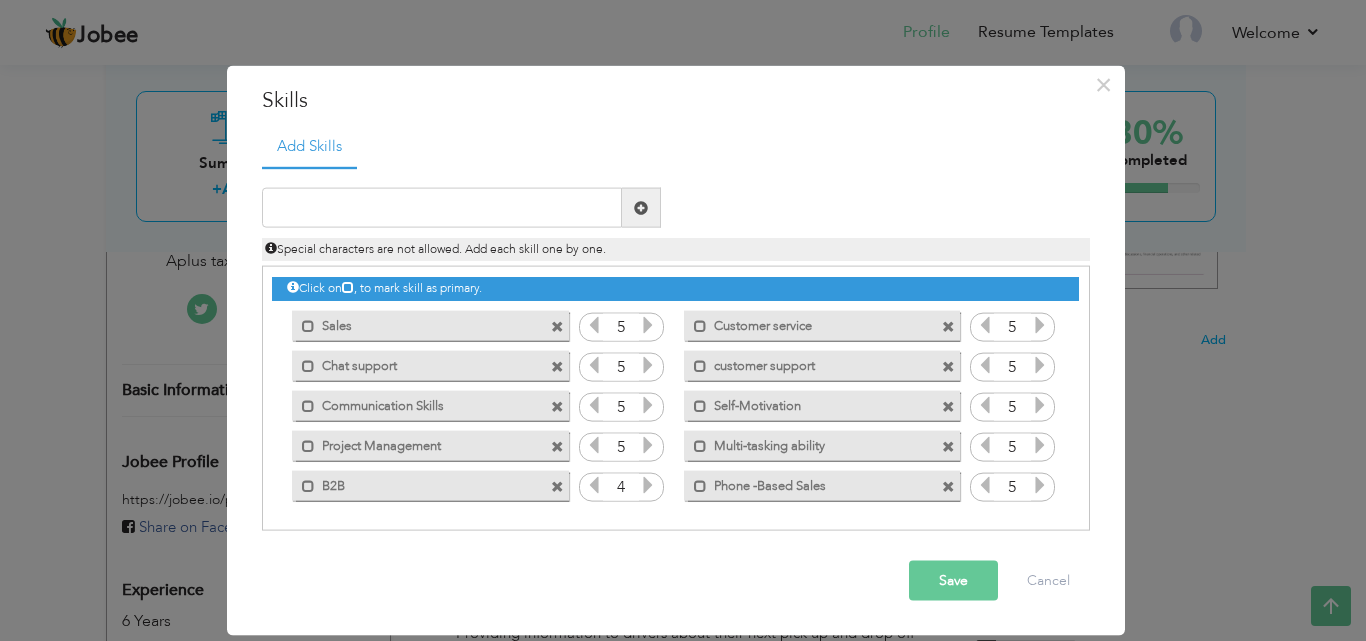 click at bounding box center [648, 485] 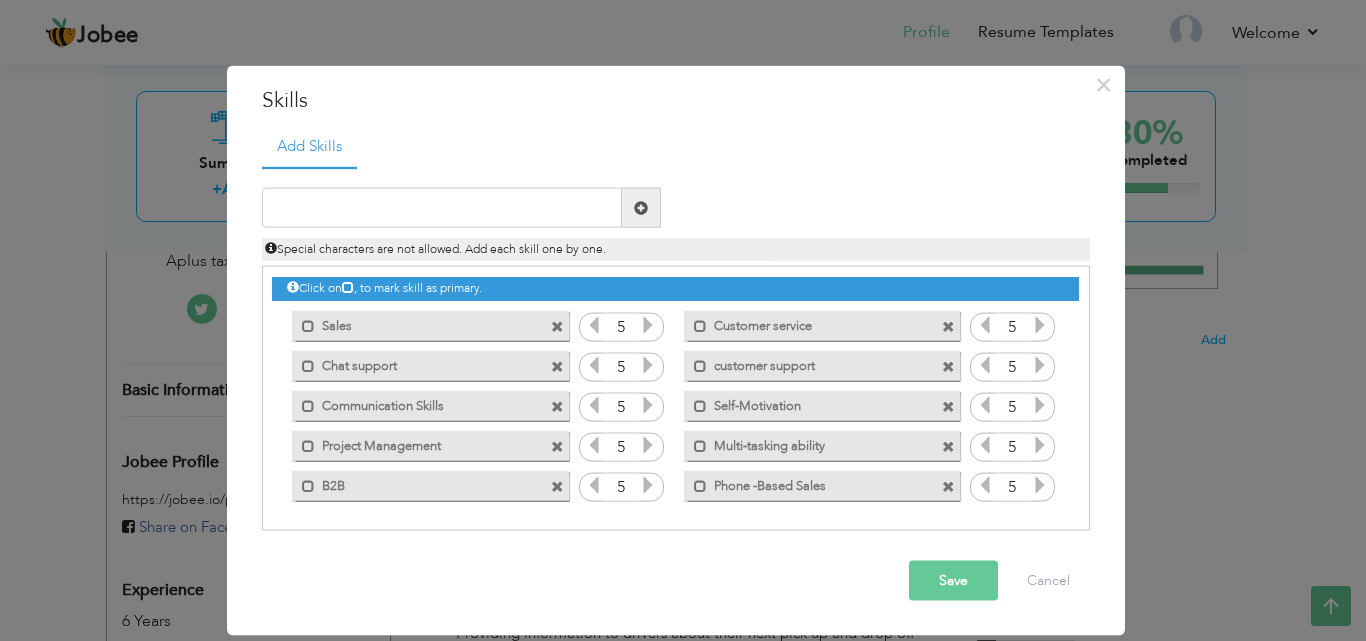 click on "Save" at bounding box center (953, 581) 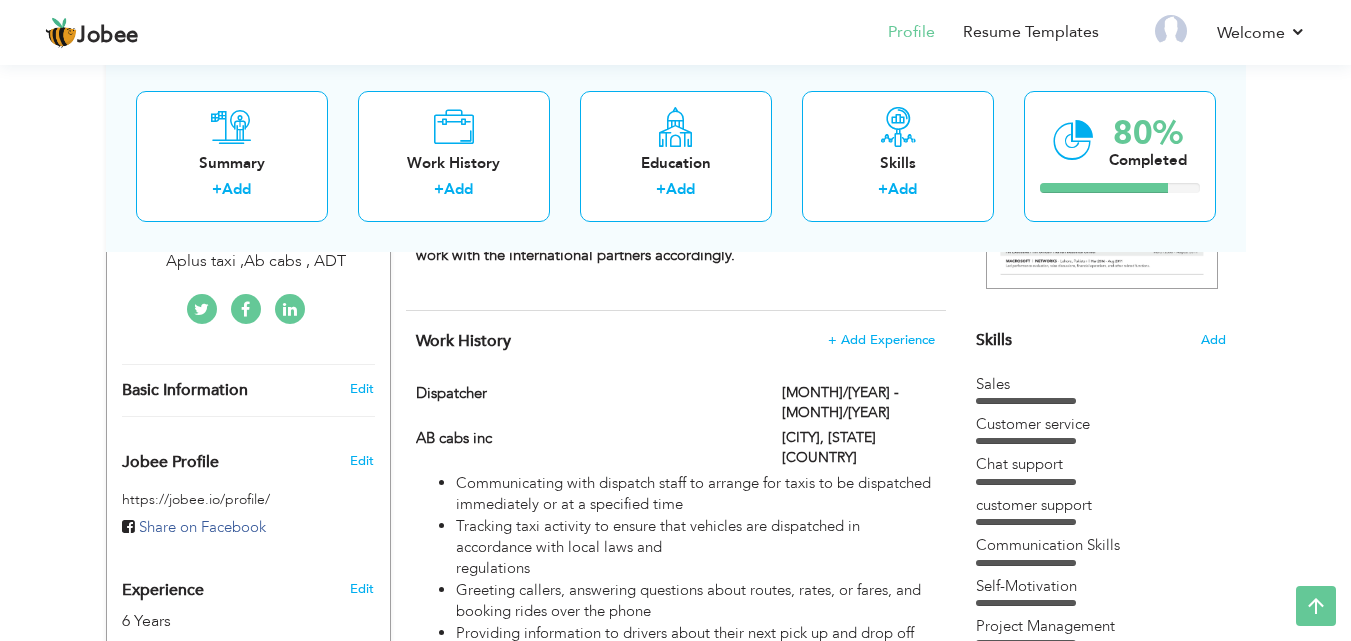 click on "Aplus taxi ,Ab  cabs , ADT" at bounding box center (256, 261) 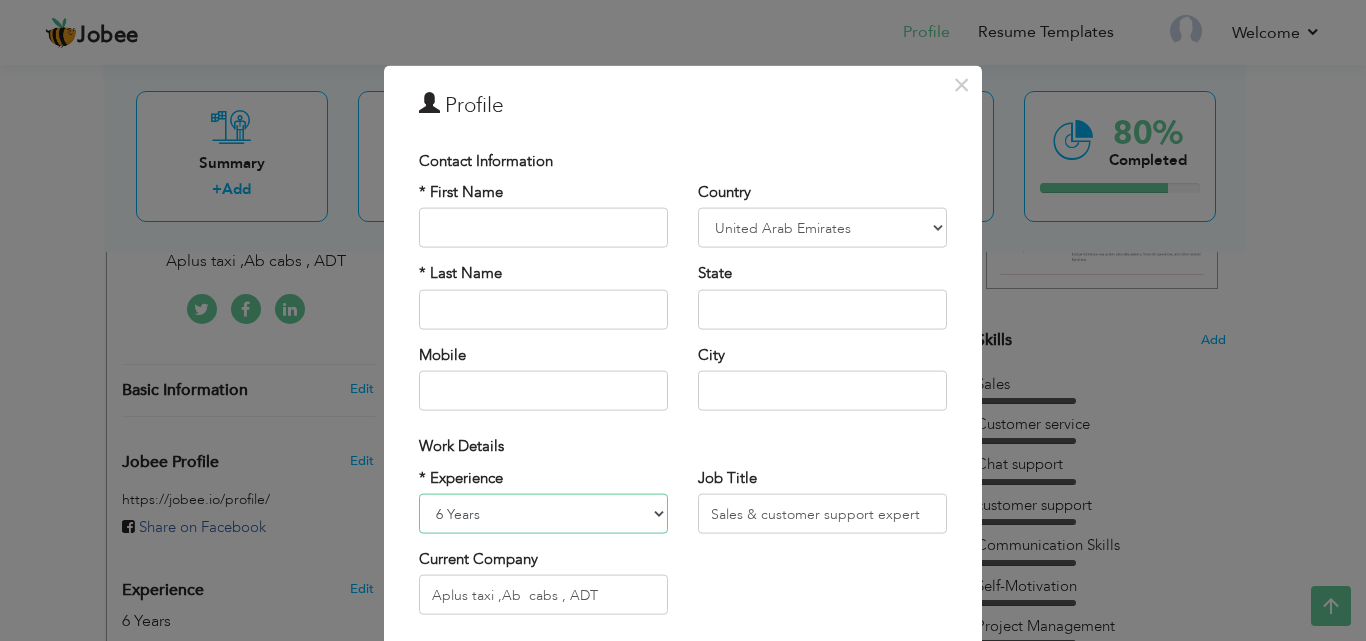 click on "Entry Level Less than 1 Year 1 Year 2 Years 3 Years 4 Years 5 Years 6 Years 7 Years 8 Years 9 Years 10 Years 11 Years 12 Years 13 Years 14 Years 15 Years 16 Years 17 Years 18 Years 19 Years 20 Years 21 Years 22 Years 23 Years 24 Years 25 Years 26 Years 27 Years 28 Years 29 Years 30 Years 31 Years 32 Years 33 Years 34 Years 35 Years More than 35 Years" at bounding box center (543, 514) 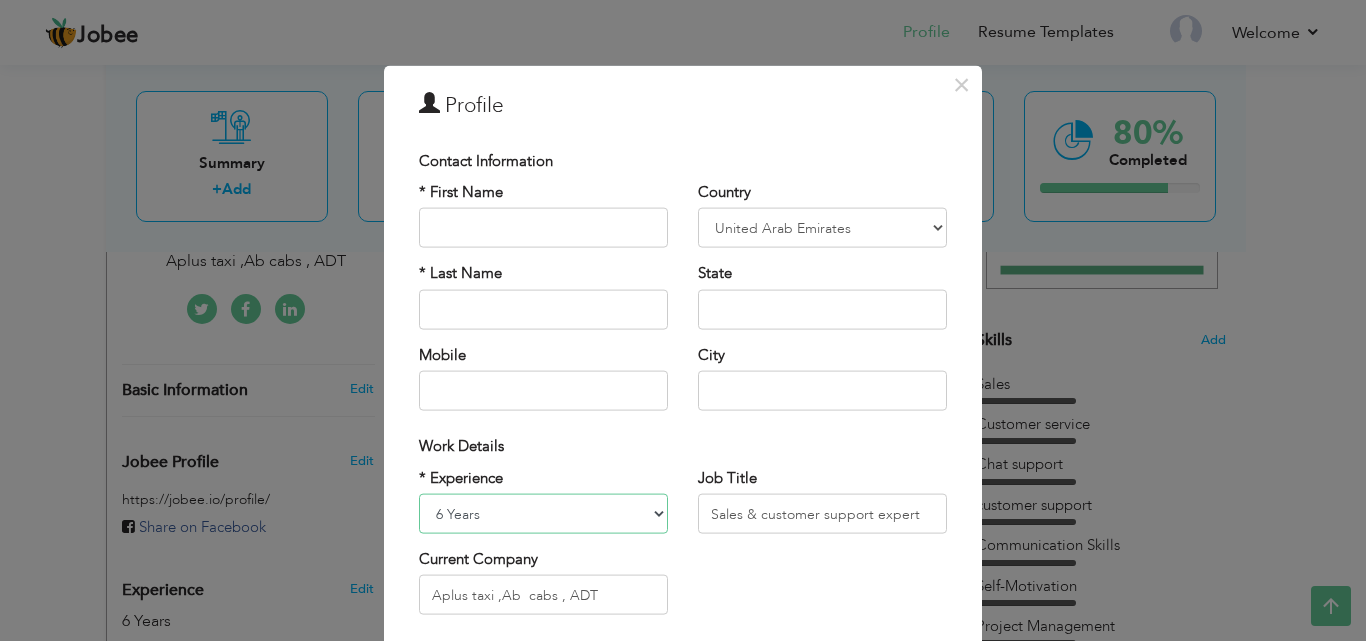 select on "number:10" 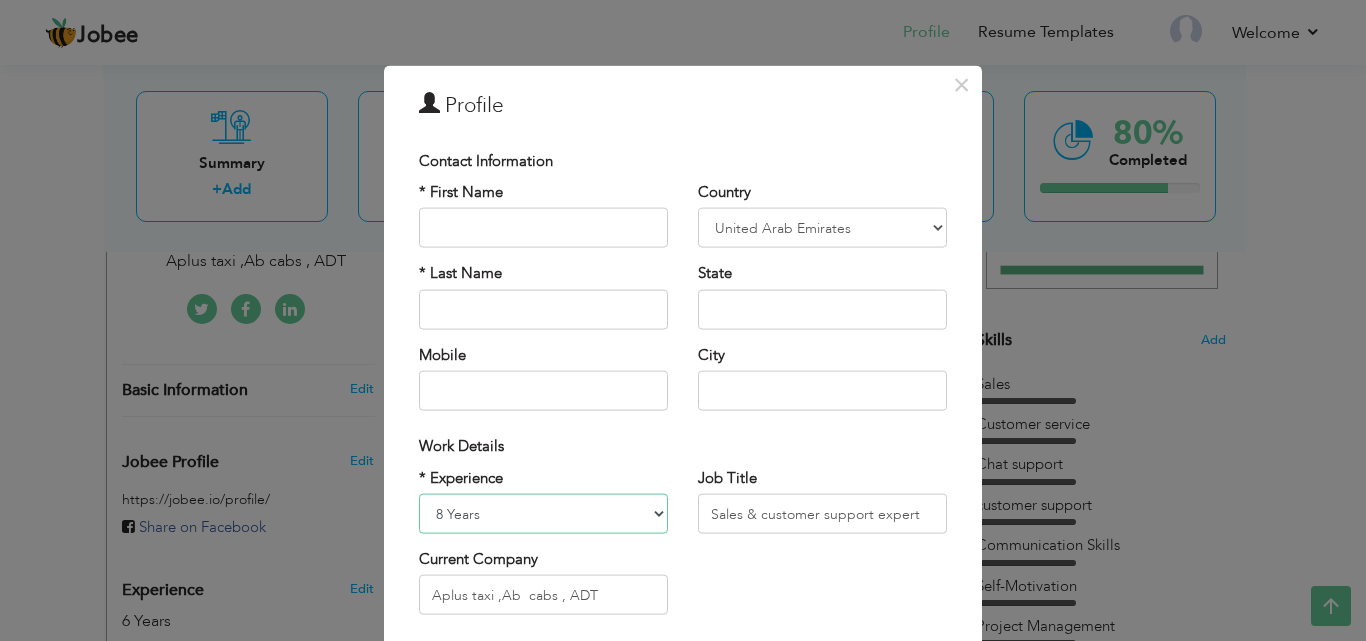 click on "Entry Level Less than 1 Year 1 Year 2 Years 3 Years 4 Years 5 Years 6 Years 7 Years 8 Years 9 Years 10 Years 11 Years 12 Years 13 Years 14 Years 15 Years 16 Years 17 Years 18 Years 19 Years 20 Years 21 Years 22 Years 23 Years 24 Years 25 Years 26 Years 27 Years 28 Years 29 Years 30 Years 31 Years 32 Years 33 Years 34 Years 35 Years More than 35 Years" at bounding box center [543, 514] 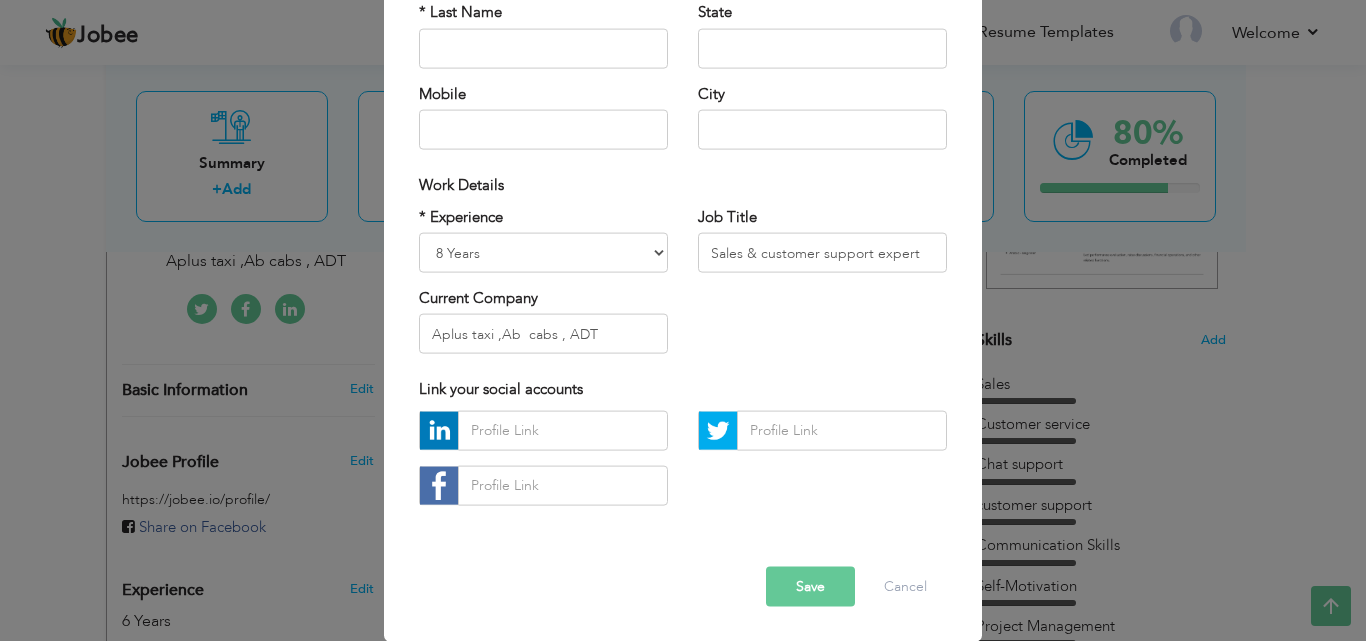 scroll, scrollTop: 0, scrollLeft: 0, axis: both 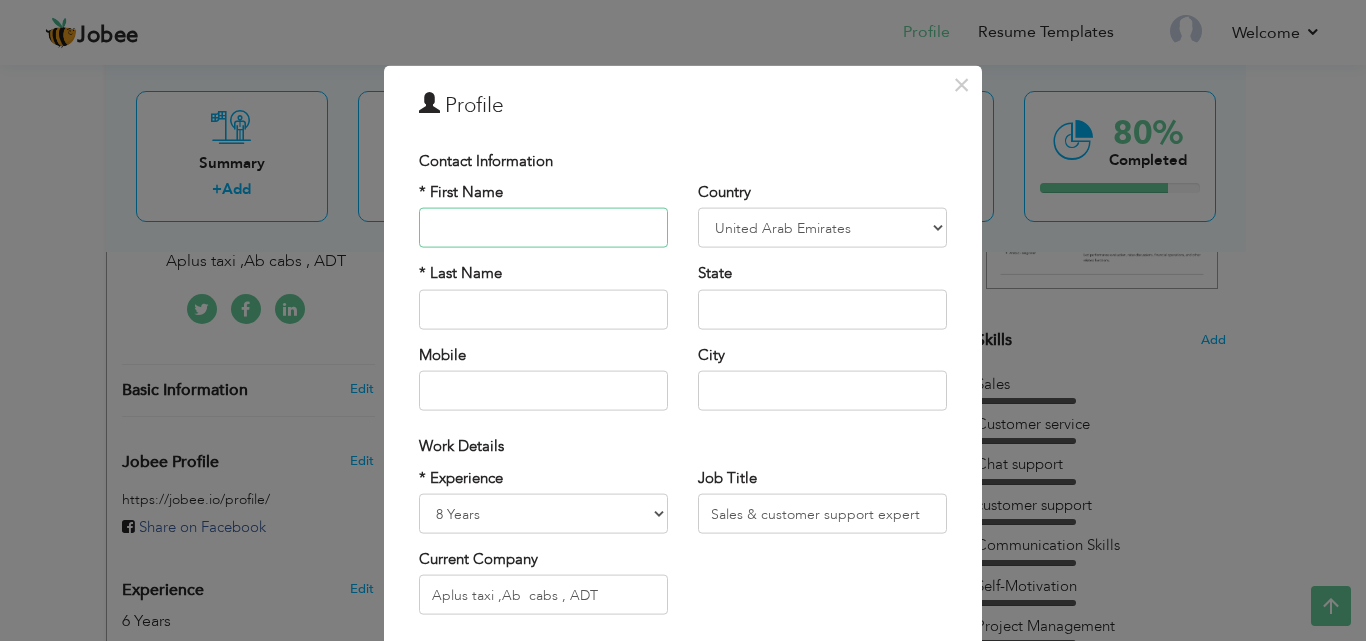 click at bounding box center (543, 228) 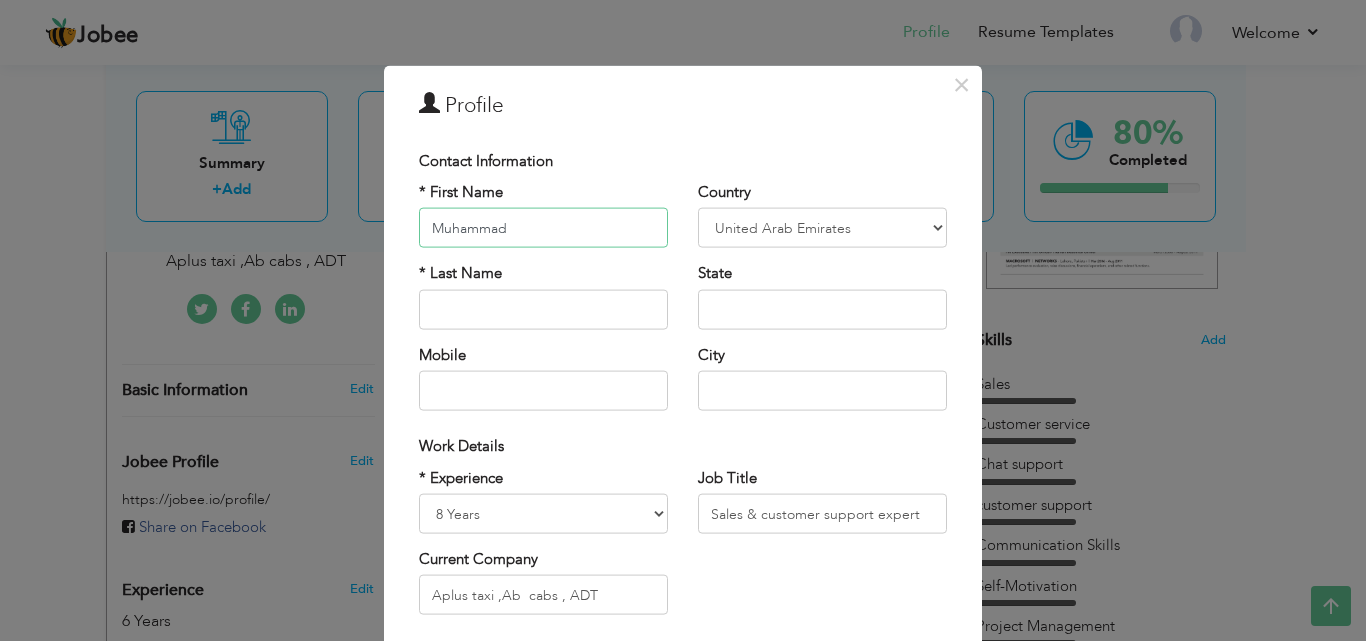 type on "Muhammad" 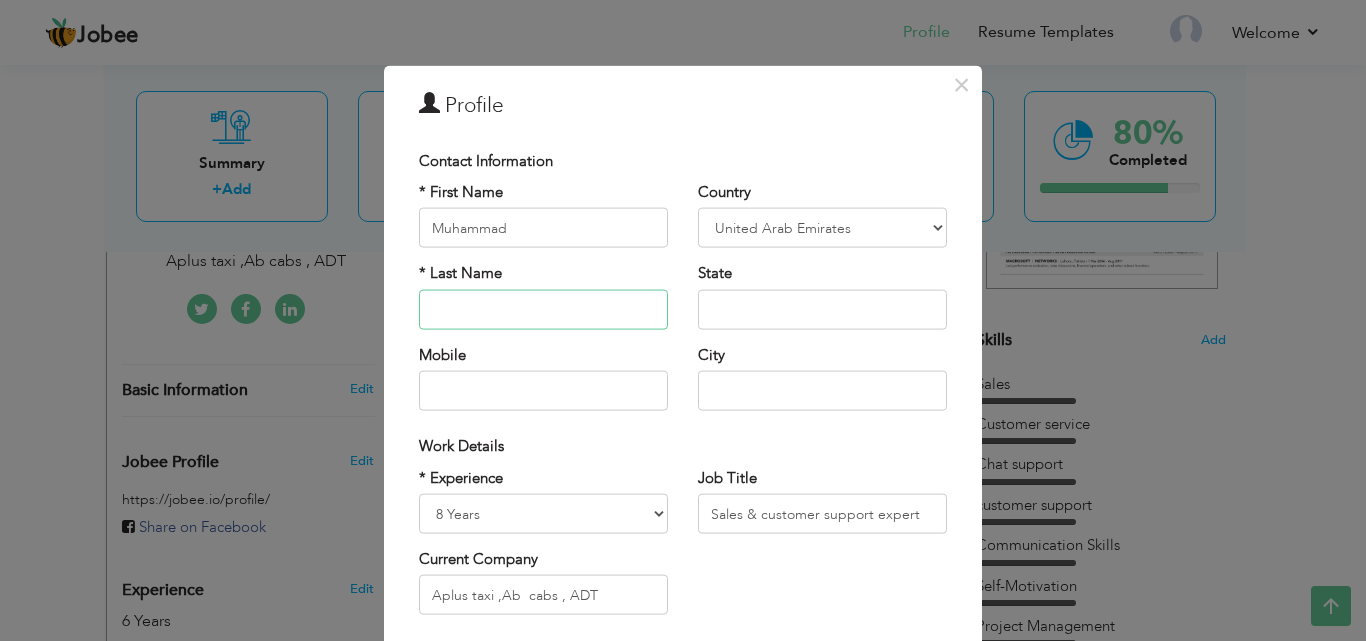 click at bounding box center (543, 309) 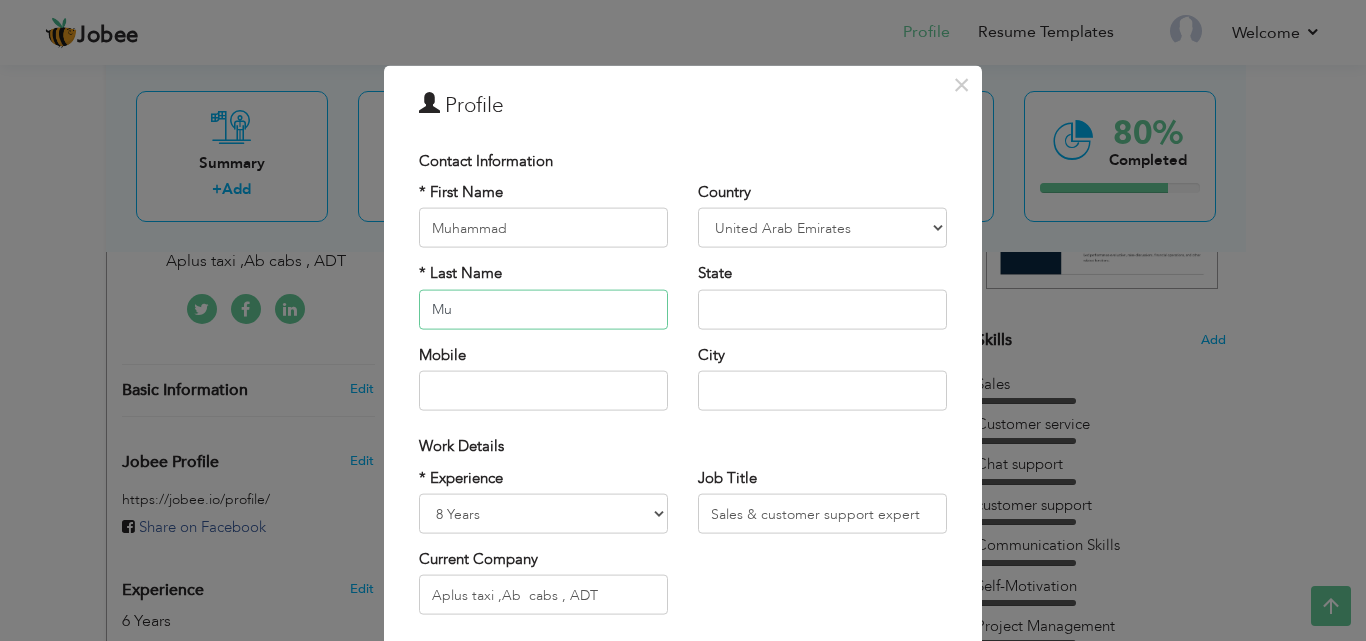 type on "M" 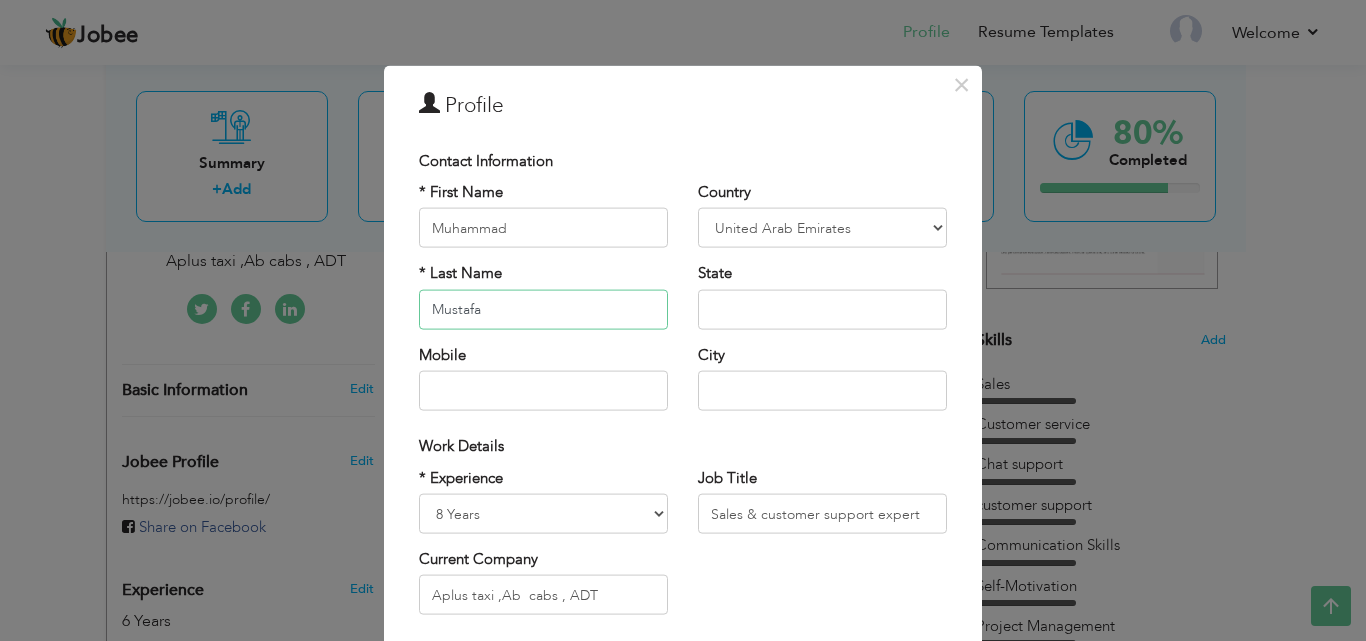type on "Mustafa" 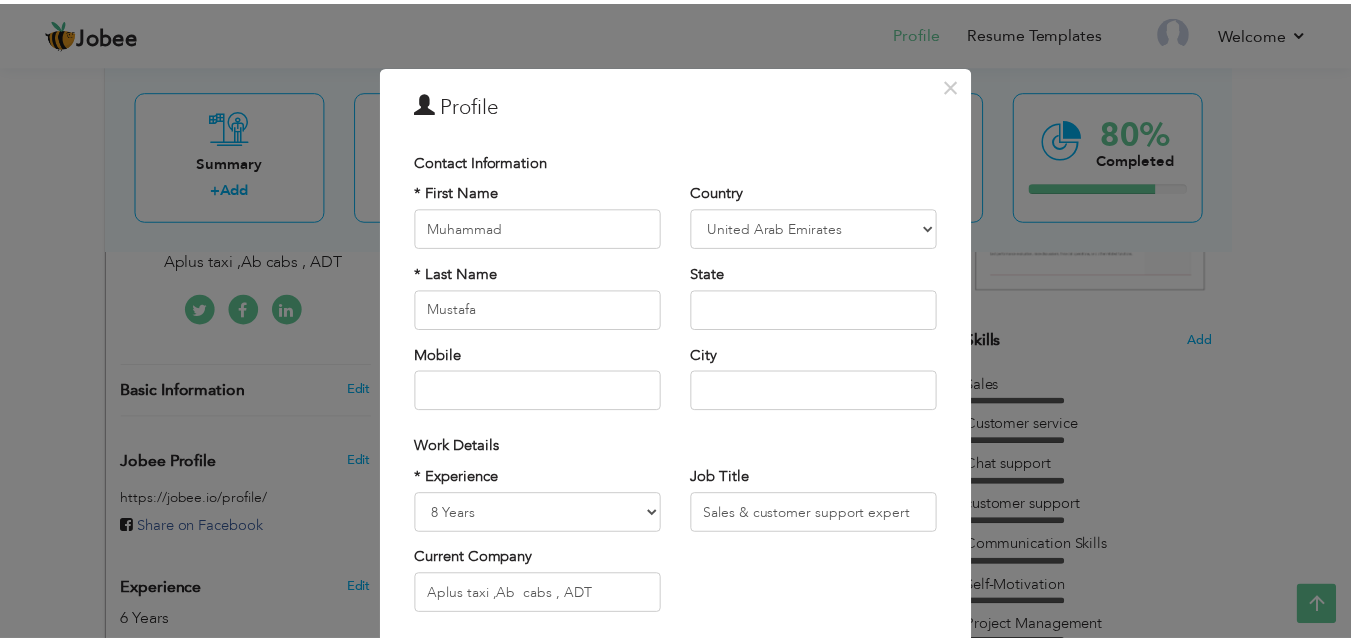 scroll, scrollTop: 261, scrollLeft: 0, axis: vertical 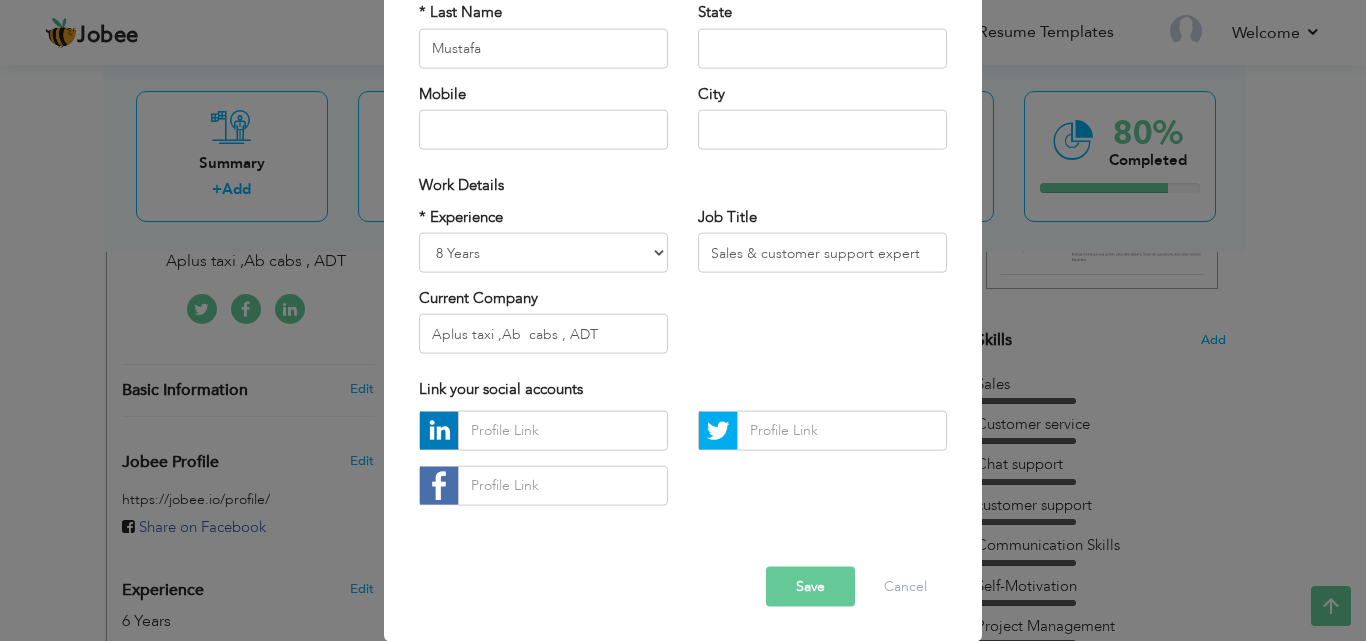 click on "Save" at bounding box center (810, 586) 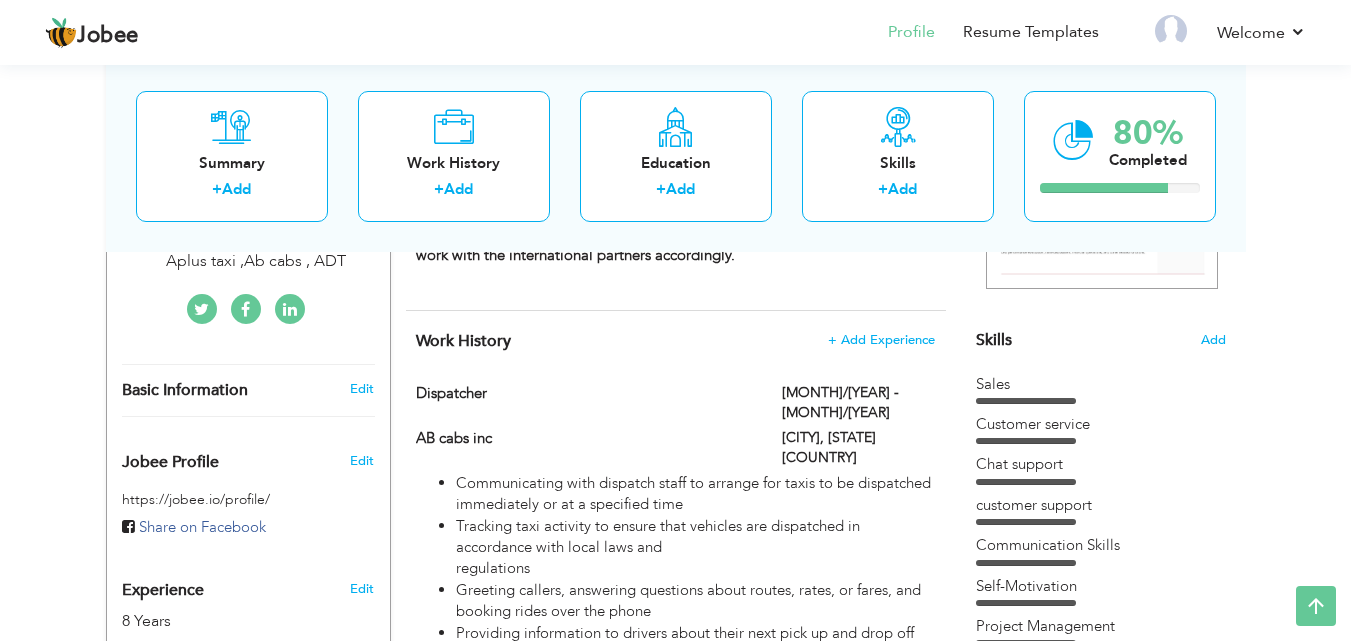 scroll, scrollTop: 15, scrollLeft: 0, axis: vertical 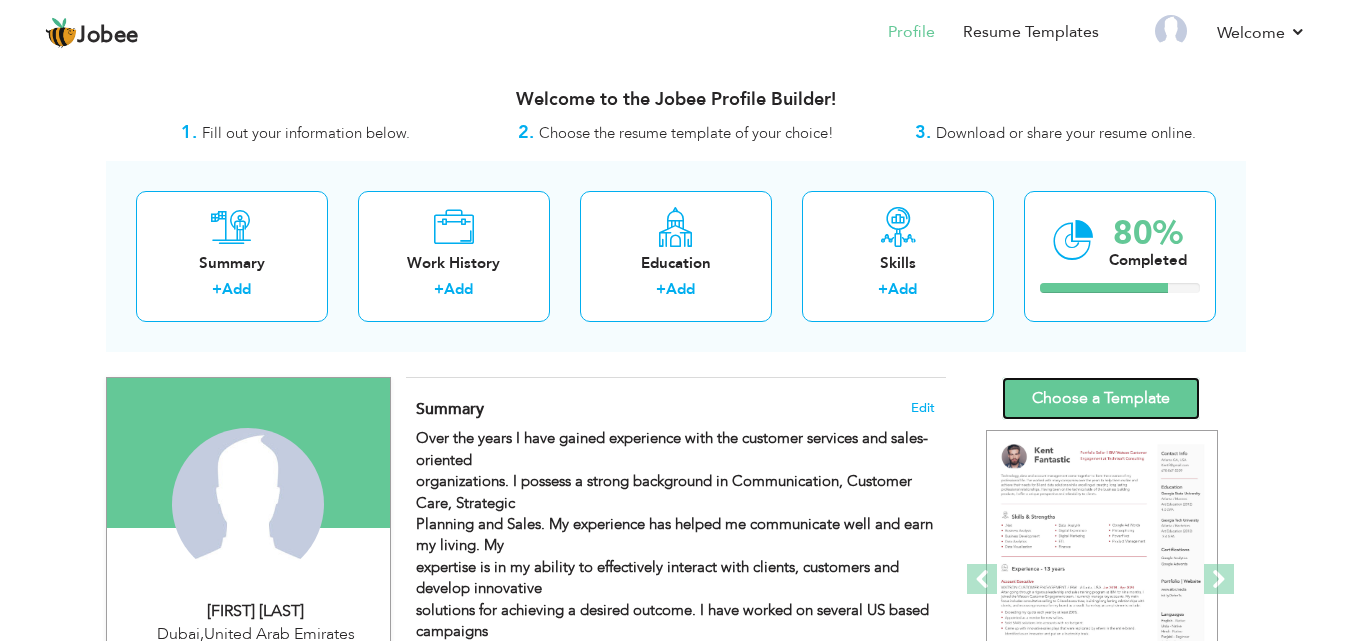 click on "Choose a Template" at bounding box center (1101, 398) 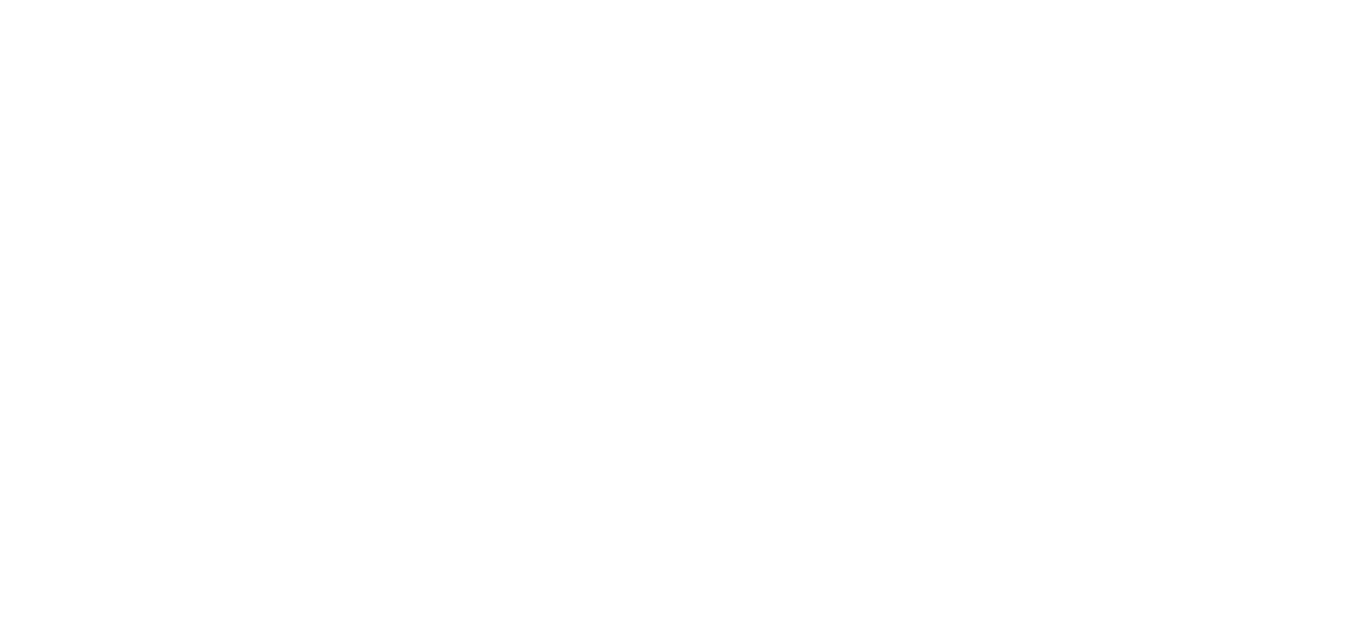 scroll, scrollTop: 0, scrollLeft: 0, axis: both 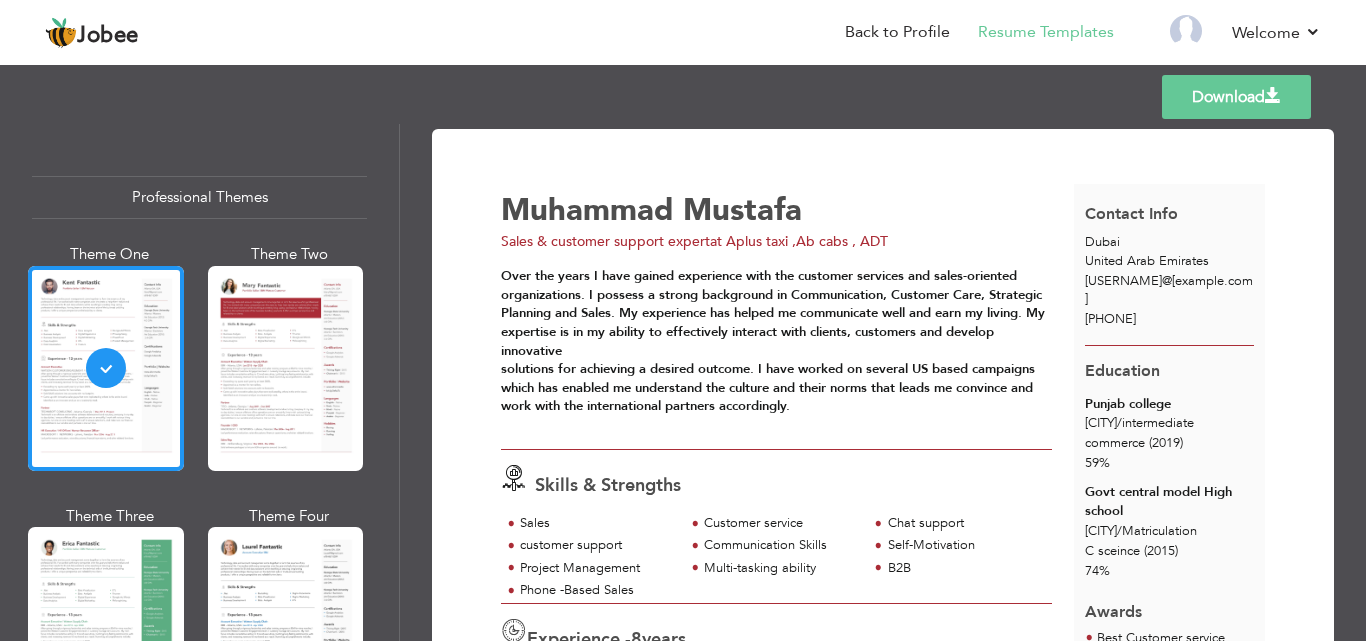 click on "Download
[FIRST]   [LAST]
Sales & customer support expert at Aplus taxi ,Ab cabs , ADT
Over the years I have gained experience with the customer services and sales-oriented
organizations. I possess a strong background in Communication, Customer Care, Strategic" at bounding box center (883, 926) 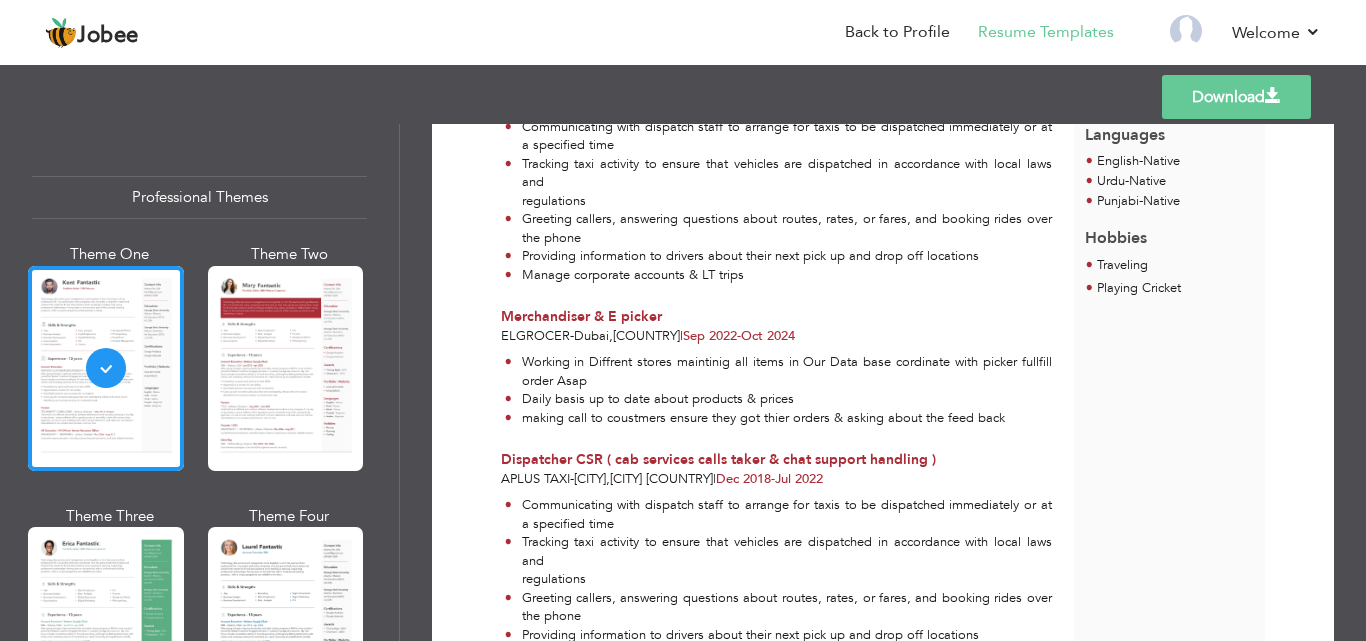 scroll, scrollTop: 640, scrollLeft: 0, axis: vertical 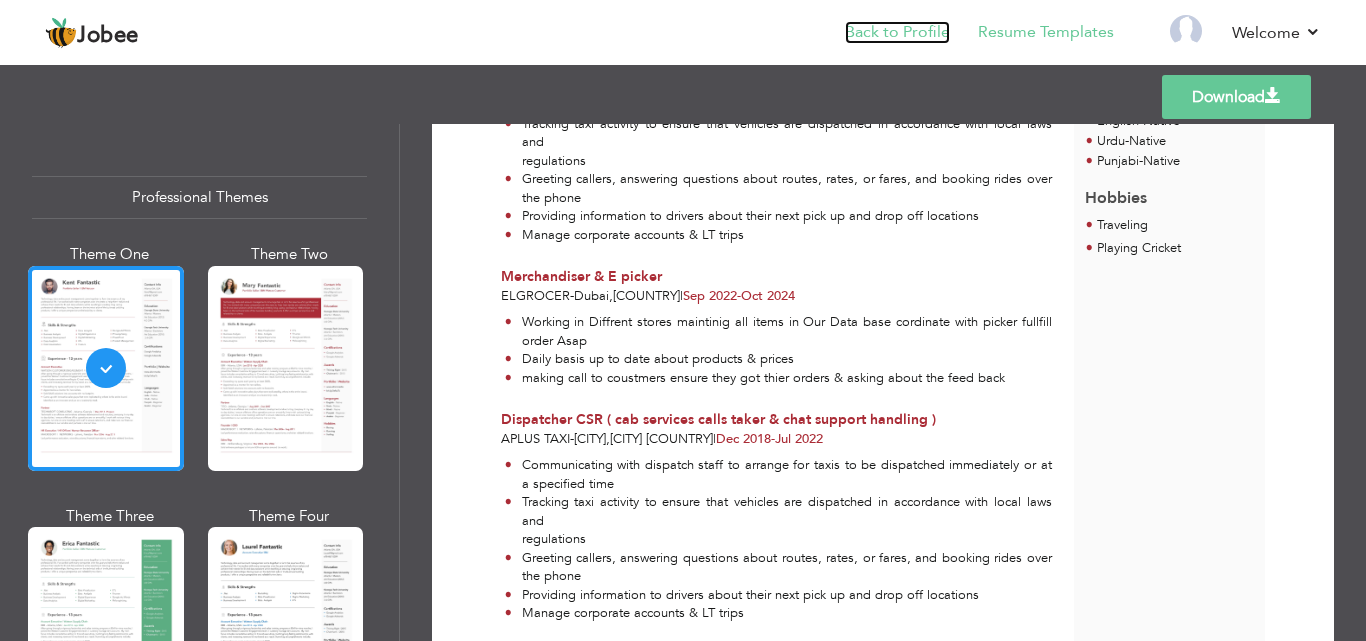 click on "Back to Profile" at bounding box center [897, 32] 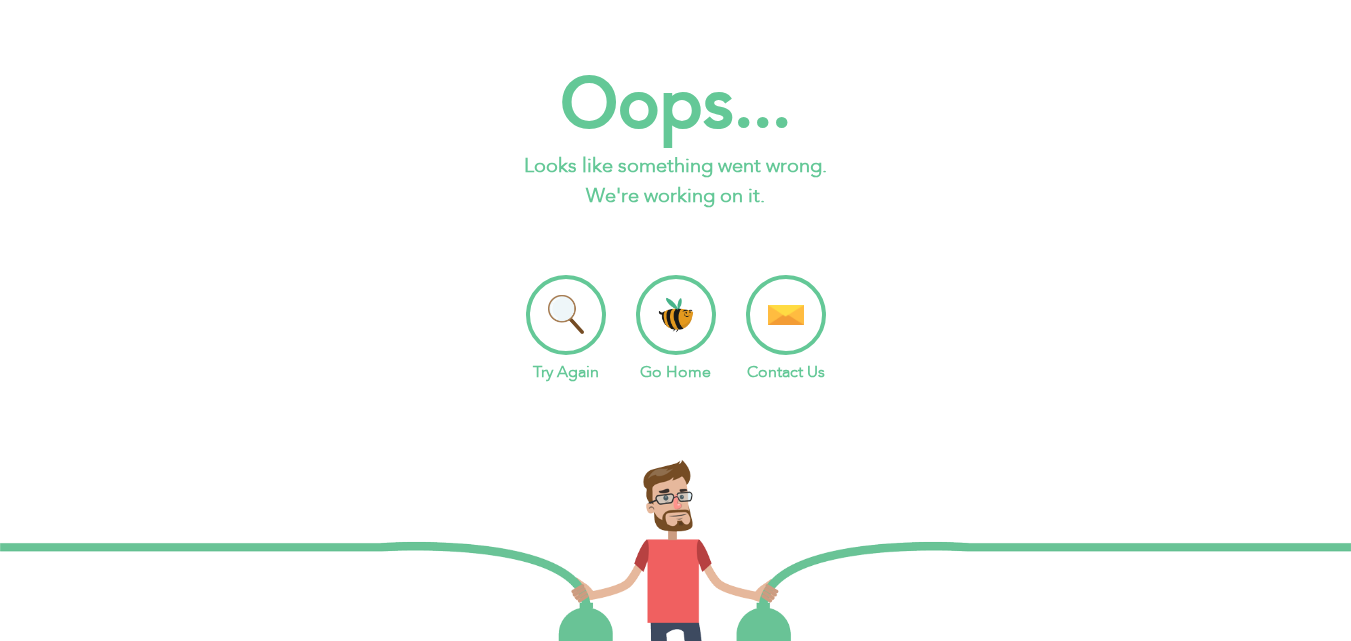 scroll, scrollTop: 0, scrollLeft: 0, axis: both 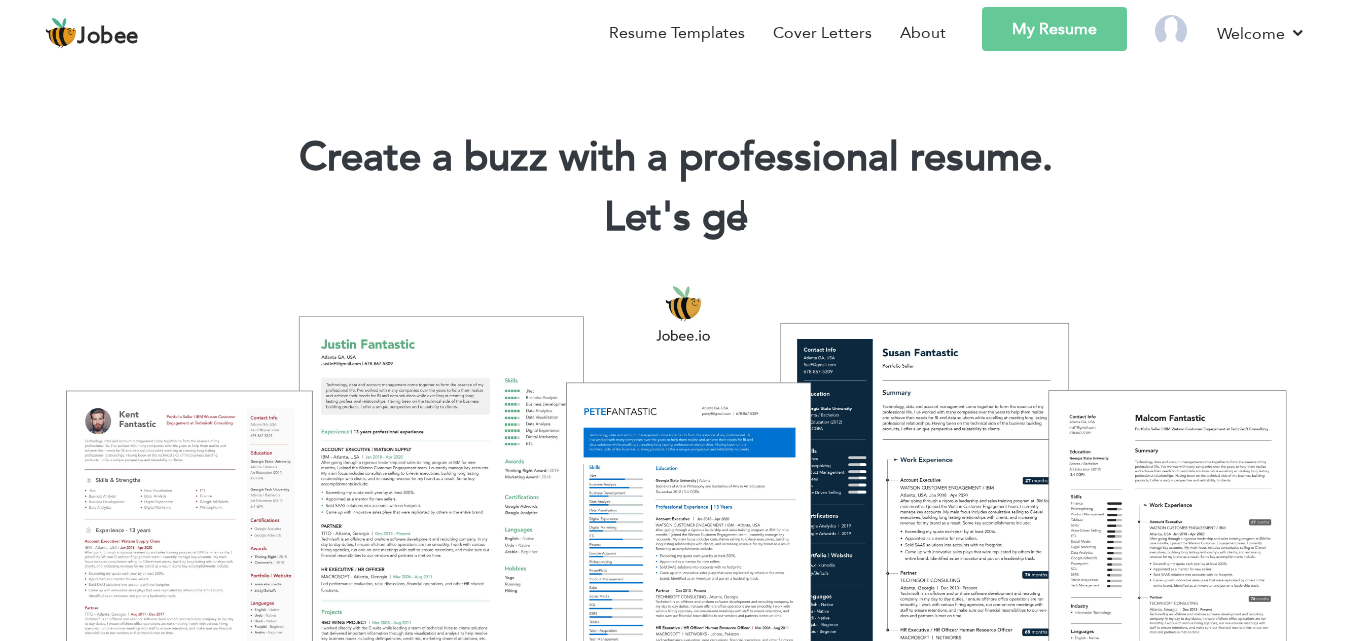 click on "My Resume" at bounding box center (1054, 29) 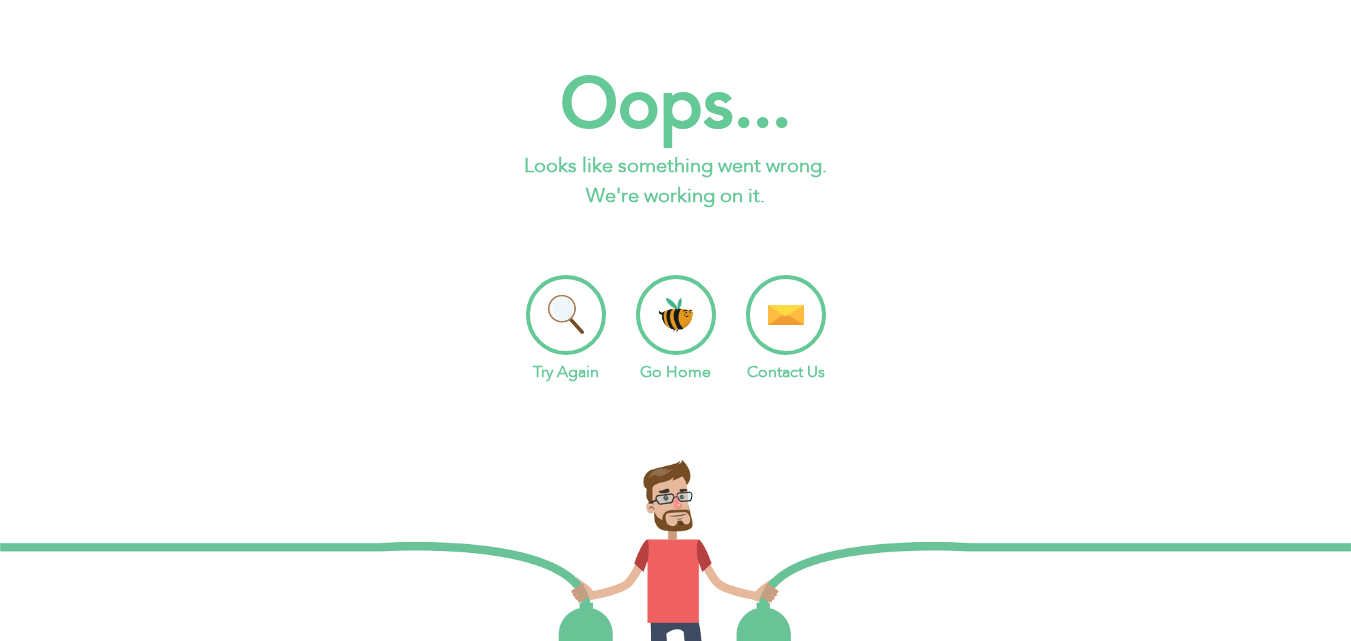 scroll, scrollTop: 0, scrollLeft: 0, axis: both 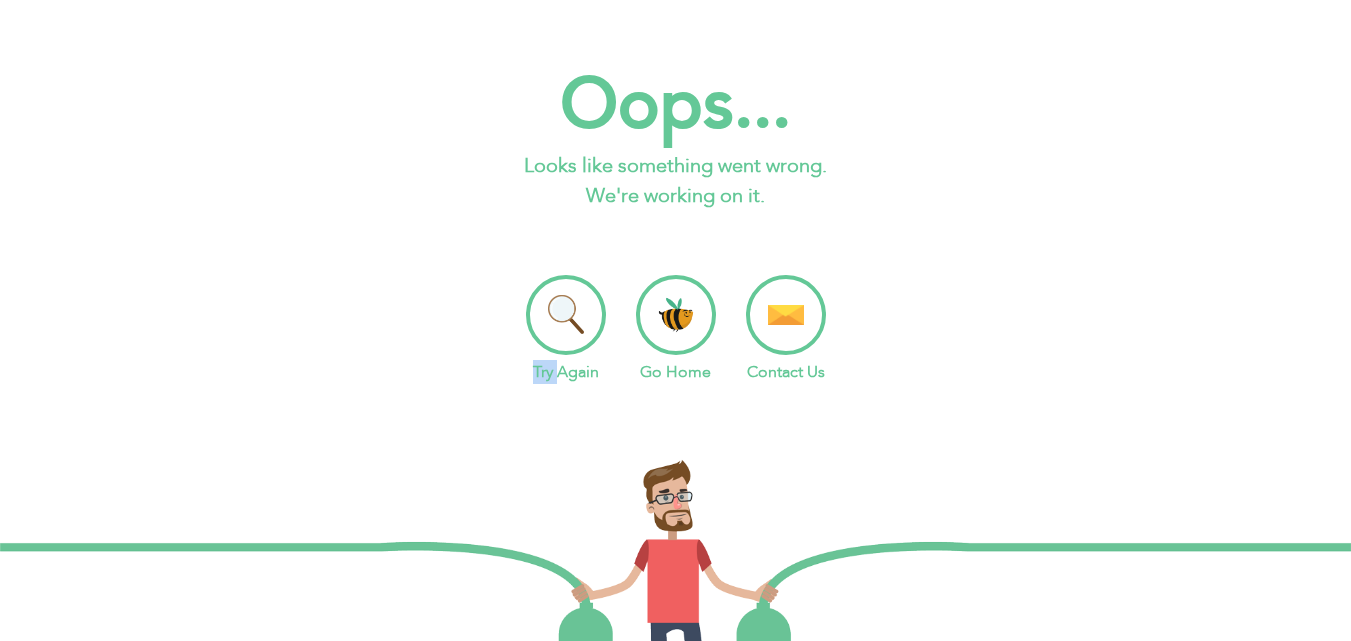 click on "Try Again" at bounding box center (566, 329) 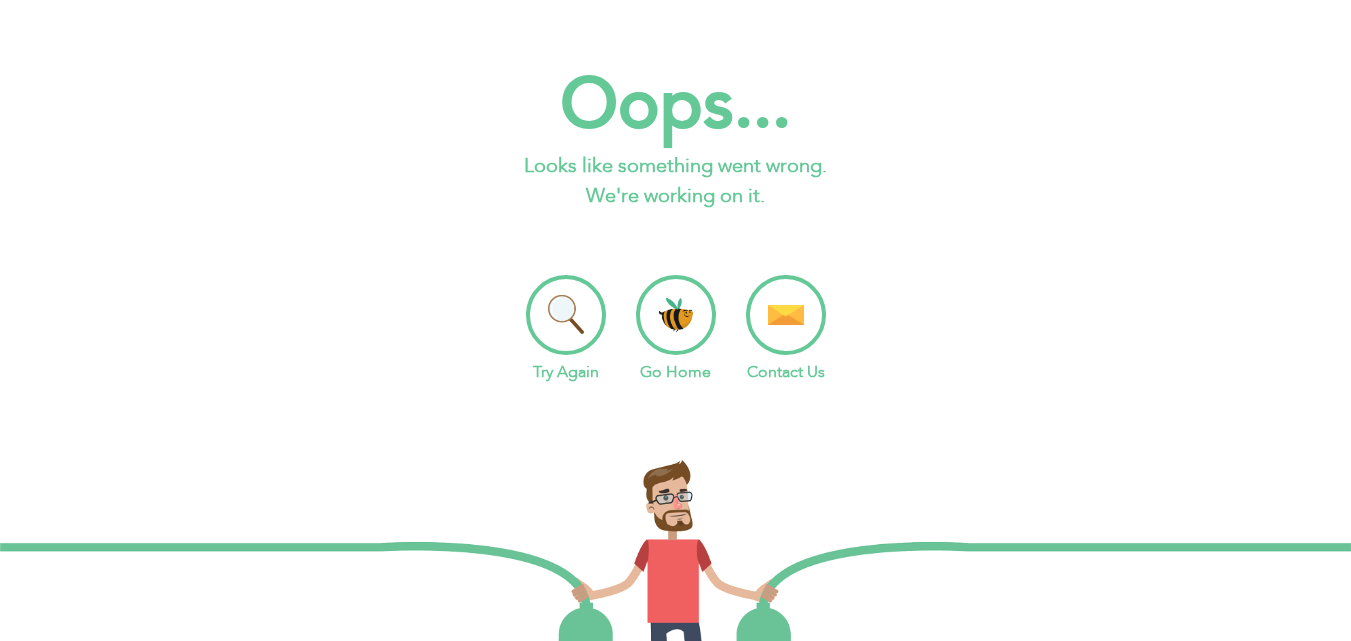 scroll, scrollTop: 0, scrollLeft: 0, axis: both 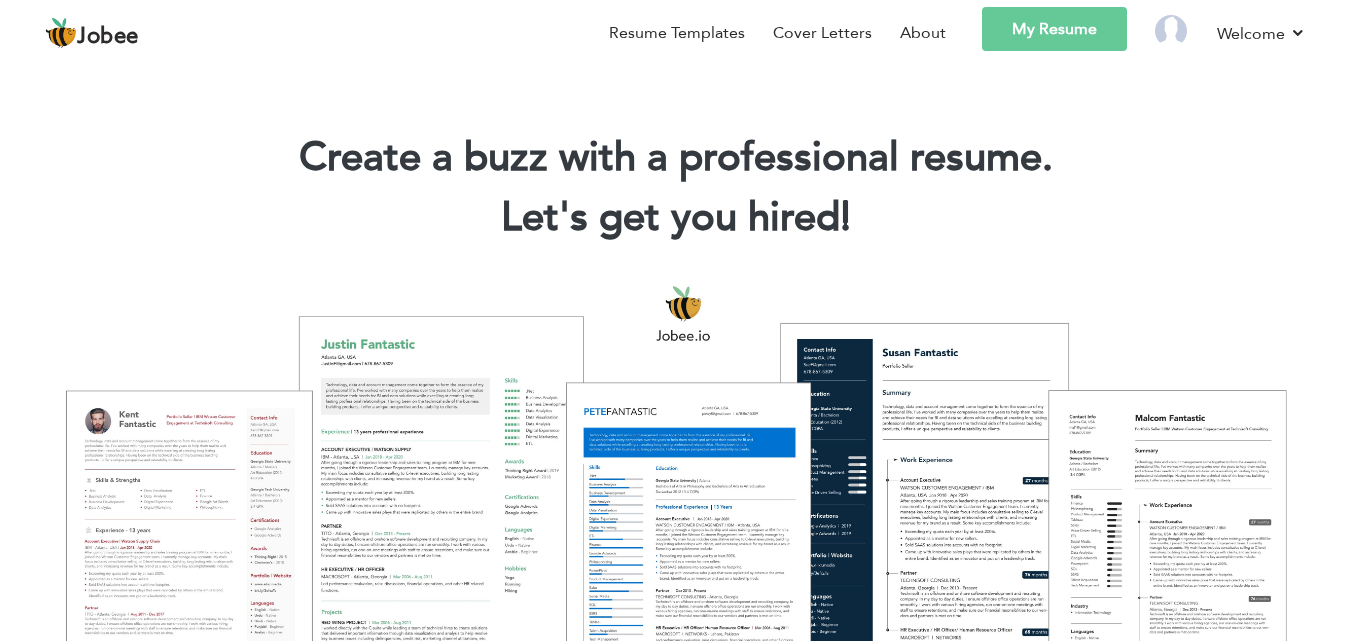 click on "Create a buzz with a professional resume." at bounding box center [675, 158] 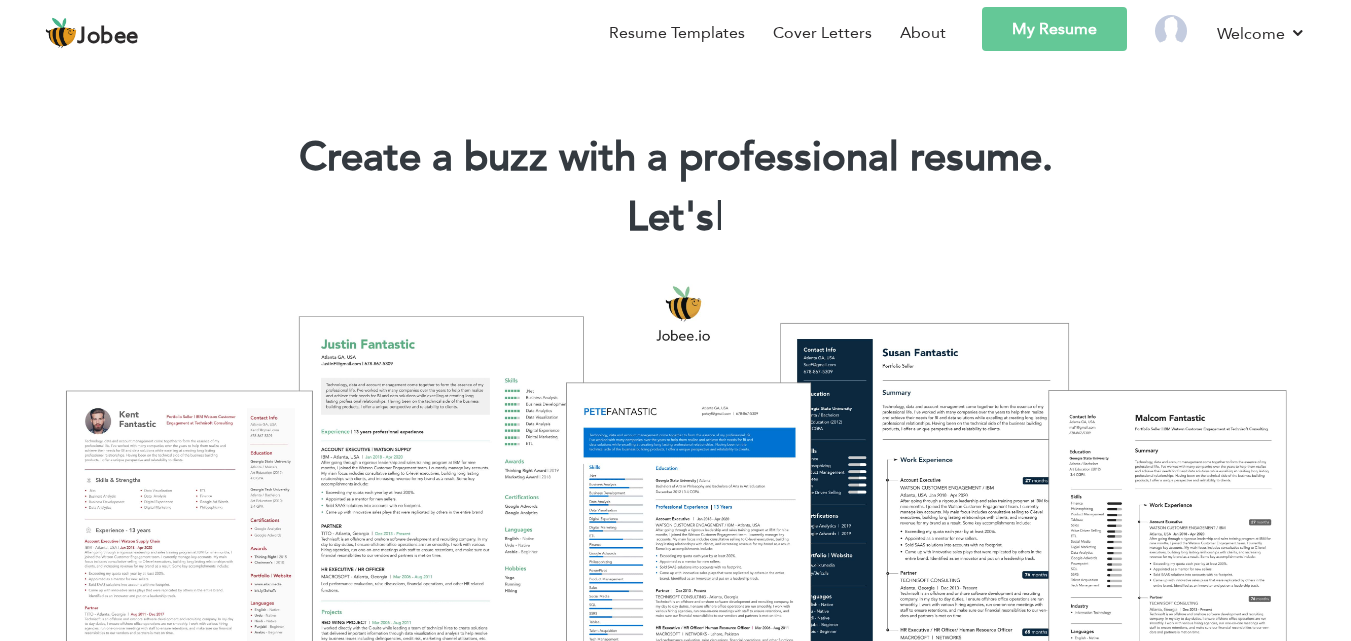 click on "My Resume" at bounding box center [1054, 29] 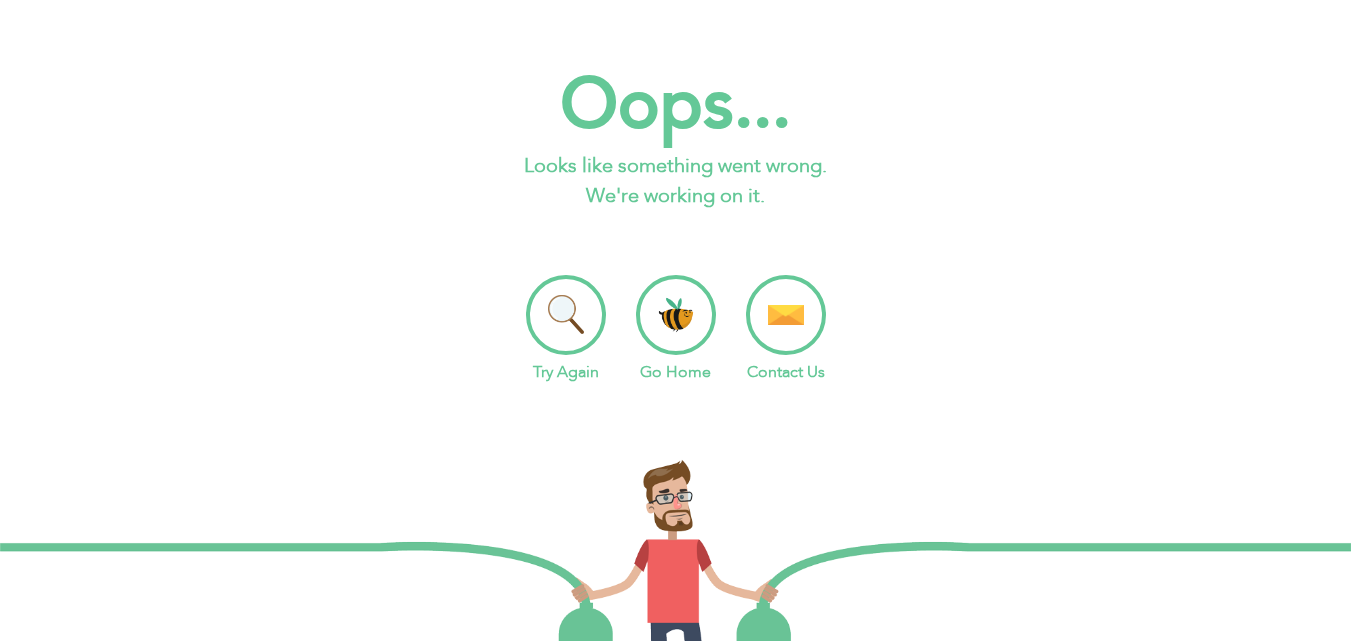 scroll, scrollTop: 0, scrollLeft: 0, axis: both 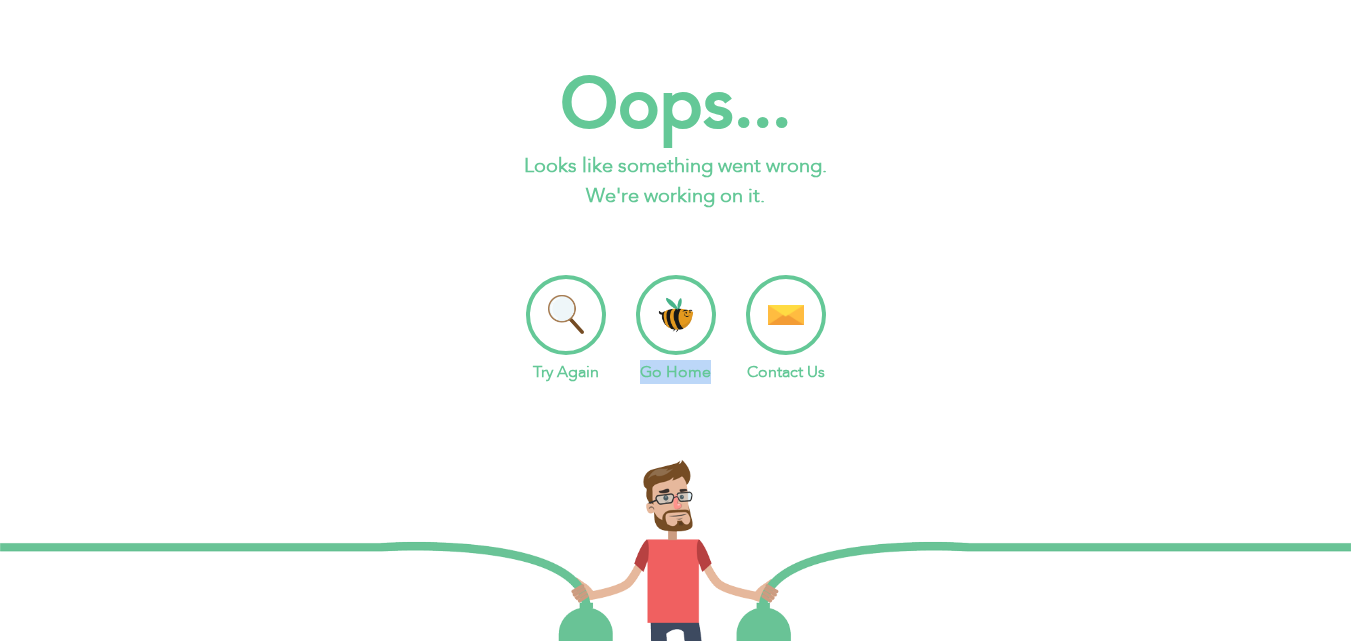 drag, startPoint x: 717, startPoint y: 286, endPoint x: 676, endPoint y: 314, distance: 49.648766 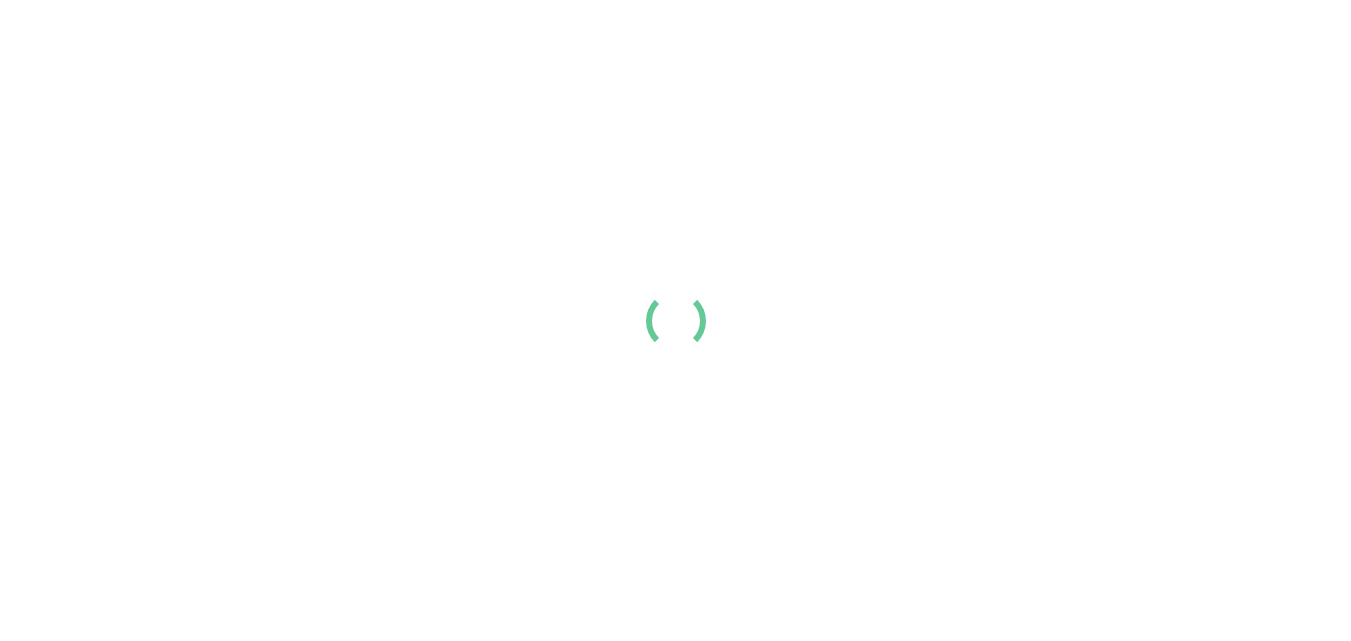 scroll, scrollTop: 0, scrollLeft: 0, axis: both 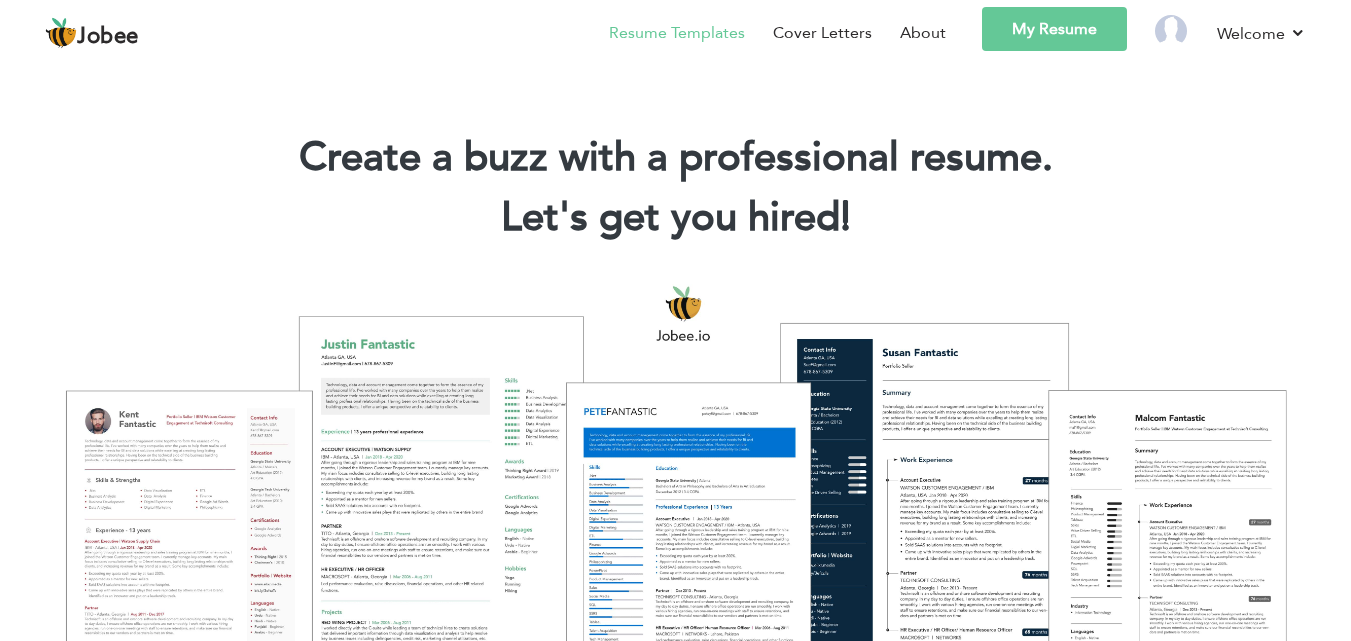 click on "Resume Templates" at bounding box center (677, 33) 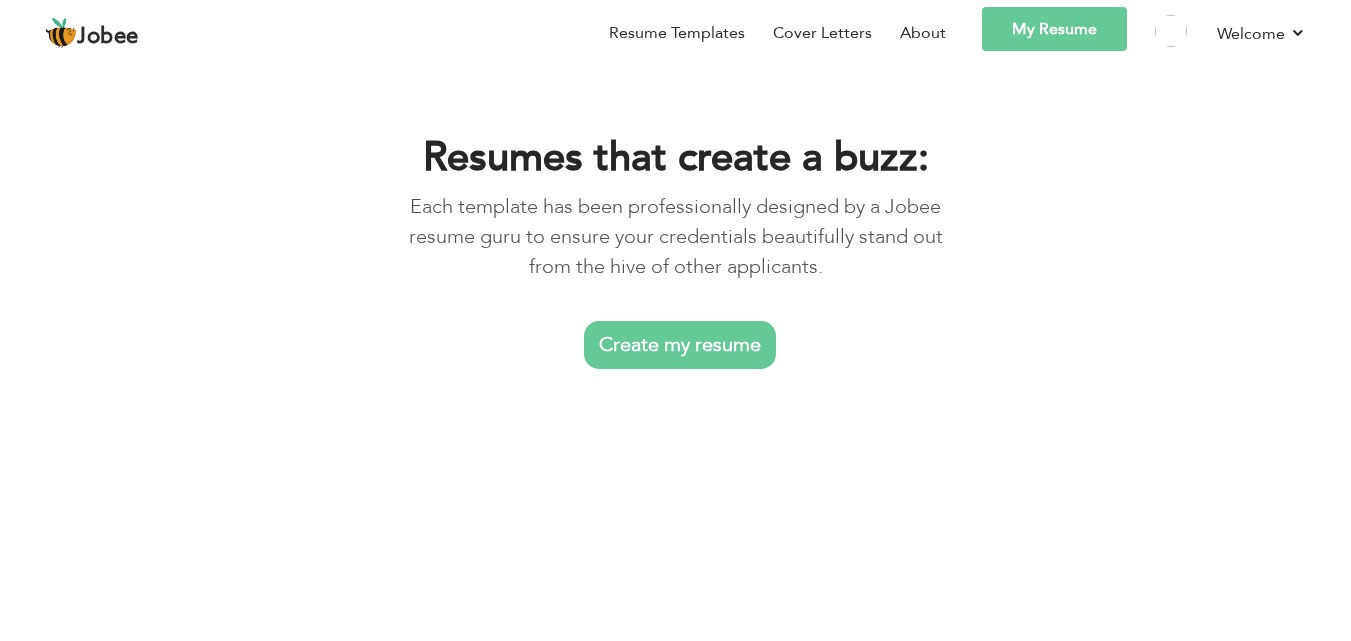scroll, scrollTop: 0, scrollLeft: 0, axis: both 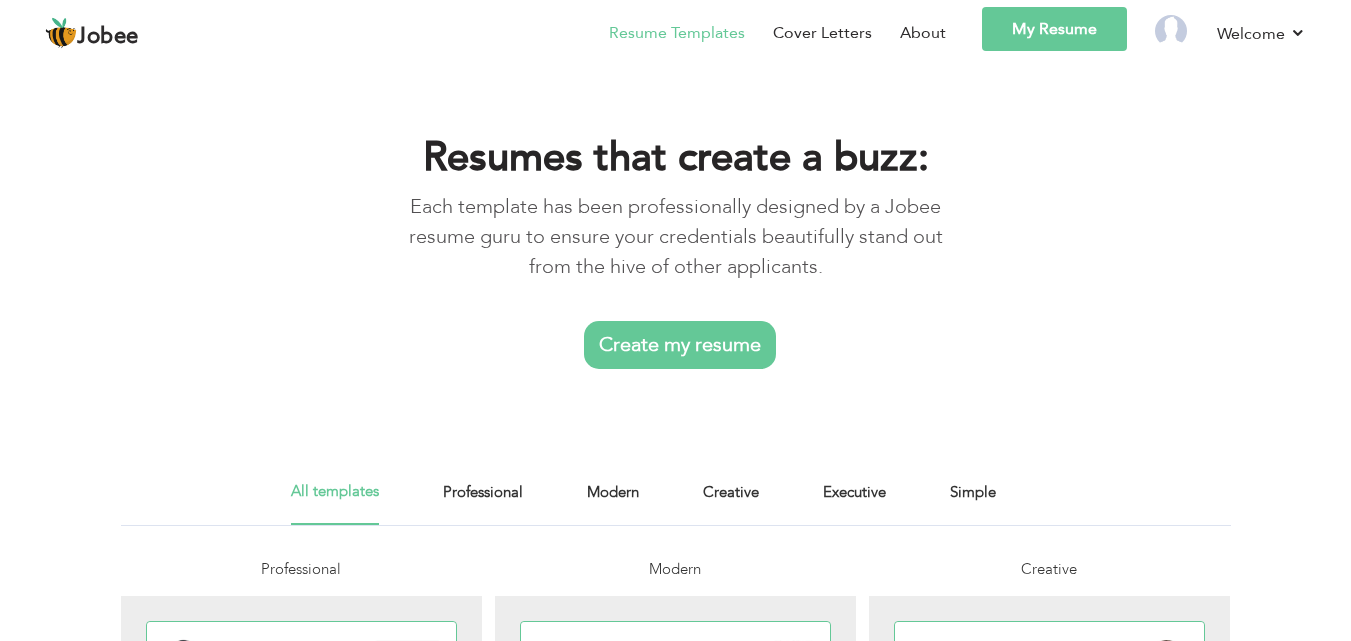 click on "Create my resume" at bounding box center (680, 345) 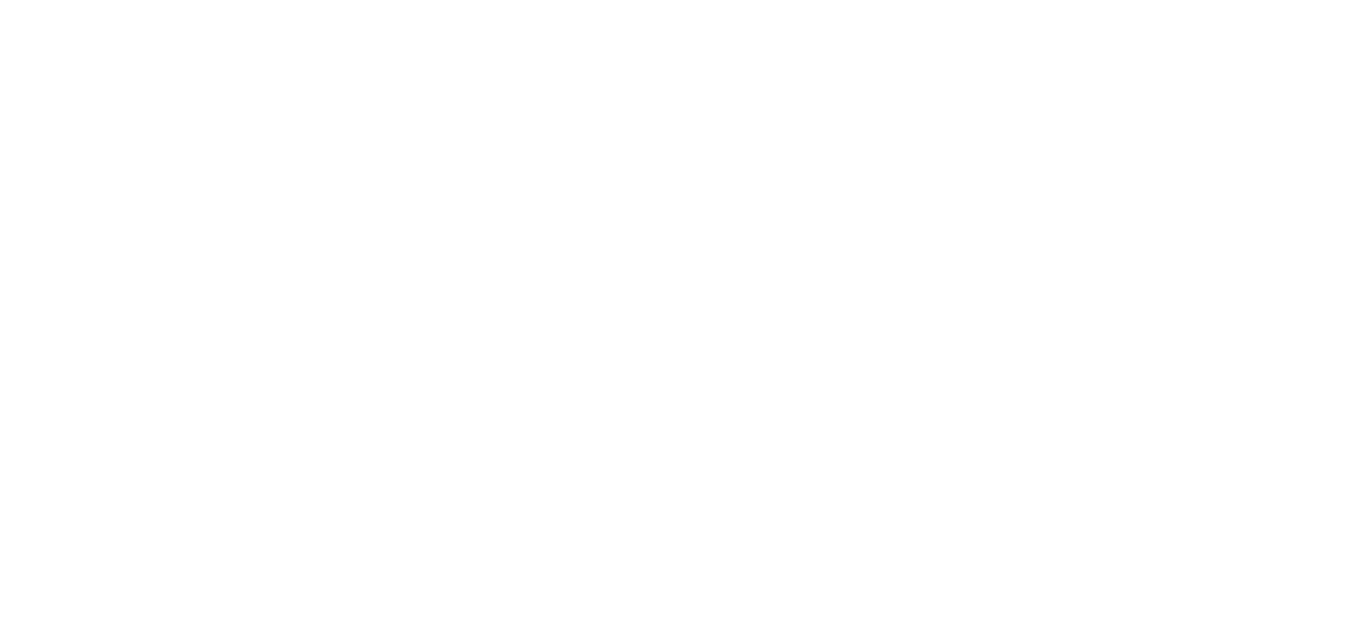 scroll, scrollTop: 0, scrollLeft: 0, axis: both 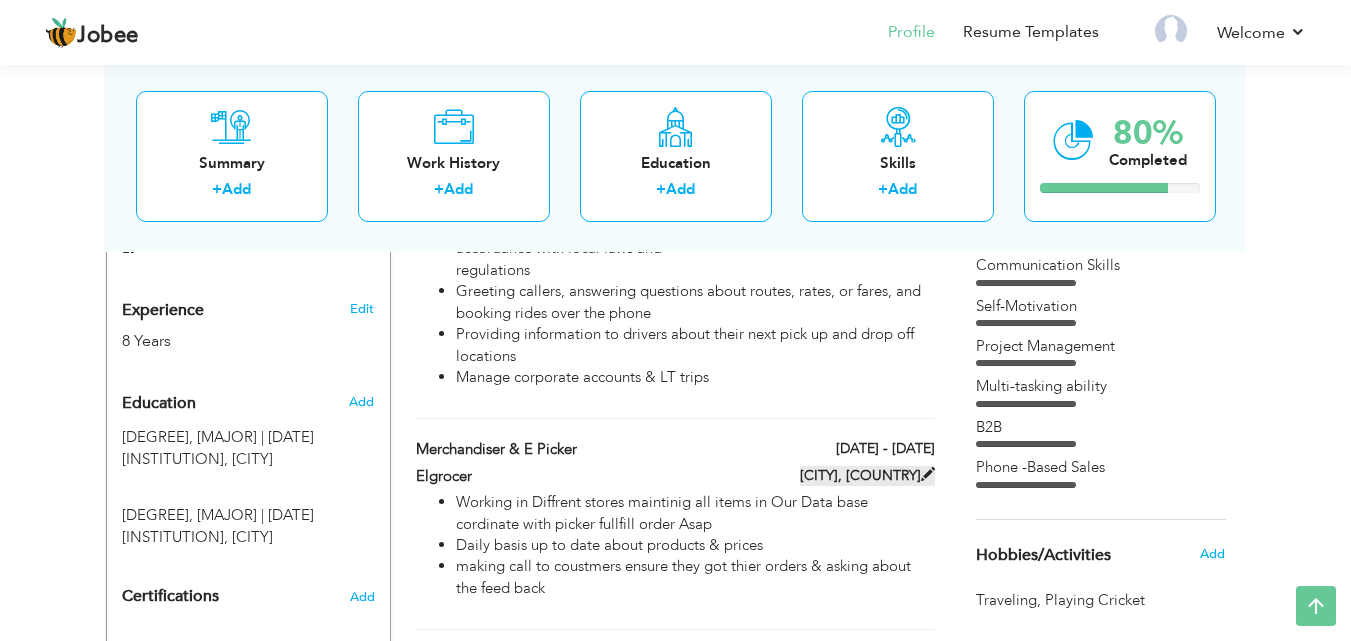 click on "Dubai, UNITED ARAB EMIRATES" at bounding box center [867, 476] 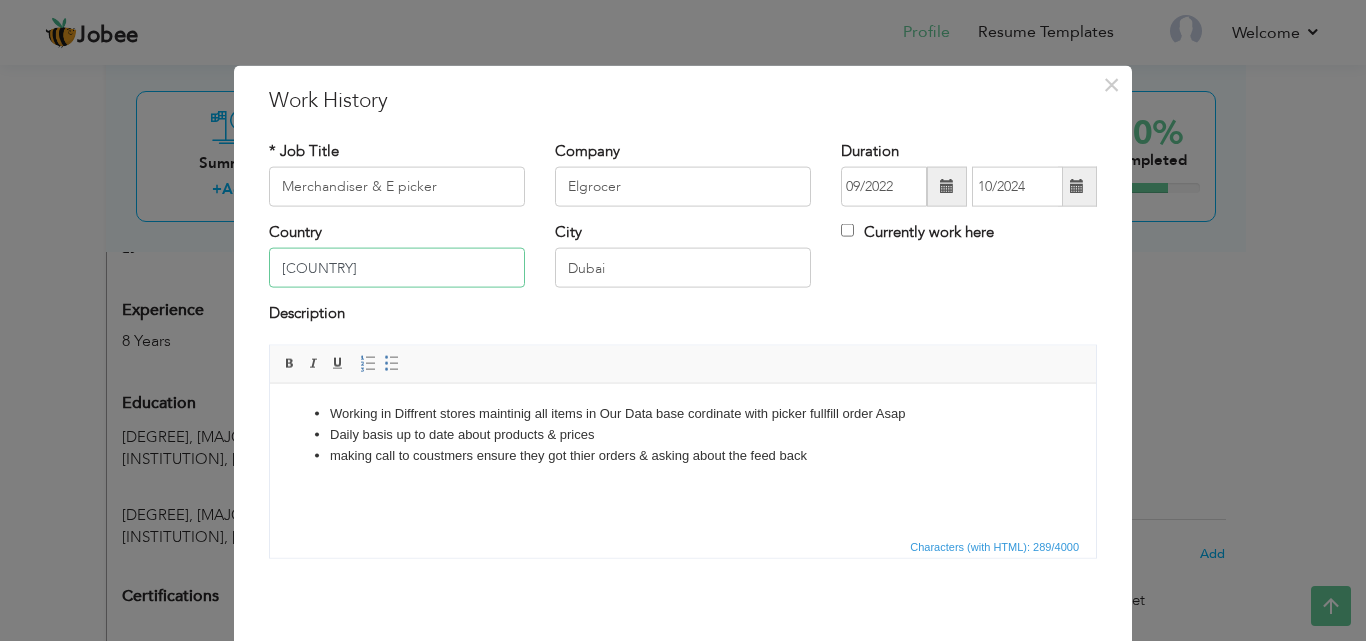 click on "UNITED ARAB EMIRATES" at bounding box center [397, 268] 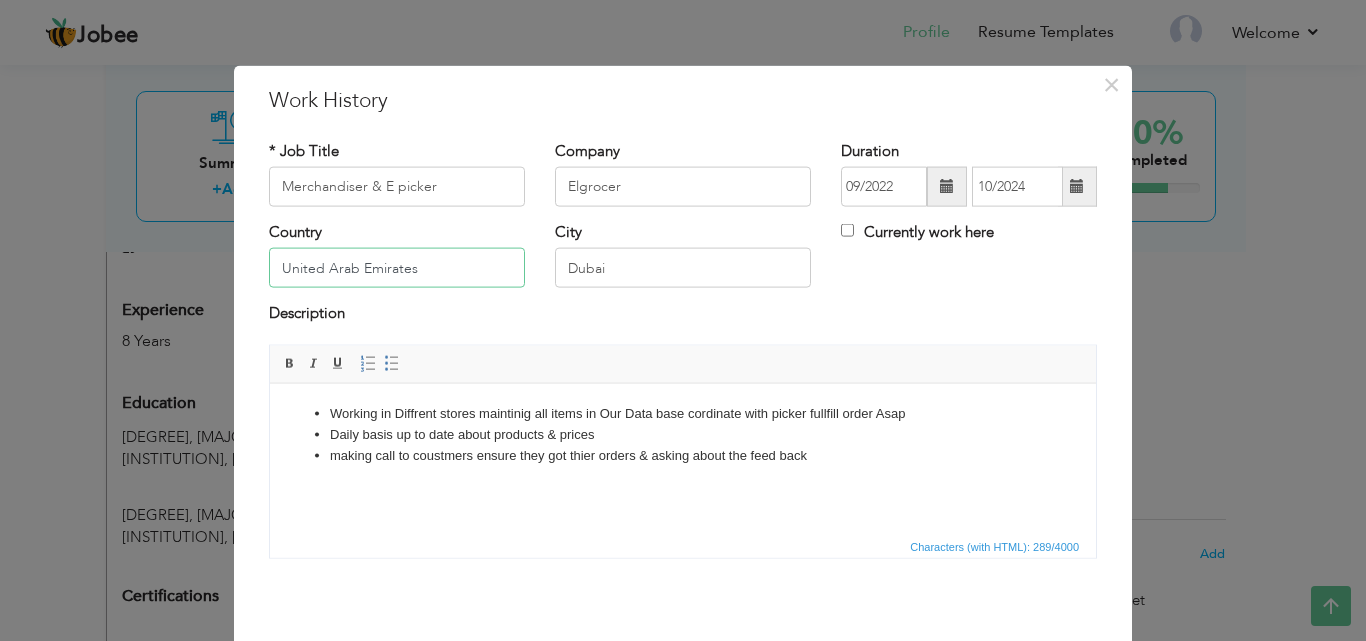type on "United Arab Emirates" 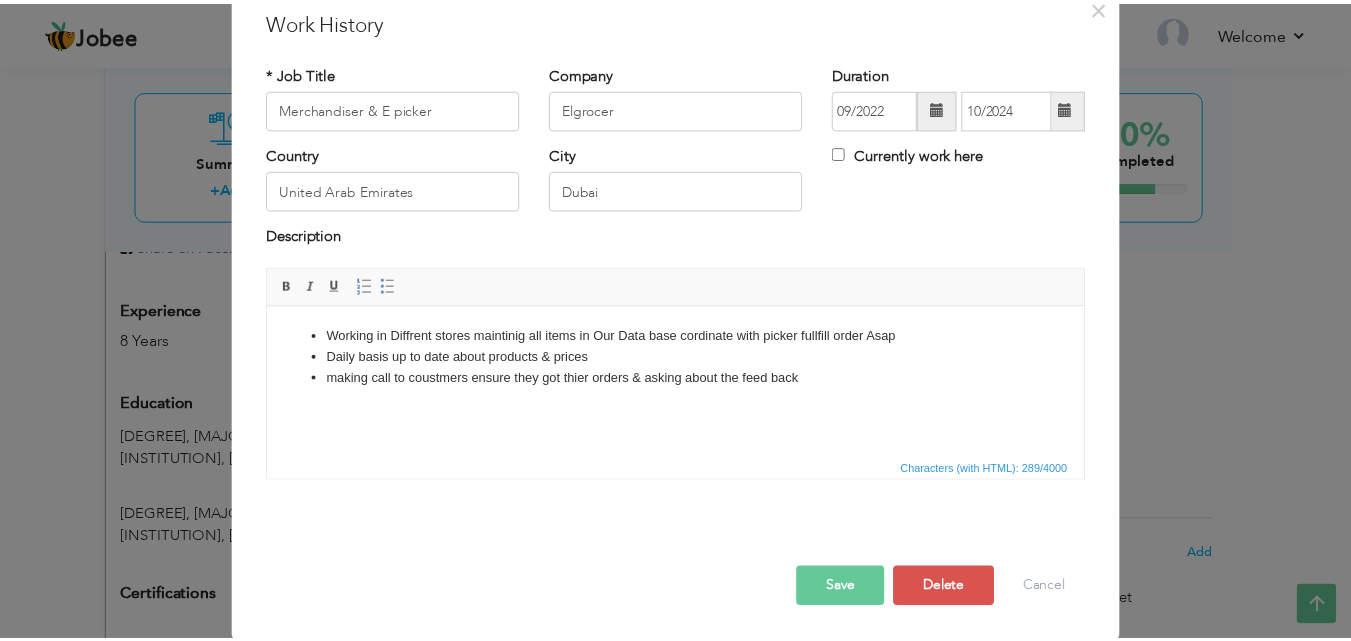 scroll, scrollTop: 79, scrollLeft: 0, axis: vertical 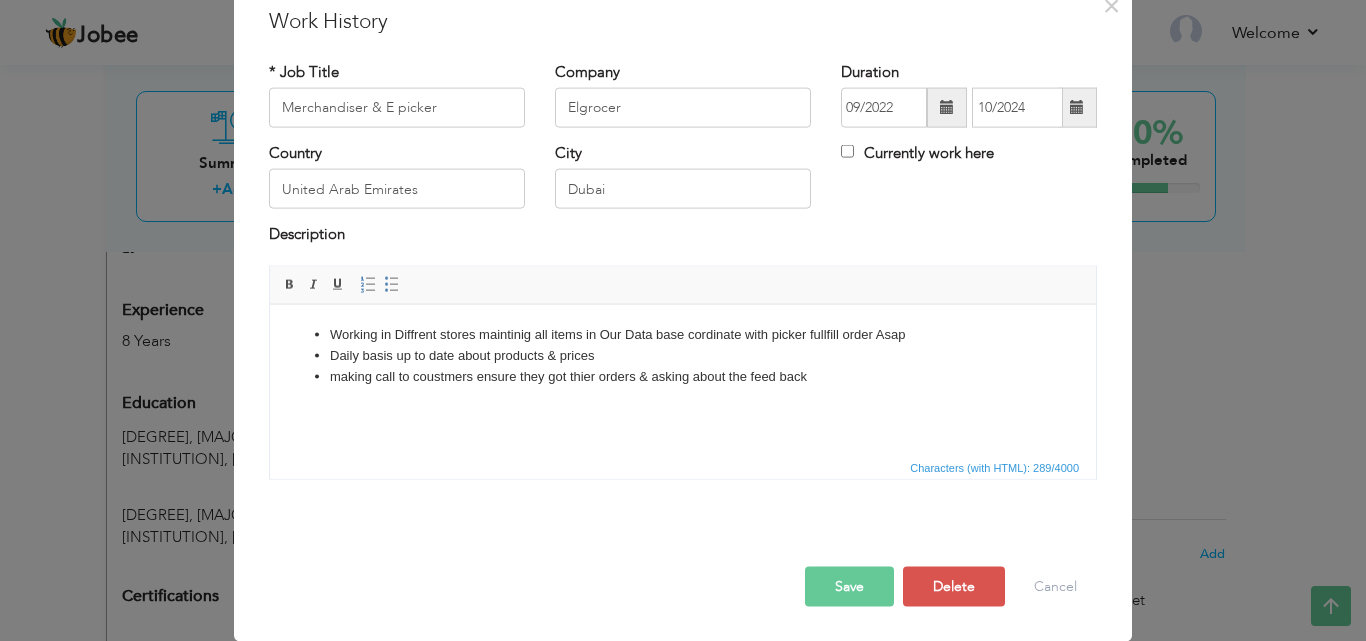 click on "Save" at bounding box center [849, 586] 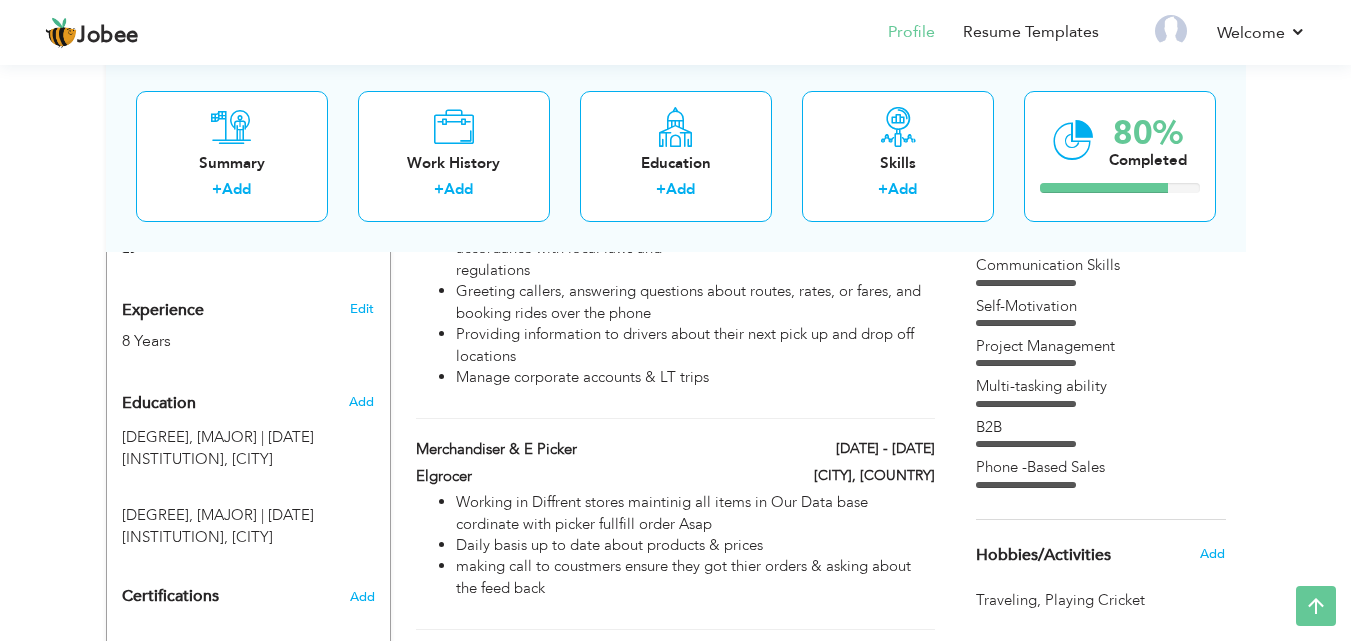 scroll, scrollTop: 160, scrollLeft: 0, axis: vertical 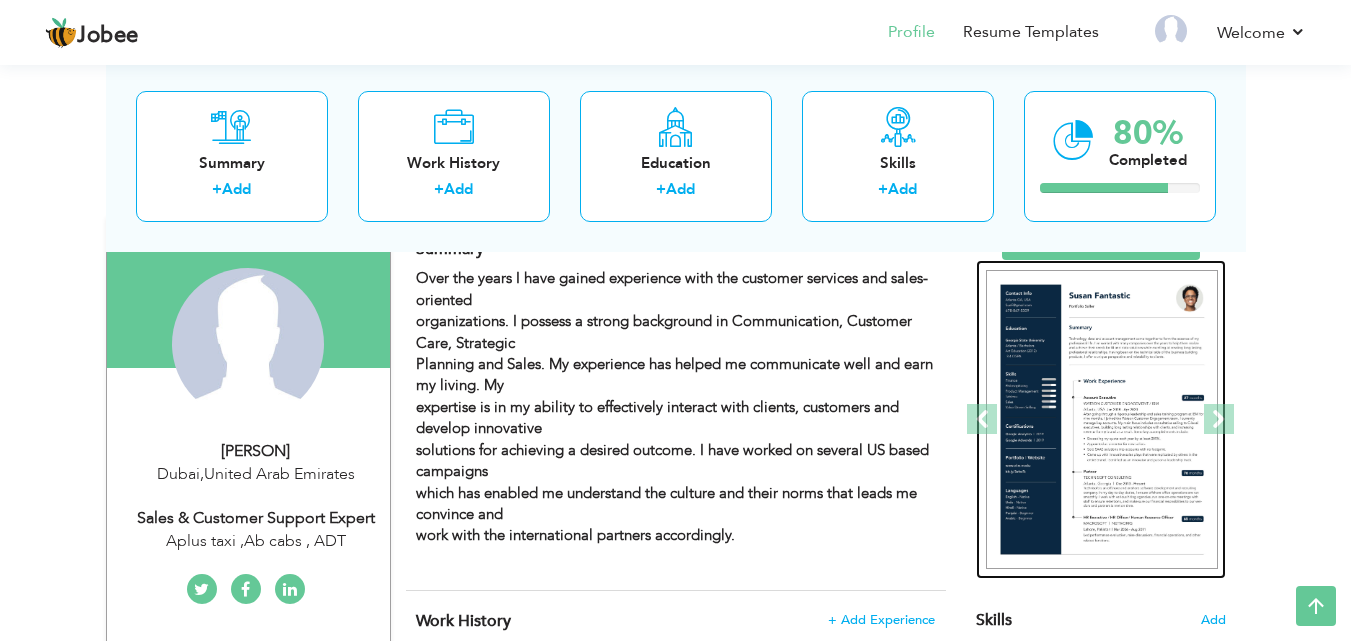 click at bounding box center [1102, 420] 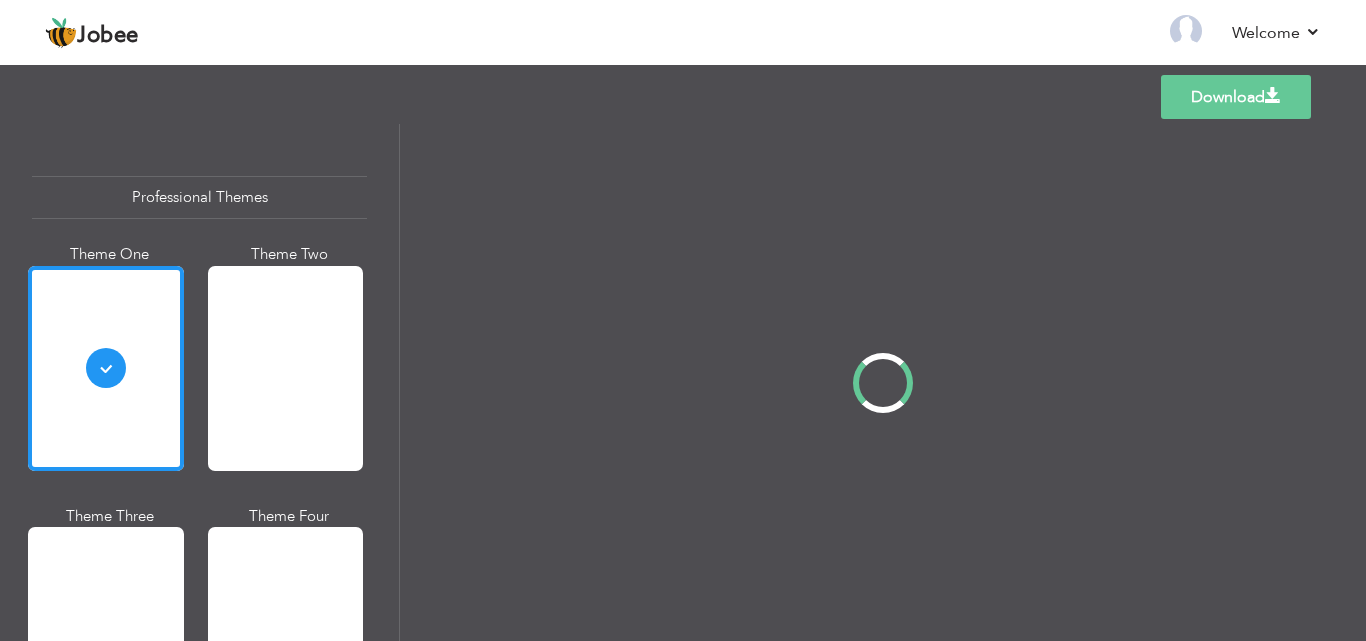 scroll, scrollTop: 0, scrollLeft: 0, axis: both 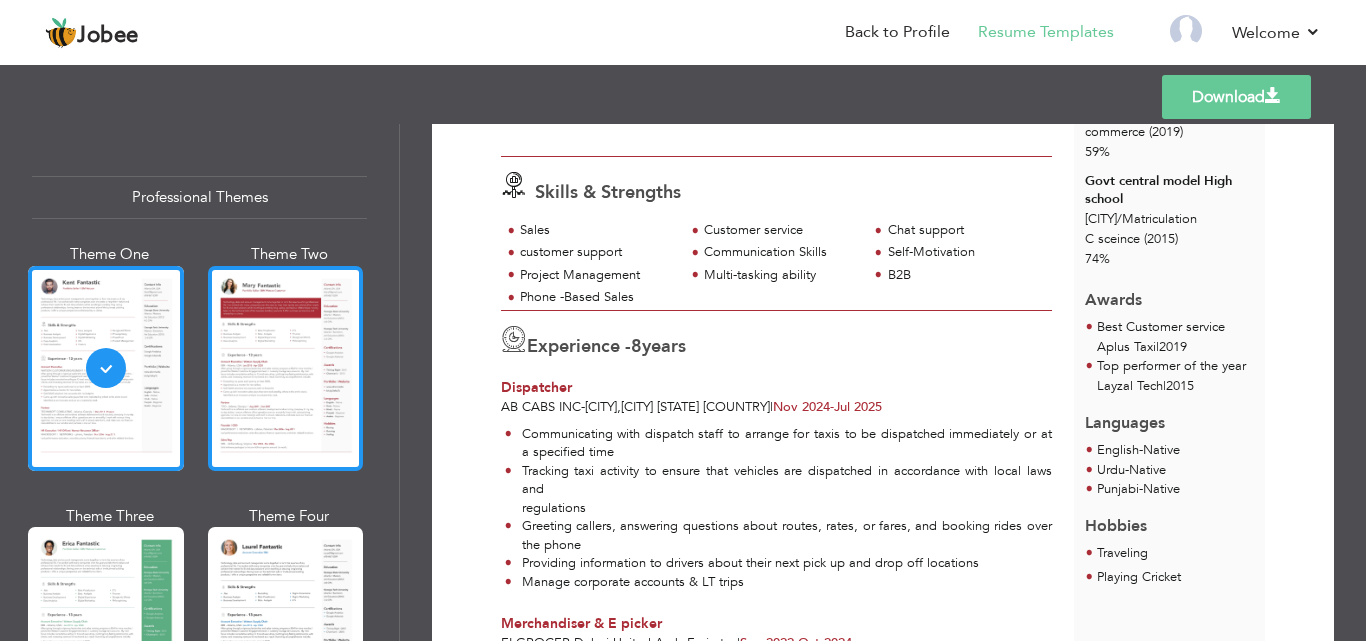 click at bounding box center [286, 368] 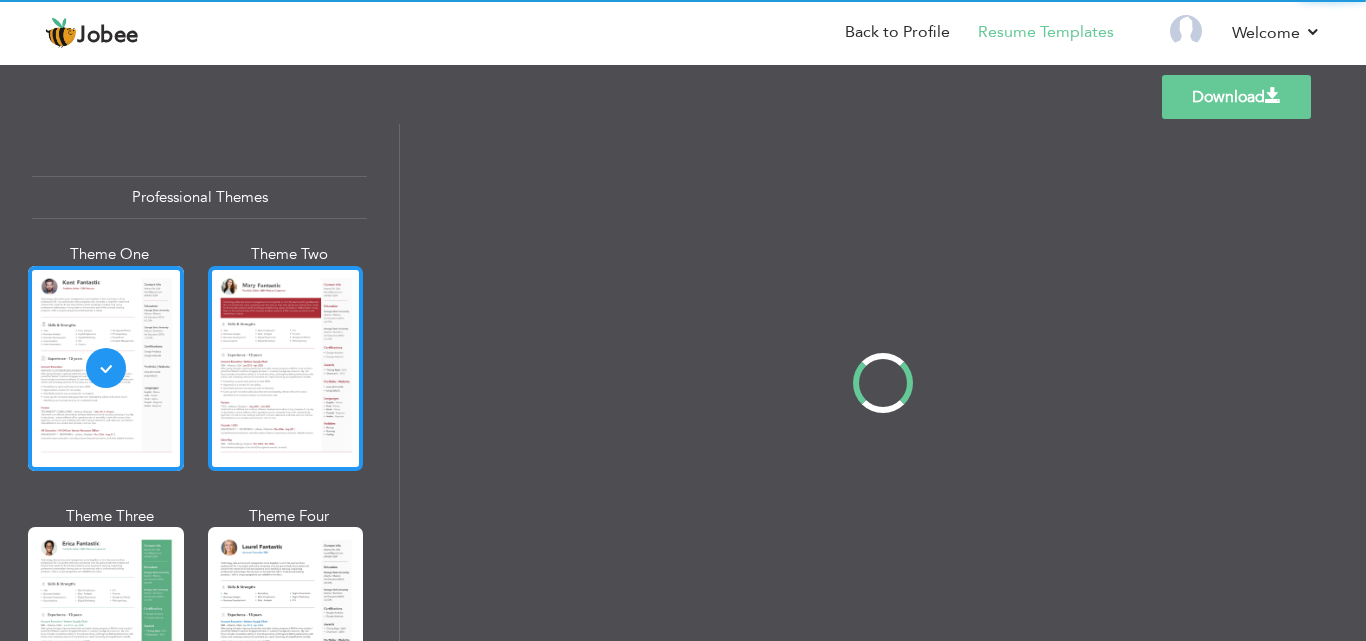 scroll, scrollTop: 0, scrollLeft: 0, axis: both 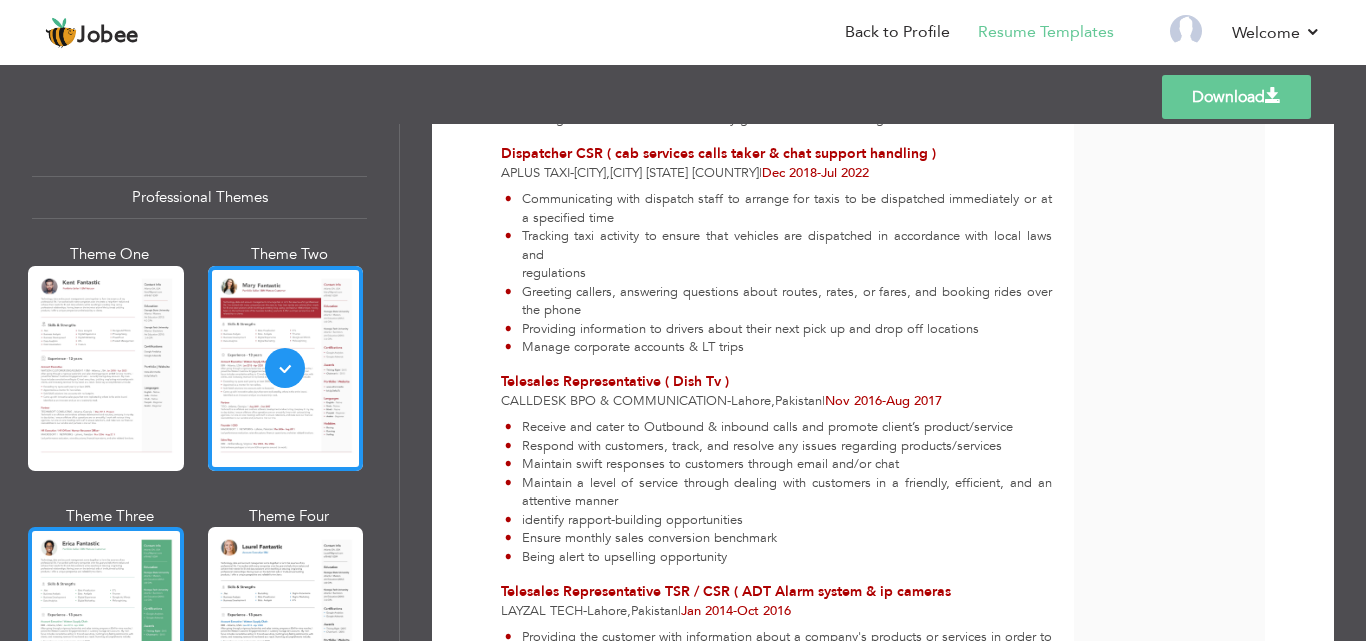 click at bounding box center (106, 629) 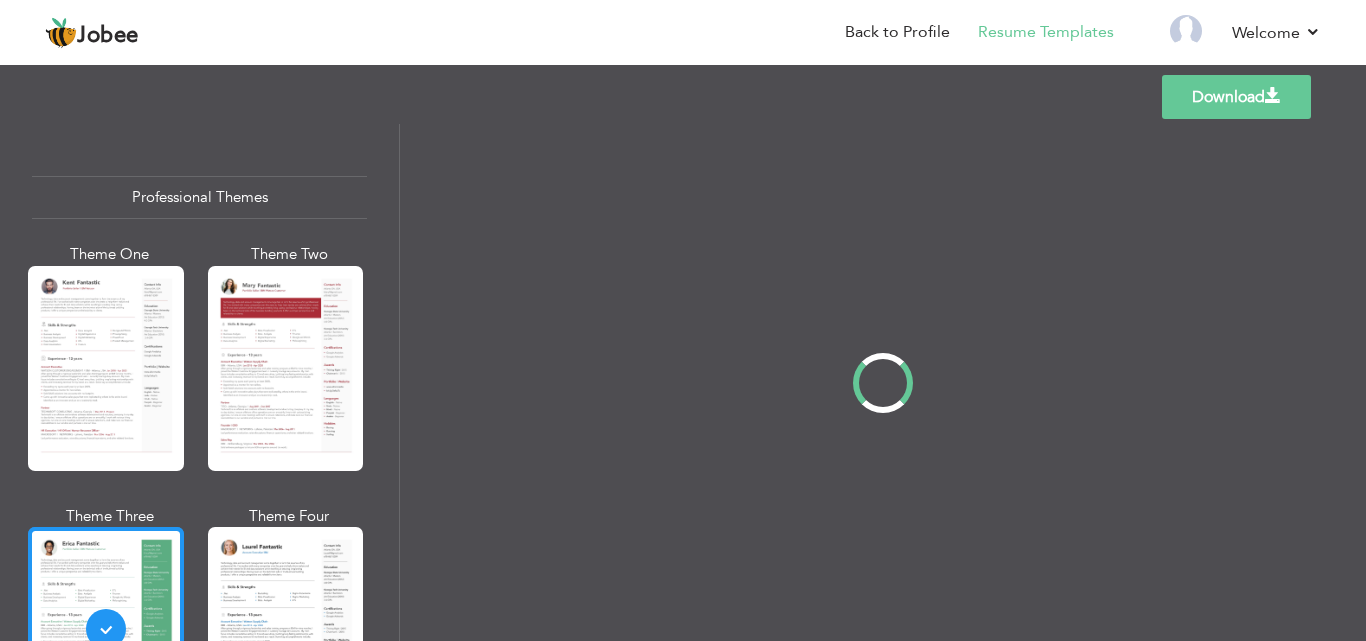 scroll, scrollTop: 0, scrollLeft: 0, axis: both 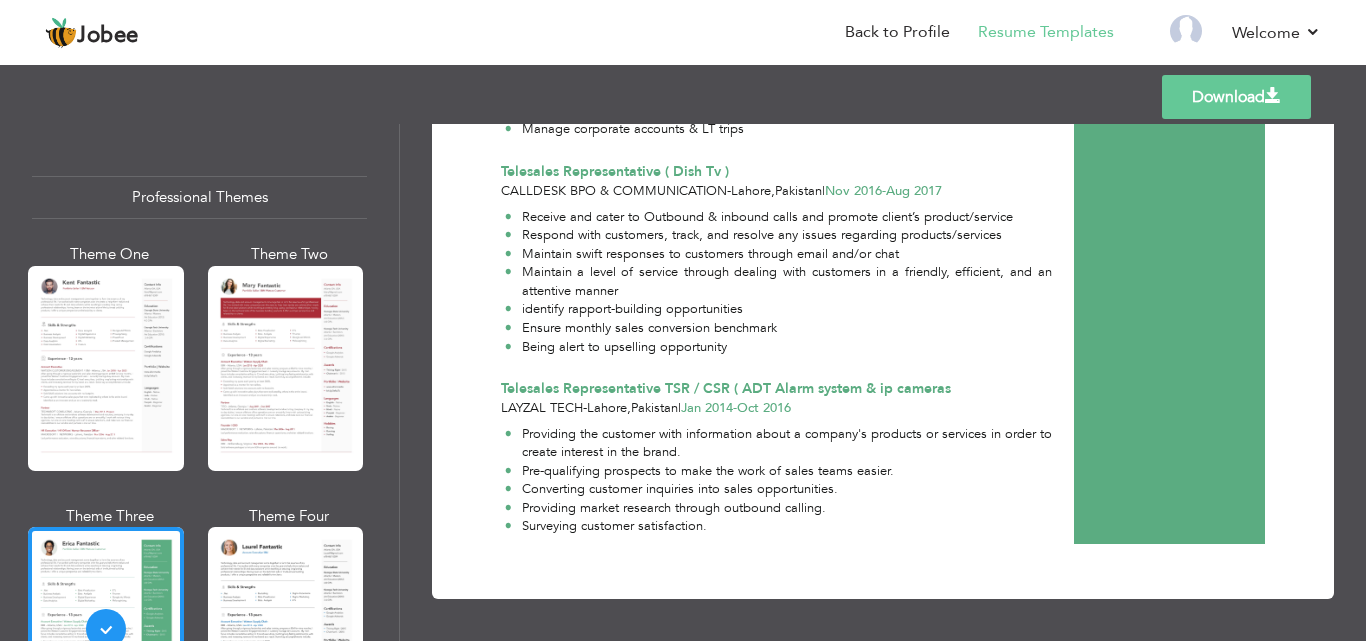 click on "Download" at bounding box center [1236, 97] 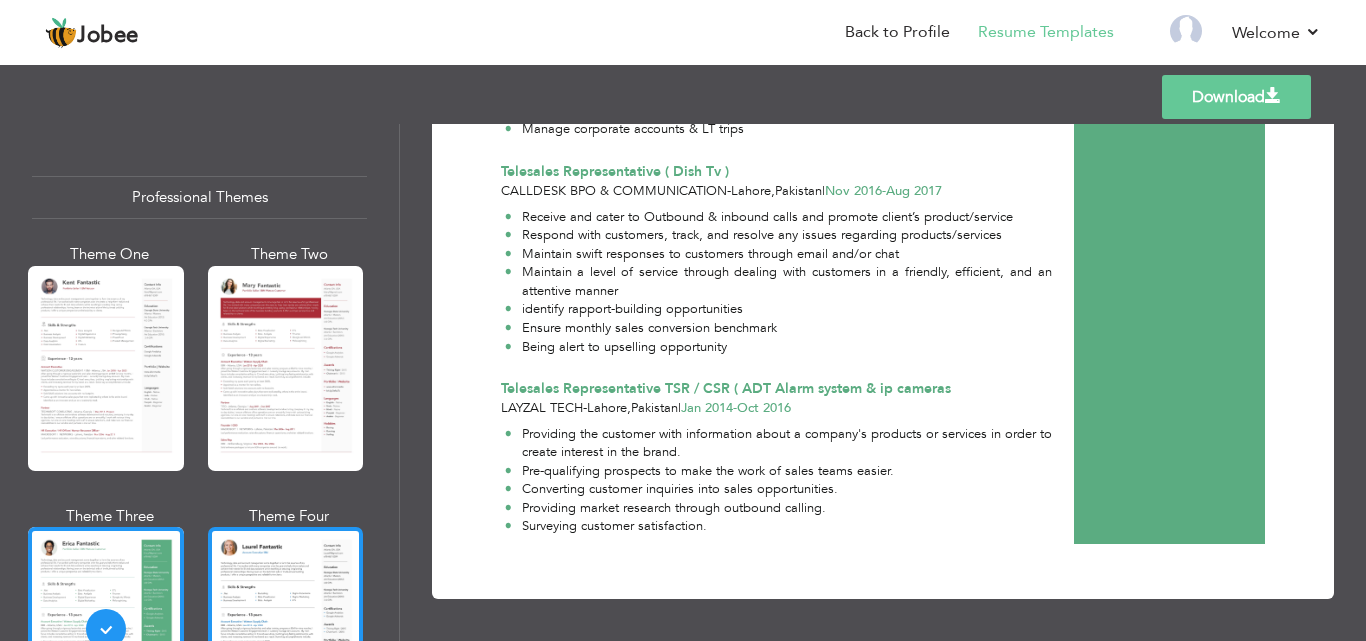 click at bounding box center (286, 629) 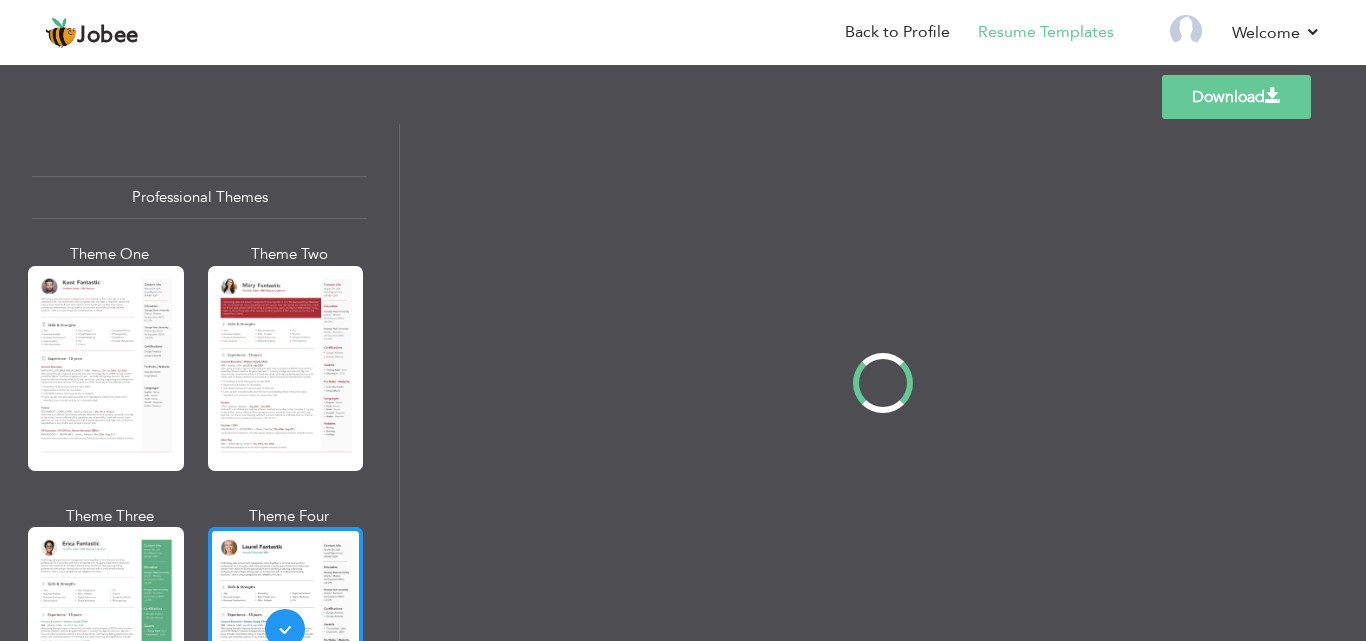 scroll, scrollTop: 0, scrollLeft: 0, axis: both 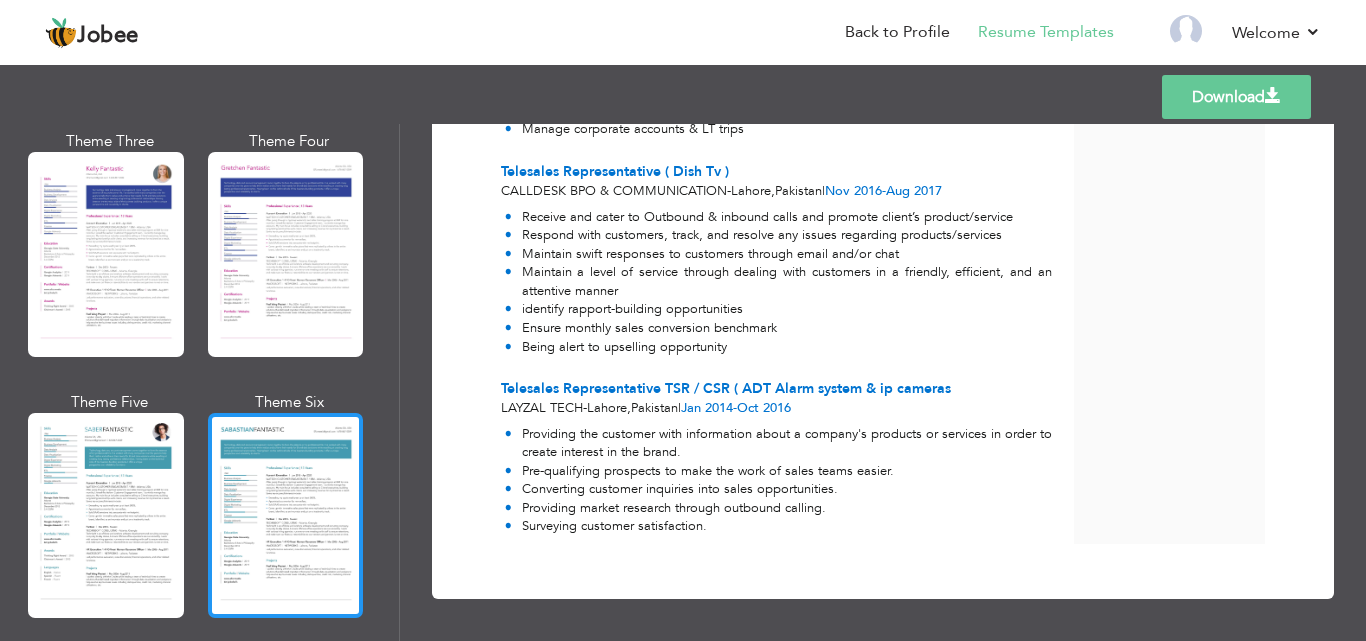 click at bounding box center (286, 515) 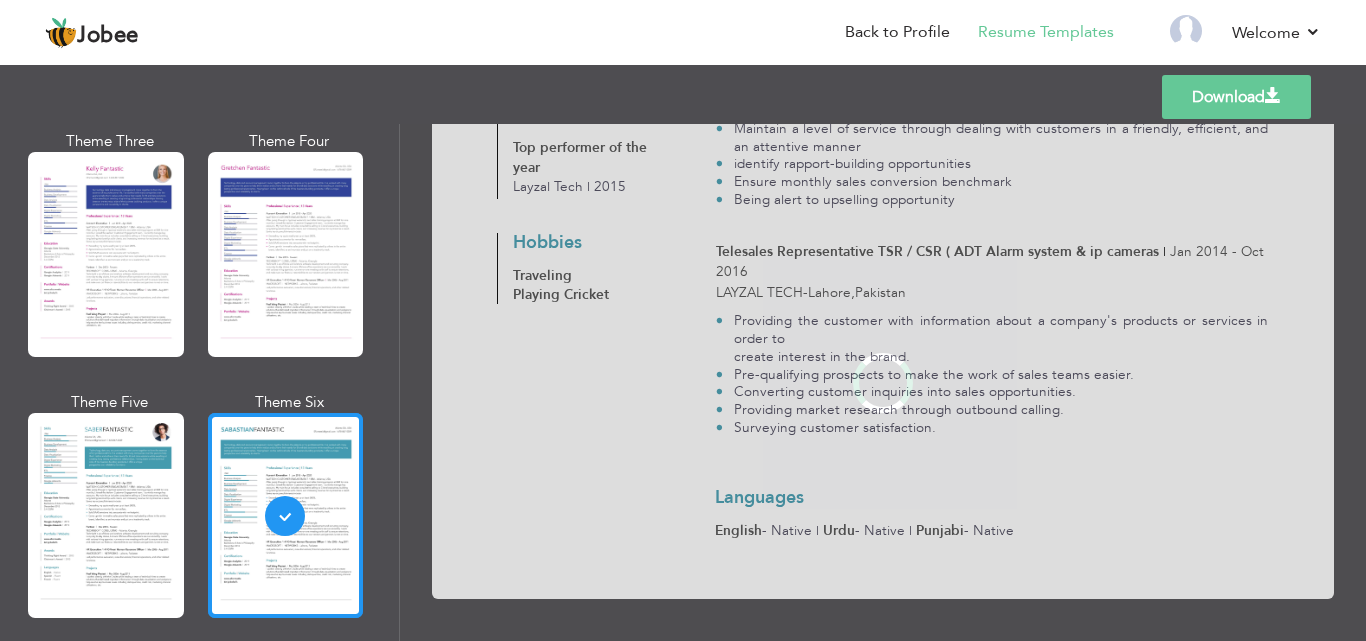 scroll, scrollTop: 0, scrollLeft: 0, axis: both 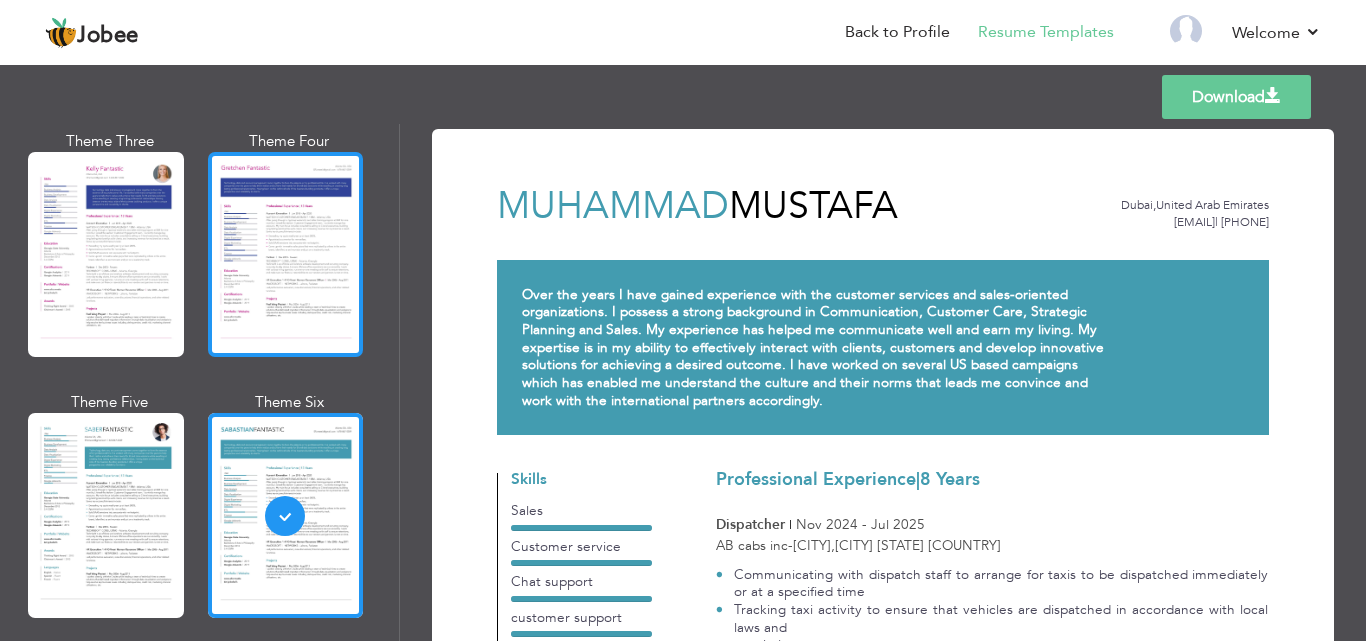click at bounding box center (286, 254) 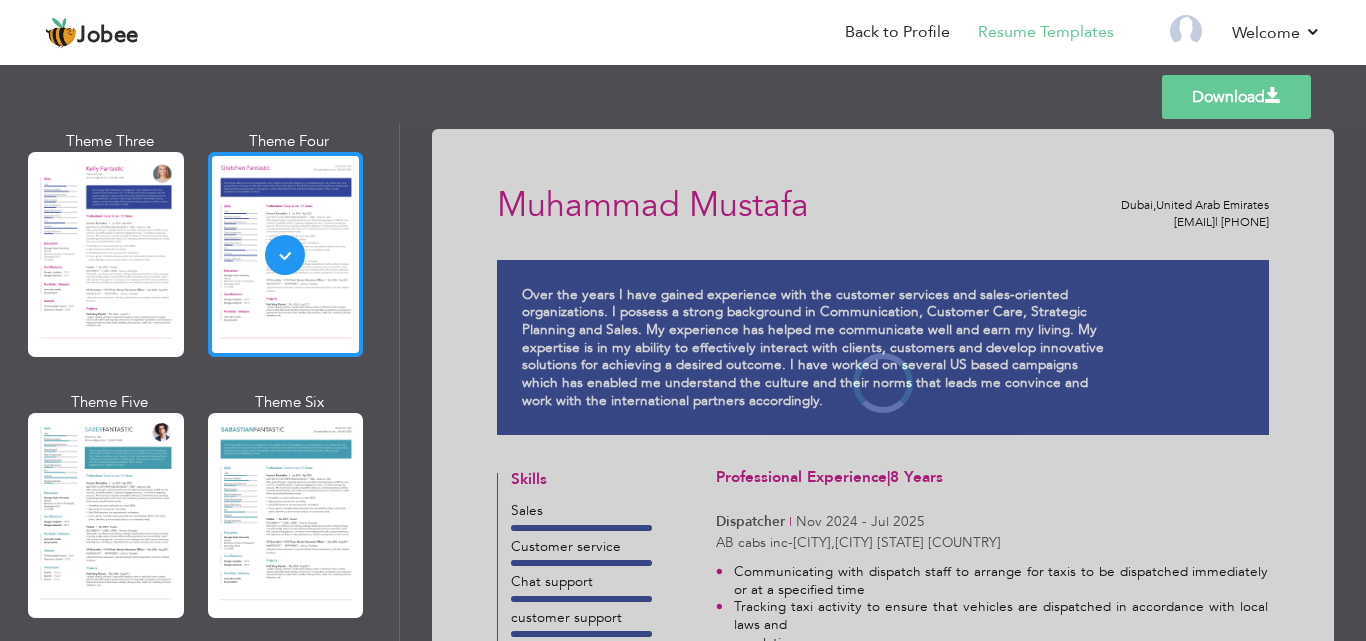 scroll, scrollTop: 2714, scrollLeft: 0, axis: vertical 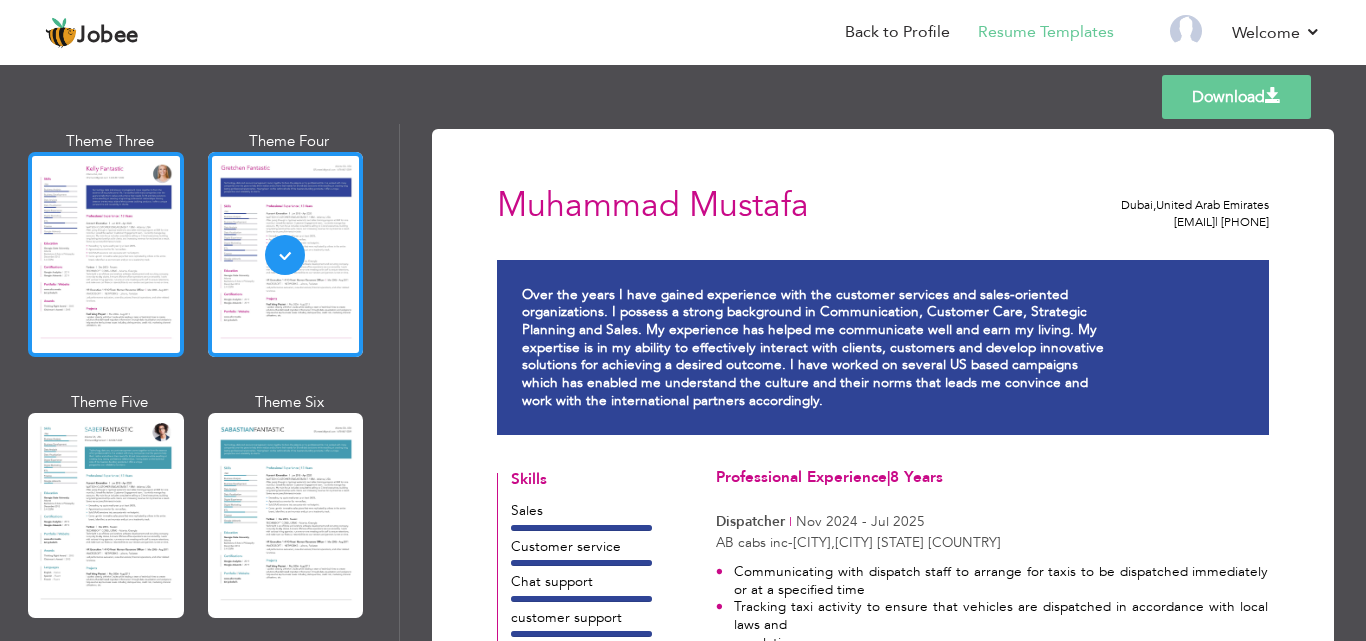 click at bounding box center [106, 254] 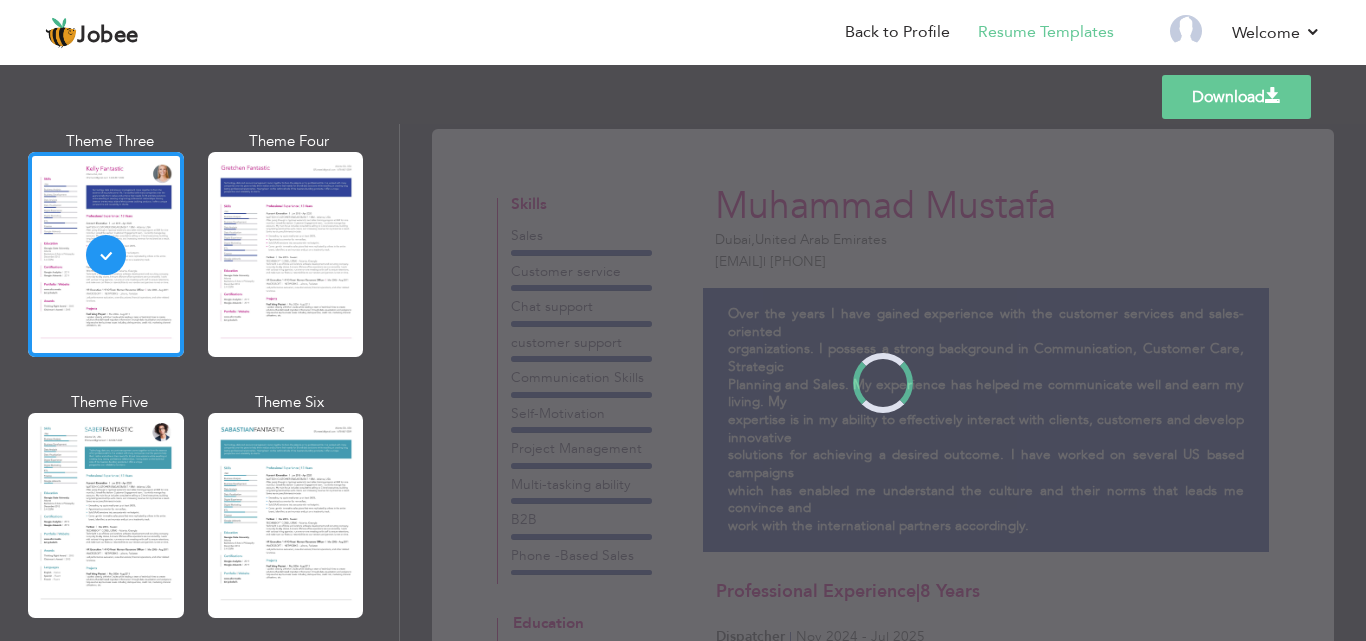 scroll, scrollTop: 2714, scrollLeft: 0, axis: vertical 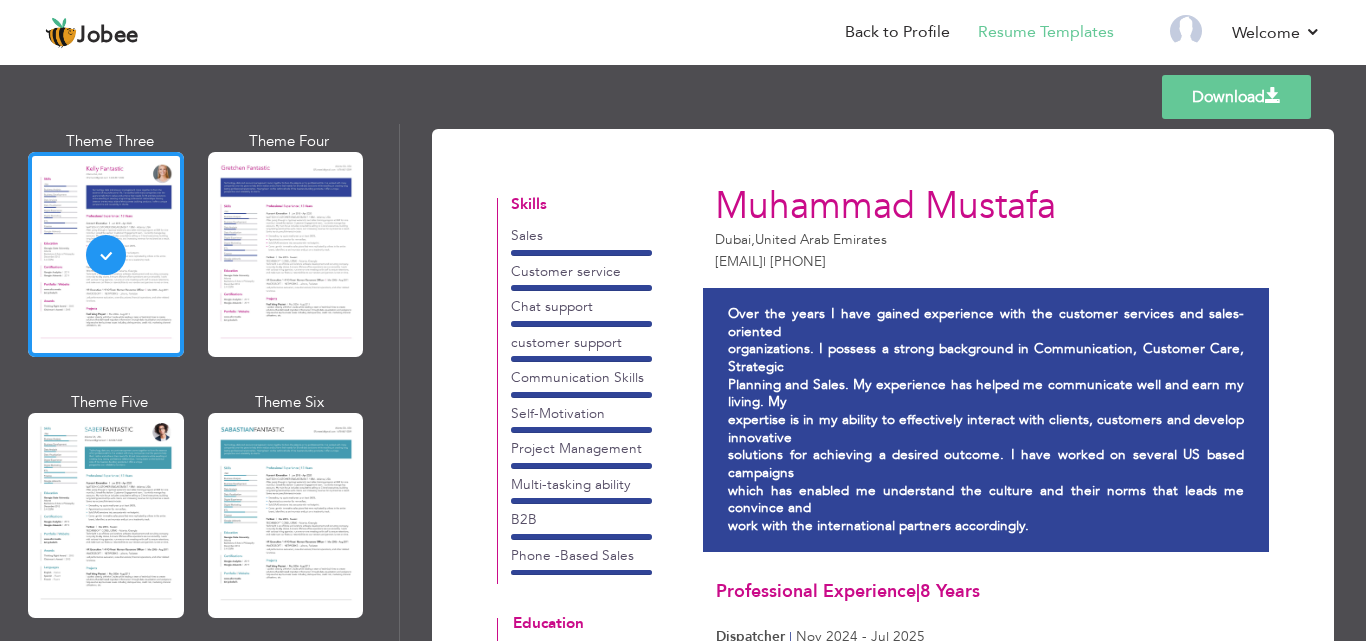 click at bounding box center (106, 515) 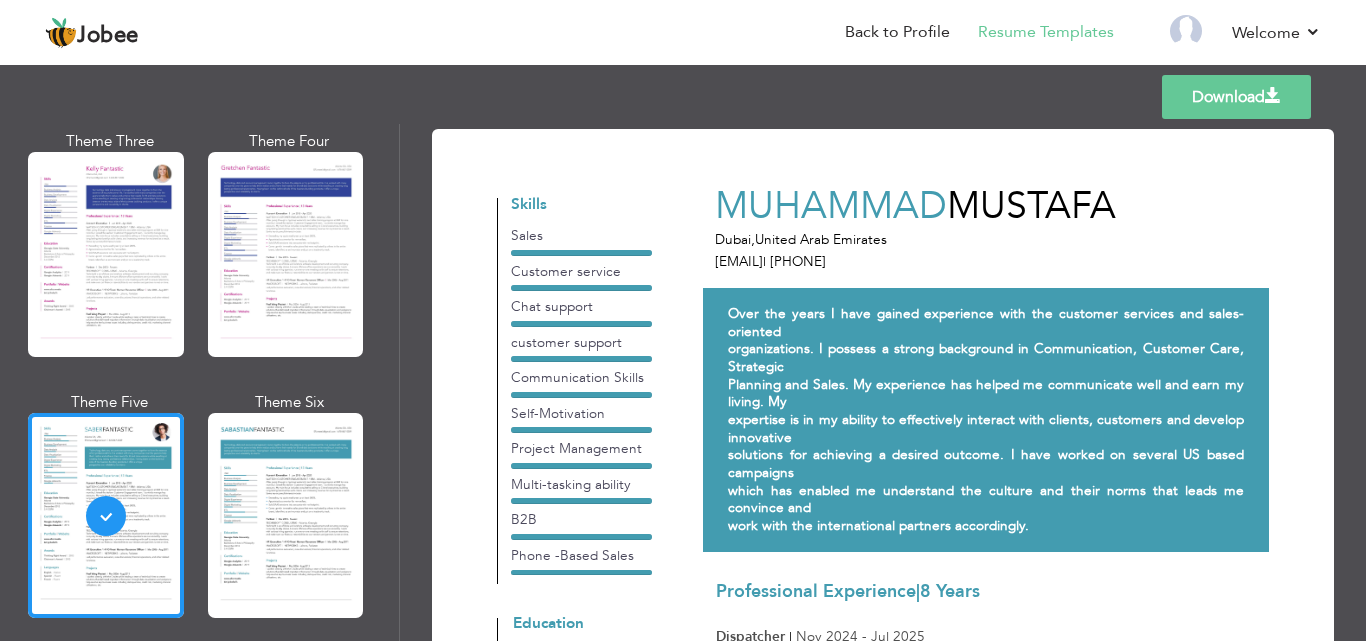 scroll, scrollTop: 452, scrollLeft: 0, axis: vertical 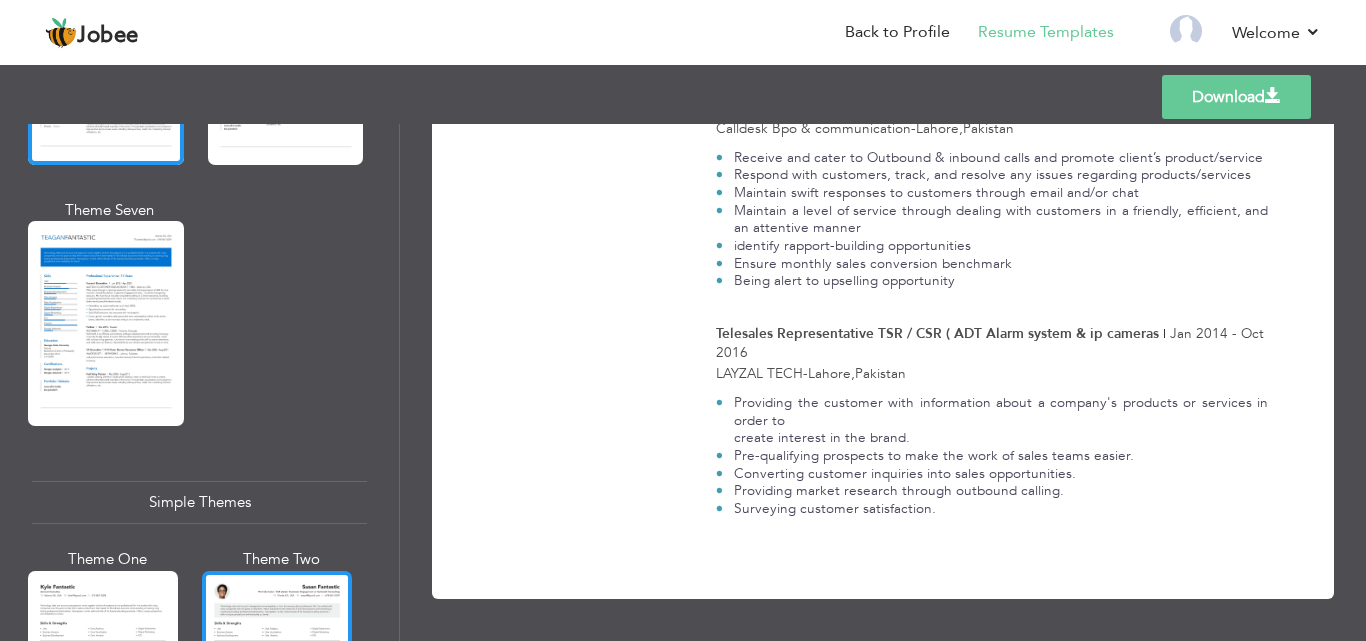 click at bounding box center (277, 670) 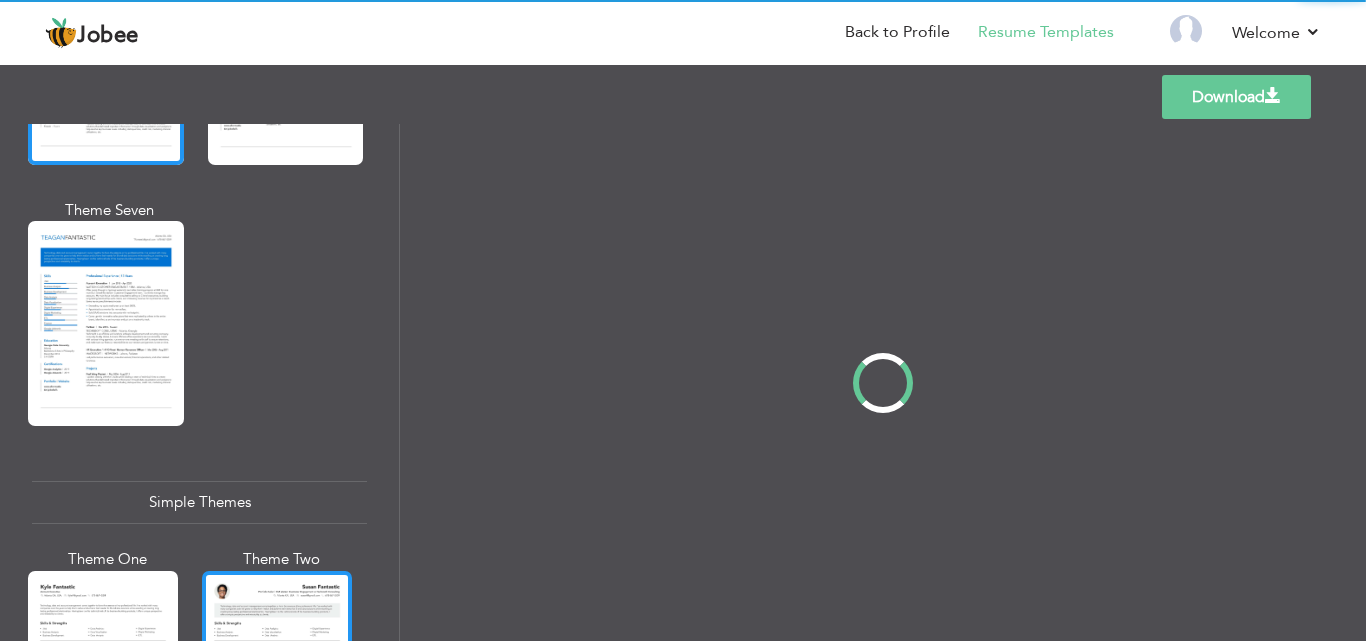 scroll, scrollTop: 0, scrollLeft: 0, axis: both 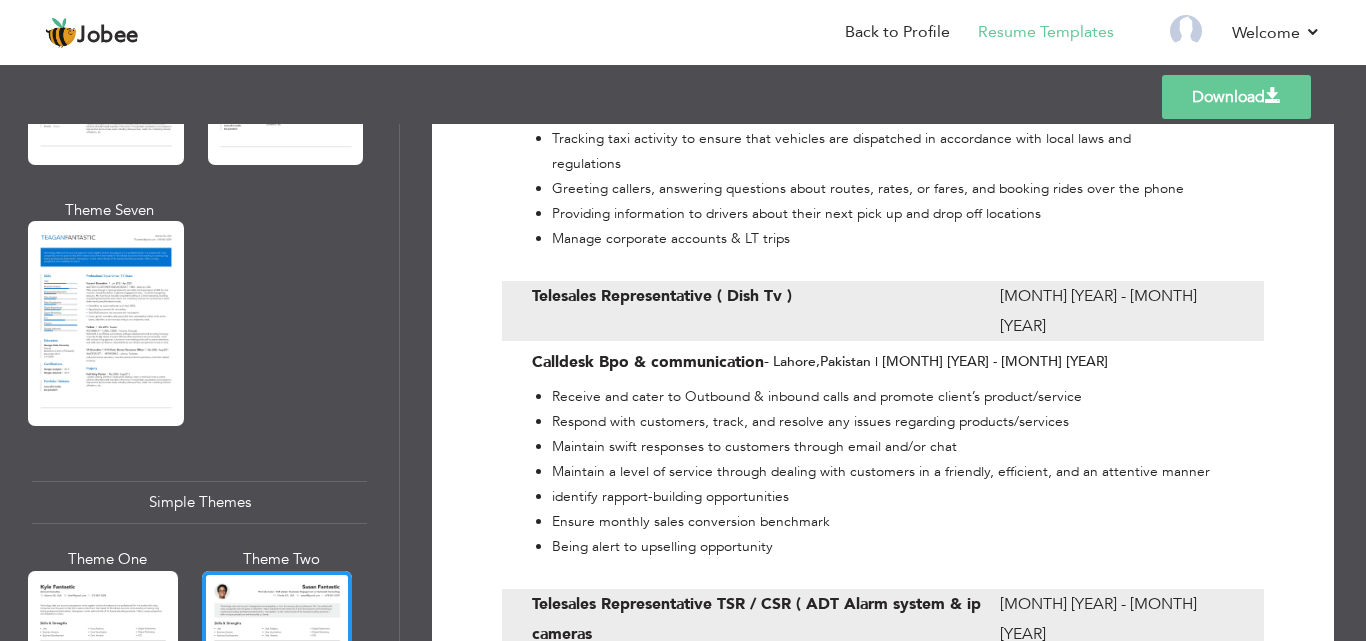 click on "[NAME]
Sales & customer support expert  at Aplus taxi ,Ab  cabs , ADT
[CITY],   [COUNTRY]
[EMAIL]
[PHONE]
Over the years I have gained experience with the customer services and sales-oriented
organizations. I possess a strong background in Communication, Customer Care, Strategic
work with the international partners accordingly.
Sales" at bounding box center (883, 382) 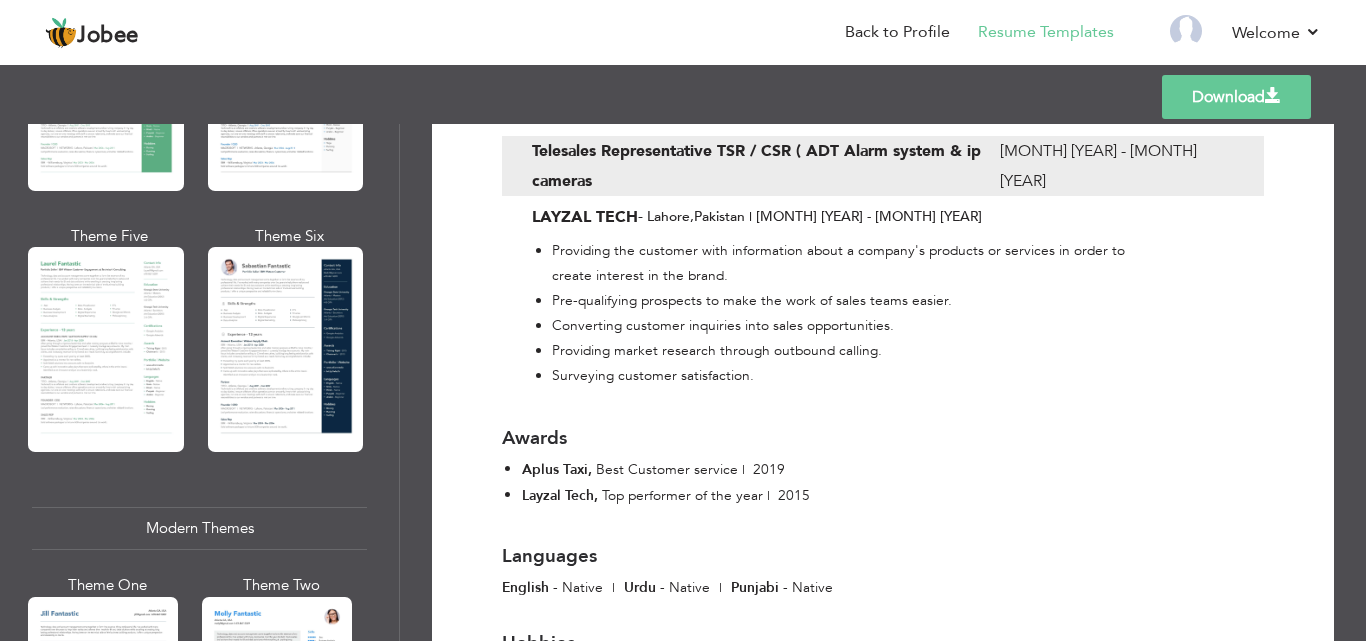 scroll, scrollTop: 452, scrollLeft: 0, axis: vertical 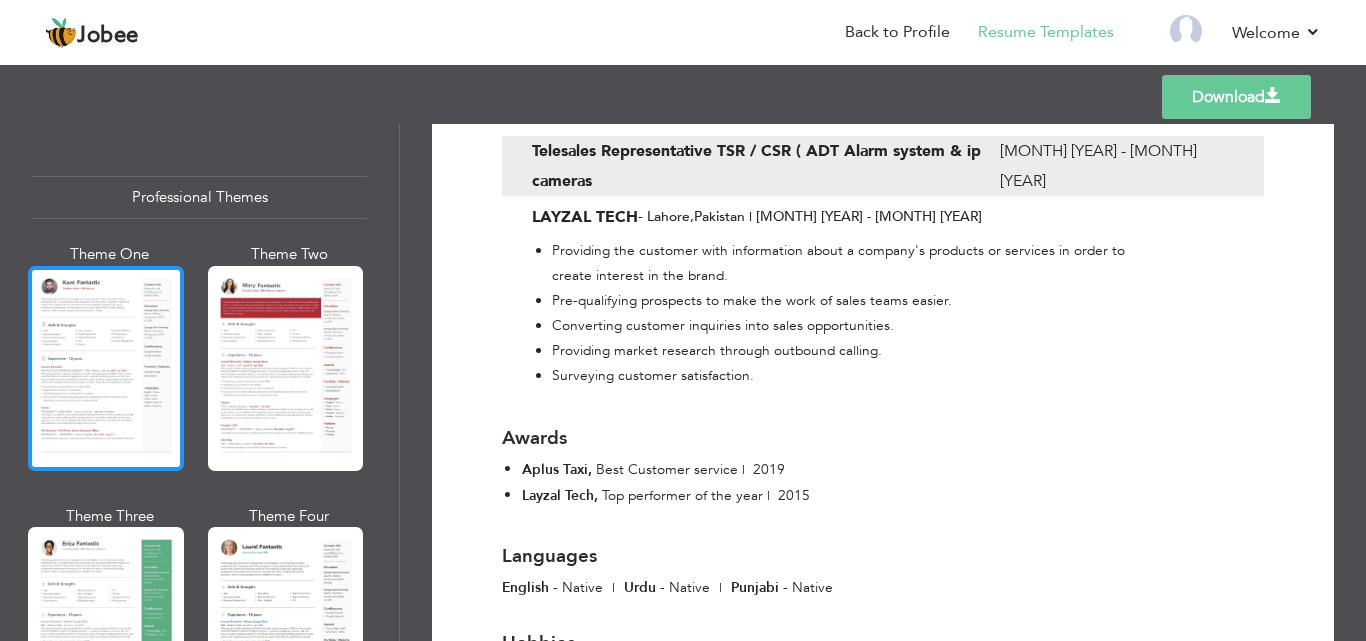 click at bounding box center (106, 368) 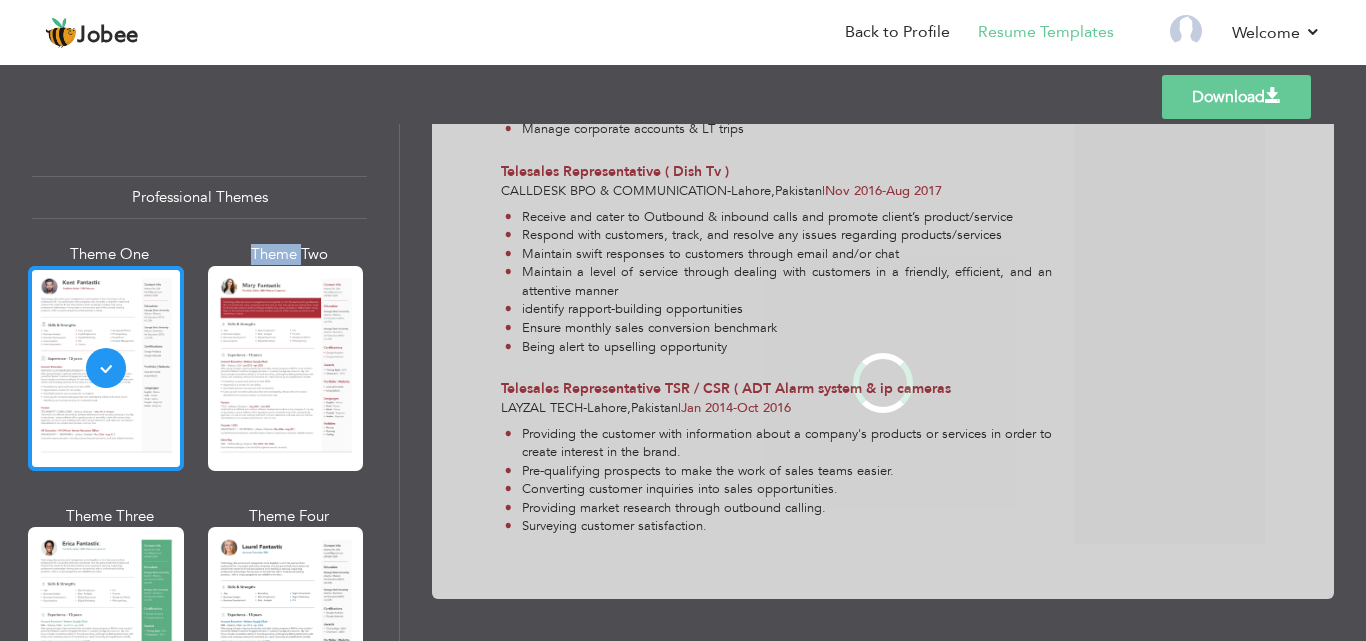 scroll, scrollTop: 1, scrollLeft: 0, axis: vertical 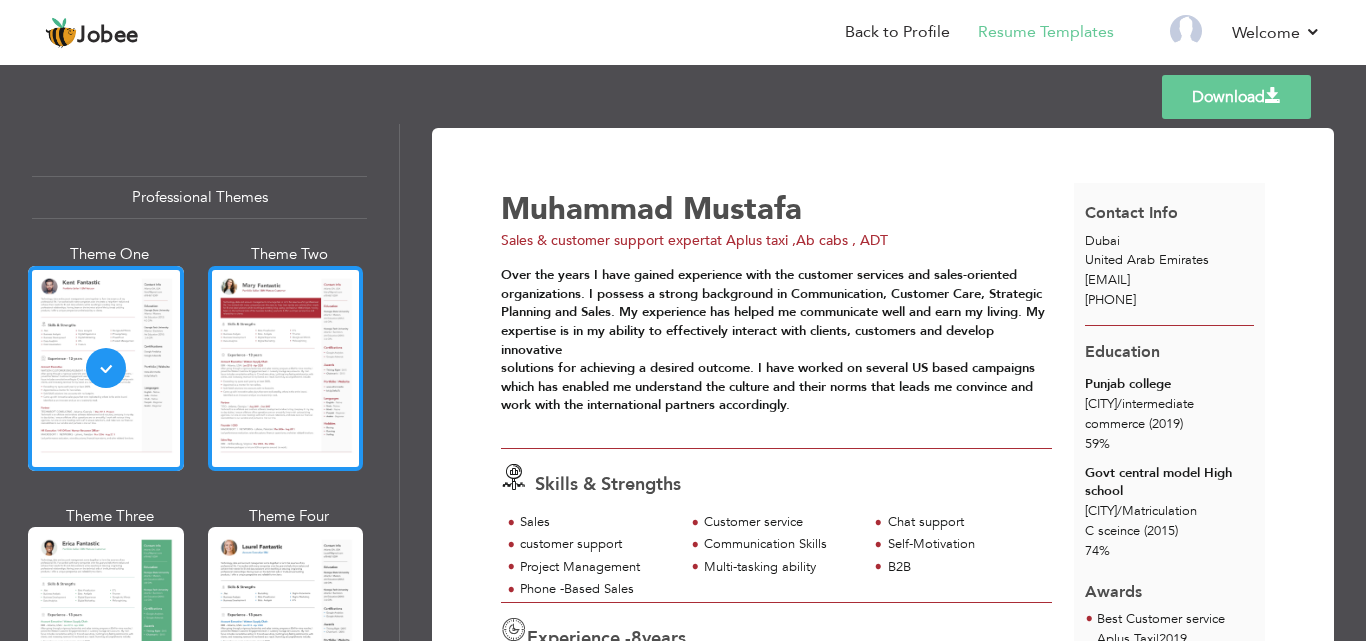 click at bounding box center [286, 368] 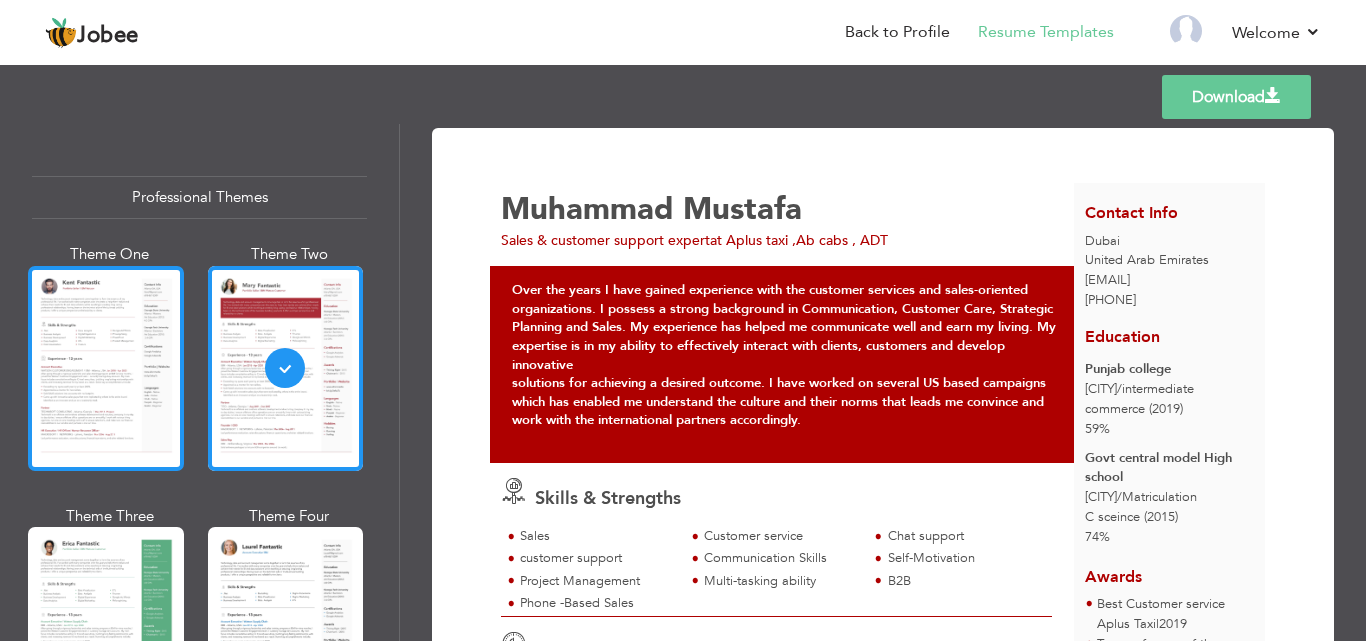 click at bounding box center [106, 368] 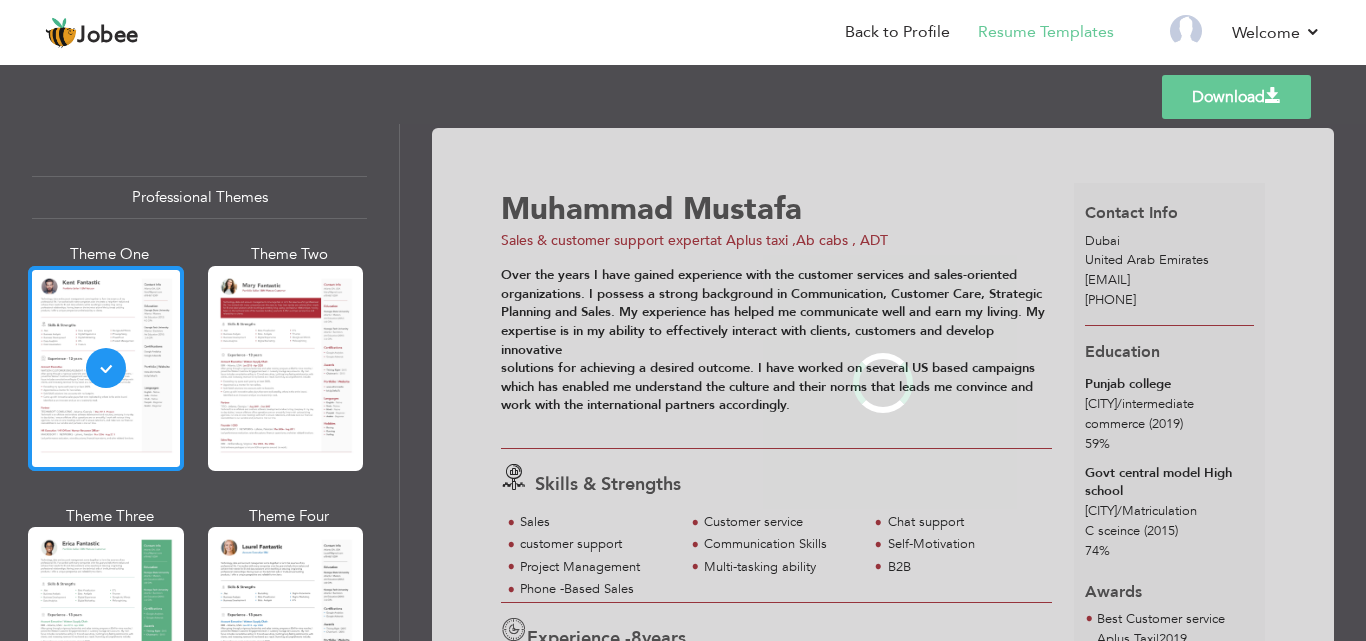 scroll, scrollTop: 1, scrollLeft: 0, axis: vertical 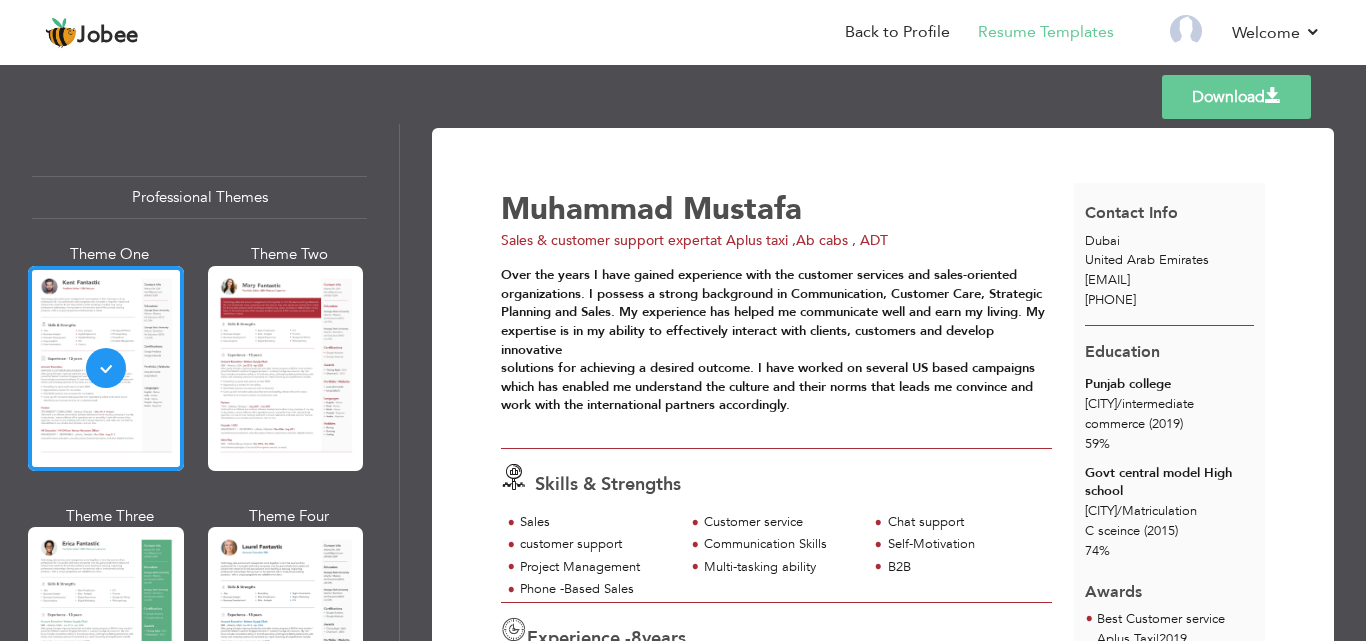 click on "Download" at bounding box center (1236, 97) 